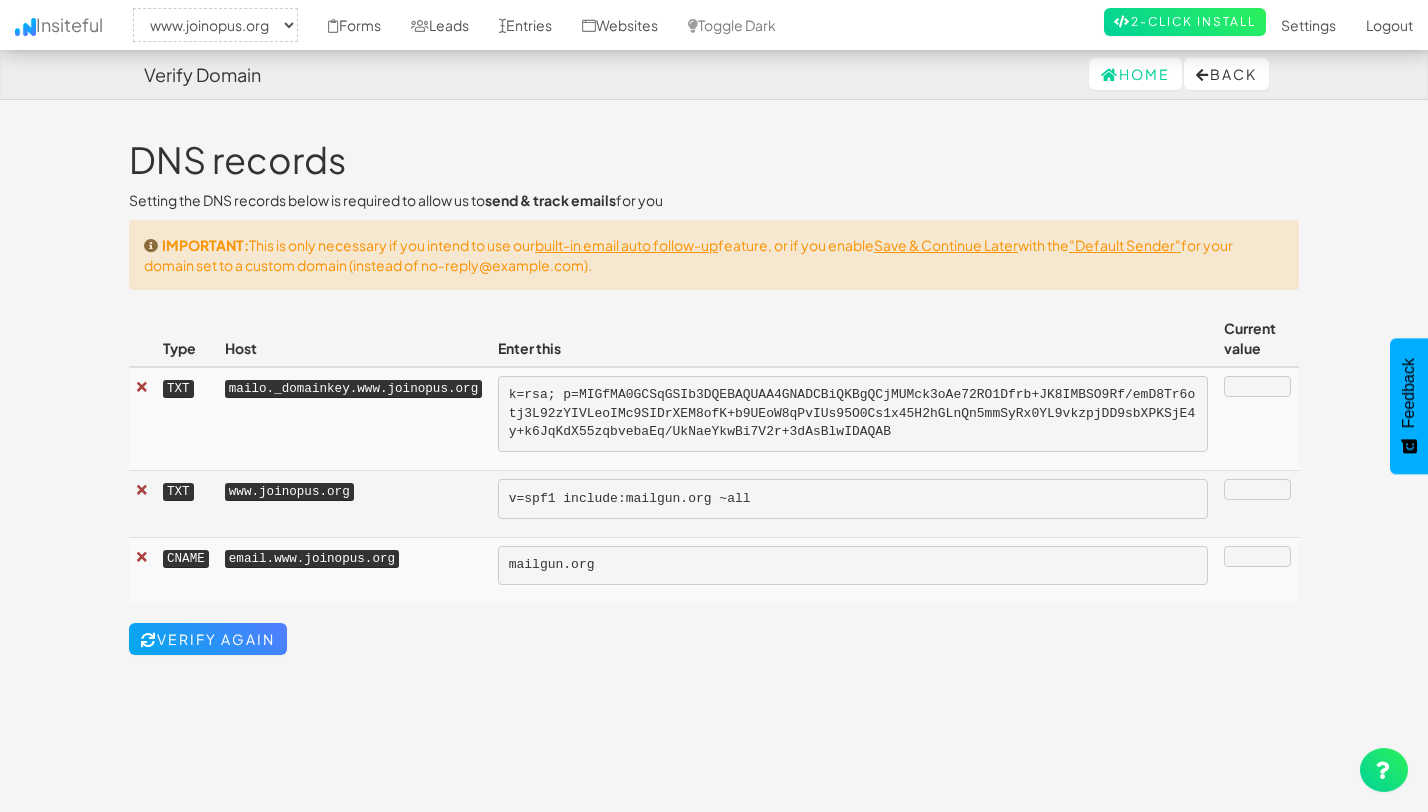 select on "2352" 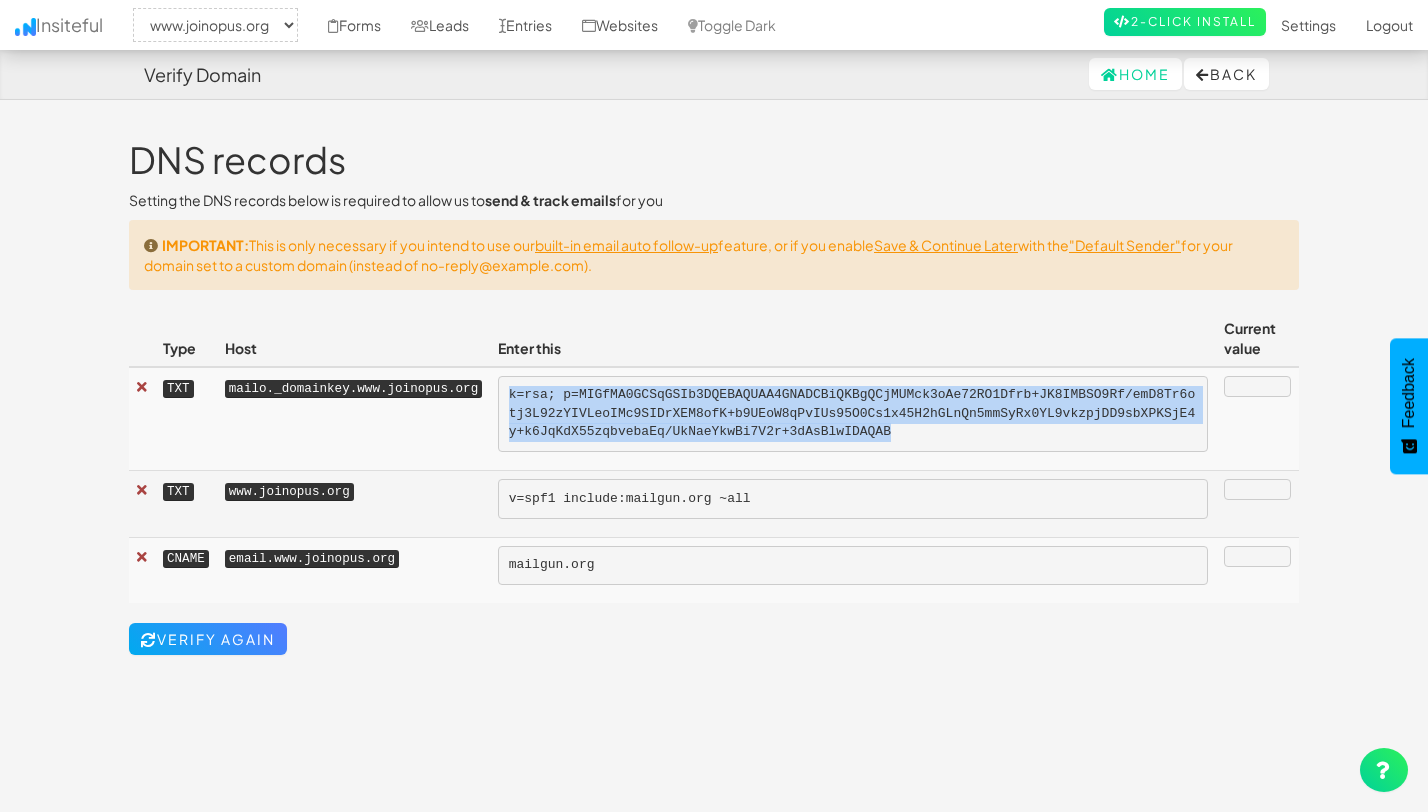 drag, startPoint x: 926, startPoint y: 437, endPoint x: 508, endPoint y: 388, distance: 420.8622 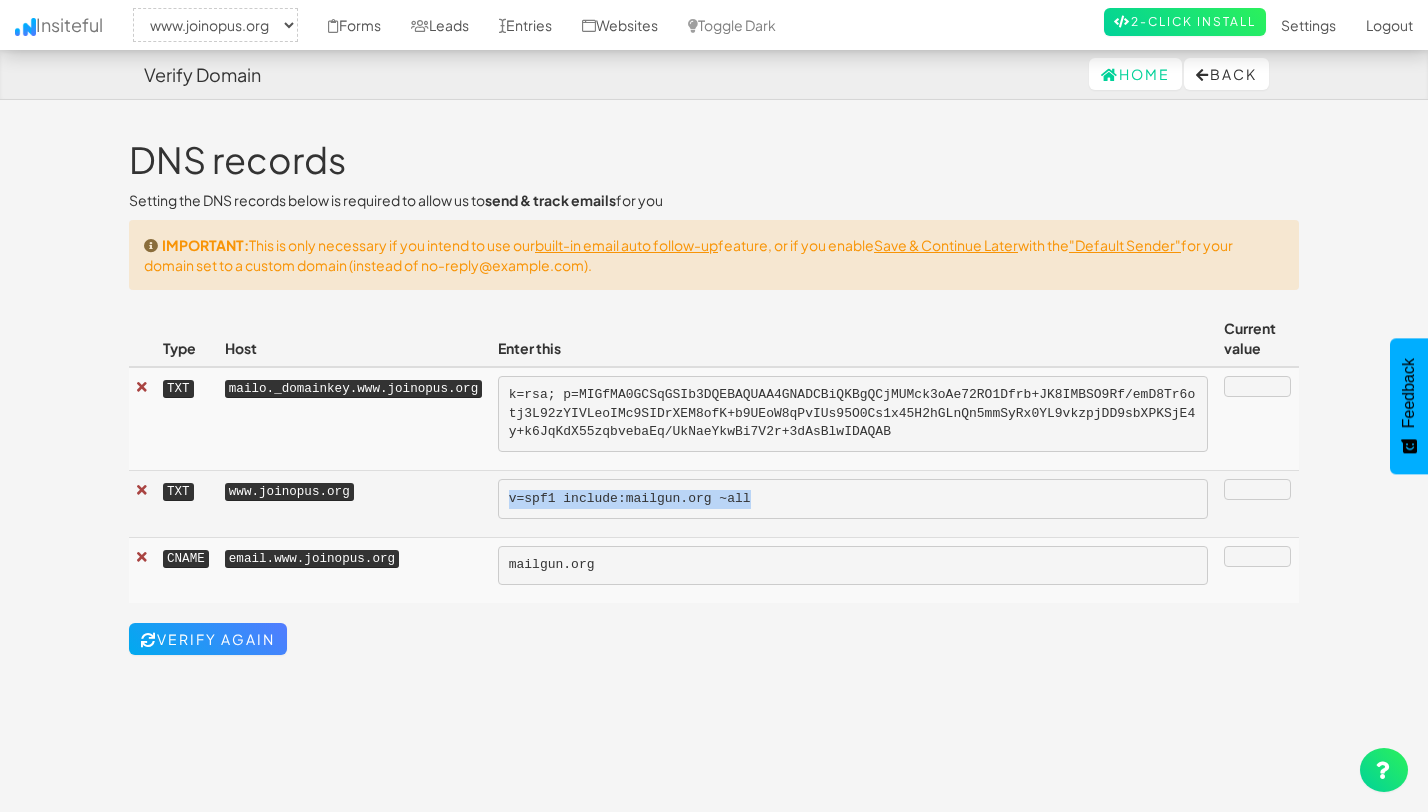 drag, startPoint x: 769, startPoint y: 504, endPoint x: 498, endPoint y: 496, distance: 271.11804 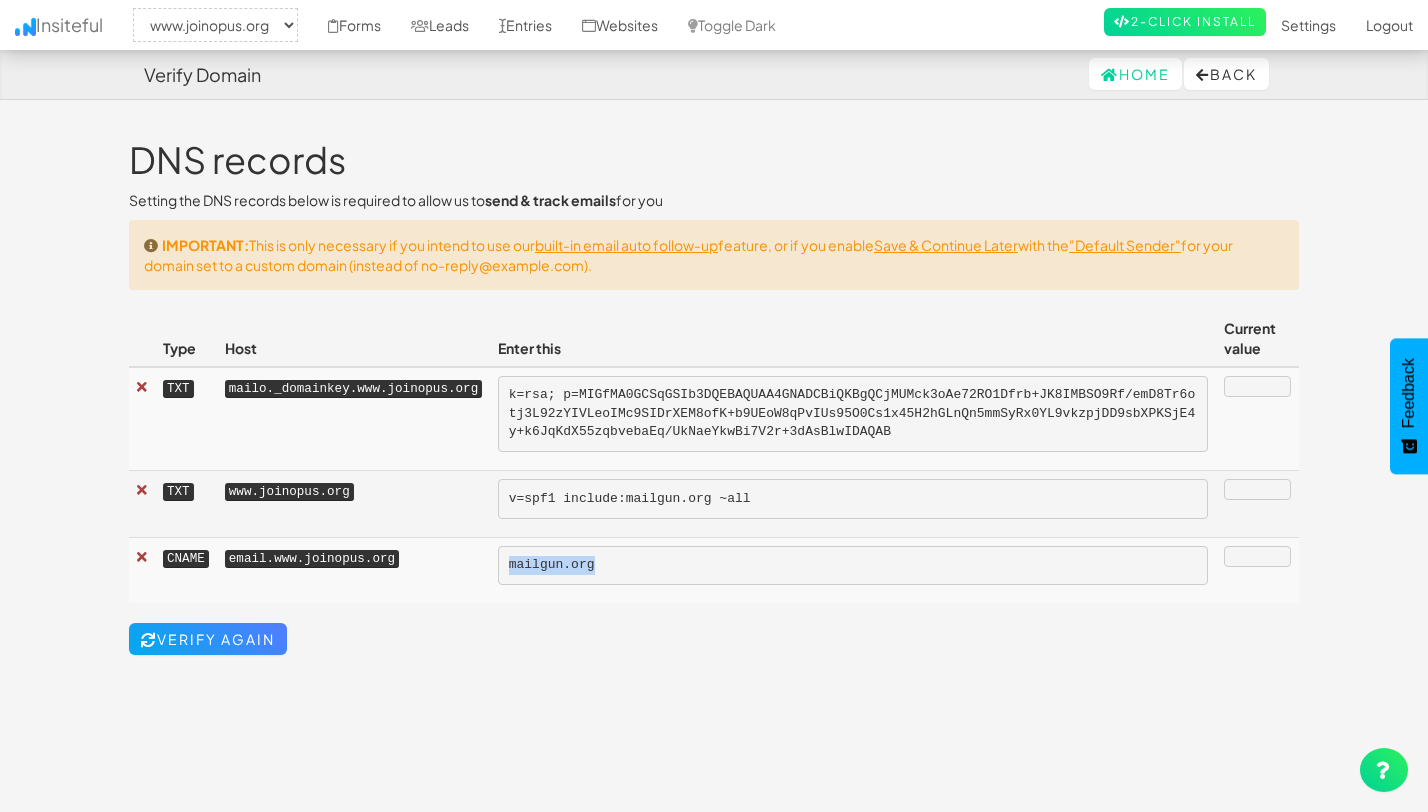 drag, startPoint x: 635, startPoint y: 570, endPoint x: 487, endPoint y: 568, distance: 148.01352 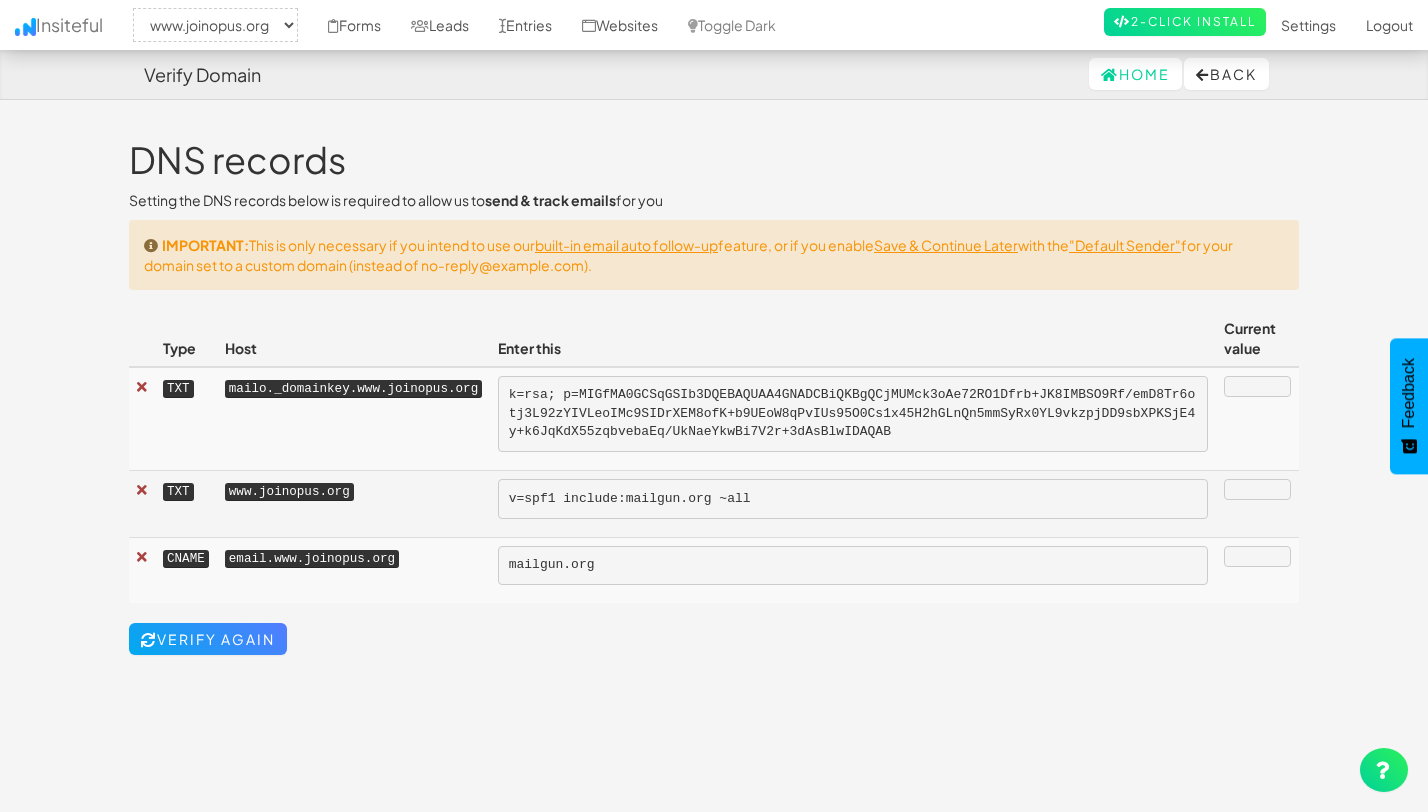click on "Toggle navigation
Insiteful
-- None --  www.joinopus.org
Forms
Leads
Entries
Websites
Toggle Dark
2-Click Install
Settings
Sign Up
Logout
DNS records Setting the DNS records below is required to allow us to  send & track emails  for you    IMPORTANT:  This is only necessary if you intend to use our  built-in email auto follow-up  feature, or if you enable  Save & Continue Later  with the  "Default Sender"  for your domain set to a custom domain (instead of no-reply@insiteful.co). Type Host Enter this Current value   TXT mailo._domainkey.www.joinopus.org   TXT www.joinopus.org v=spf1 include:mailgun.org ~all   CNAME email.www.joinopus.org mailgun.org  Verify Again" at bounding box center [714, 465] 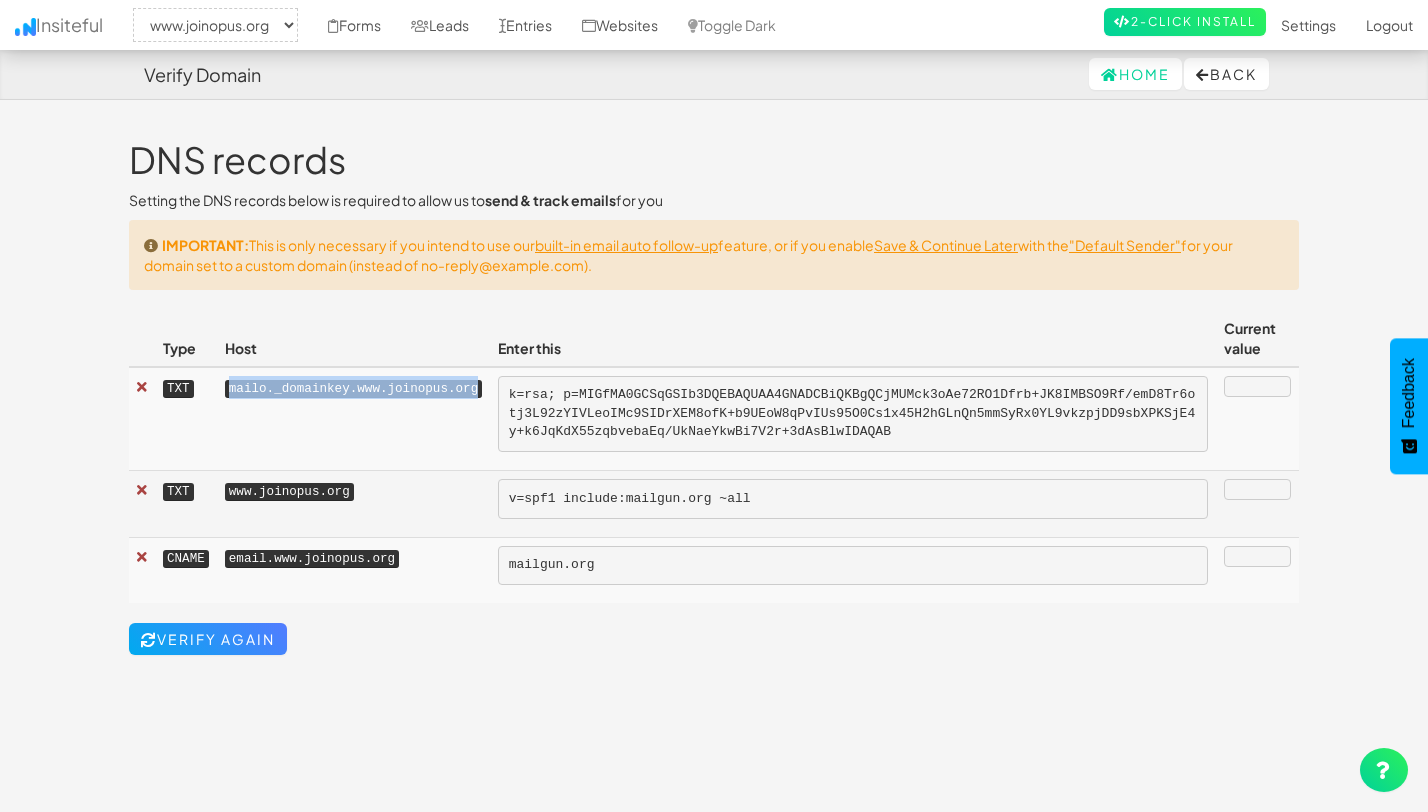 drag, startPoint x: 487, startPoint y: 391, endPoint x: 228, endPoint y: 392, distance: 259.00192 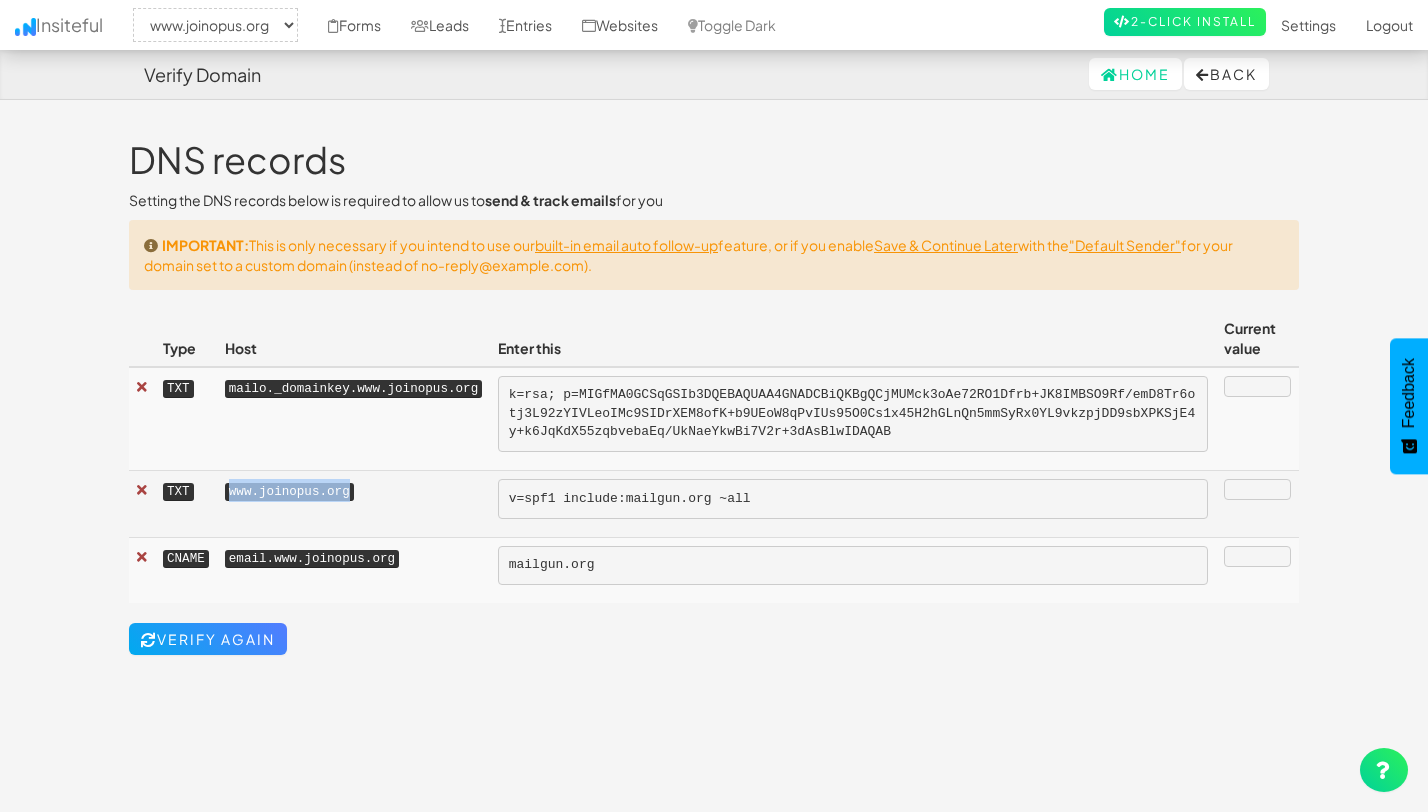 drag, startPoint x: 382, startPoint y: 499, endPoint x: 224, endPoint y: 498, distance: 158.00316 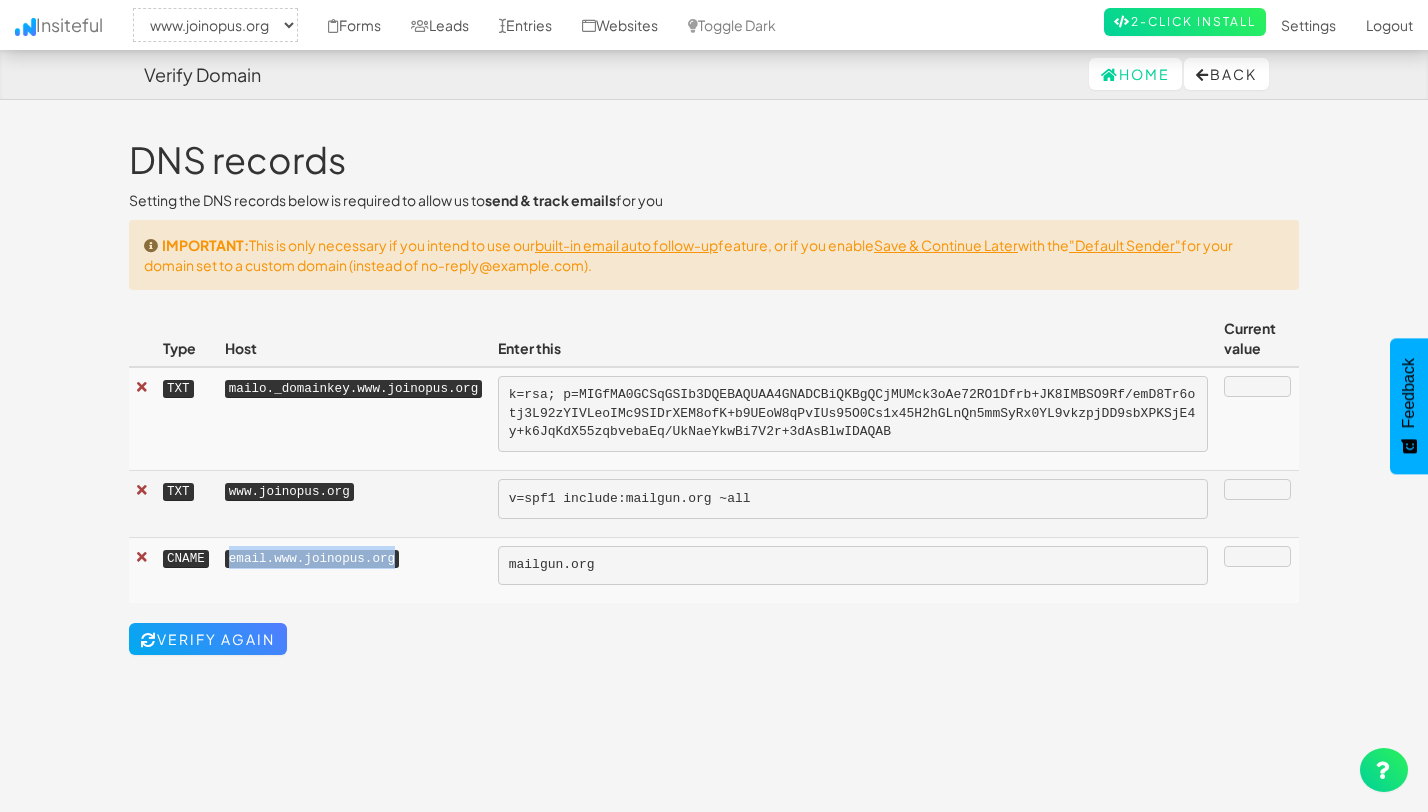drag, startPoint x: 435, startPoint y: 560, endPoint x: 225, endPoint y: 567, distance: 210.11664 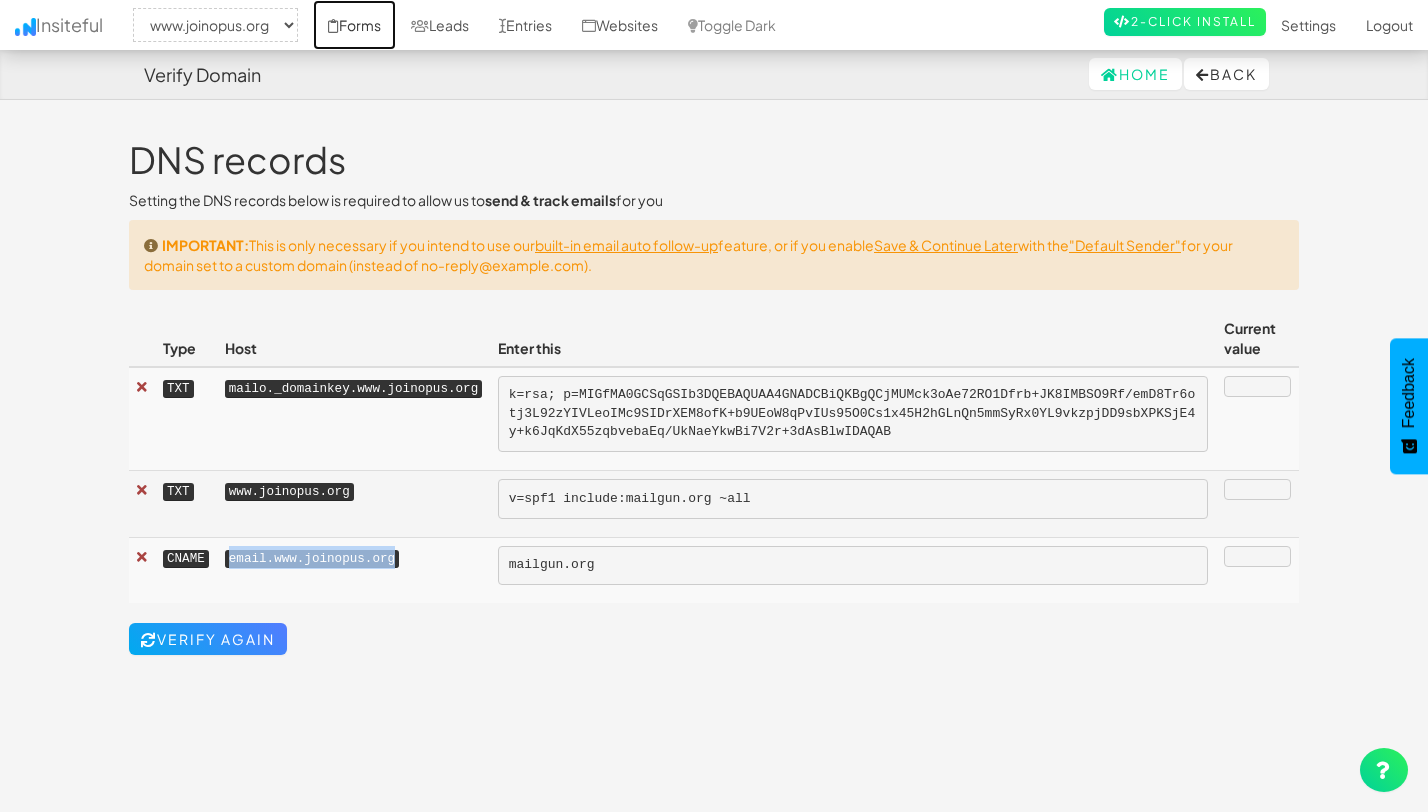 click on "Forms" at bounding box center (354, 25) 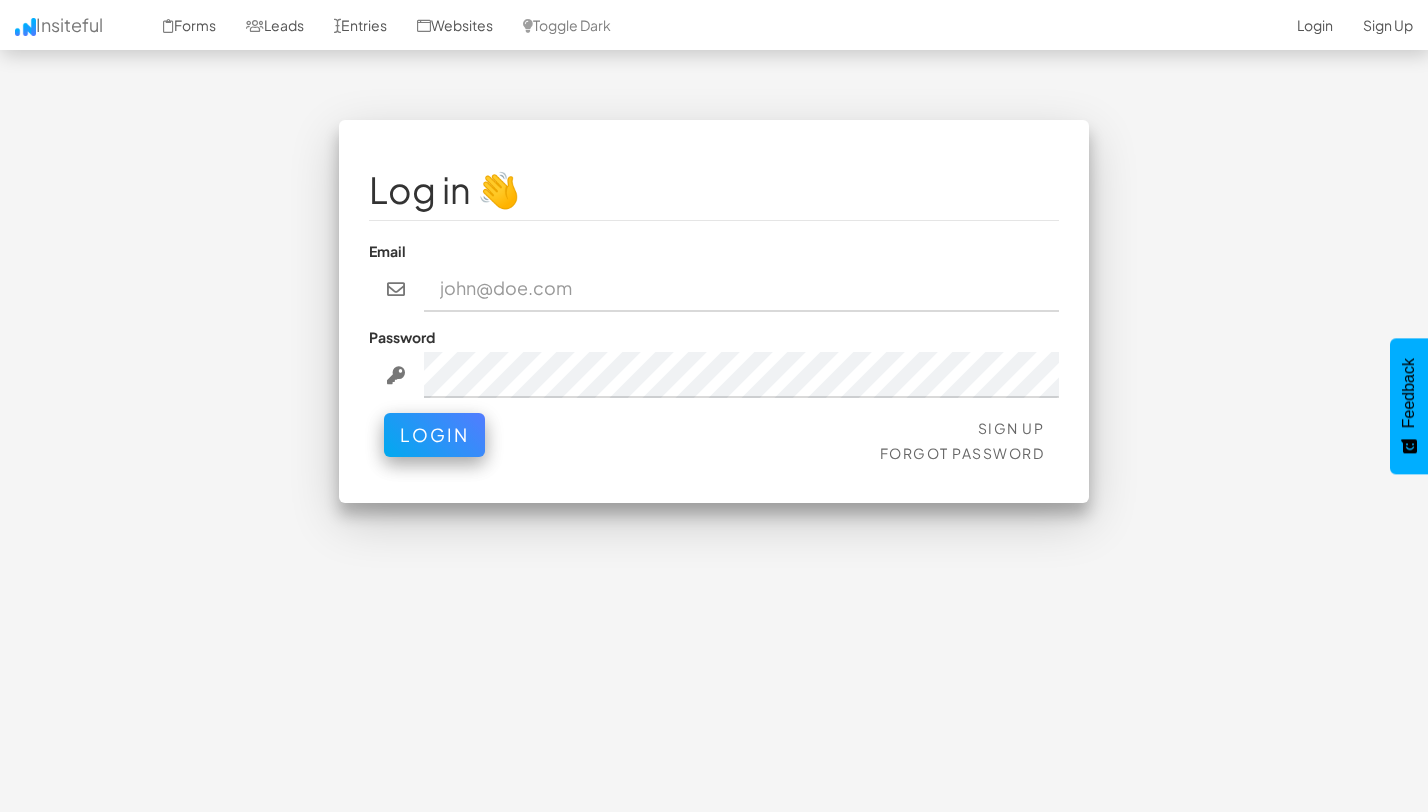 scroll, scrollTop: 0, scrollLeft: 0, axis: both 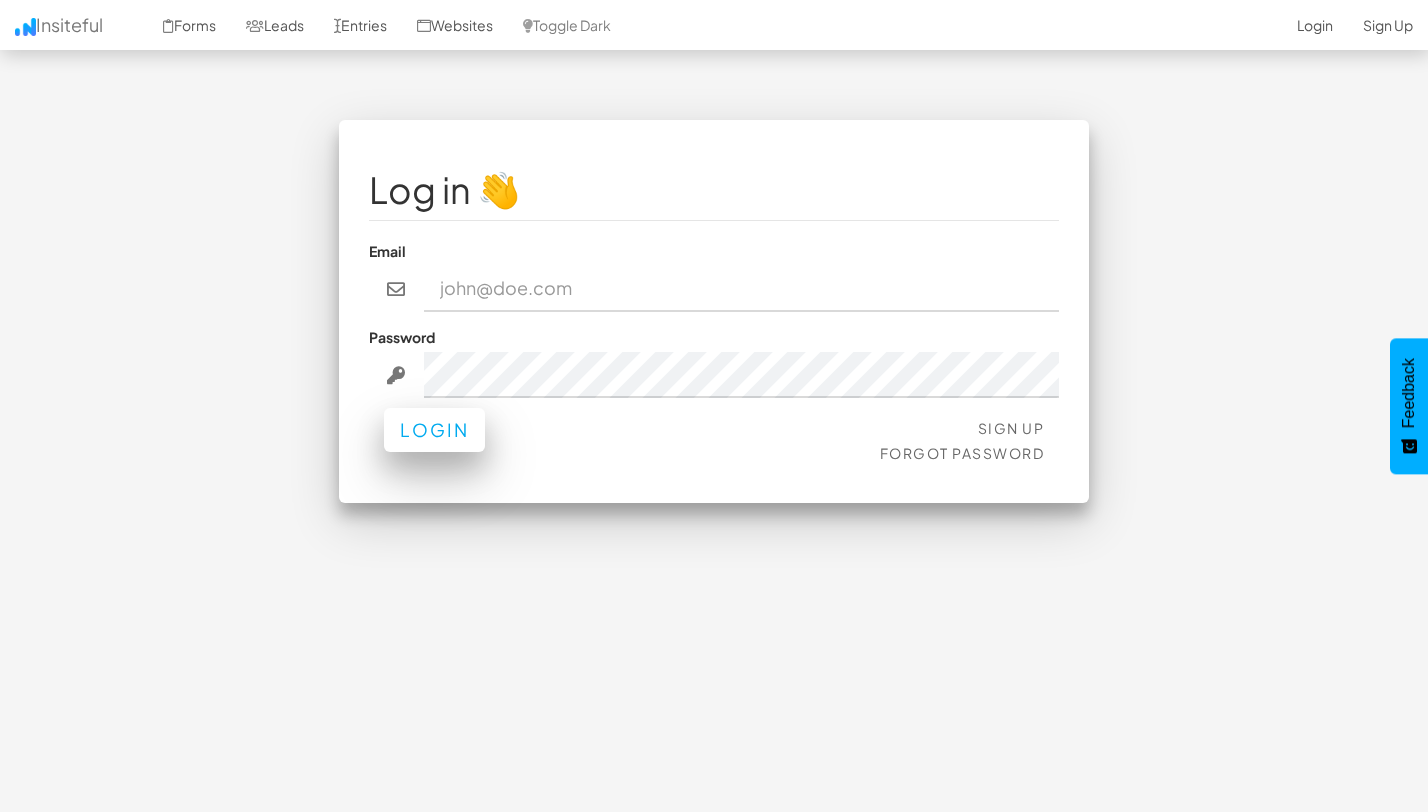 type on "[EMAIL]" 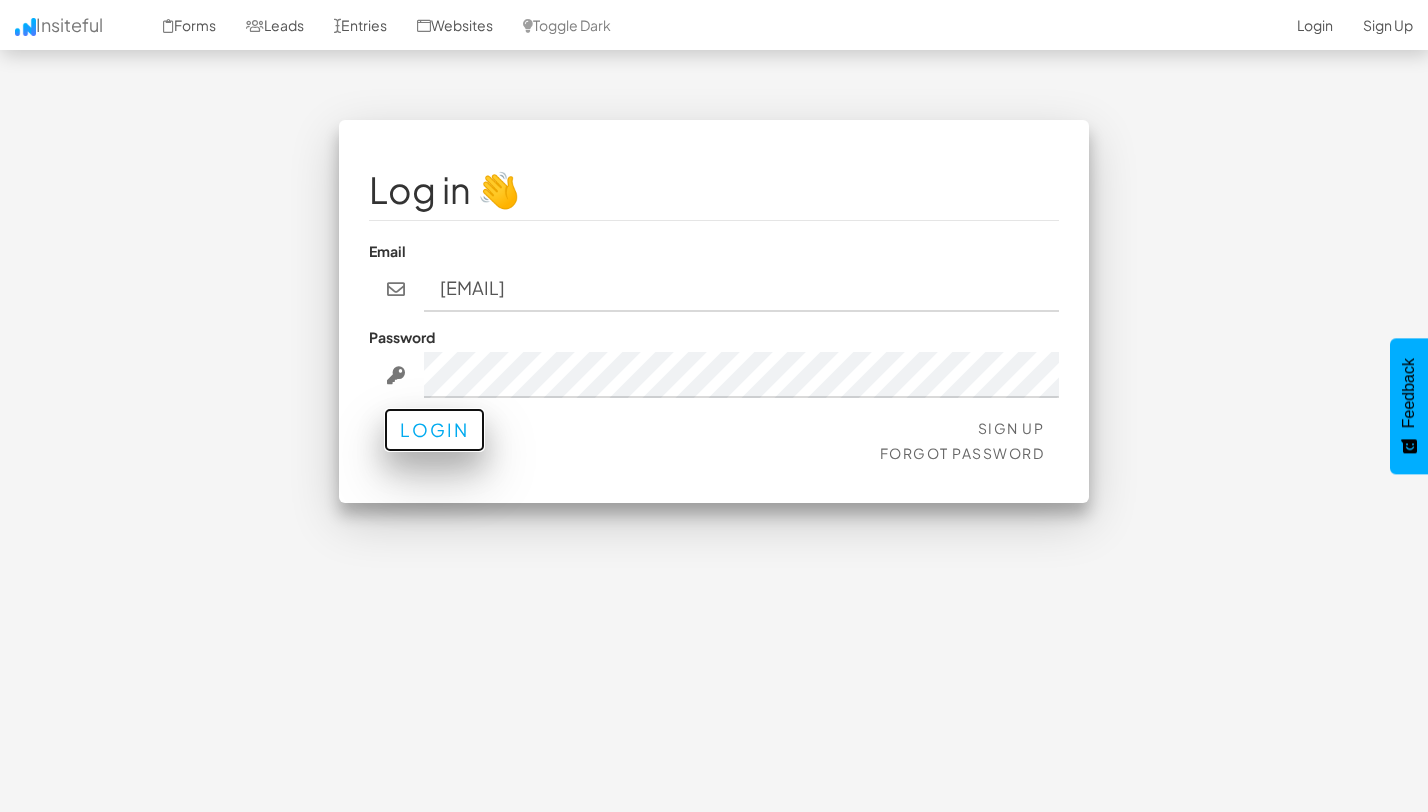click on "Login" at bounding box center [434, 430] 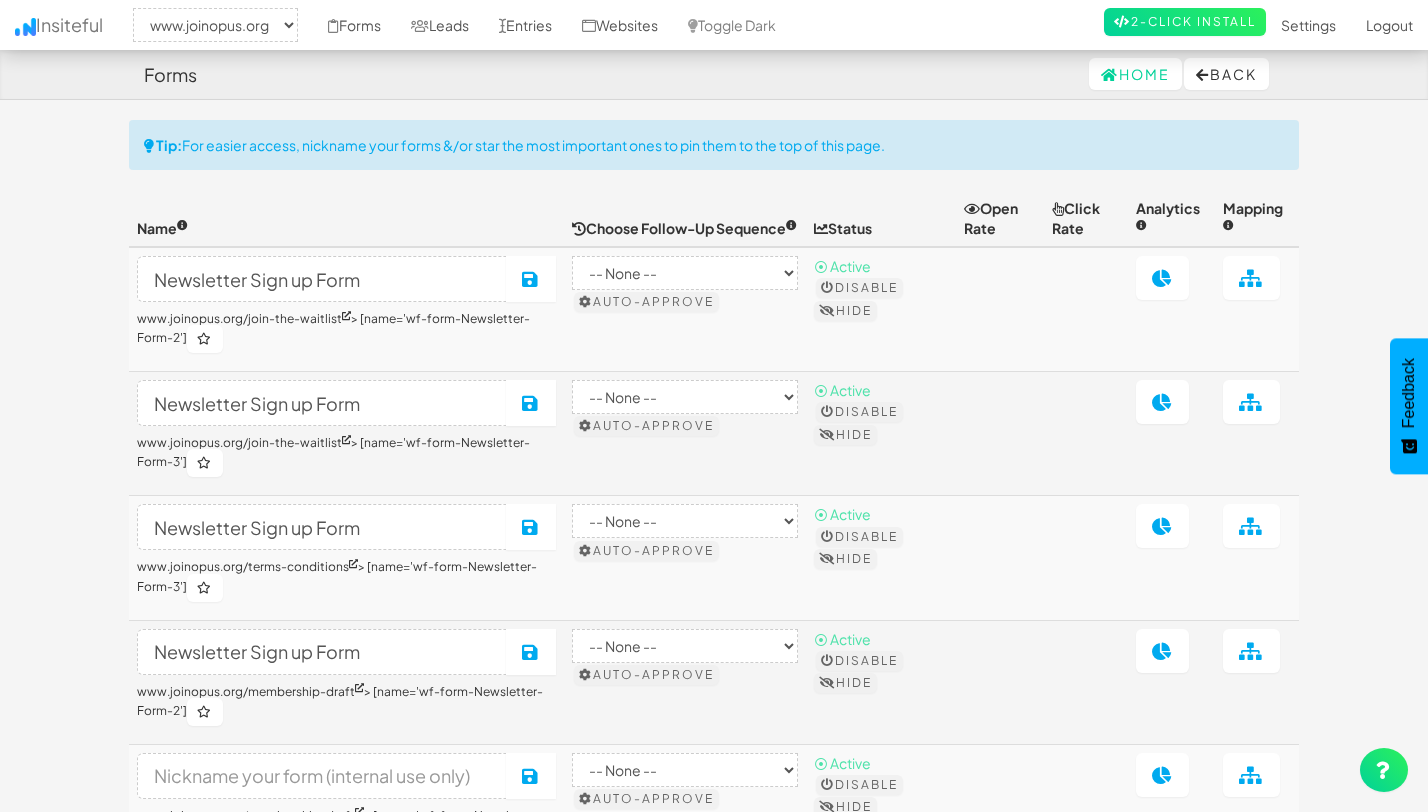 select on "2352" 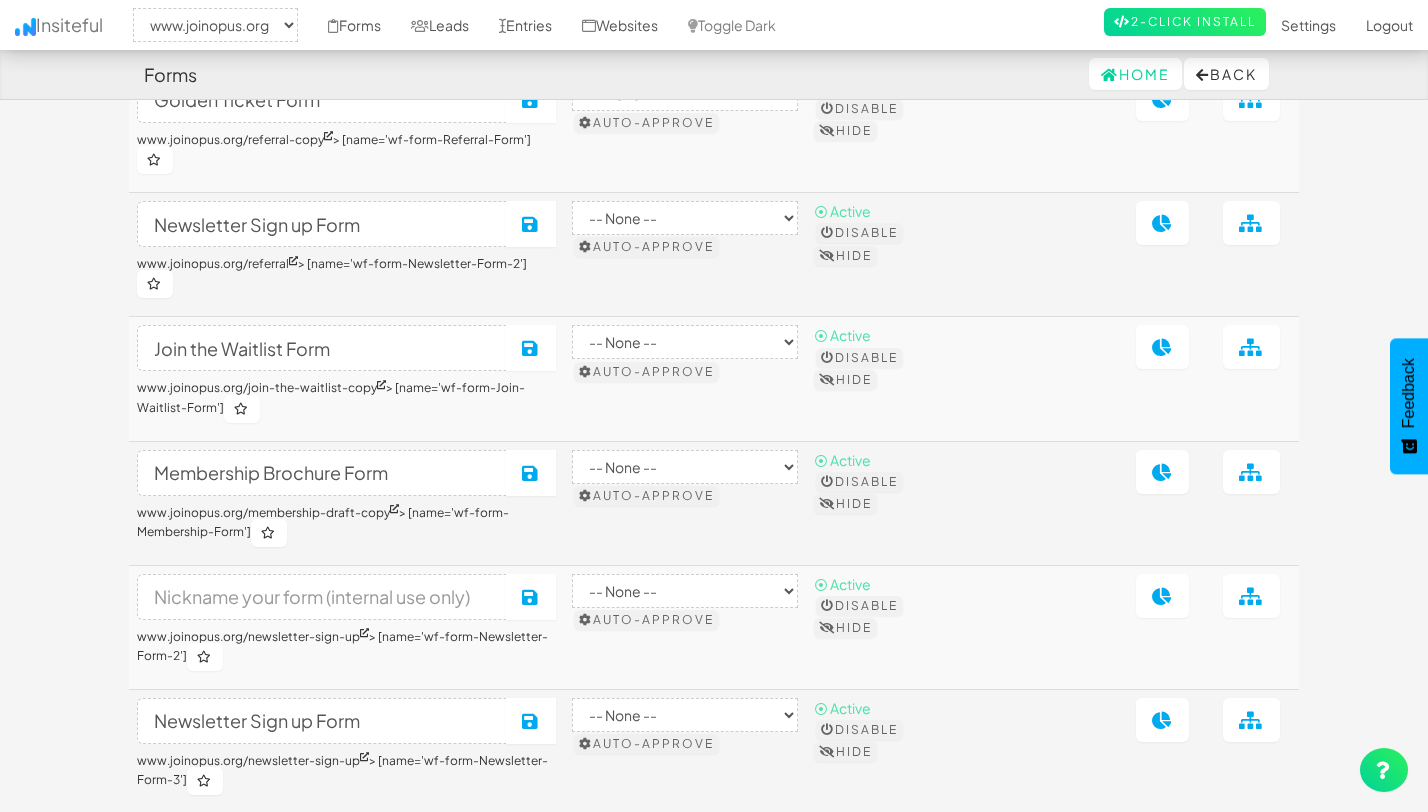 scroll, scrollTop: 913, scrollLeft: 0, axis: vertical 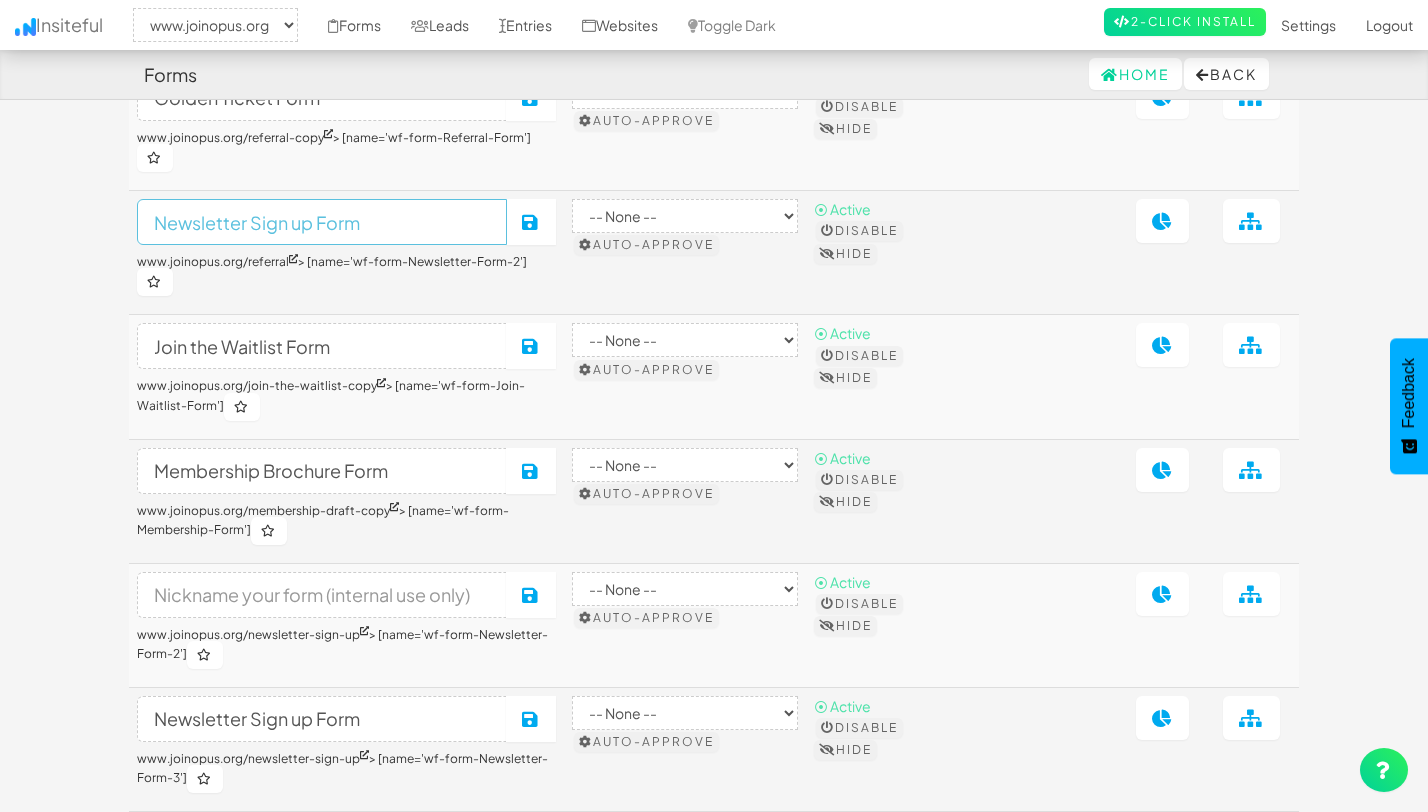 click on "Newsletter Sign up Form" at bounding box center (322, 222) 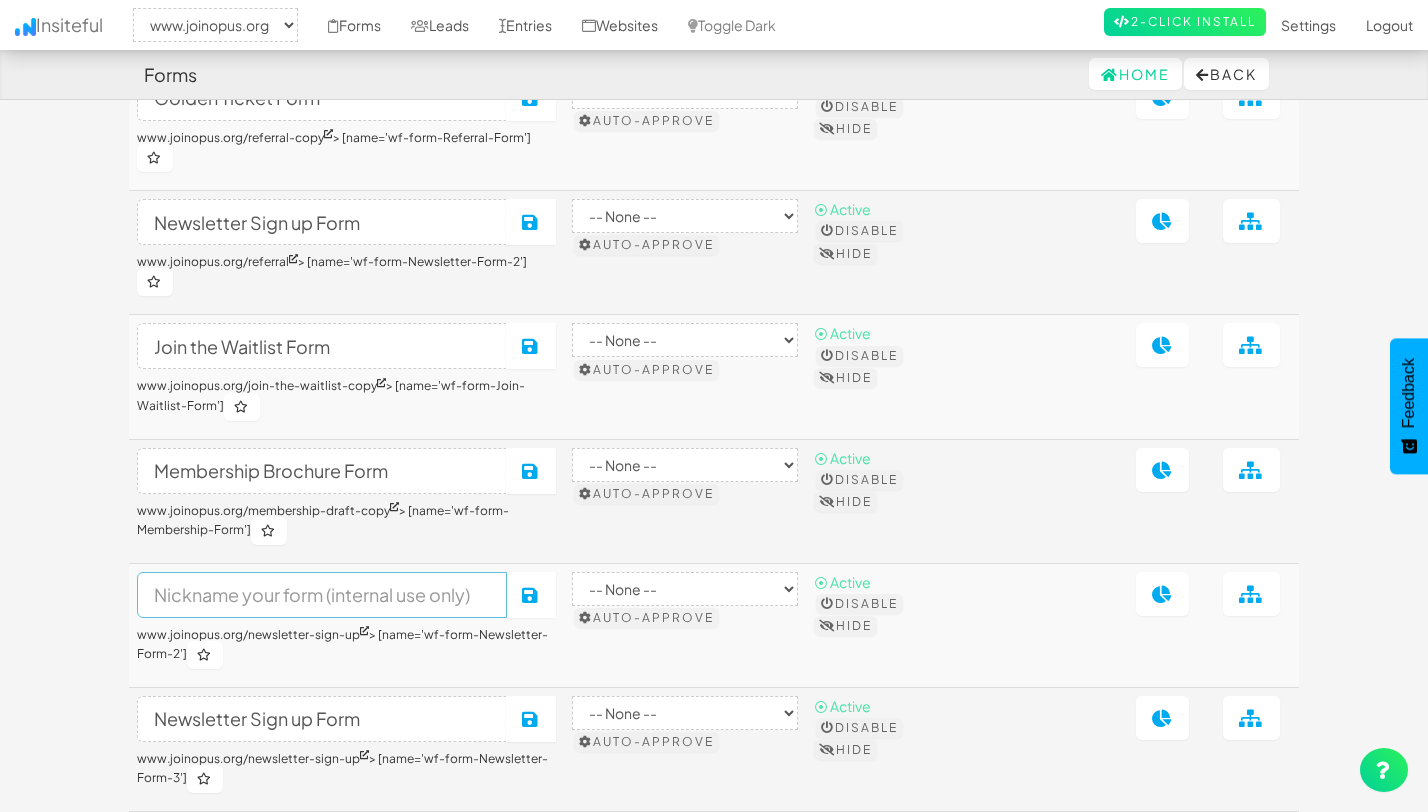 click at bounding box center (322, 595) 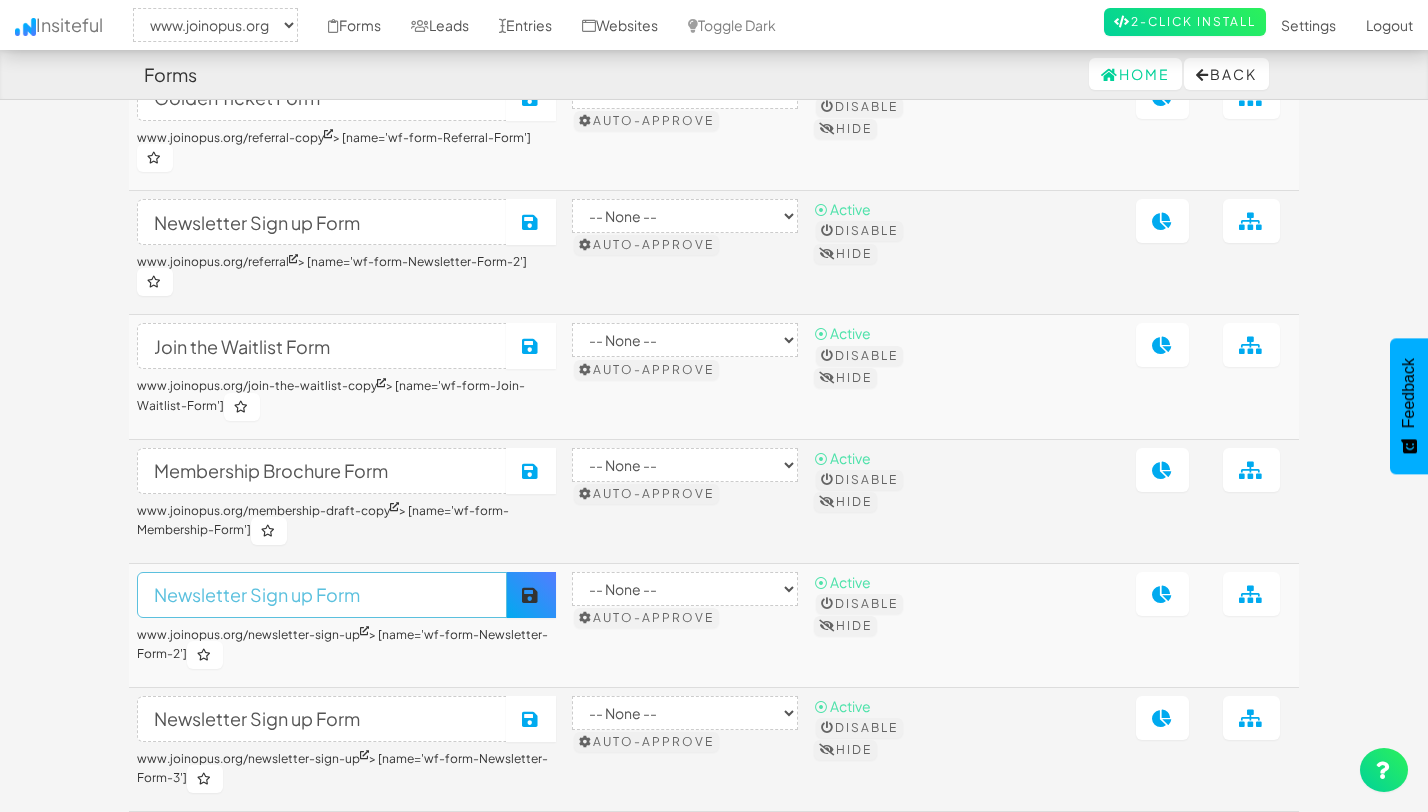 type on "Newsletter Sign up Form" 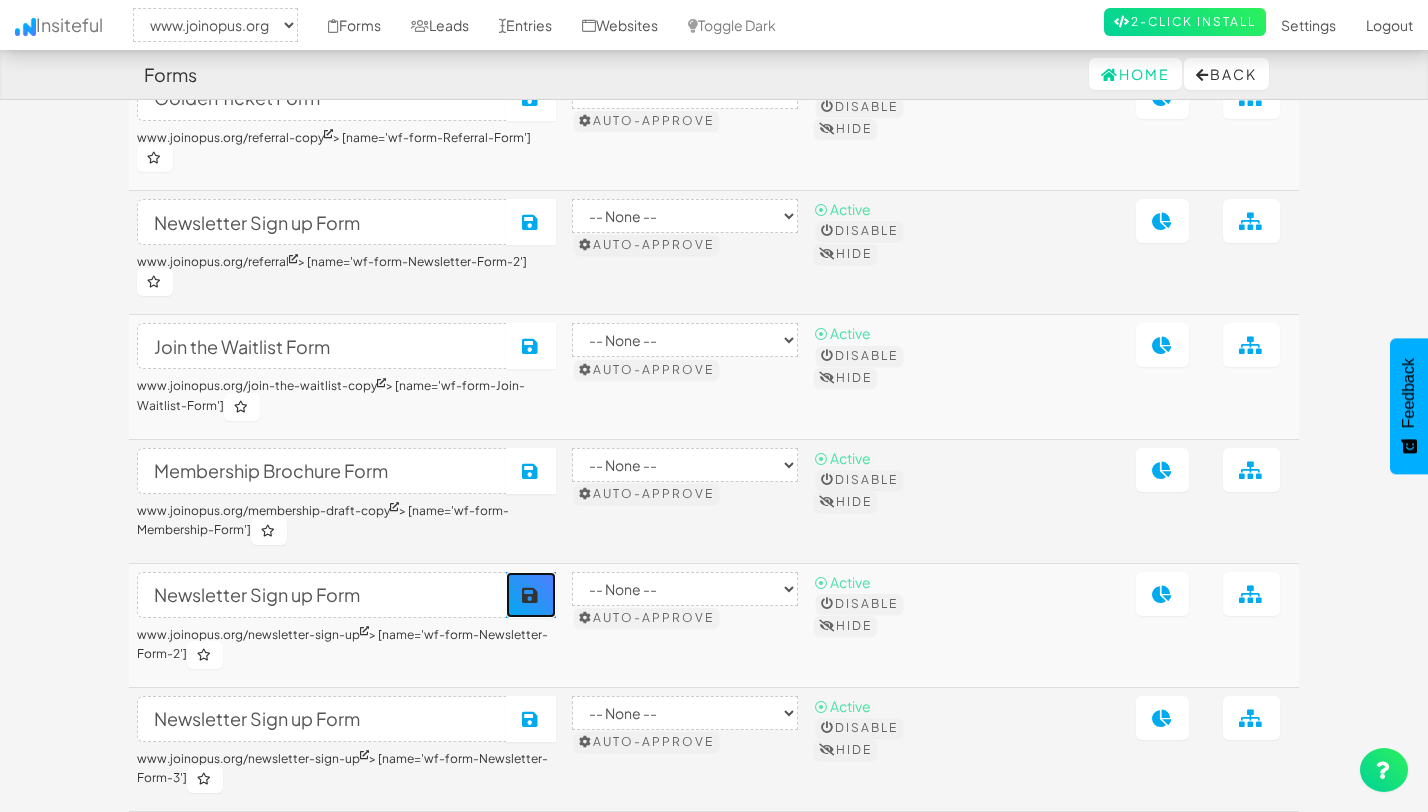 click at bounding box center (531, 595) 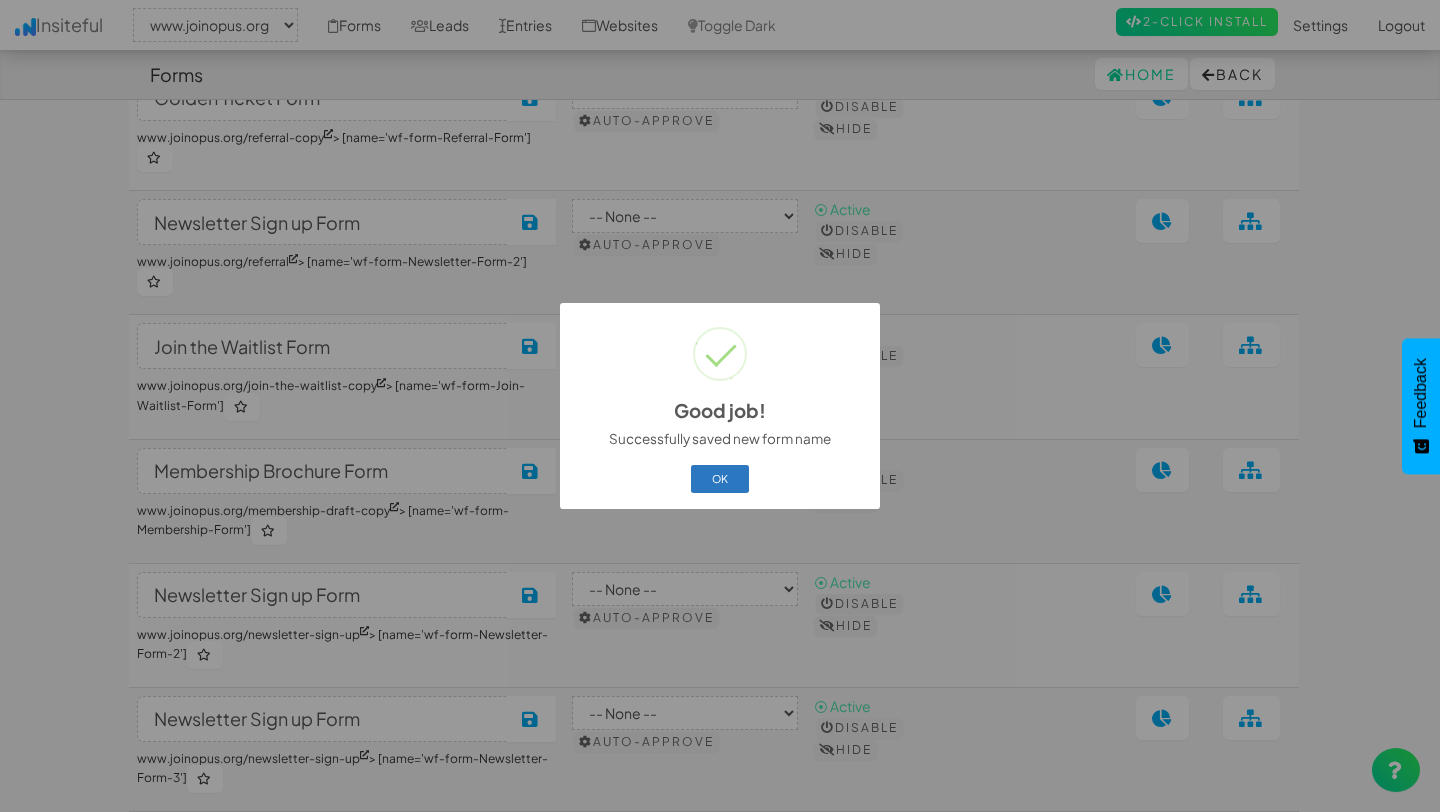 click on "OK" at bounding box center (720, 479) 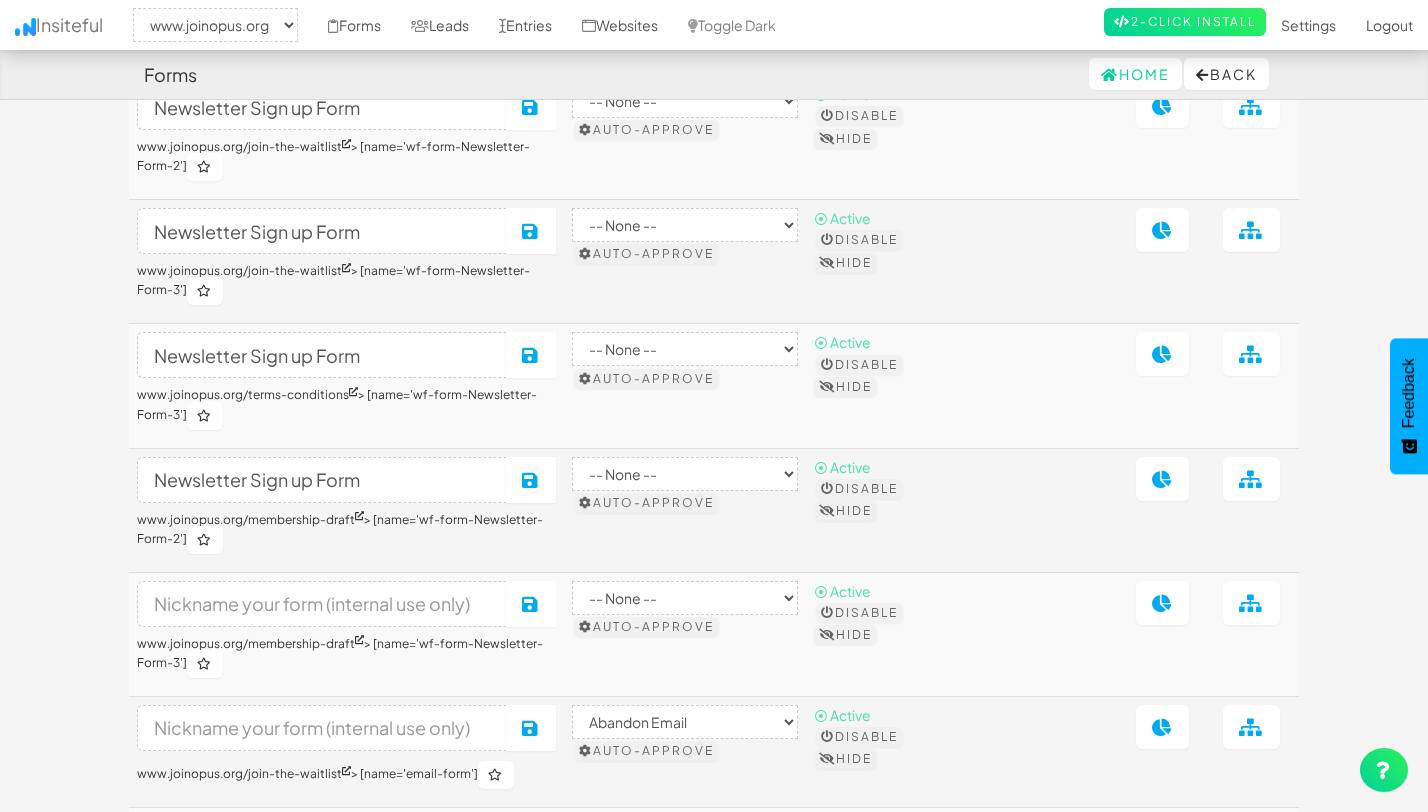 scroll, scrollTop: 168, scrollLeft: 0, axis: vertical 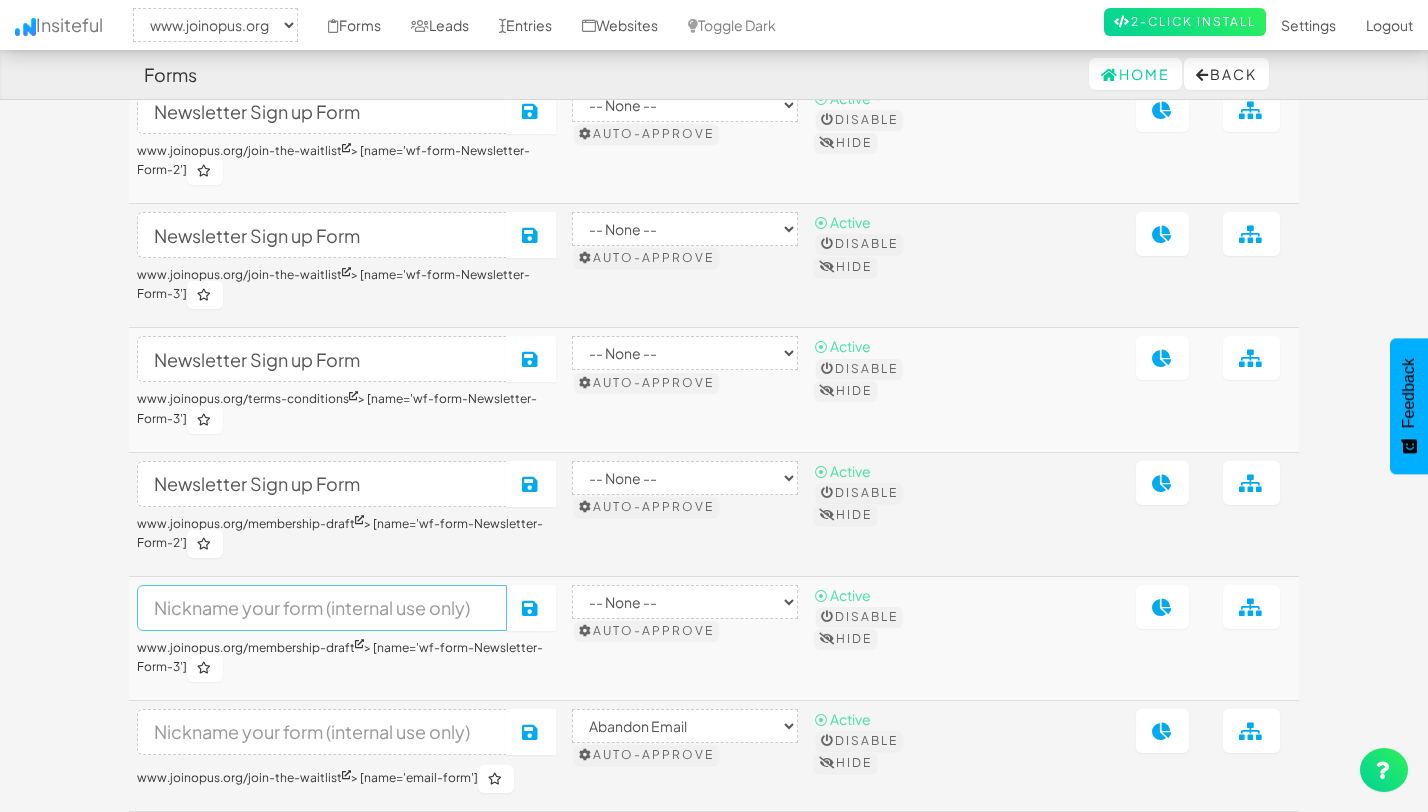 click at bounding box center (322, 608) 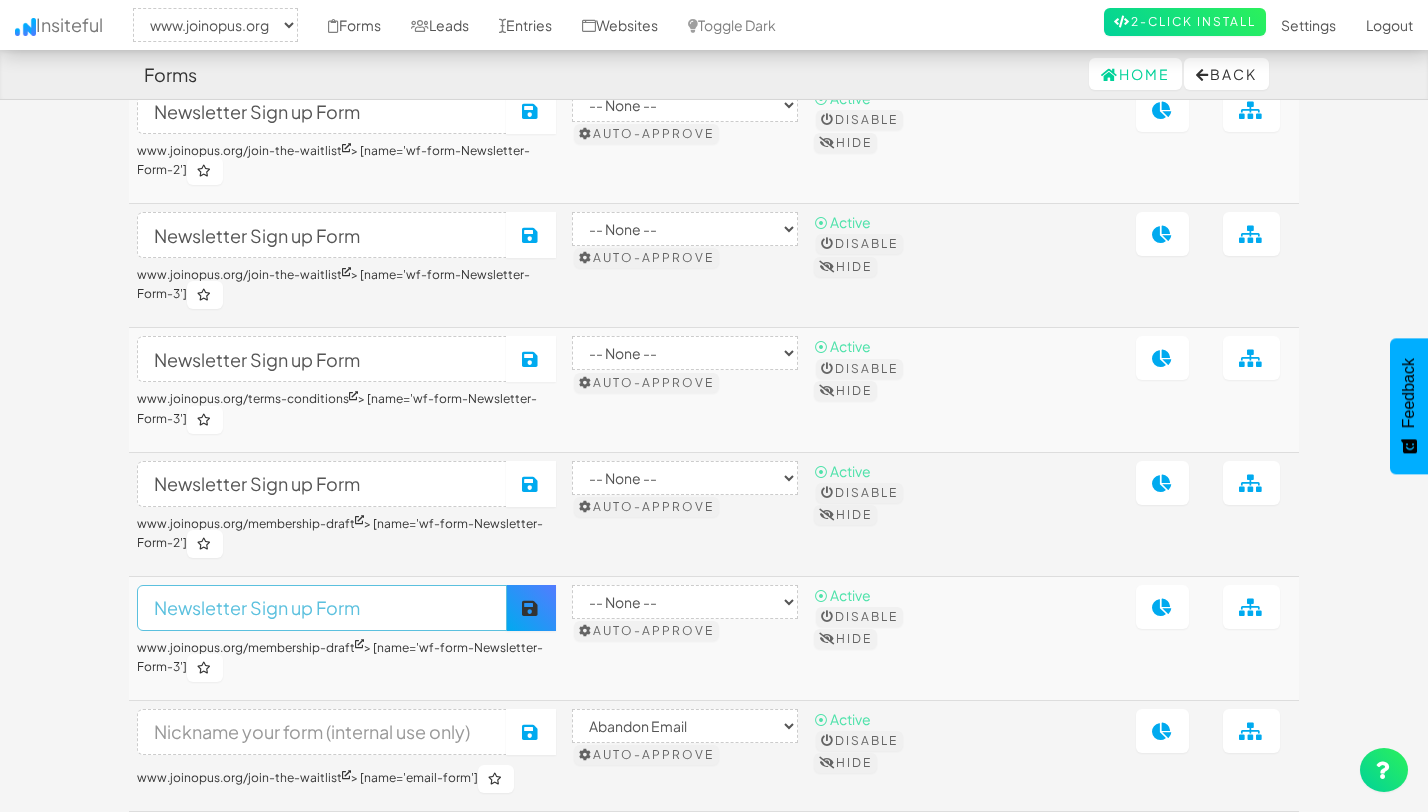 type on "Newsletter Sign up Form" 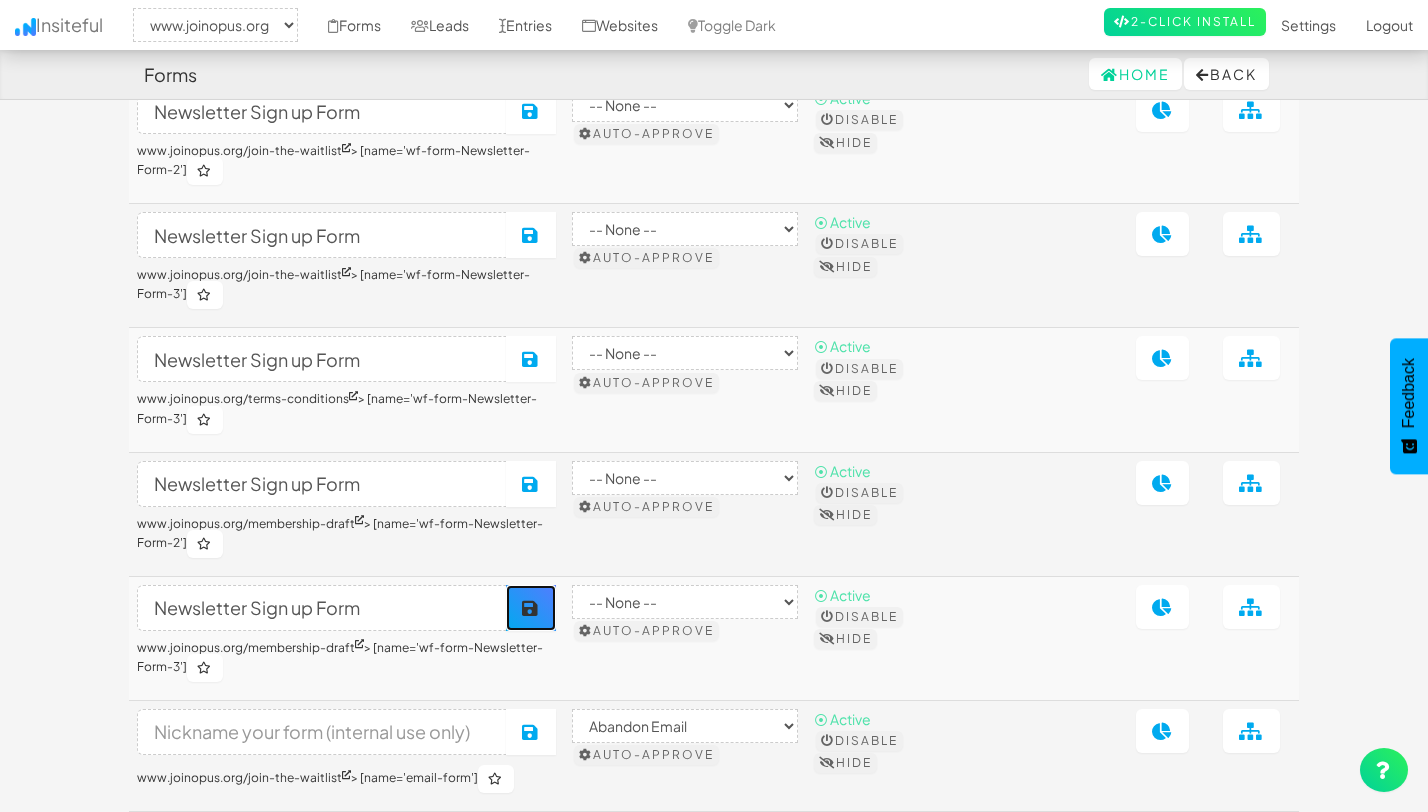 click on "Save" at bounding box center [531, 608] 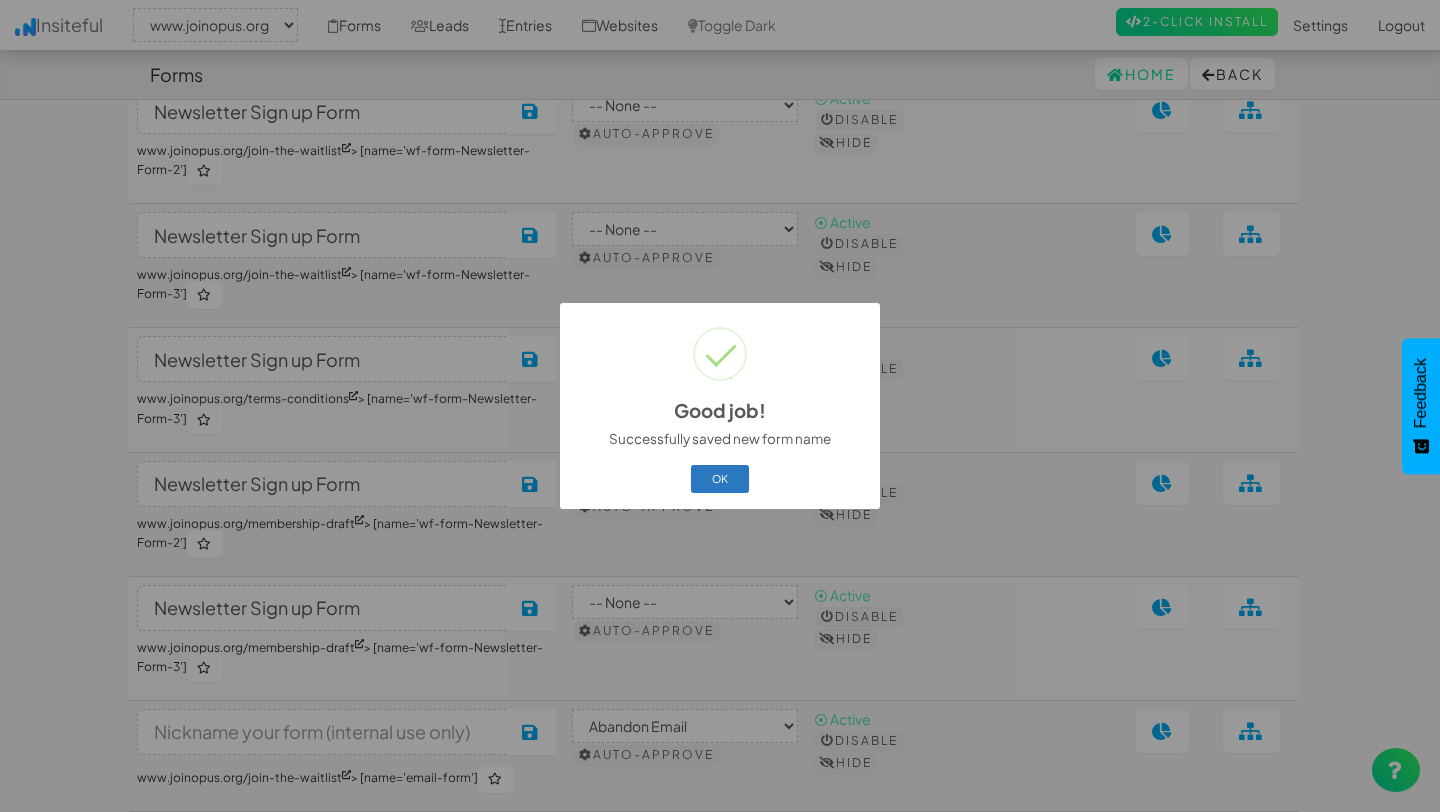 click on "OK" at bounding box center [720, 479] 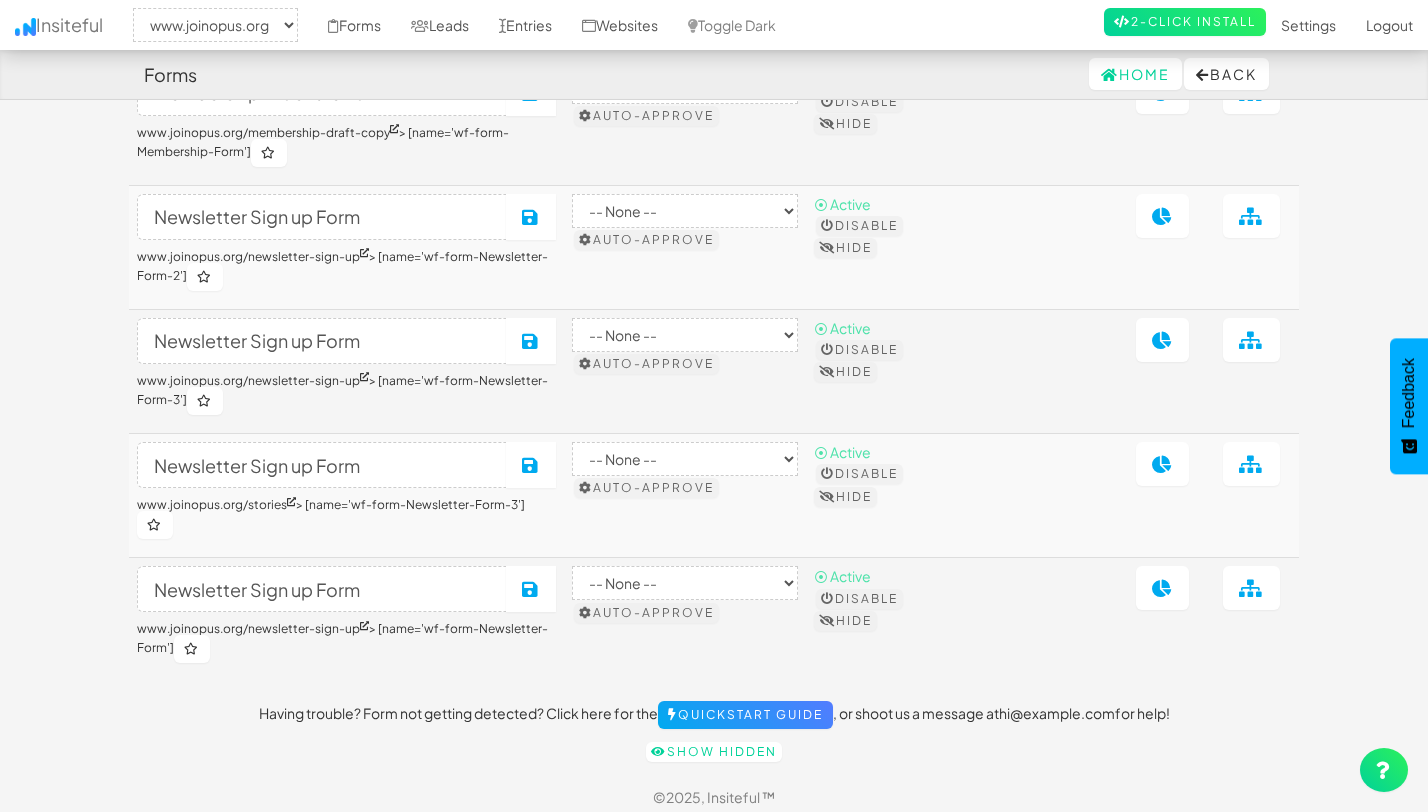 scroll, scrollTop: 1300, scrollLeft: 0, axis: vertical 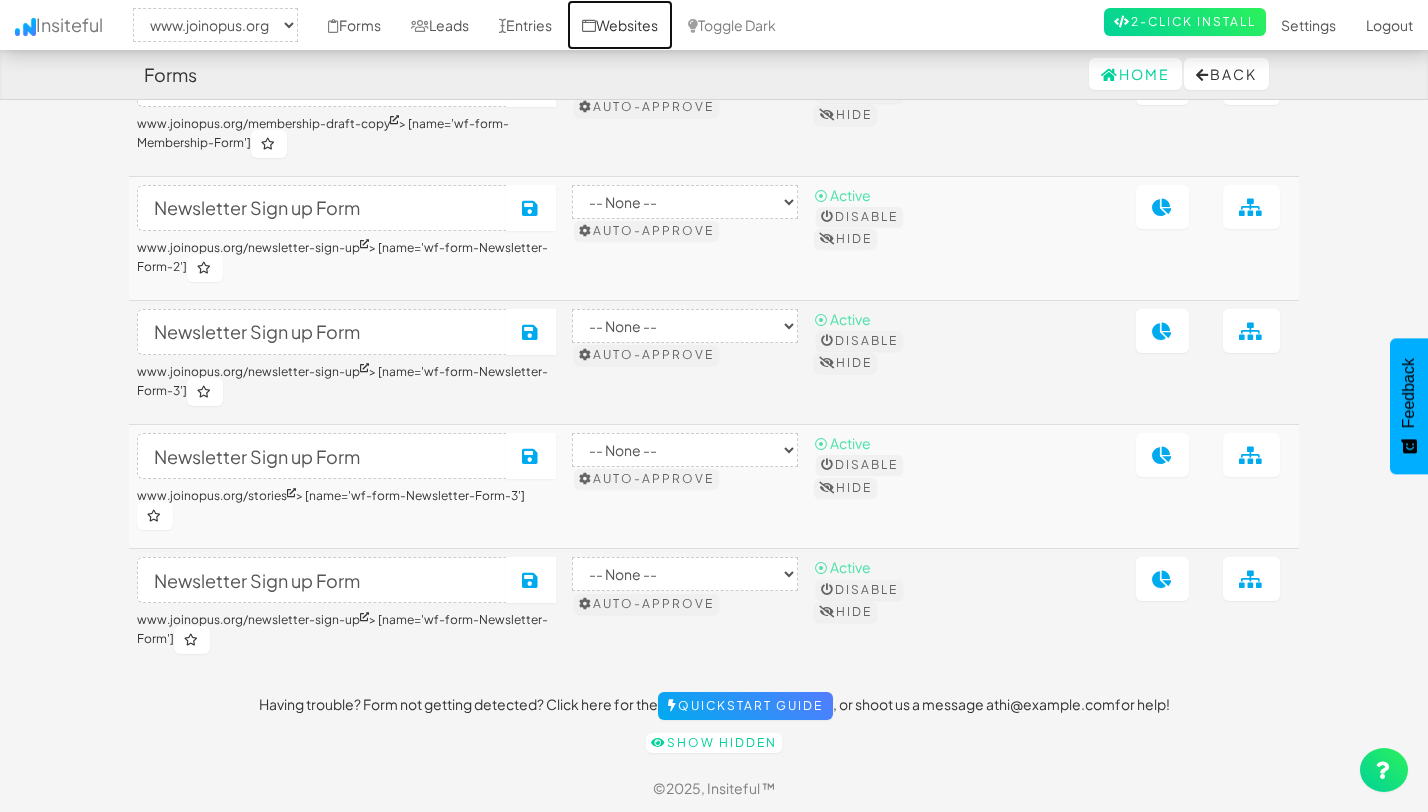 click on "Websites" at bounding box center (620, 25) 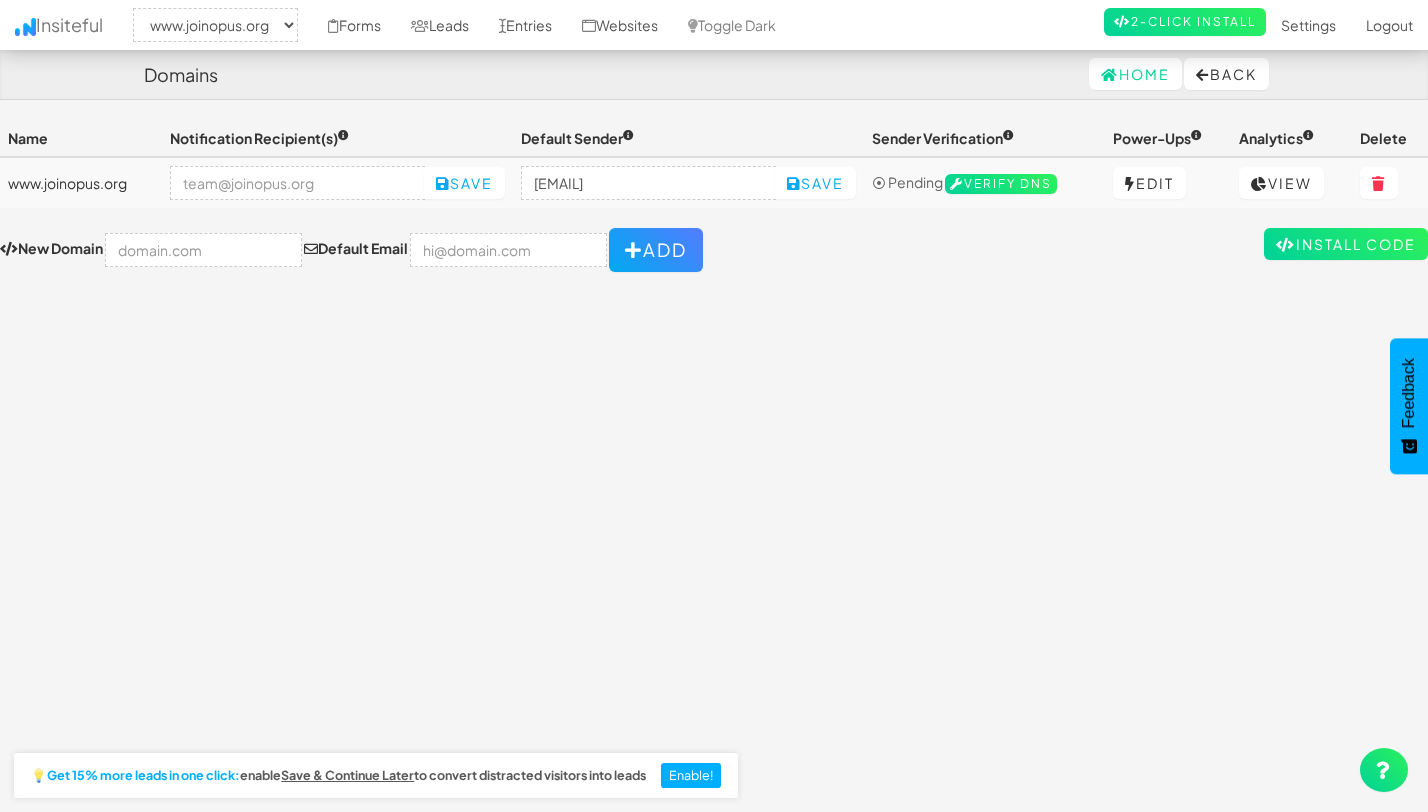 select on "2352" 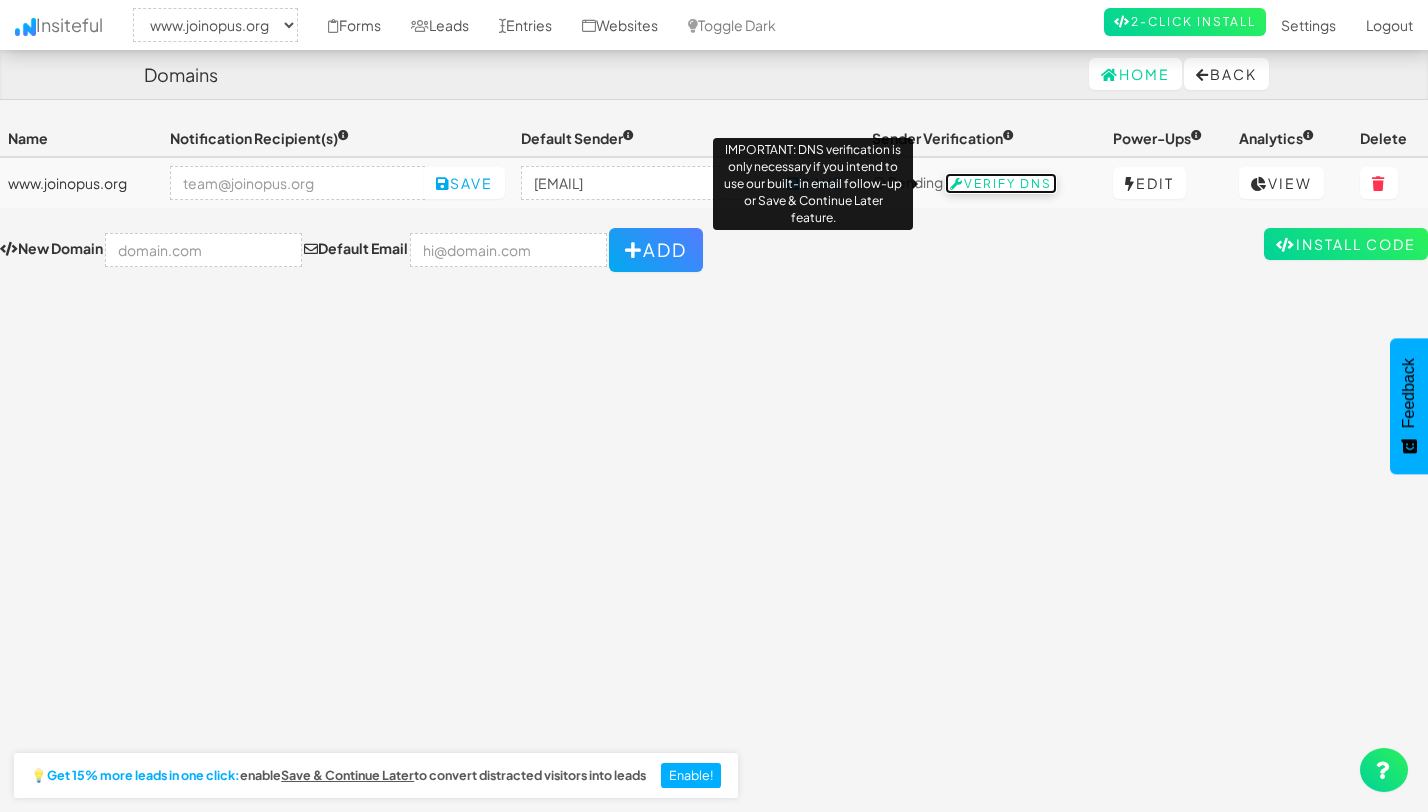 click on "Verify DNS" at bounding box center [1001, 184] 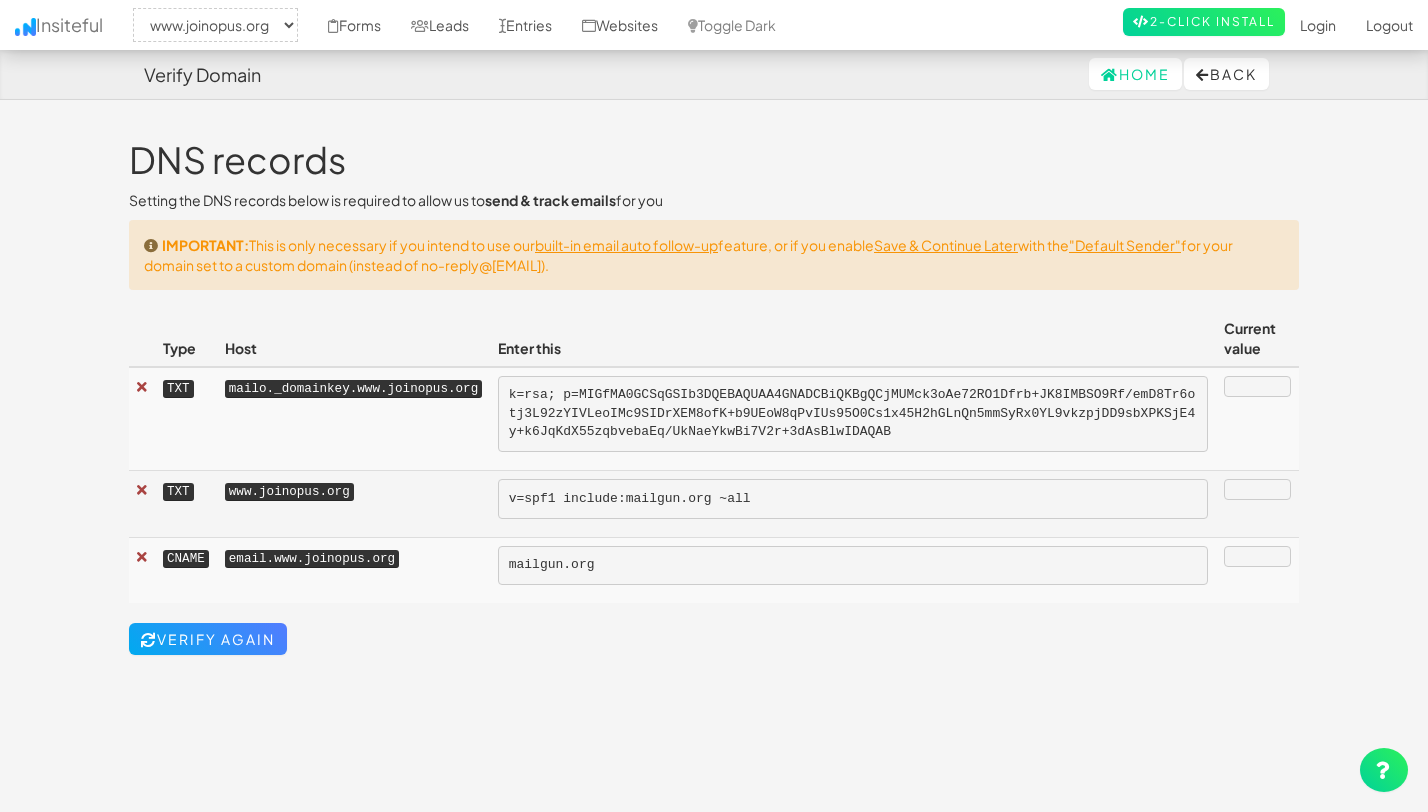 select on "2352" 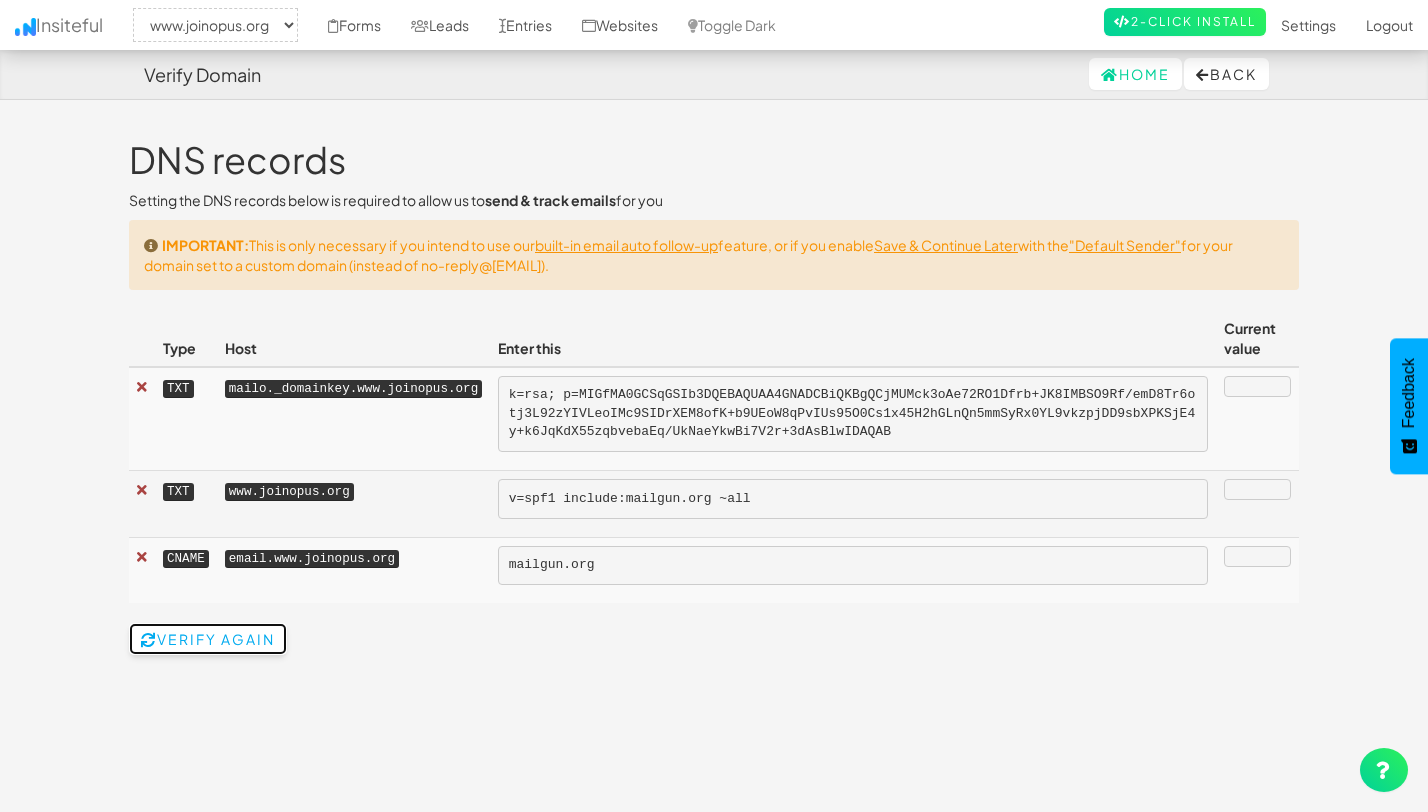 click on "Verify Again" at bounding box center [208, 639] 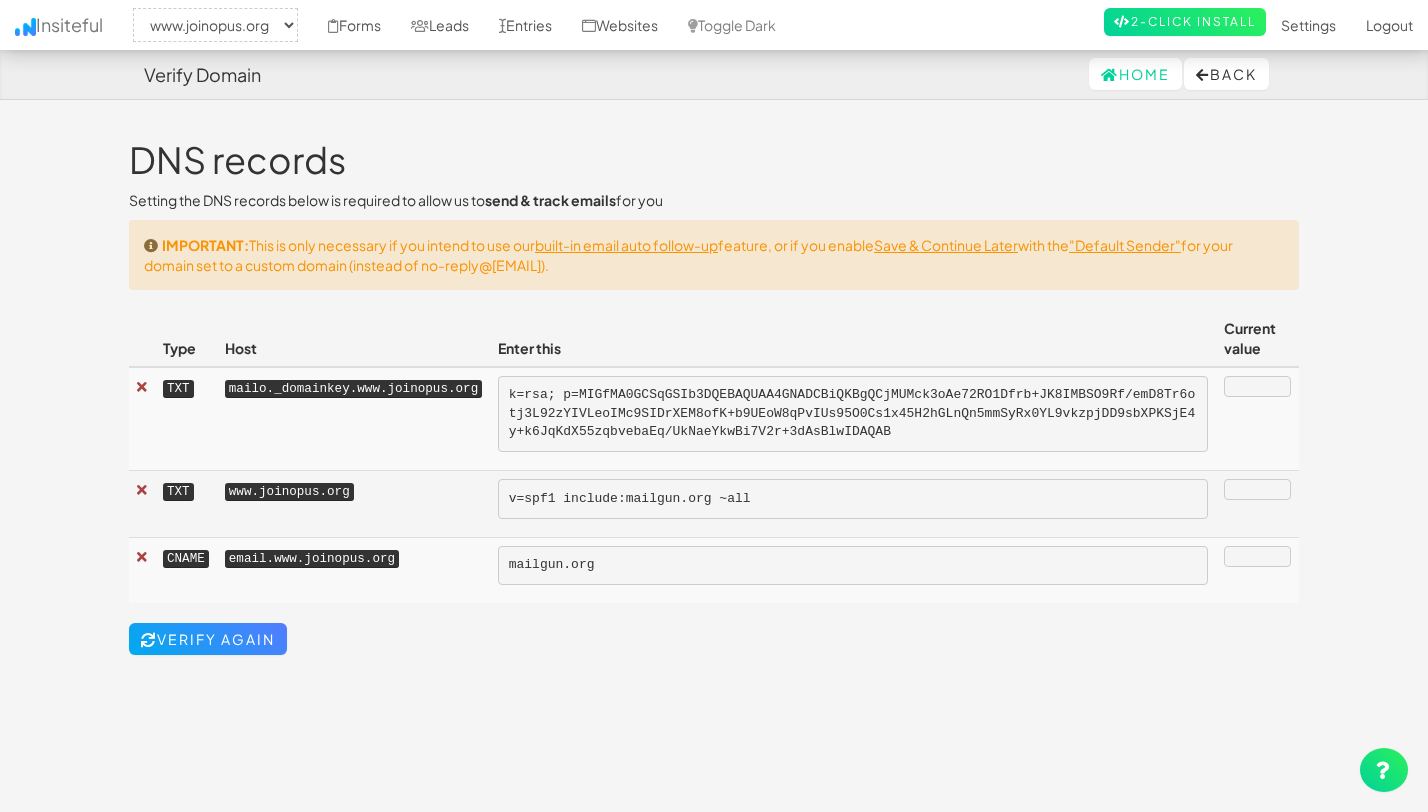 select on "2352" 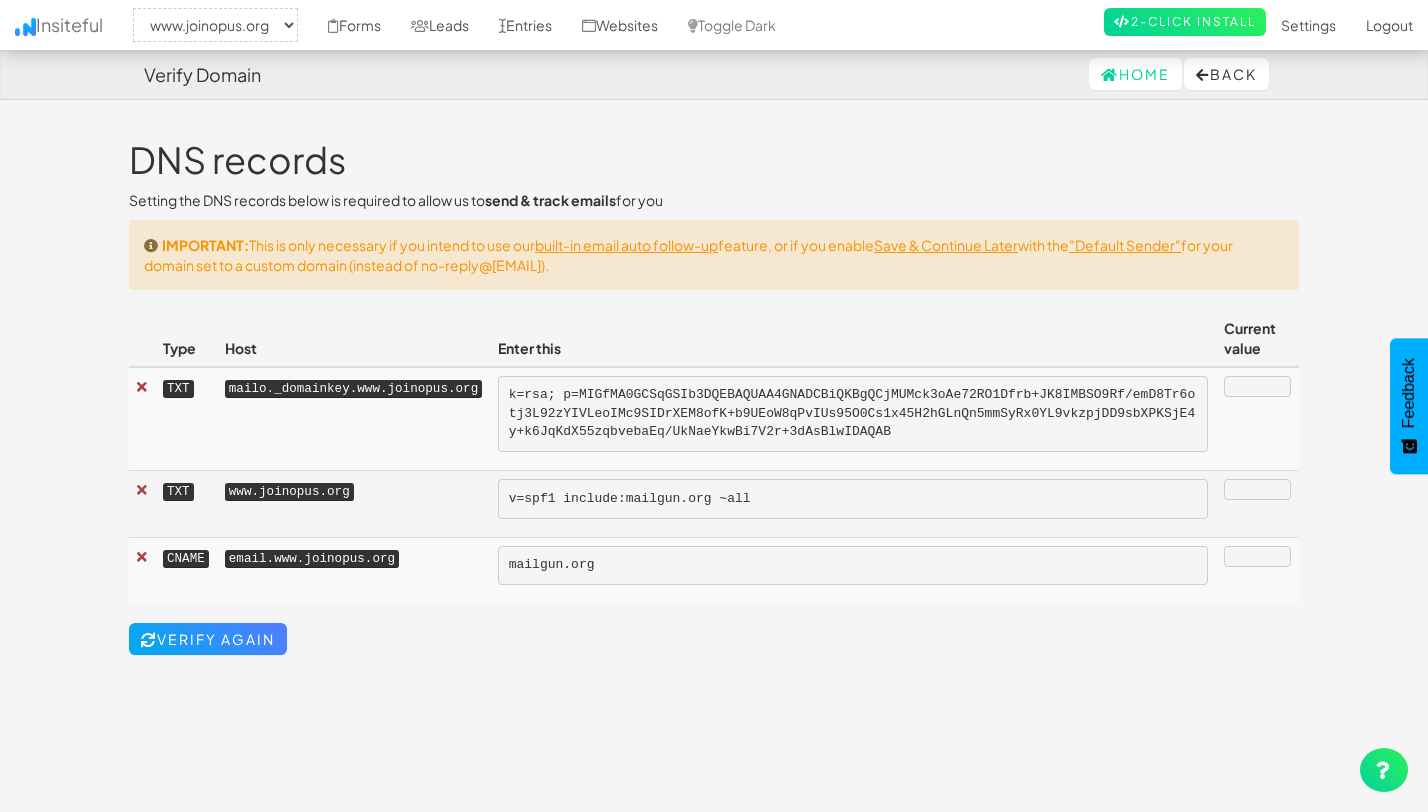 select on "2352" 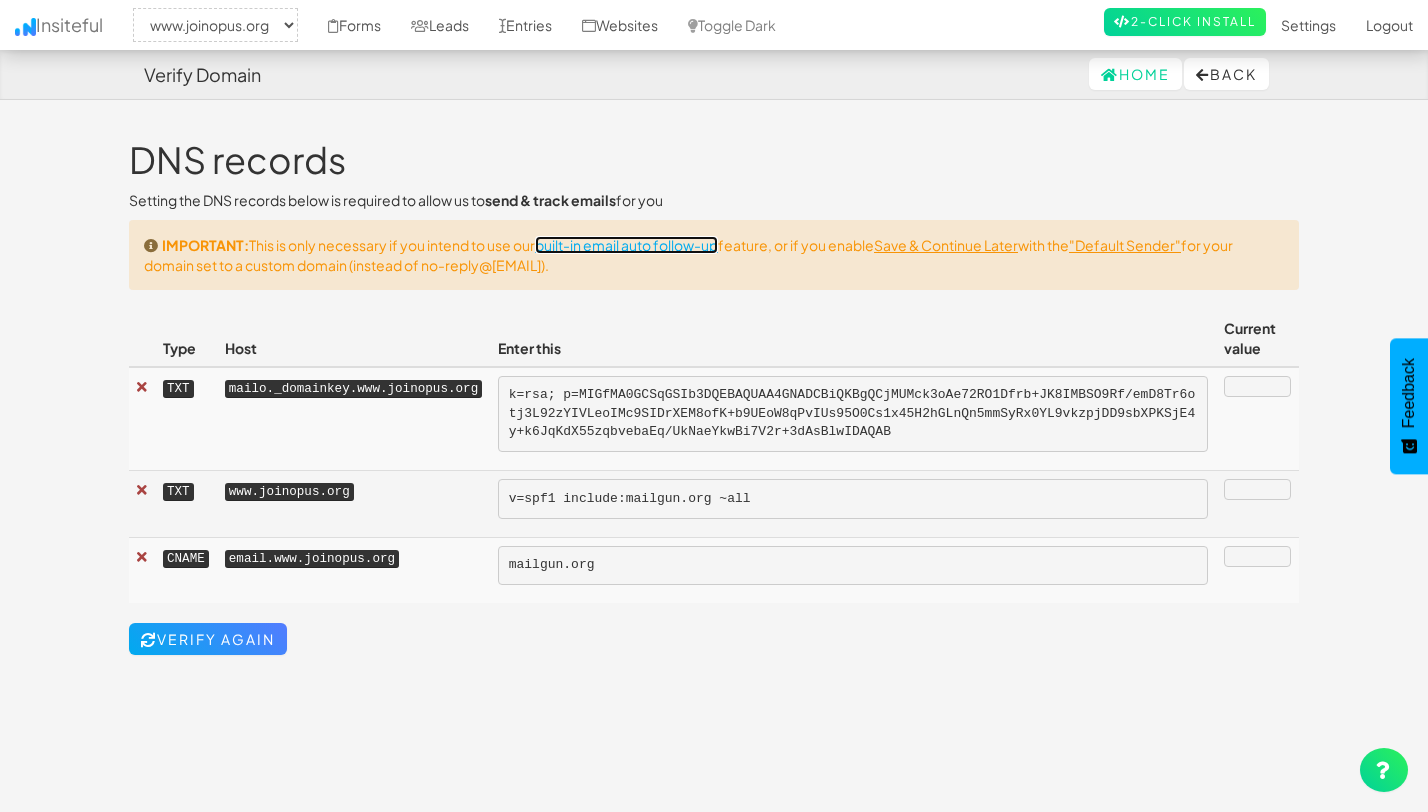 click on "built-in email auto follow-up" at bounding box center [626, 245] 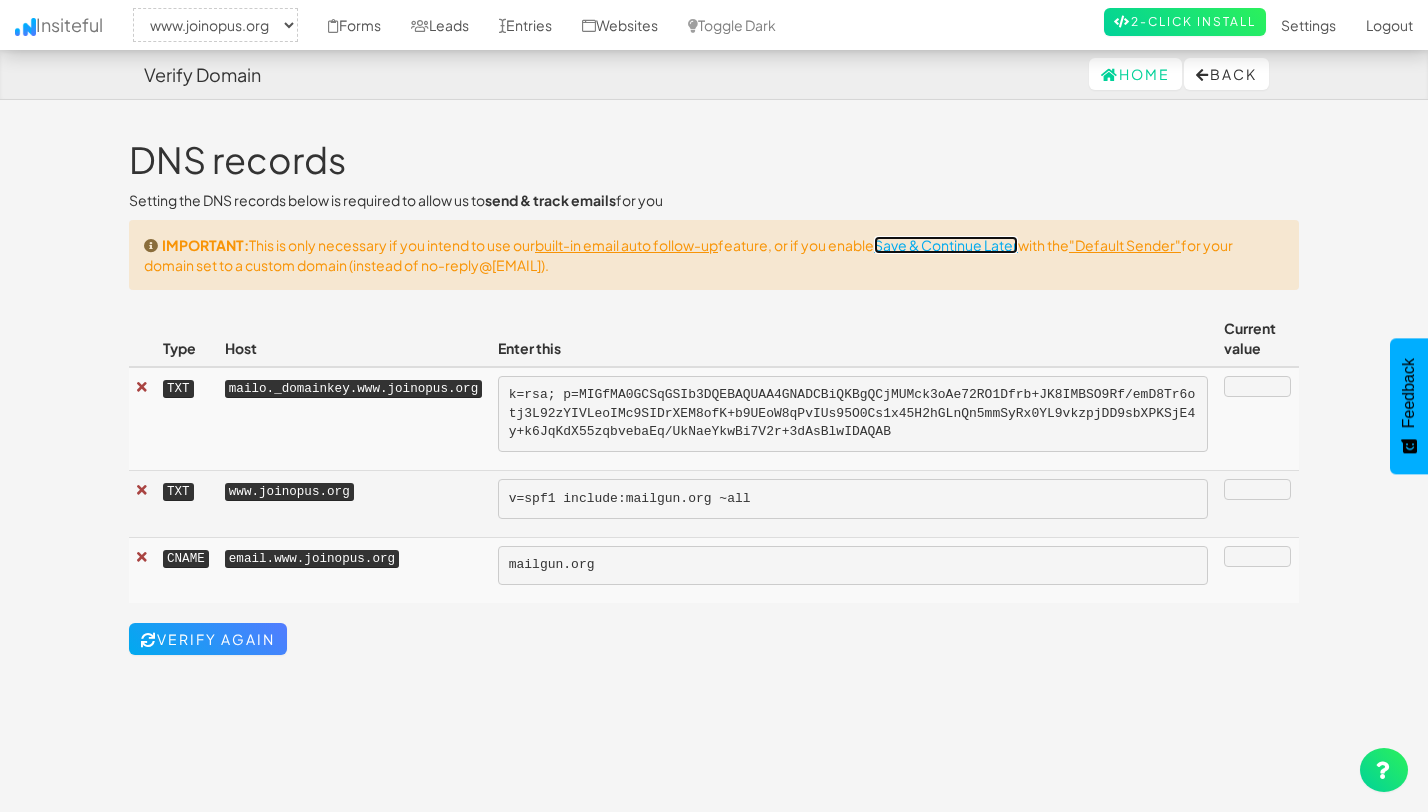 click on "Save & Continue Later" at bounding box center [946, 245] 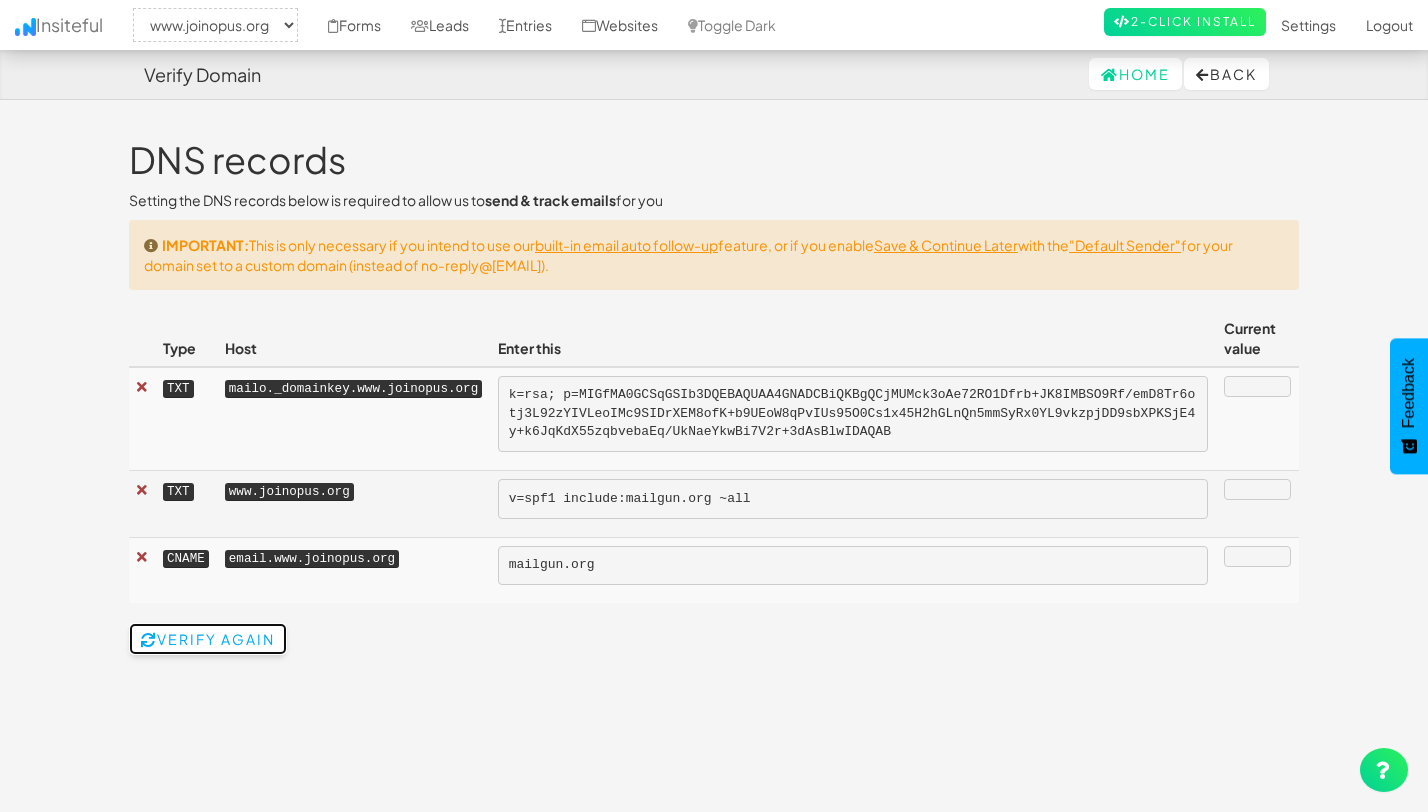 click on "Verify Again" at bounding box center [208, 639] 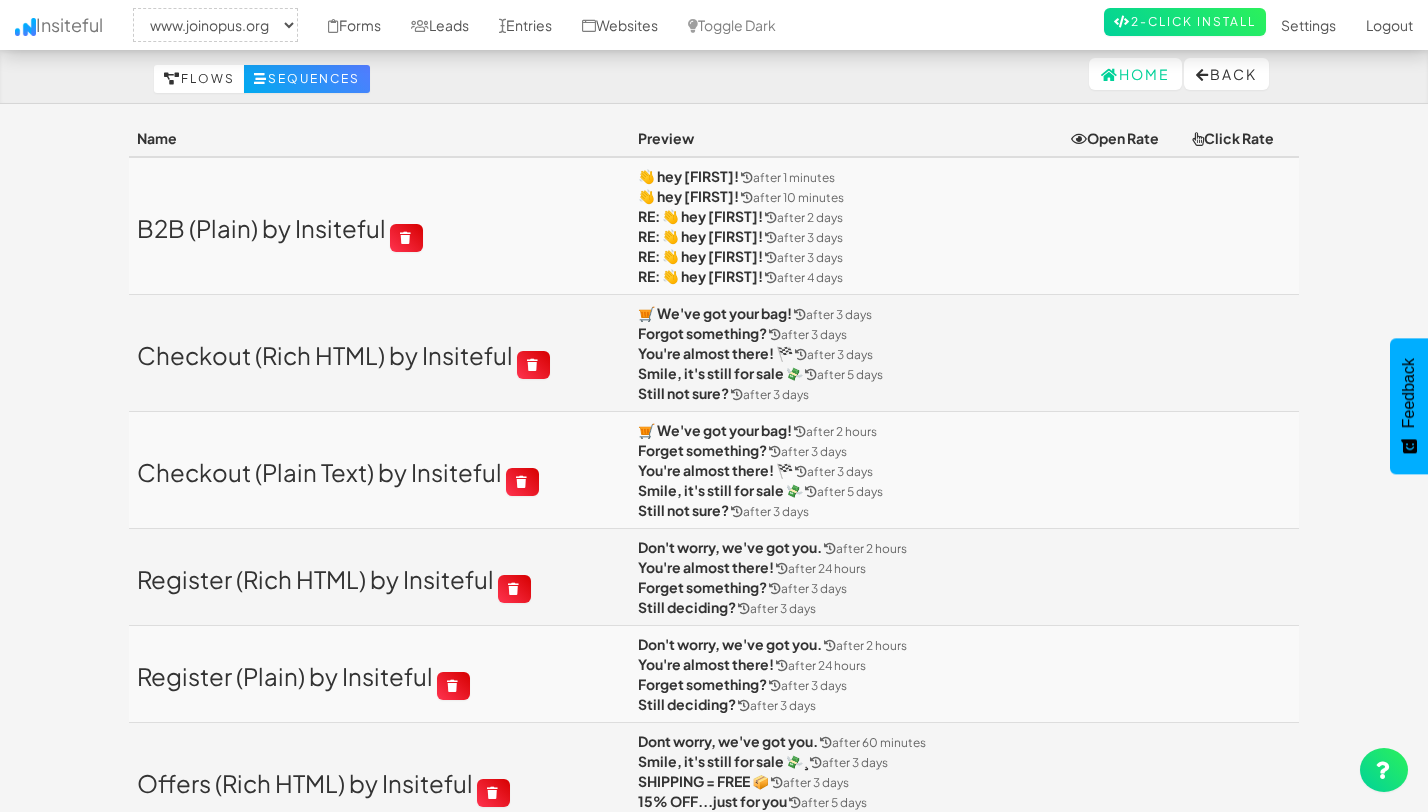 select on "2352" 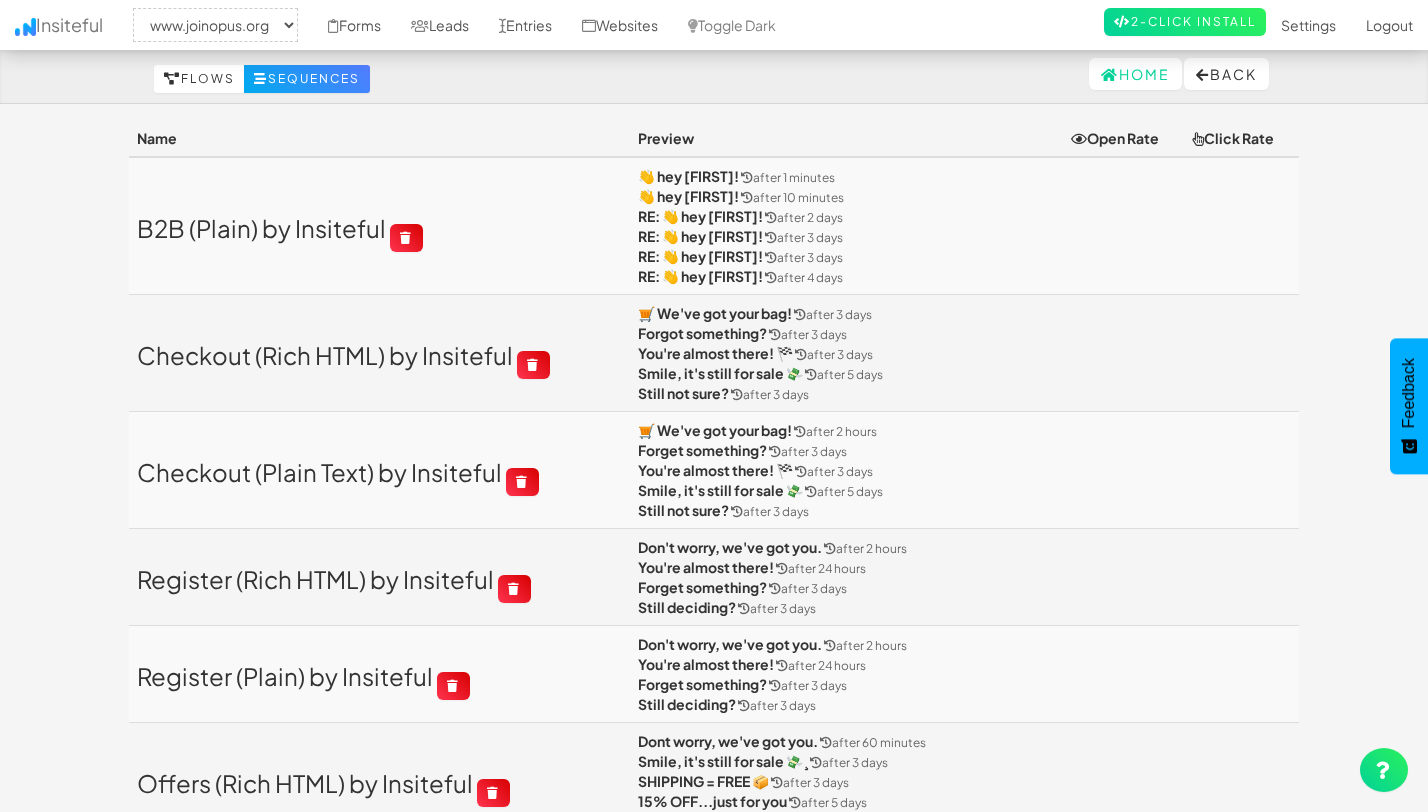 scroll, scrollTop: 219, scrollLeft: 0, axis: vertical 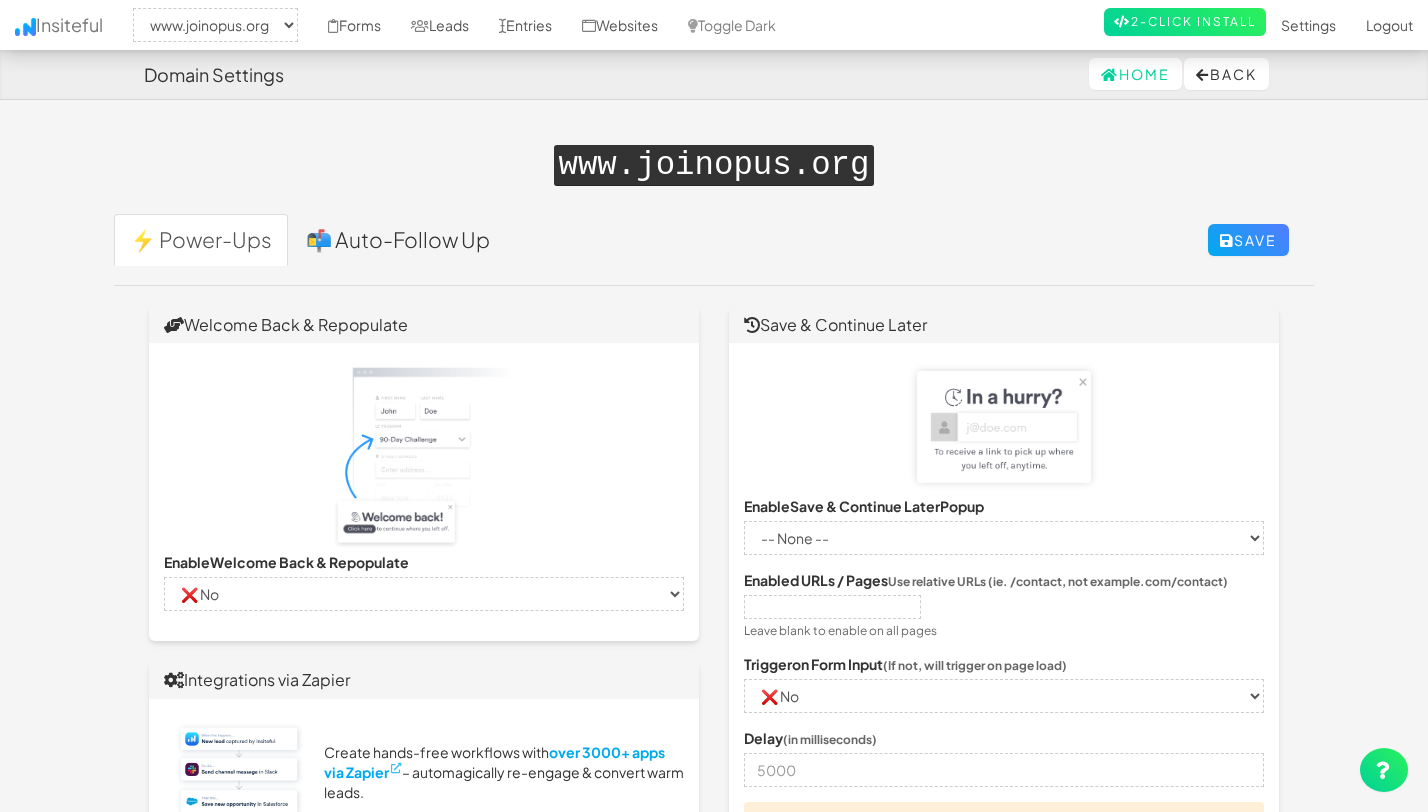 select on "2352" 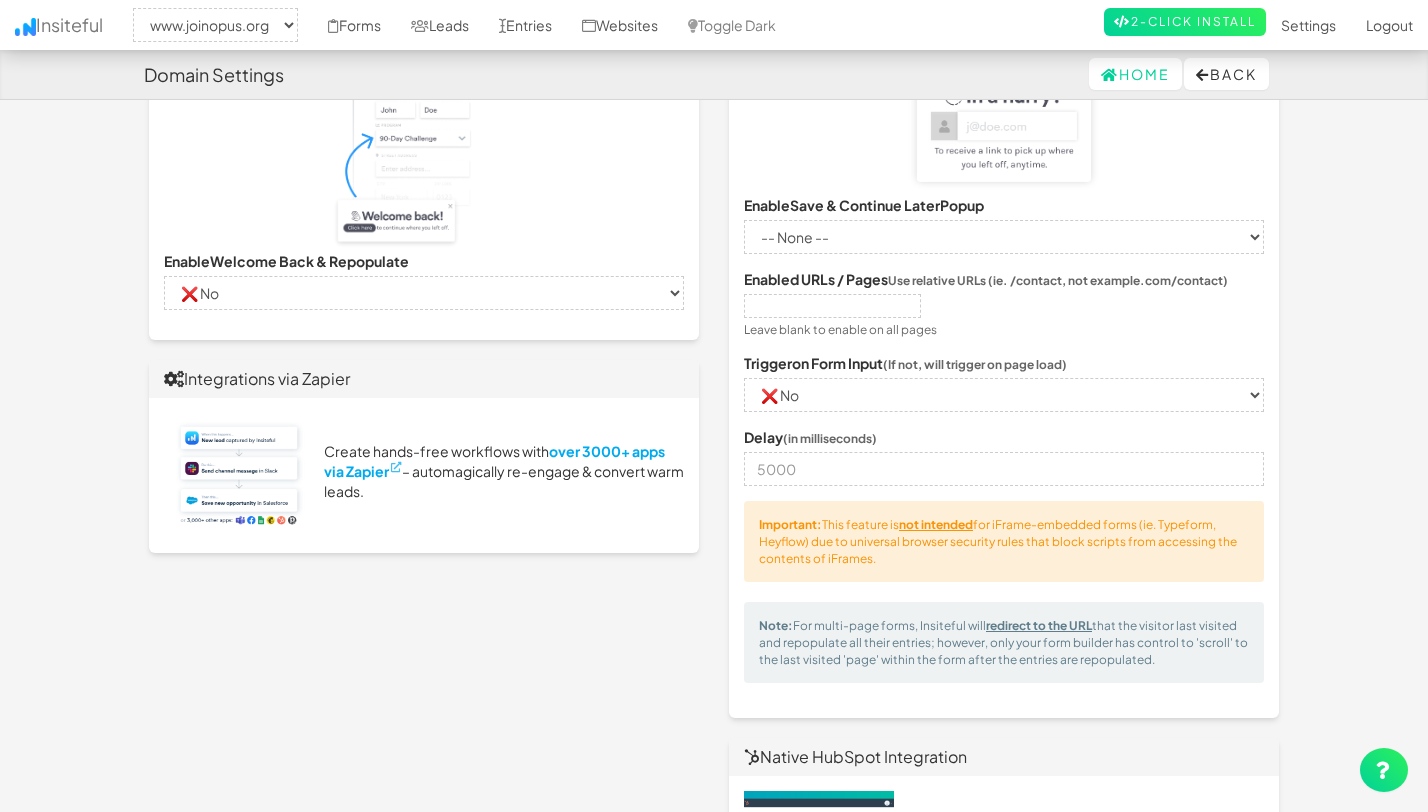 scroll, scrollTop: 303, scrollLeft: 0, axis: vertical 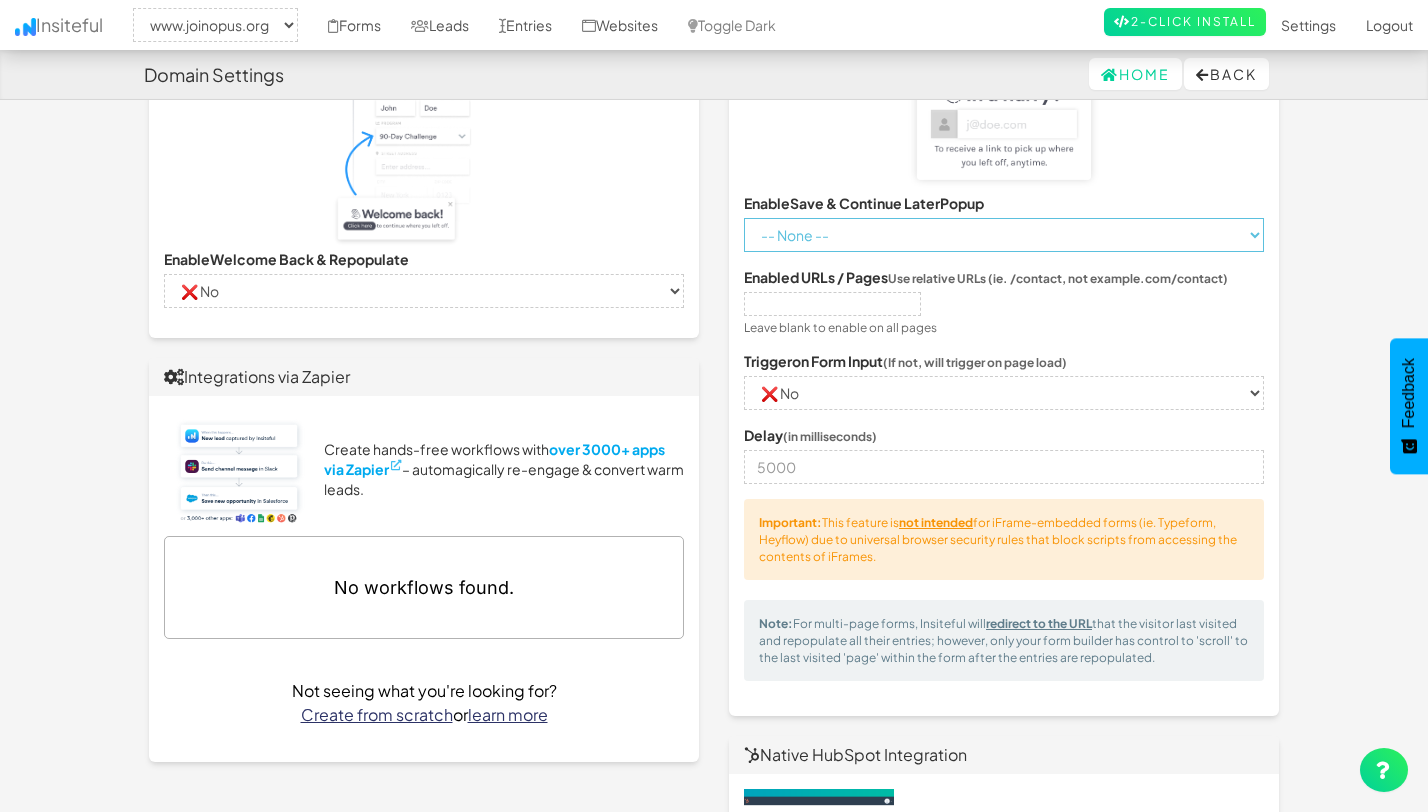 click on "-- None --  ✔ Yes ❌ No" at bounding box center [1004, 235] 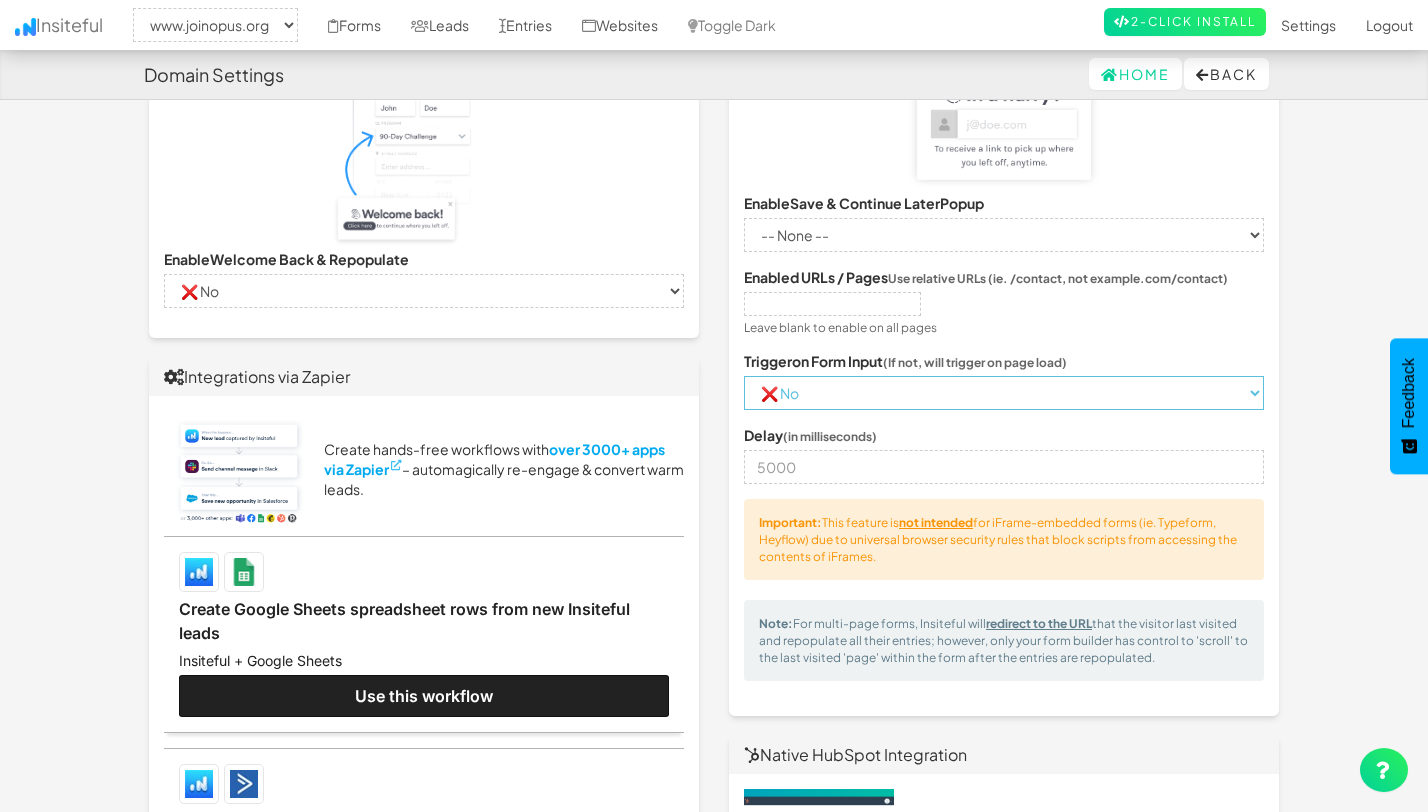 click on "-- None --  ✔ Yes ❌ No" at bounding box center (1004, 393) 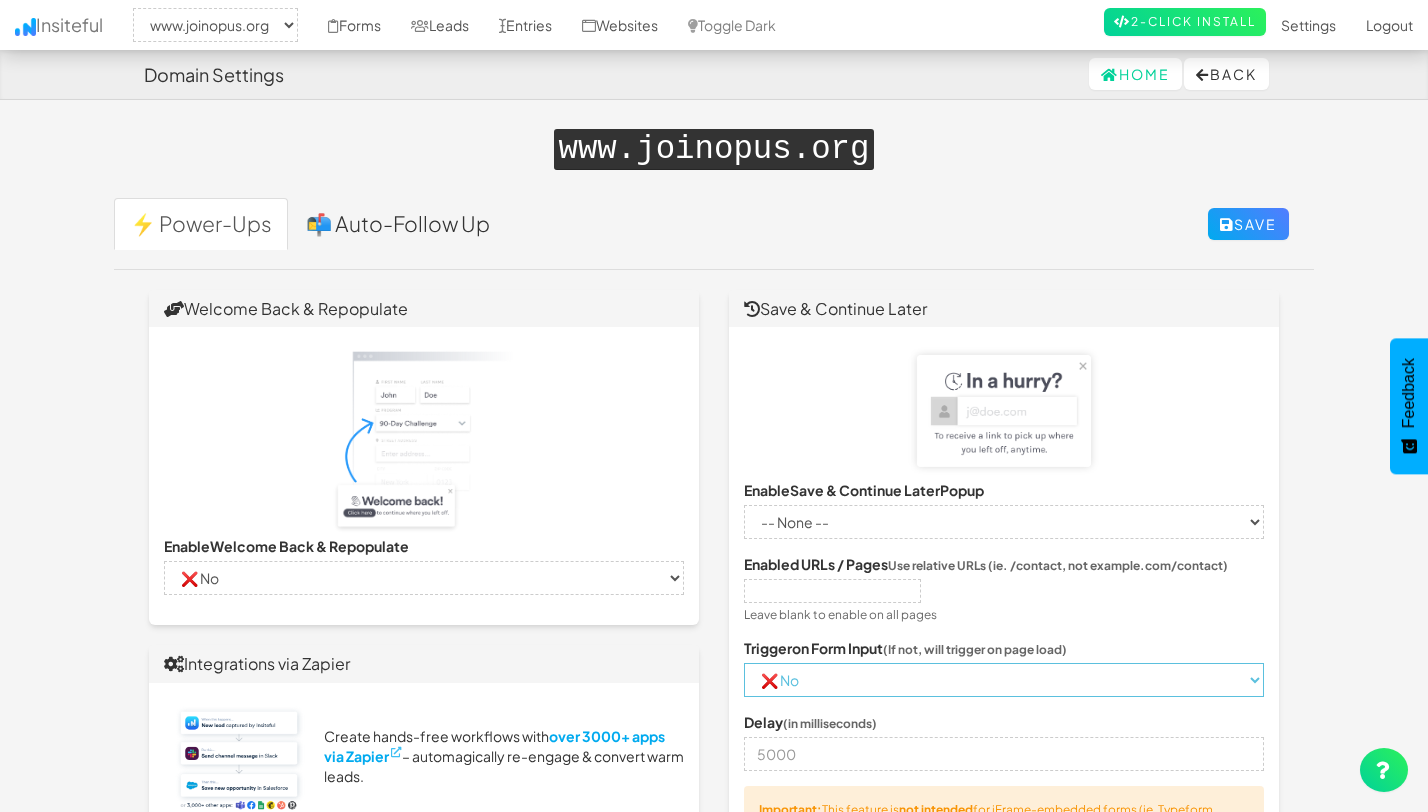 scroll, scrollTop: 0, scrollLeft: 0, axis: both 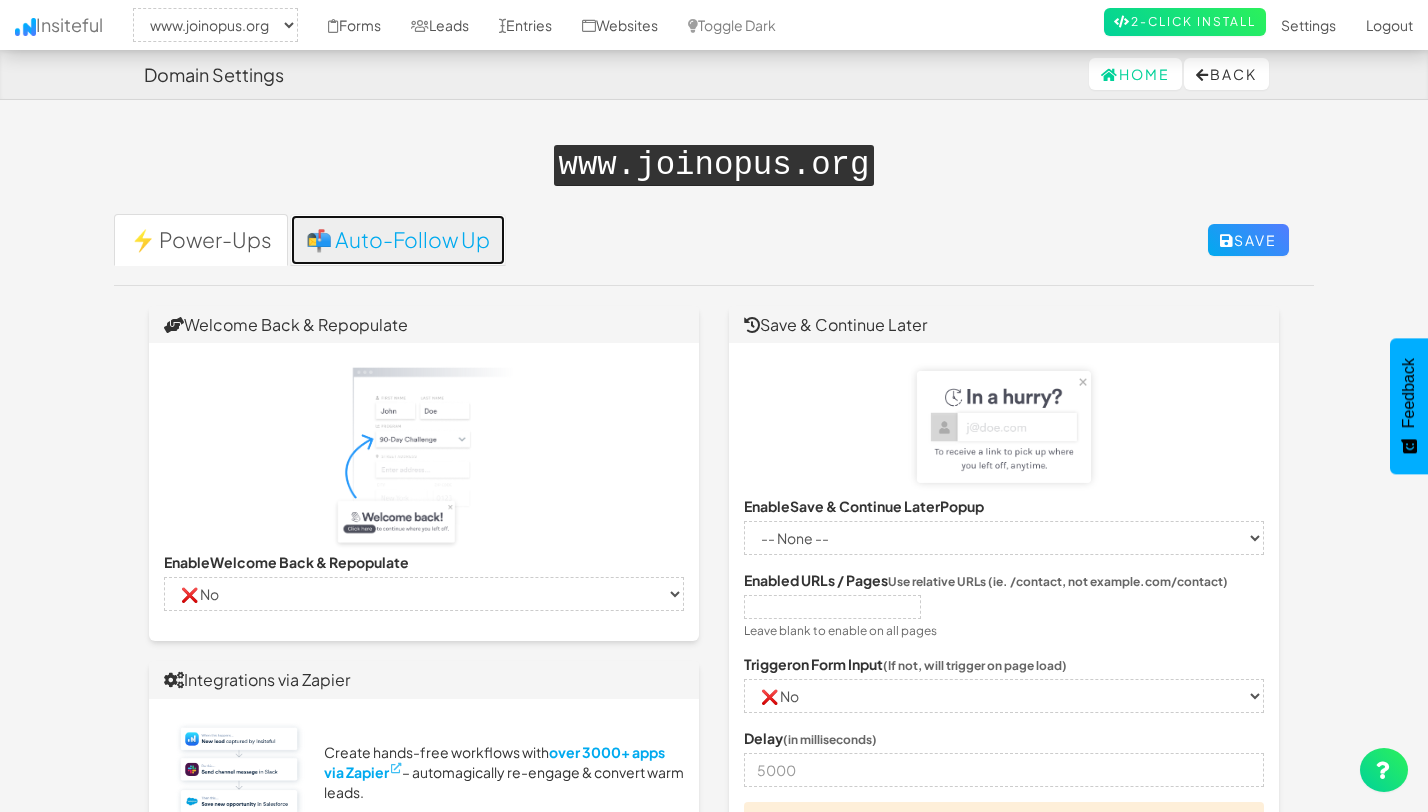 click on "📬 Auto-Follow Up" at bounding box center (398, 240) 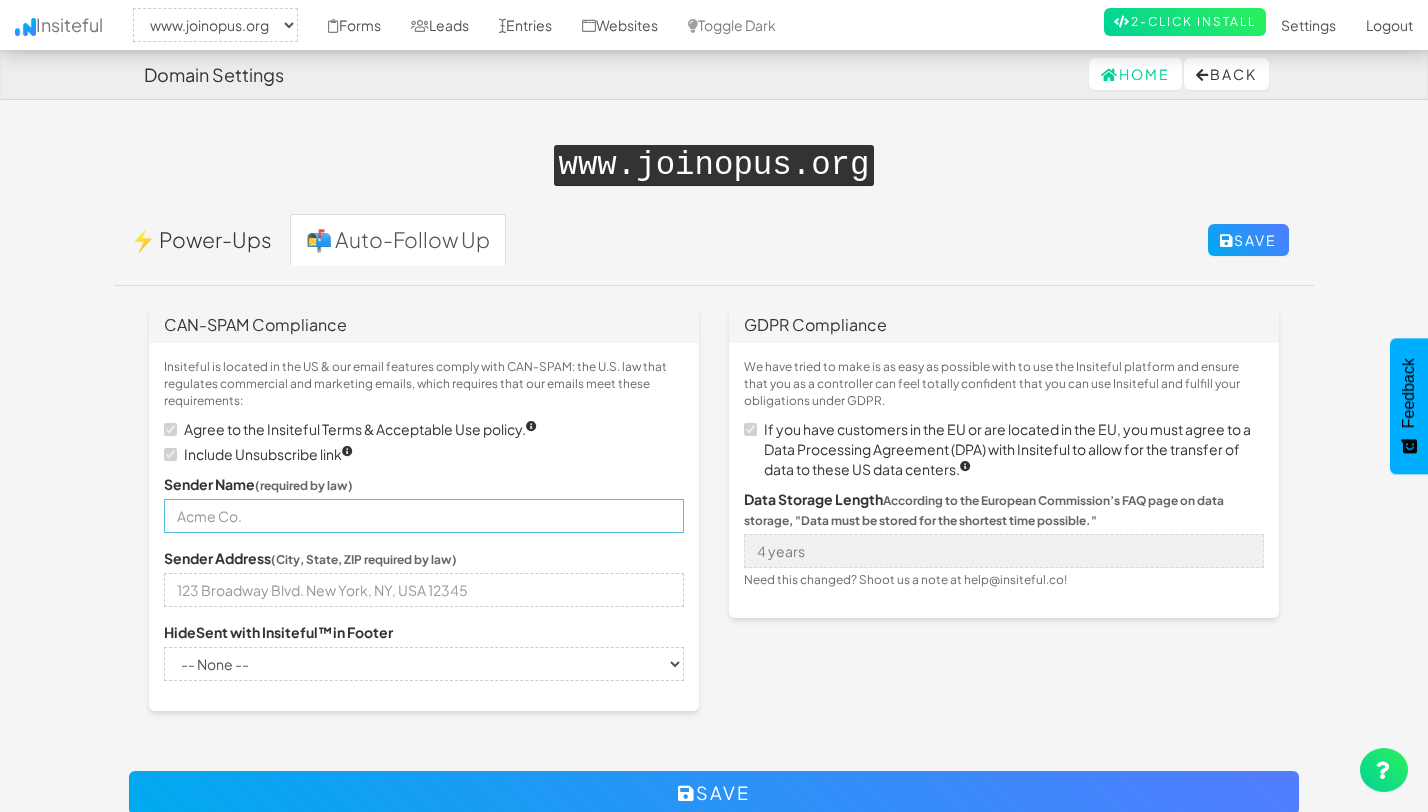 click at bounding box center [424, 516] 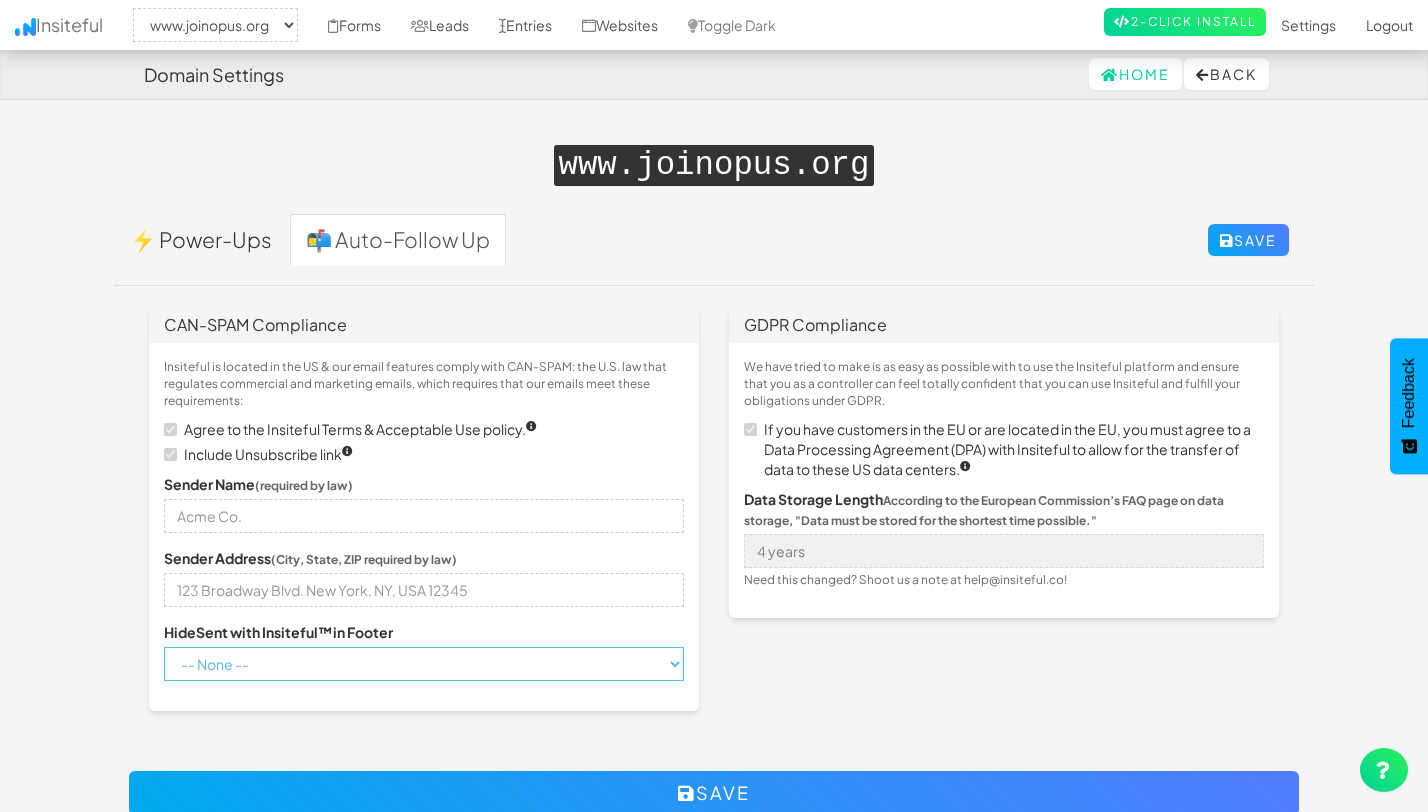 click on "-- None --  ✔ Yes ❌ No" at bounding box center (424, 664) 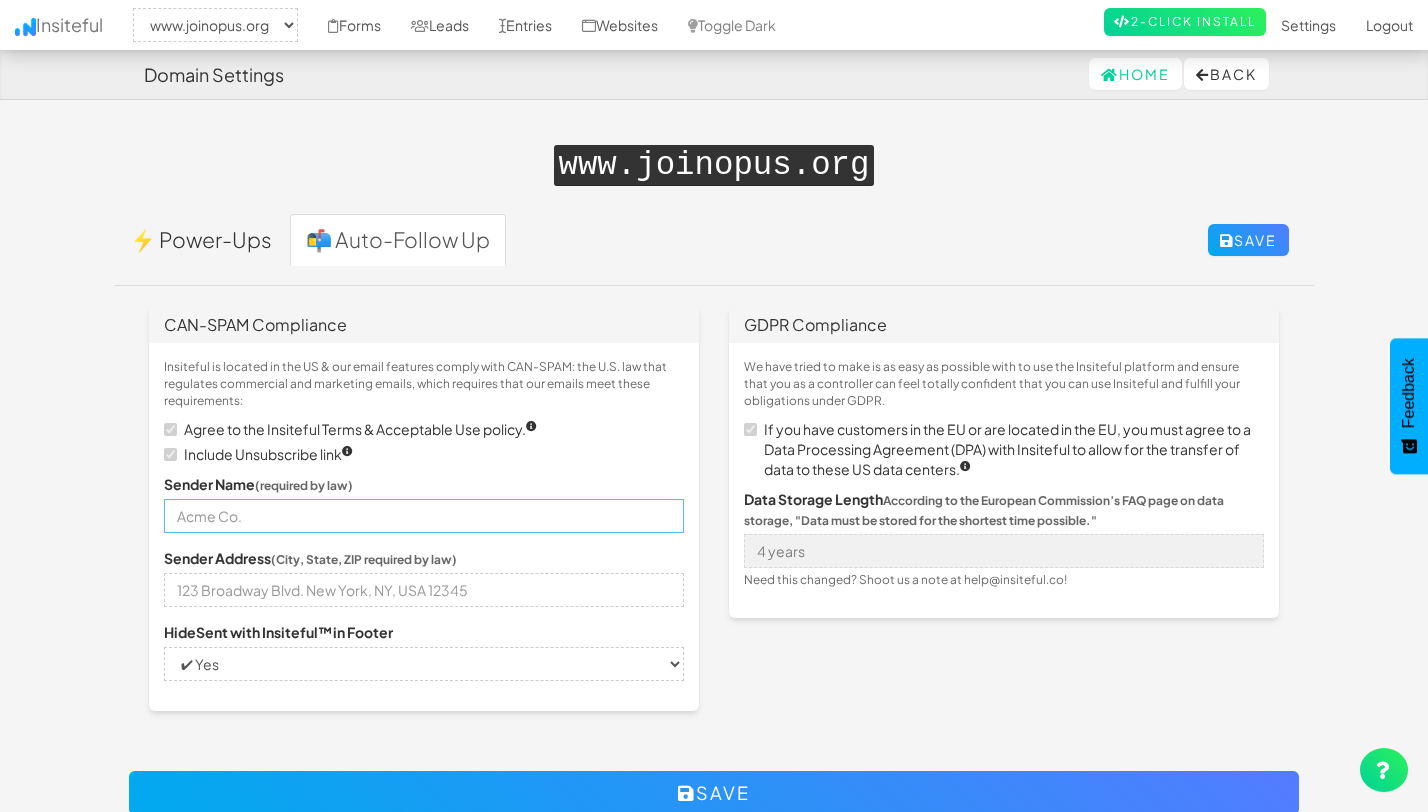 click at bounding box center [424, 516] 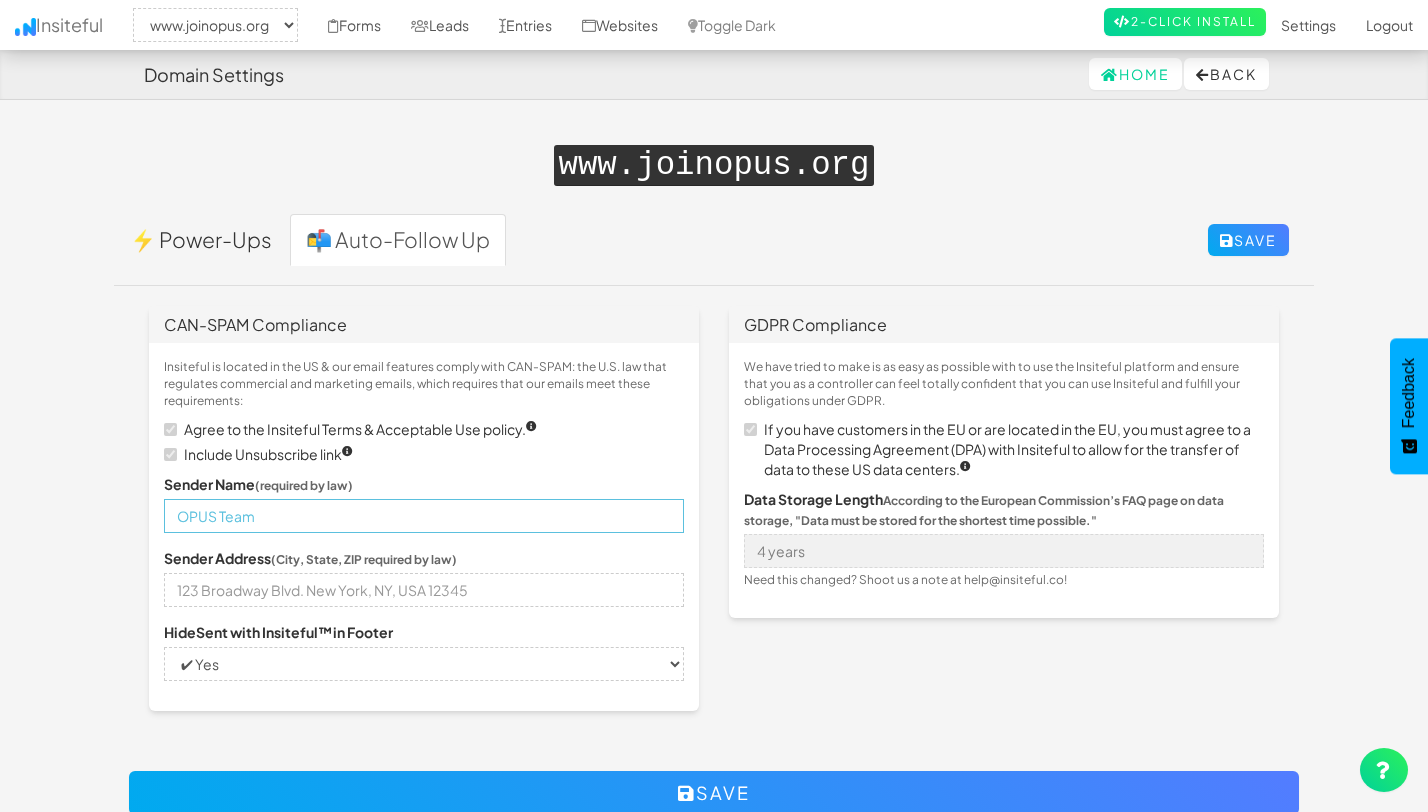 type on "OPUS Team" 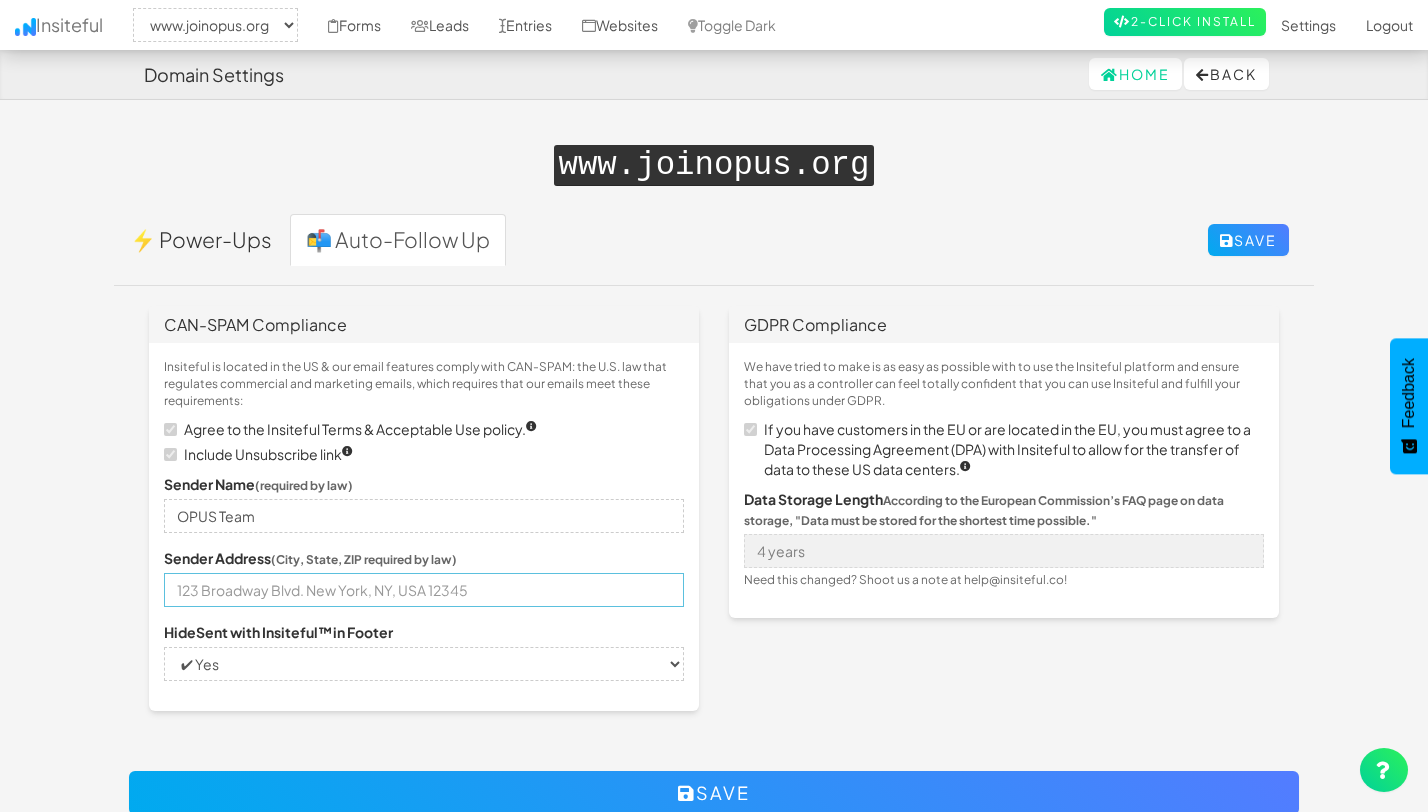 click at bounding box center (424, 590) 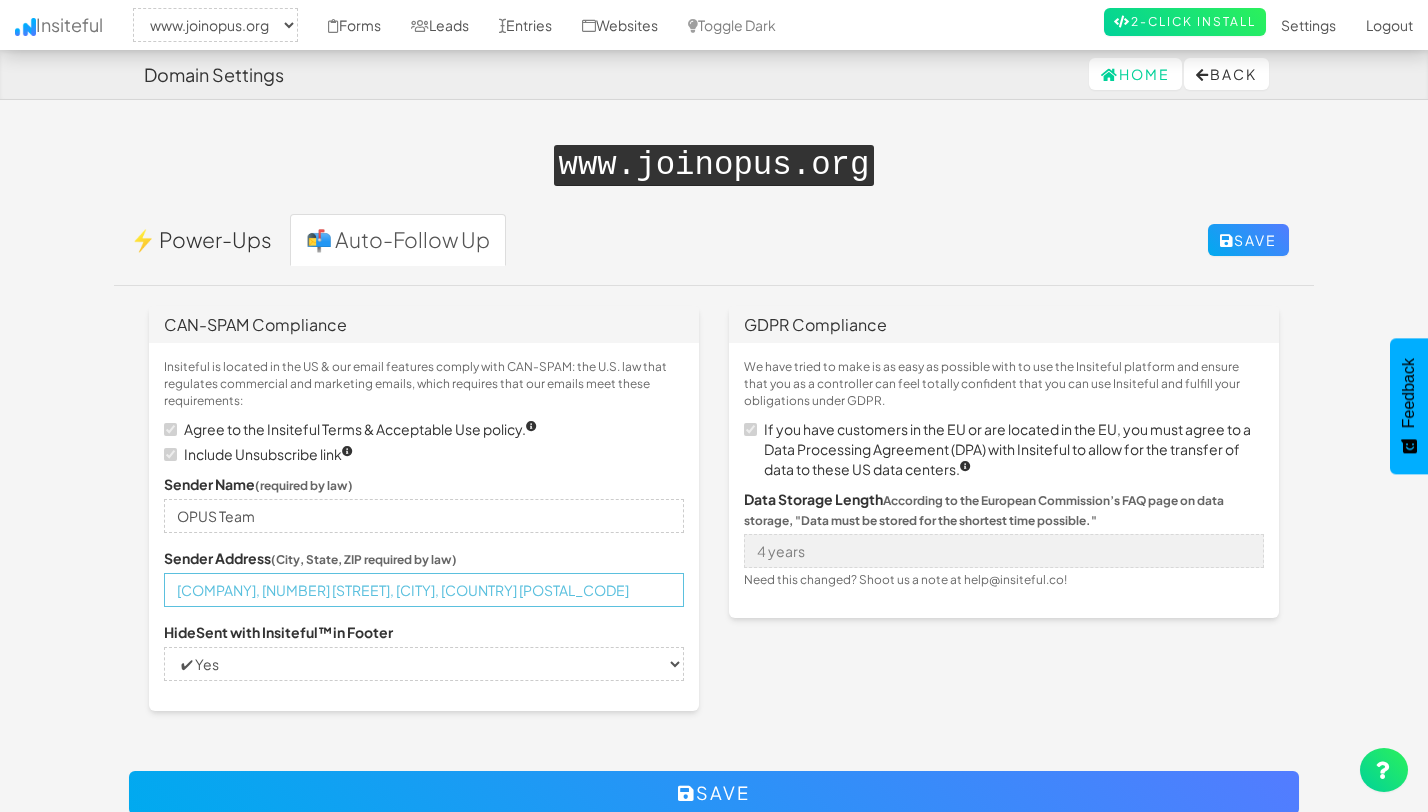 scroll, scrollTop: 8, scrollLeft: 0, axis: vertical 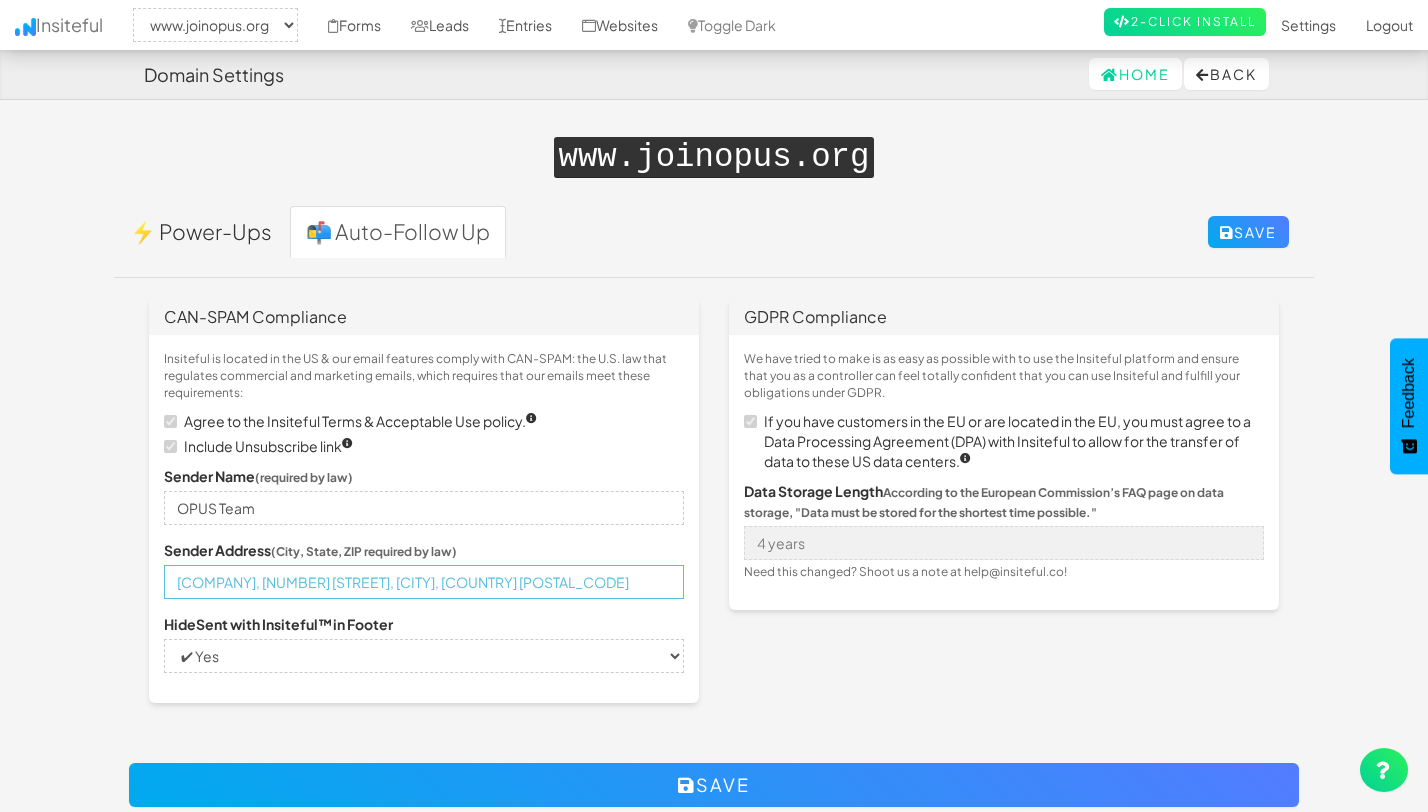 type on "OPUS, 55 Southwark Street,  London, UK SE1 1RU" 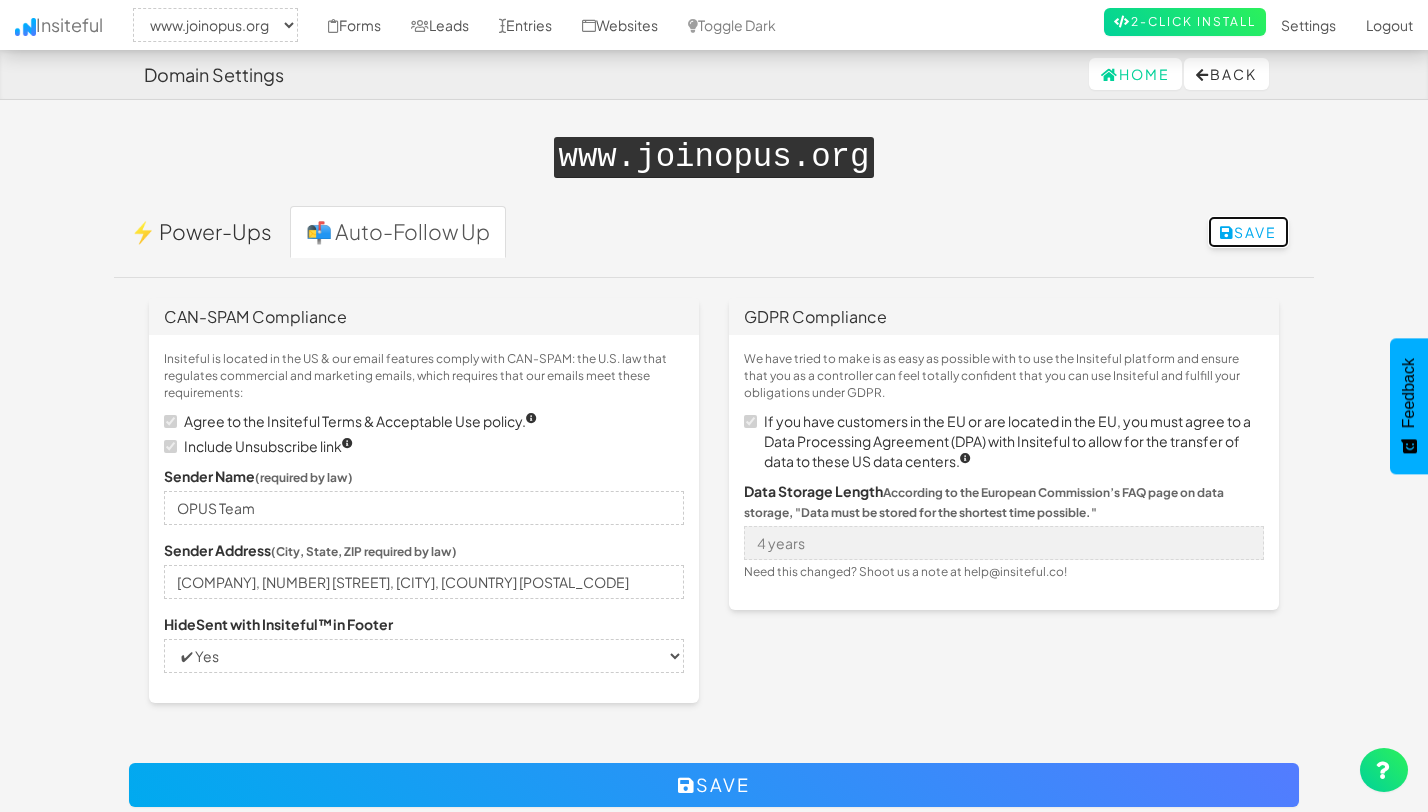 click at bounding box center [1227, 233] 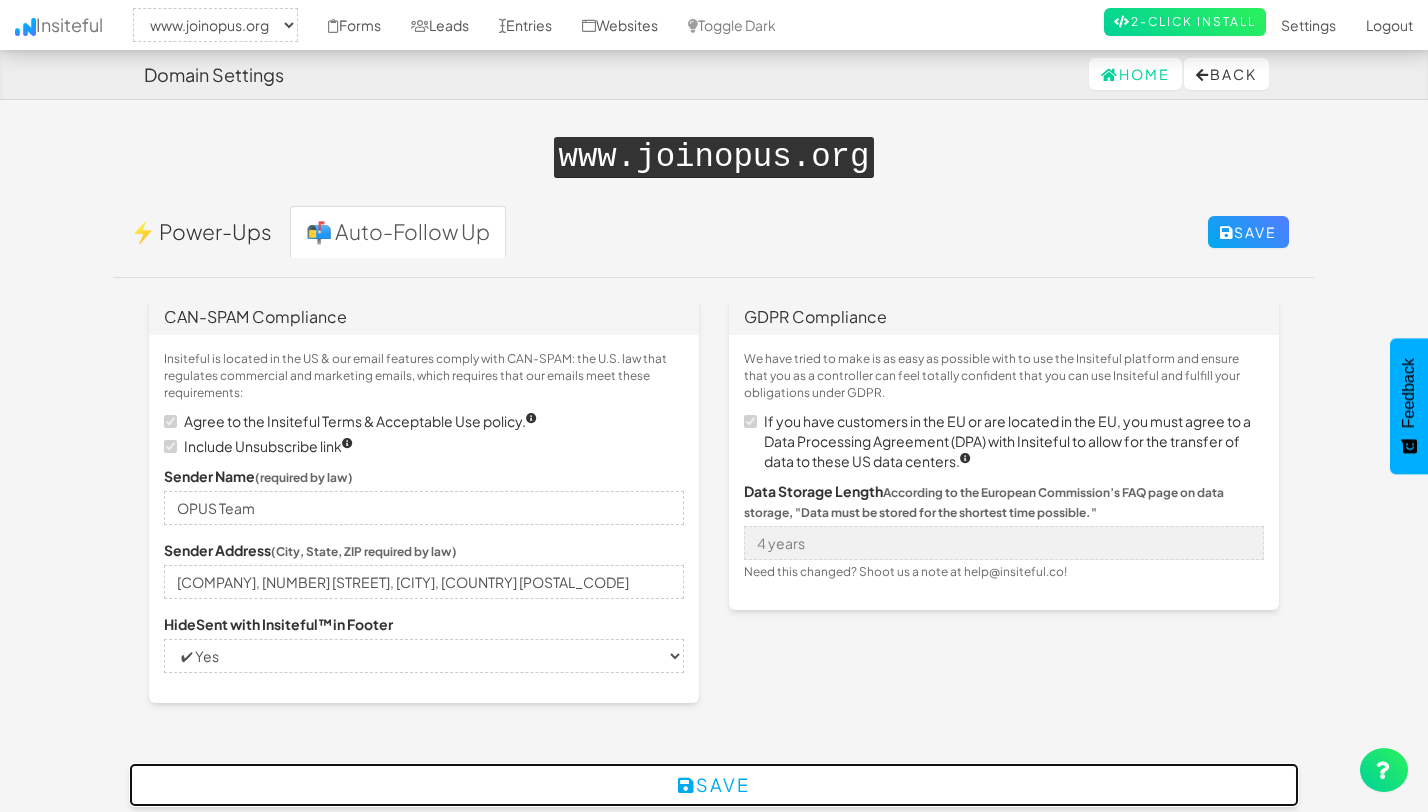 click on "Save" at bounding box center [714, 785] 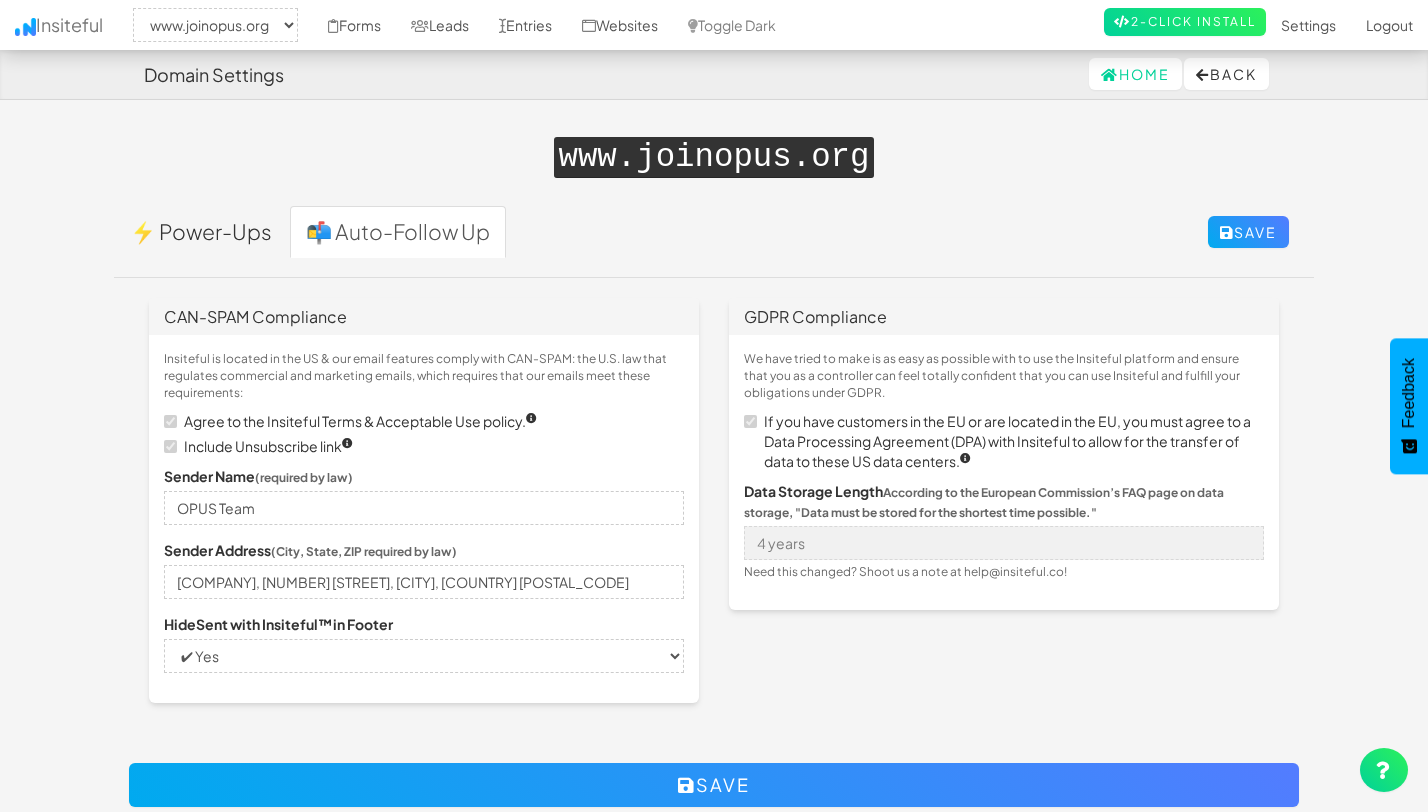 click on "CAN-SPAM Compliance
Insiteful is located in the US & our email features comply with CAN-SPAM: the U.S. law that regulates commercial and marketing emails, which requires that our emails meet these requirements:
Agree to the Insiteful Terms & Acceptable Use policy.
Include Unsubscribe link
Sender Name  (required by law)
OPUS Team
Sender Address  (City, State, ZIP required by law)
OPUS, 55 Southwark Street,  London, UK SE1 1RU
Hide  Sent with Insiteful™  in Footer
-- None --  ✔ Yes ❌ No
GDPR Compliance
We have tried to make is as easy as possible with to use the Insiteful platform and ensure that you as a controller can feel totally confident that you can use Insiteful and fulfill your obligations under GDPR.
Data Storage Length
4 years" at bounding box center [714, 511] 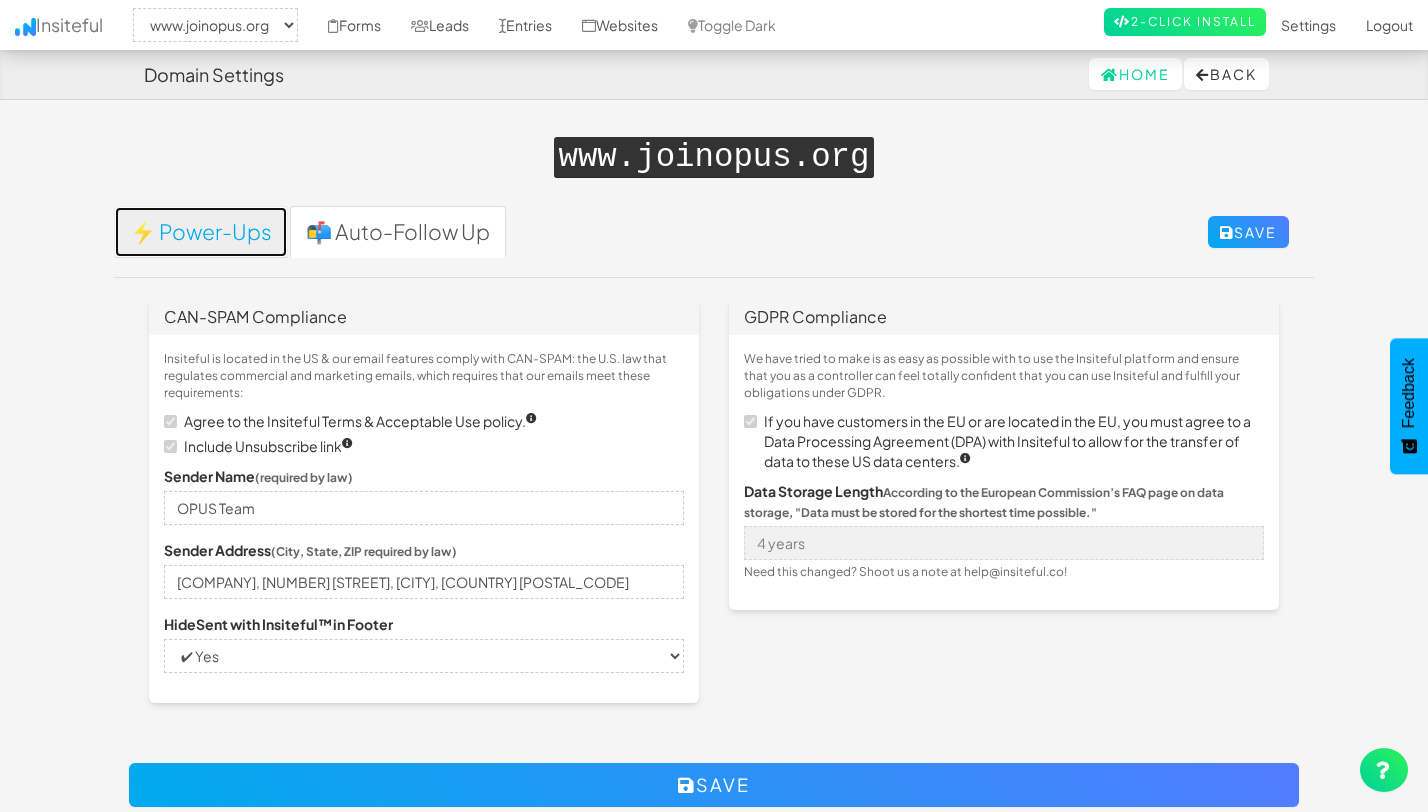click on "⚡ Power-Ups" at bounding box center [201, 232] 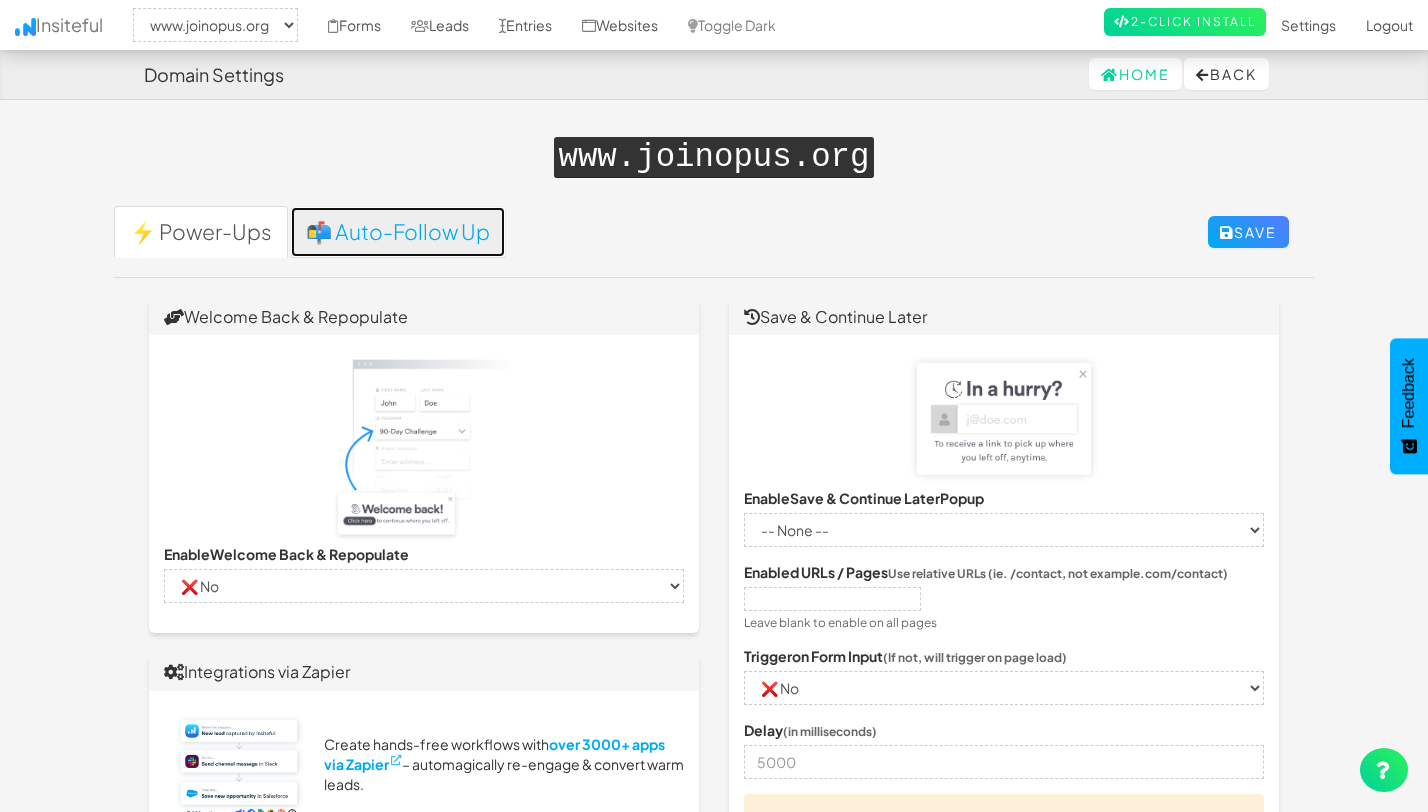 click on "📬 Auto-Follow Up" at bounding box center [398, 232] 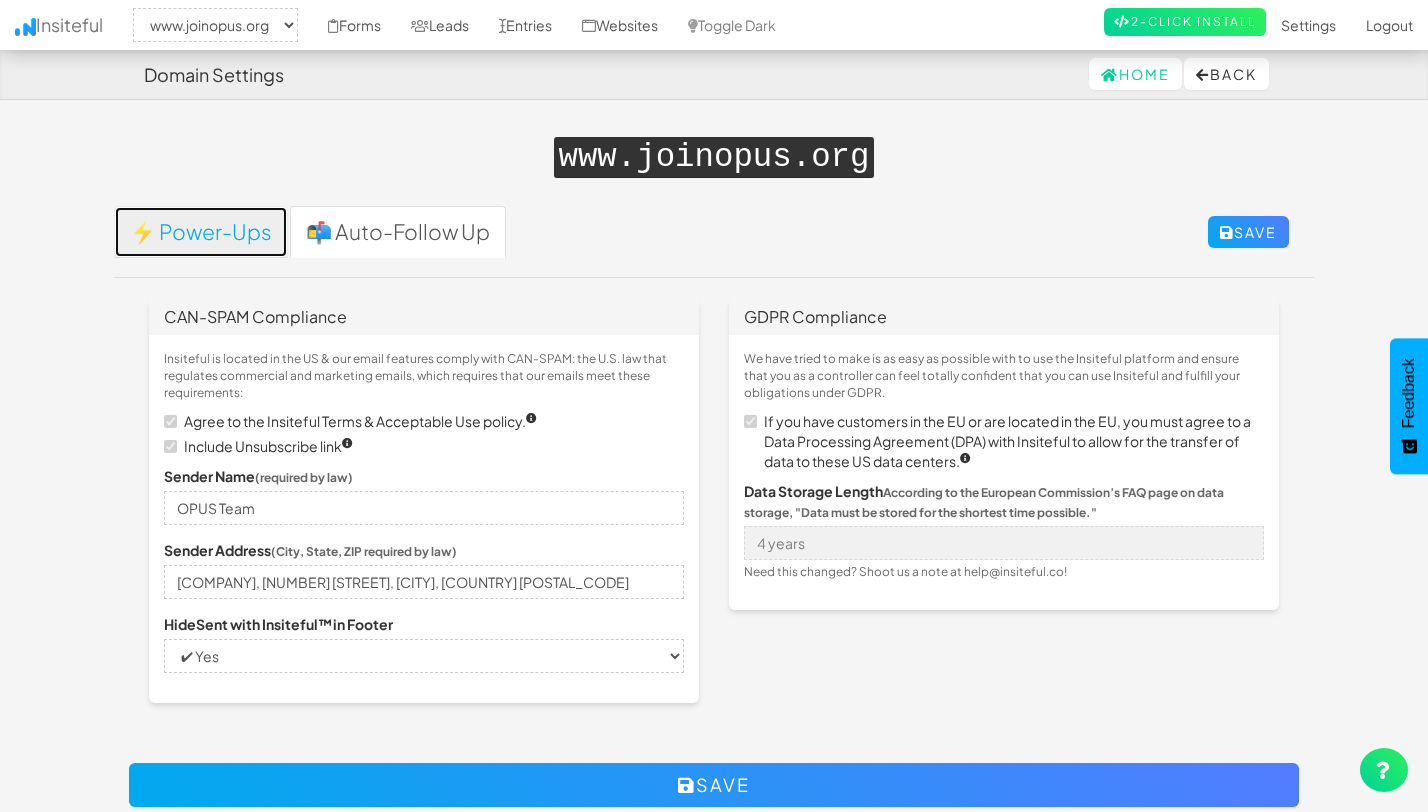 click on "⚡ Power-Ups" at bounding box center (201, 232) 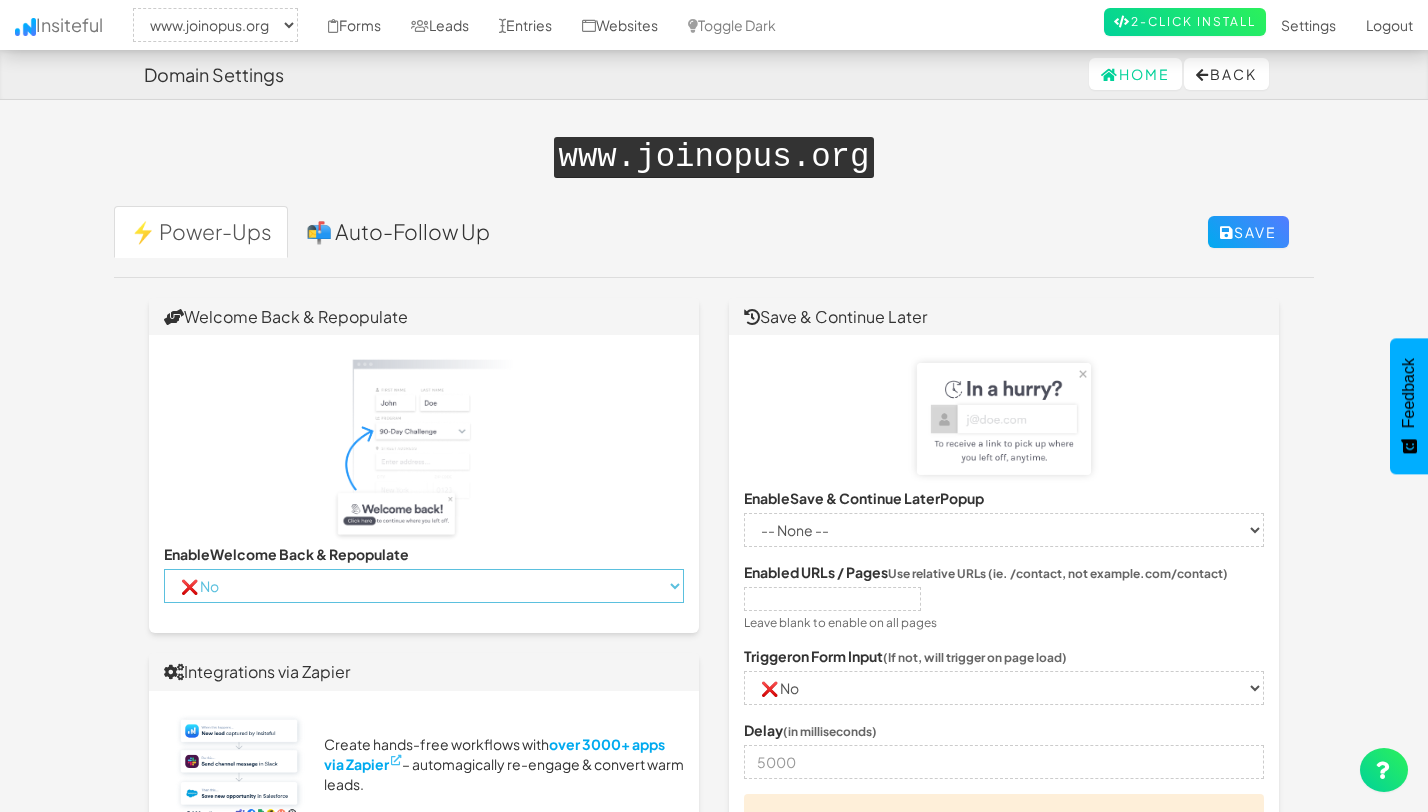 click on "-- None --  ✔ Yes ❌ No" at bounding box center (424, 586) 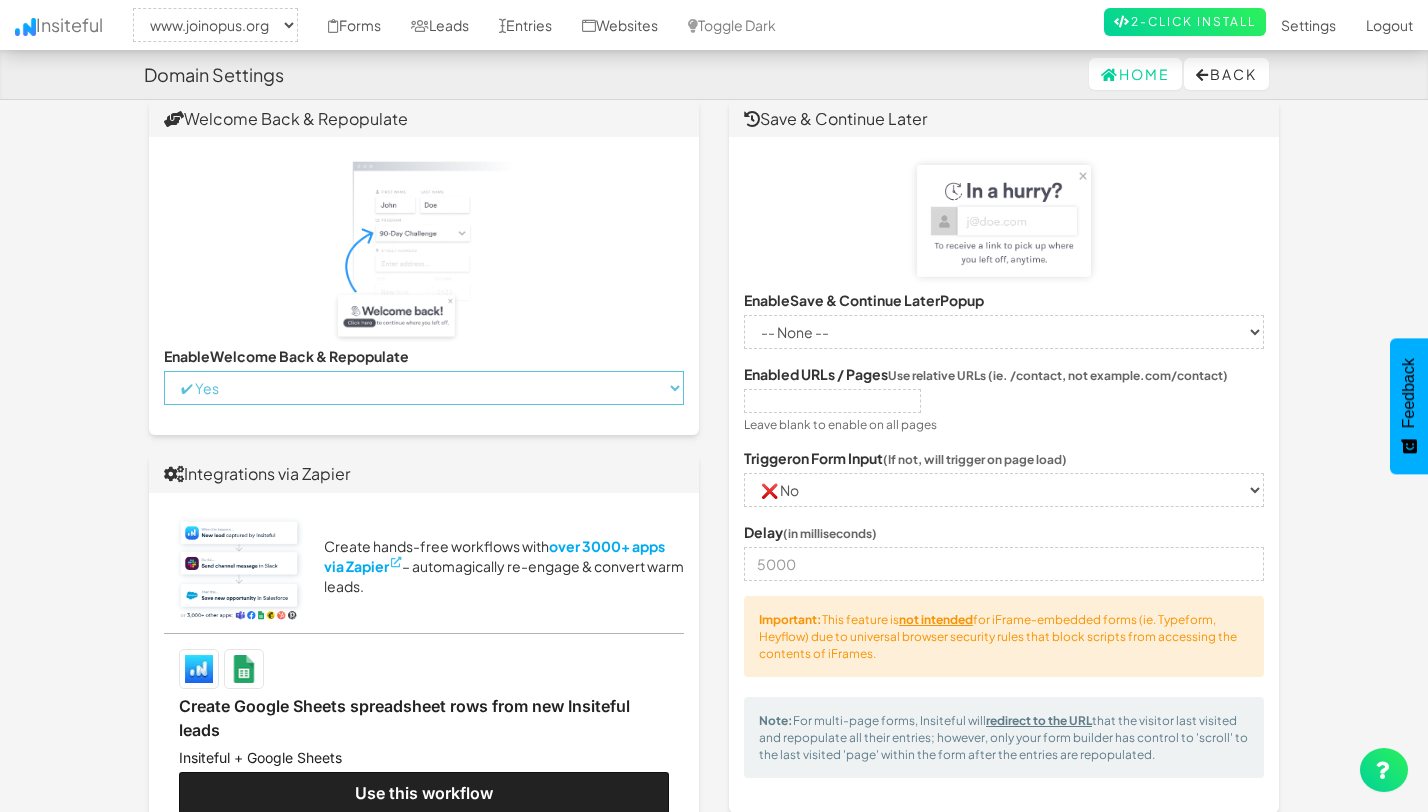 scroll, scrollTop: 199, scrollLeft: 0, axis: vertical 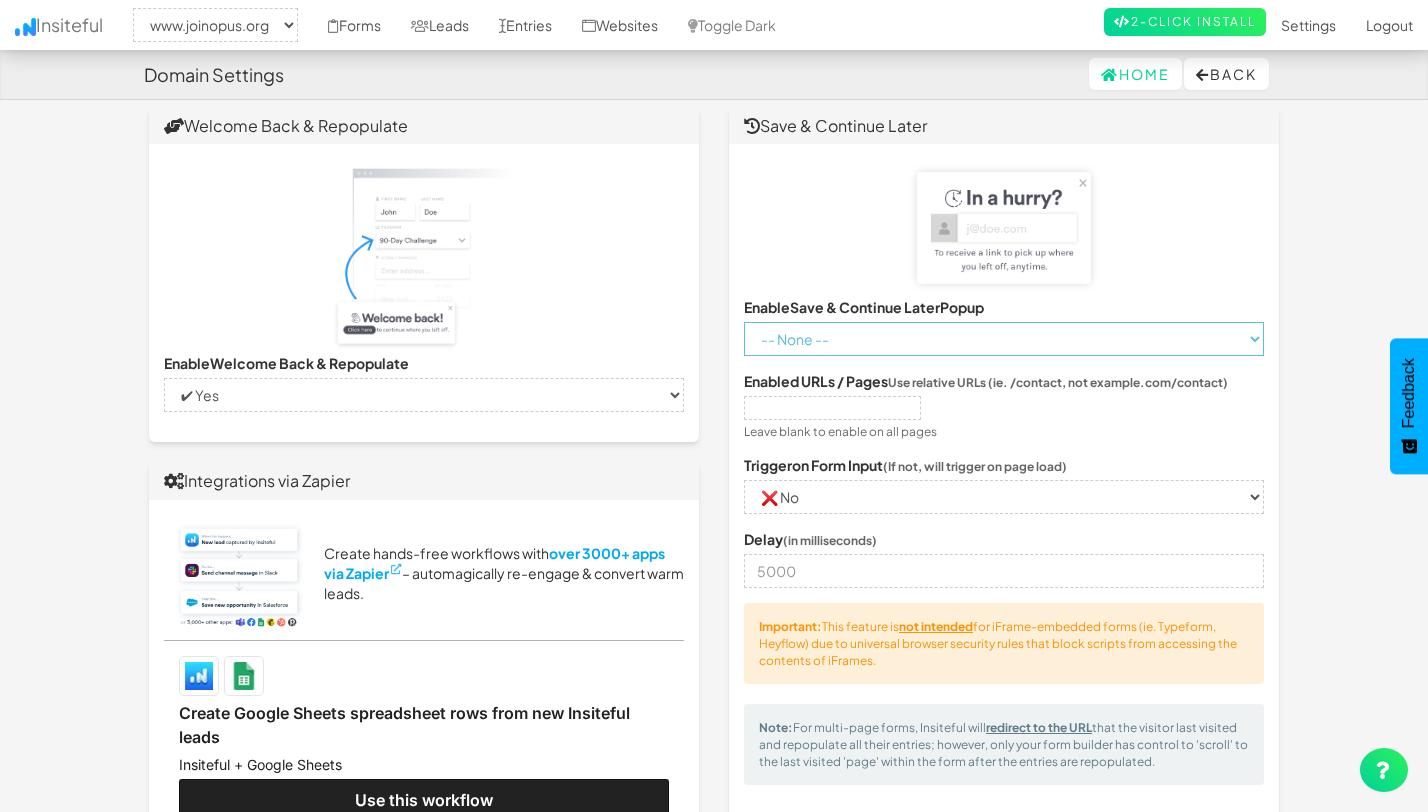 click on "-- None --  ✔ Yes ❌ No" at bounding box center (1004, 339) 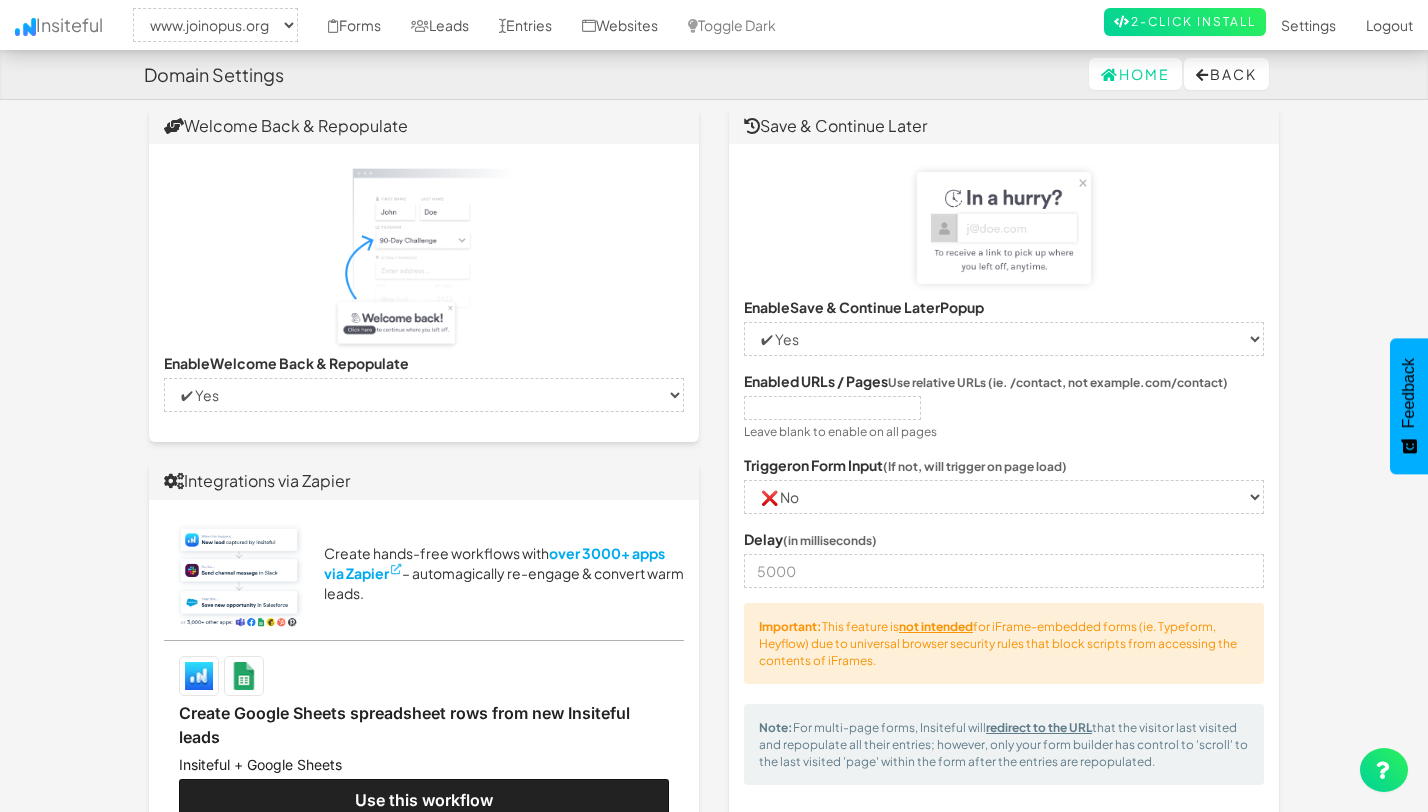 click at bounding box center (832, 408) 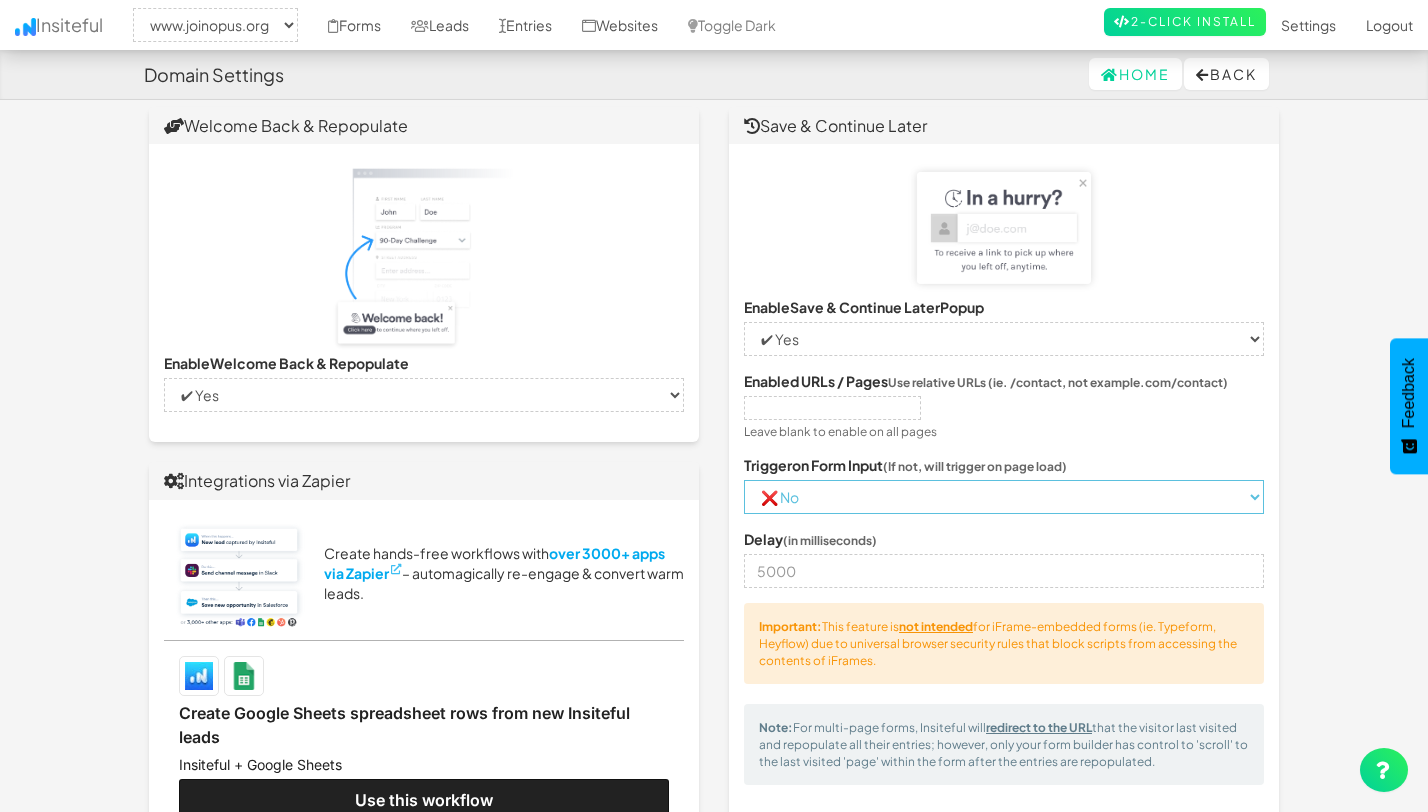 click on "-- None --  ✔ Yes ❌ No" at bounding box center (1004, 497) 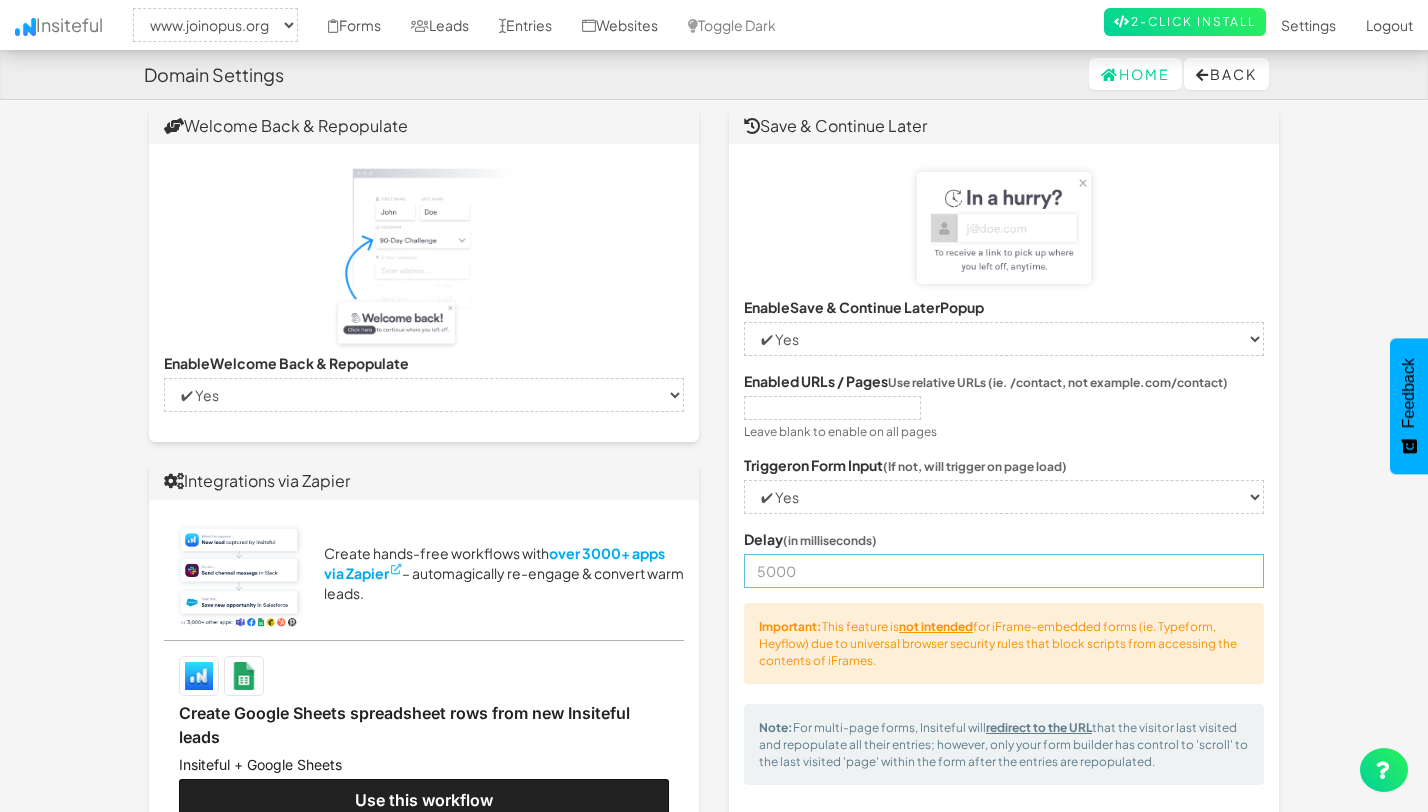 click at bounding box center [1004, 571] 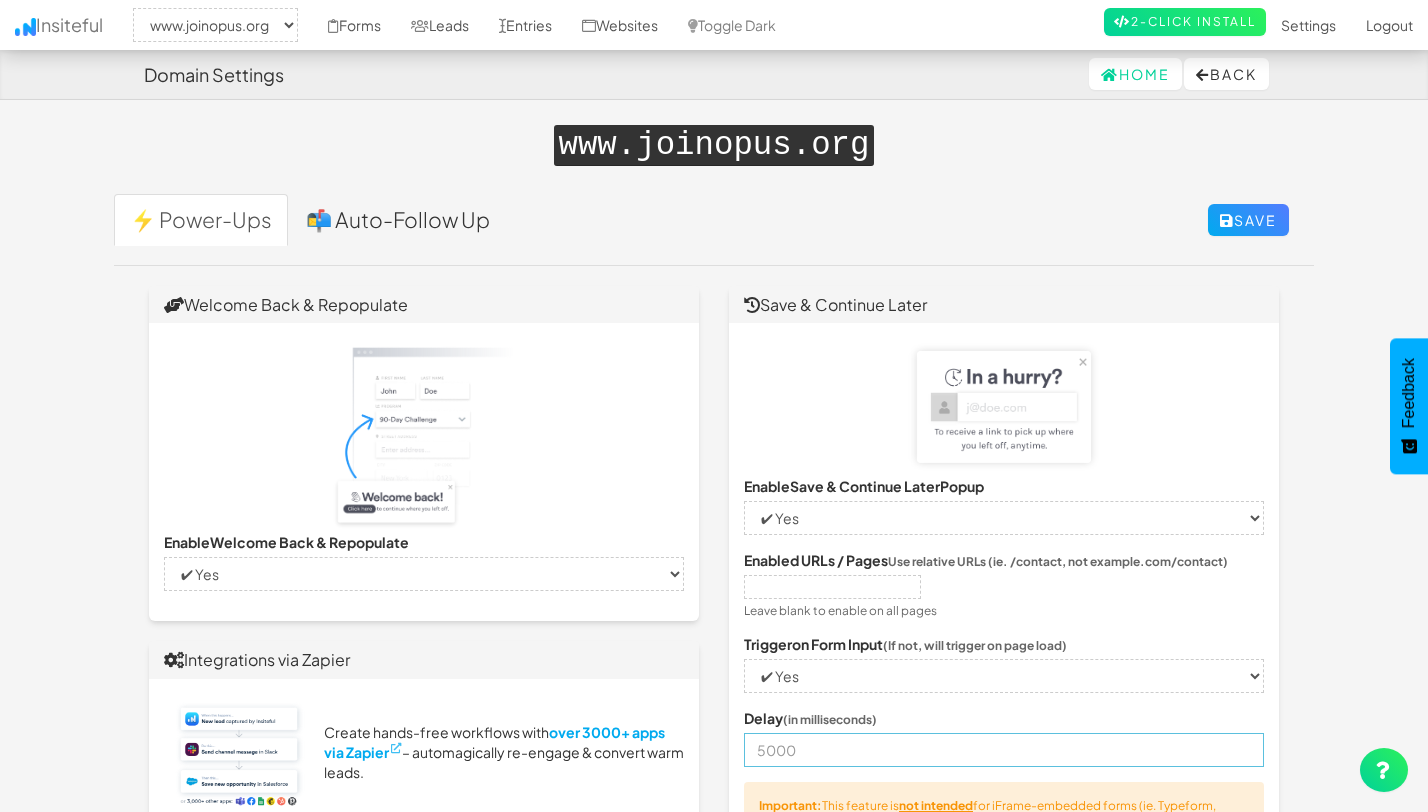 scroll, scrollTop: 0, scrollLeft: 0, axis: both 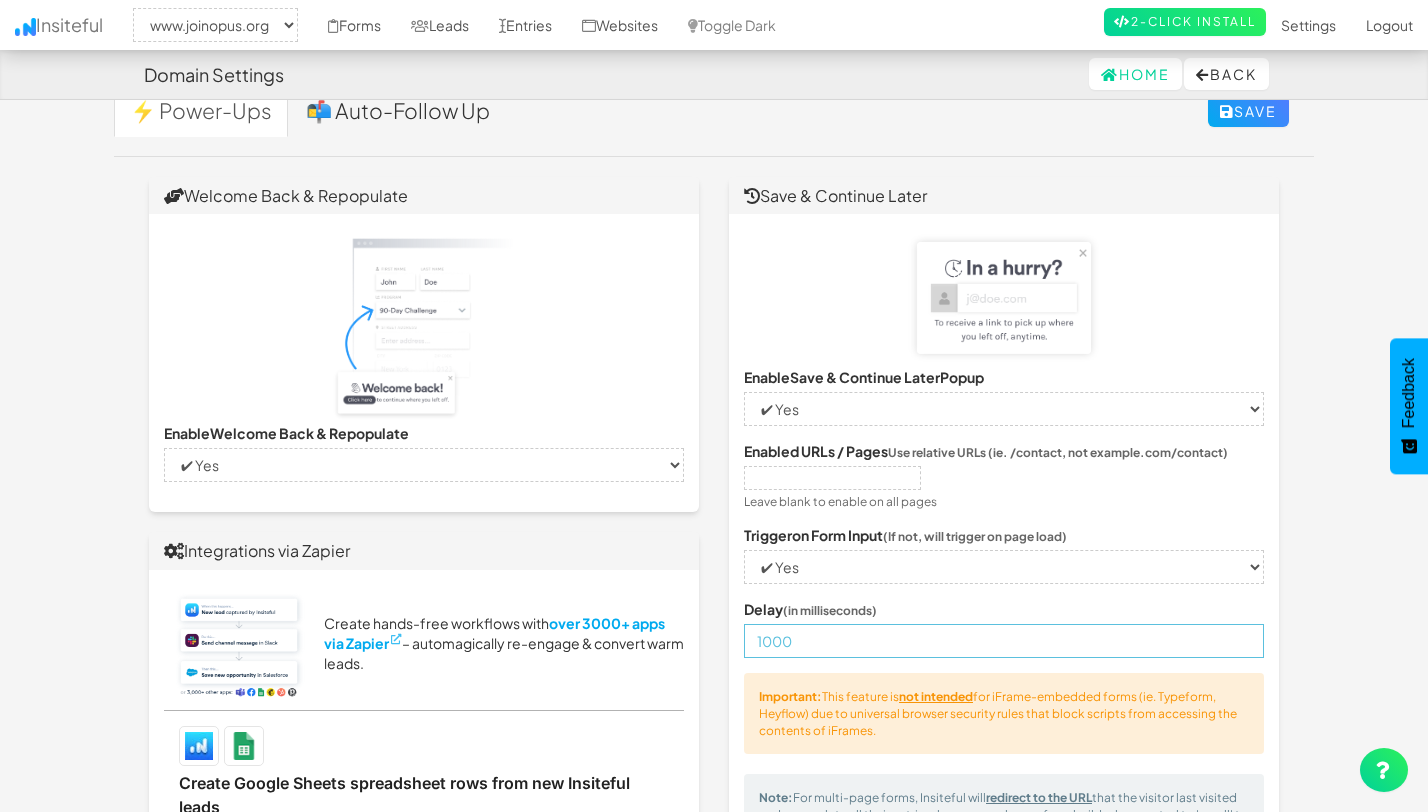 click on "1000" at bounding box center [1004, 641] 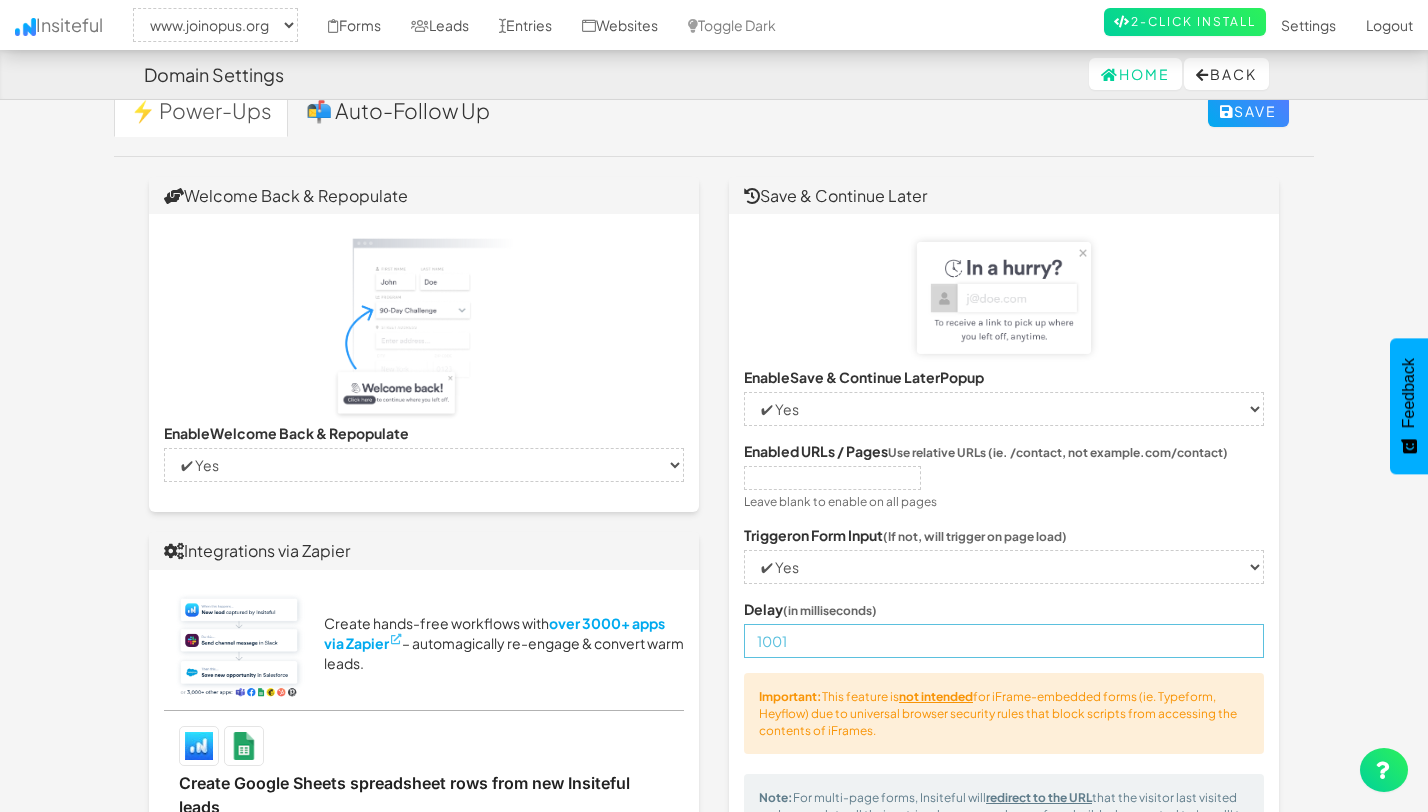 click on "1001" at bounding box center (1004, 641) 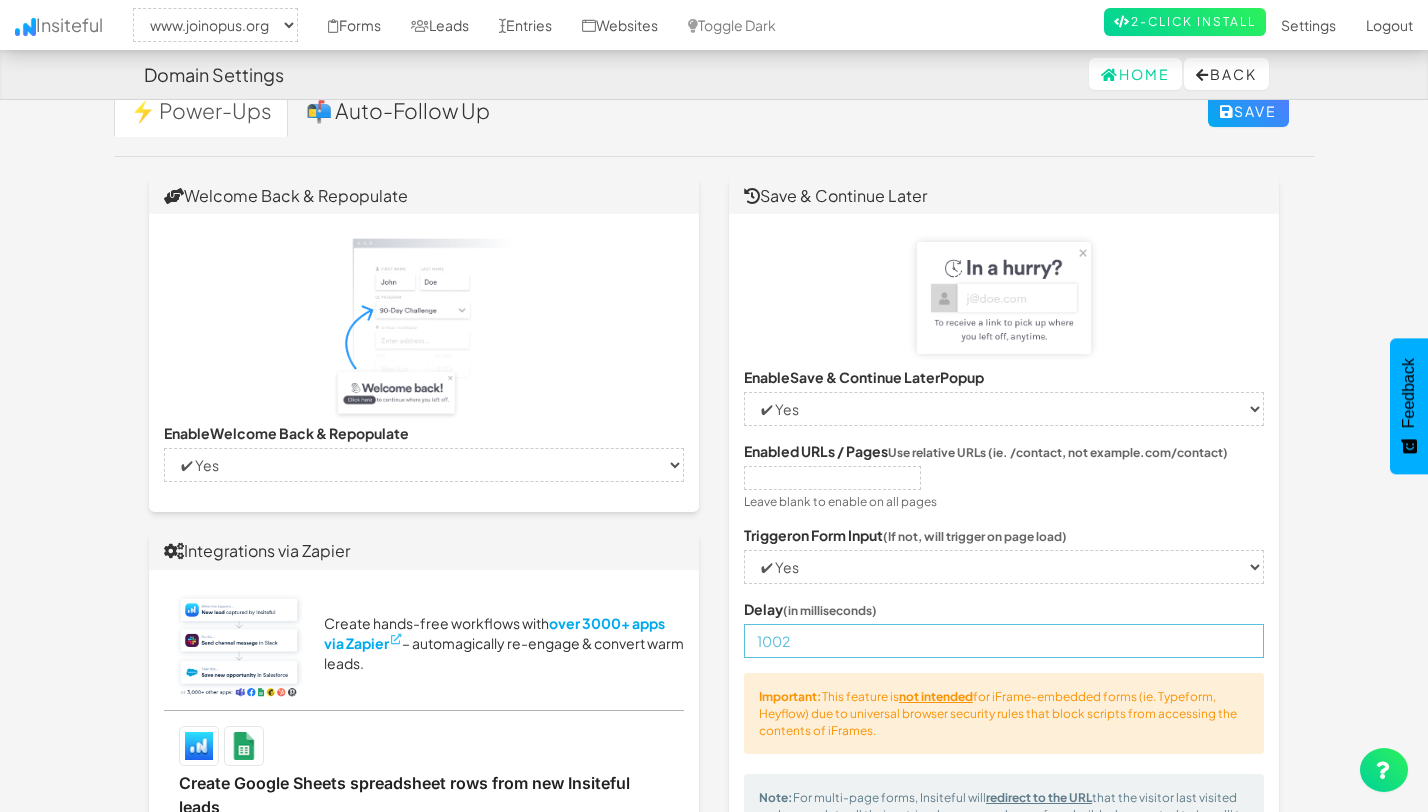 click on "1002" at bounding box center [1004, 641] 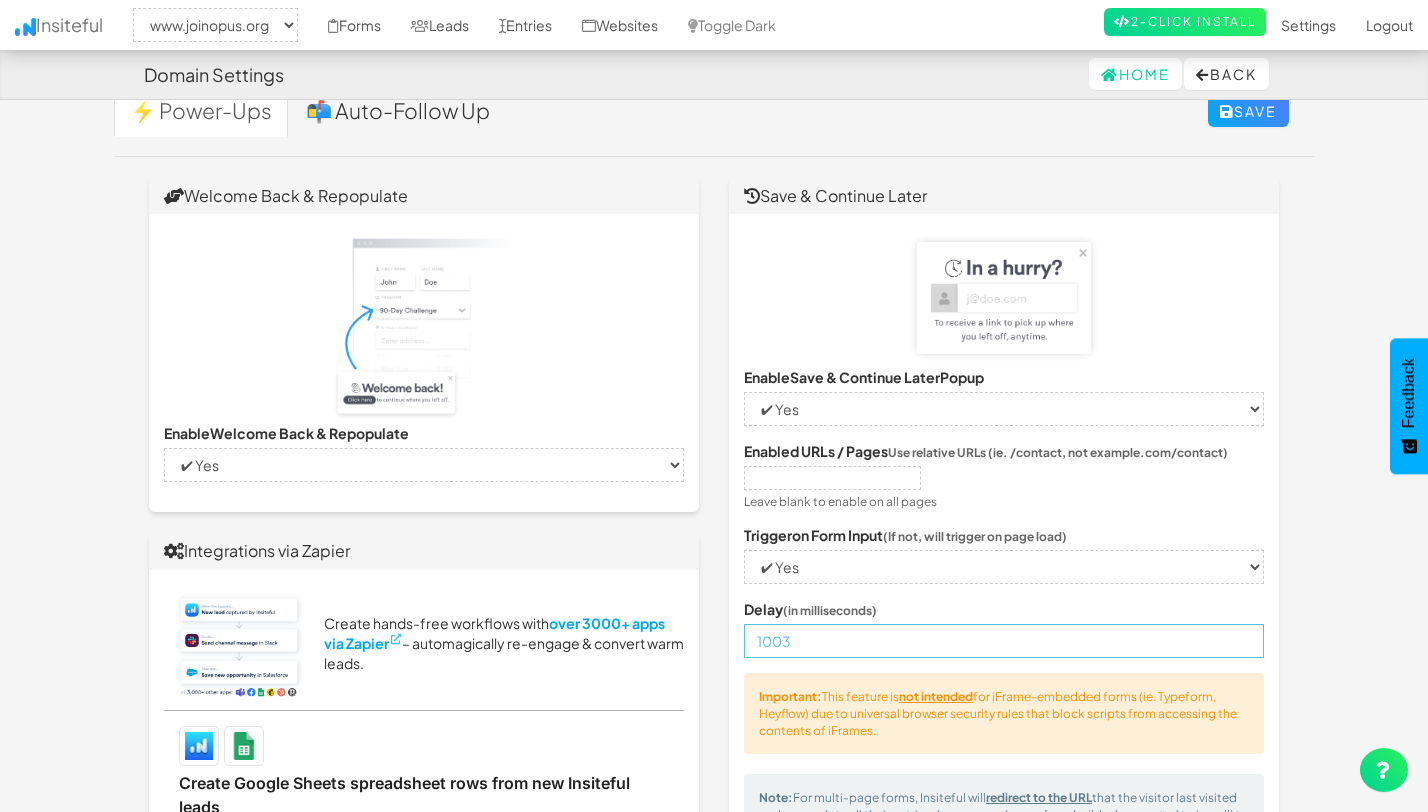 click on "1003" at bounding box center (1004, 641) 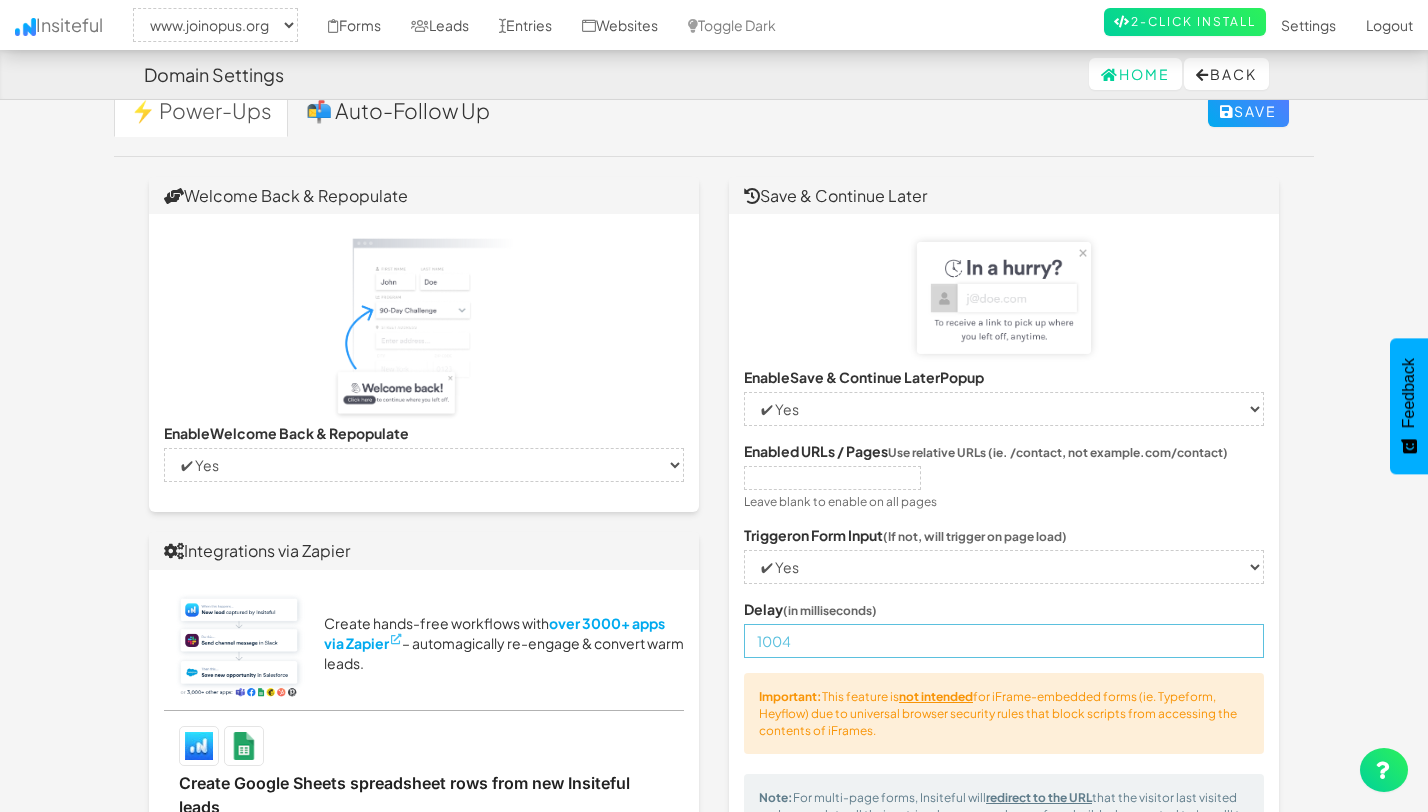 click on "1004" at bounding box center [1004, 641] 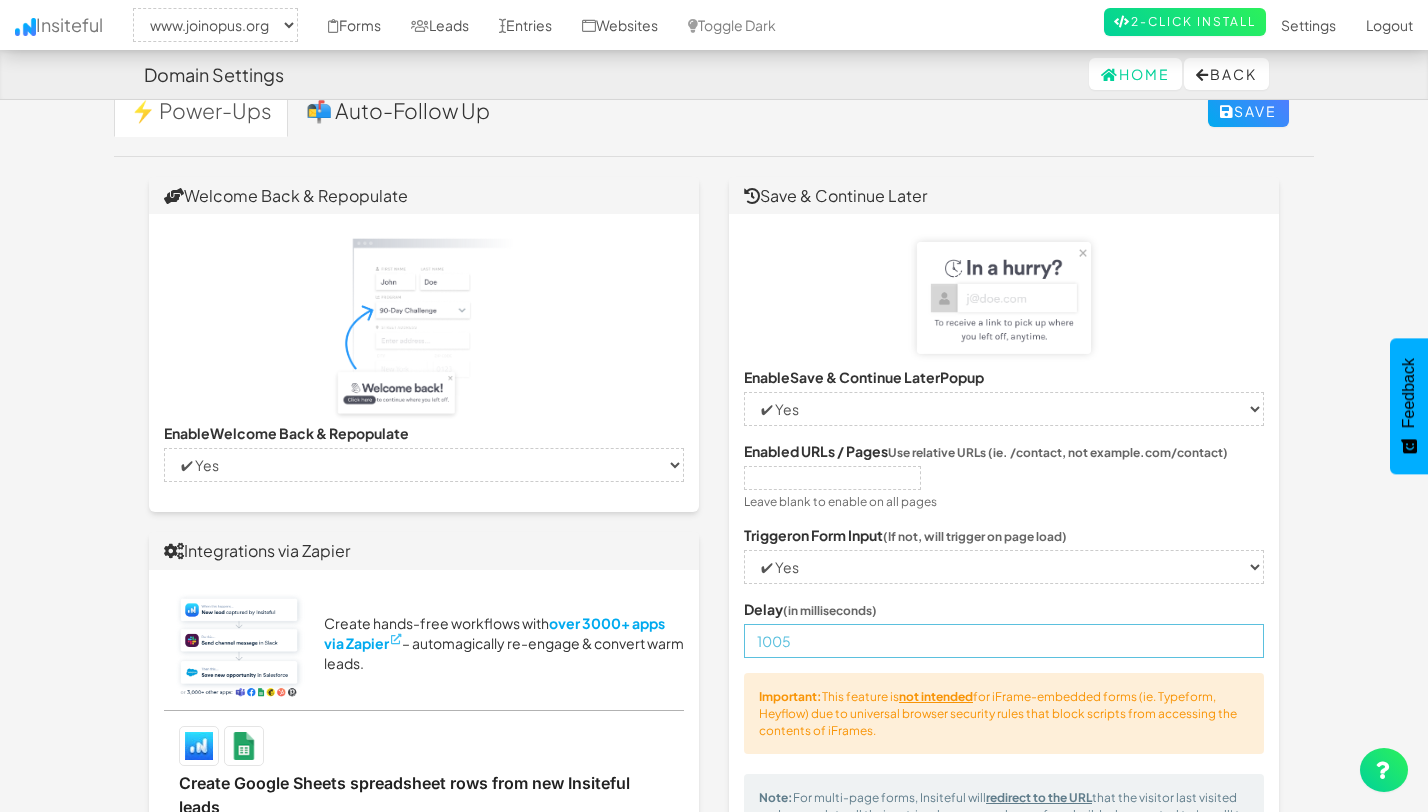click on "1005" at bounding box center [1004, 641] 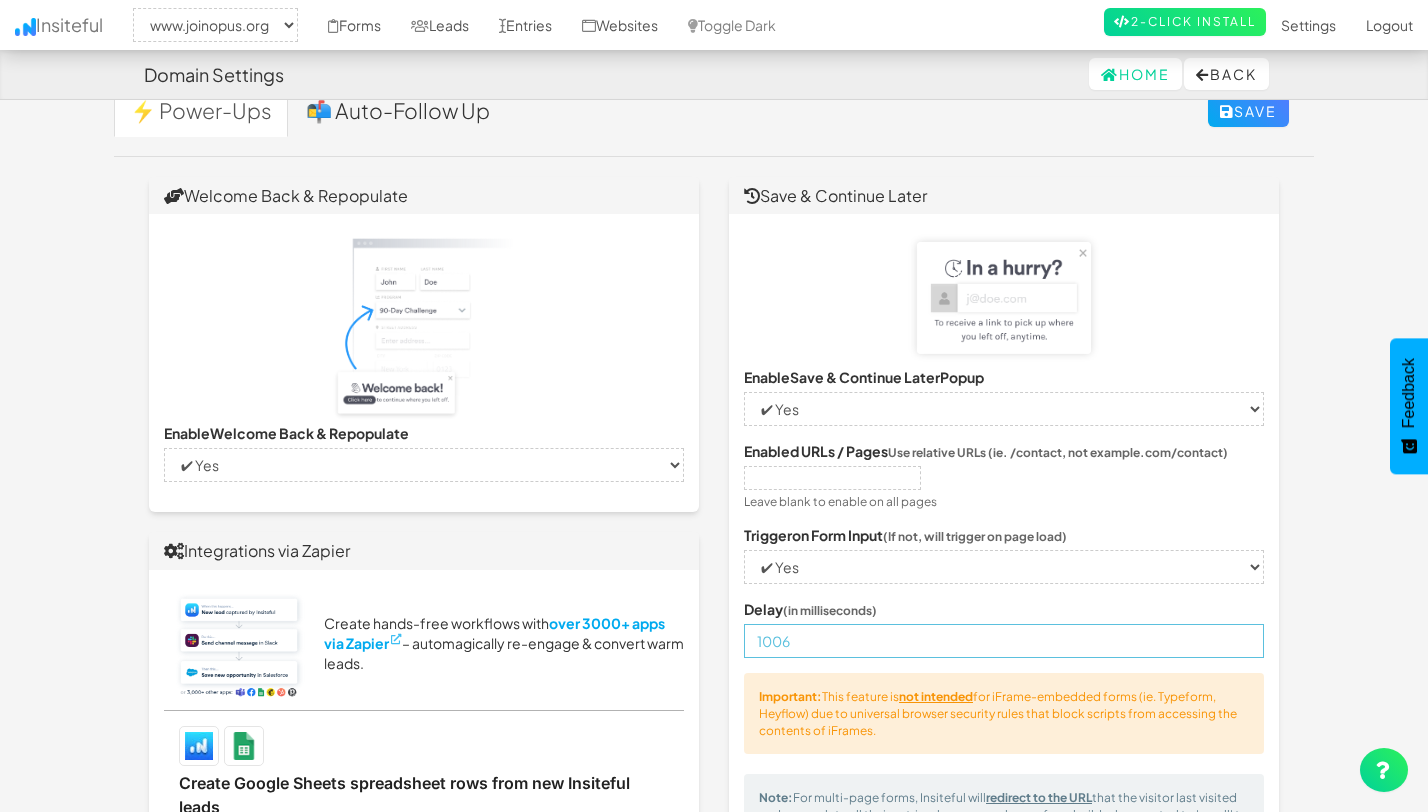 click on "1006" at bounding box center [1004, 641] 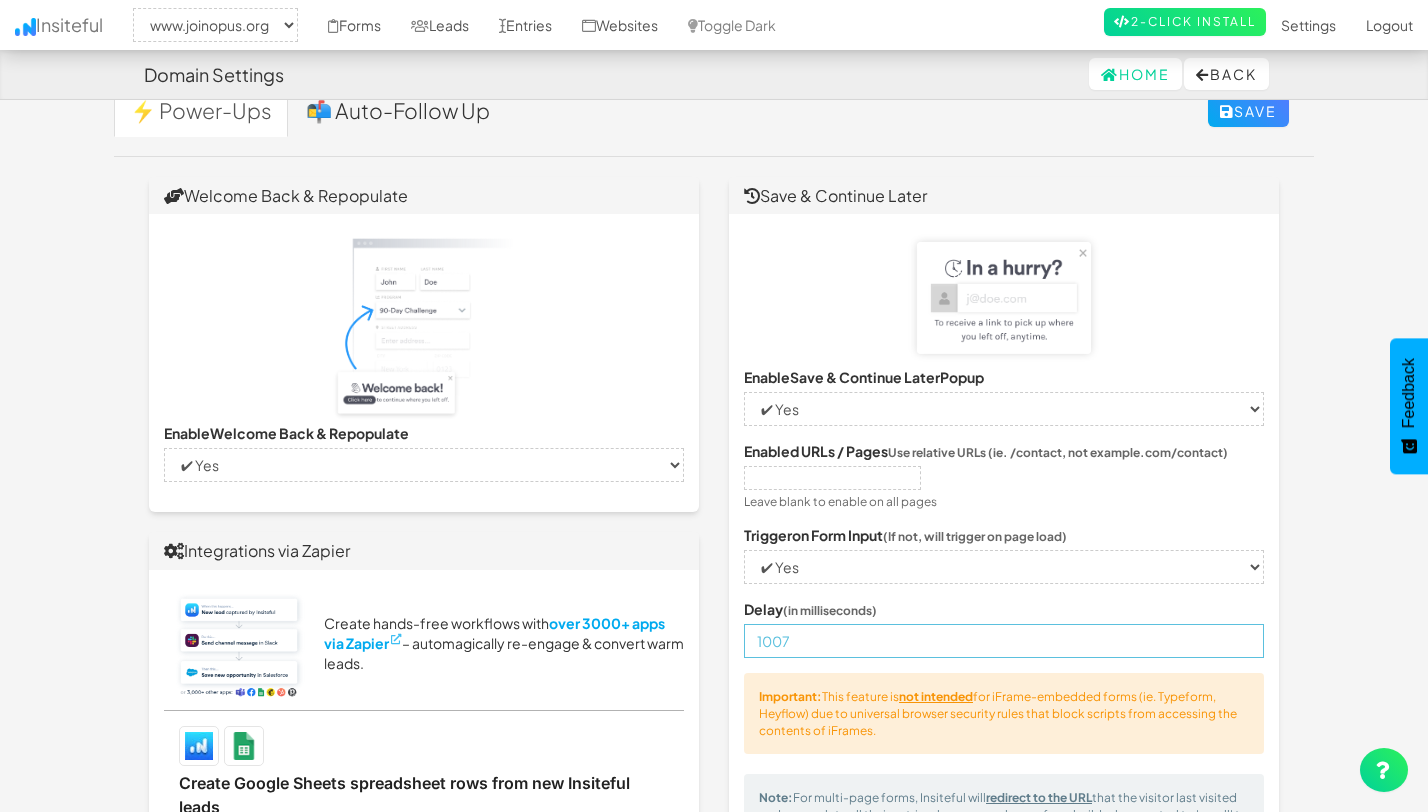 click on "1007" at bounding box center [1004, 641] 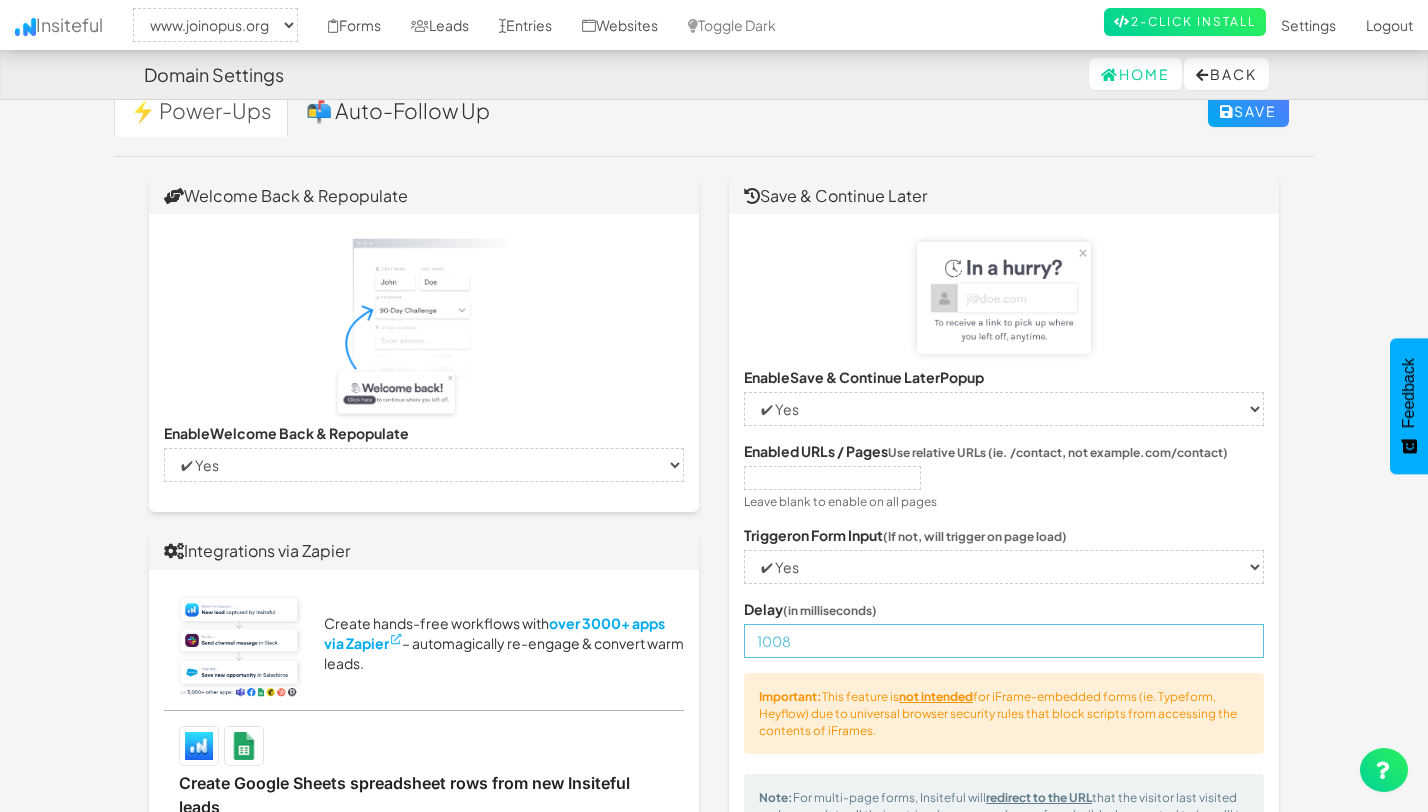 click on "1008" at bounding box center [1004, 641] 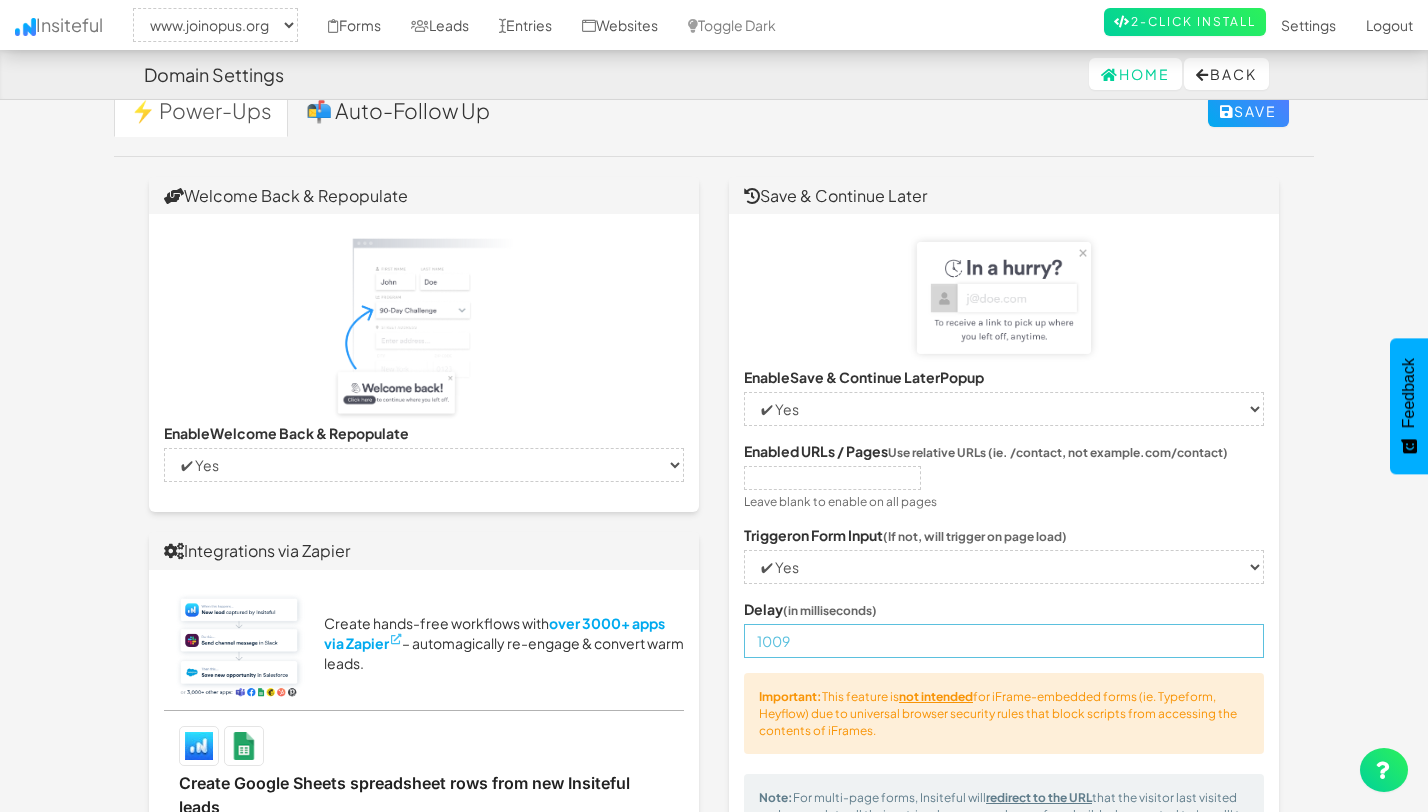 click on "1009" at bounding box center (1004, 641) 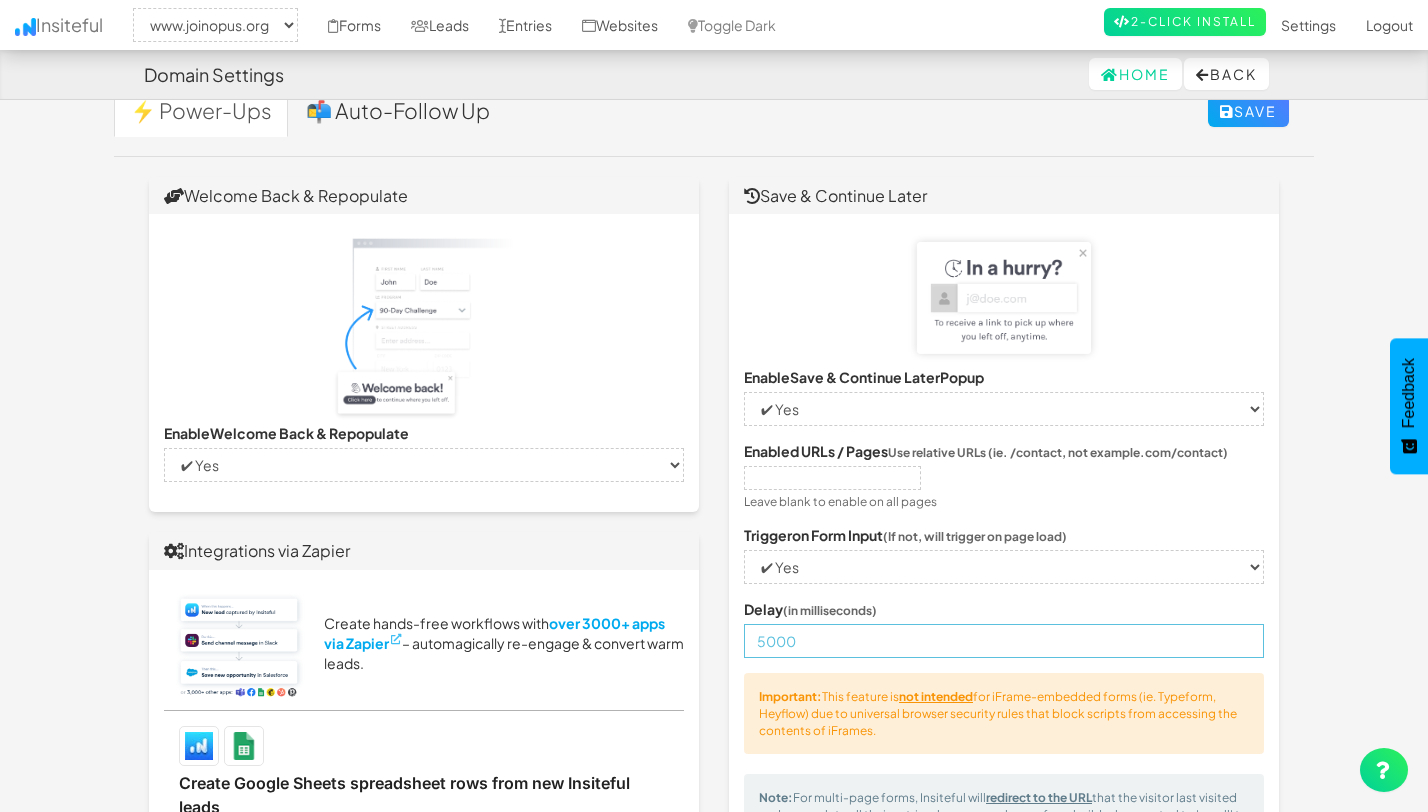 type on "5000" 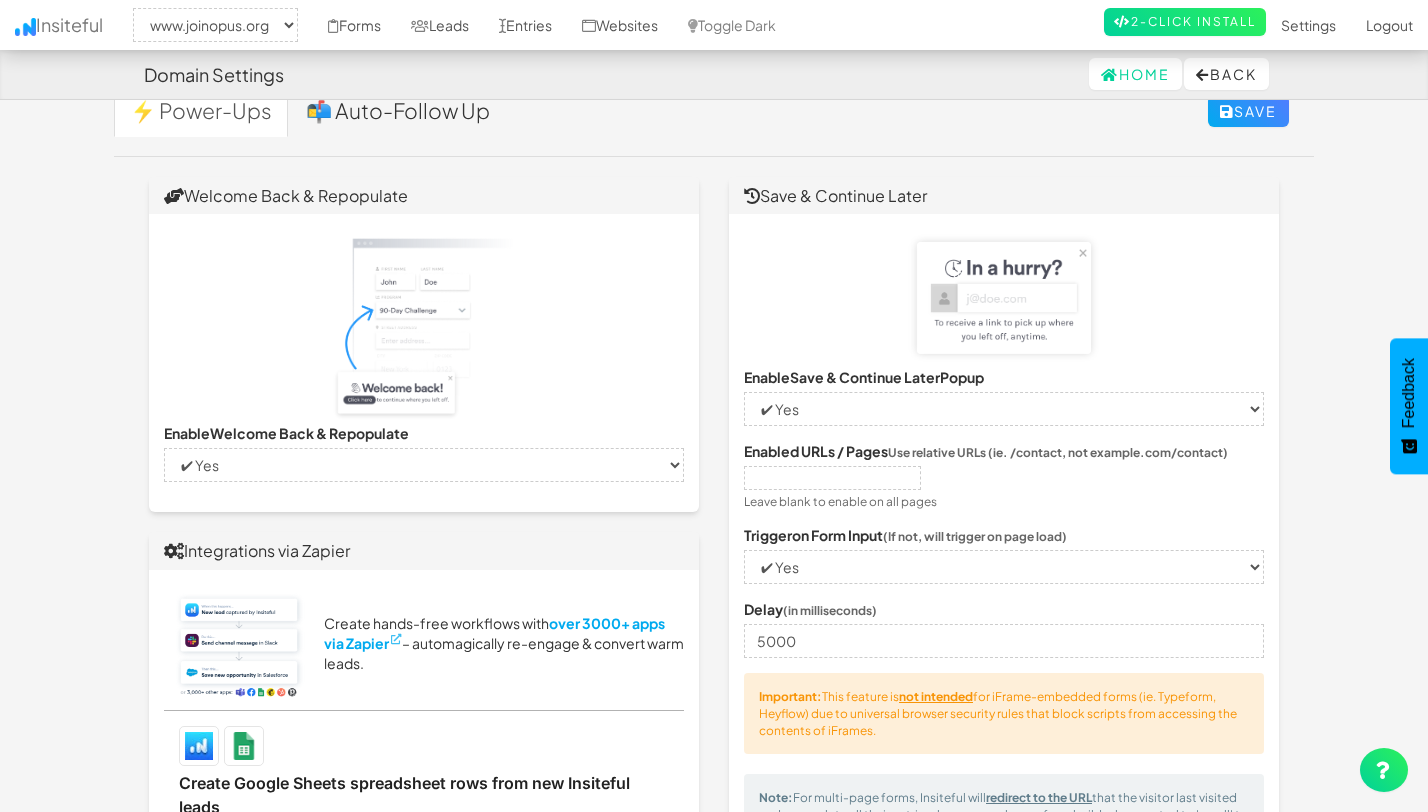 click on "Welcome Back & Repopulate
Enable  Welcome Back & Repopulate
-- None --  ✔ Yes ❌ No
Integrations via Zapier
Create hands-free workflows with  over 3000+ apps via Zapier    – automagically re-engage & convert warm leads.
Save & Continue Later
Enable  Save & Continue Later  Popup
-- None --  ✔ Yes ❌ No
Enabled URLs / Pages  Use relative URLs (ie. /contact, not example.com/contact)
Leave blank to enable on all pages
Trigger  on Form Input  (If not, will trigger on page load)" at bounding box center [714, 1076] 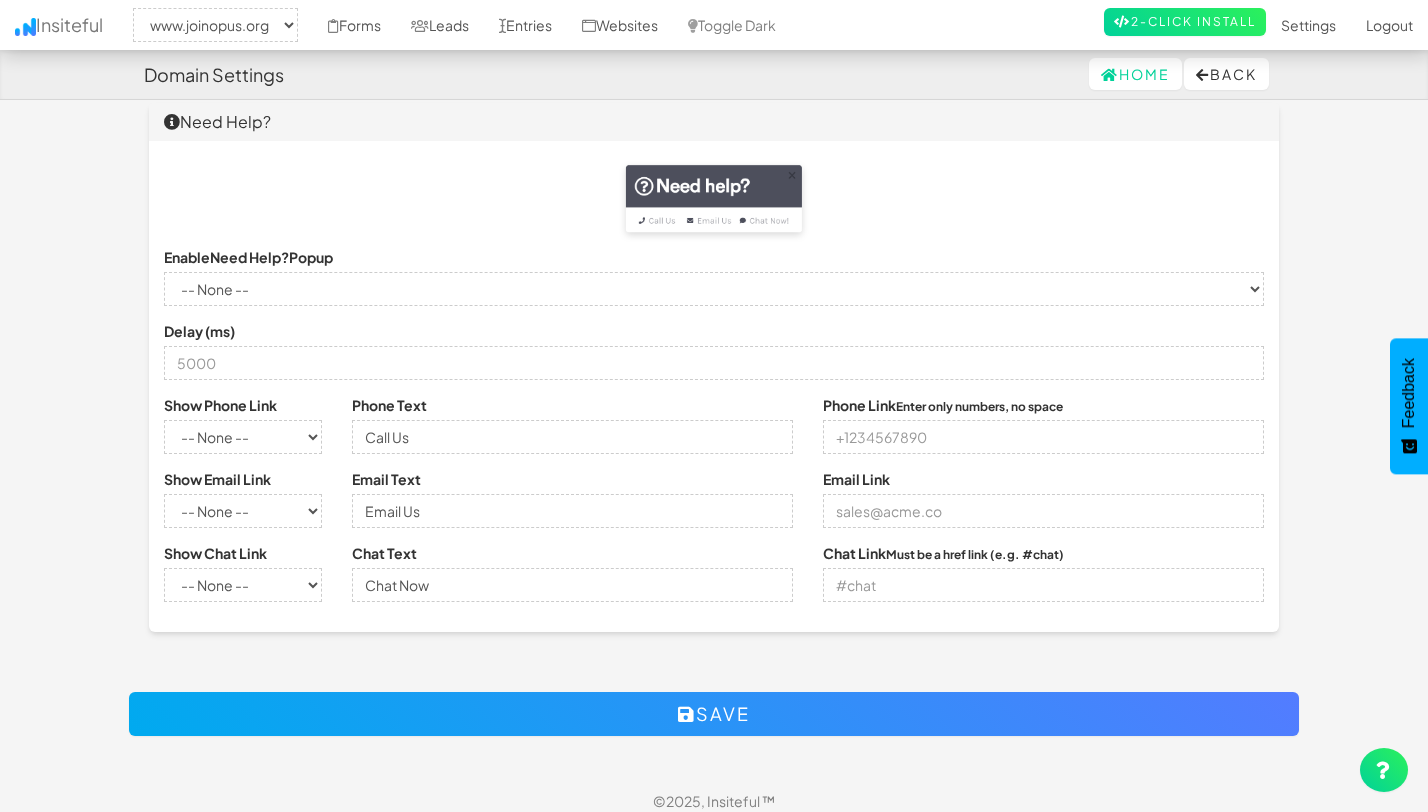 scroll, scrollTop: 1460, scrollLeft: 0, axis: vertical 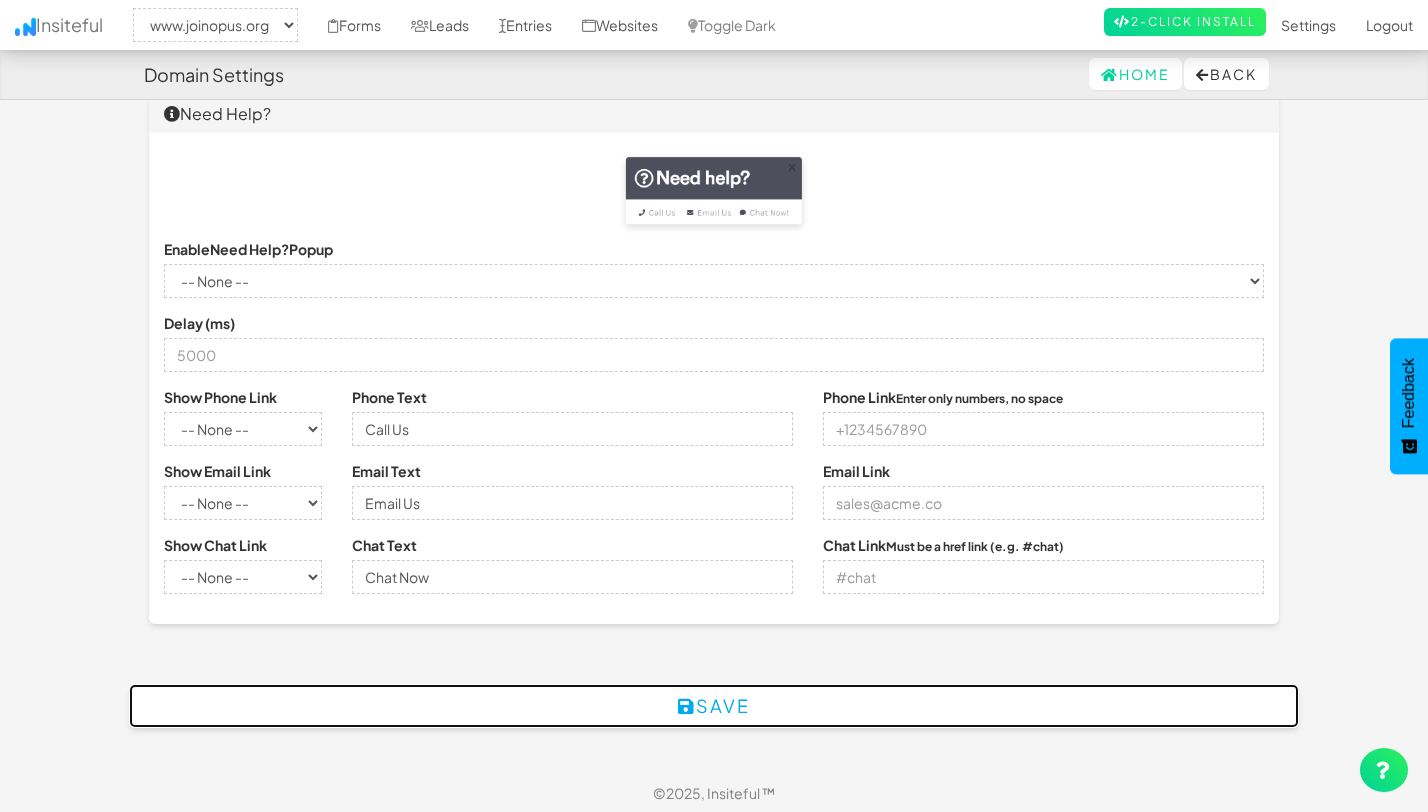 click on "Save" at bounding box center [714, 706] 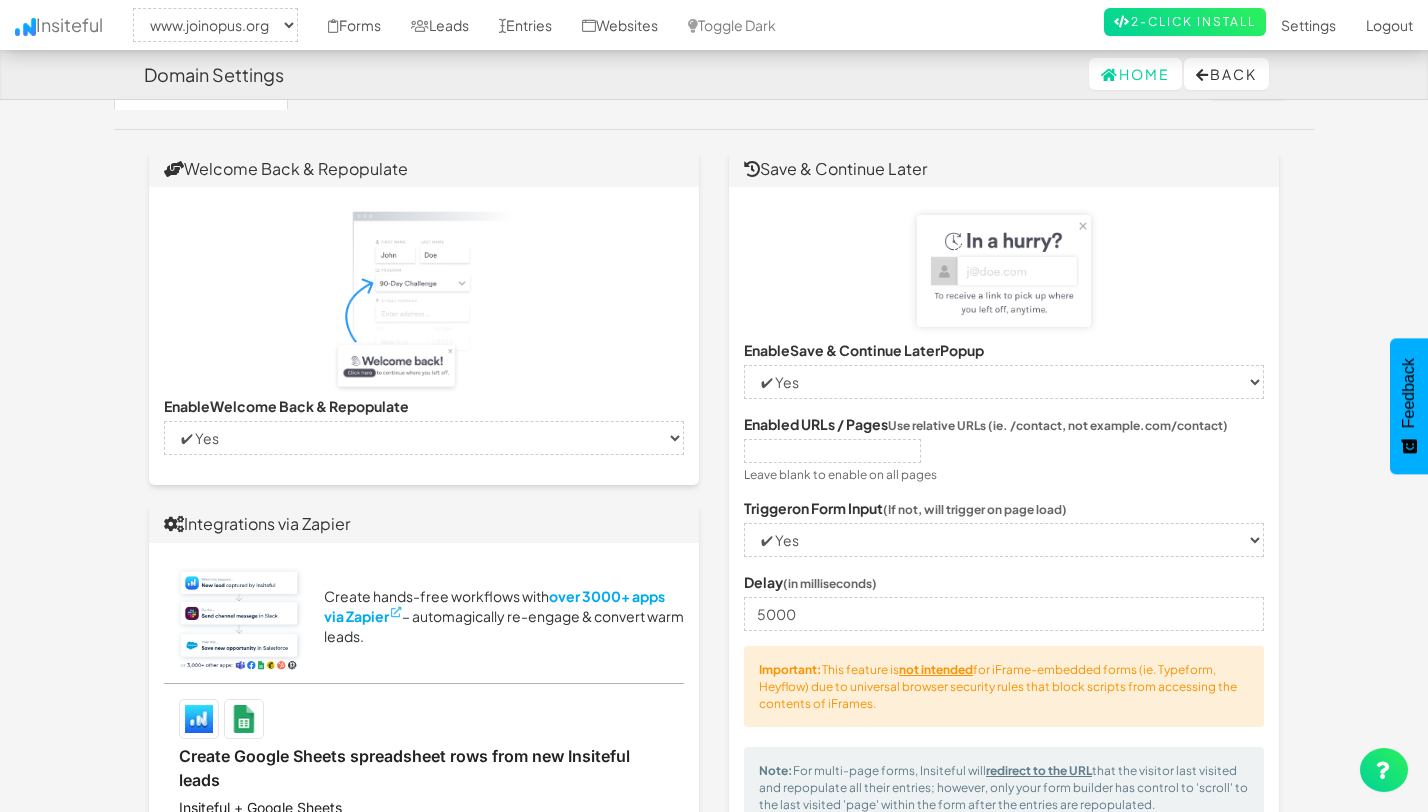 scroll, scrollTop: 0, scrollLeft: 0, axis: both 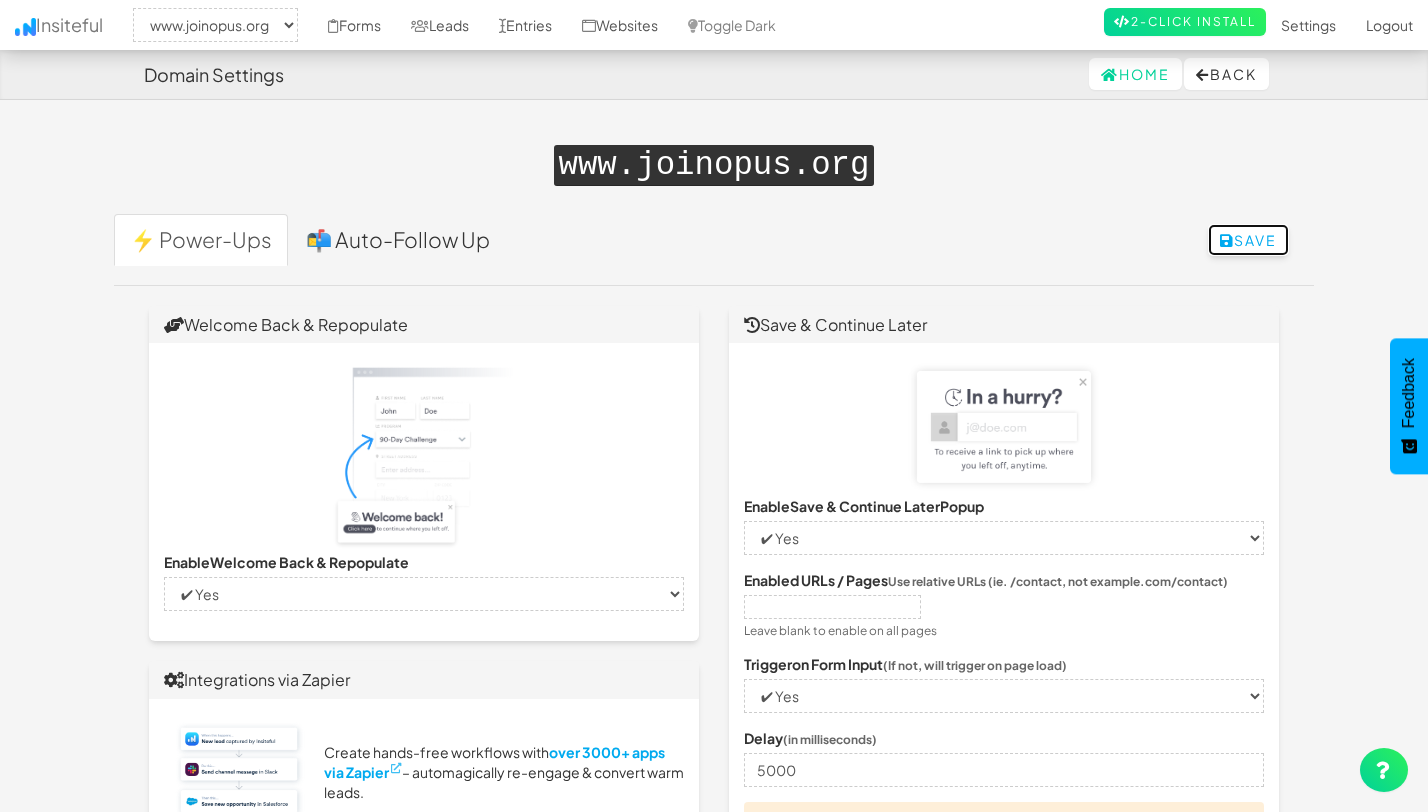 click on "Save" at bounding box center [1248, 240] 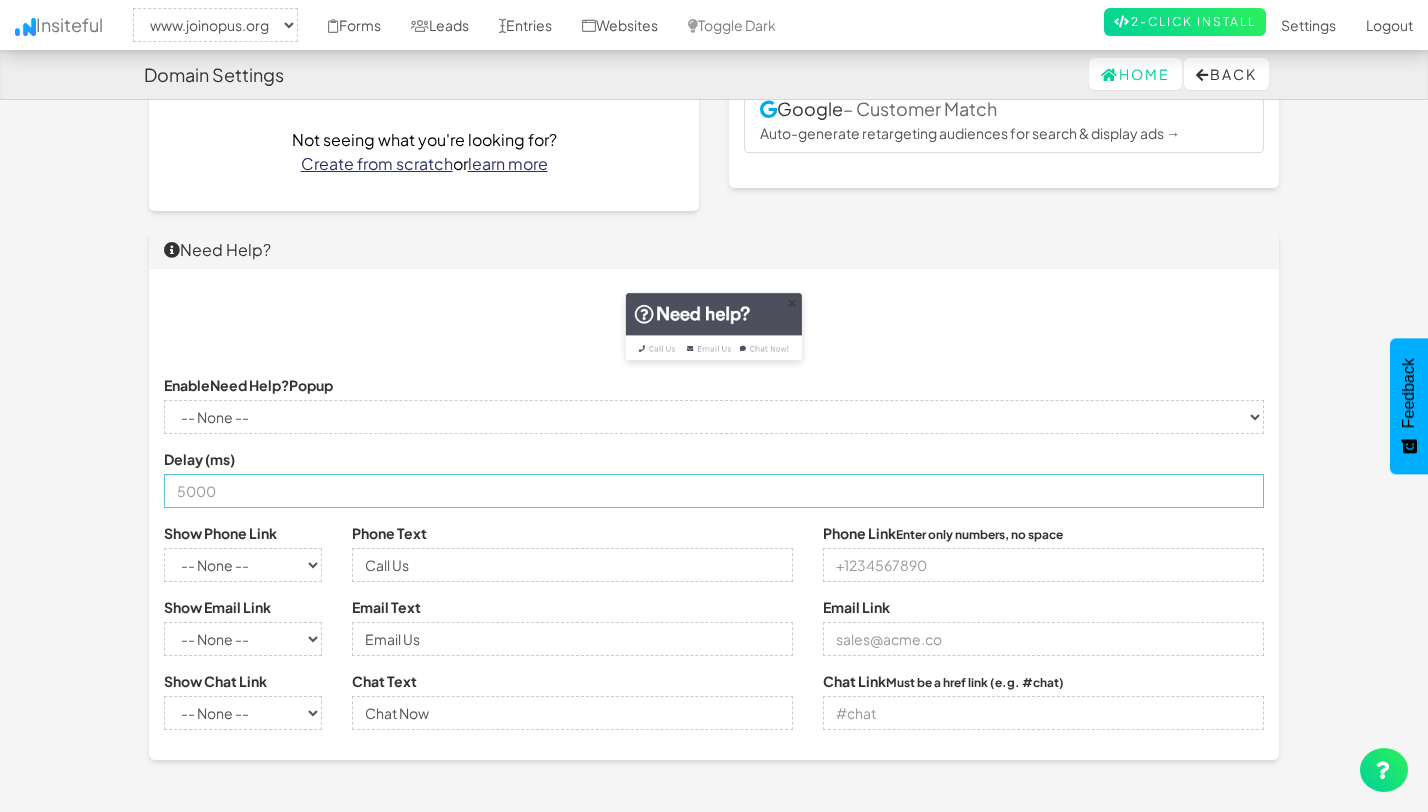 scroll, scrollTop: 1460, scrollLeft: 0, axis: vertical 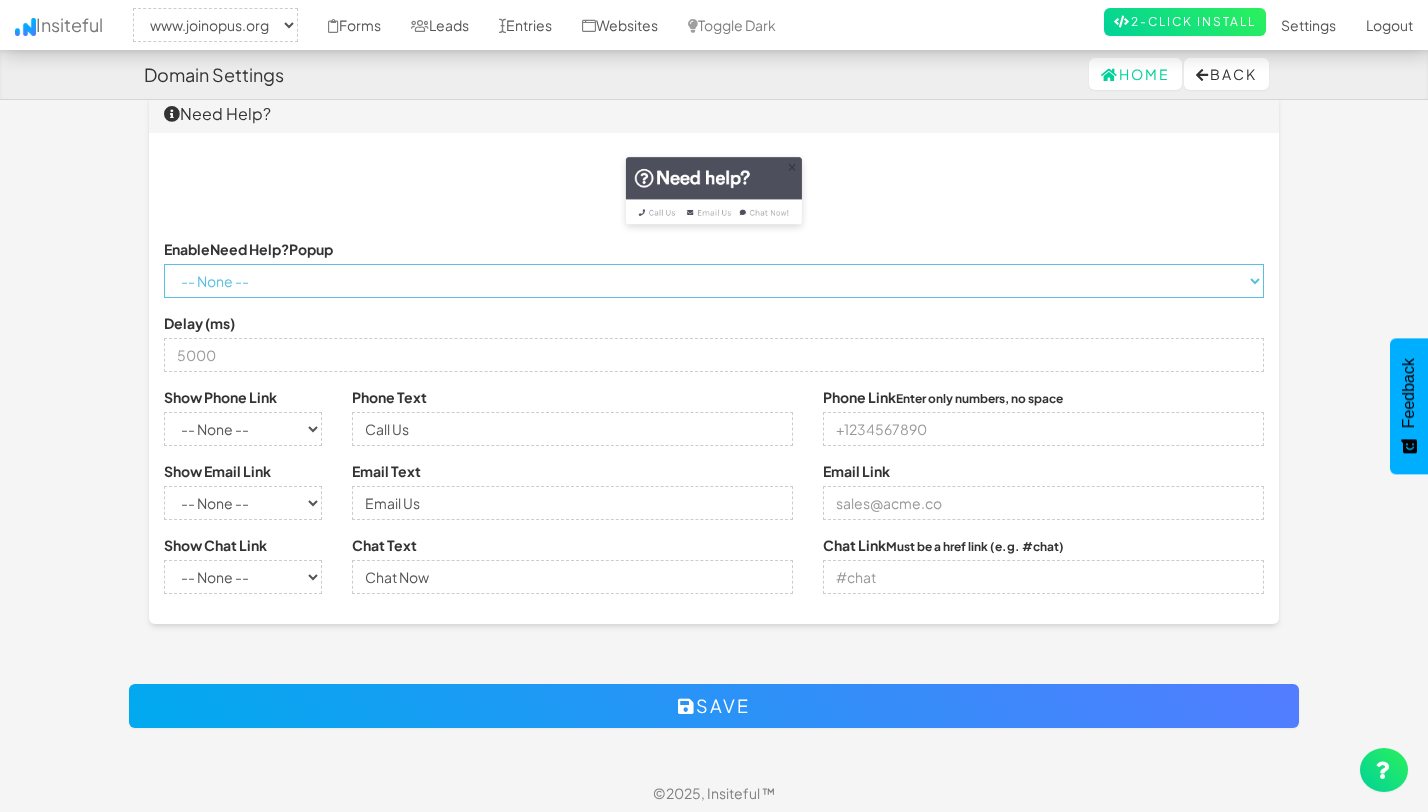 click on "-- None --  ✔ Yes ❌ No" at bounding box center [714, 281] 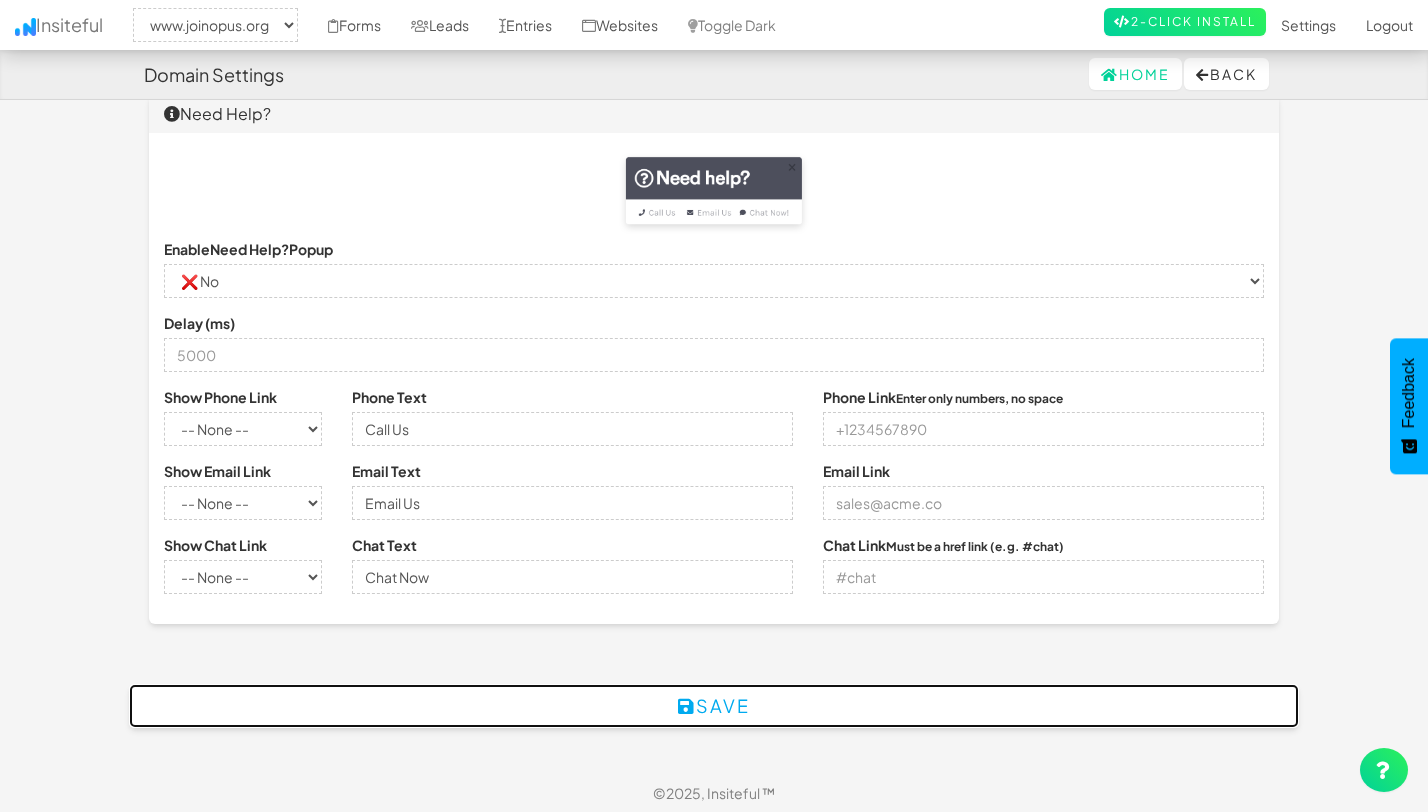 click on "Save" at bounding box center (714, 706) 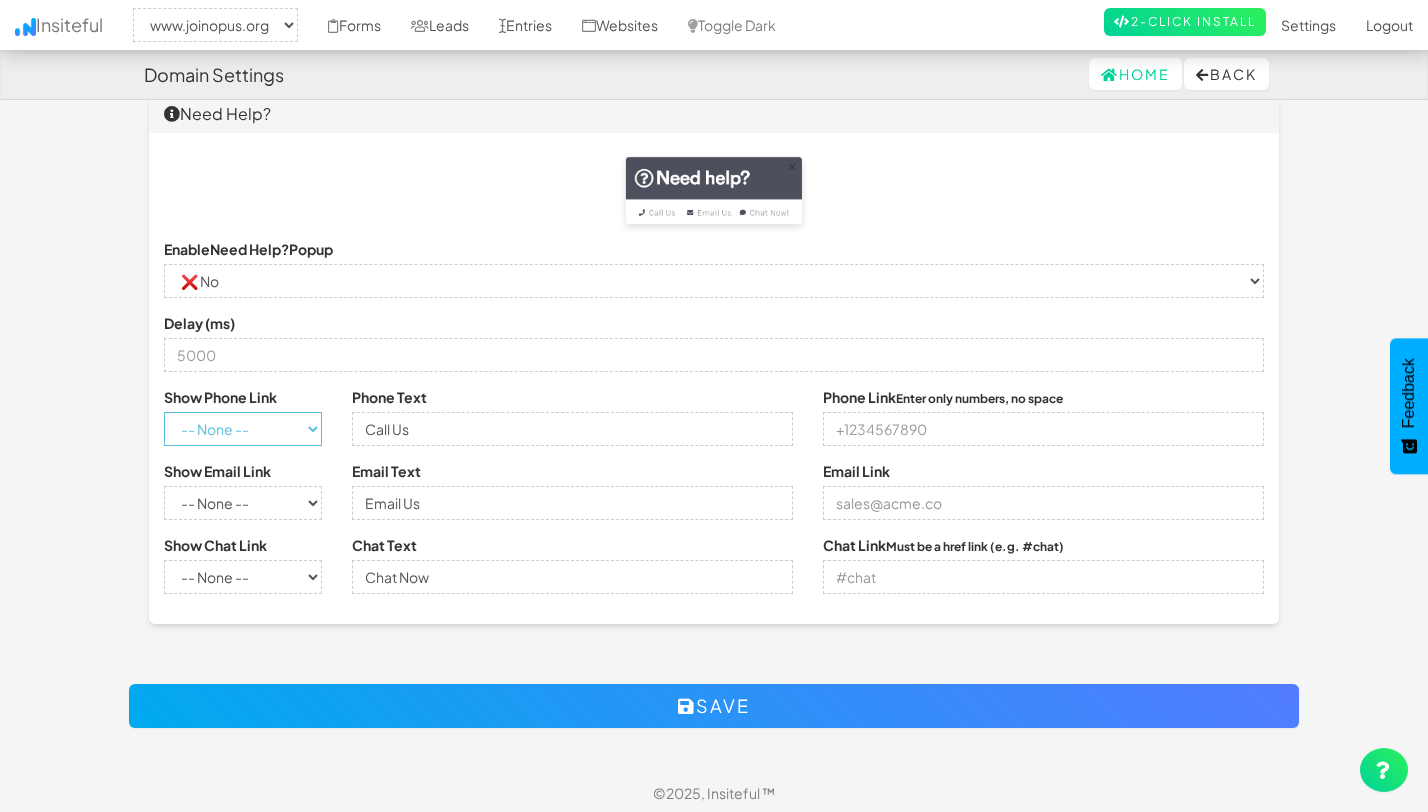 click on "-- None --  ✔ Yes ❌ No" at bounding box center (243, 429) 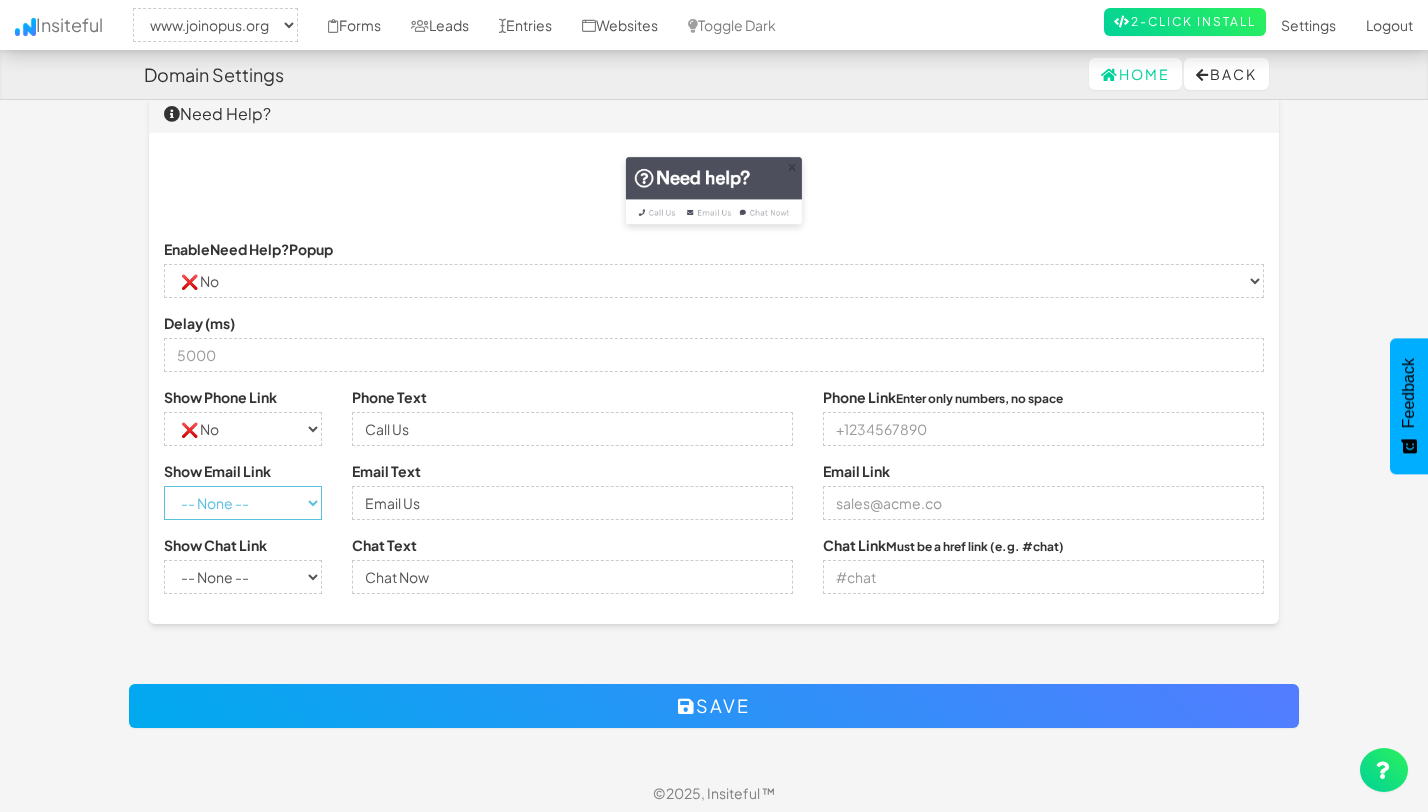 click on "-- None --  ✔ Yes ❌ No" at bounding box center (243, 503) 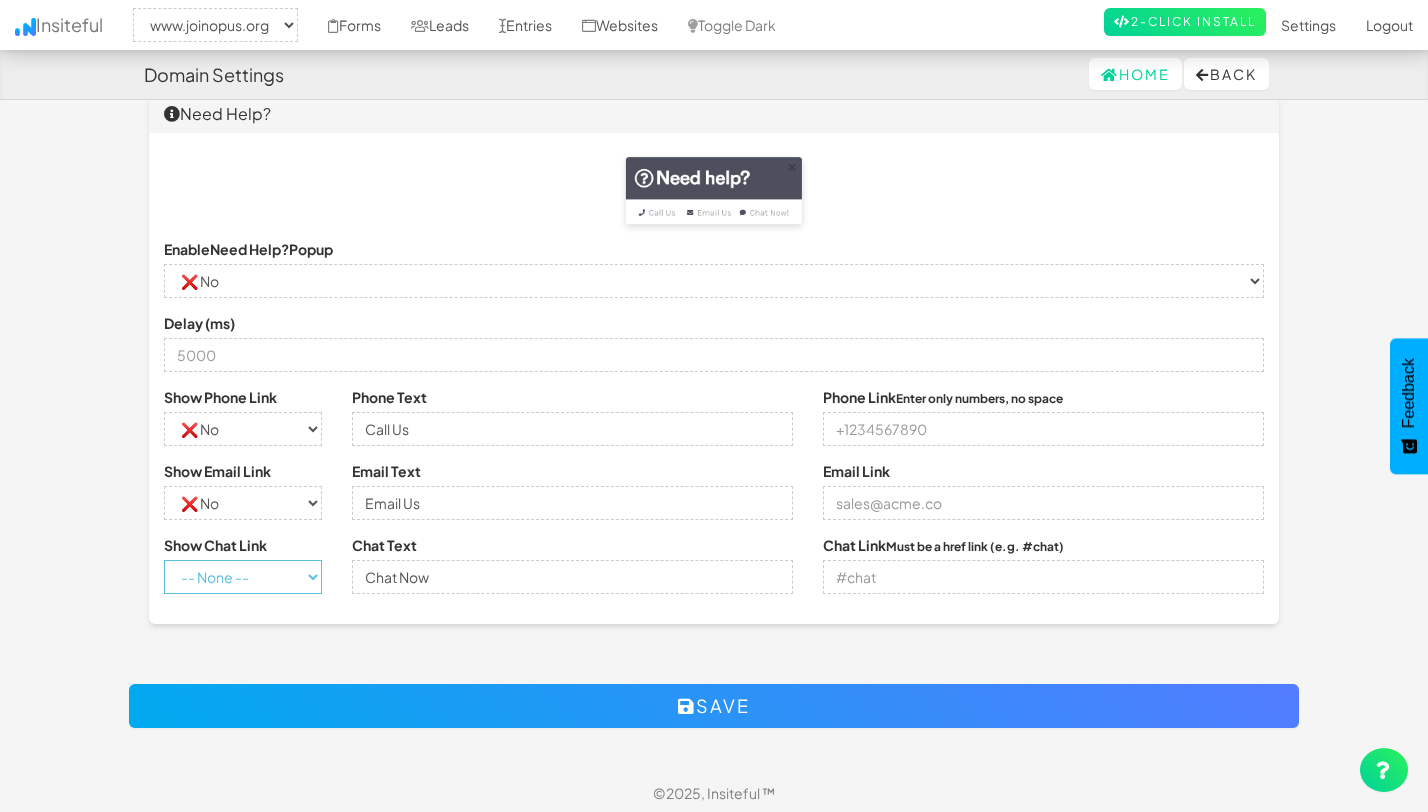 click on "-- None --  ✔ Yes ❌ No" at bounding box center [243, 577] 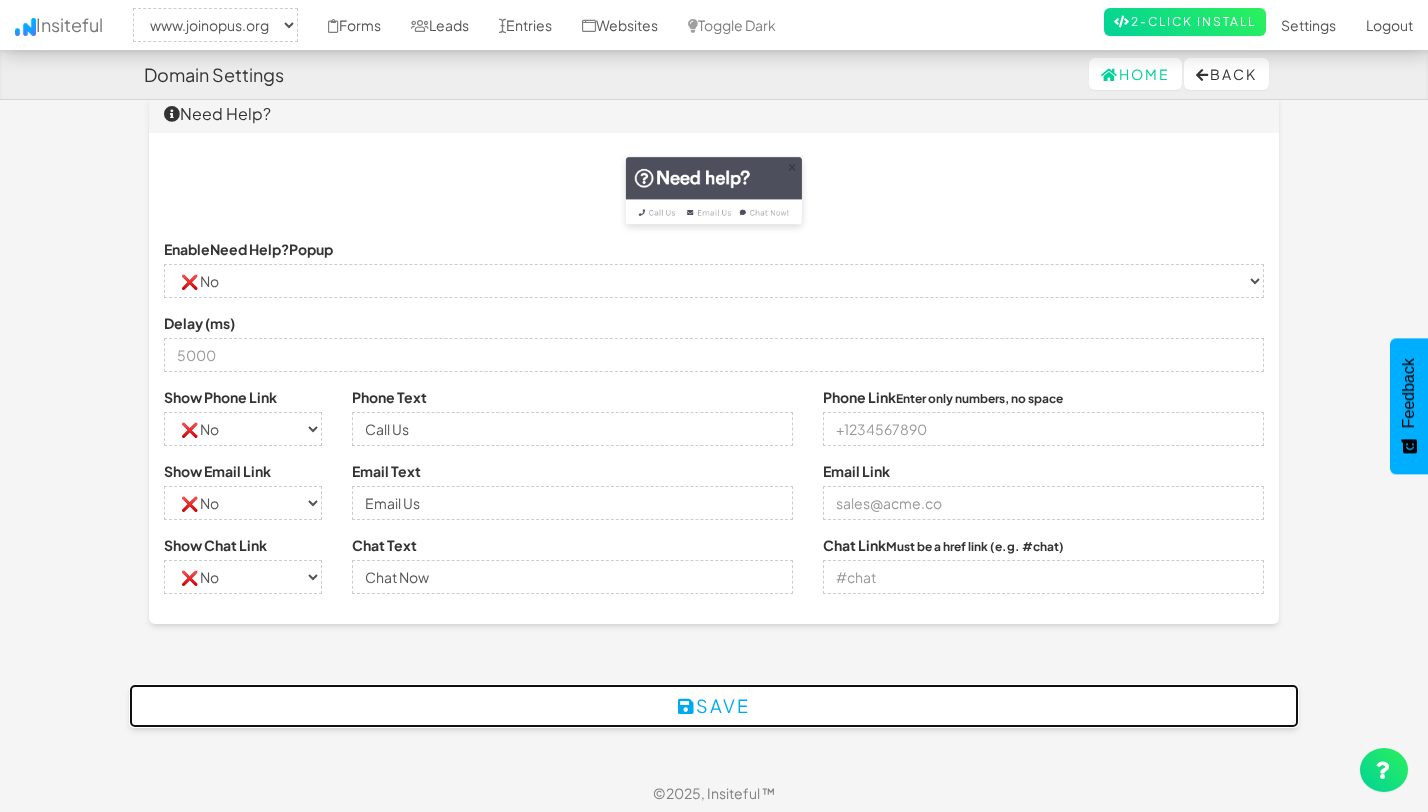 click on "Save" at bounding box center [714, 706] 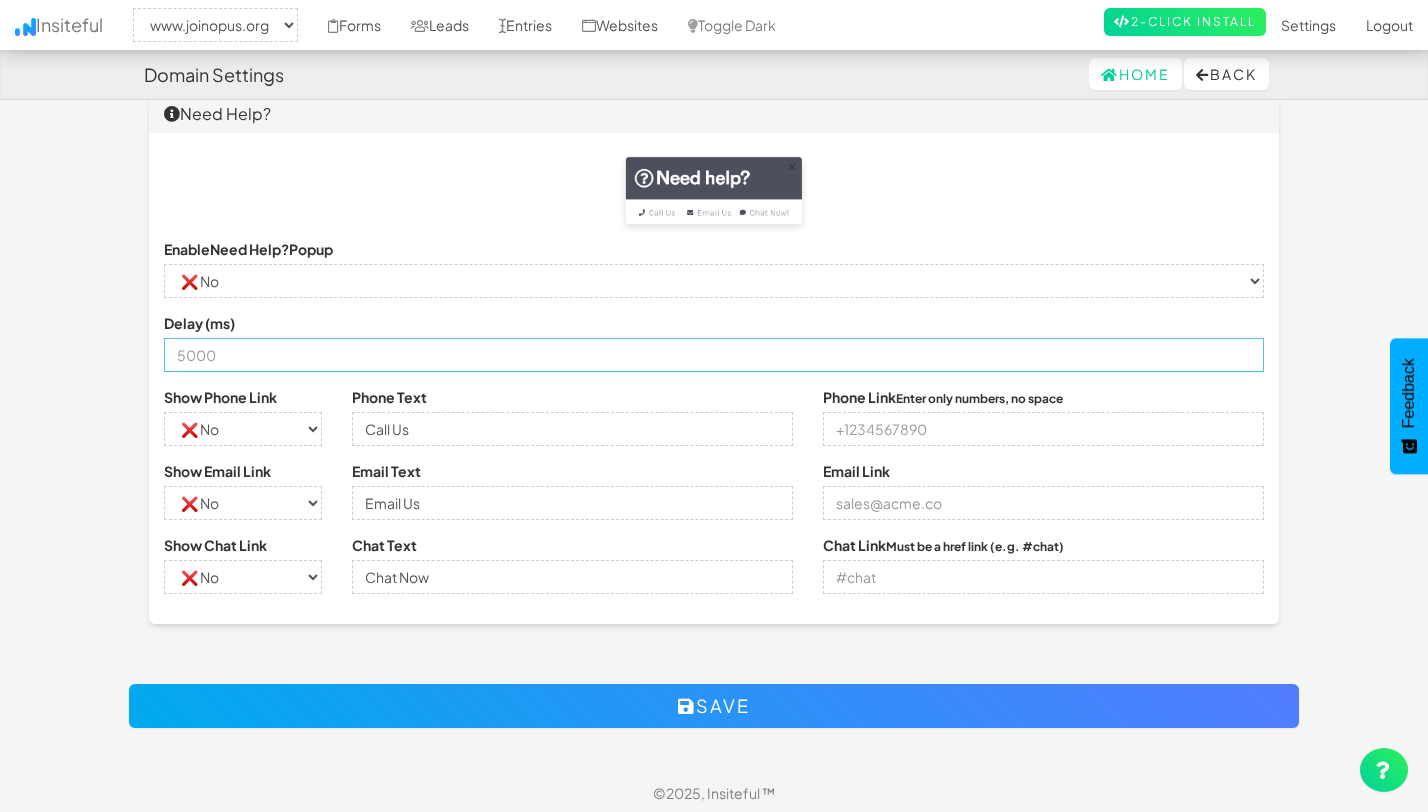 click at bounding box center (714, 355) 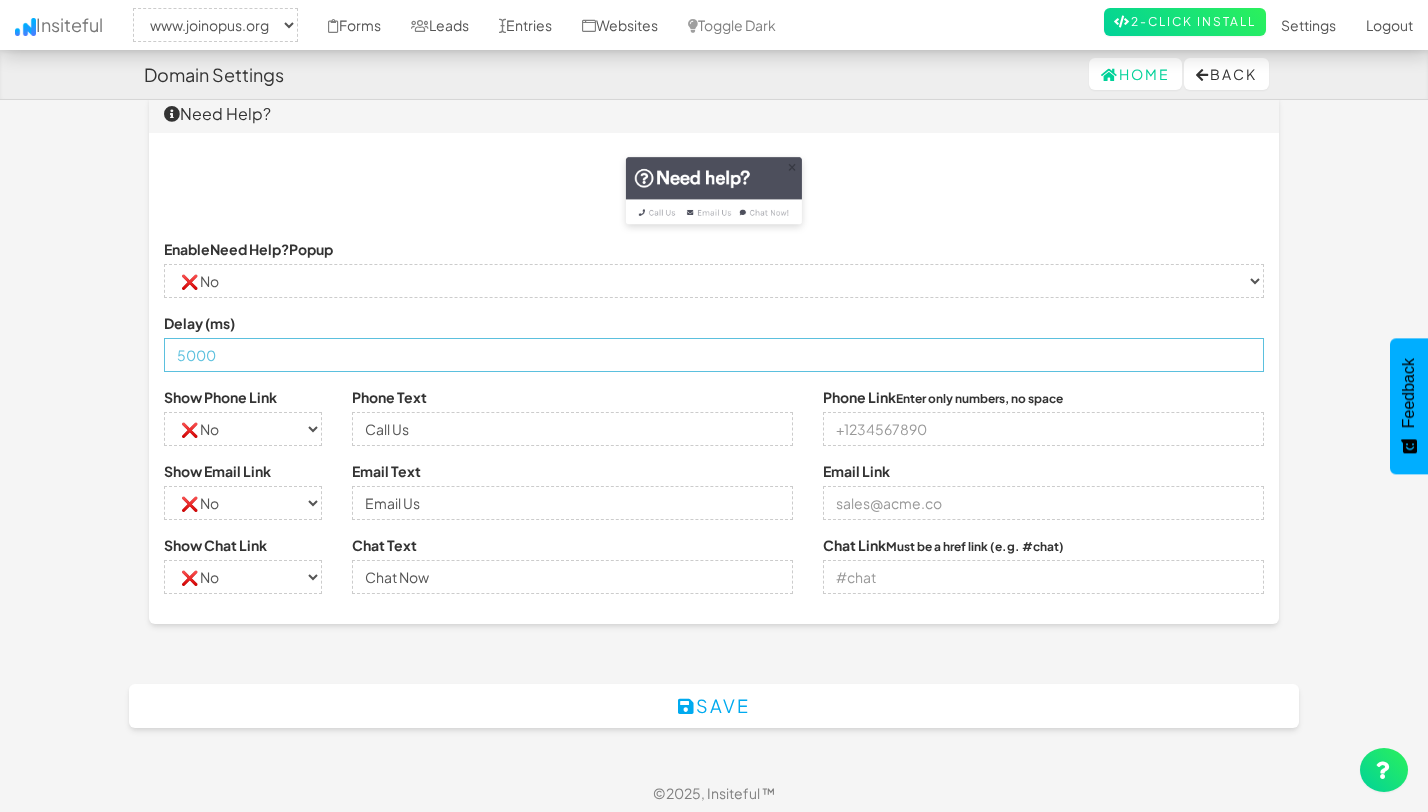 type on "5000" 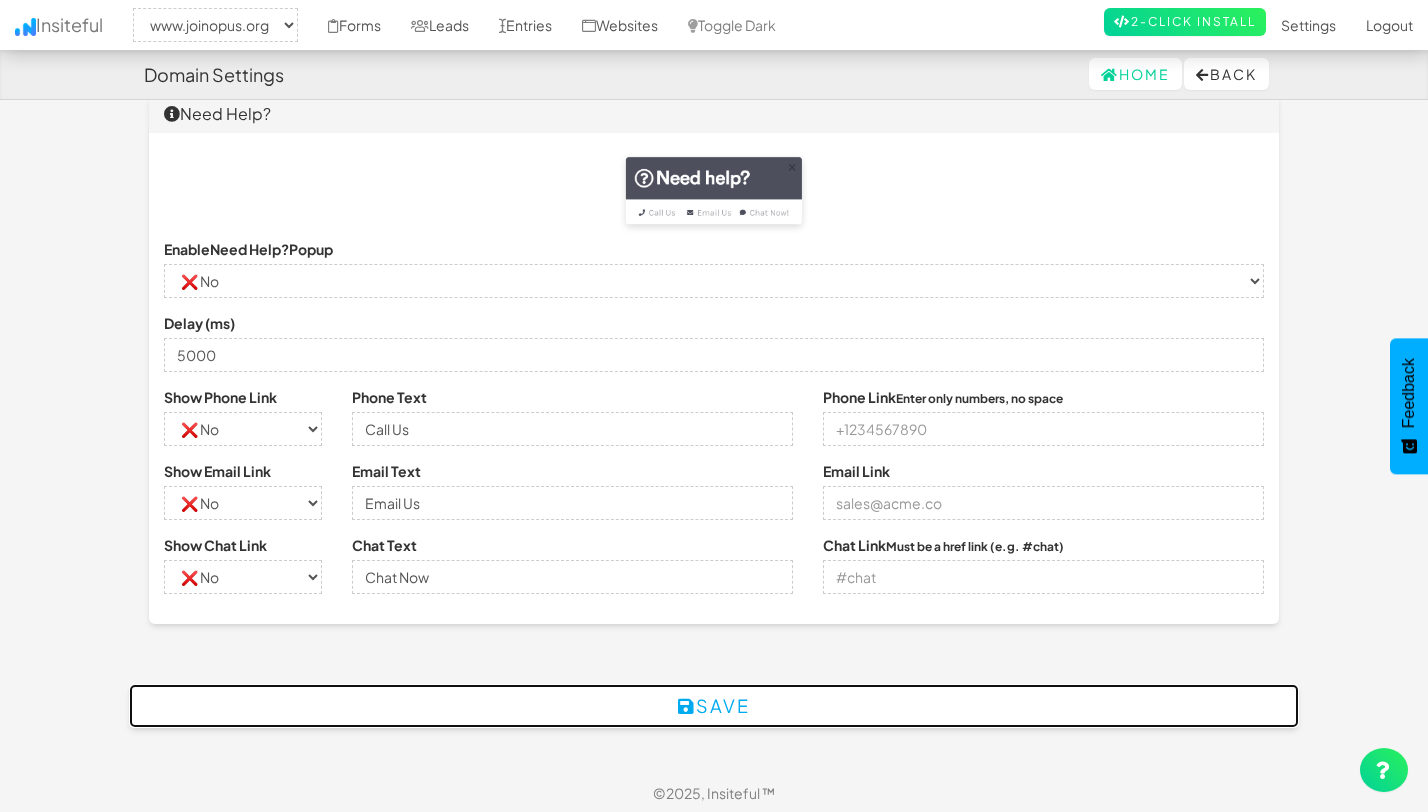 click on "Save" at bounding box center (714, 706) 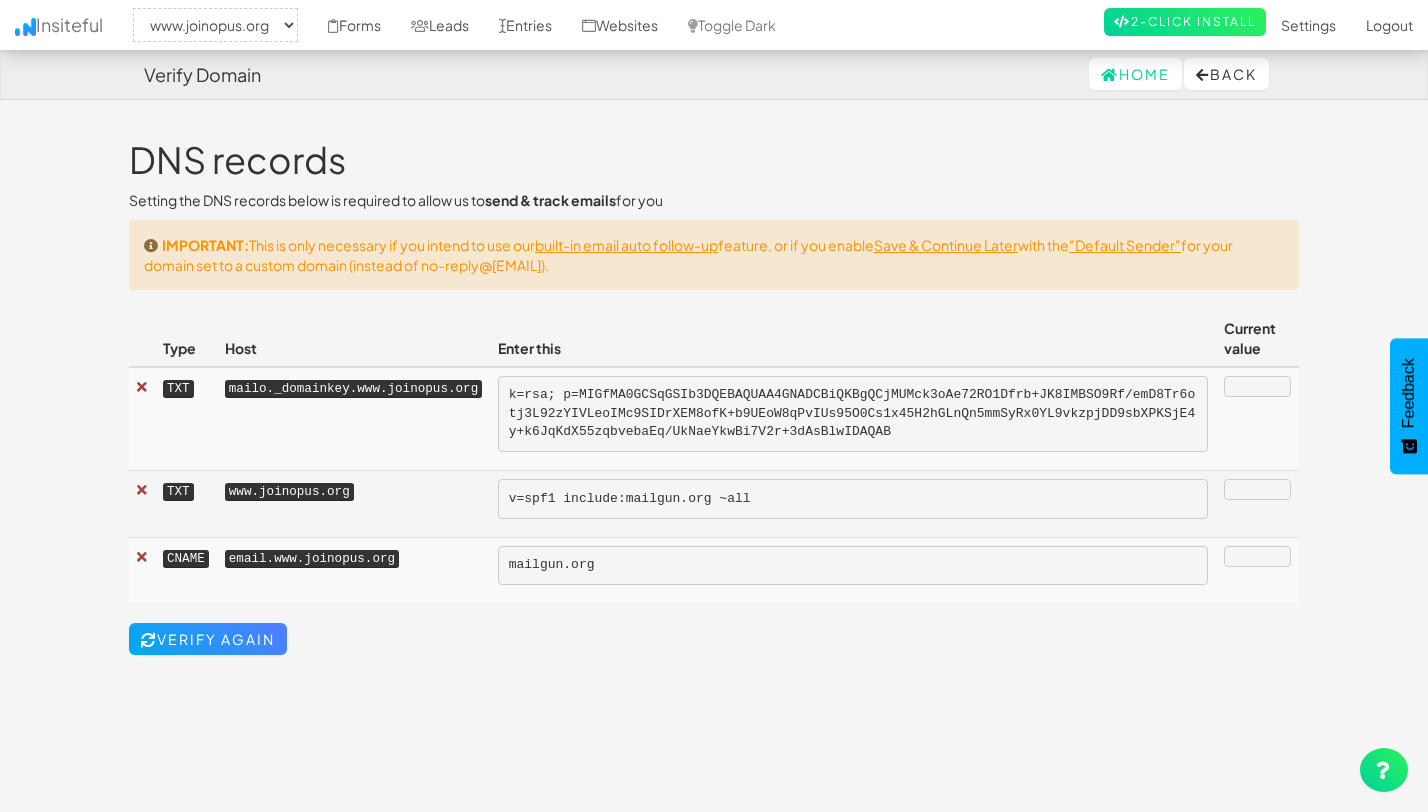 select on "2352" 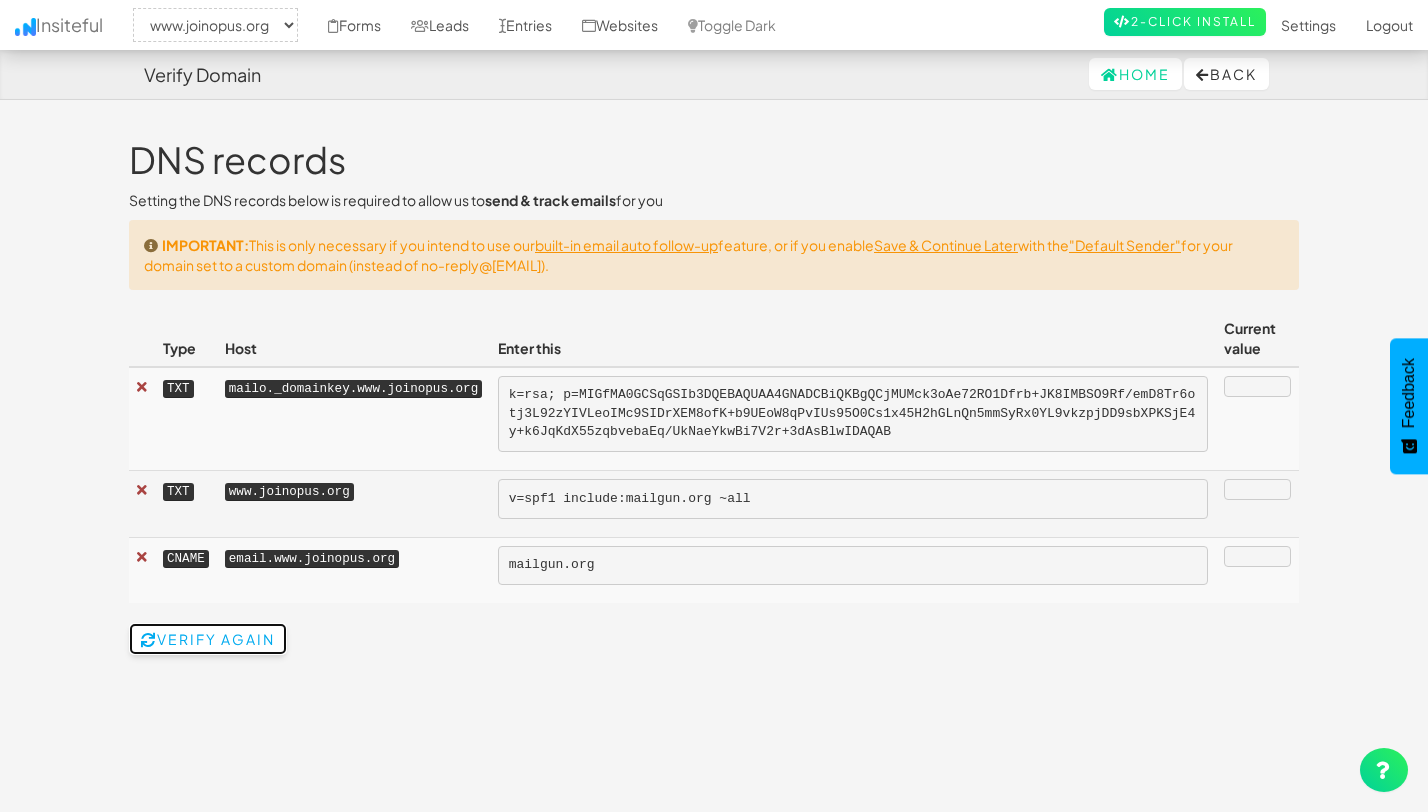 click on "Verify Again" at bounding box center (208, 639) 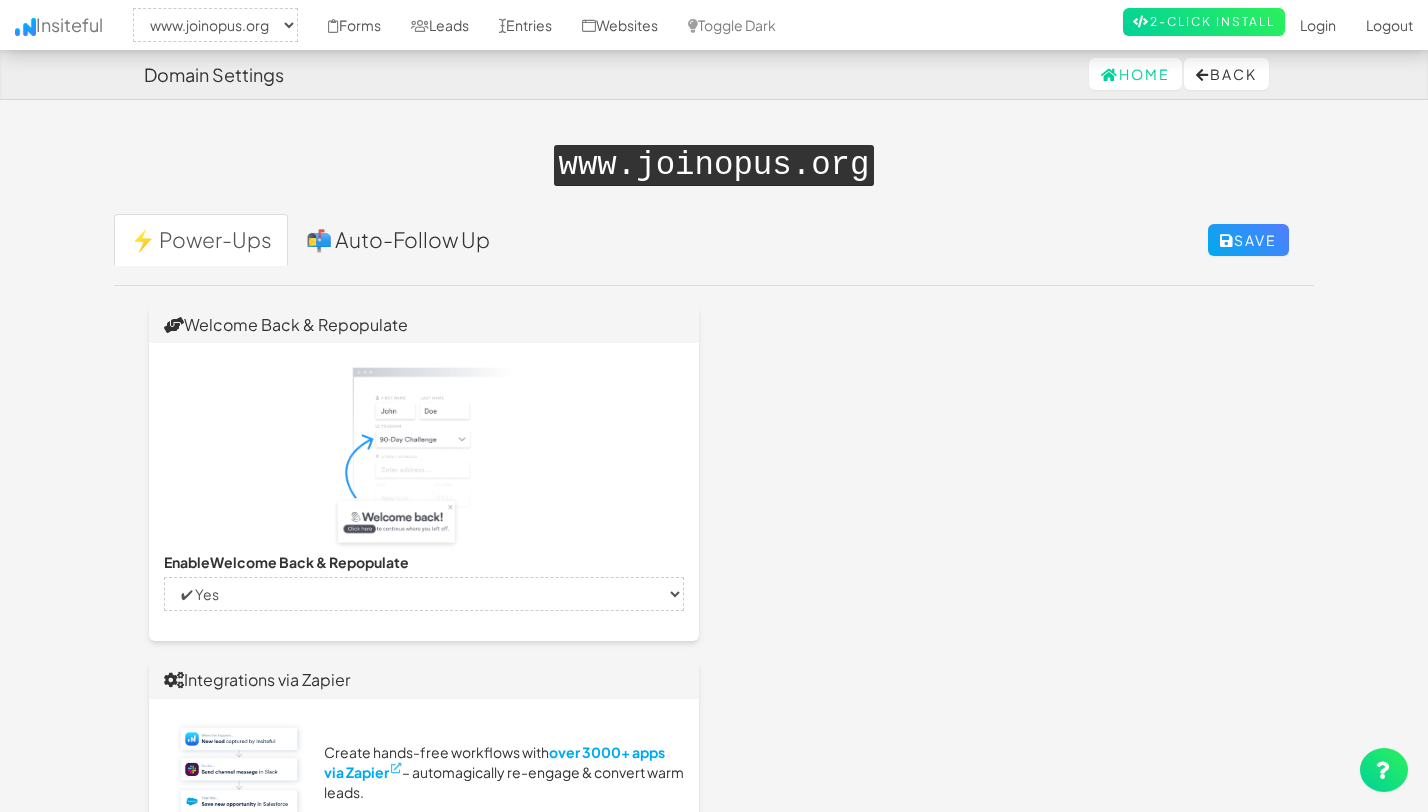 select on "2352" 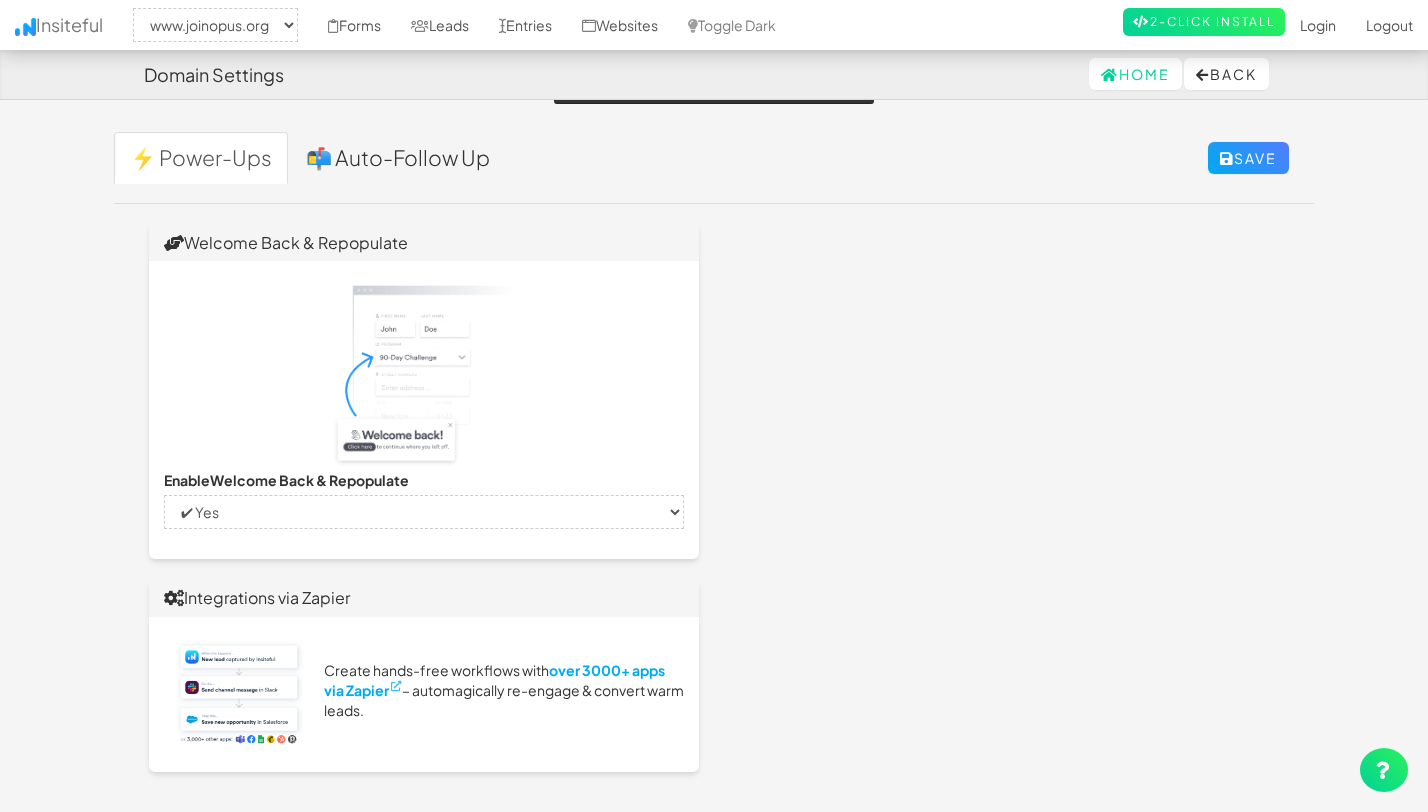 select on "true" 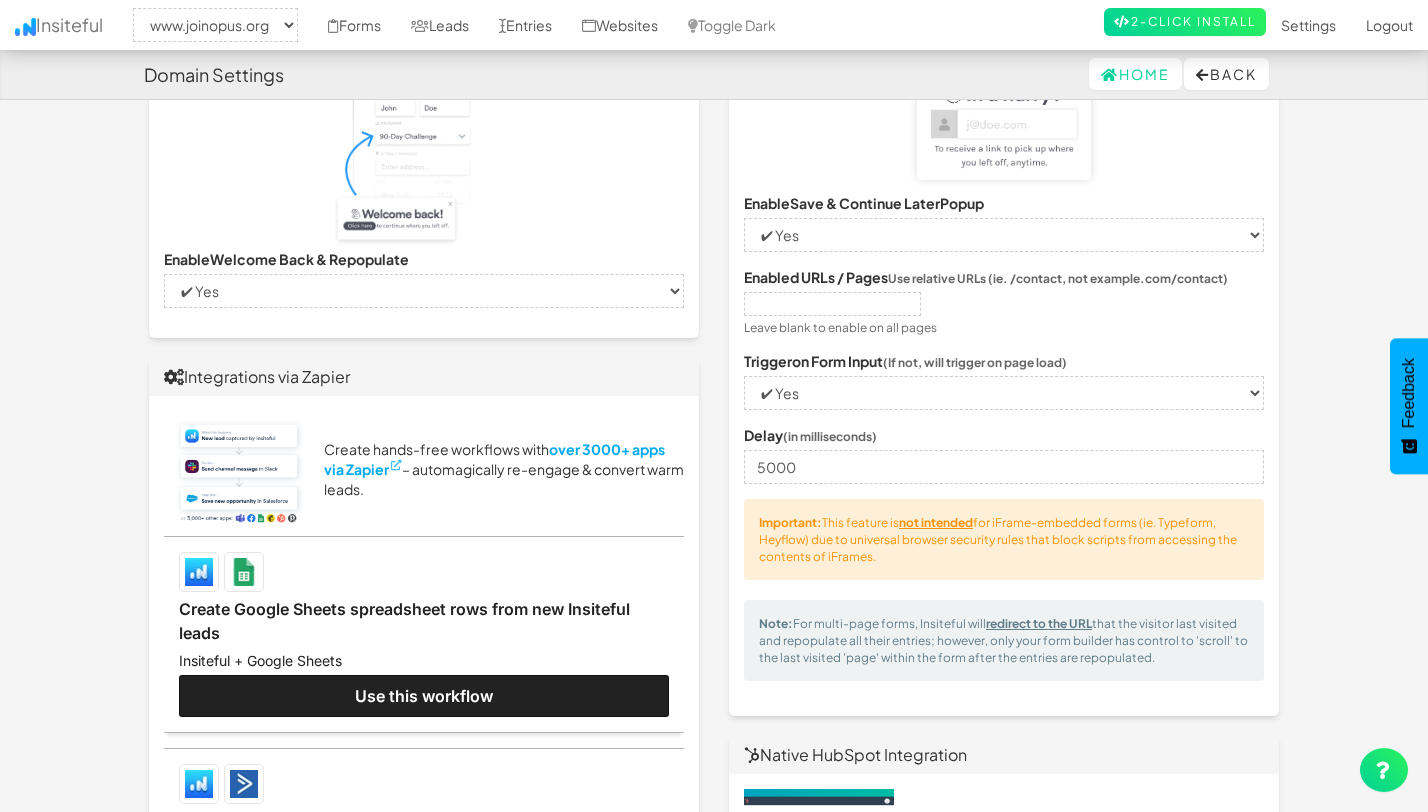 scroll, scrollTop: 0, scrollLeft: 0, axis: both 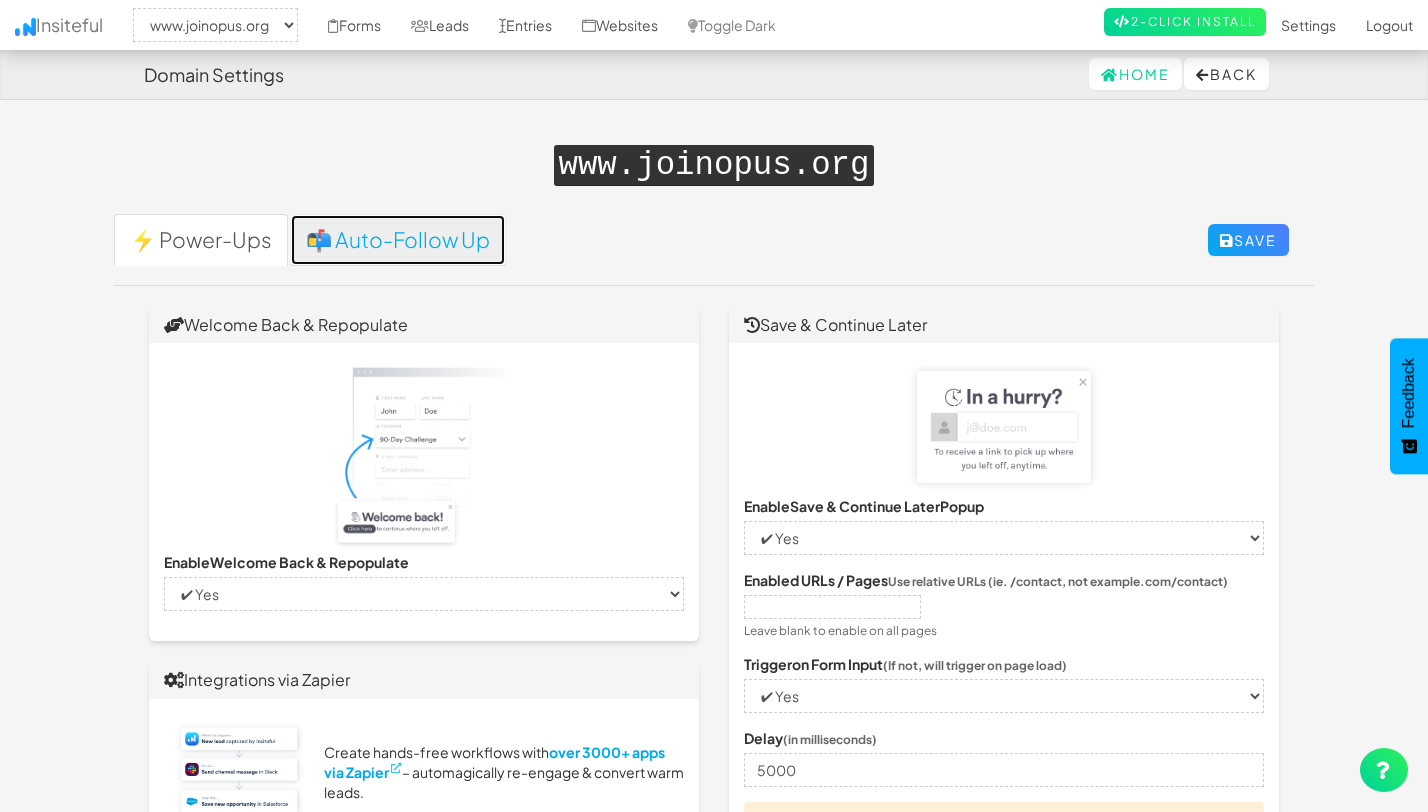 click on "📬 Auto-Follow Up" at bounding box center (398, 240) 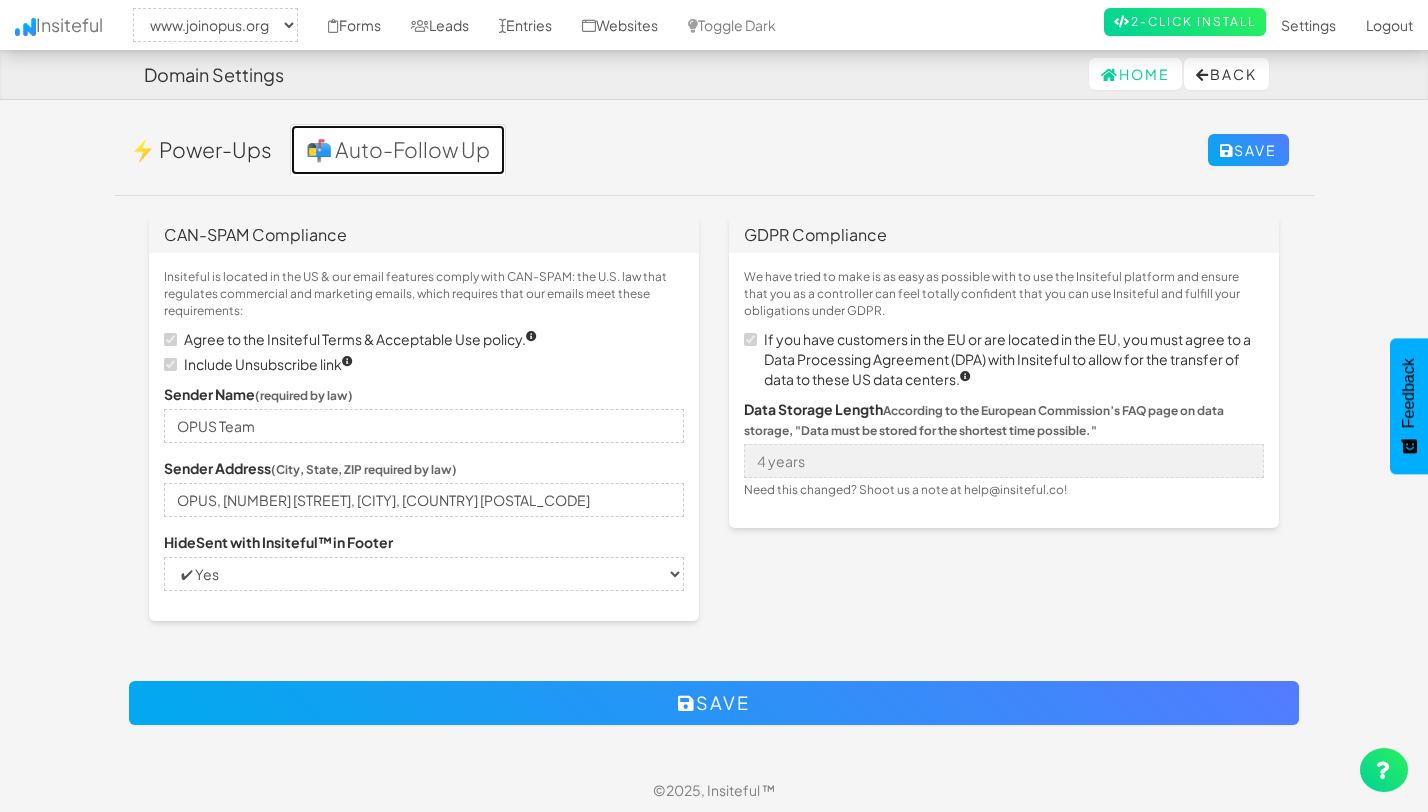 scroll, scrollTop: 0, scrollLeft: 0, axis: both 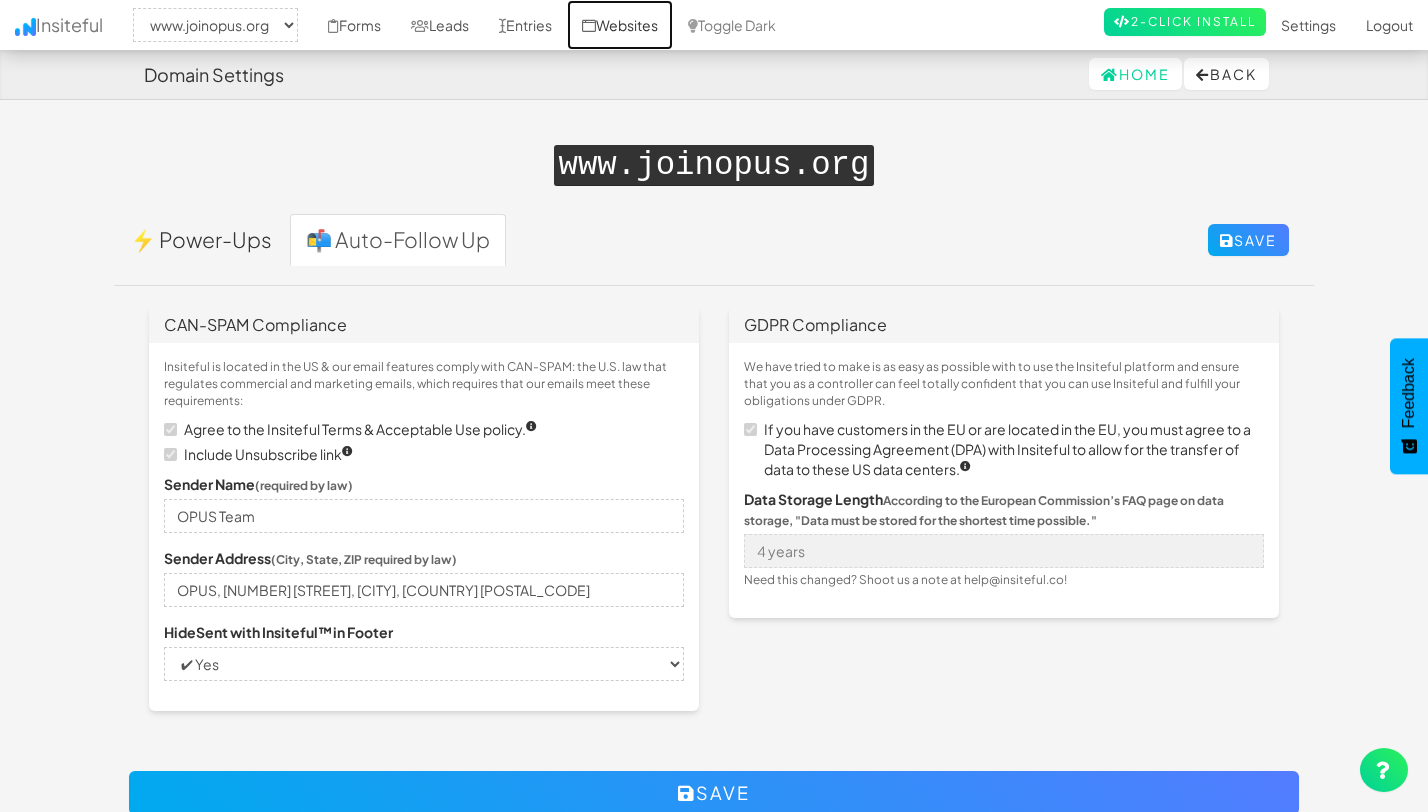 click on "Websites" at bounding box center (620, 25) 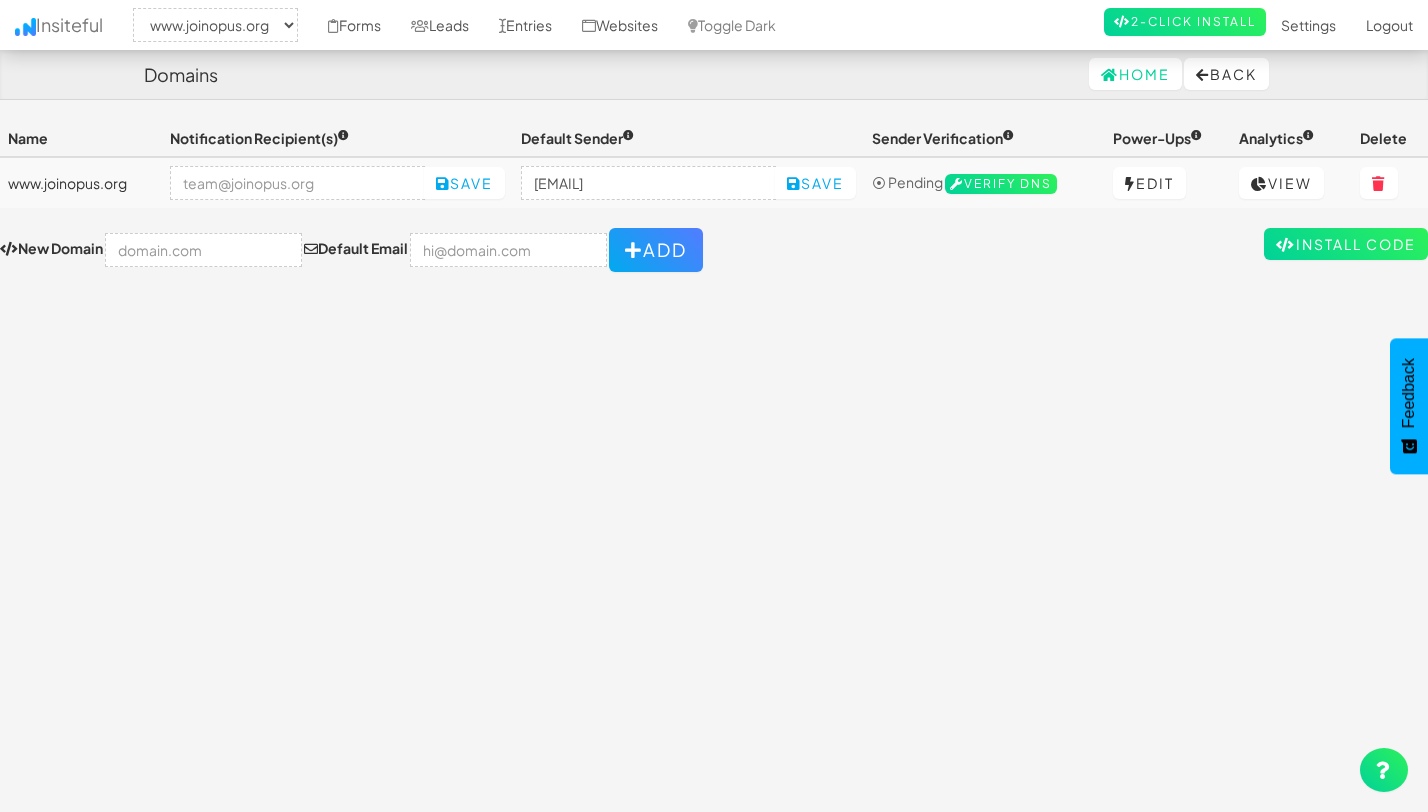 select on "2352" 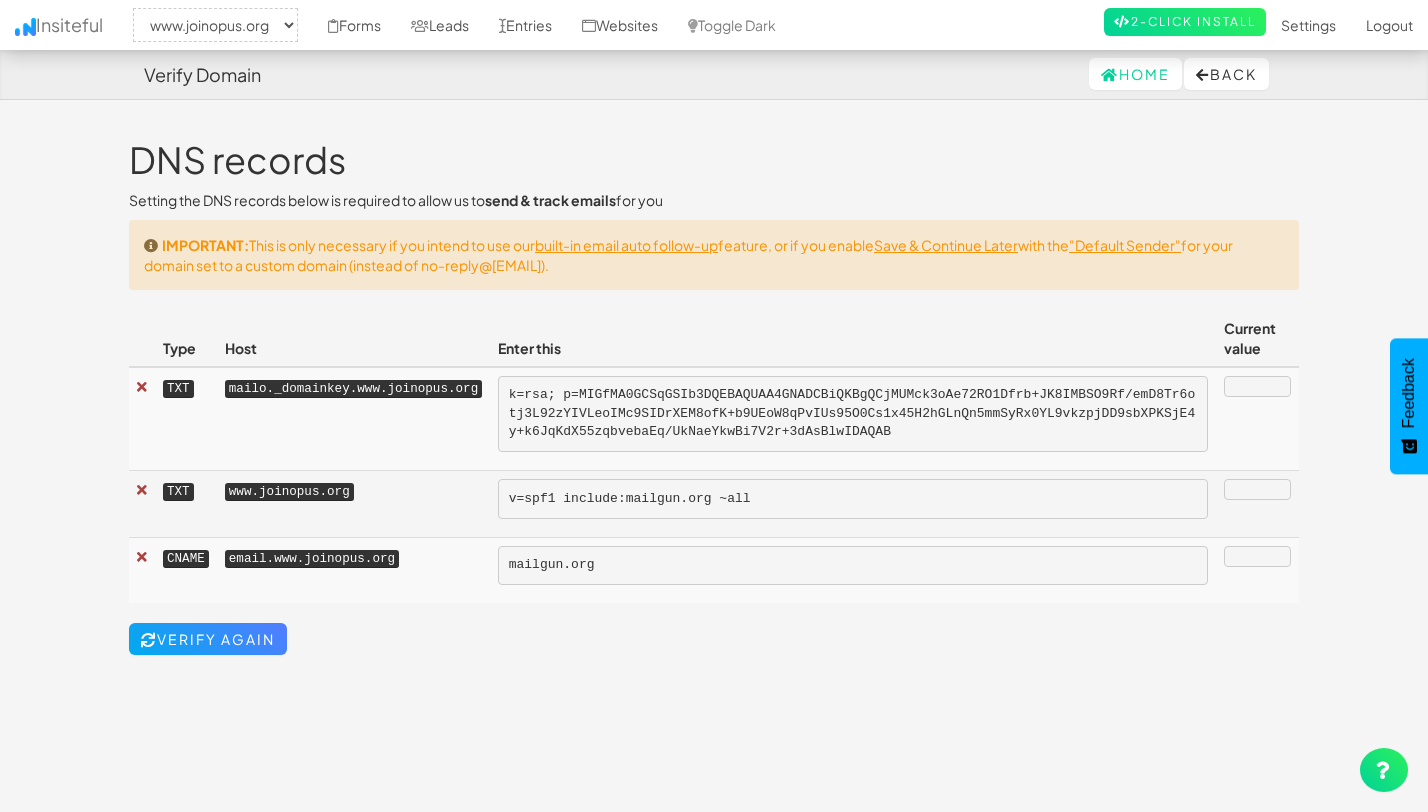 select on "2352" 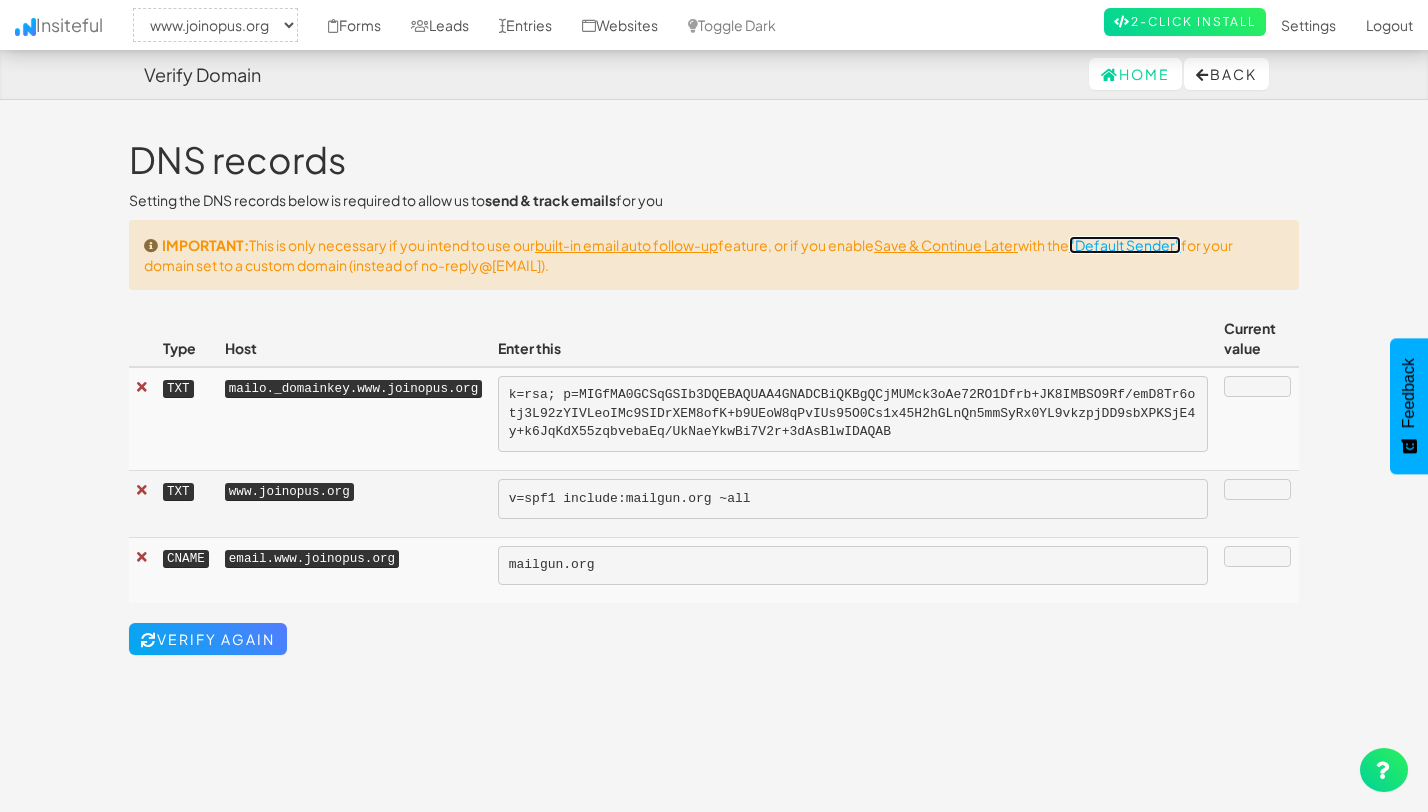 click on ""Default Sender"" at bounding box center [1125, 245] 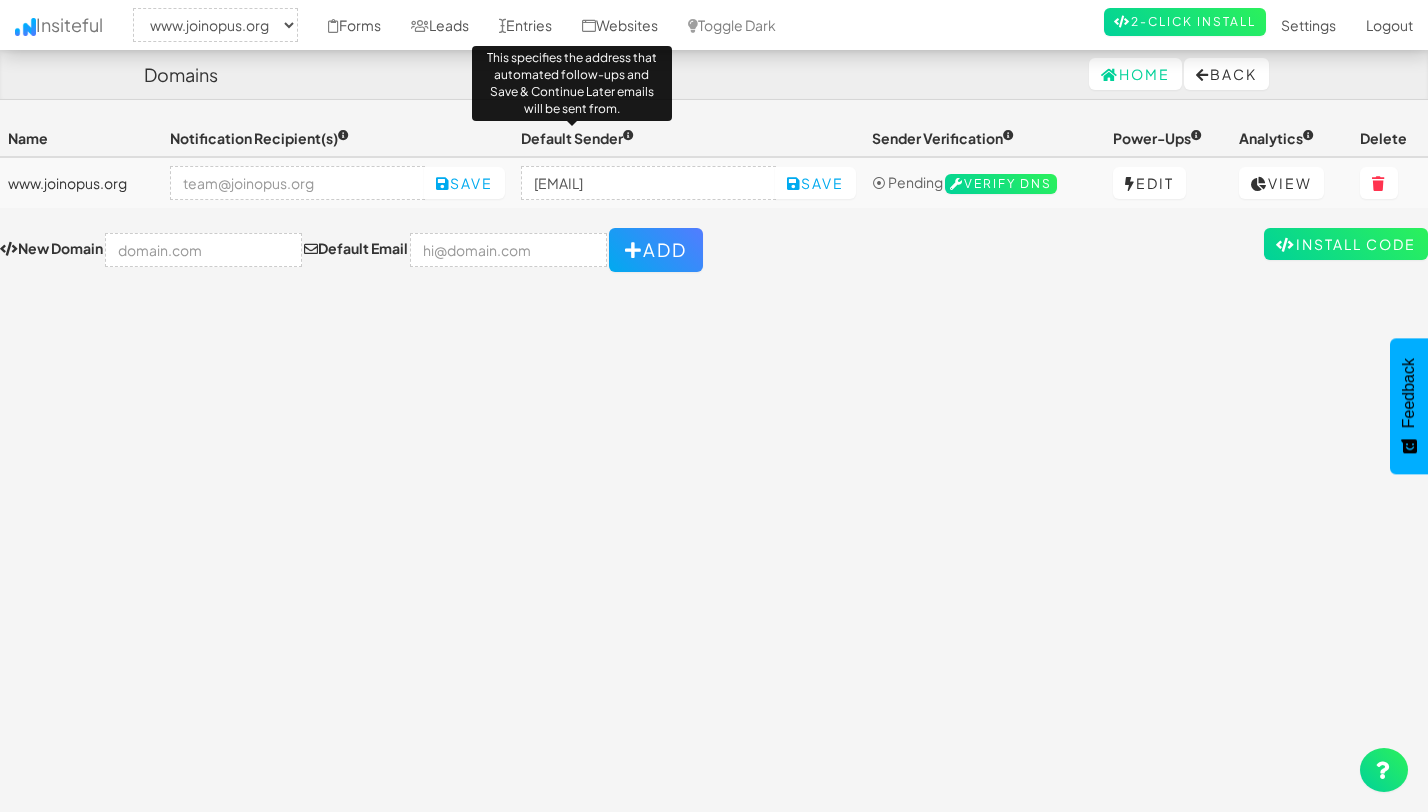 select on "2352" 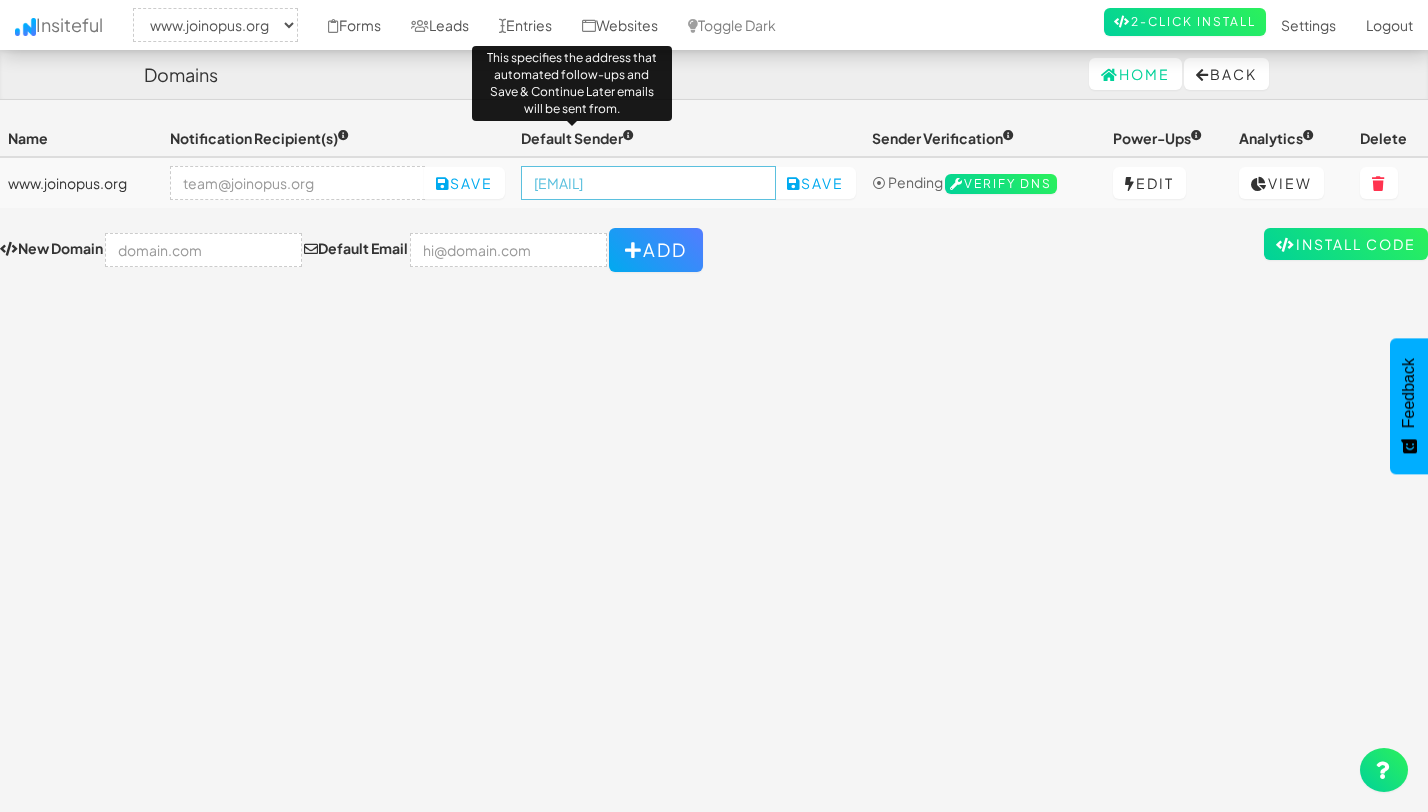 click on "[EMAIL]" at bounding box center [648, 183] 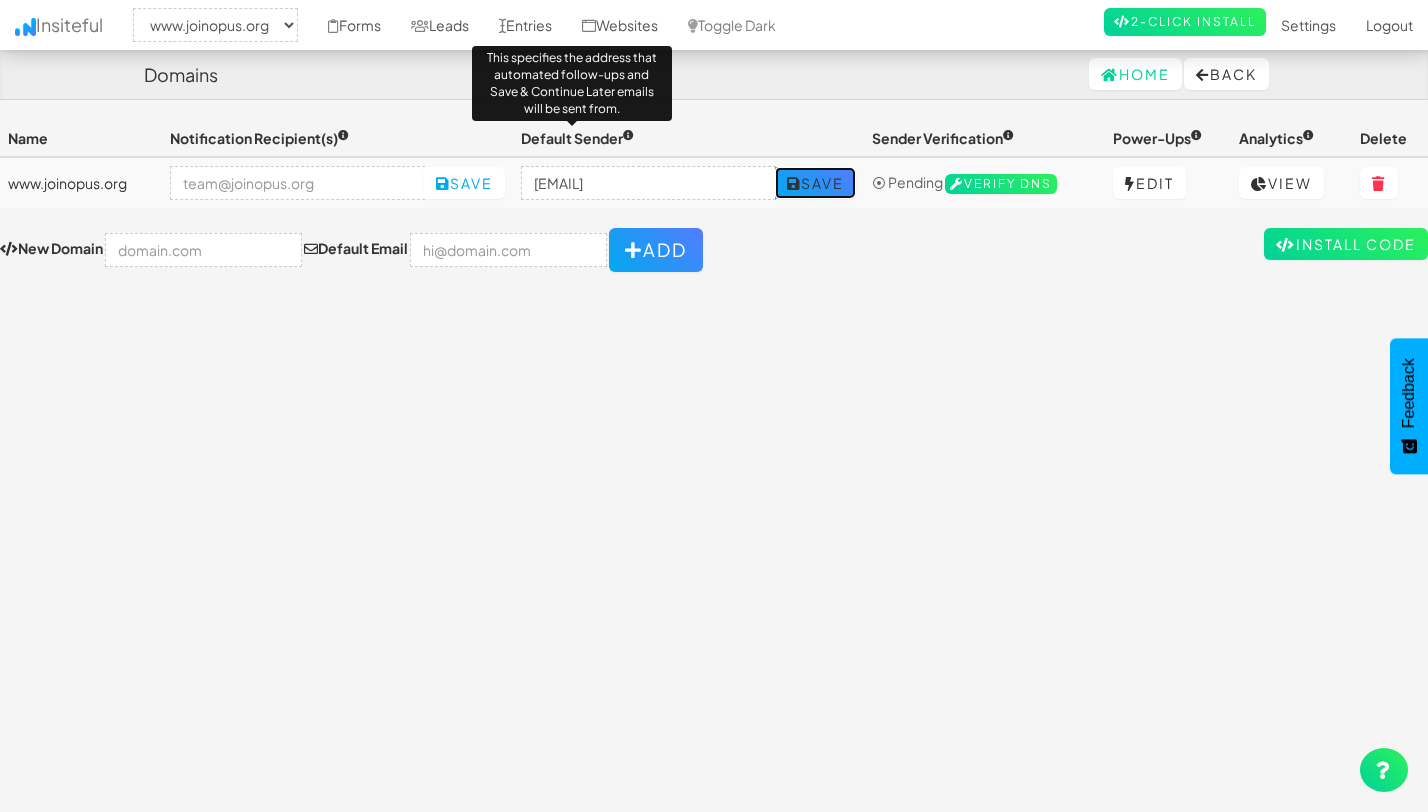 click on "Save" at bounding box center (815, 183) 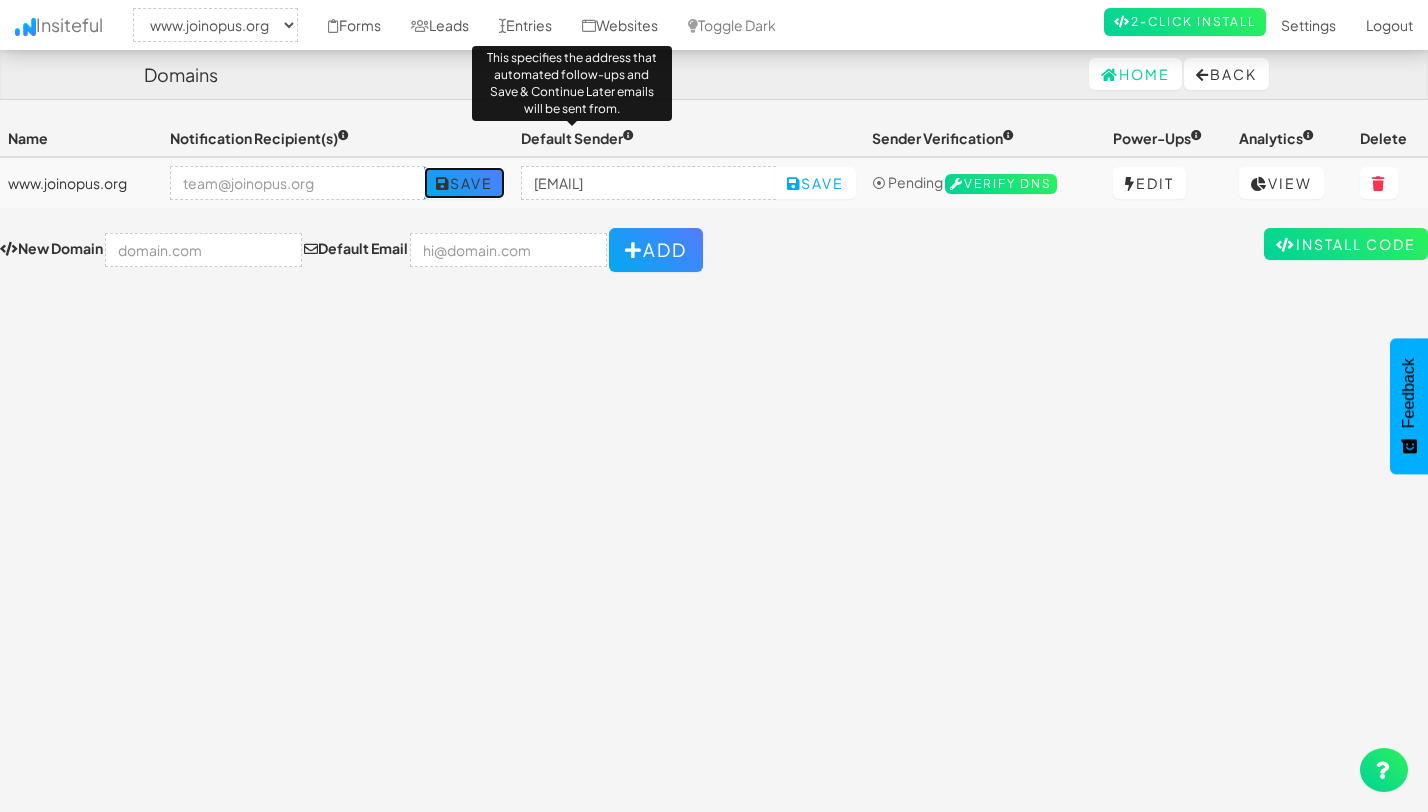 click on "Save" at bounding box center (464, 183) 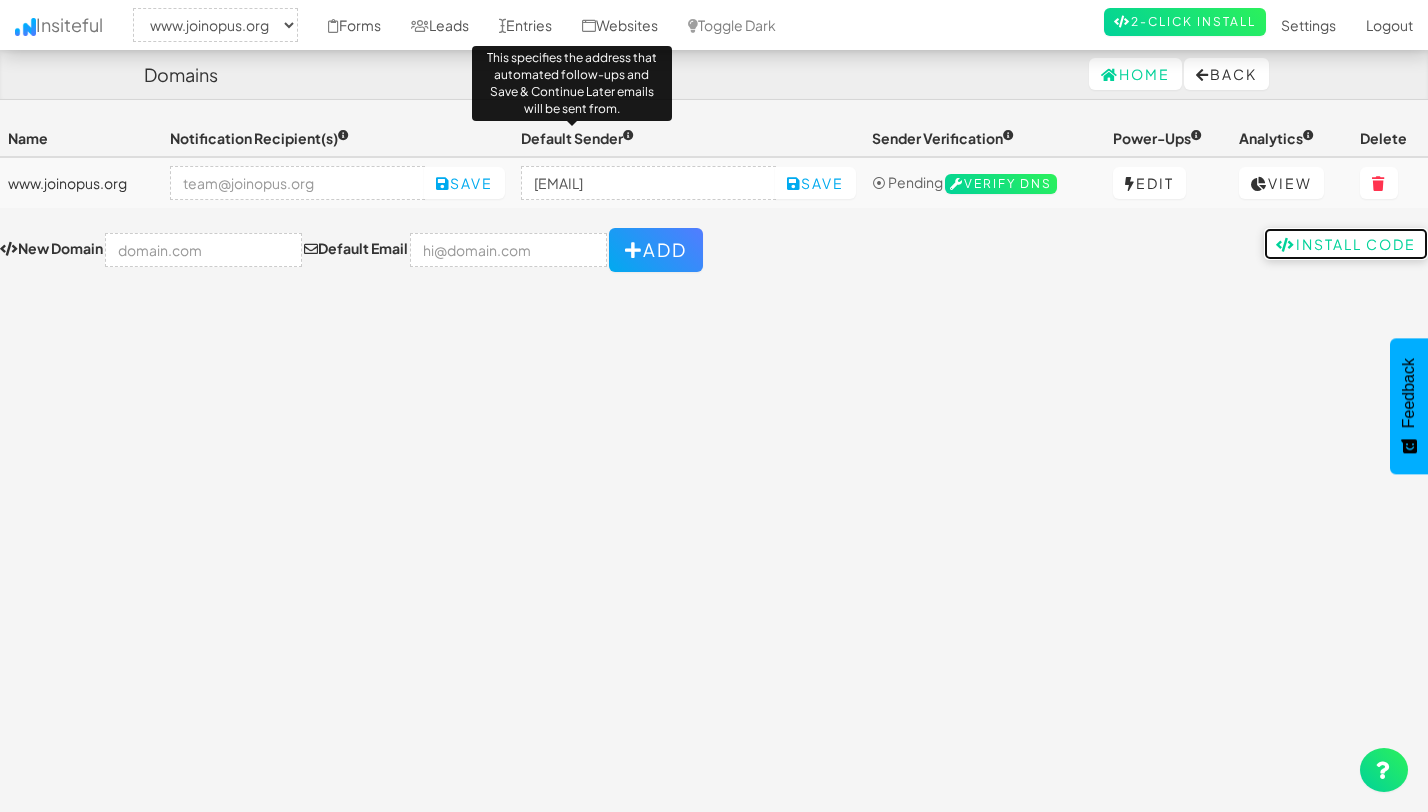 click on "Install Code" at bounding box center [1346, 244] 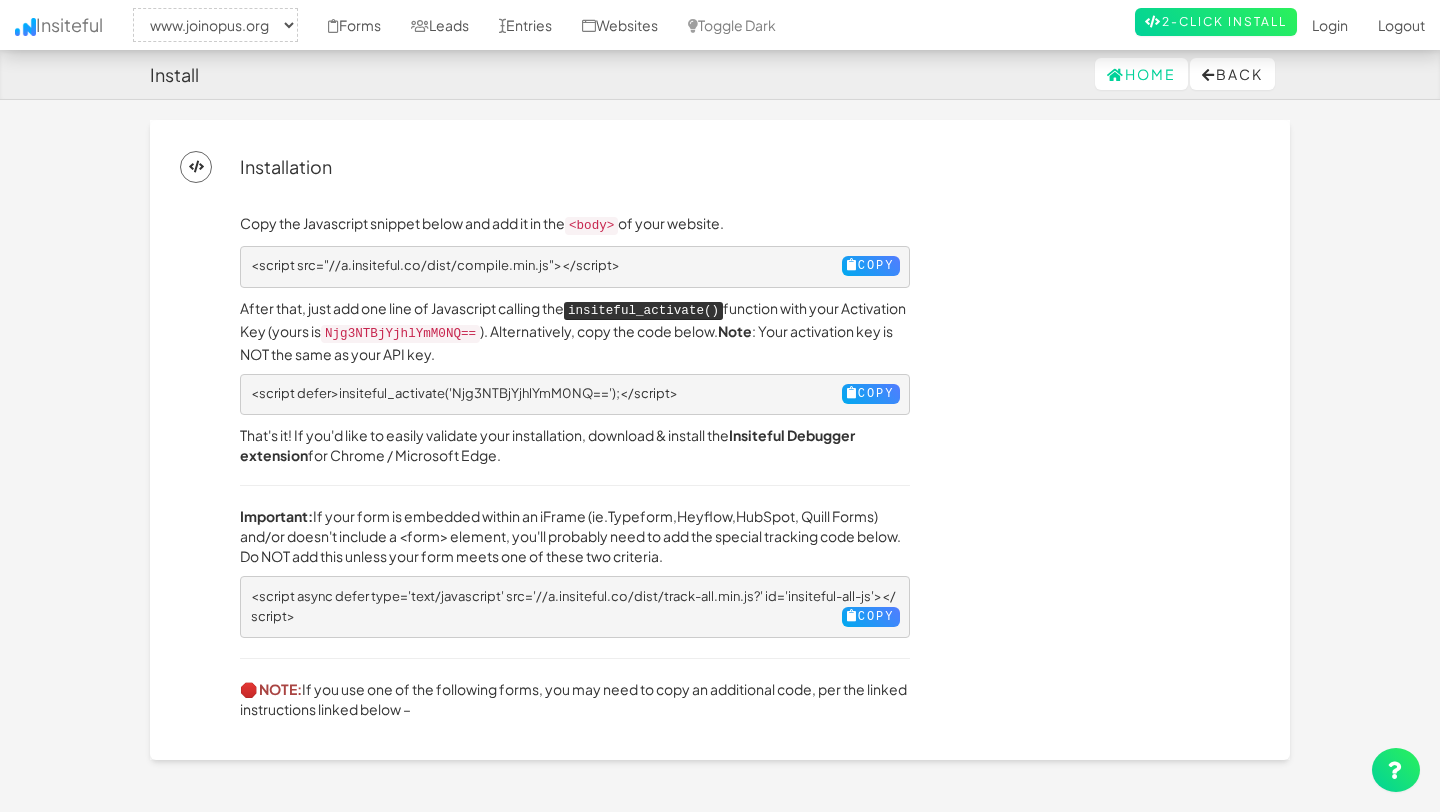 select on "2352" 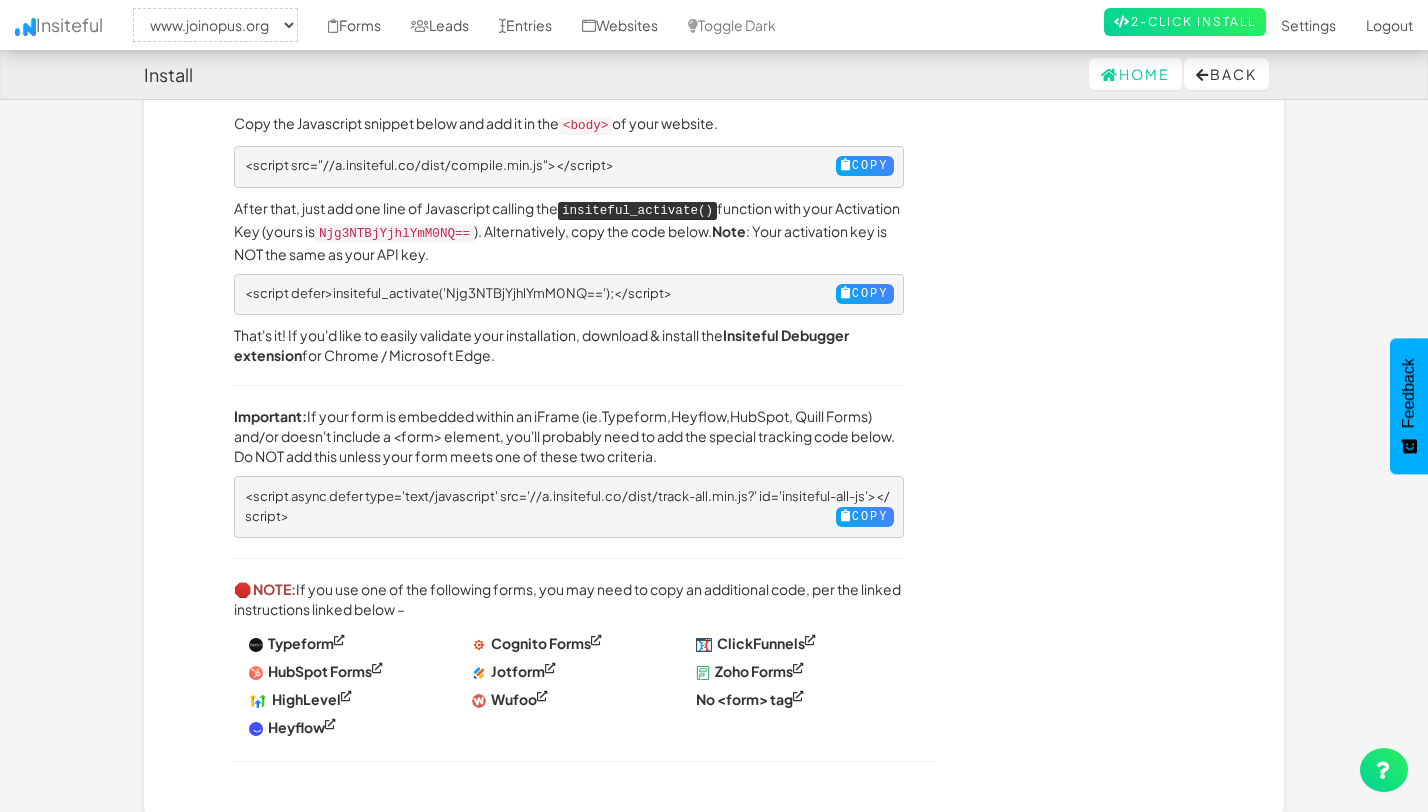 scroll, scrollTop: 0, scrollLeft: 0, axis: both 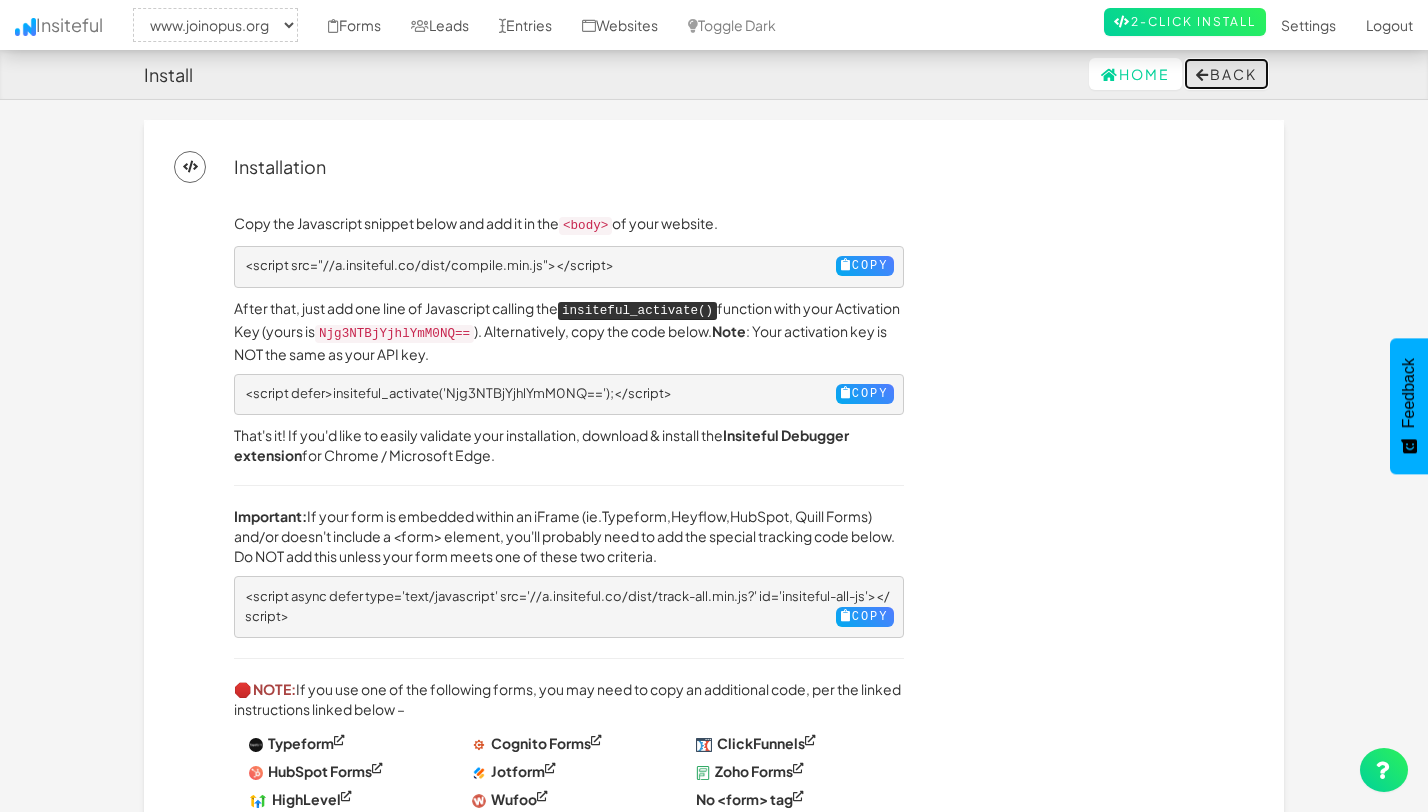 click on "Back" at bounding box center (1226, 74) 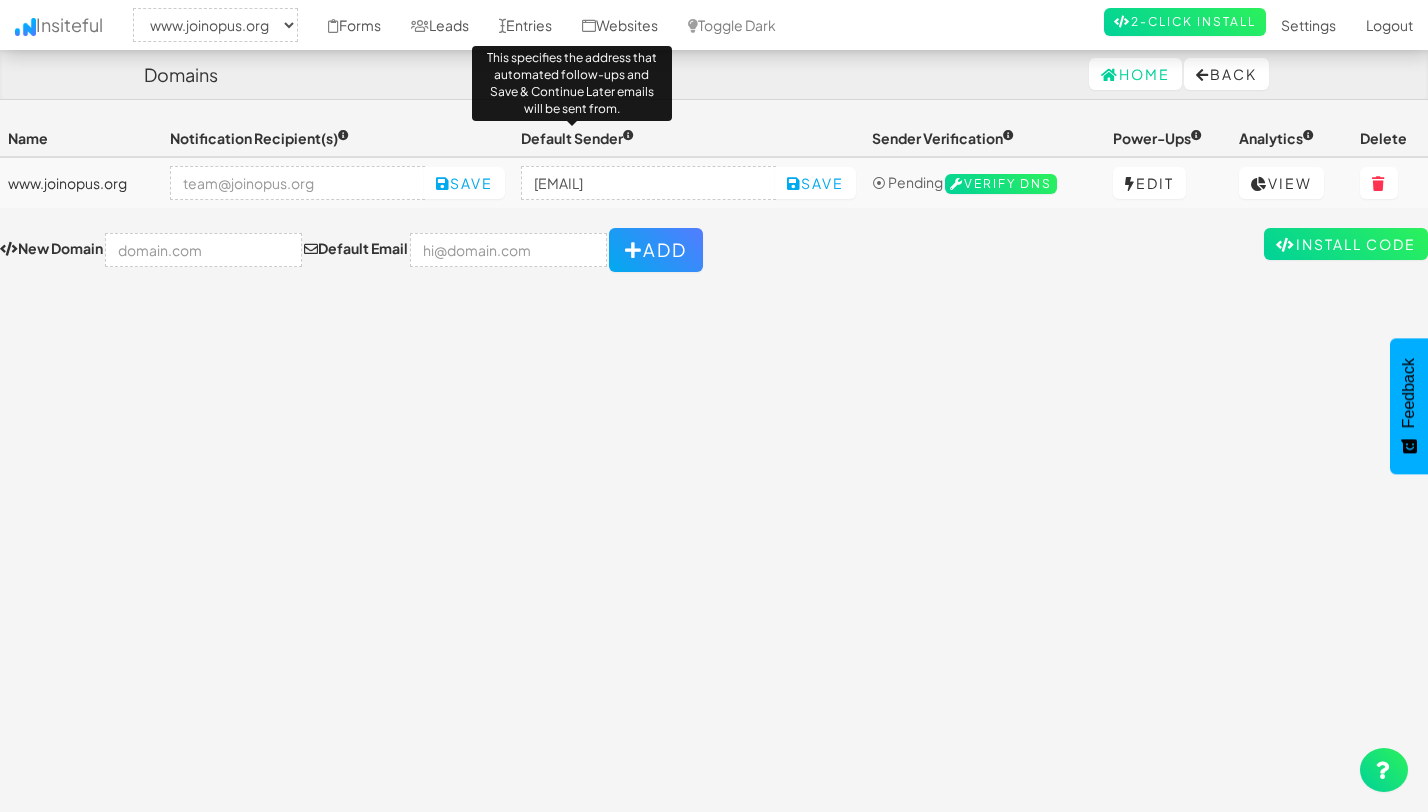 select on "2352" 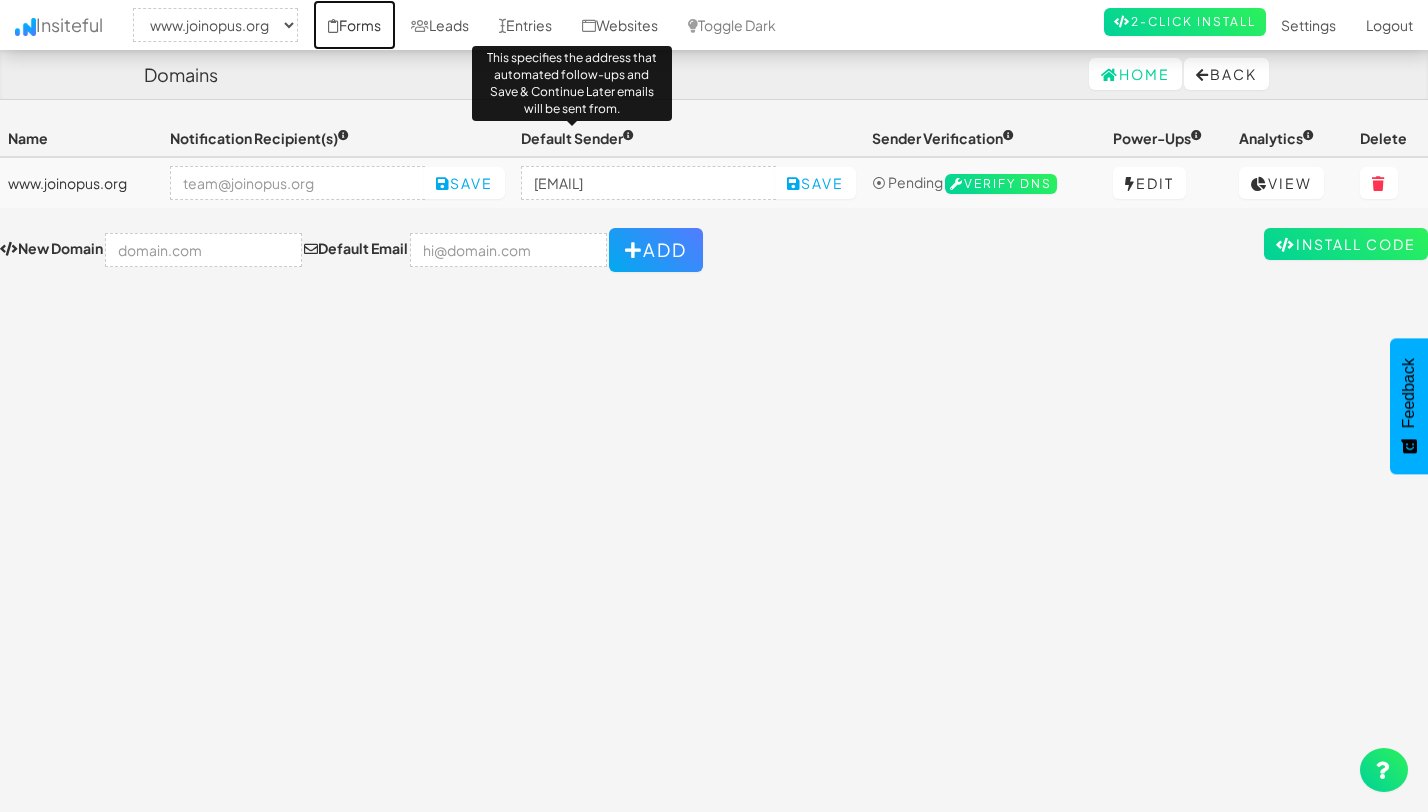 click on "Forms" at bounding box center (354, 25) 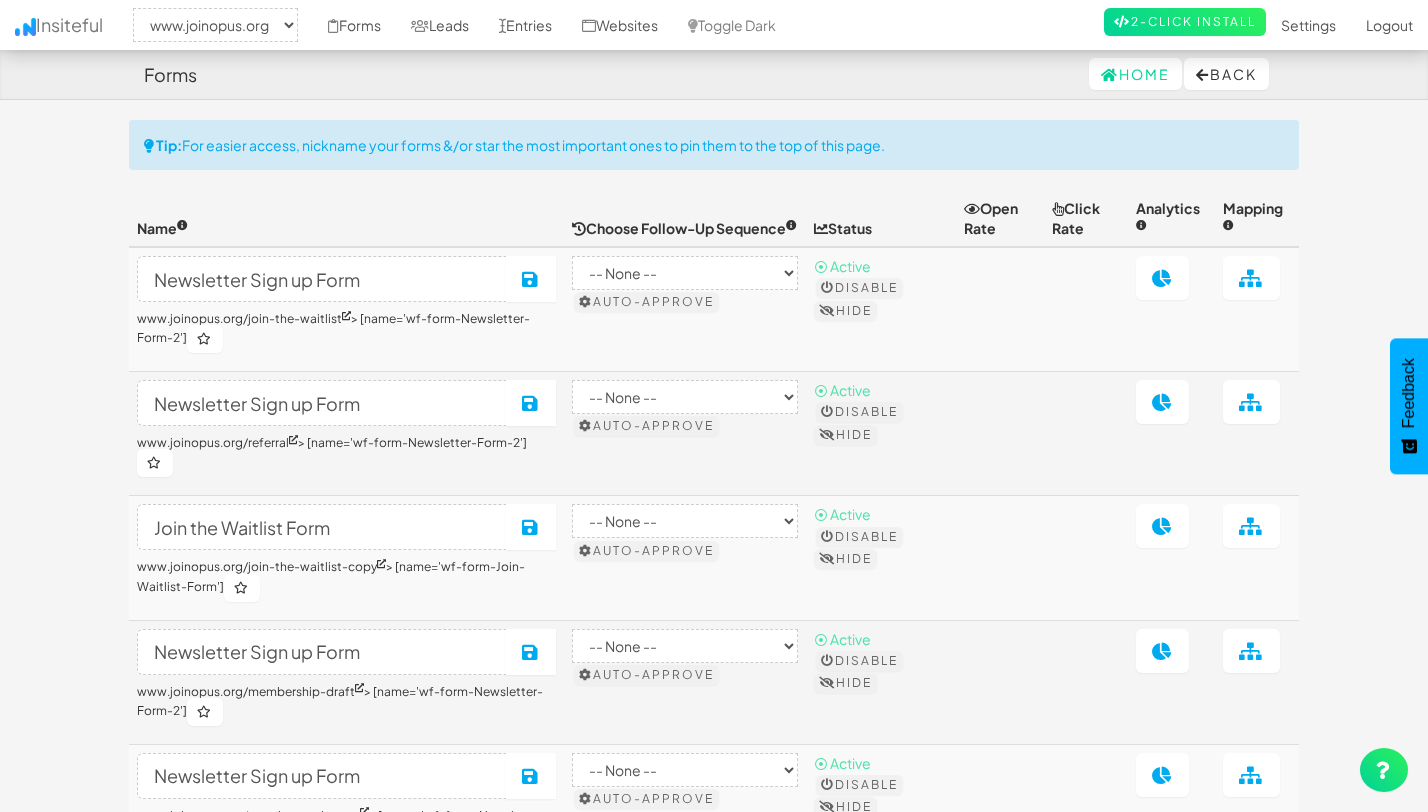 select on "2352" 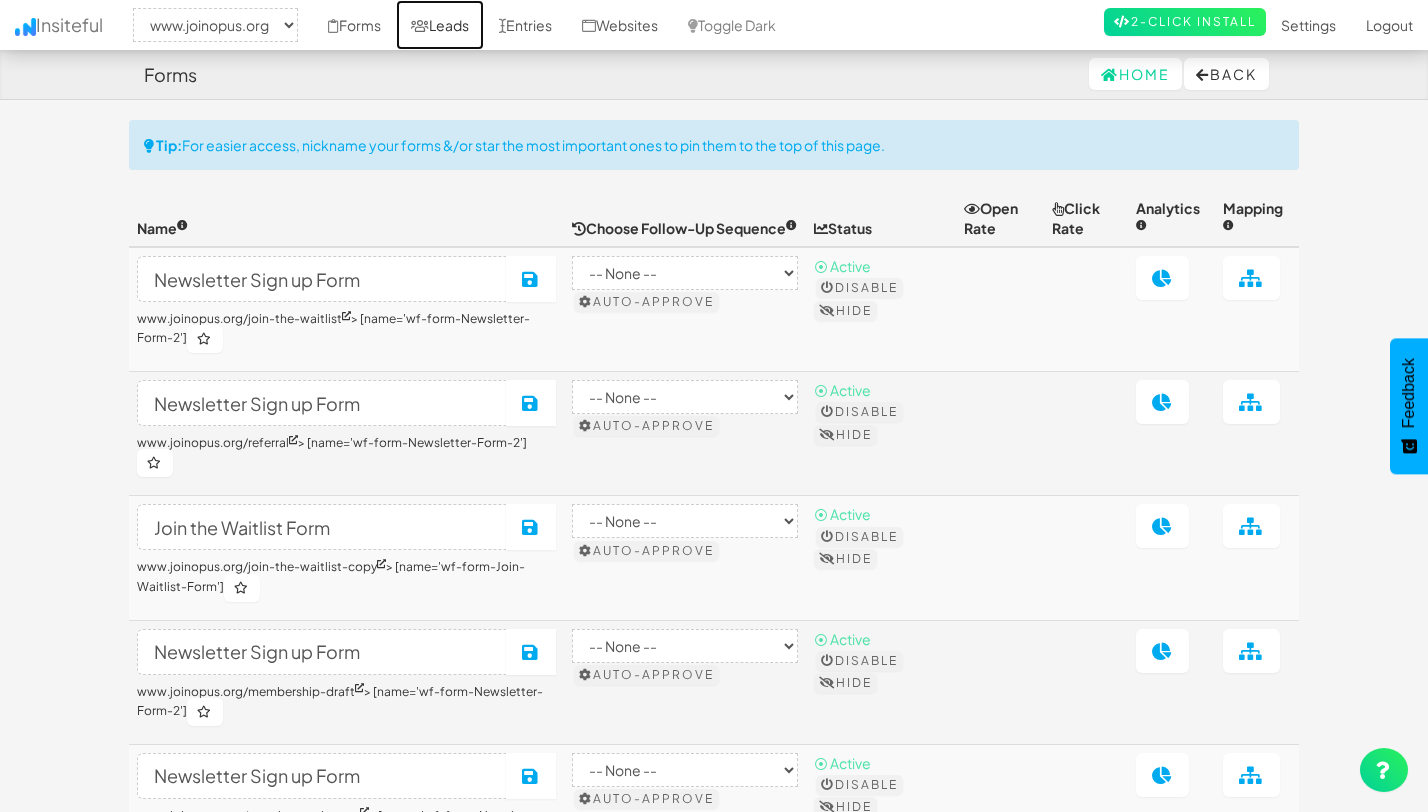 click on "Leads" at bounding box center [440, 25] 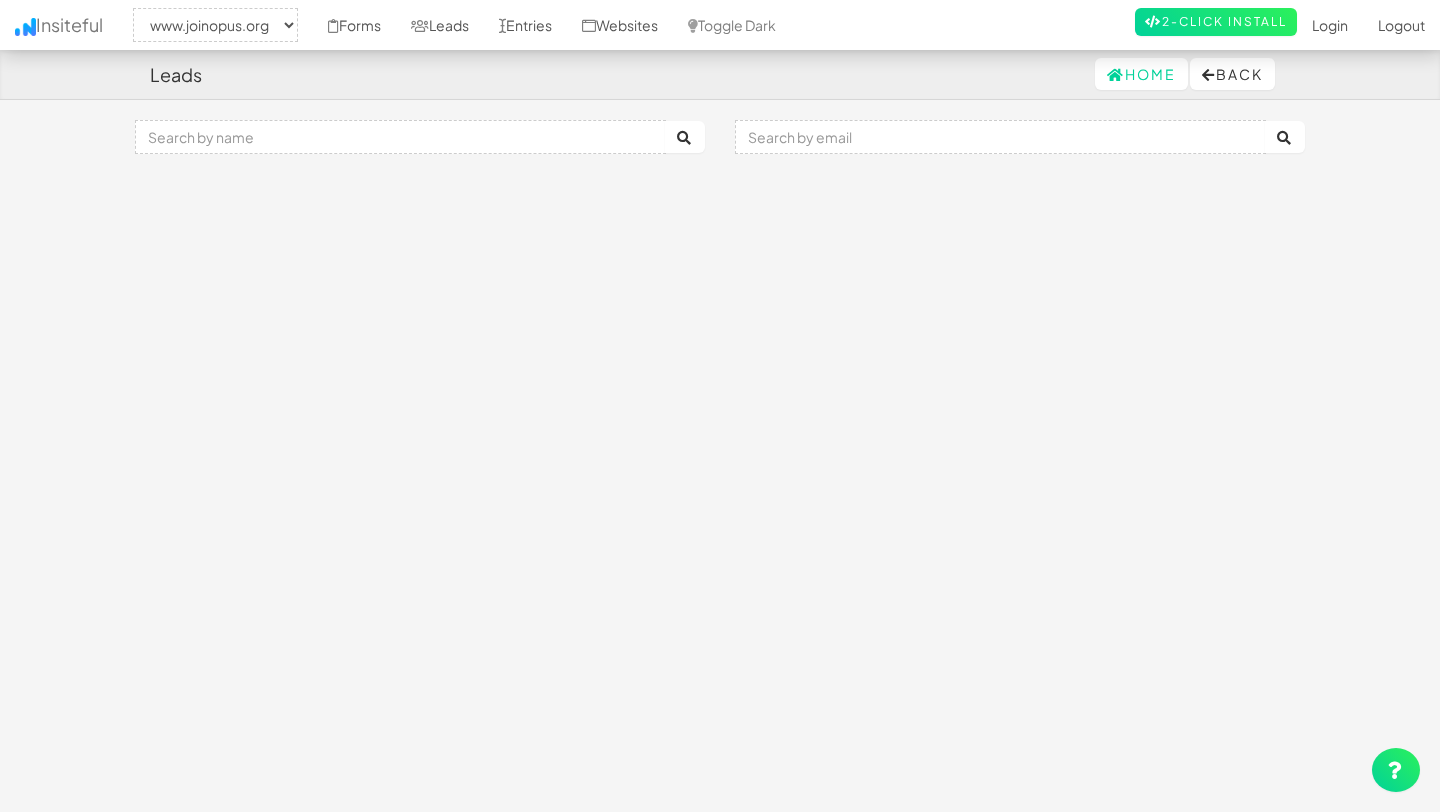 select on "2352" 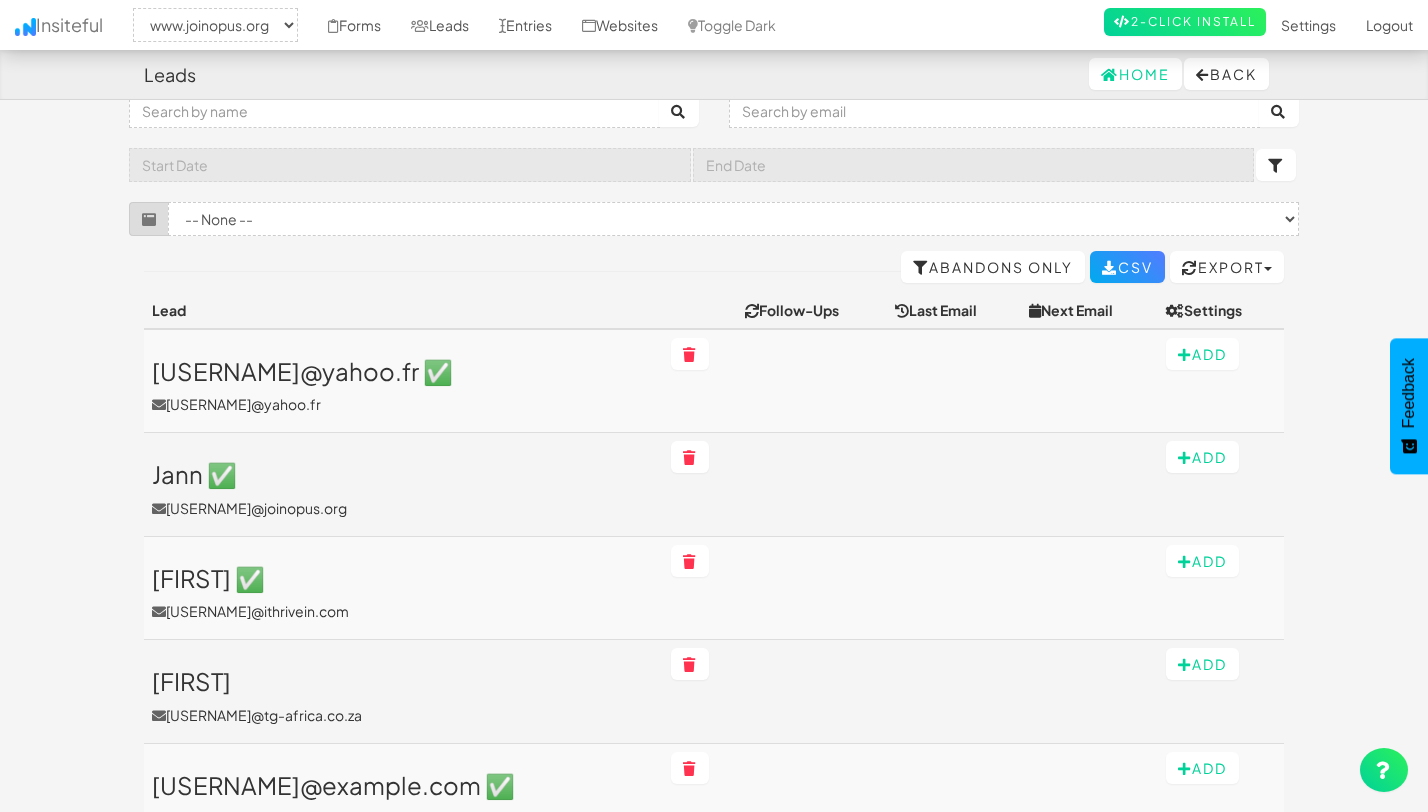 scroll, scrollTop: 0, scrollLeft: 0, axis: both 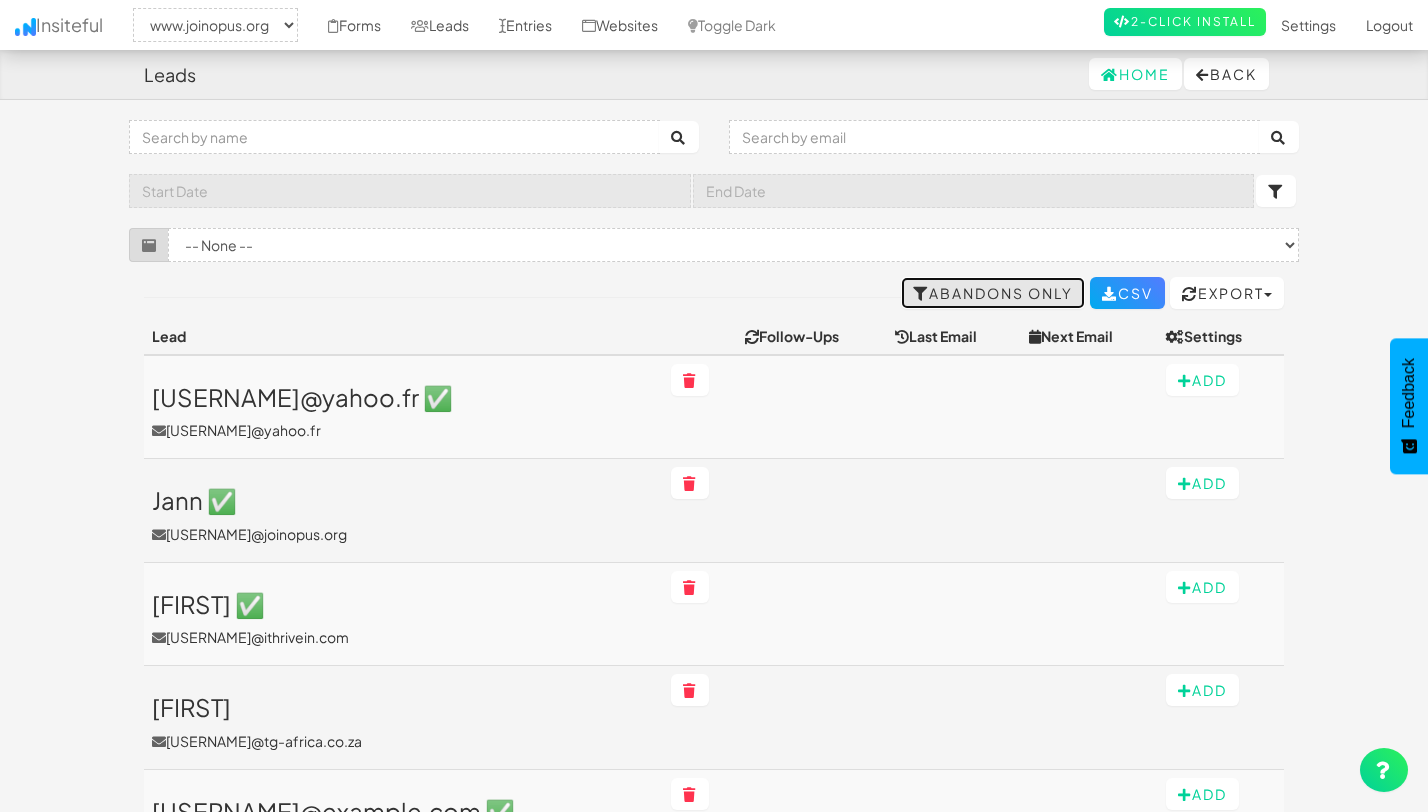 click on "Abandons Only" at bounding box center (993, 293) 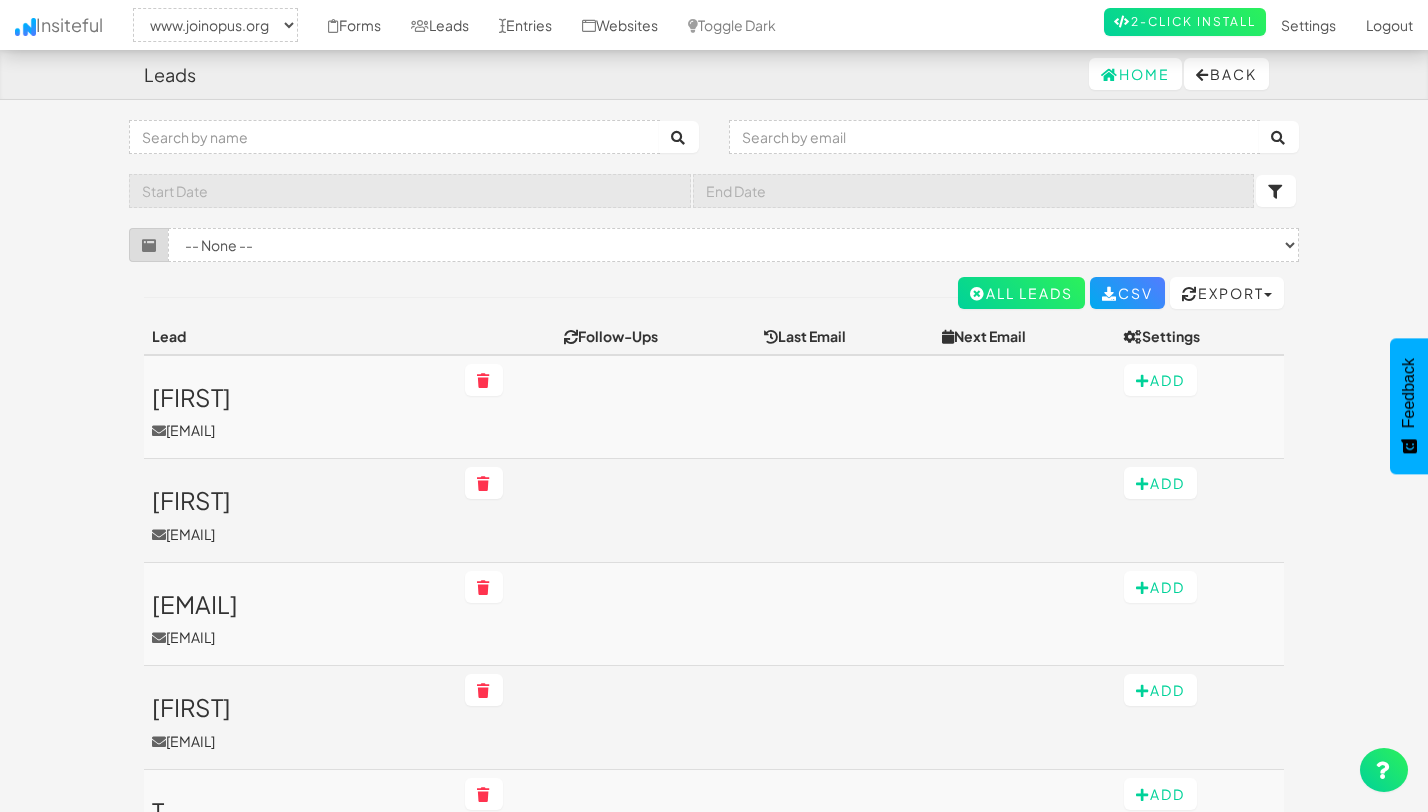 select on "2352" 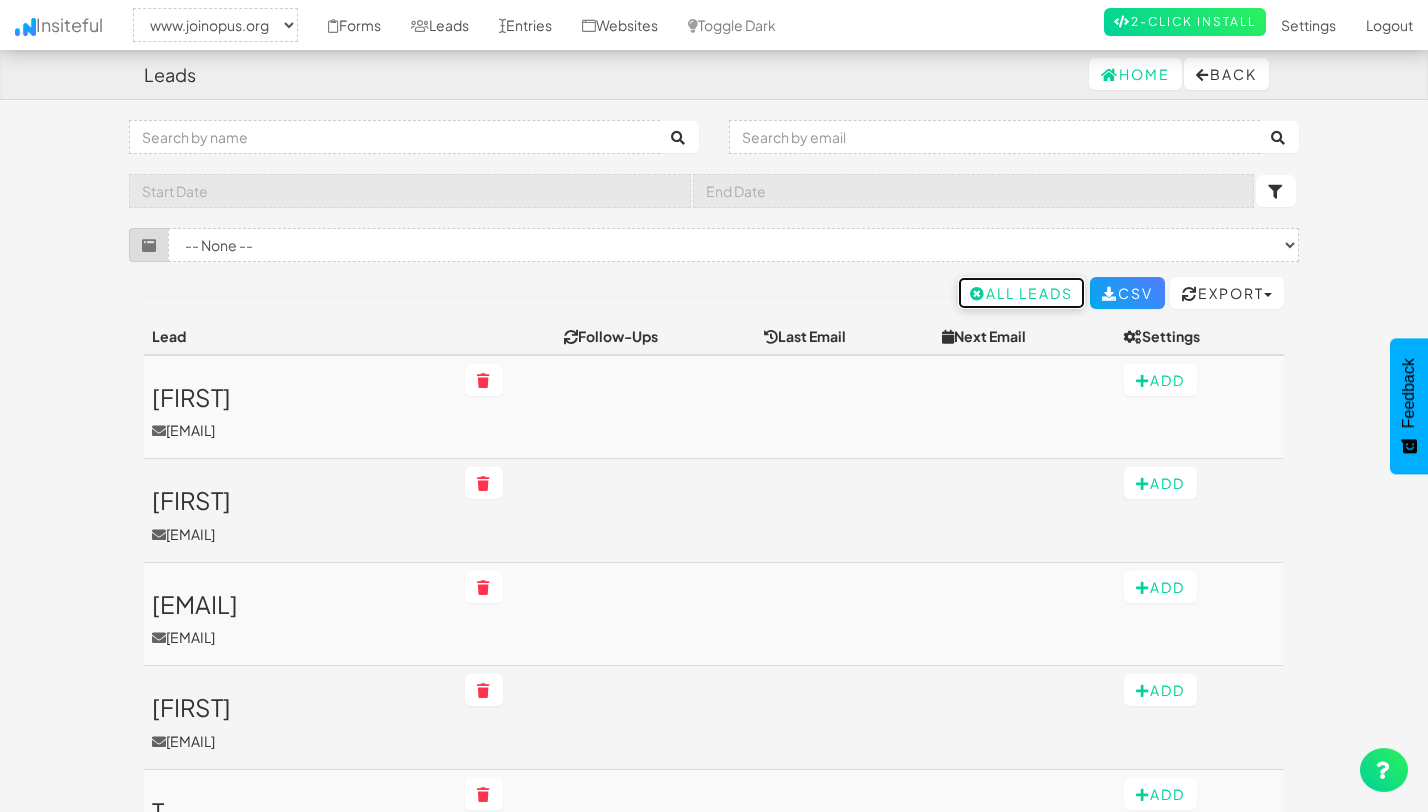 click on "All Leads" at bounding box center (1021, 293) 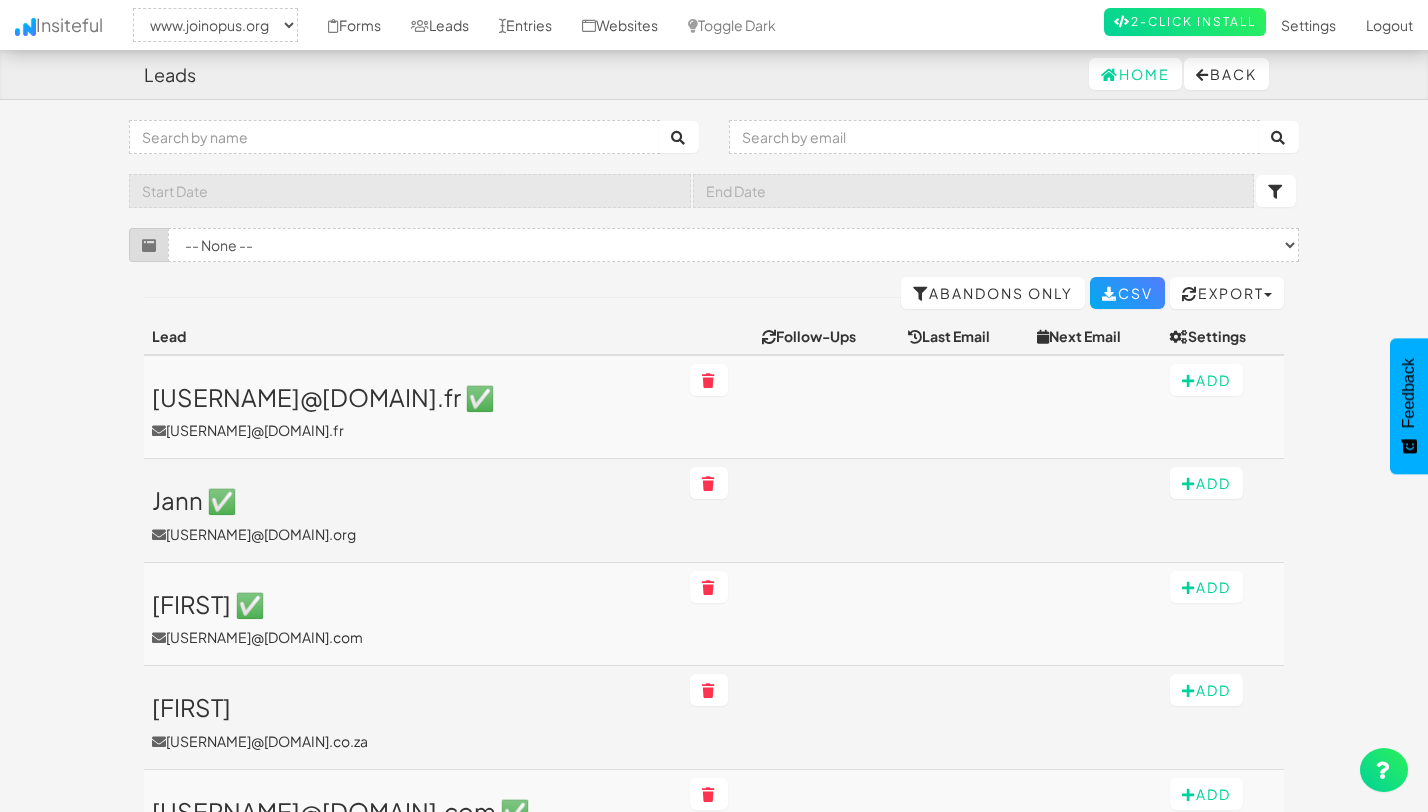 select on "2352" 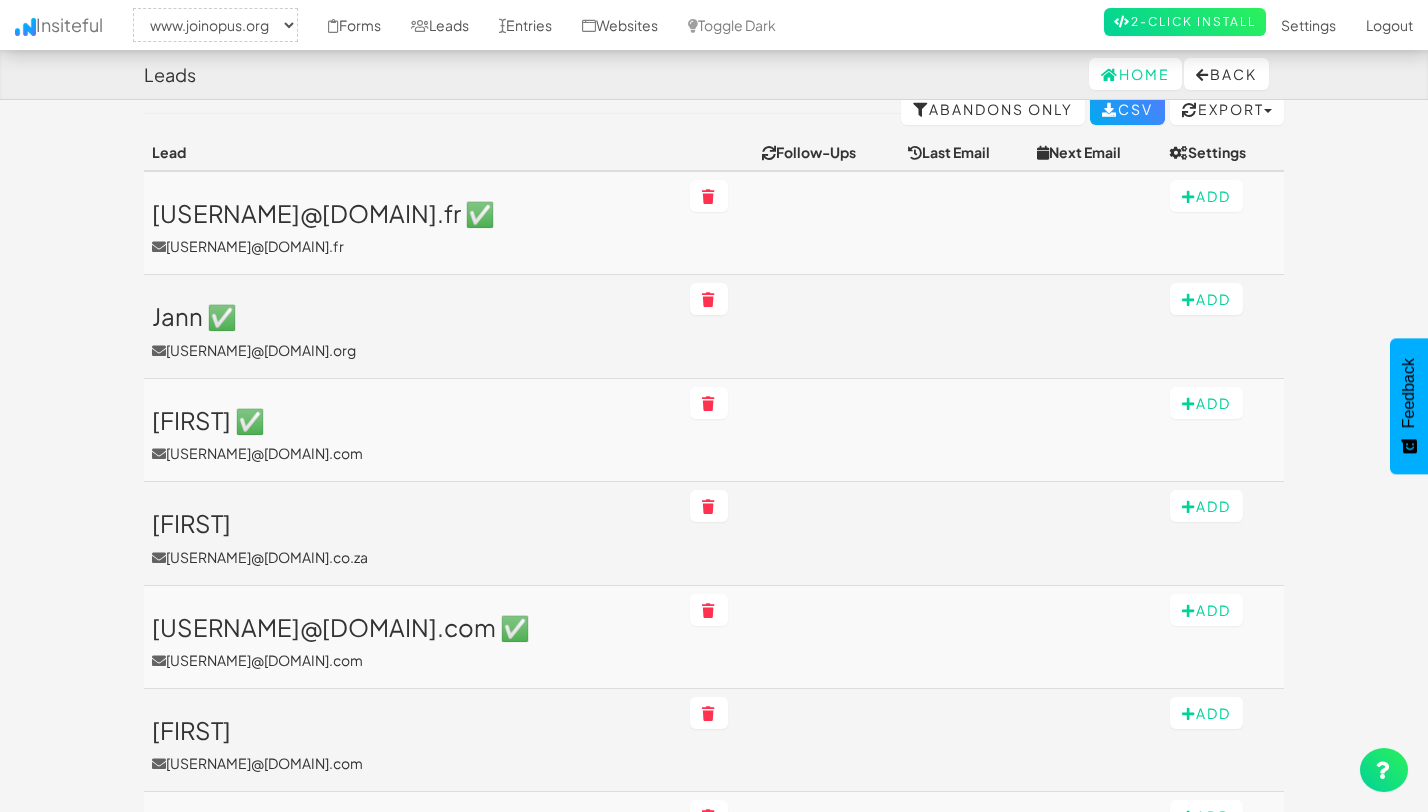 scroll, scrollTop: 183, scrollLeft: 0, axis: vertical 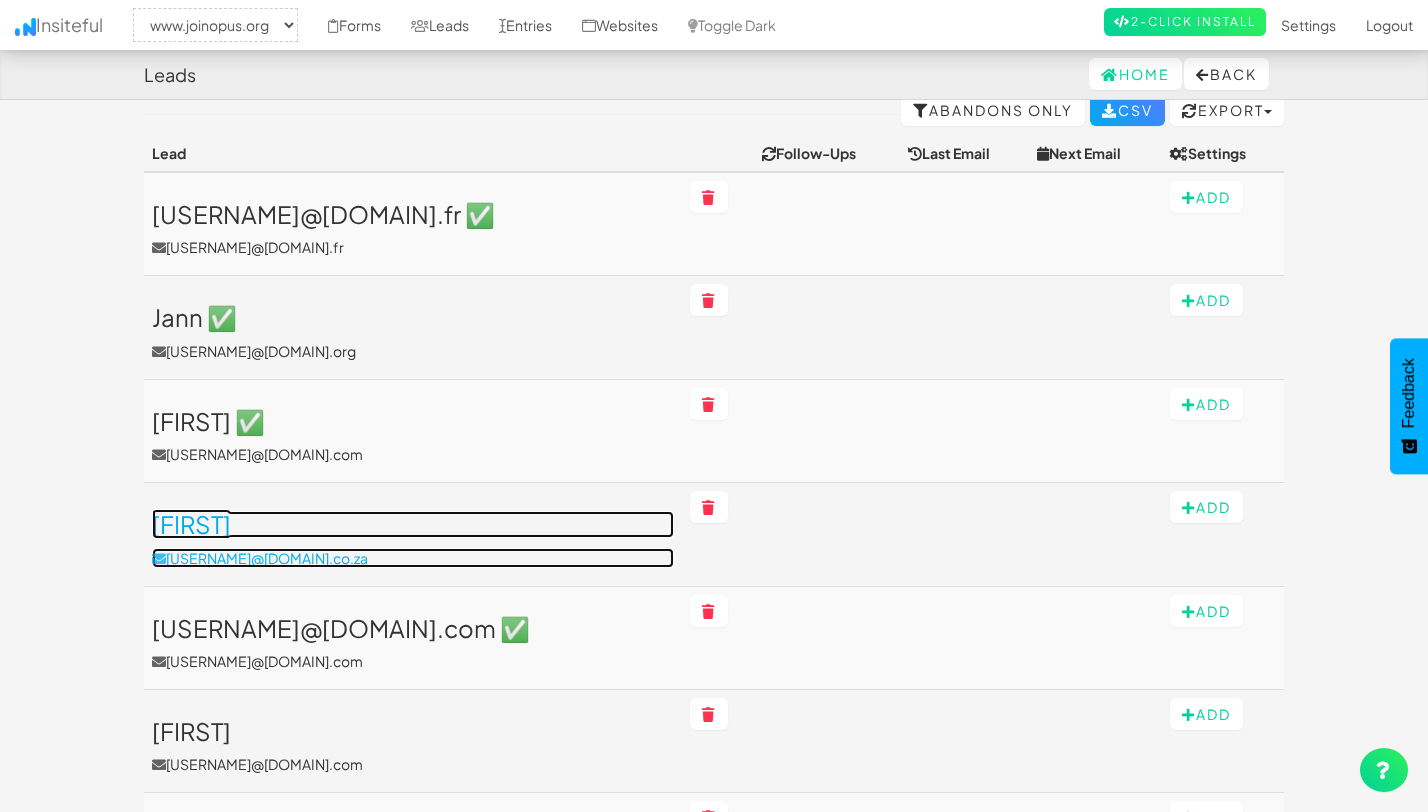 click on "[FIRST]" at bounding box center [413, 524] 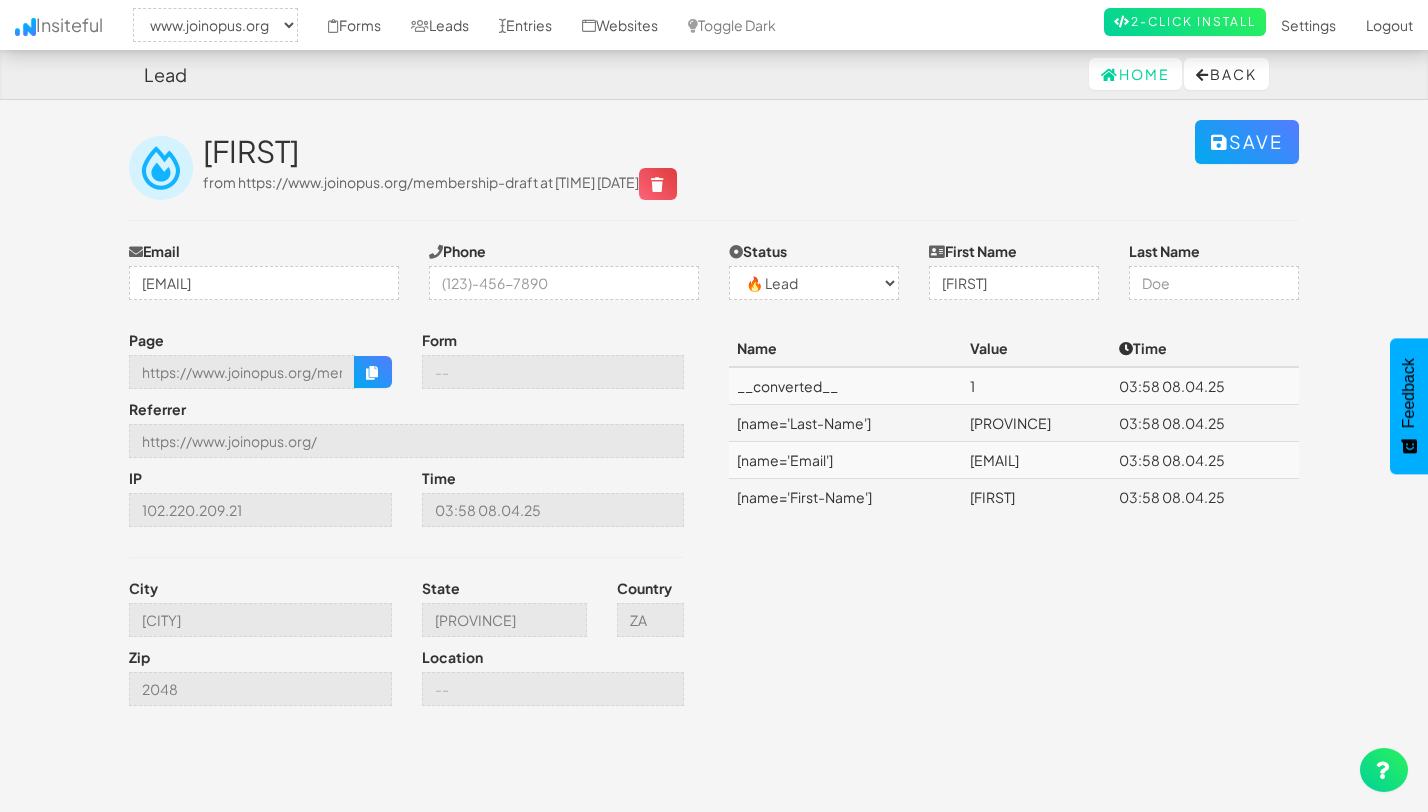 select on "2352" 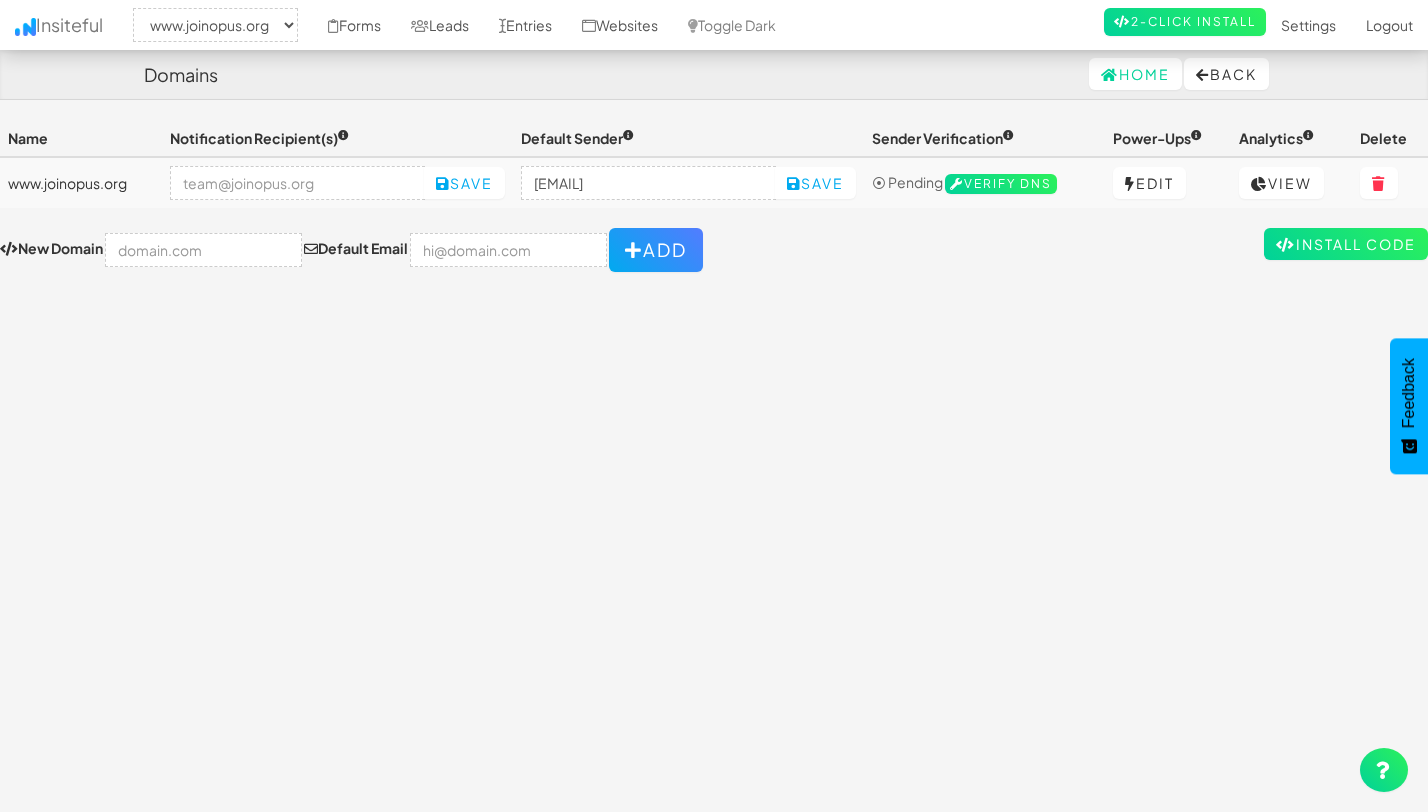 select on "2352" 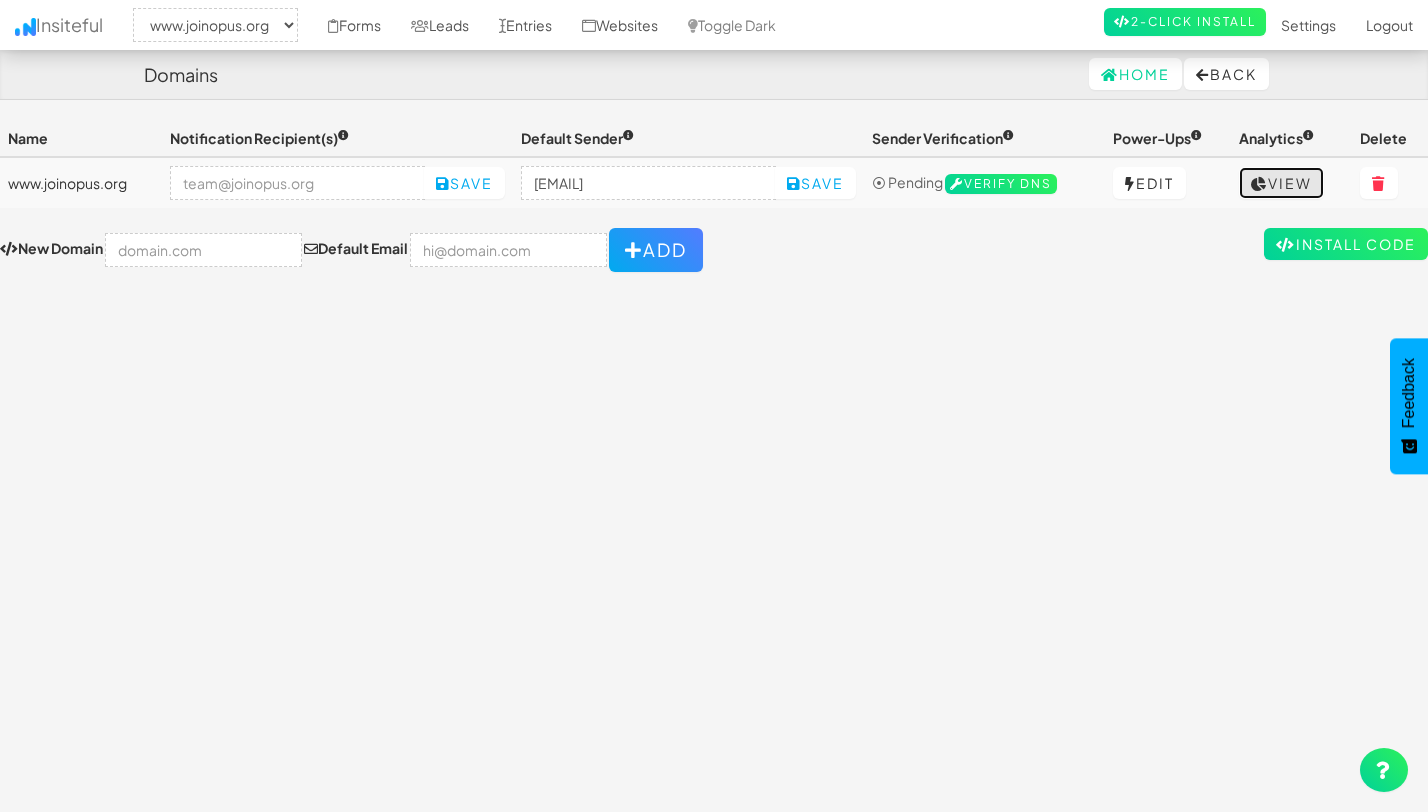 click on "View" at bounding box center [1281, 183] 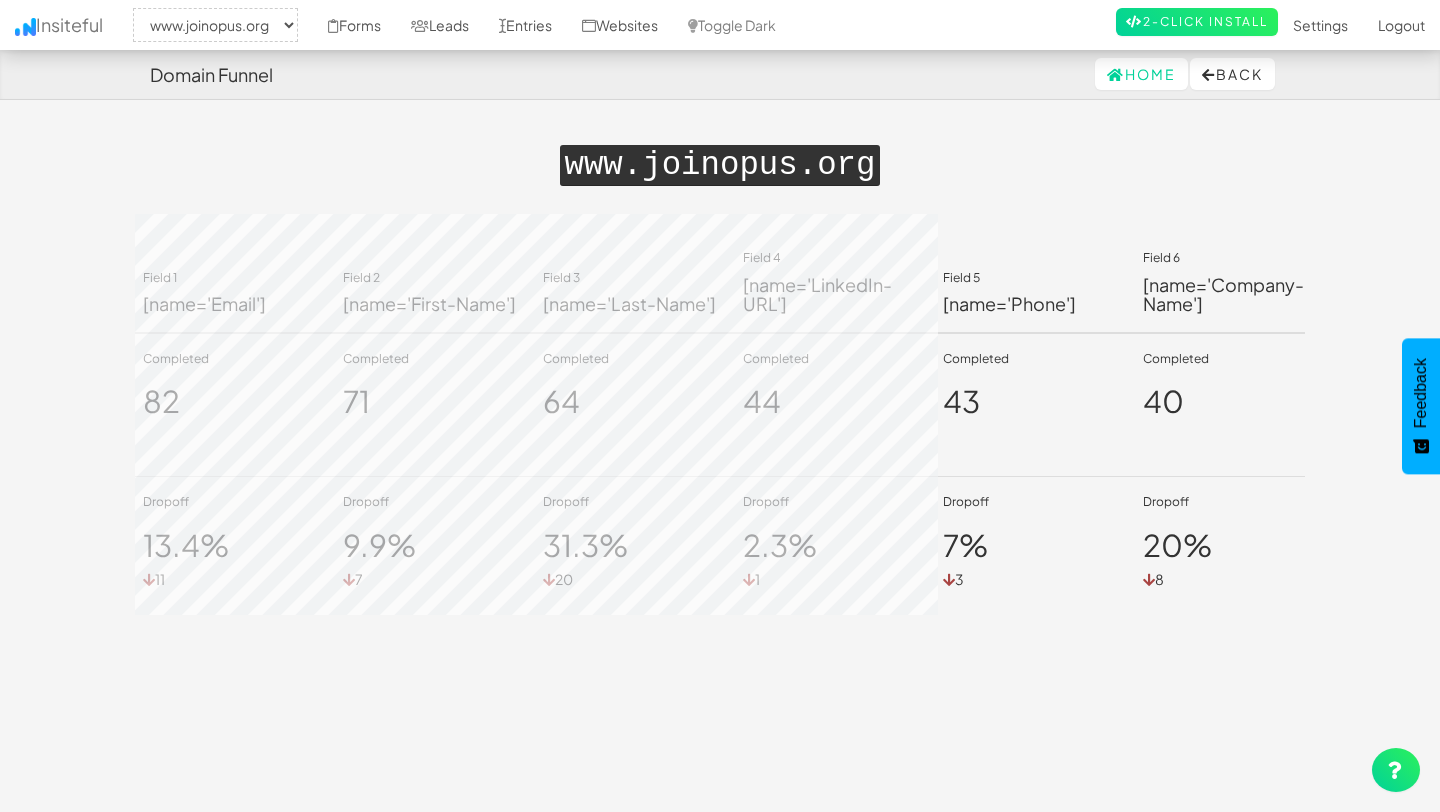 select on "2352" 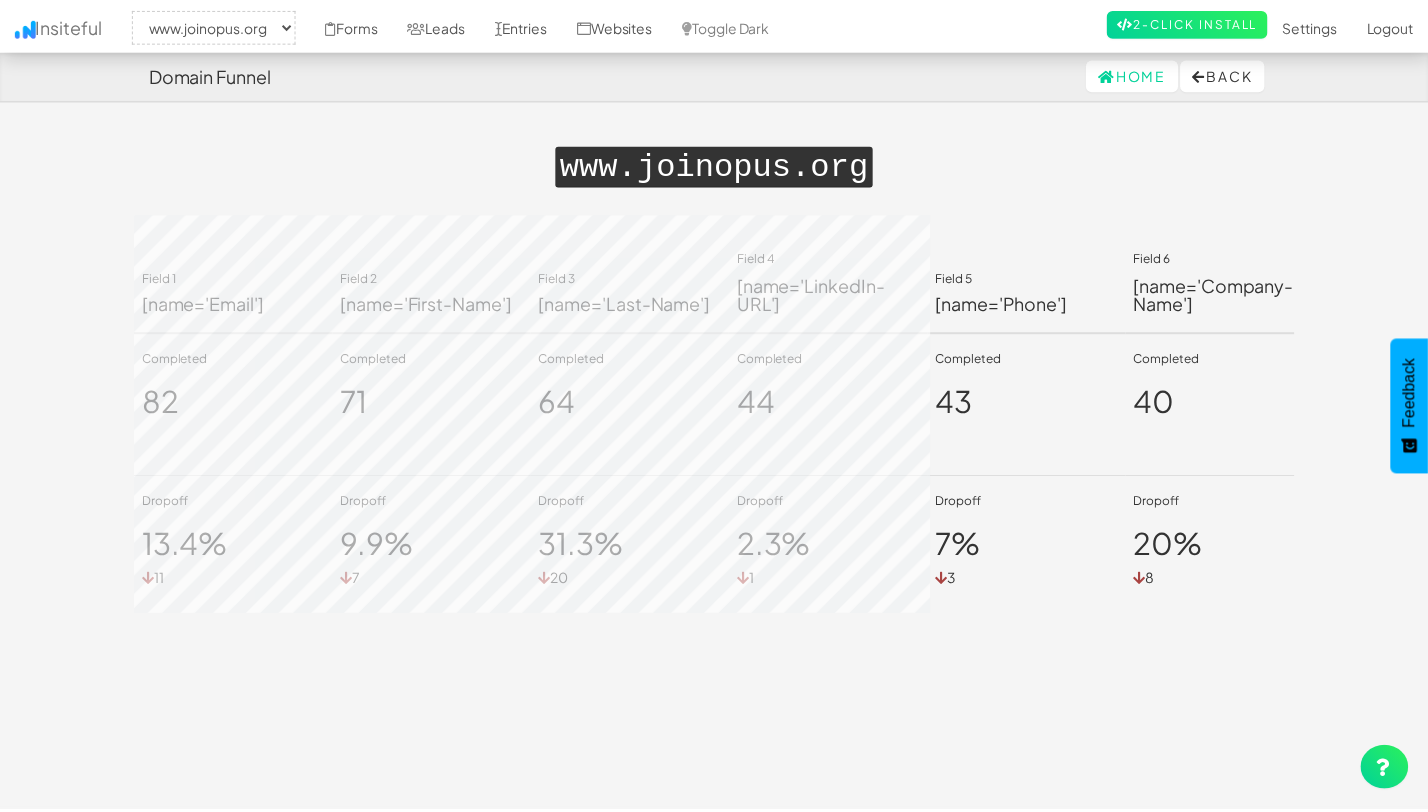 scroll, scrollTop: 0, scrollLeft: 0, axis: both 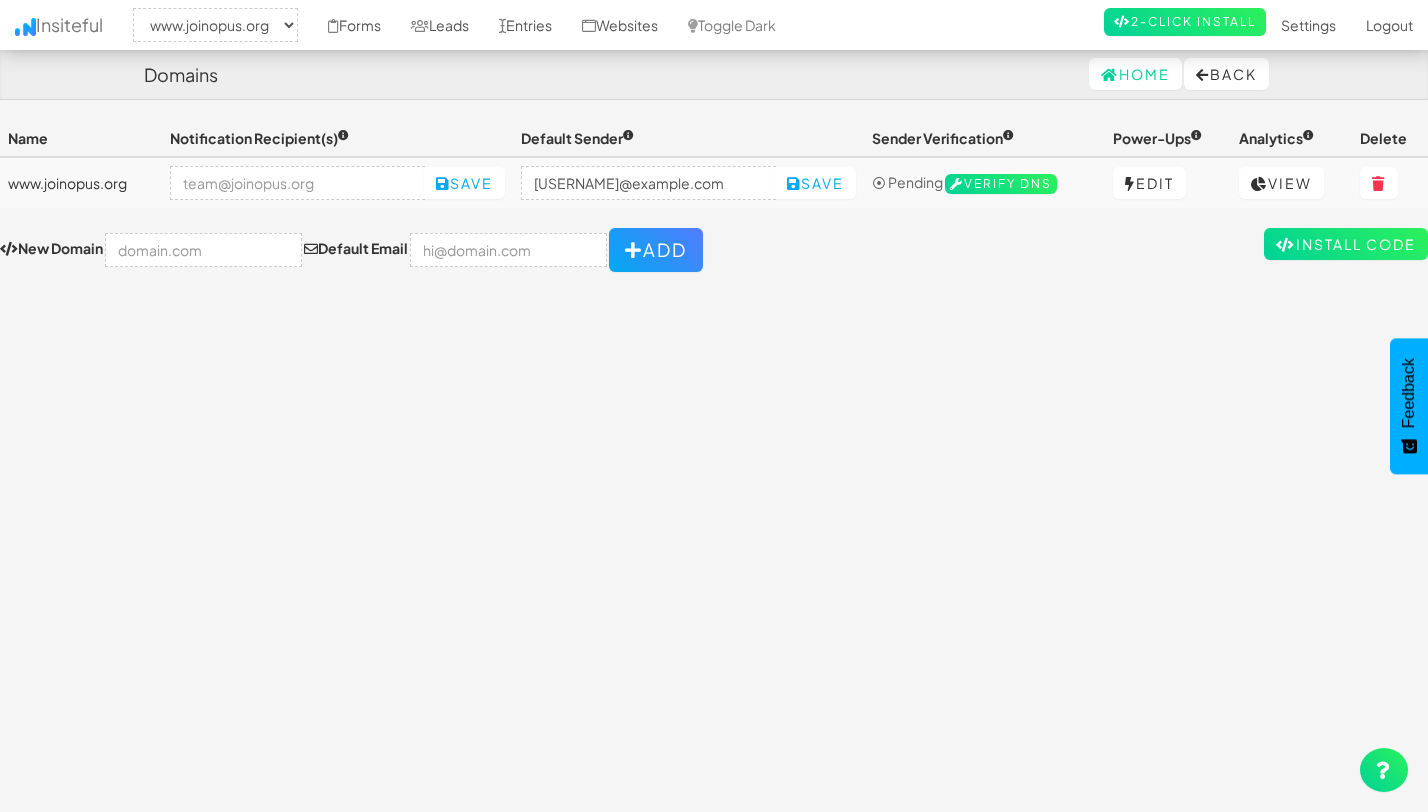 select on "2352" 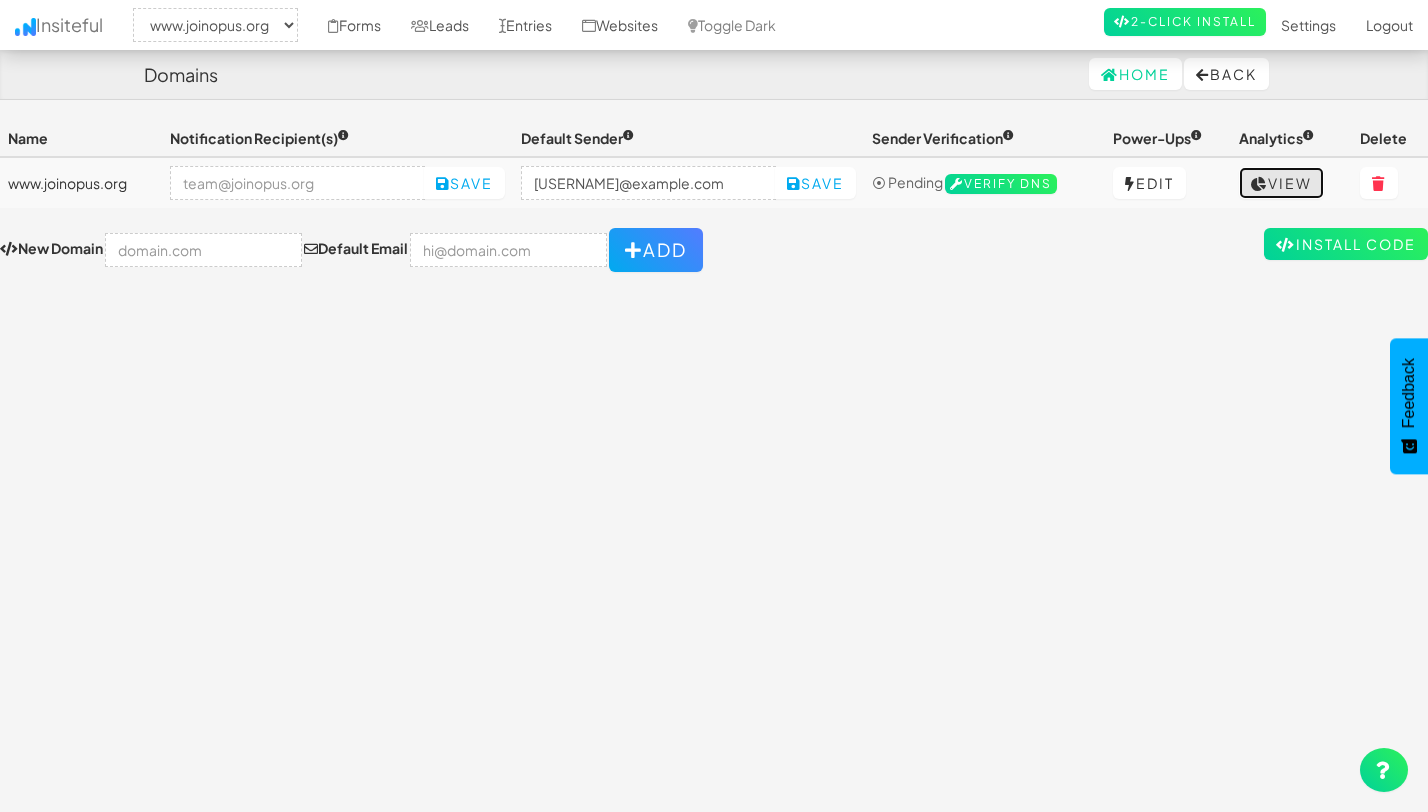 click at bounding box center [1259, 184] 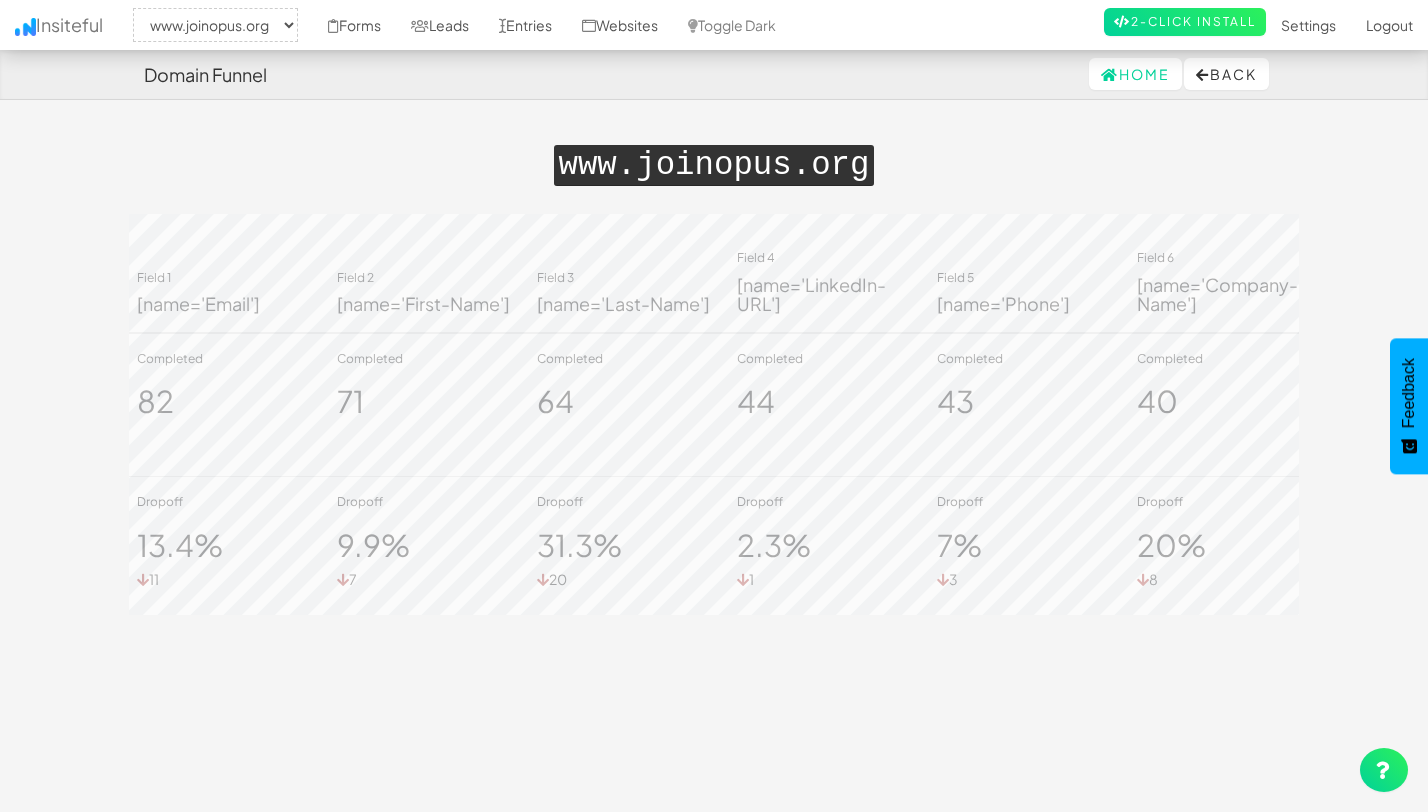 select on "2352" 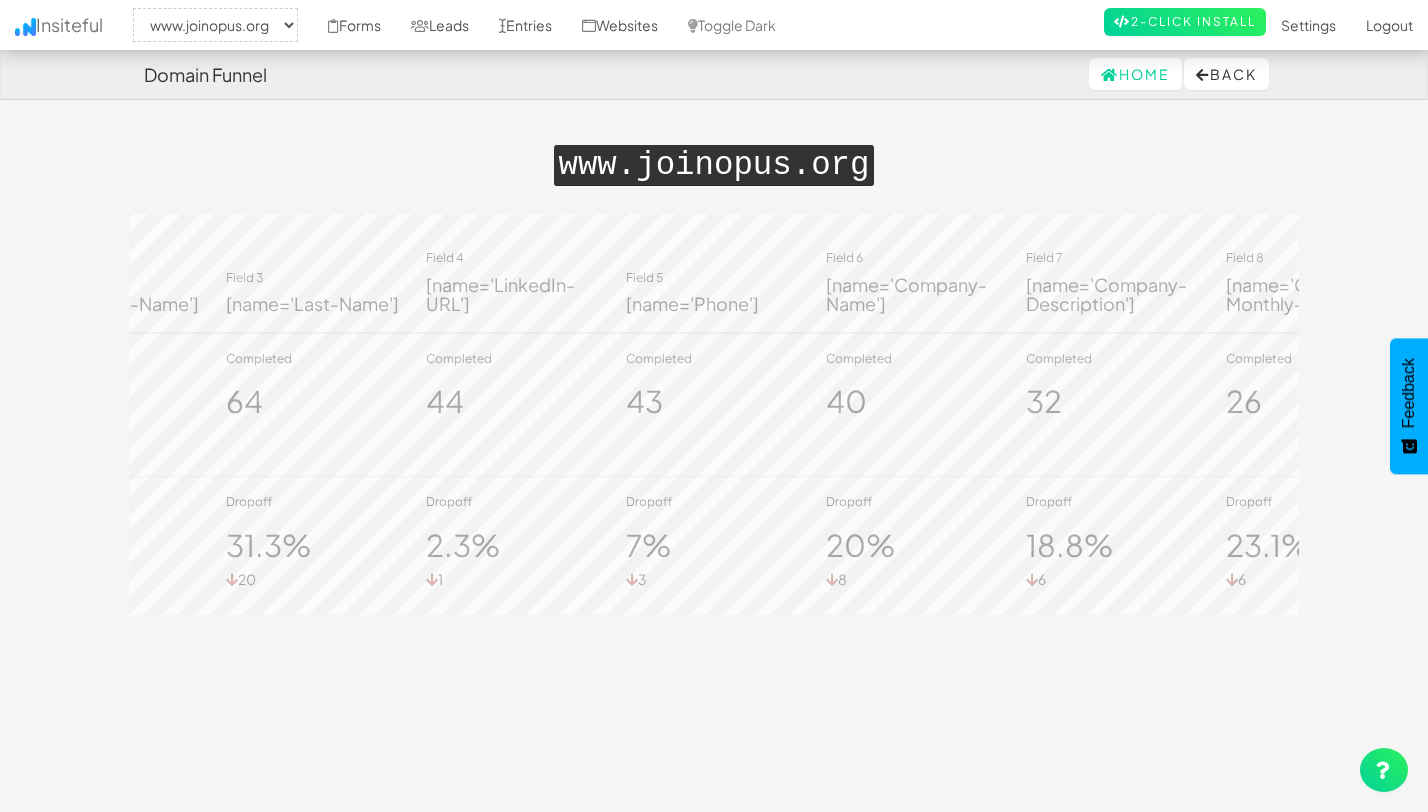 scroll, scrollTop: 0, scrollLeft: 0, axis: both 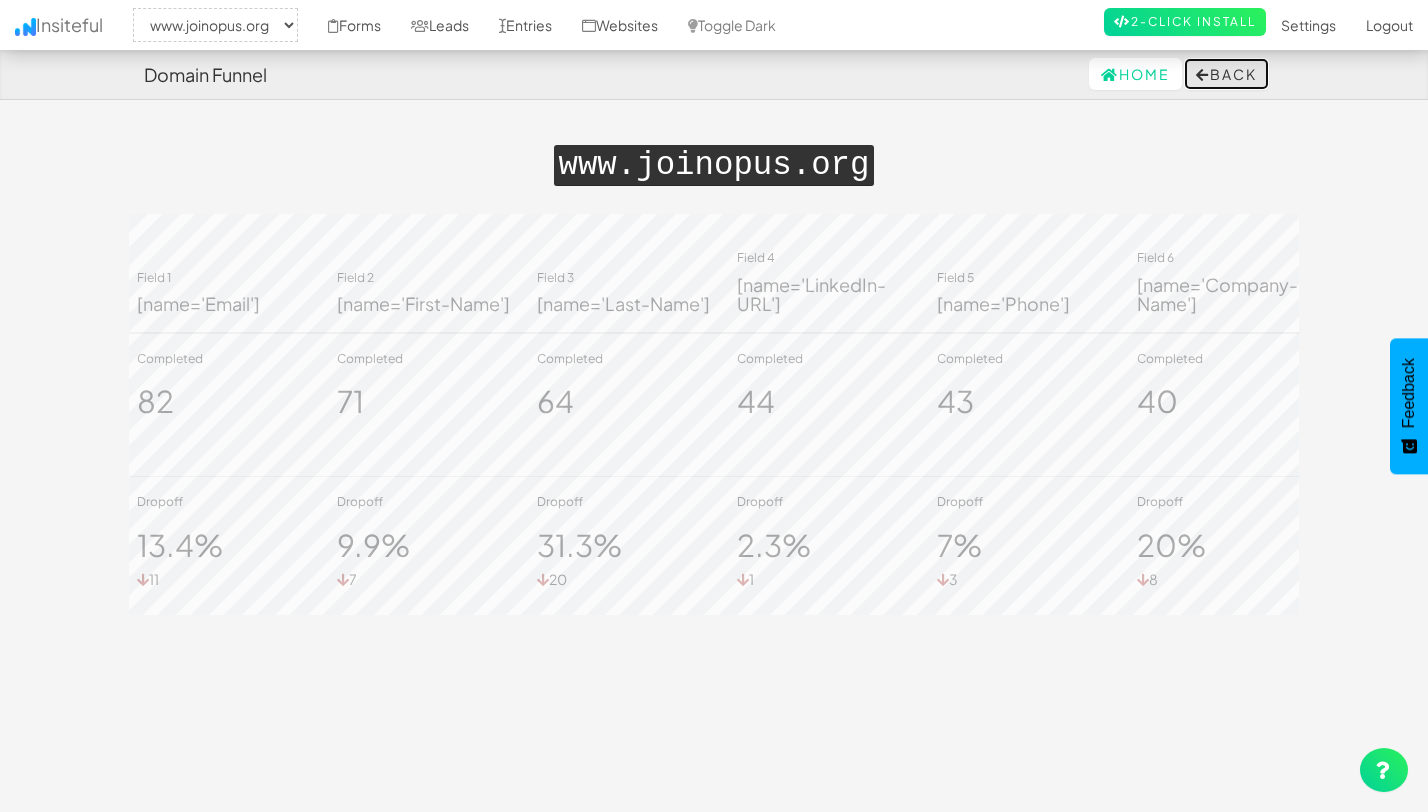 click on "Back" at bounding box center [1226, 74] 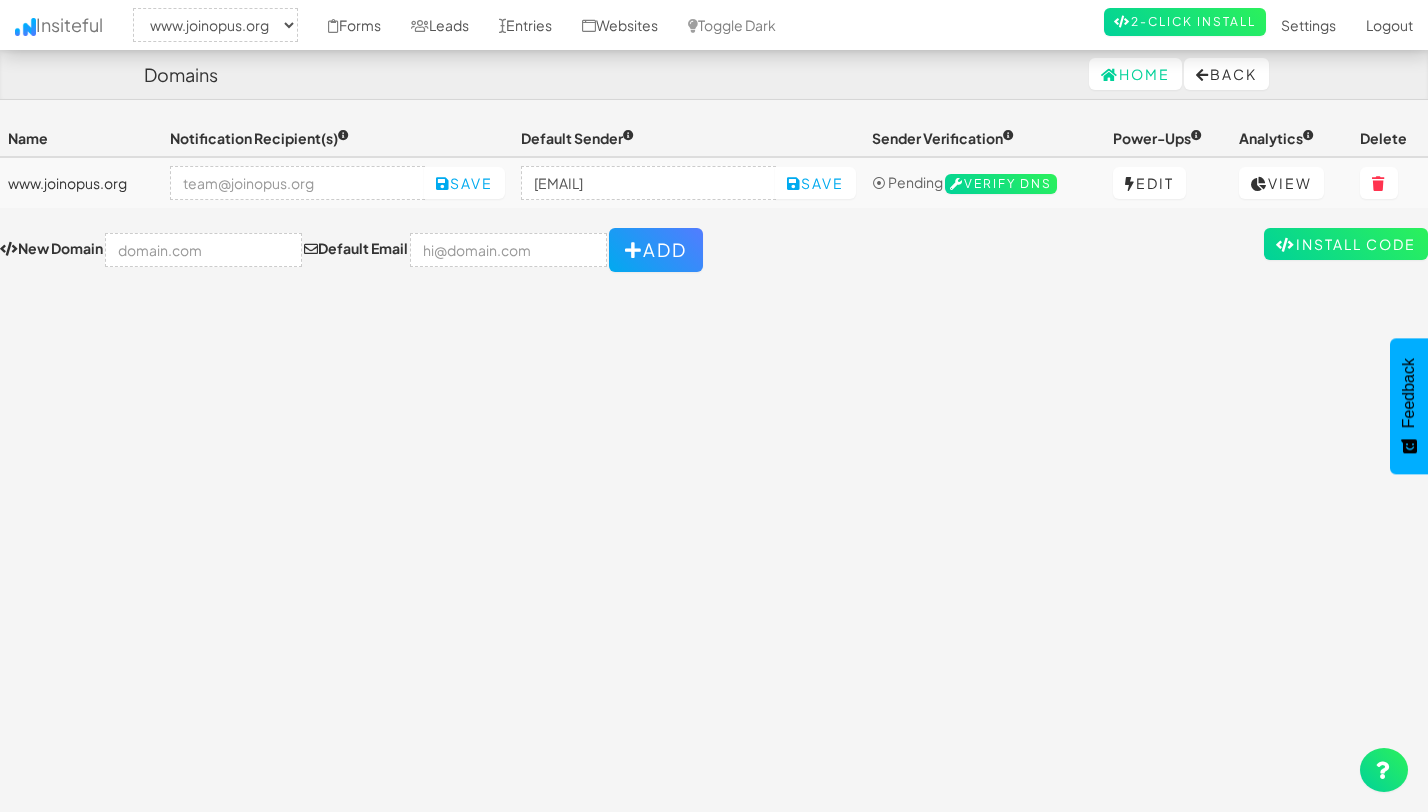 select on "2352" 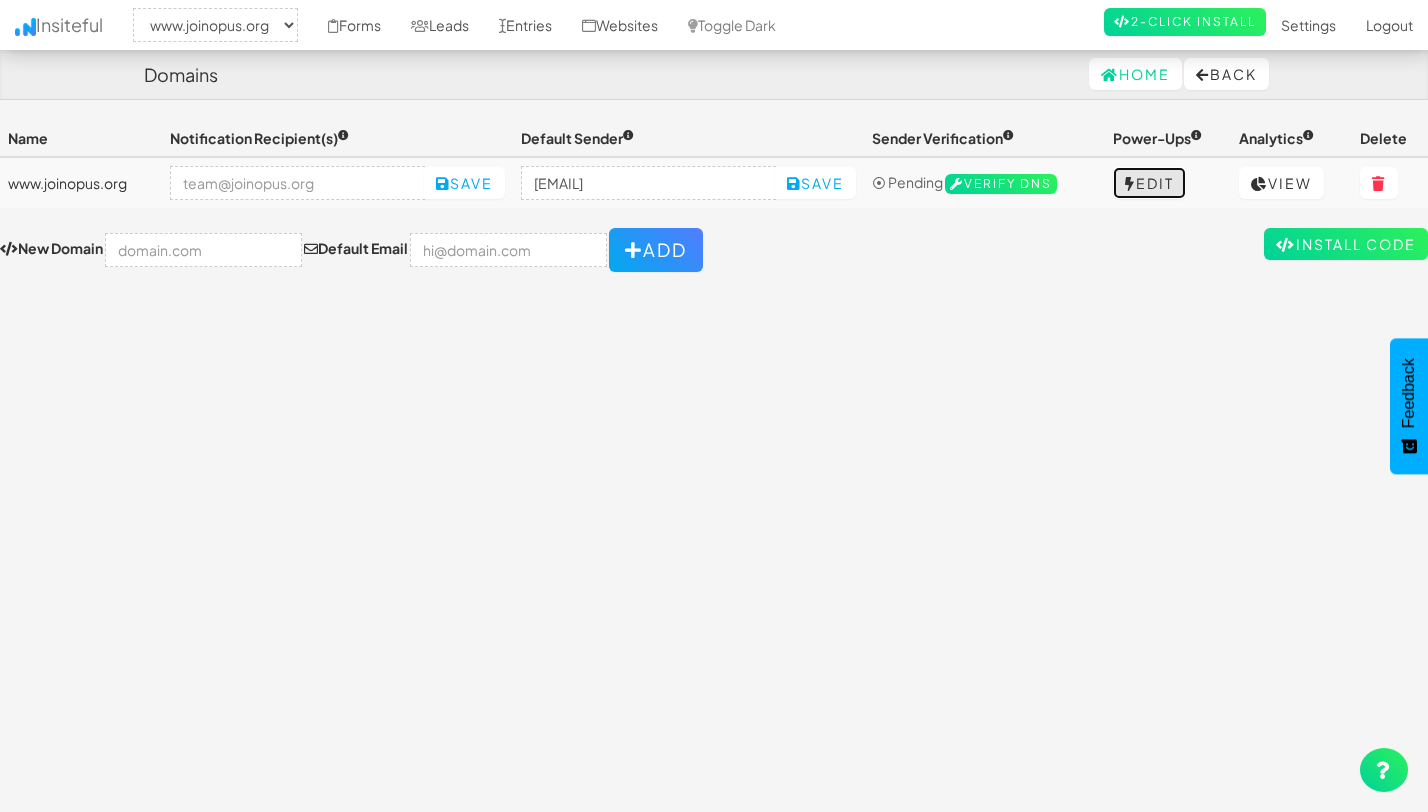 click on "Edit" at bounding box center (1149, 183) 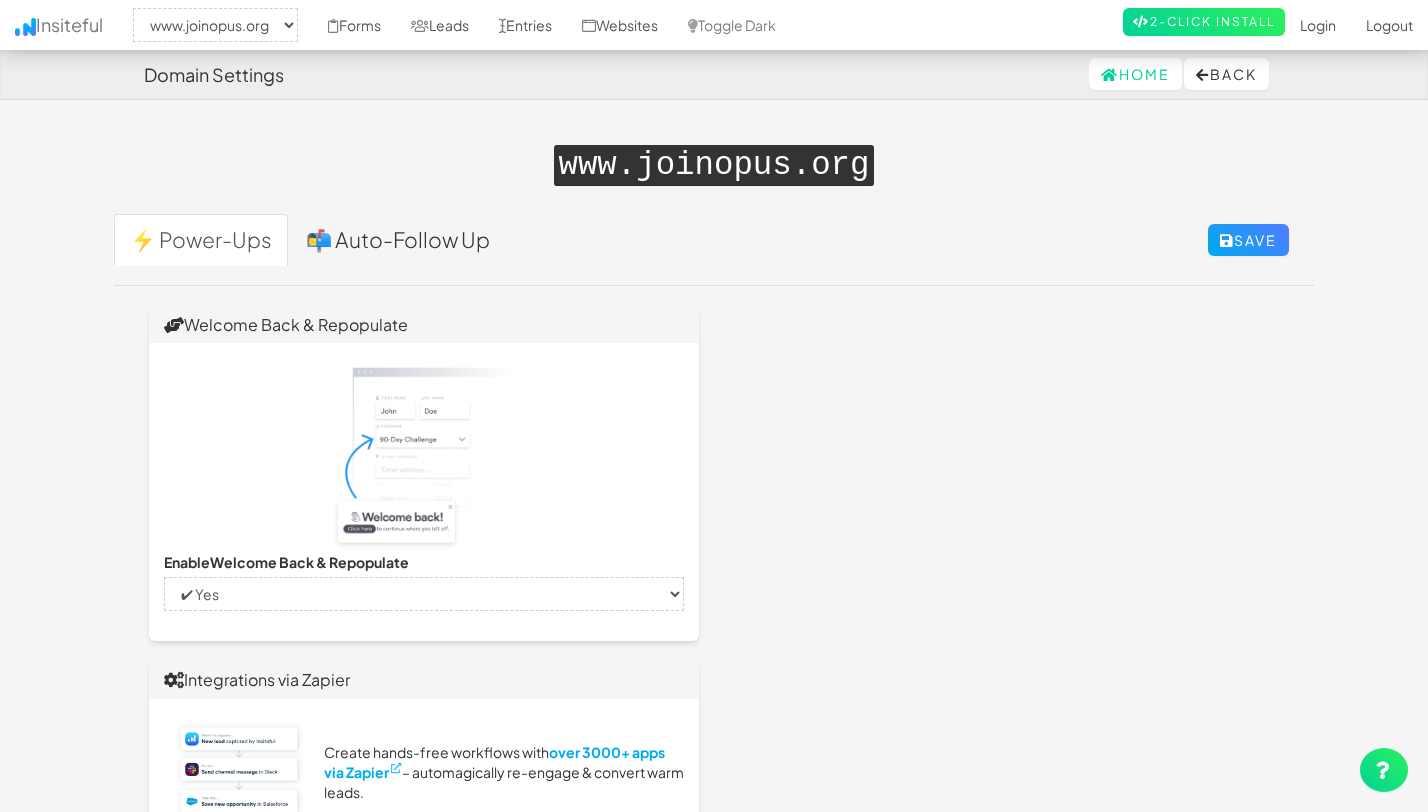 select on "2352" 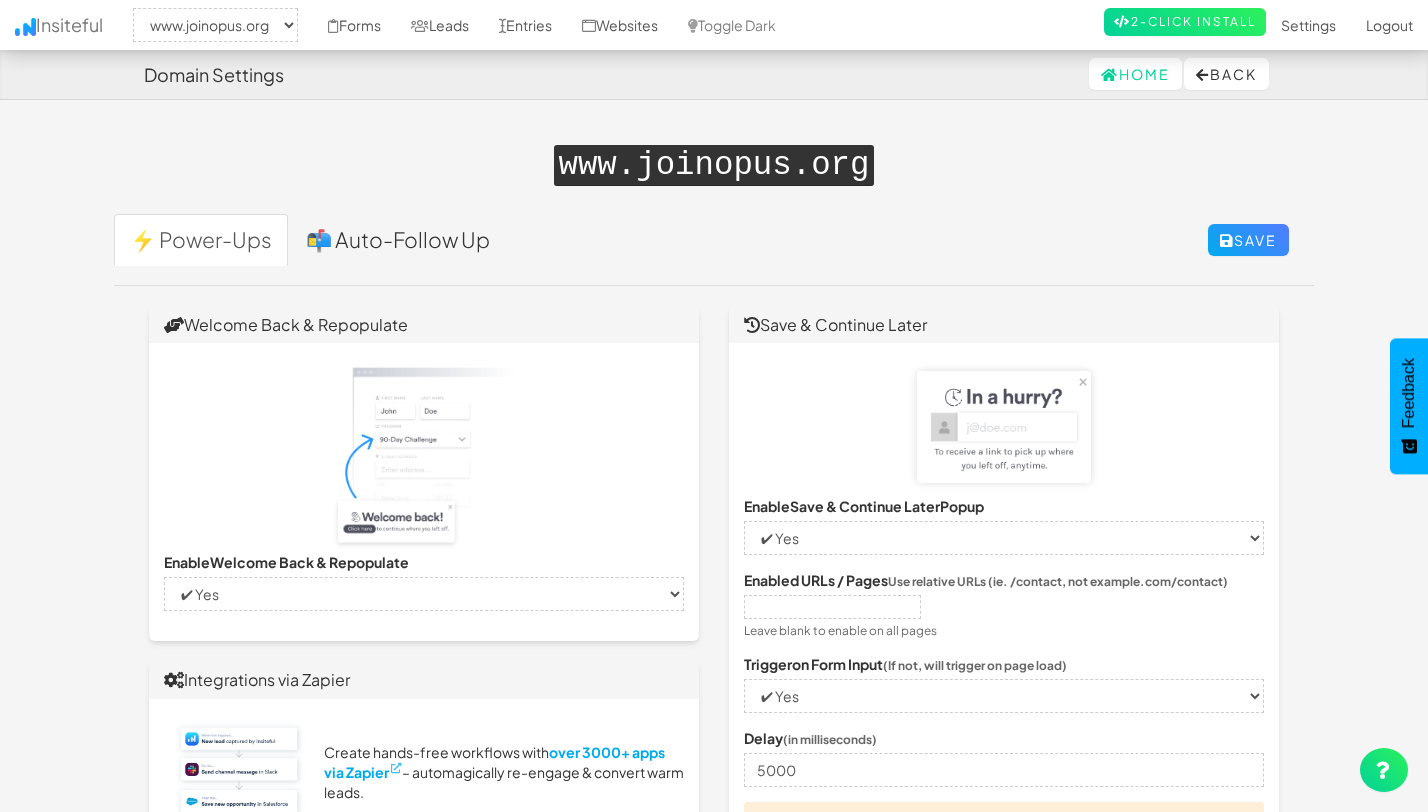 scroll, scrollTop: 0, scrollLeft: 0, axis: both 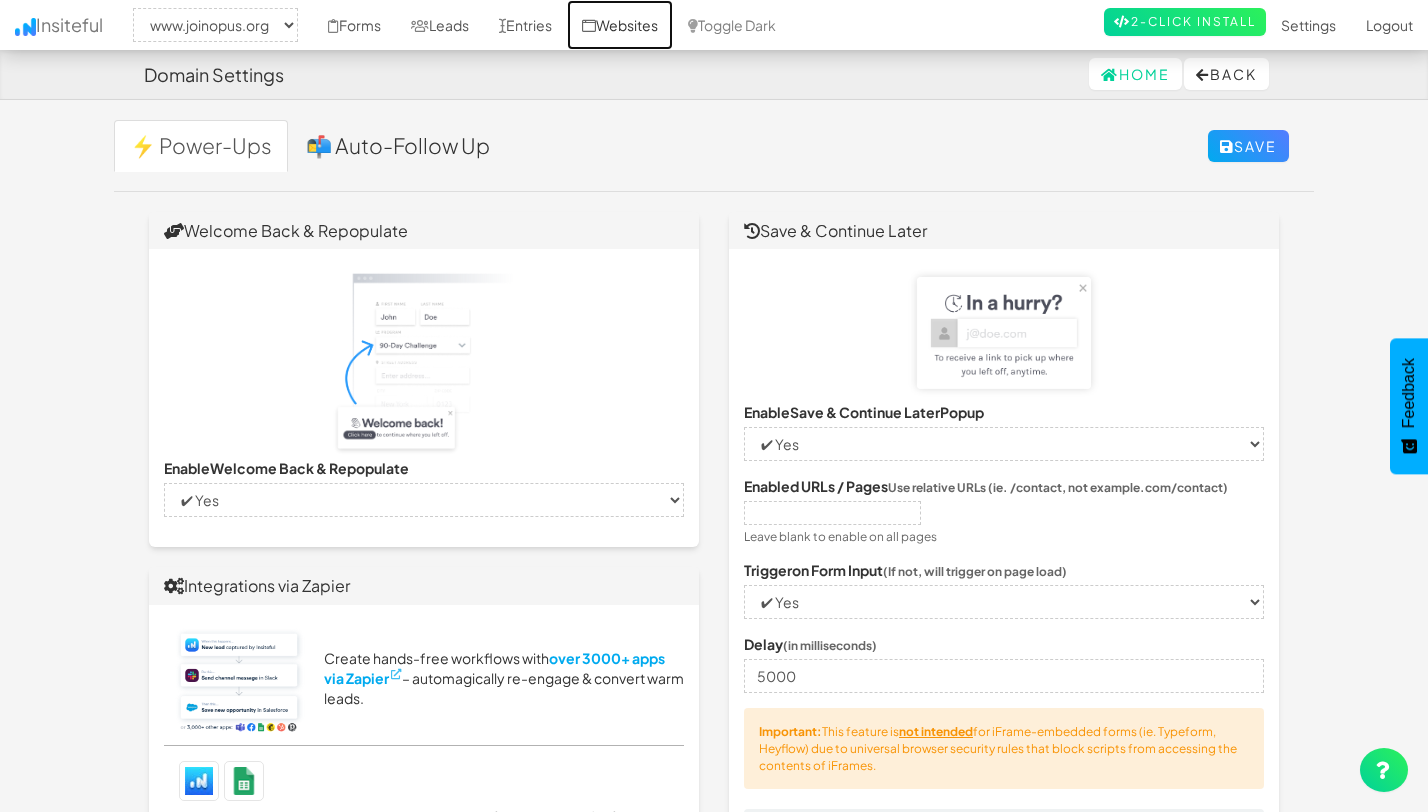 click on "Websites" at bounding box center (620, 25) 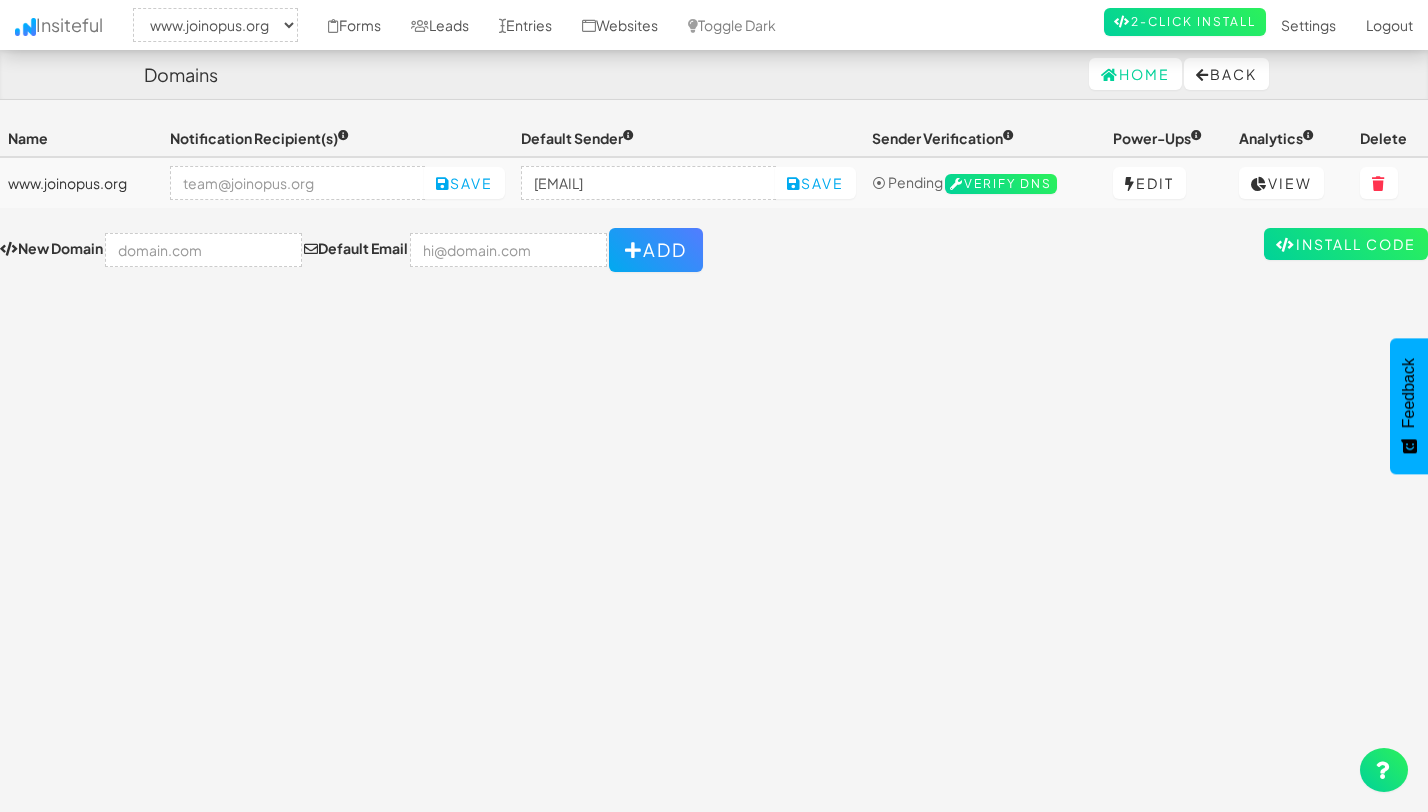 select on "2352" 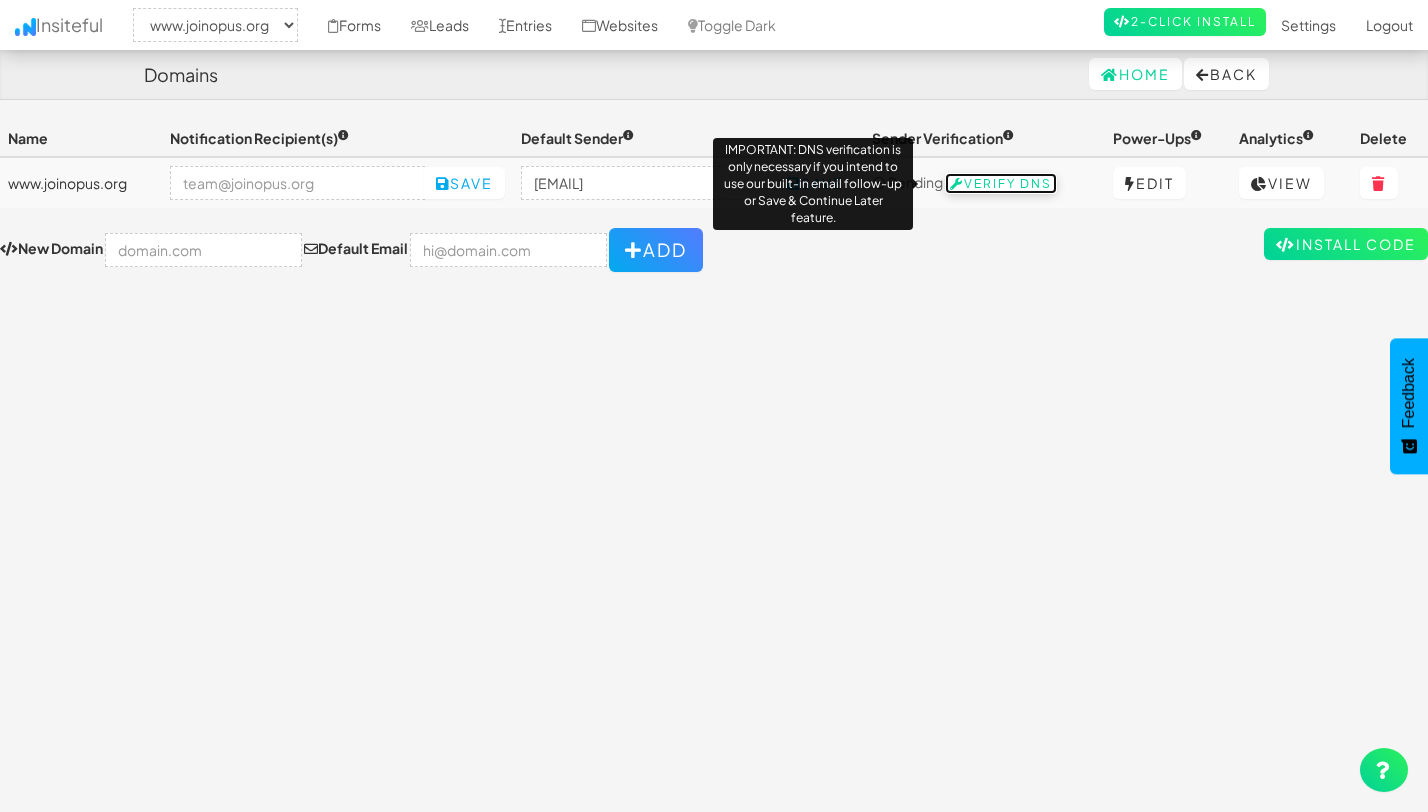 click on "Verify DNS" at bounding box center (1001, 184) 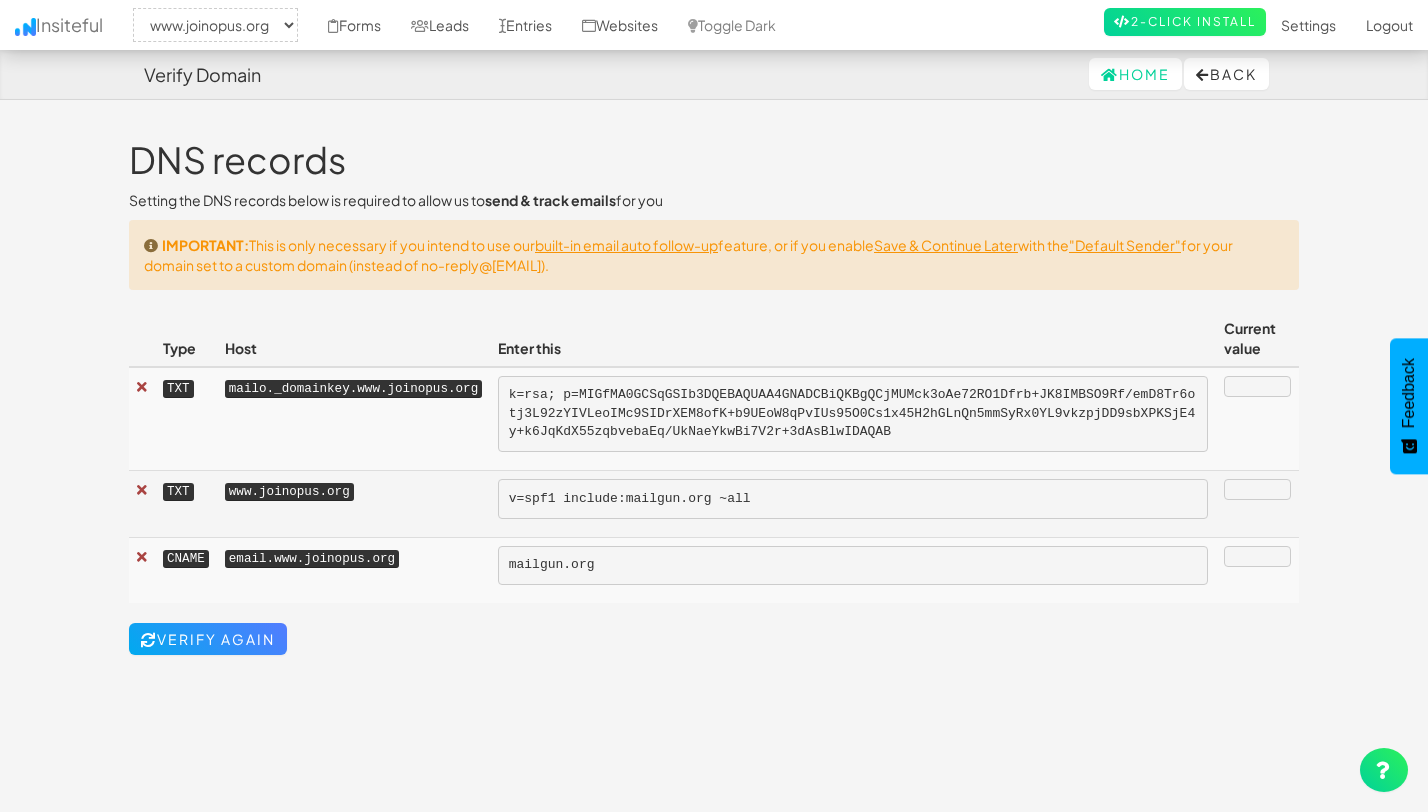 select on "2352" 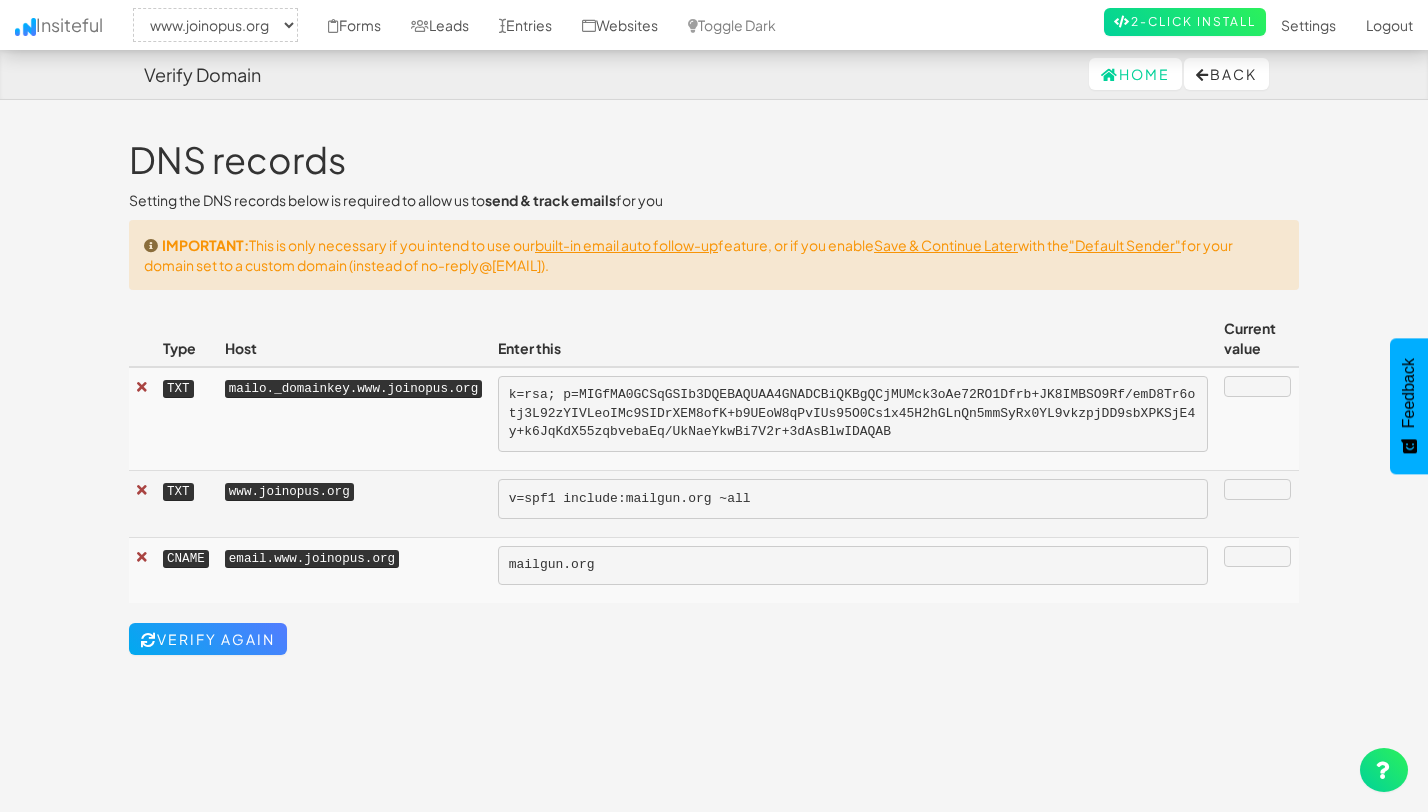 scroll, scrollTop: 0, scrollLeft: 0, axis: both 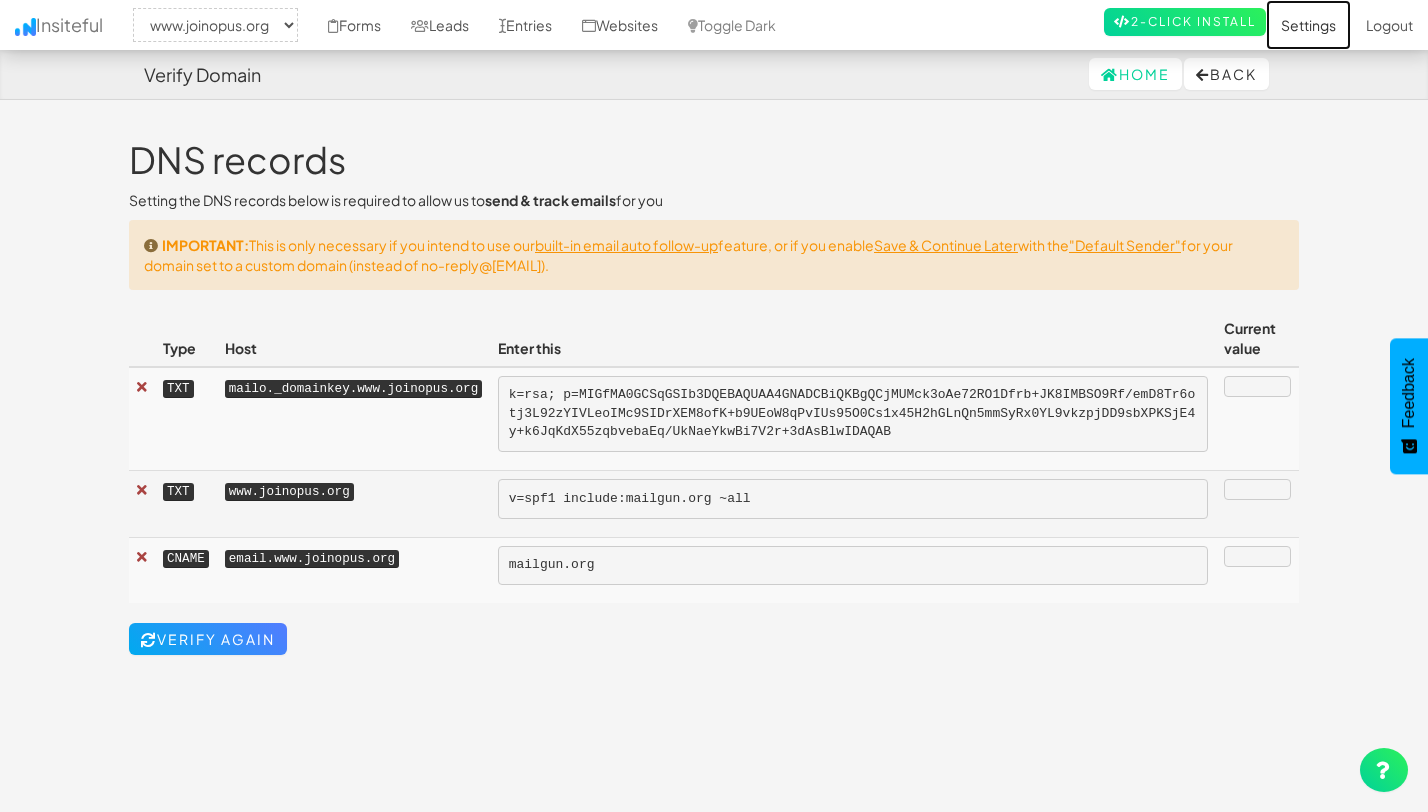click on "Settings" at bounding box center (1308, 25) 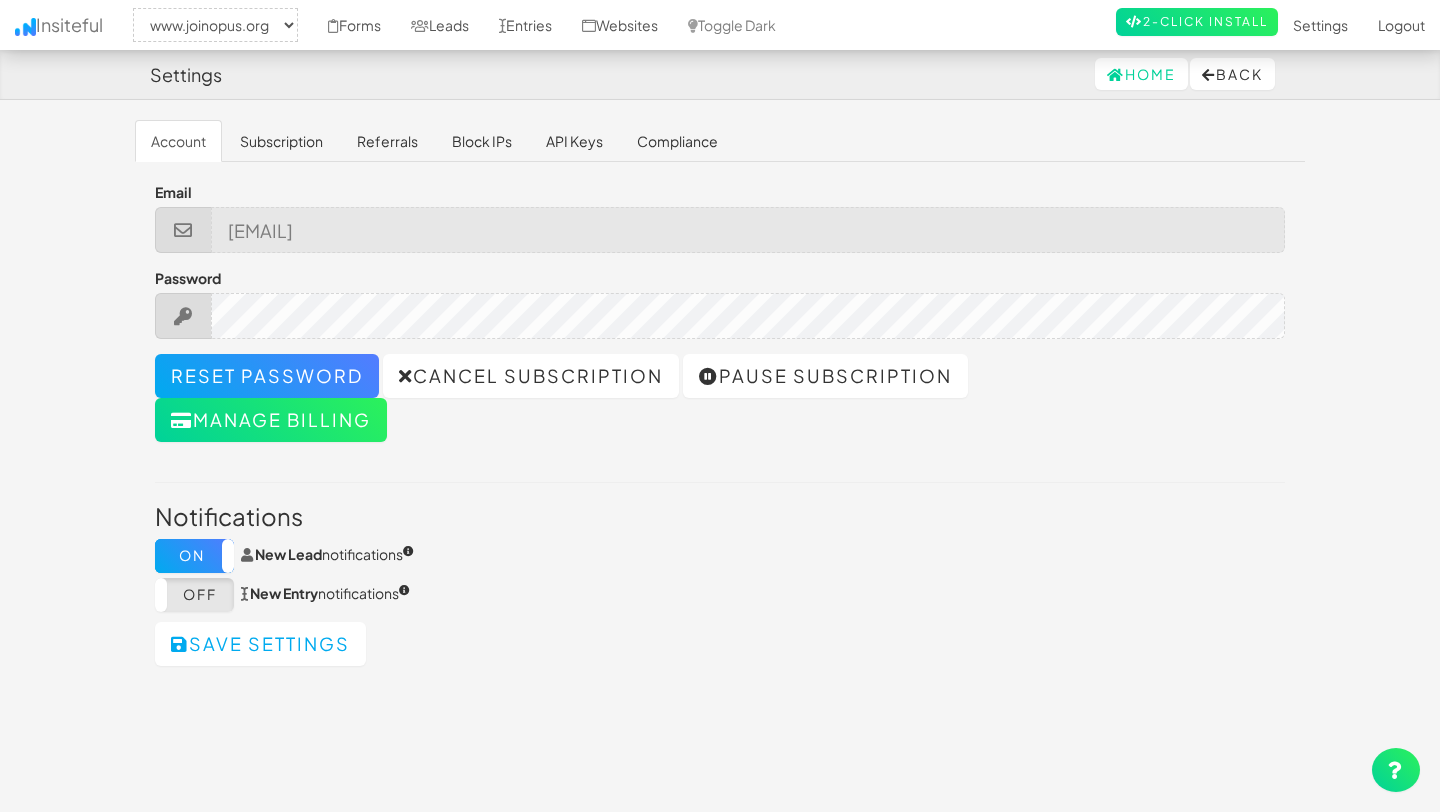 select on "2352" 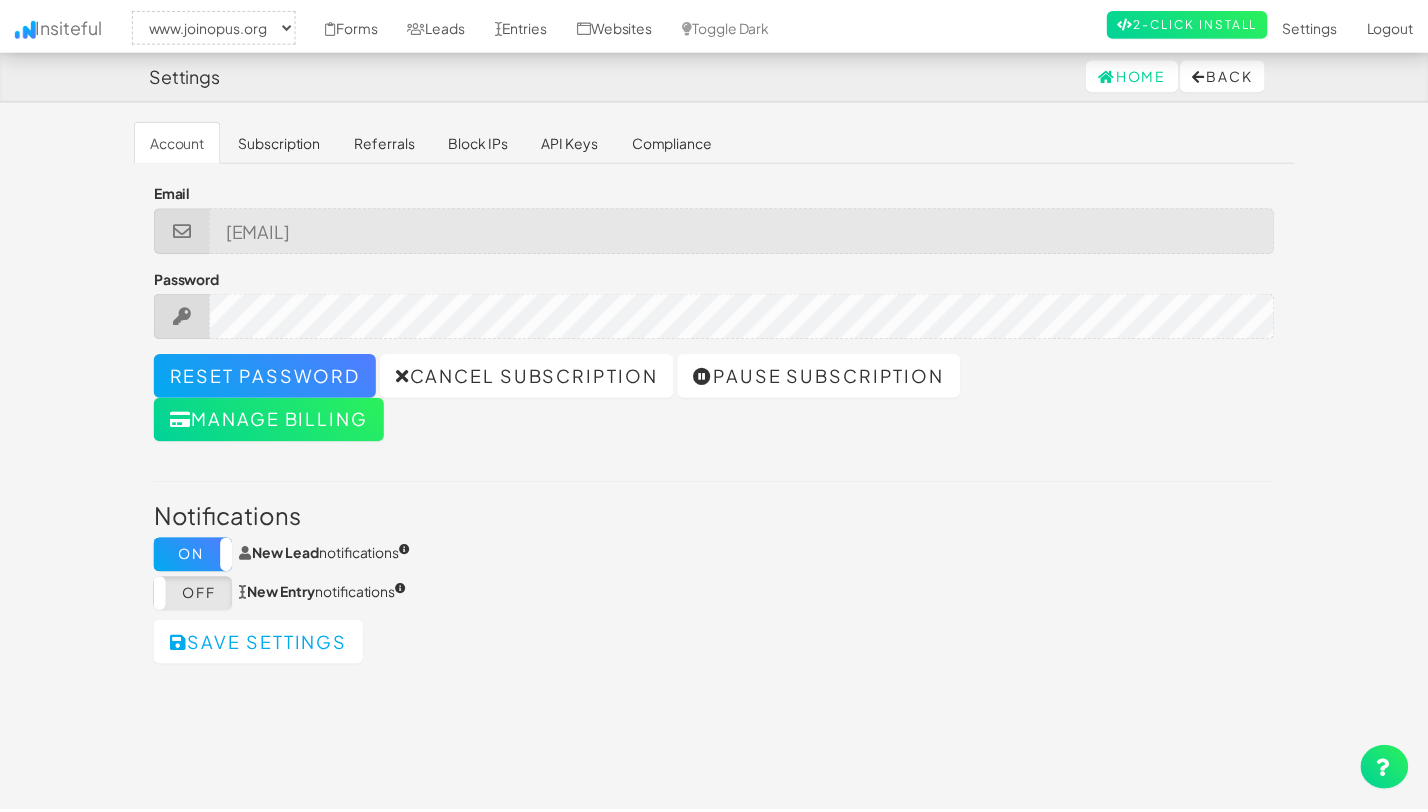 scroll, scrollTop: 0, scrollLeft: 0, axis: both 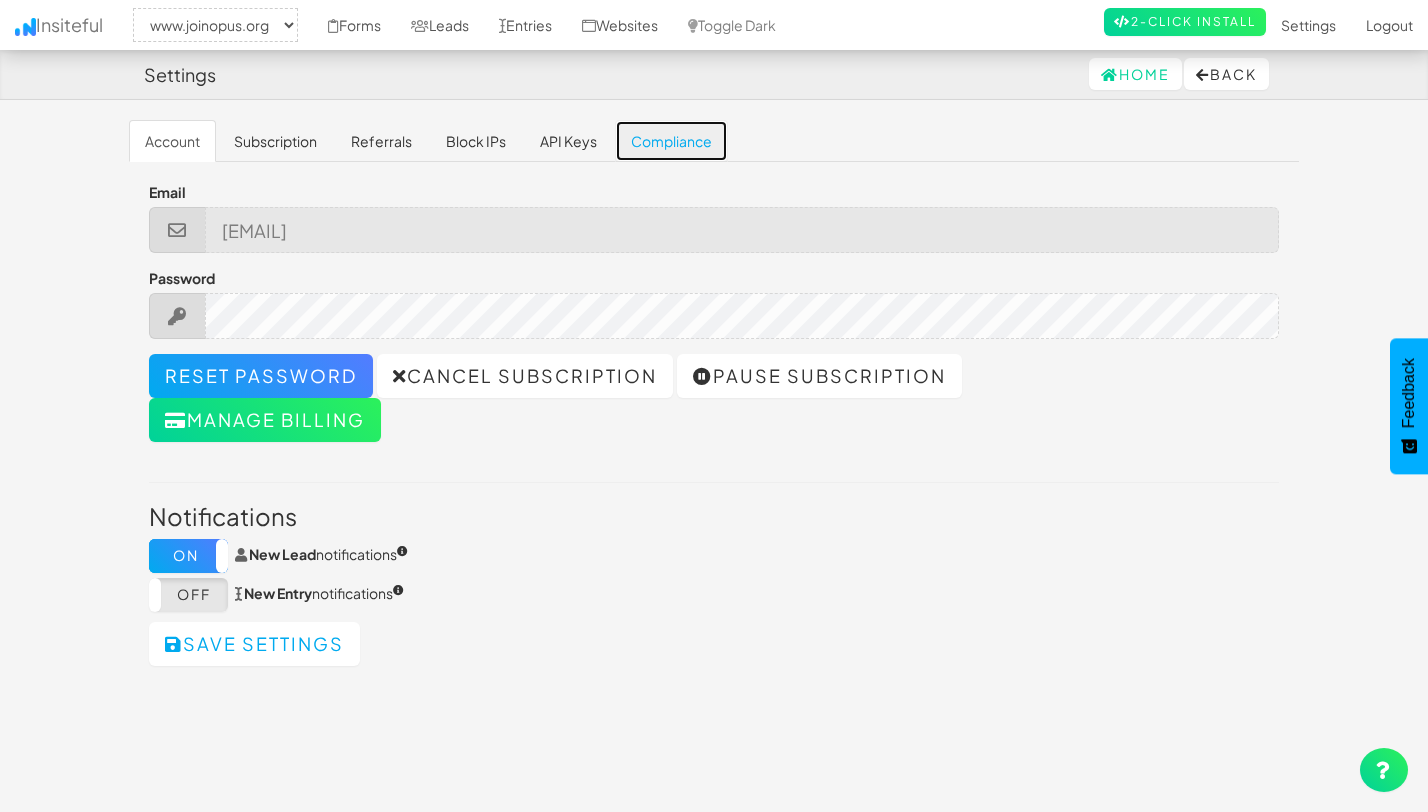 click on "Compliance" at bounding box center (671, 141) 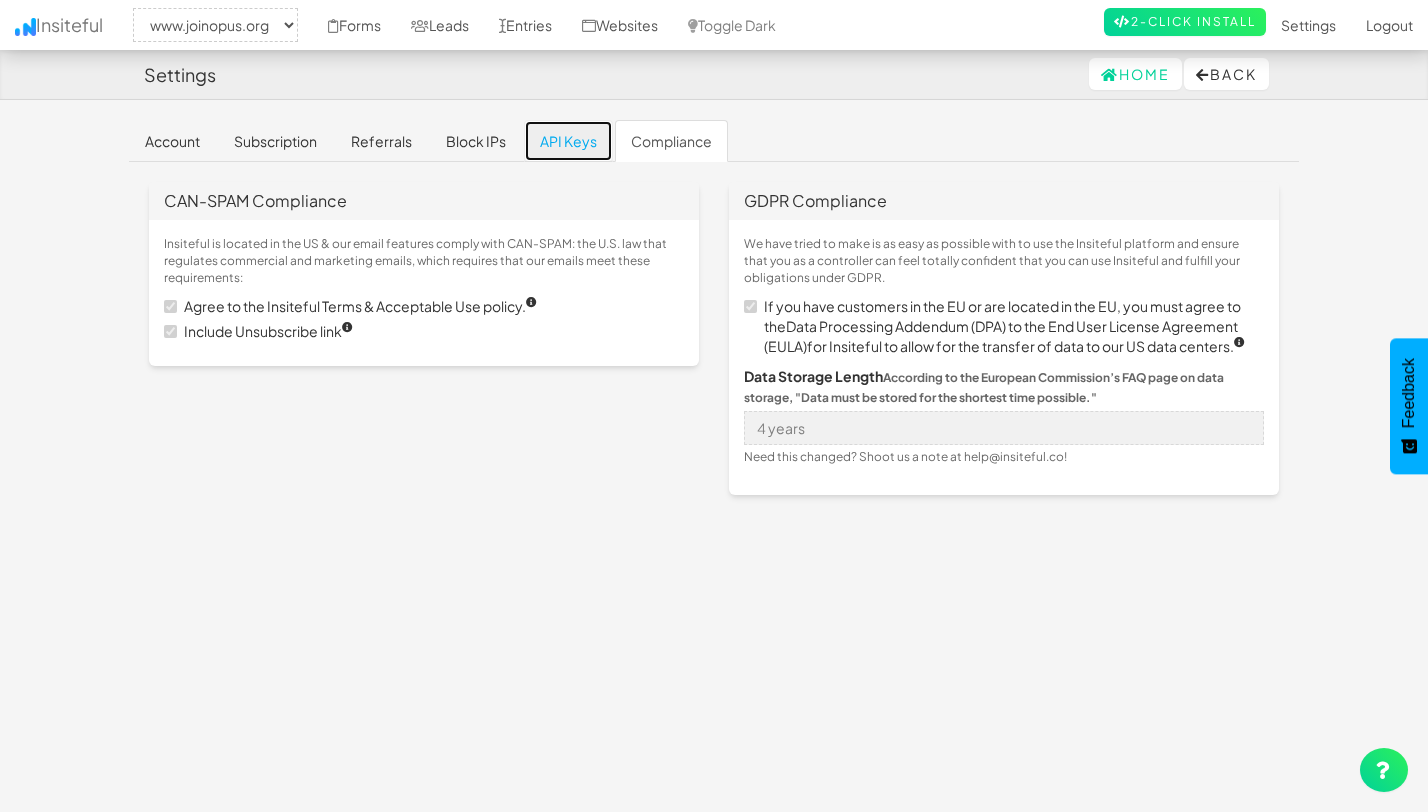 click on "API Keys" at bounding box center [568, 141] 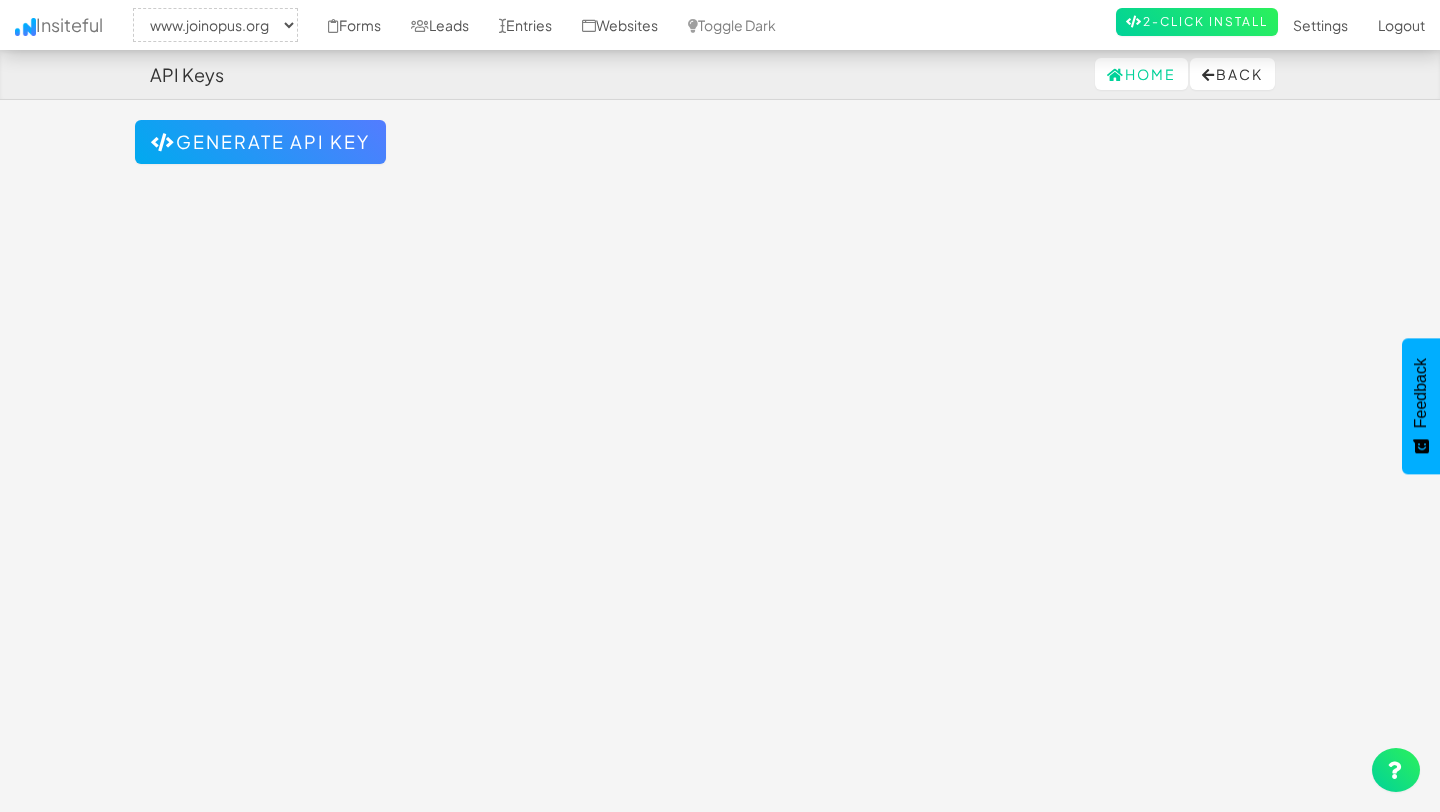 select on "2352" 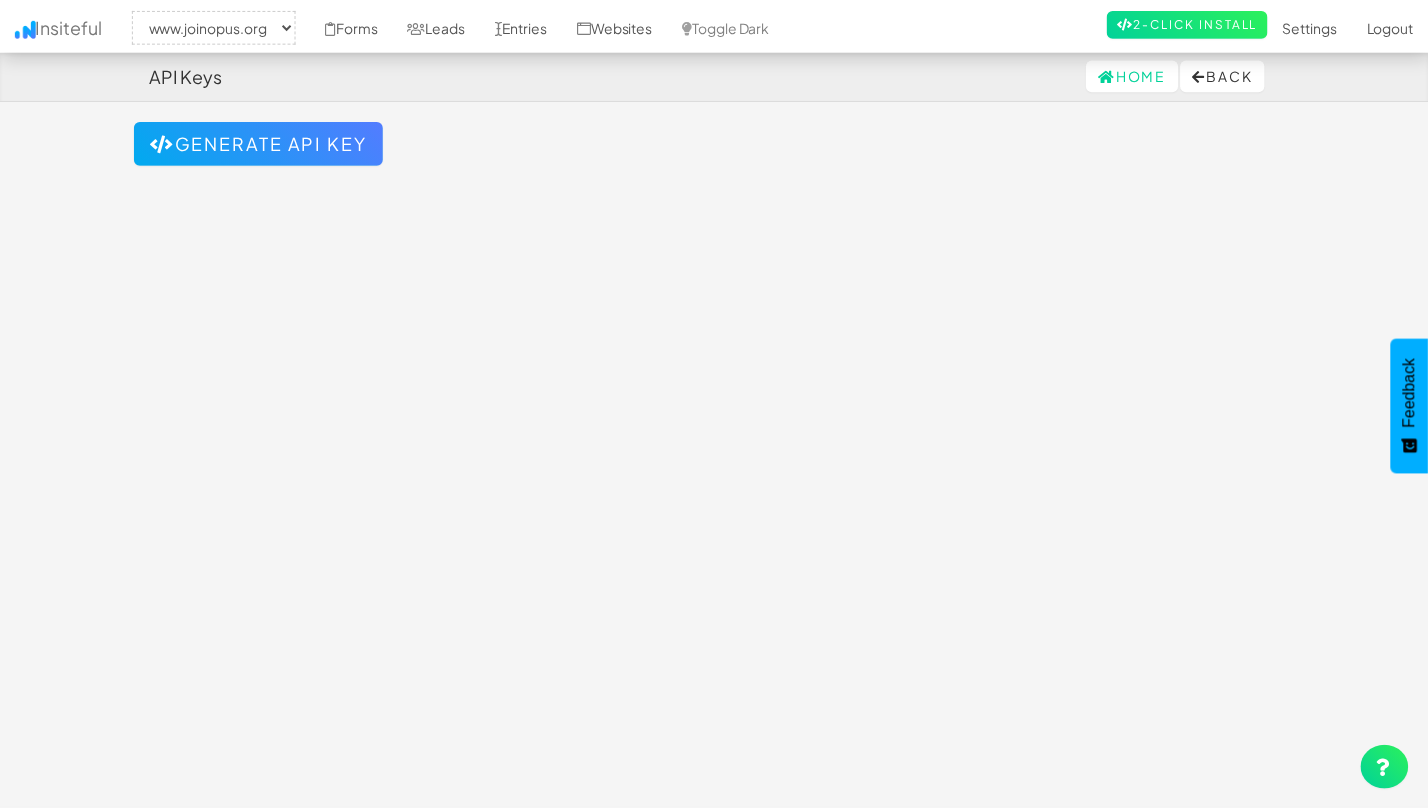 scroll, scrollTop: 0, scrollLeft: 0, axis: both 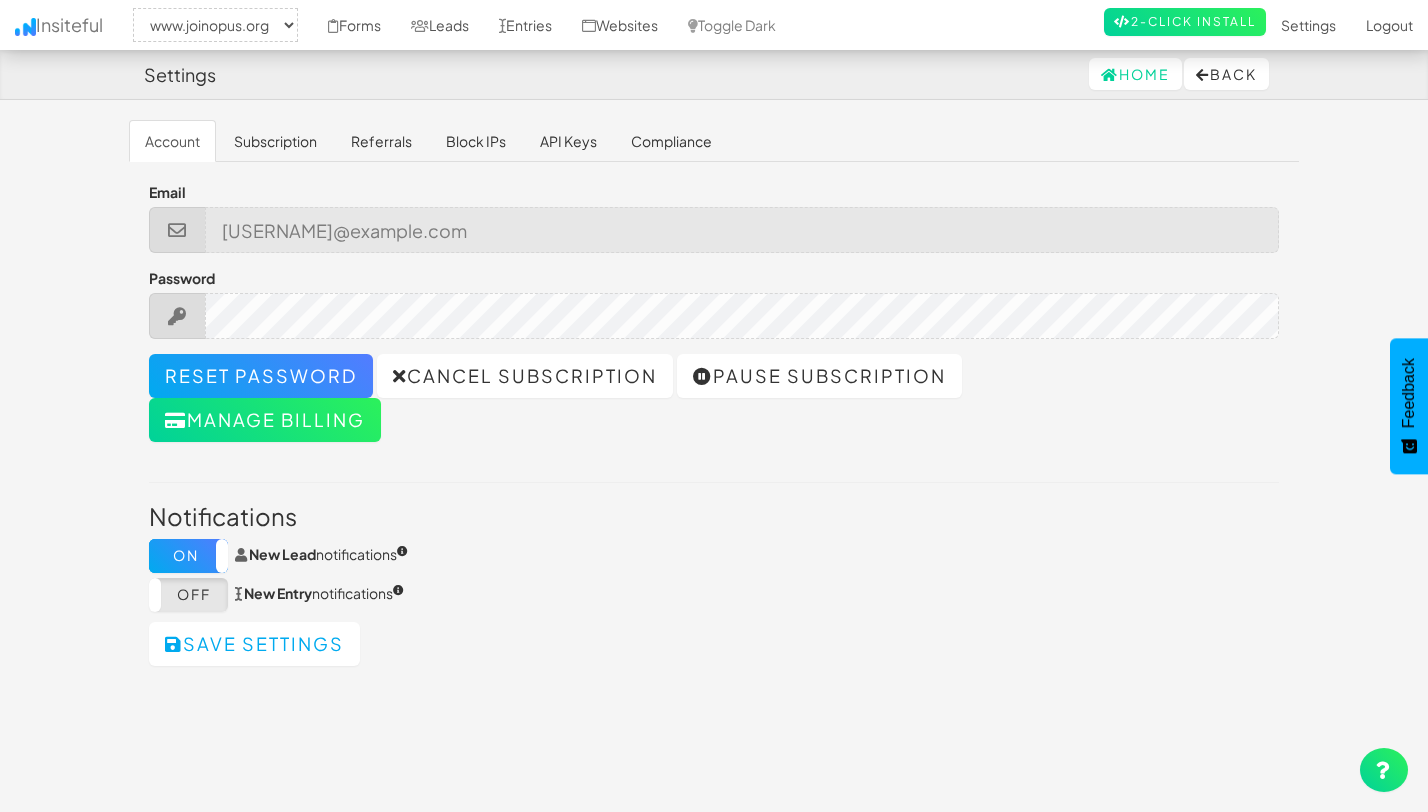 select on "2352" 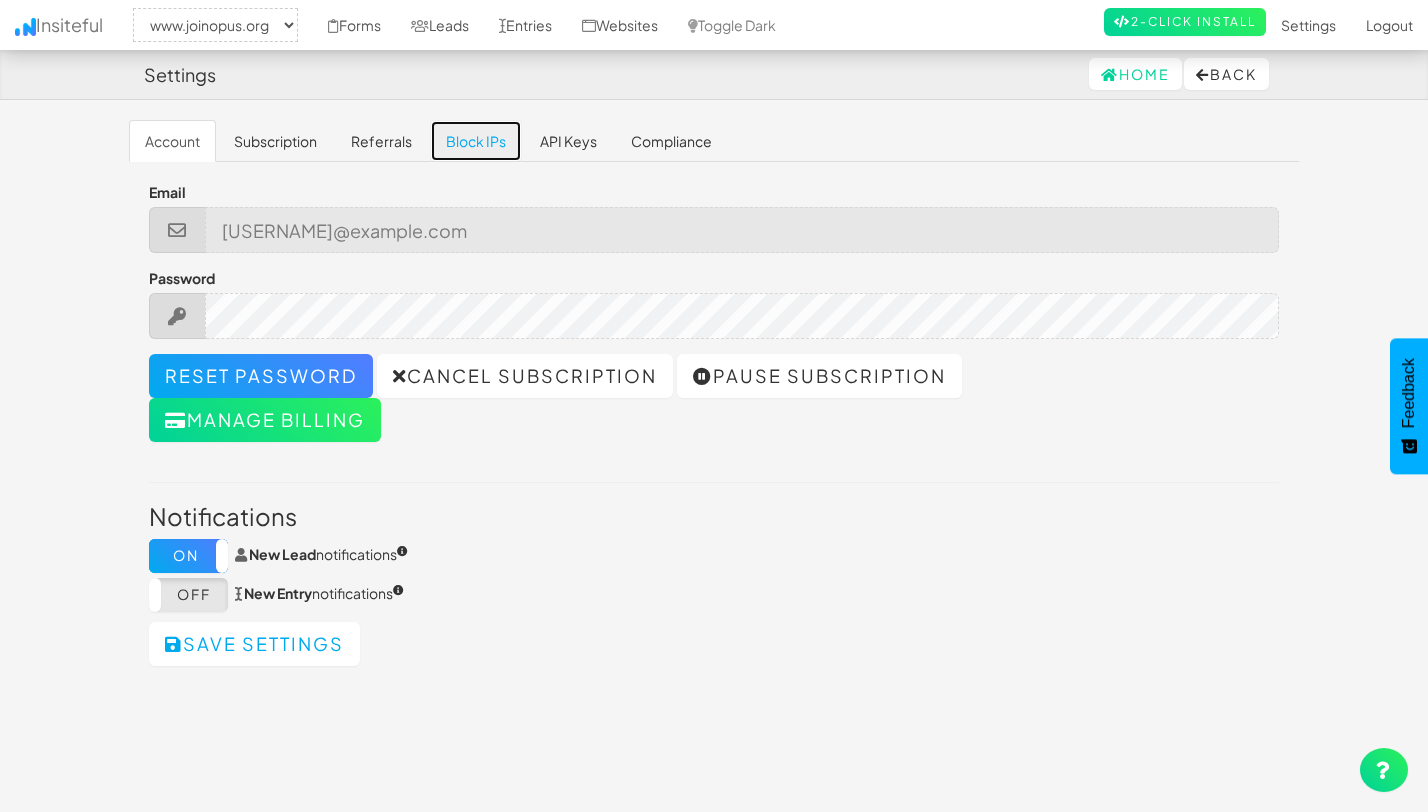 click on "Block IPs" at bounding box center [476, 141] 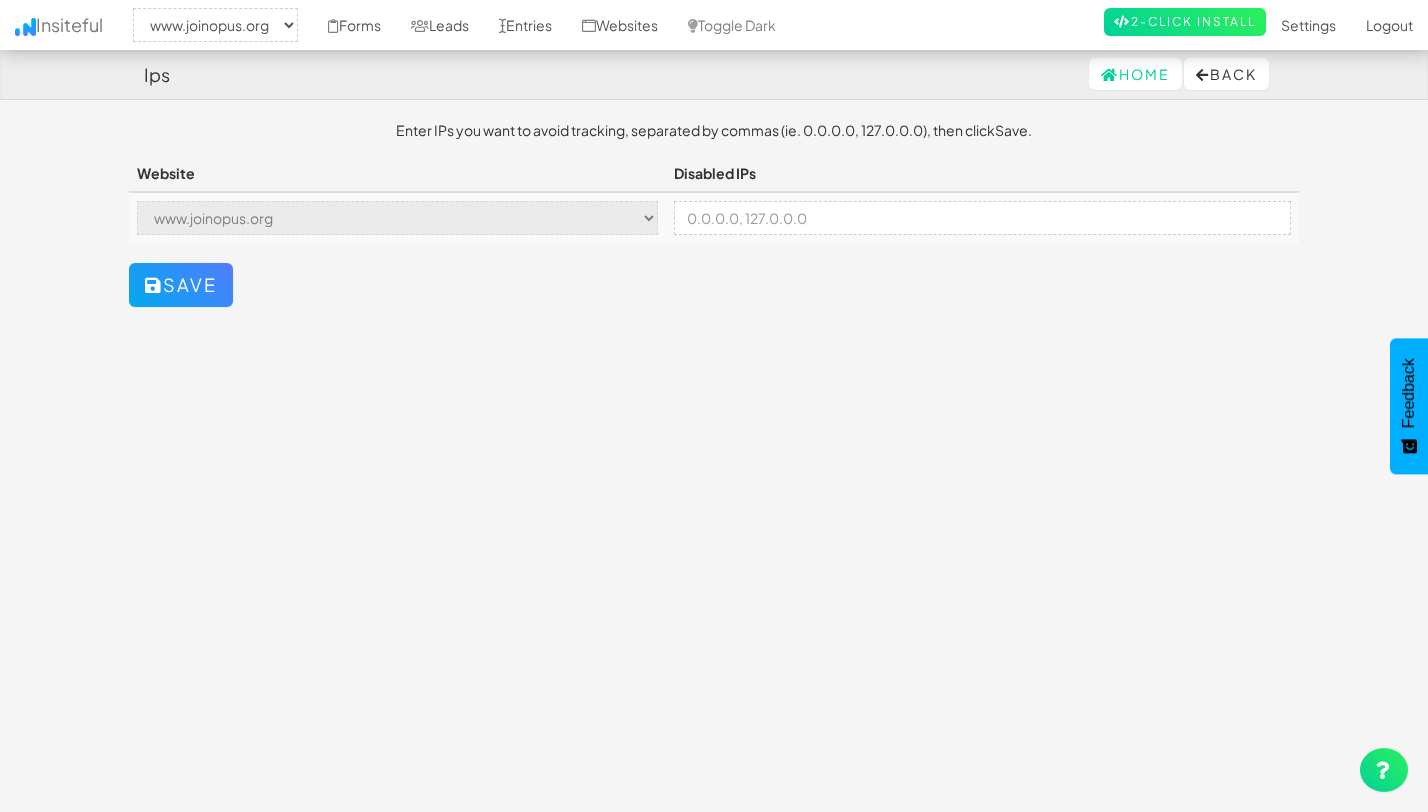 select on "2352" 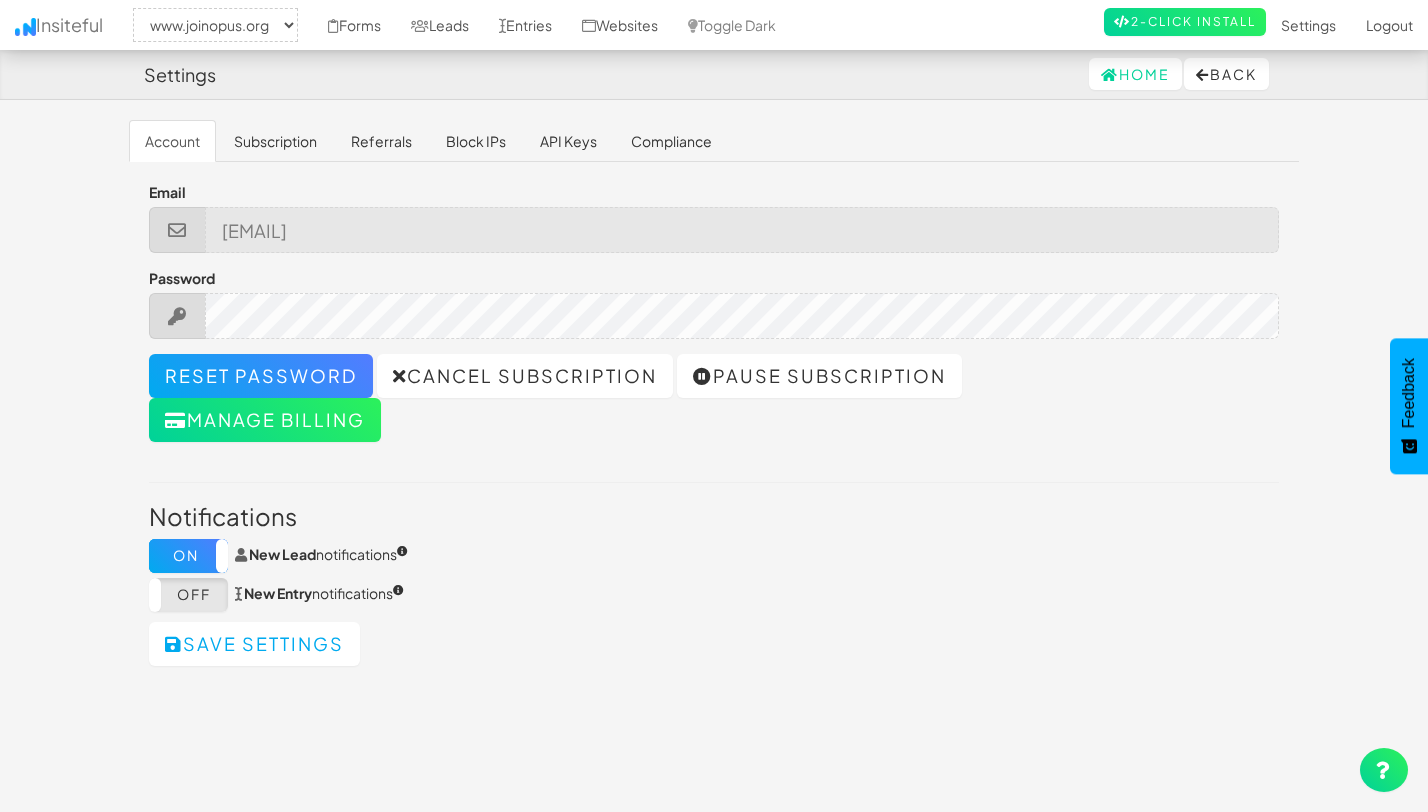 select on "2352" 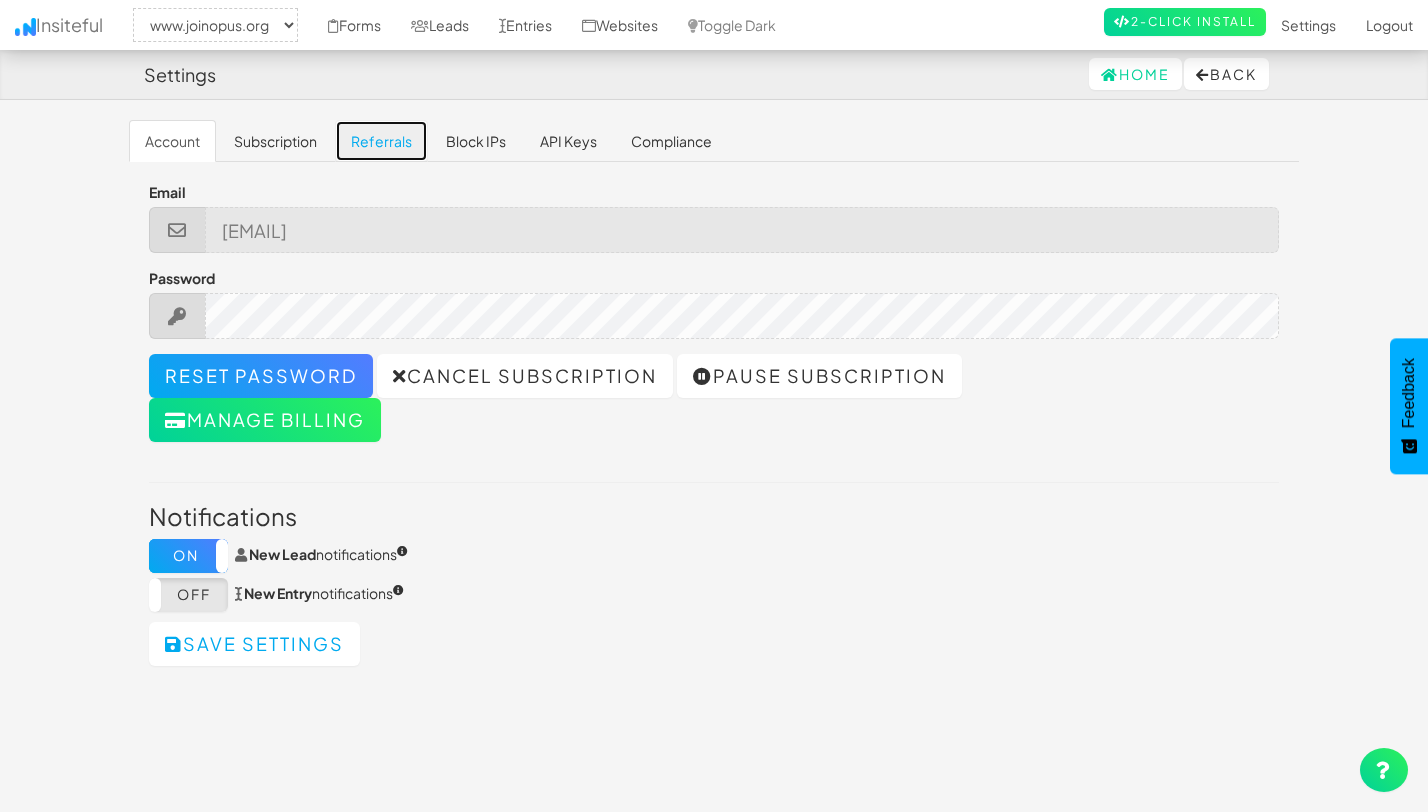 click on "Referrals" at bounding box center [381, 141] 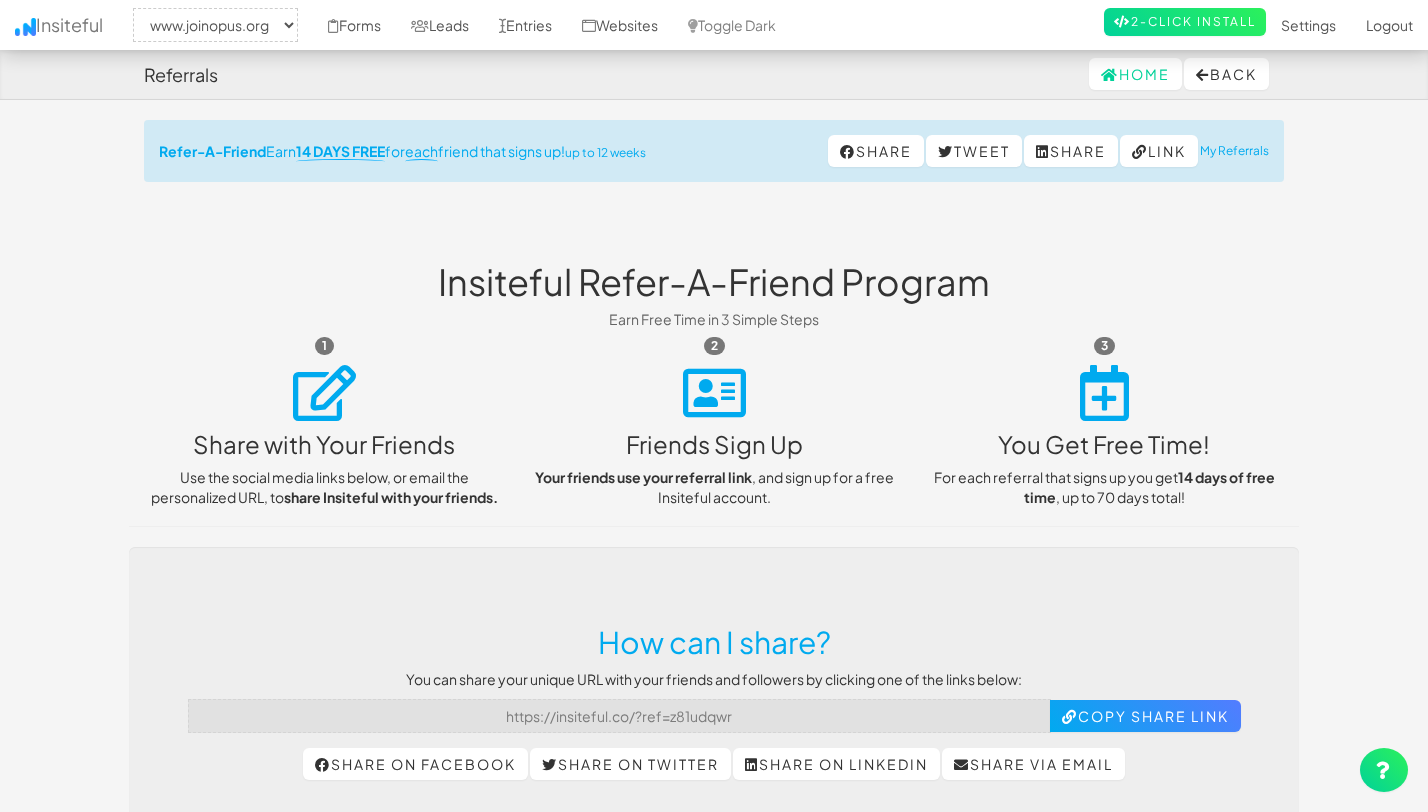 select on "2352" 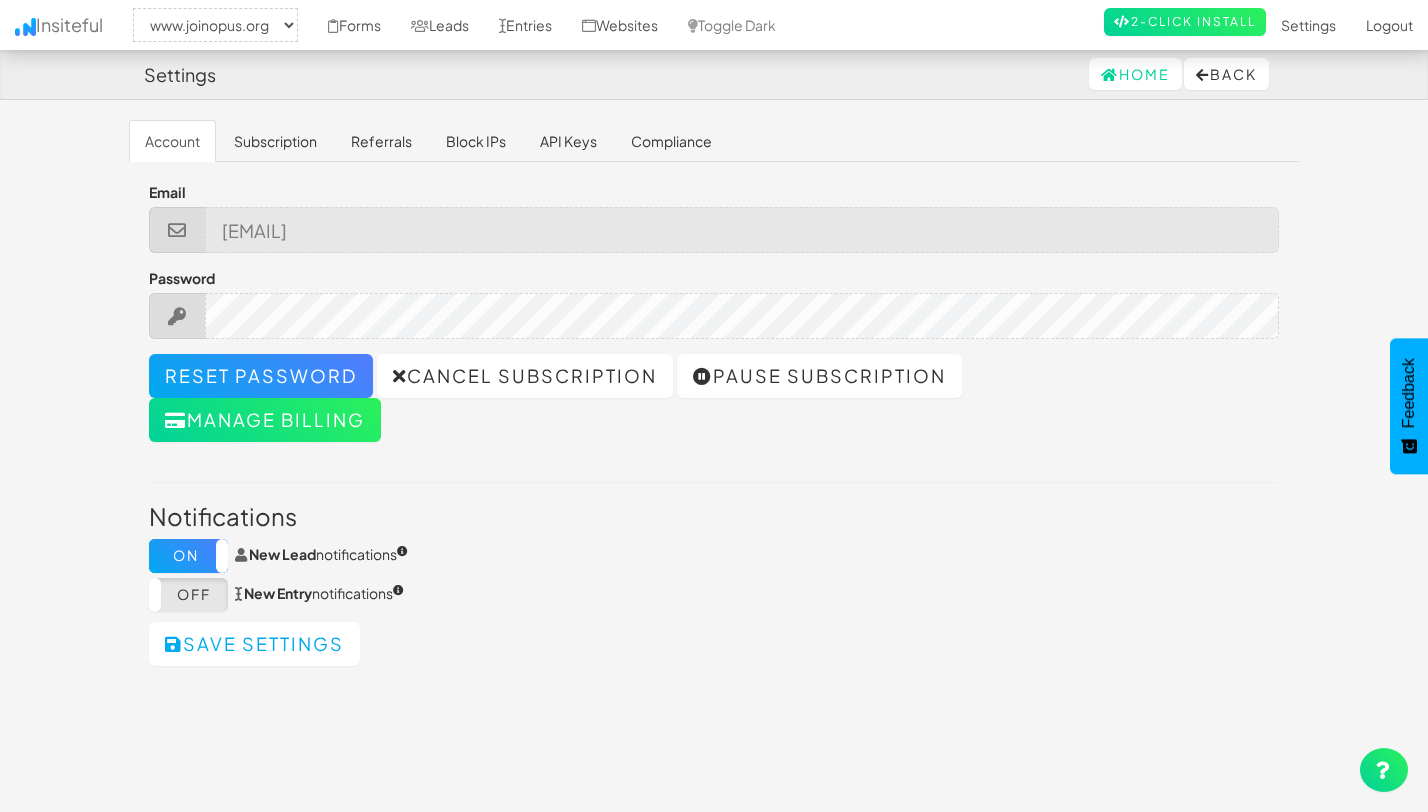 select on "2352" 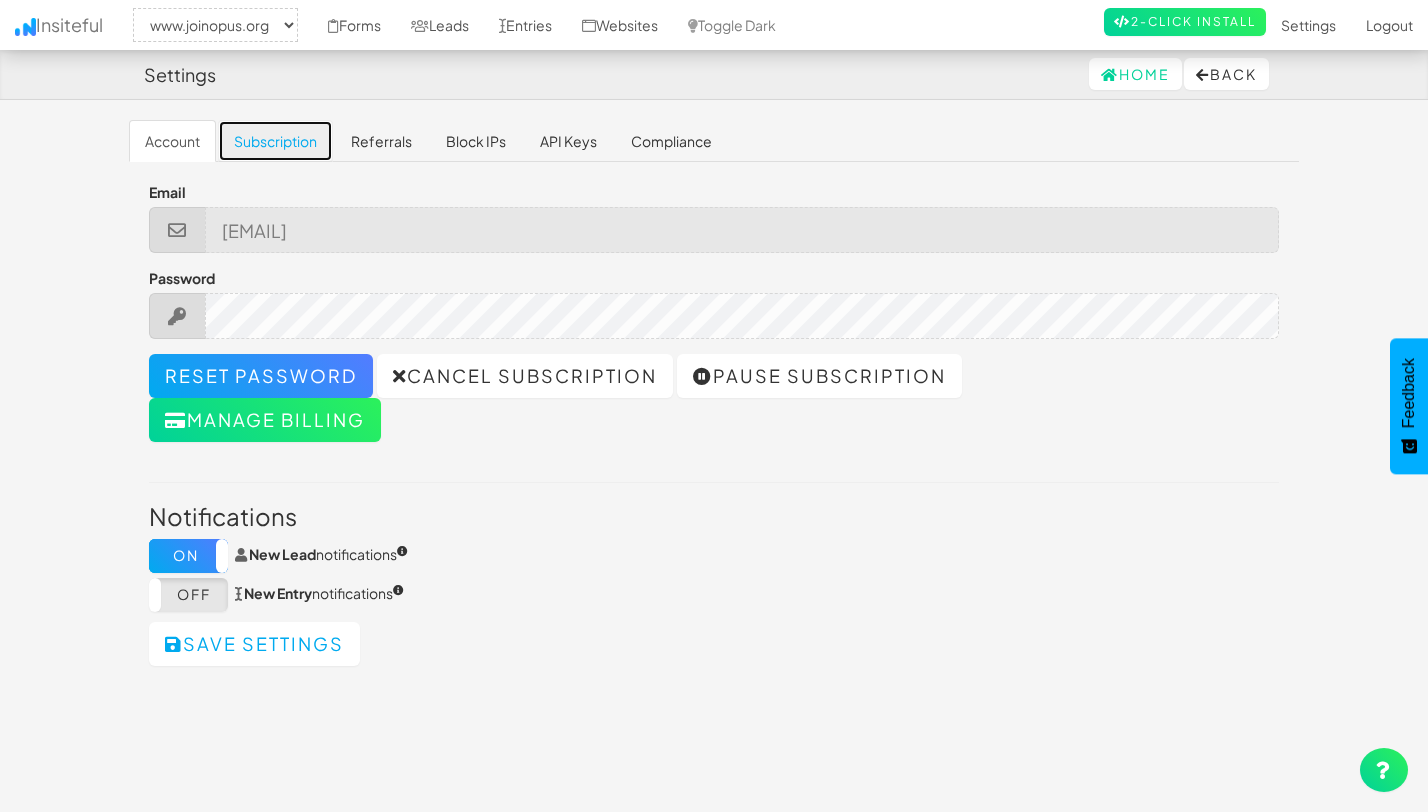 click on "Subscription" at bounding box center (275, 141) 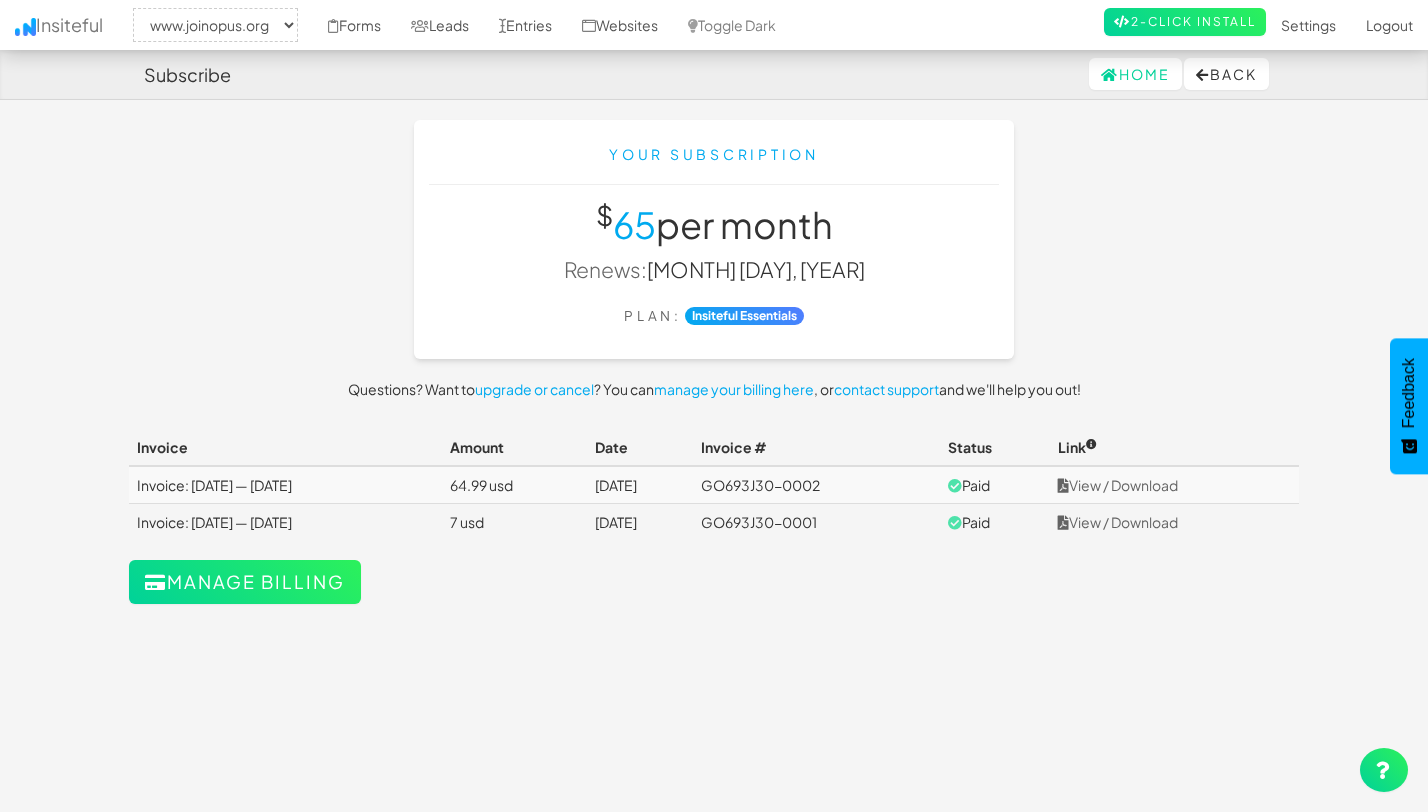 select on "2352" 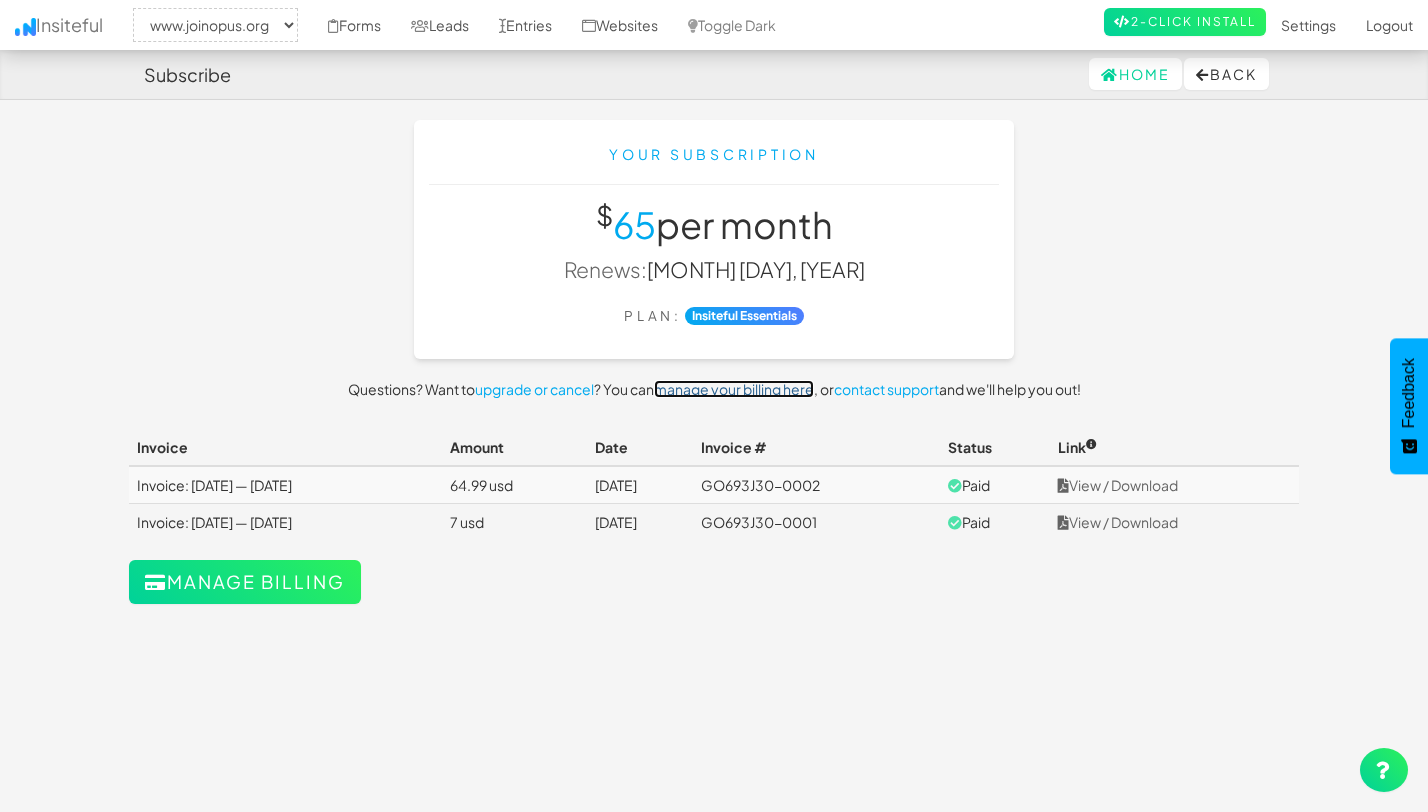 click on "manage your billing here" at bounding box center (734, 389) 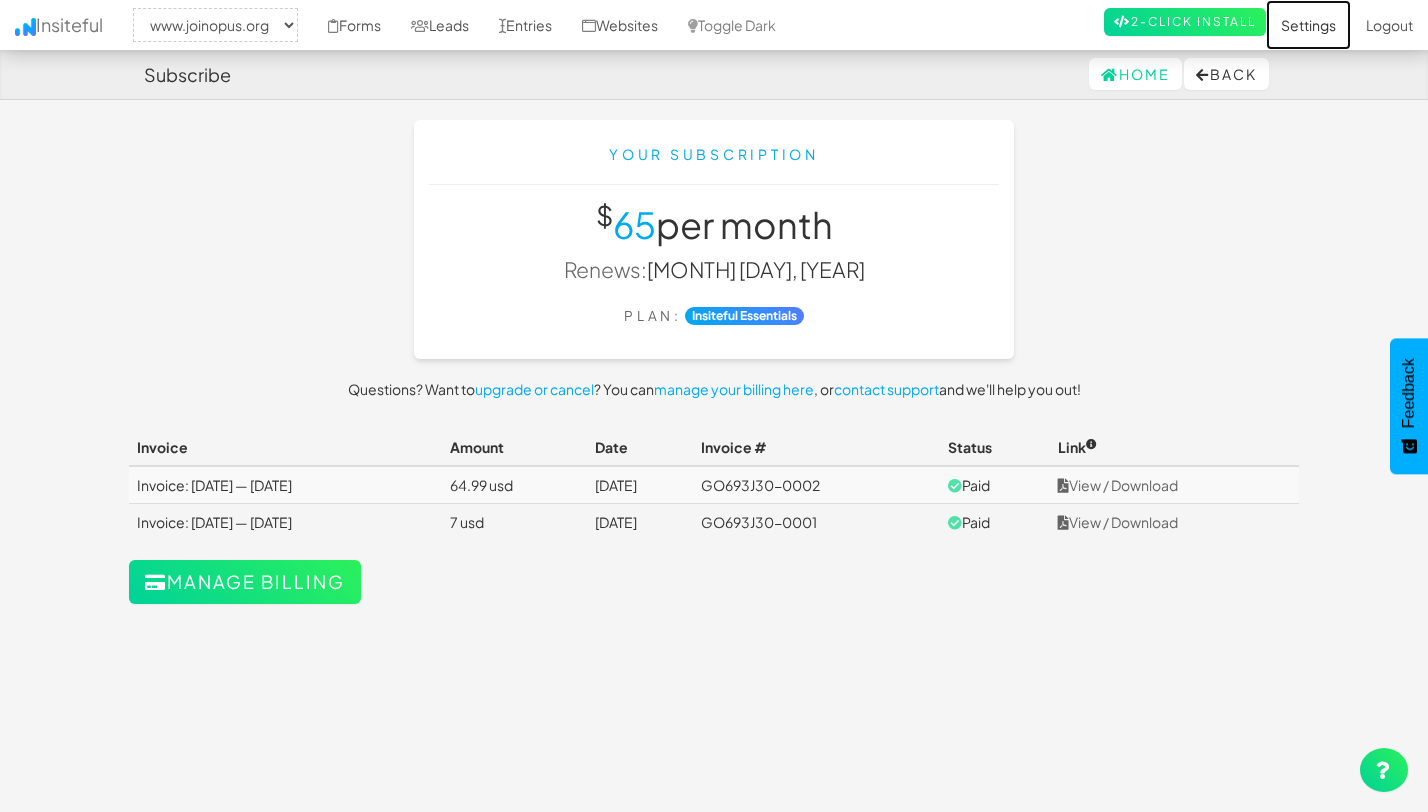 click on "Settings" at bounding box center (1308, 25) 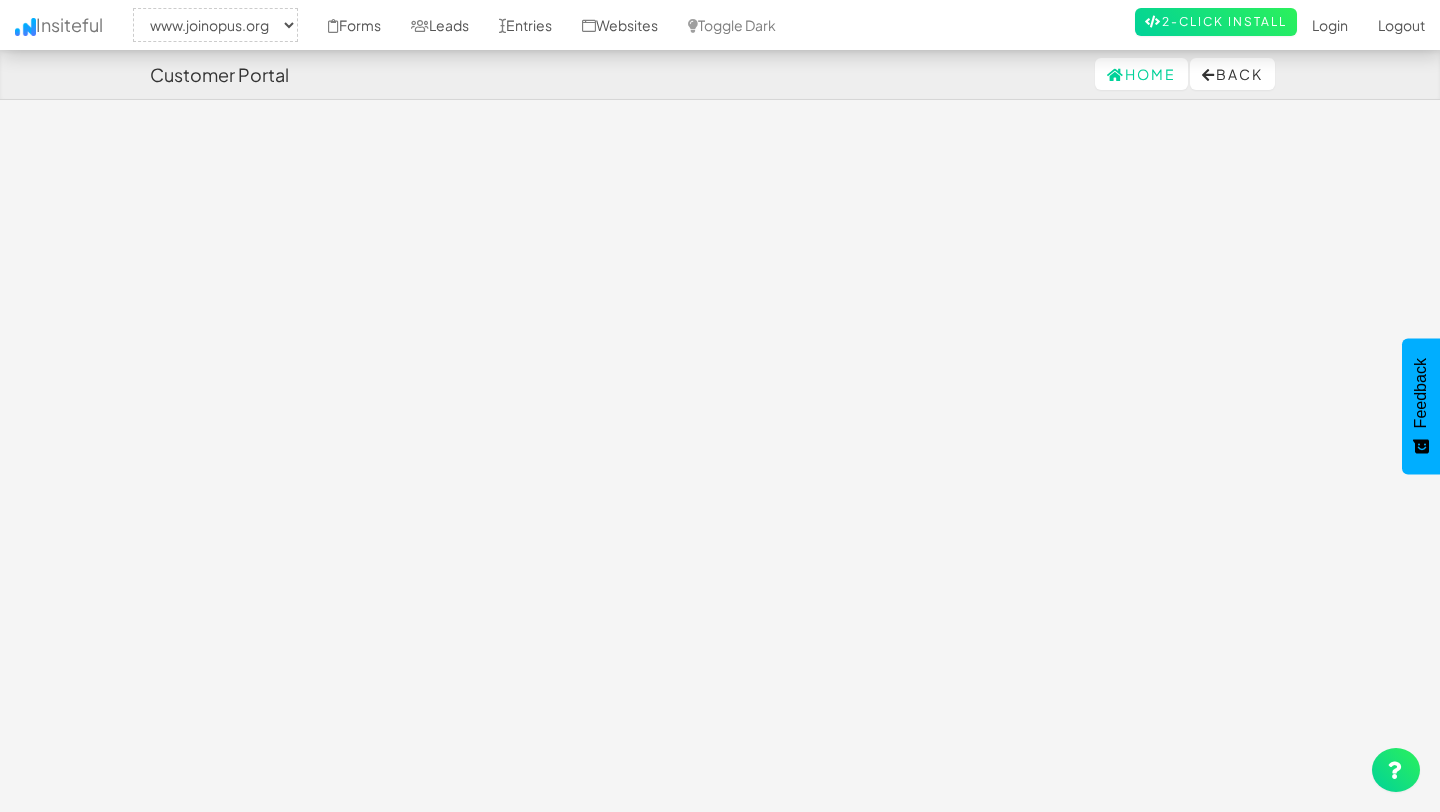 select on "2352" 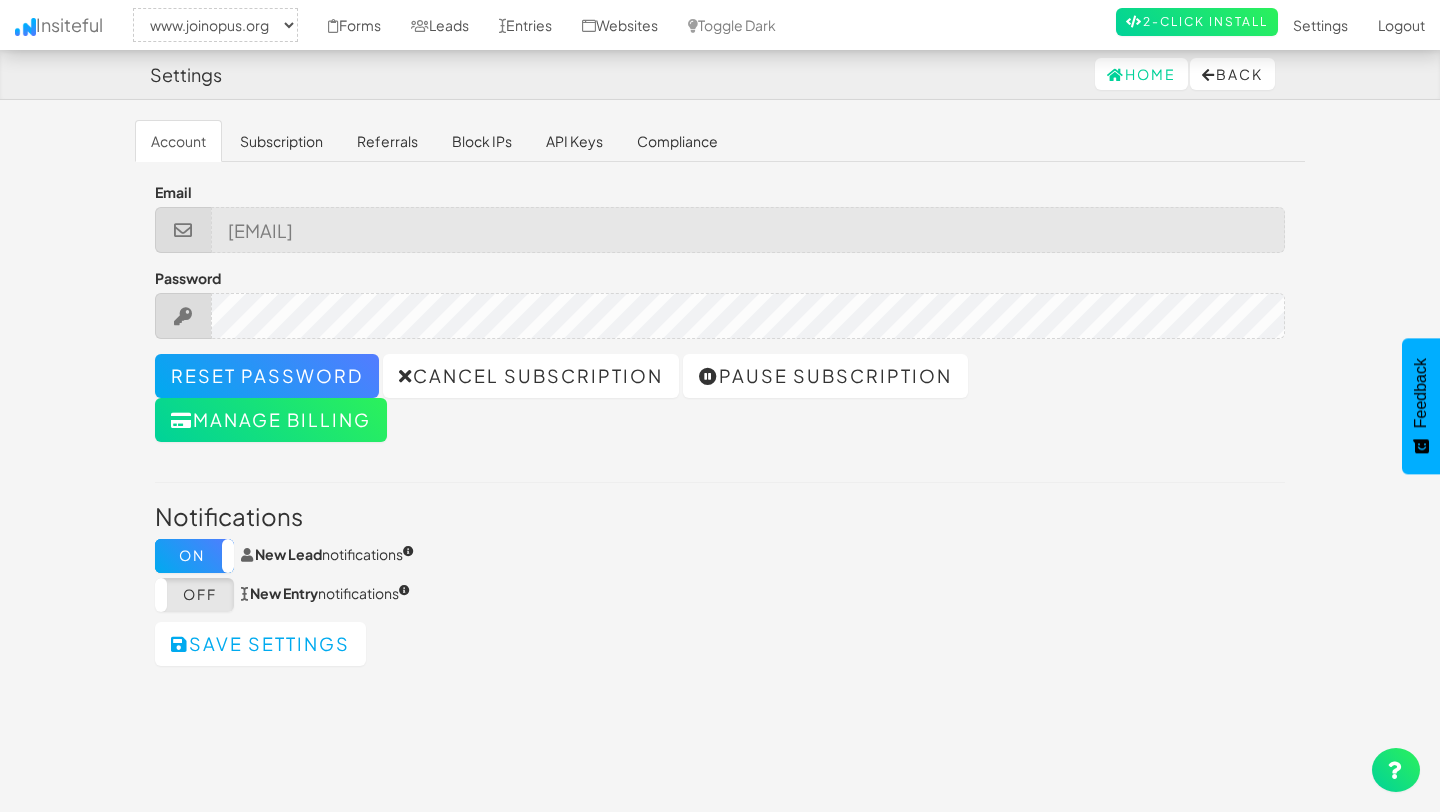 select on "2352" 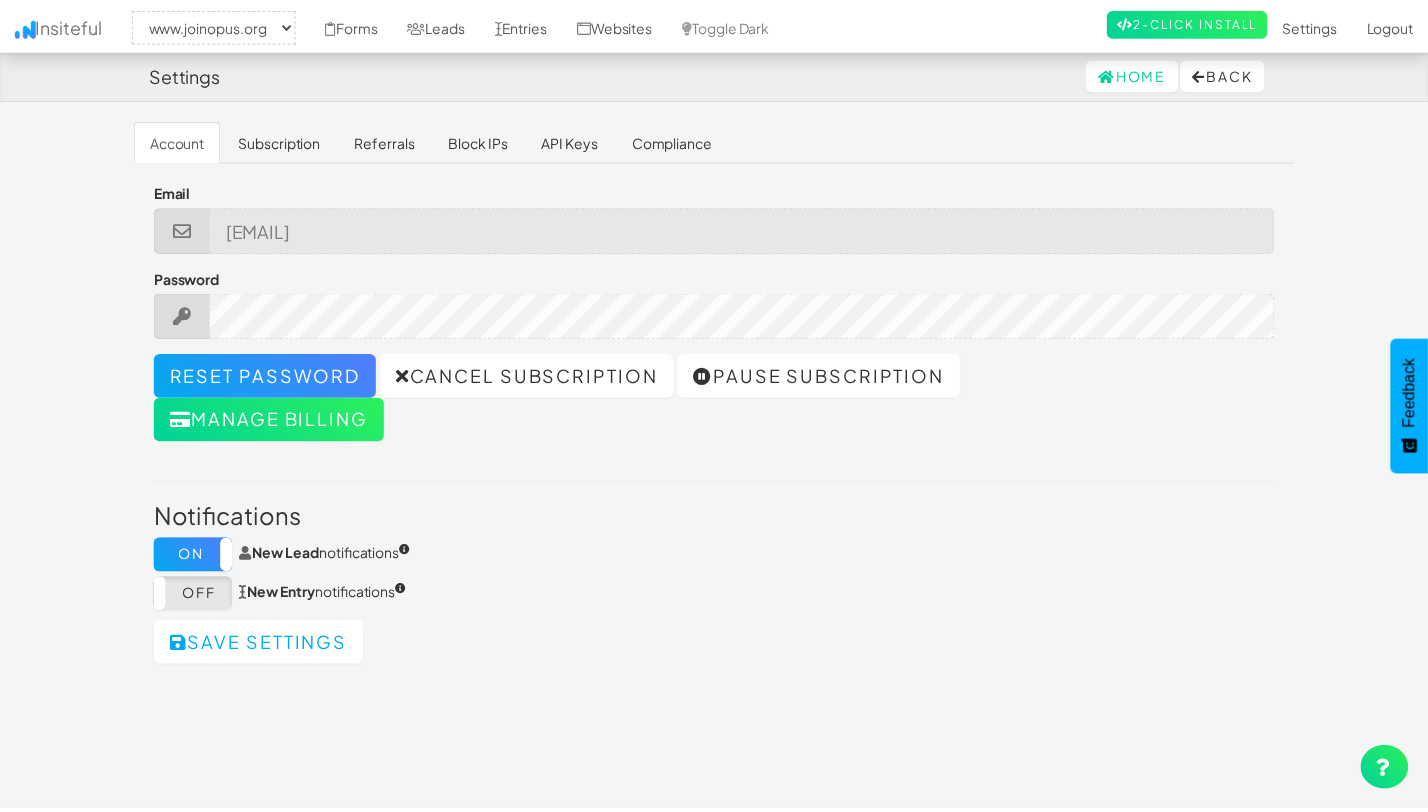 scroll, scrollTop: 0, scrollLeft: 0, axis: both 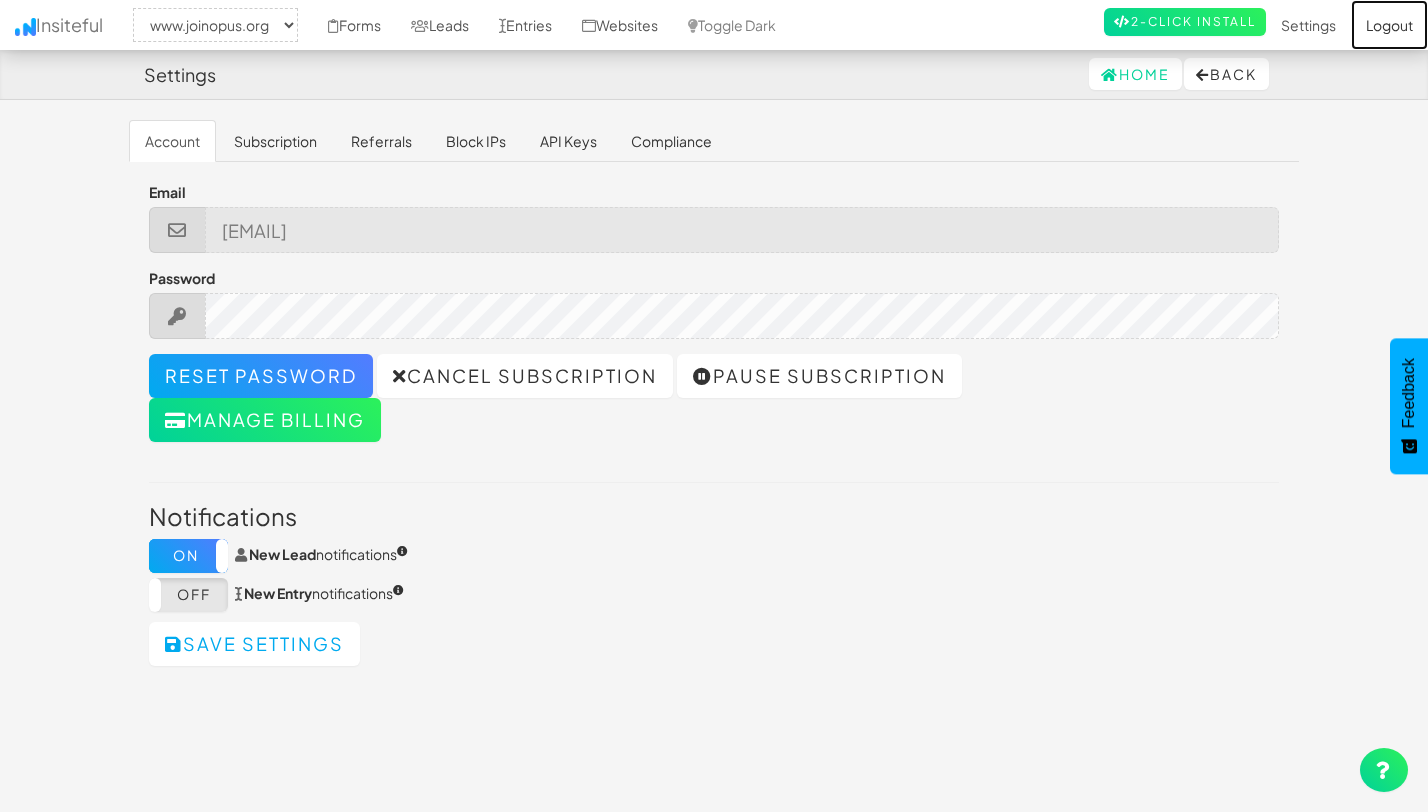 click on "Logout" at bounding box center (1389, 25) 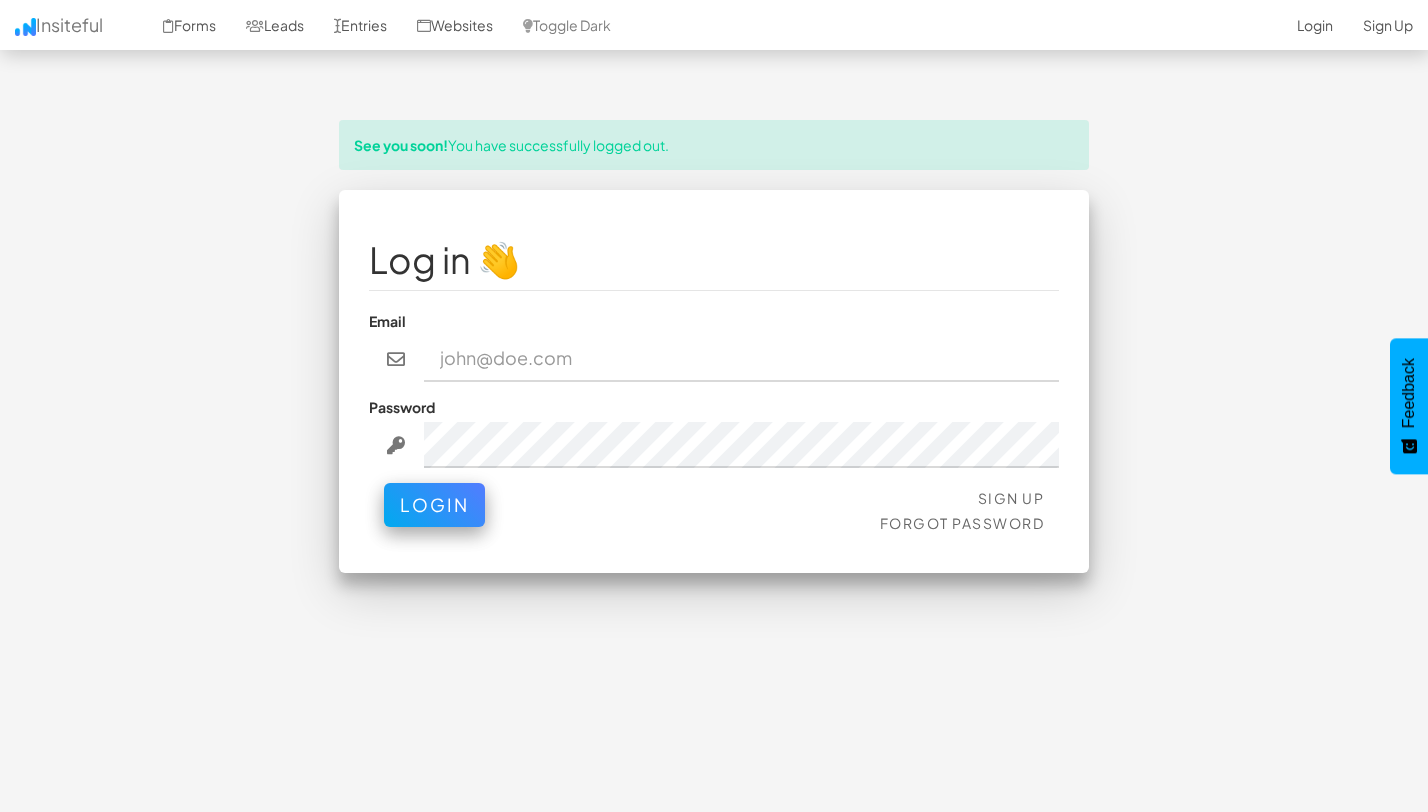 scroll, scrollTop: 0, scrollLeft: 0, axis: both 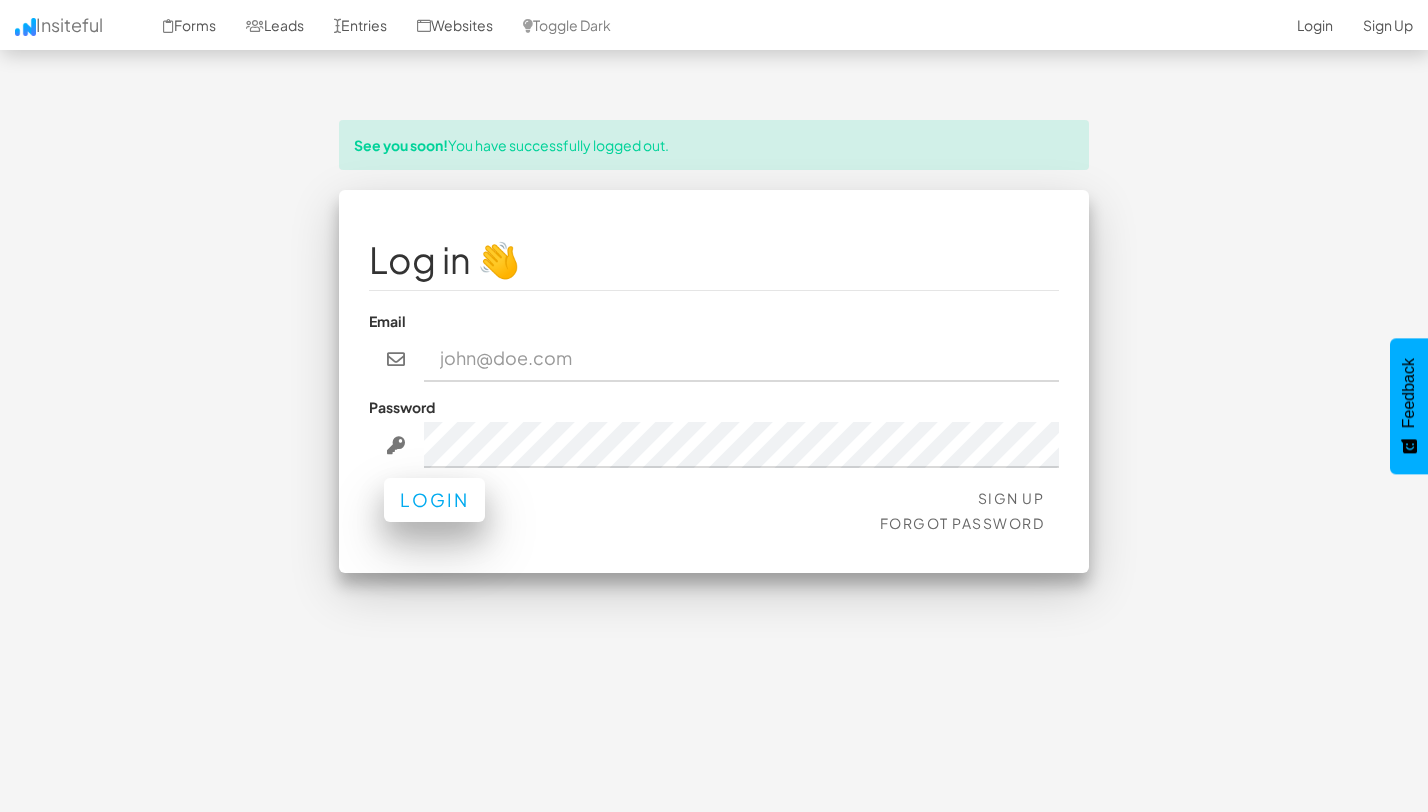 type on "team@joinopus.org" 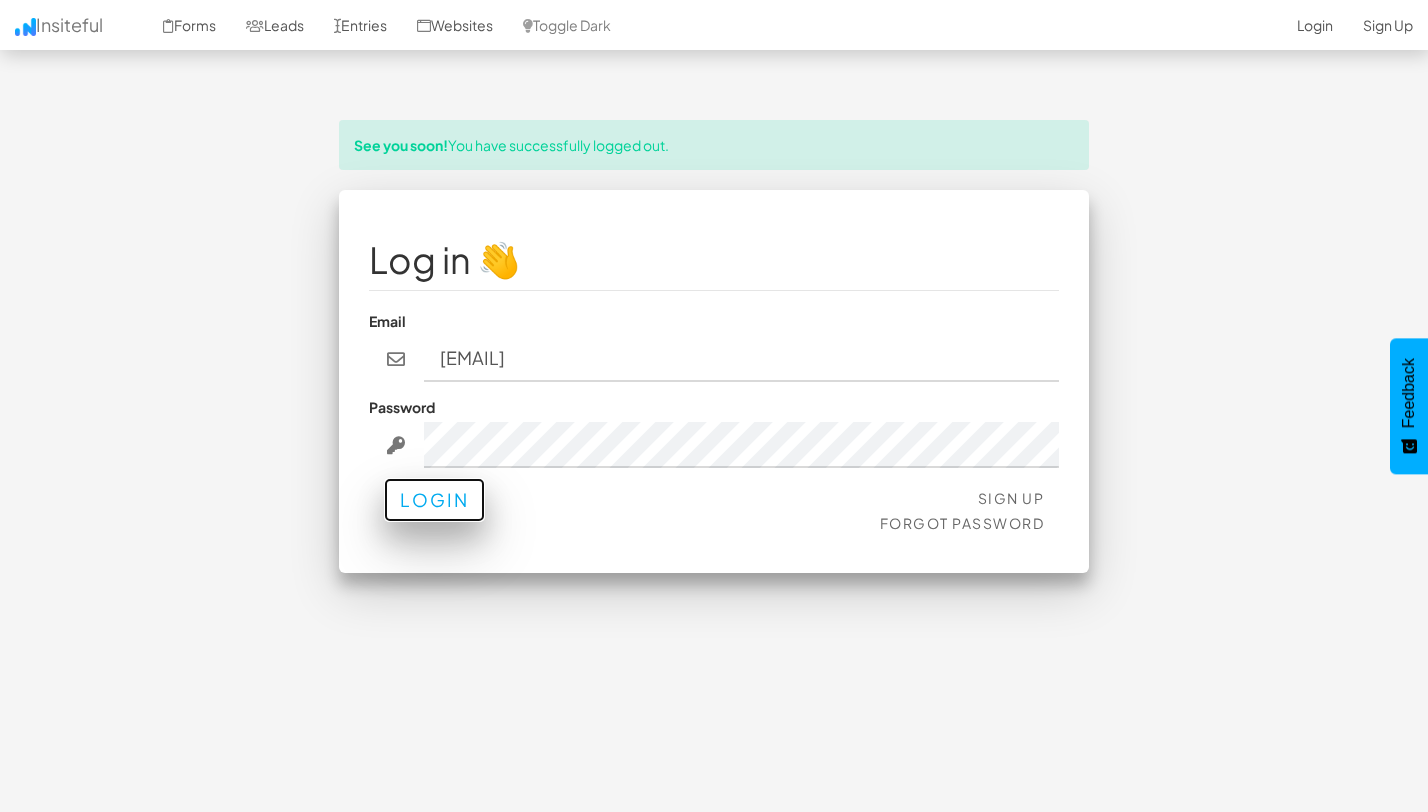 click on "Login" at bounding box center (434, 500) 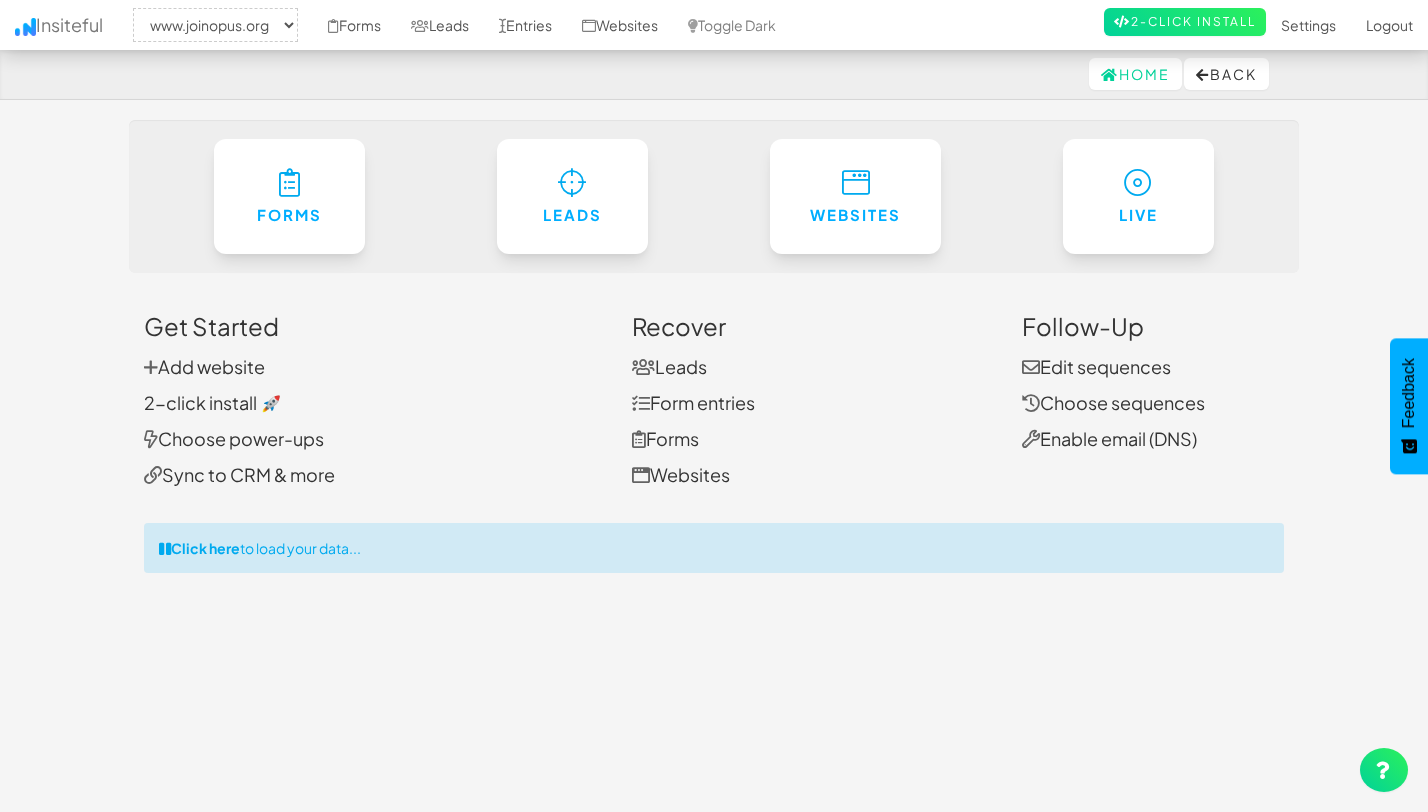 select on "2352" 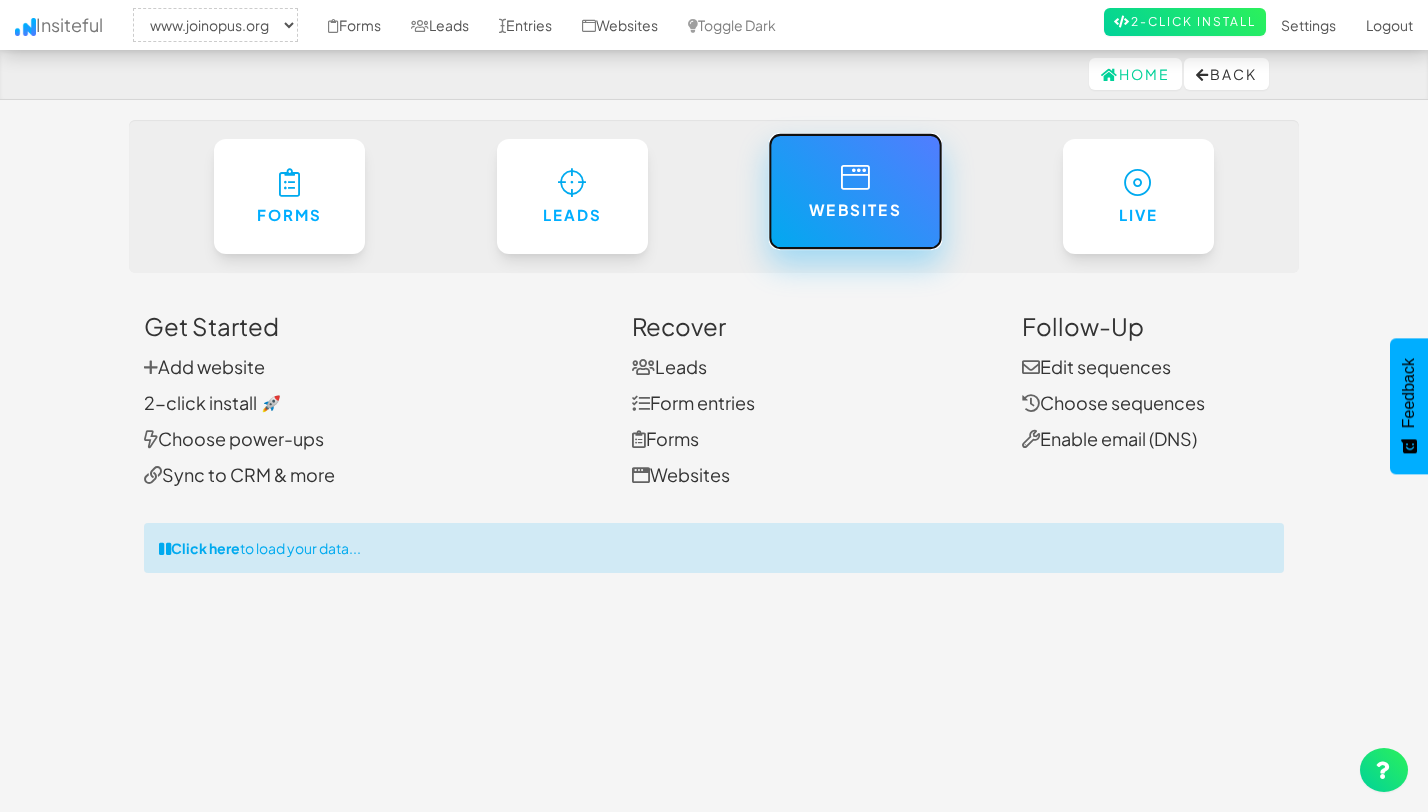 click on "Websites" at bounding box center (855, 210) 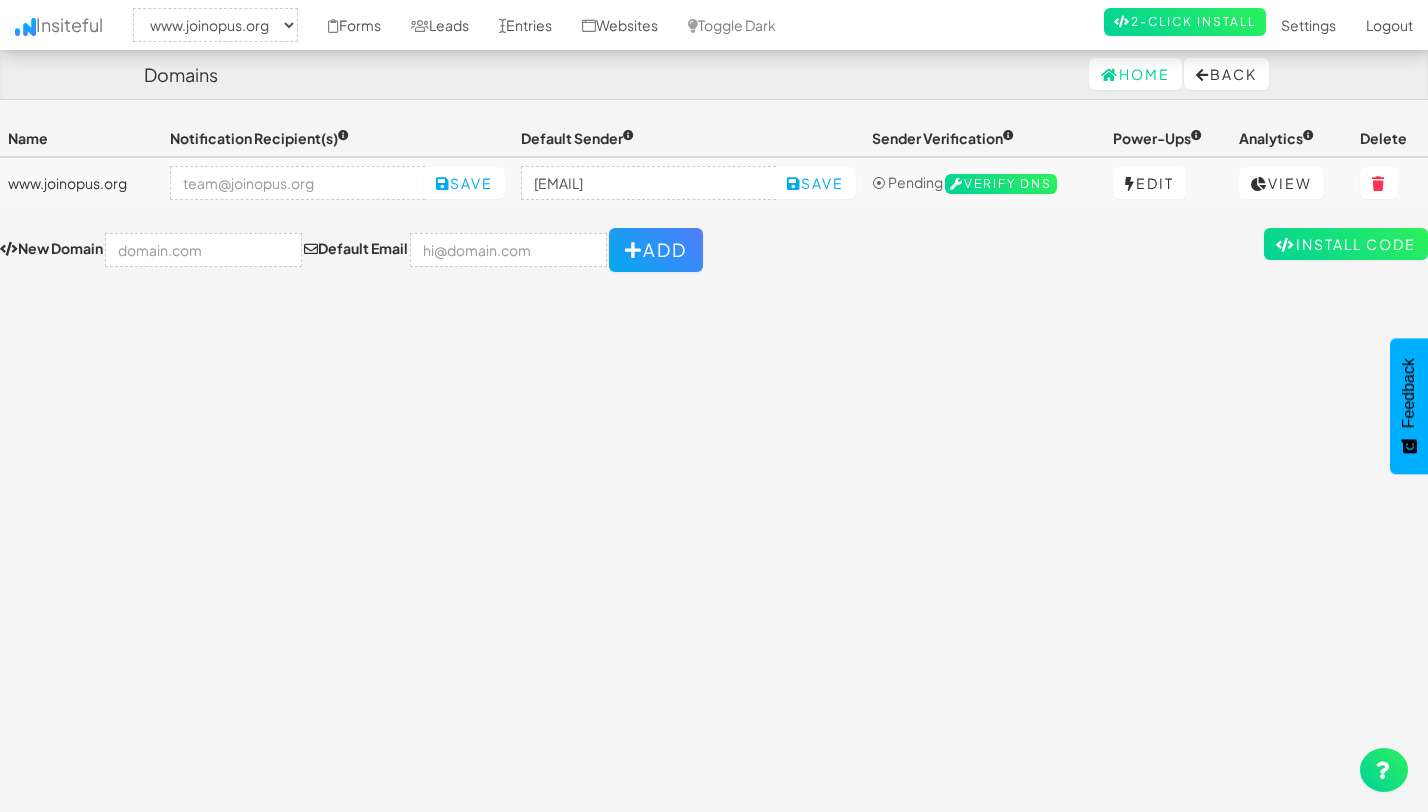 select on "2352" 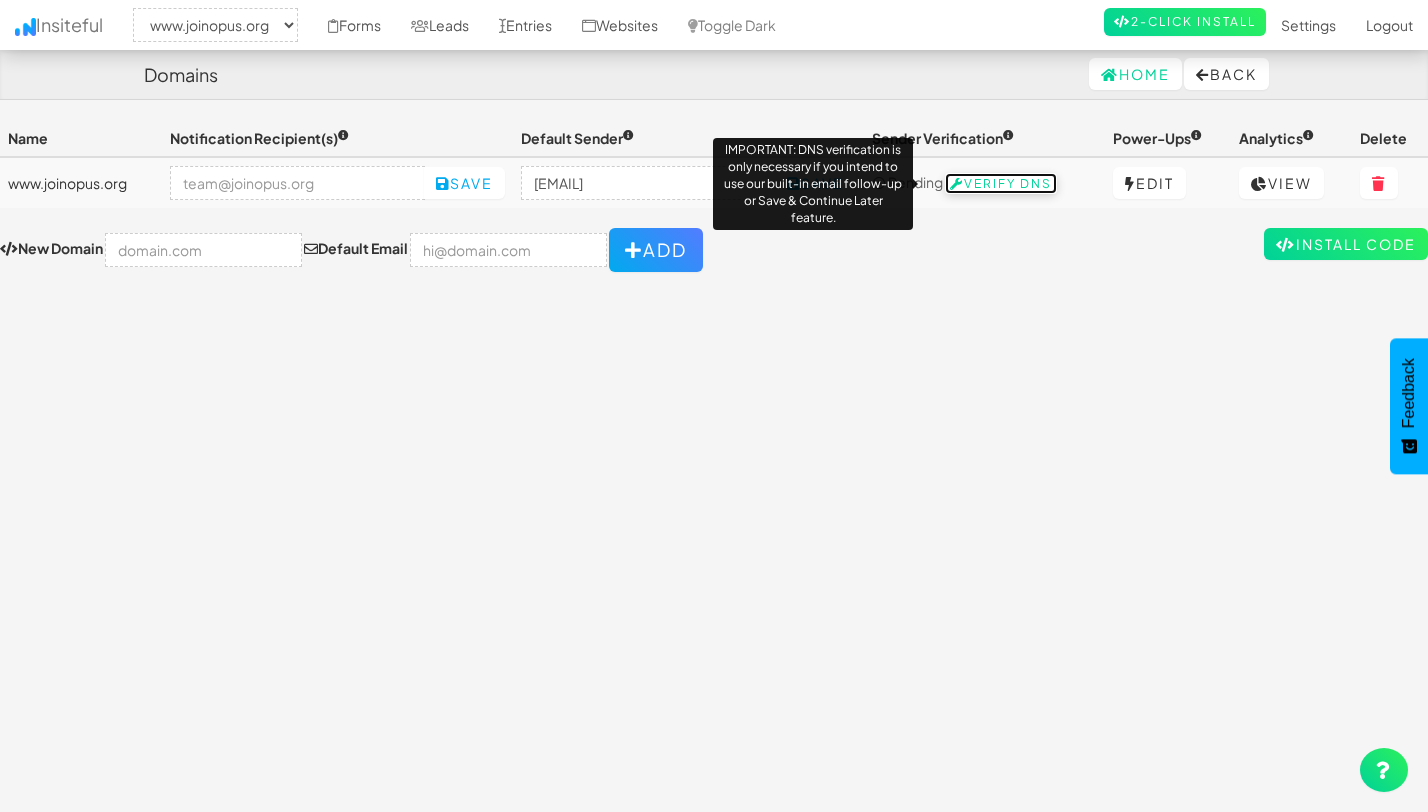 click on "Verify DNS" at bounding box center [1001, 184] 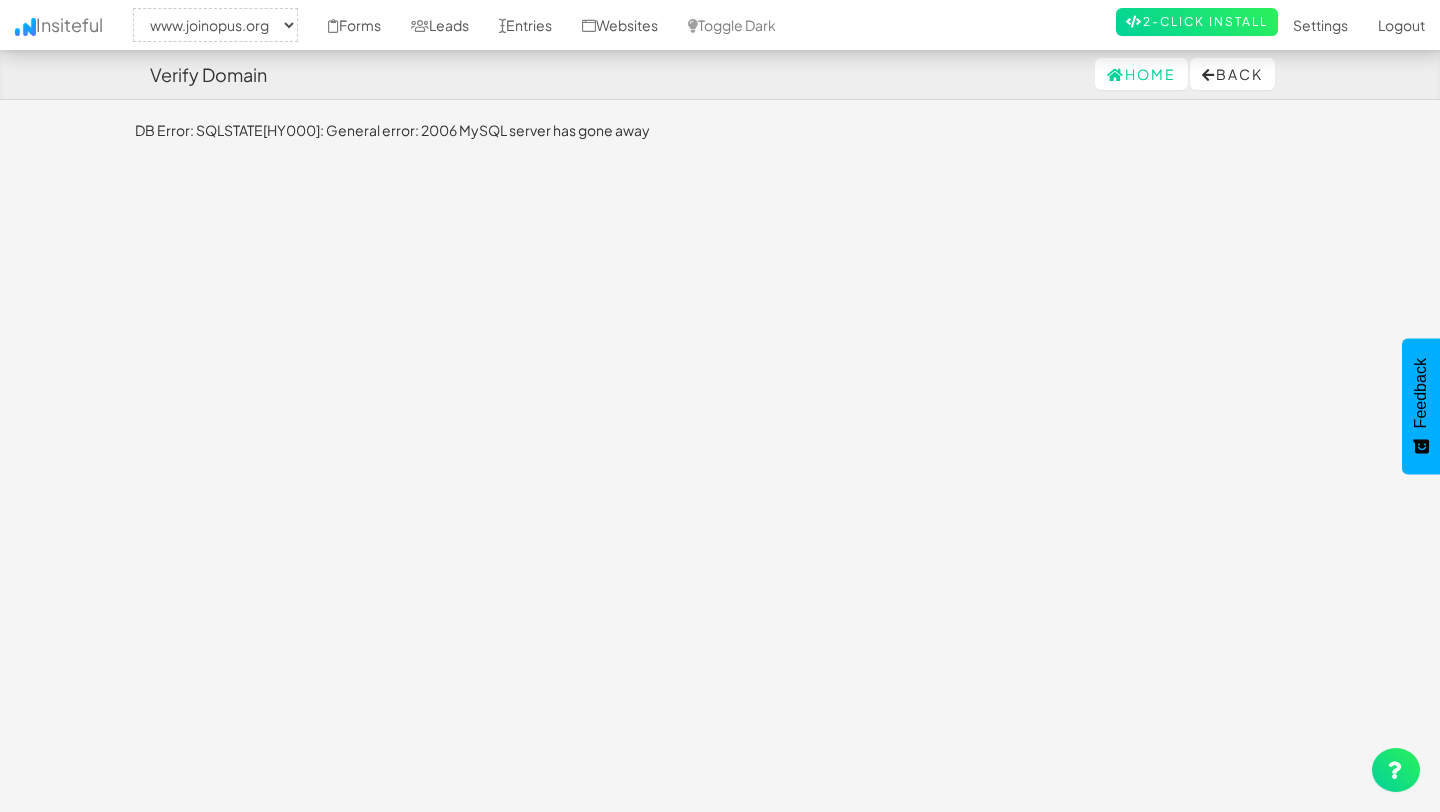 select on "2352" 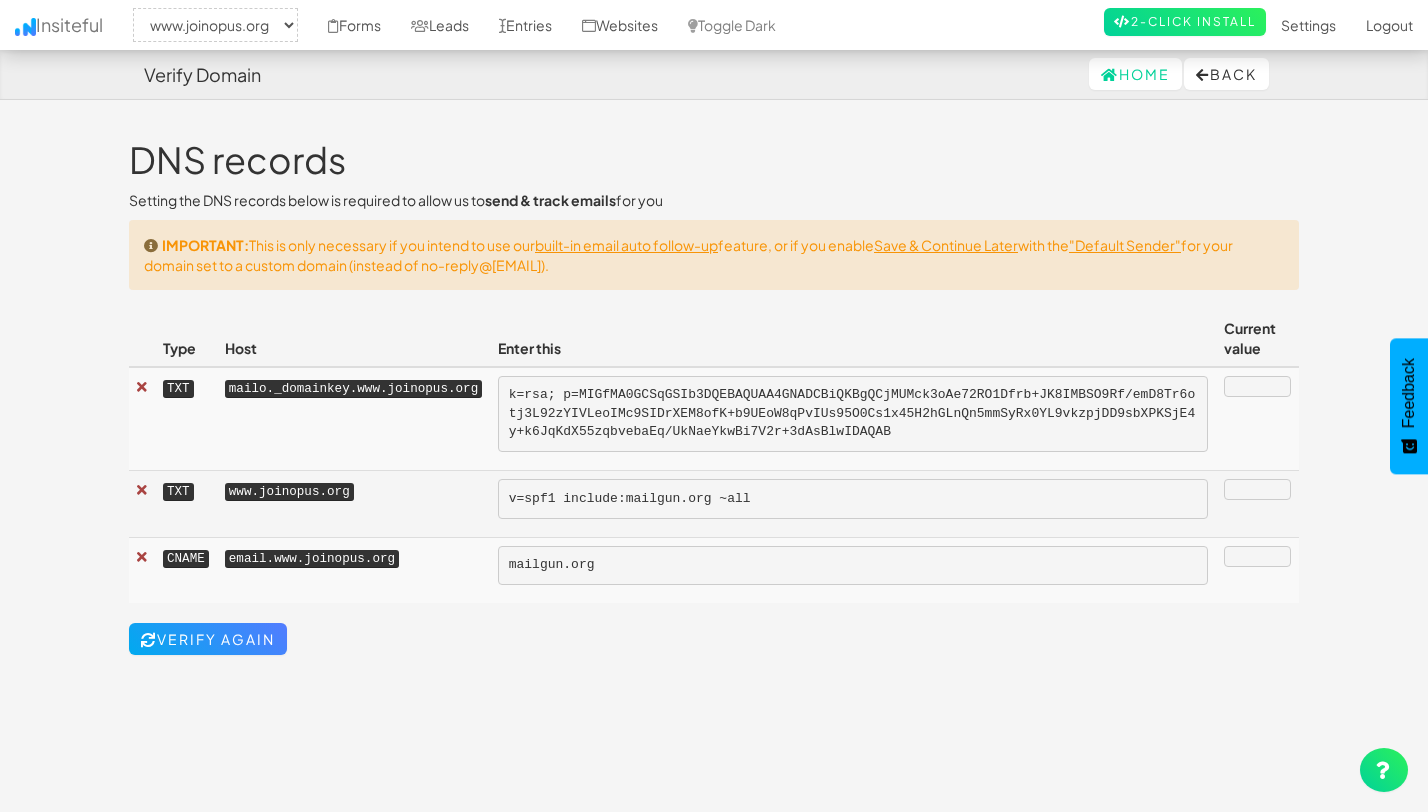select on "2352" 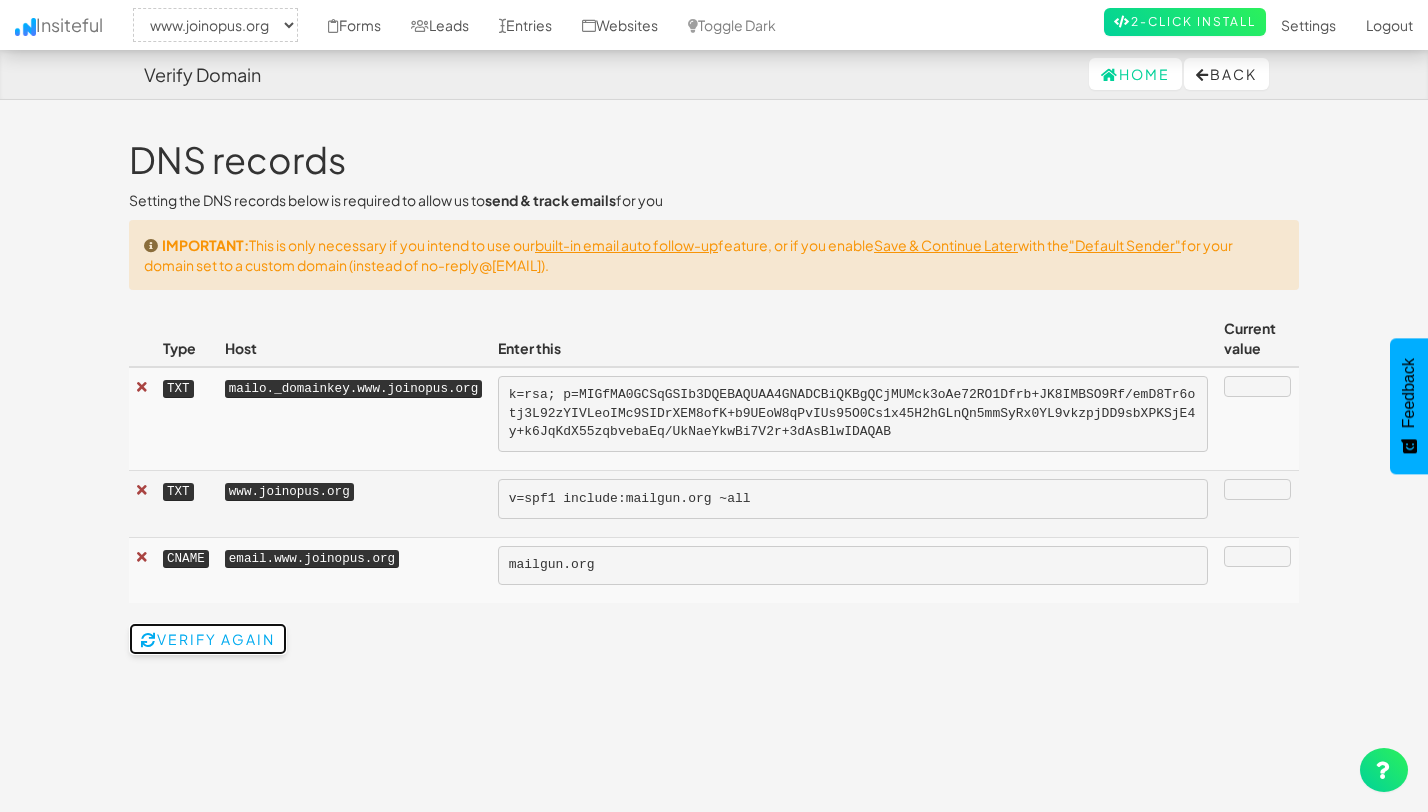 click on "Verify Again" at bounding box center [208, 639] 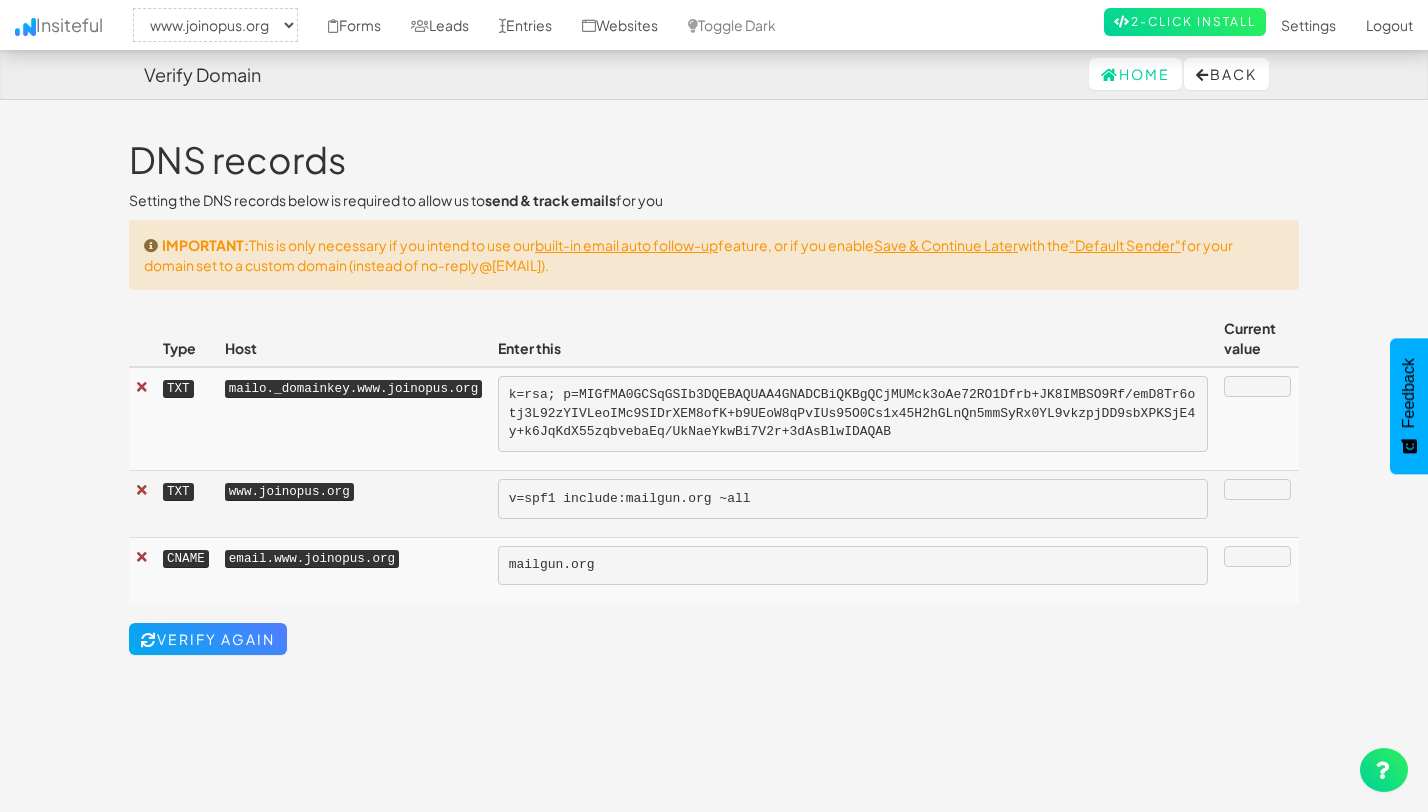 select on "2352" 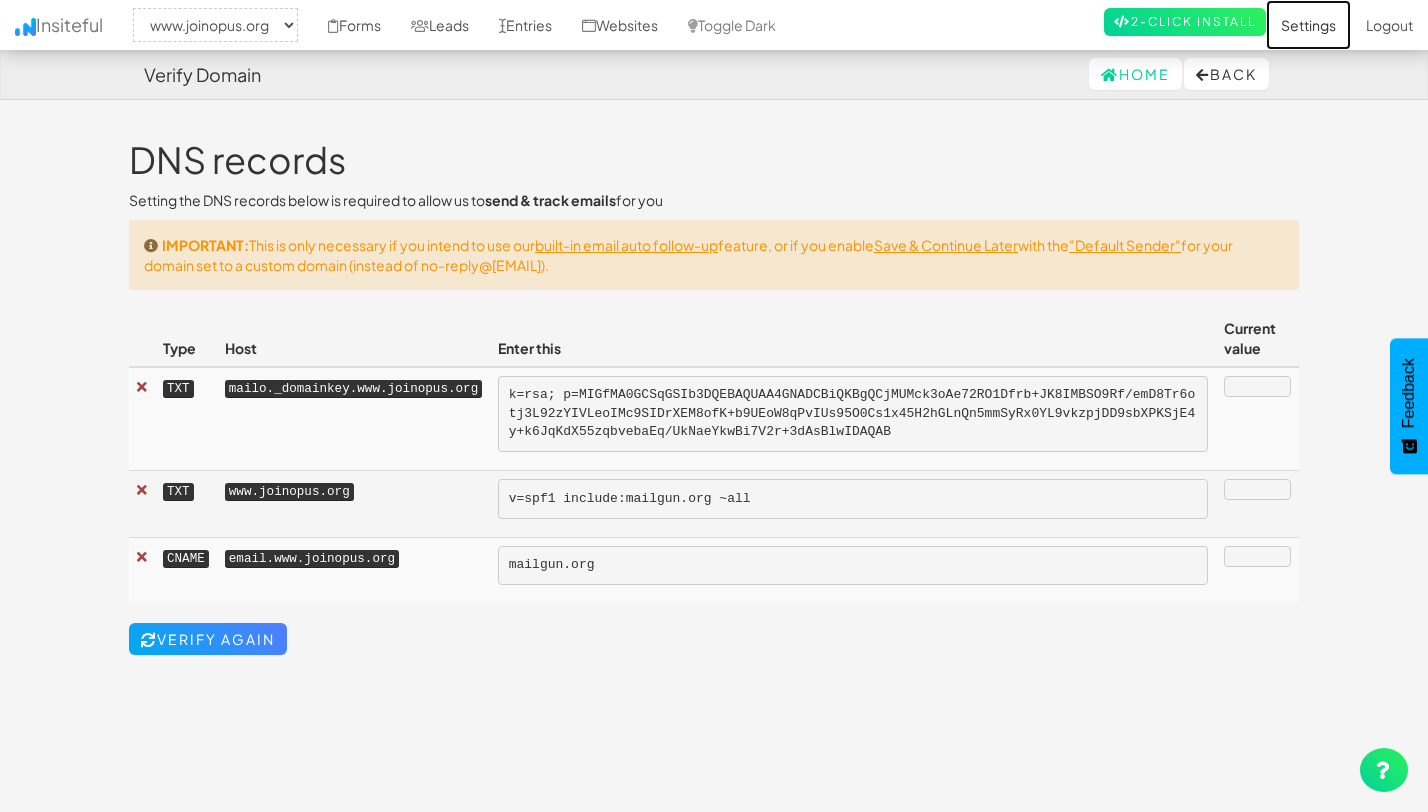 click on "Settings" at bounding box center [1308, 25] 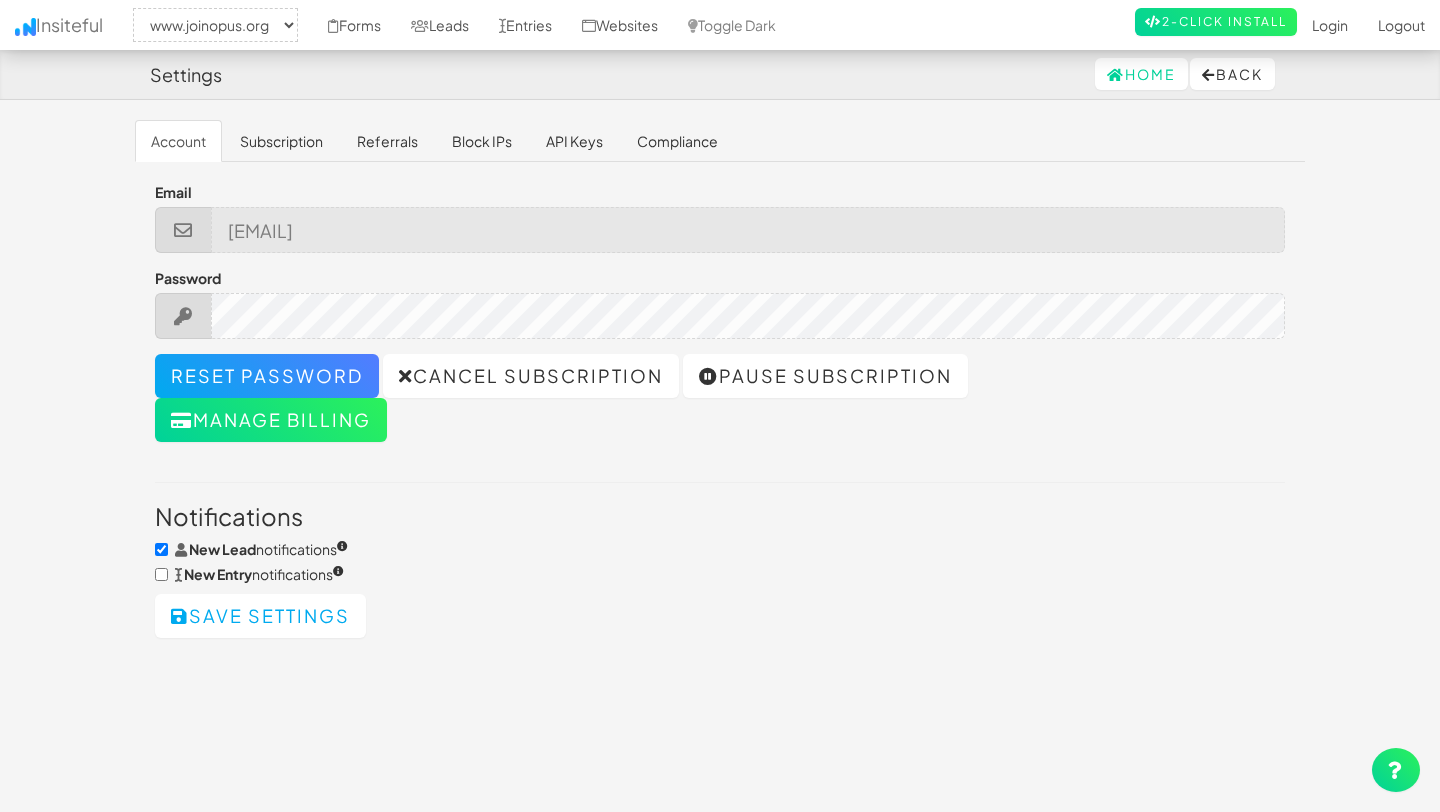 select on "2352" 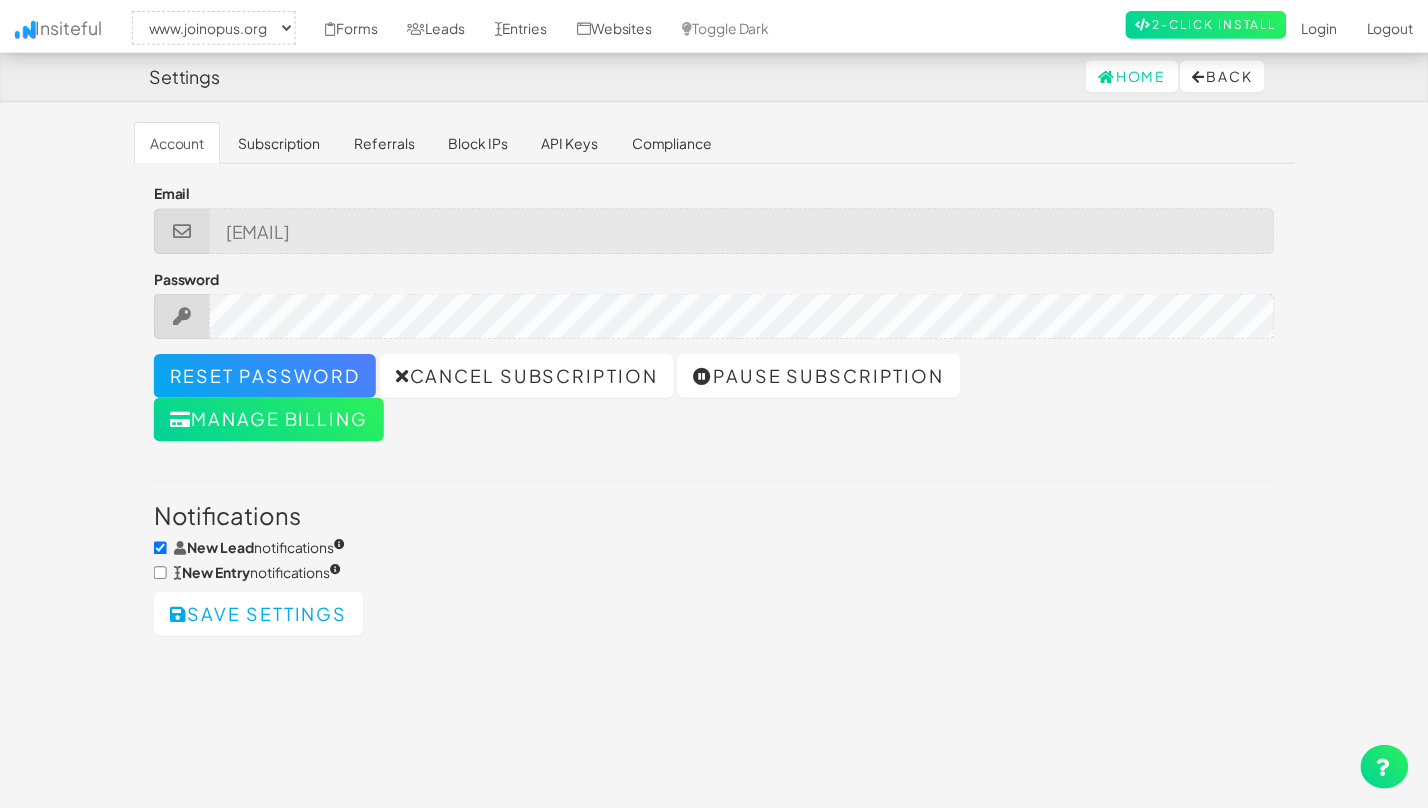scroll, scrollTop: 0, scrollLeft: 0, axis: both 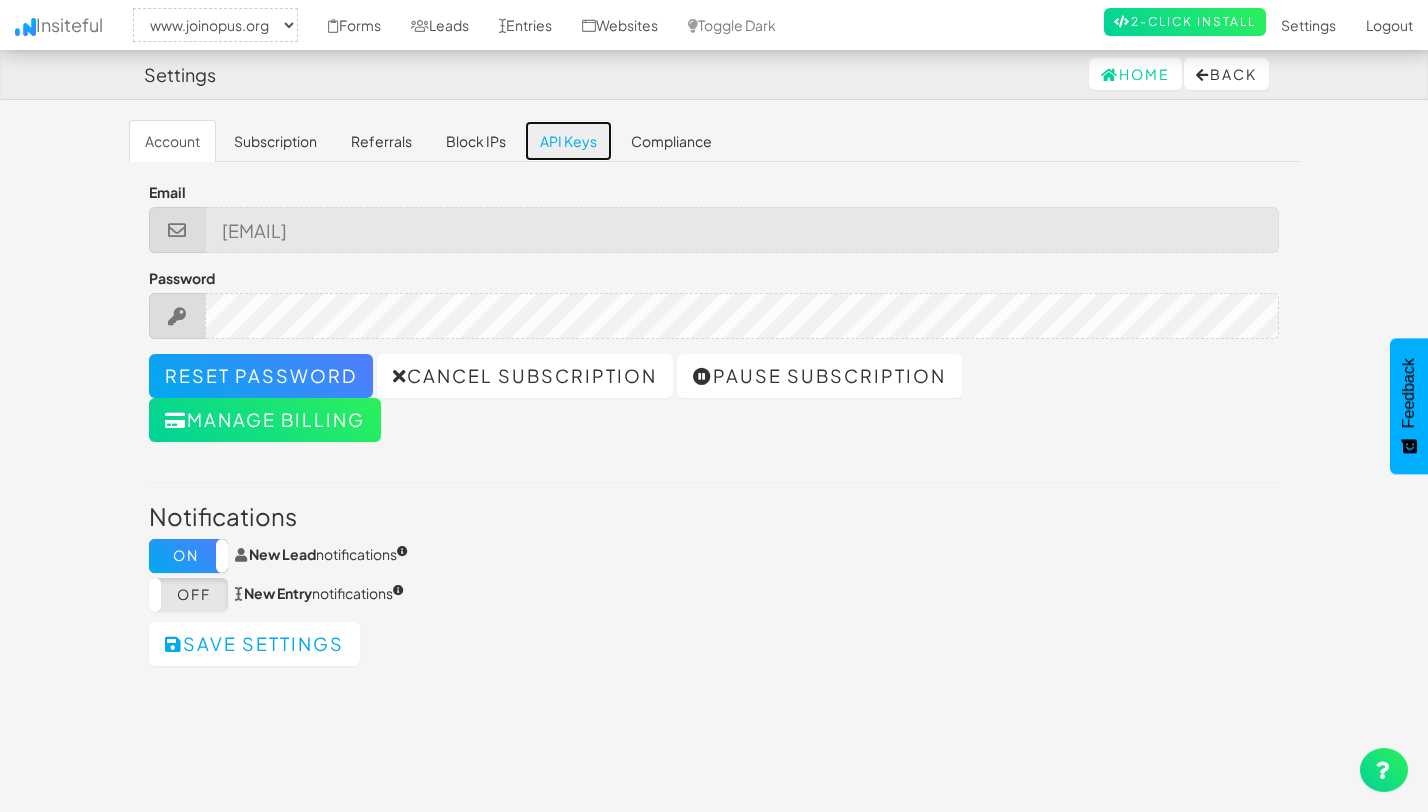 click on "API Keys" at bounding box center (568, 141) 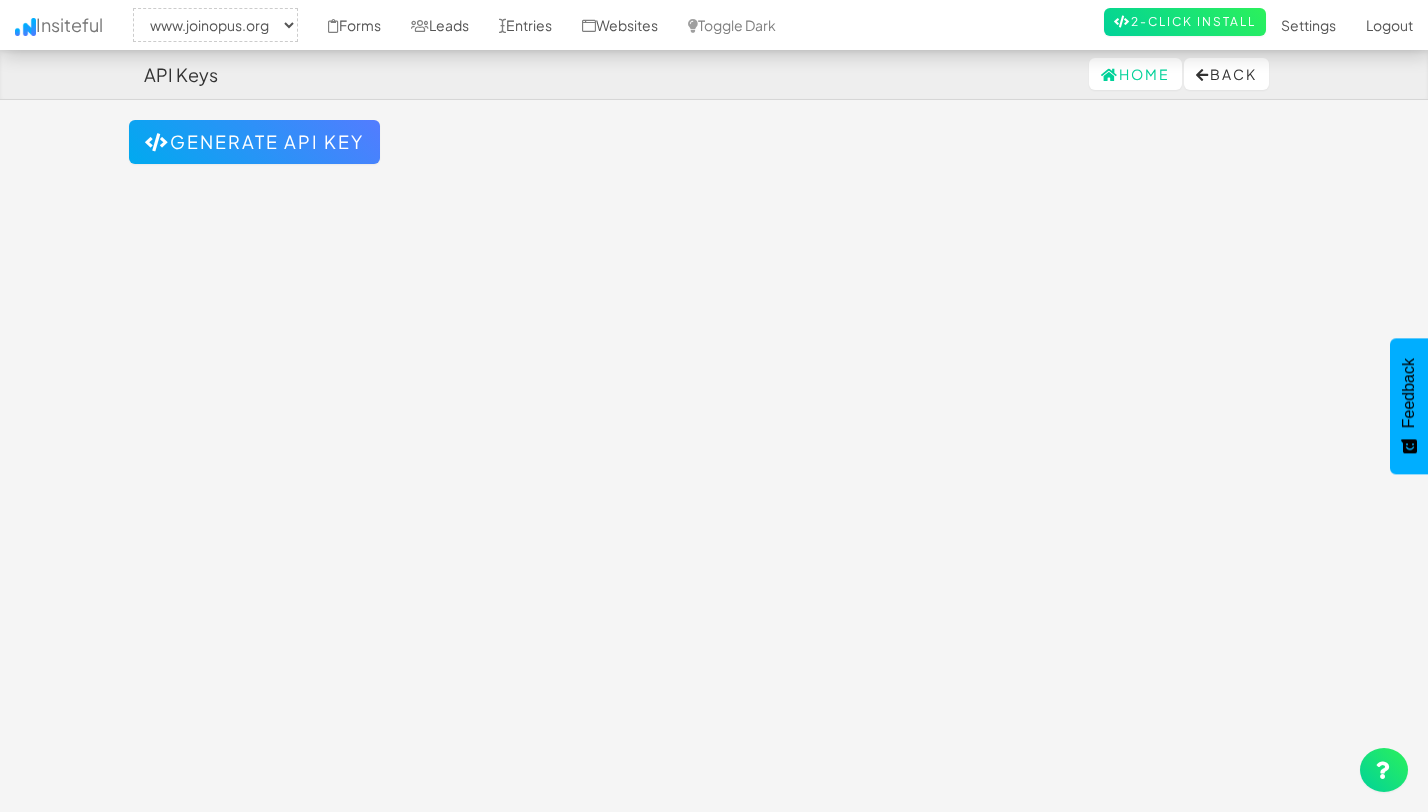 select on "2352" 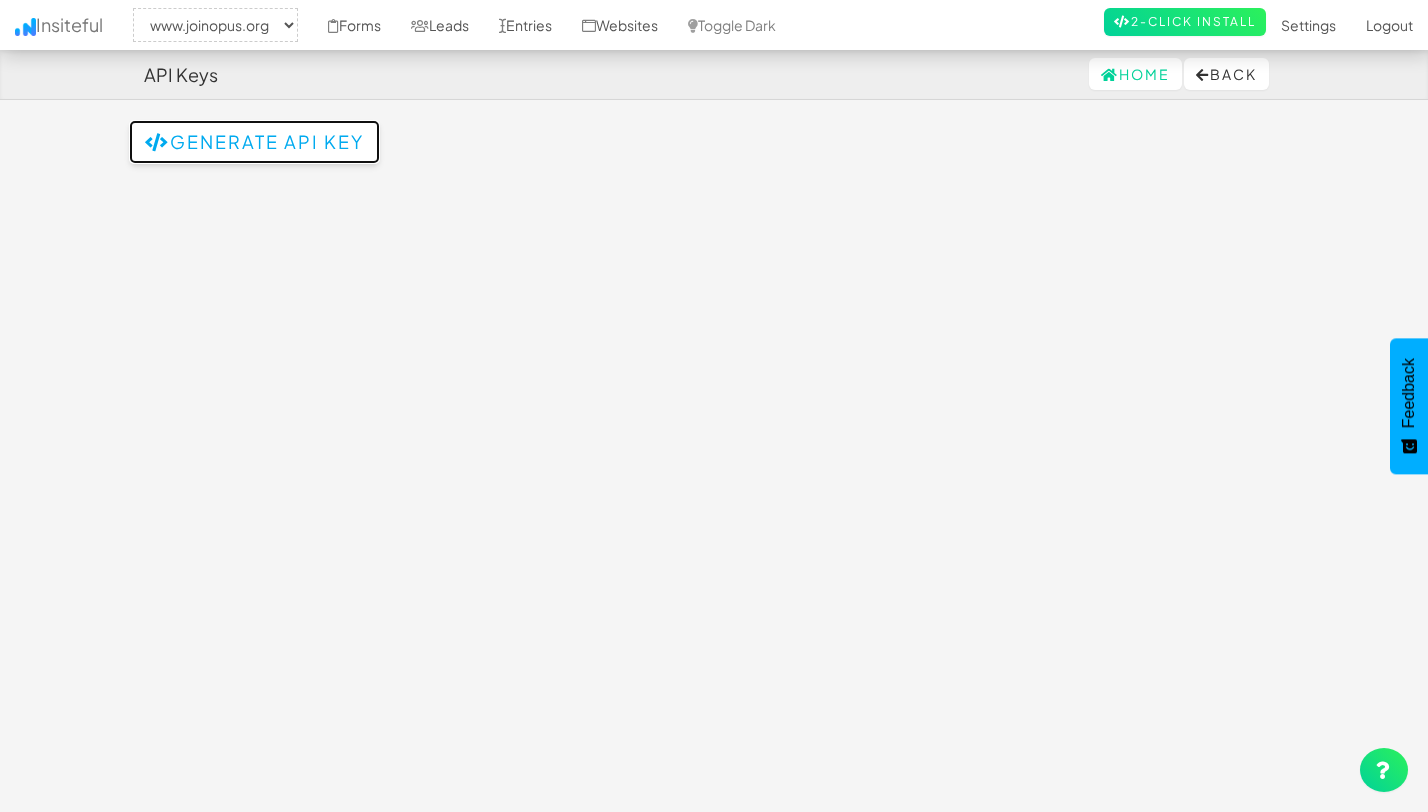 click on "Generate API Key" at bounding box center [254, 142] 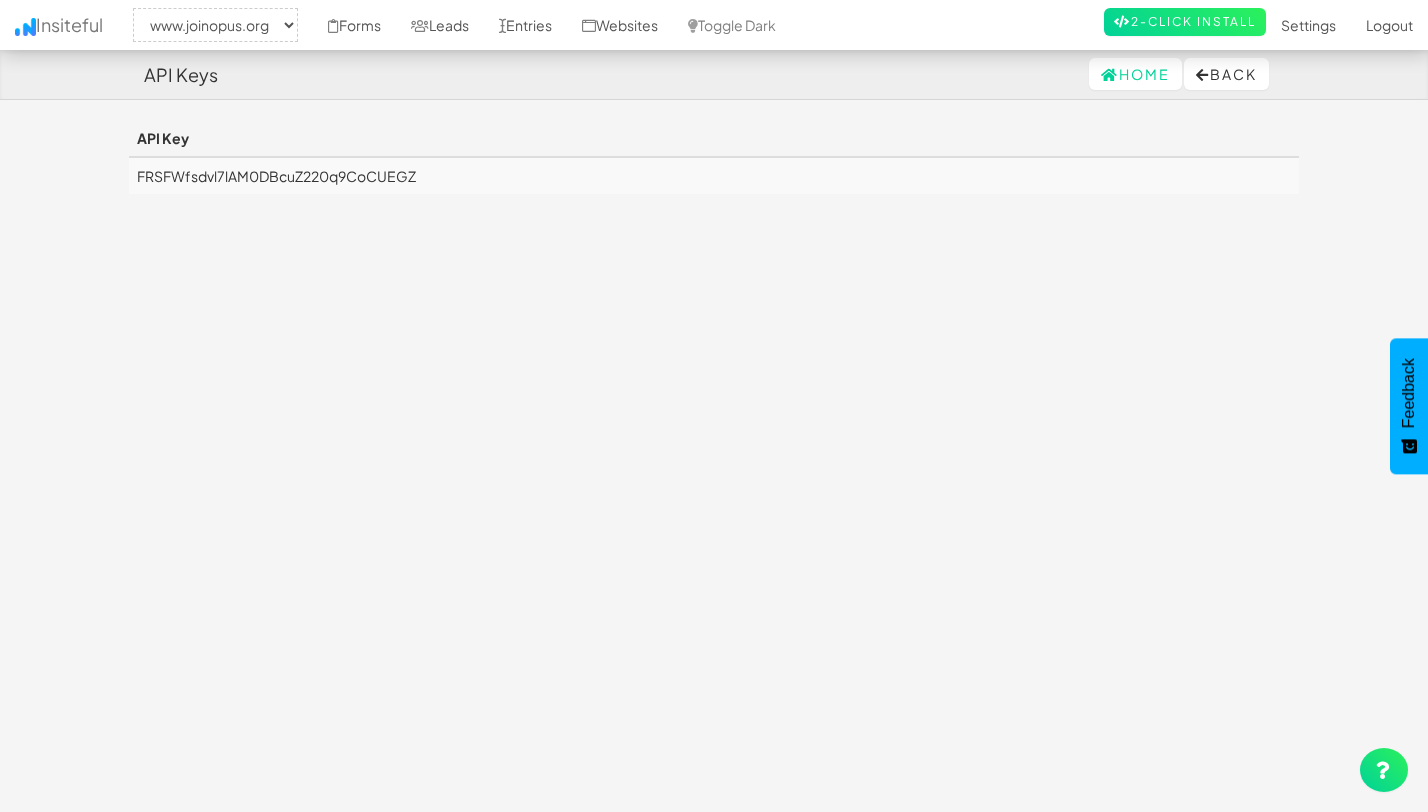 select on "2352" 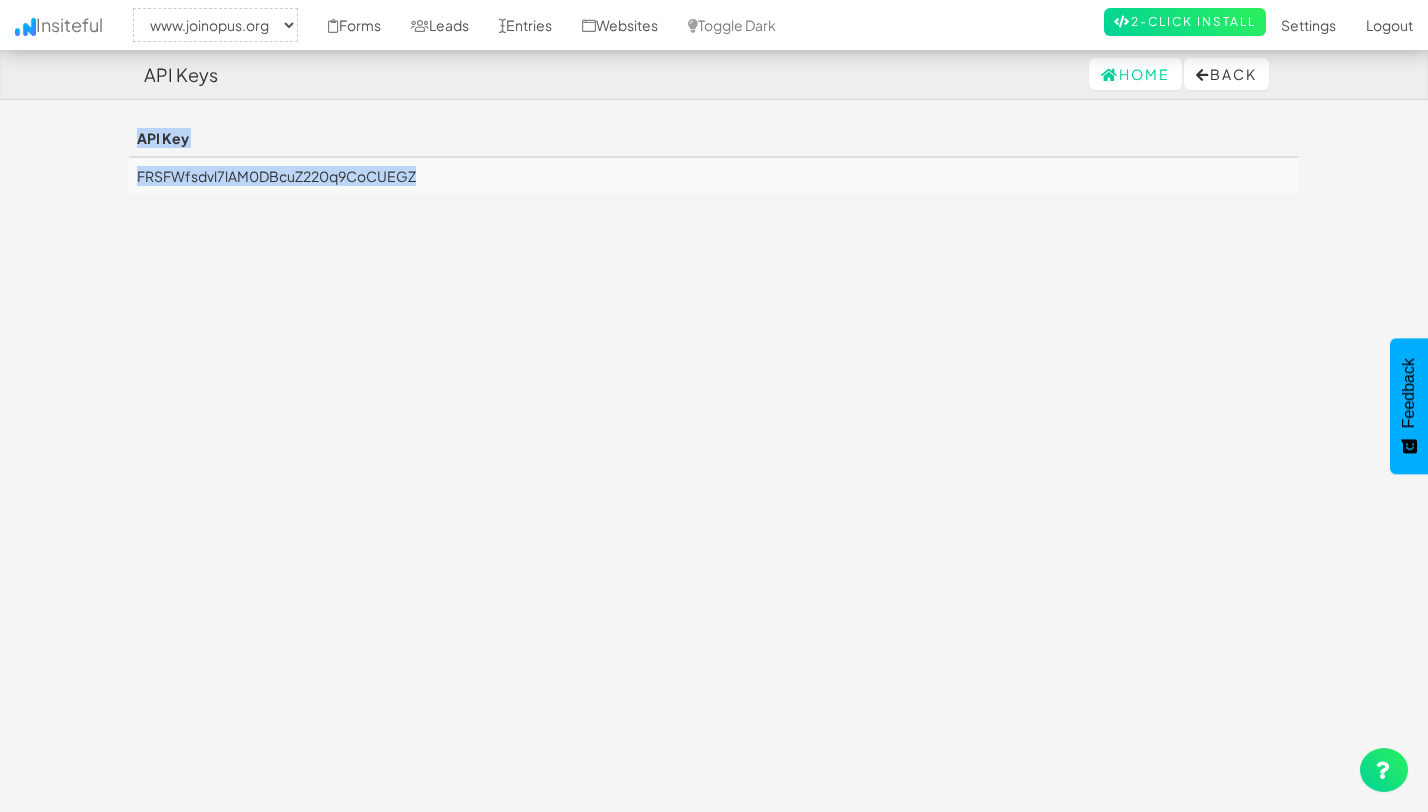 drag, startPoint x: 432, startPoint y: 181, endPoint x: 126, endPoint y: 180, distance: 306.00165 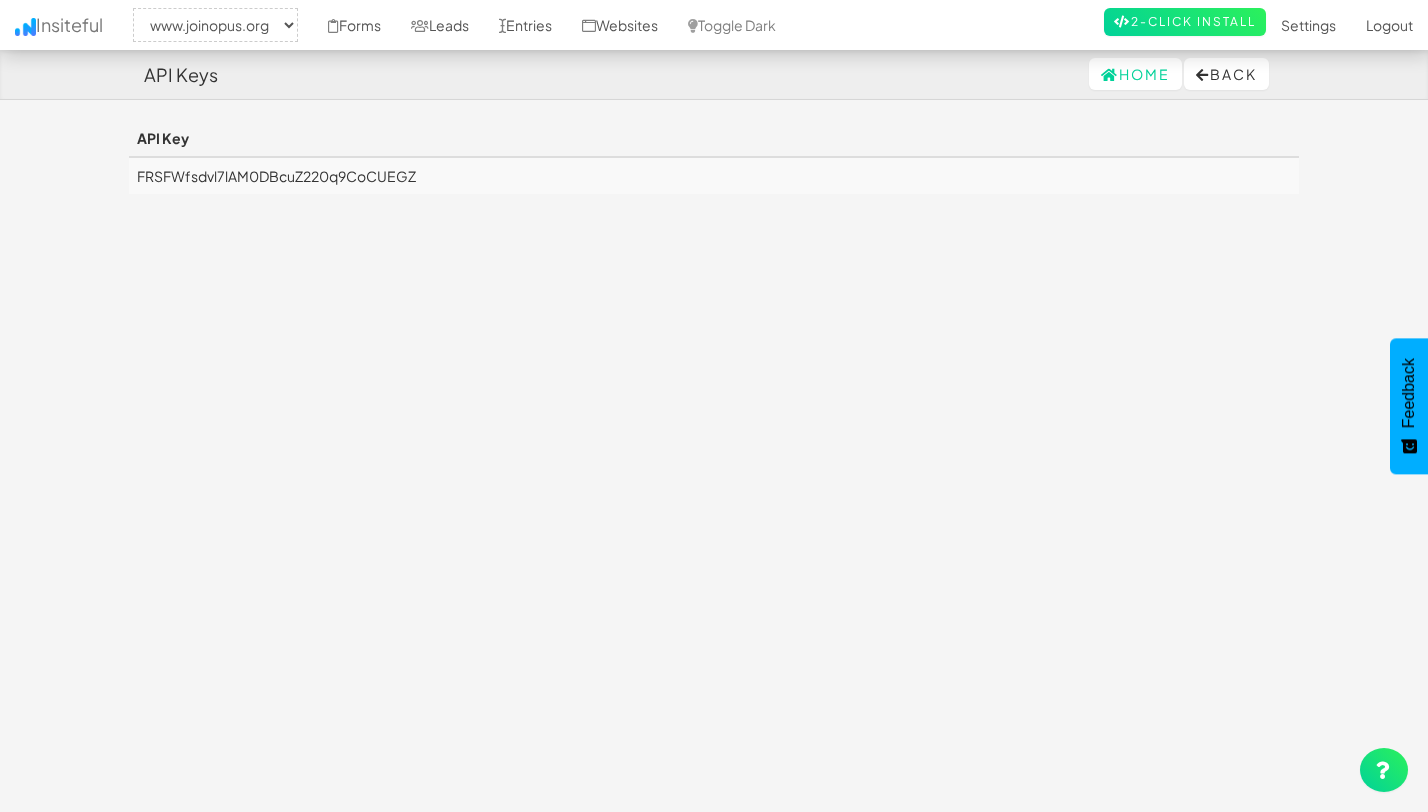 click on "FRSFWfsdvl7lAM0DBcuZ220q9CoCUEGZ" at bounding box center (714, 175) 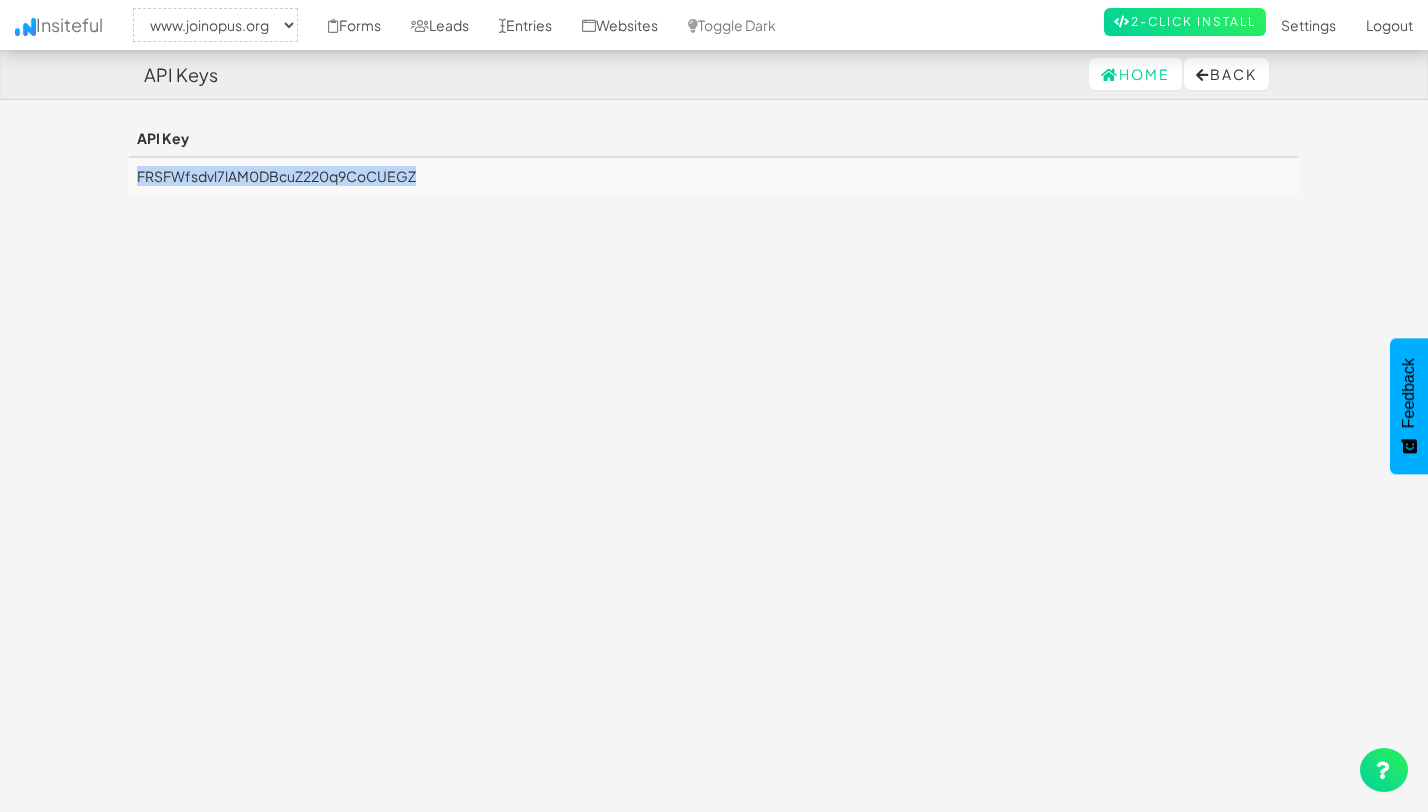 drag, startPoint x: 446, startPoint y: 174, endPoint x: 140, endPoint y: 179, distance: 306.04083 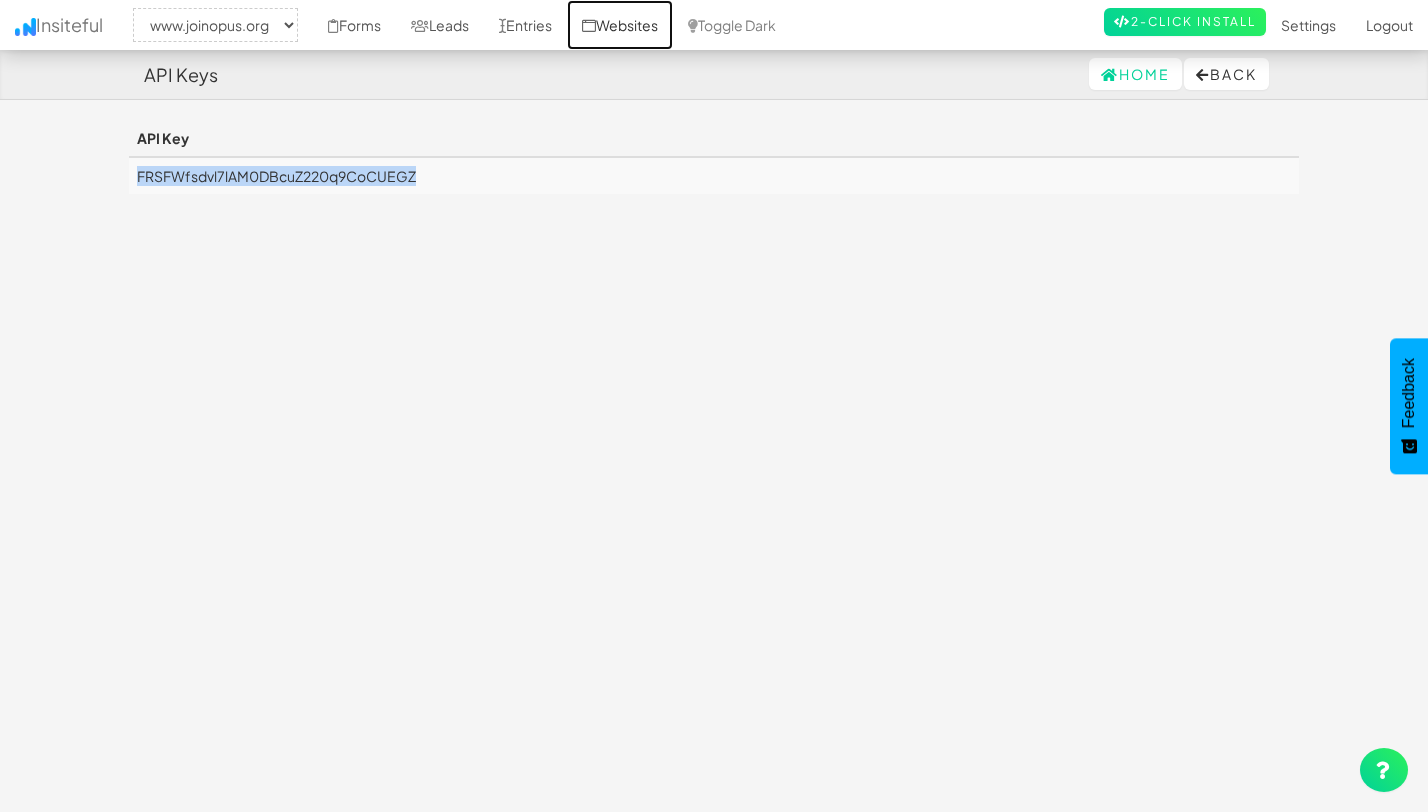 click on "Websites" at bounding box center (620, 25) 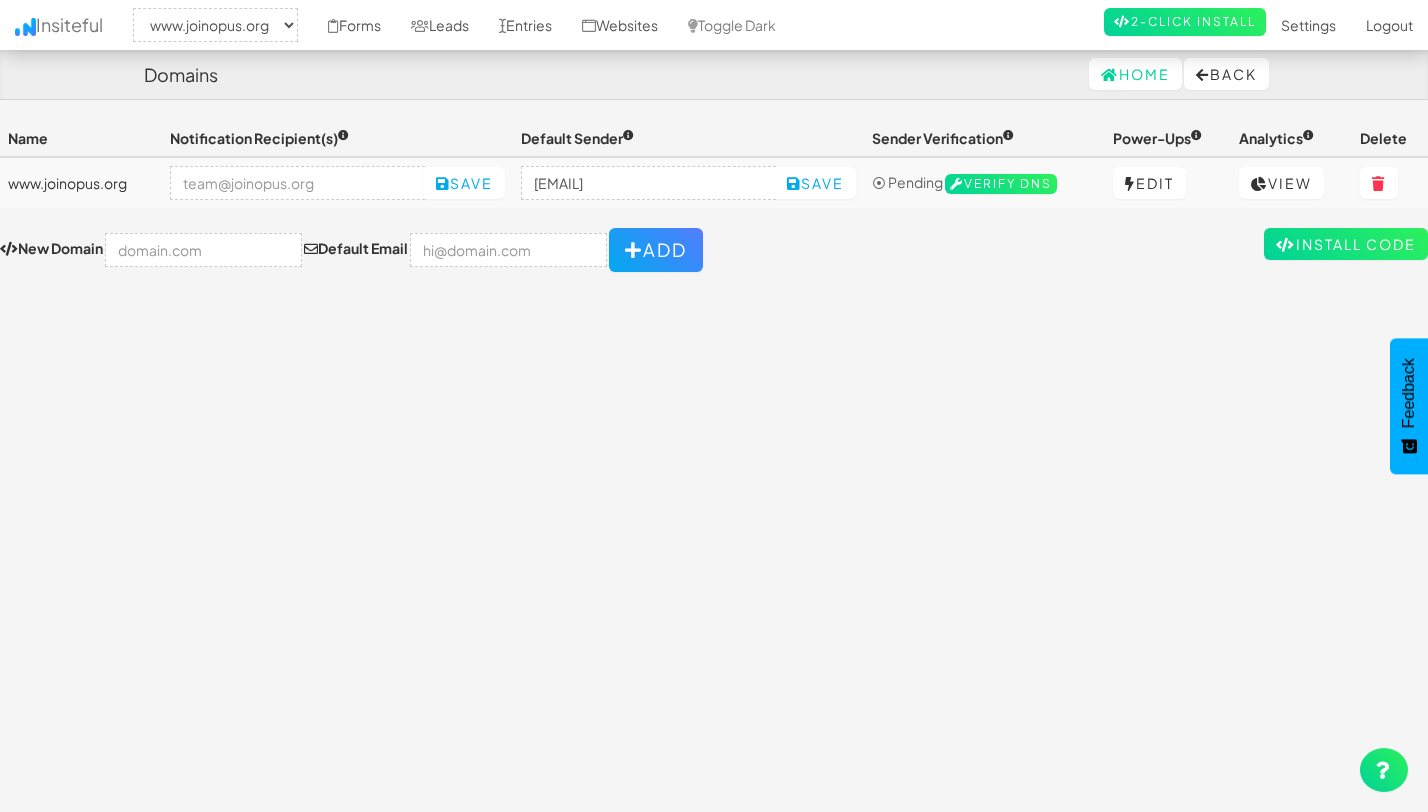 select on "2352" 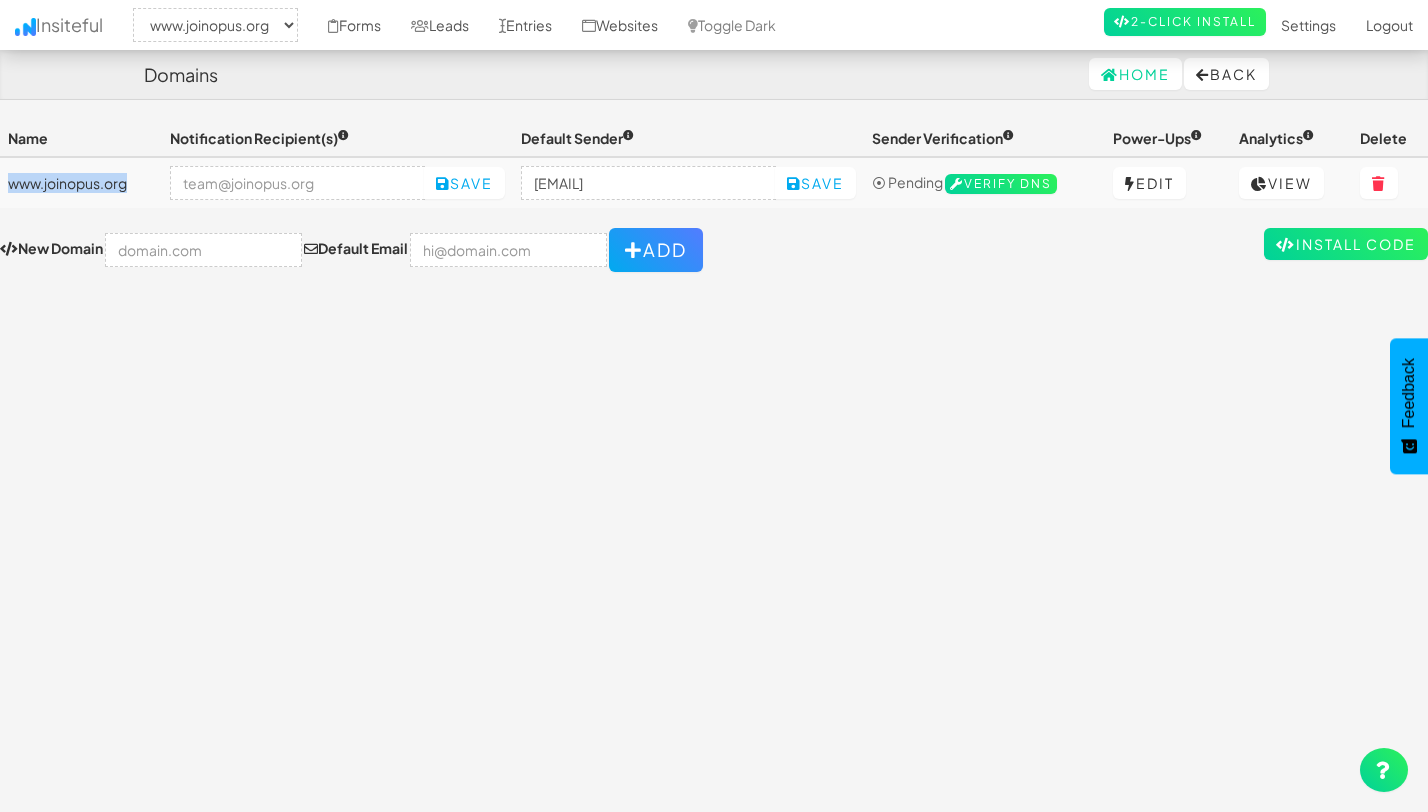 drag, startPoint x: 133, startPoint y: 188, endPoint x: 3, endPoint y: 191, distance: 130.0346 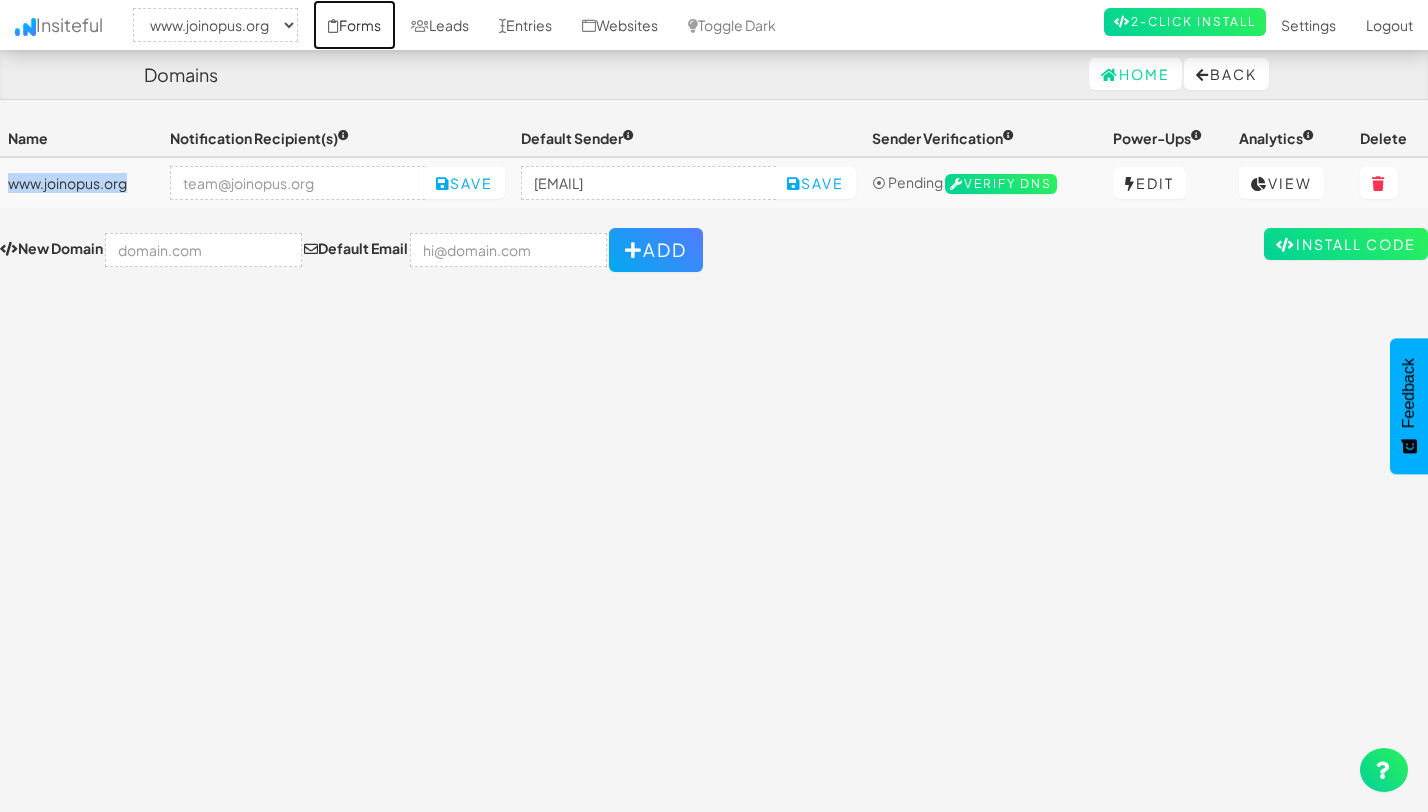 click on "Forms" at bounding box center [354, 25] 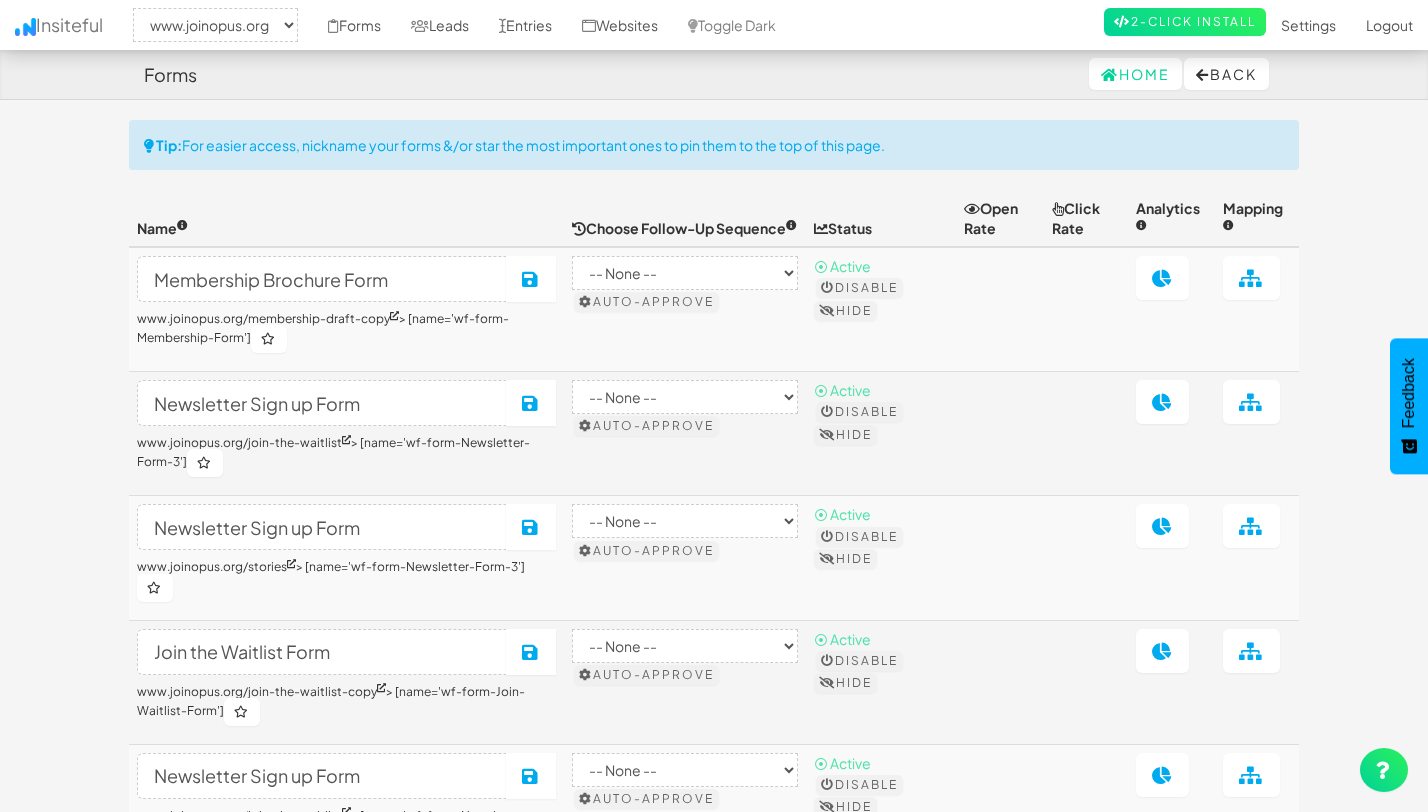 select on "2352" 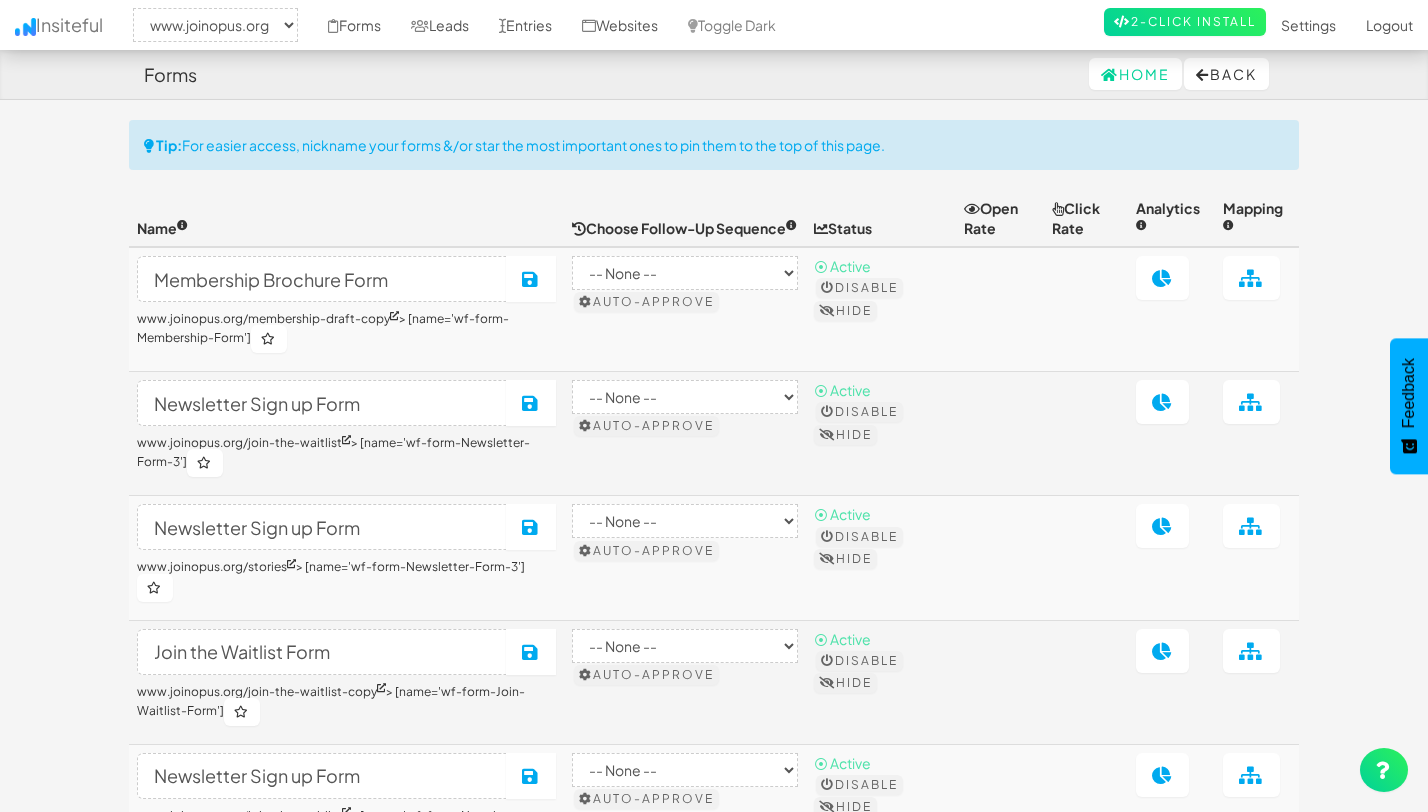 click on "www.joinopus.org/join-the-waitlist   > [name='wf-form-Newsletter-Form-3']" at bounding box center (346, 456) 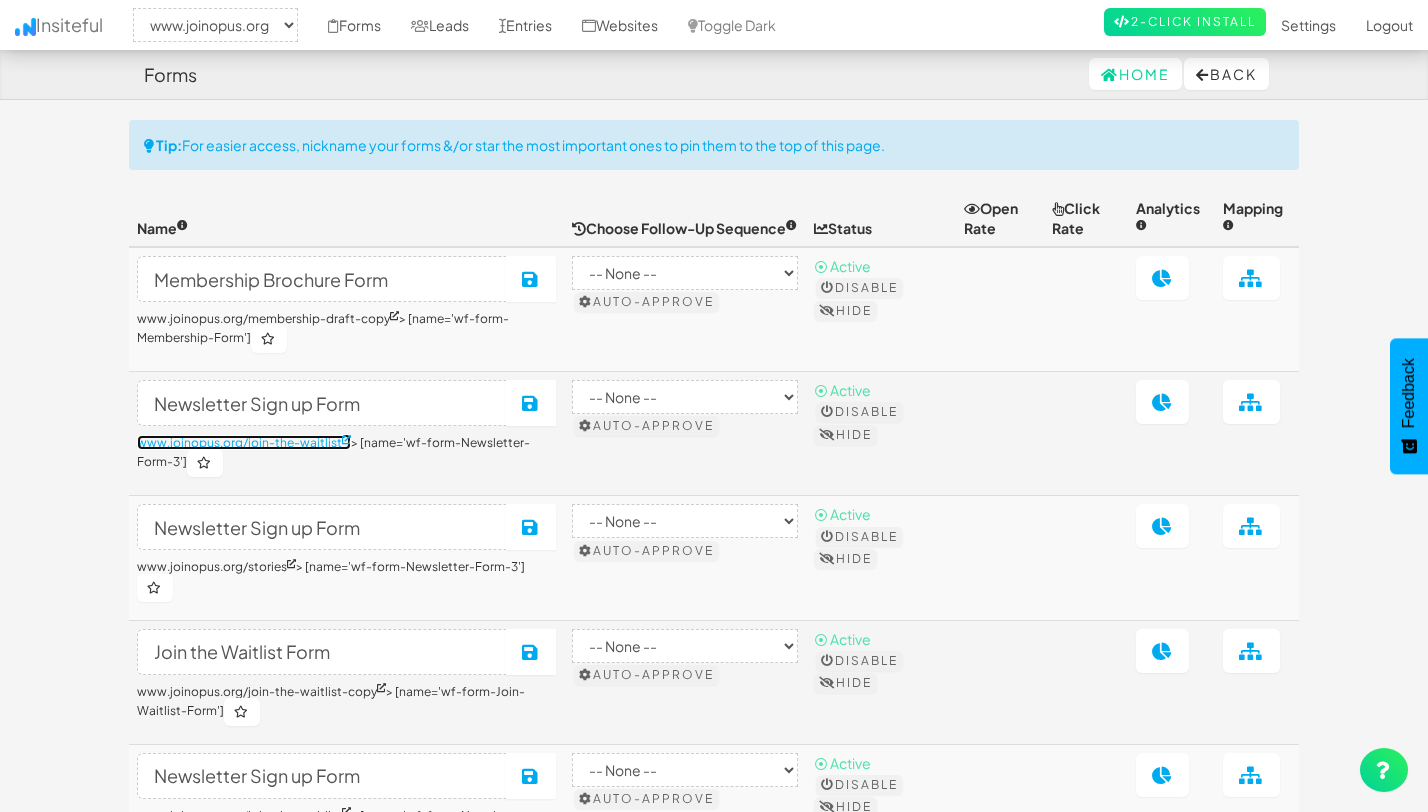 click at bounding box center [346, 439] 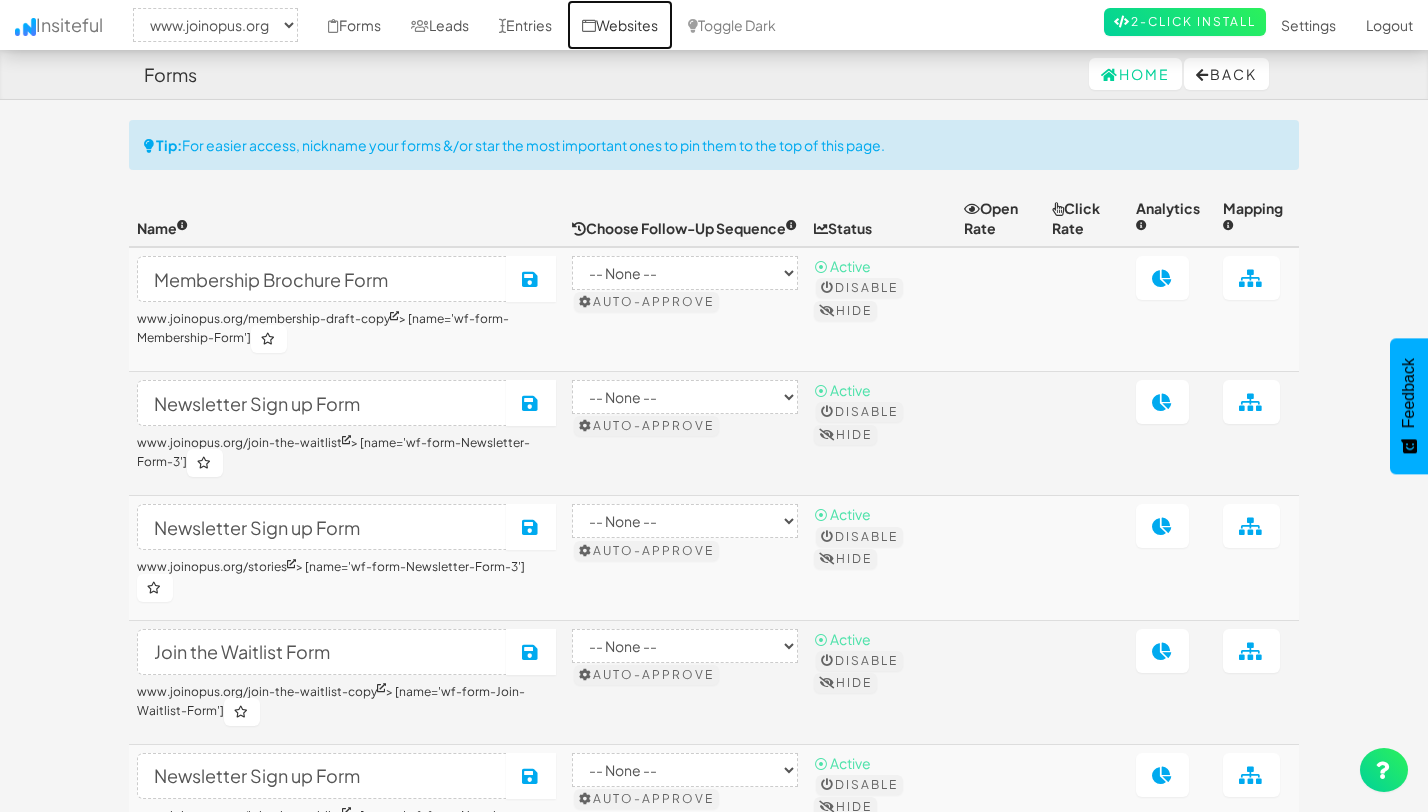 click on "Websites" at bounding box center [620, 25] 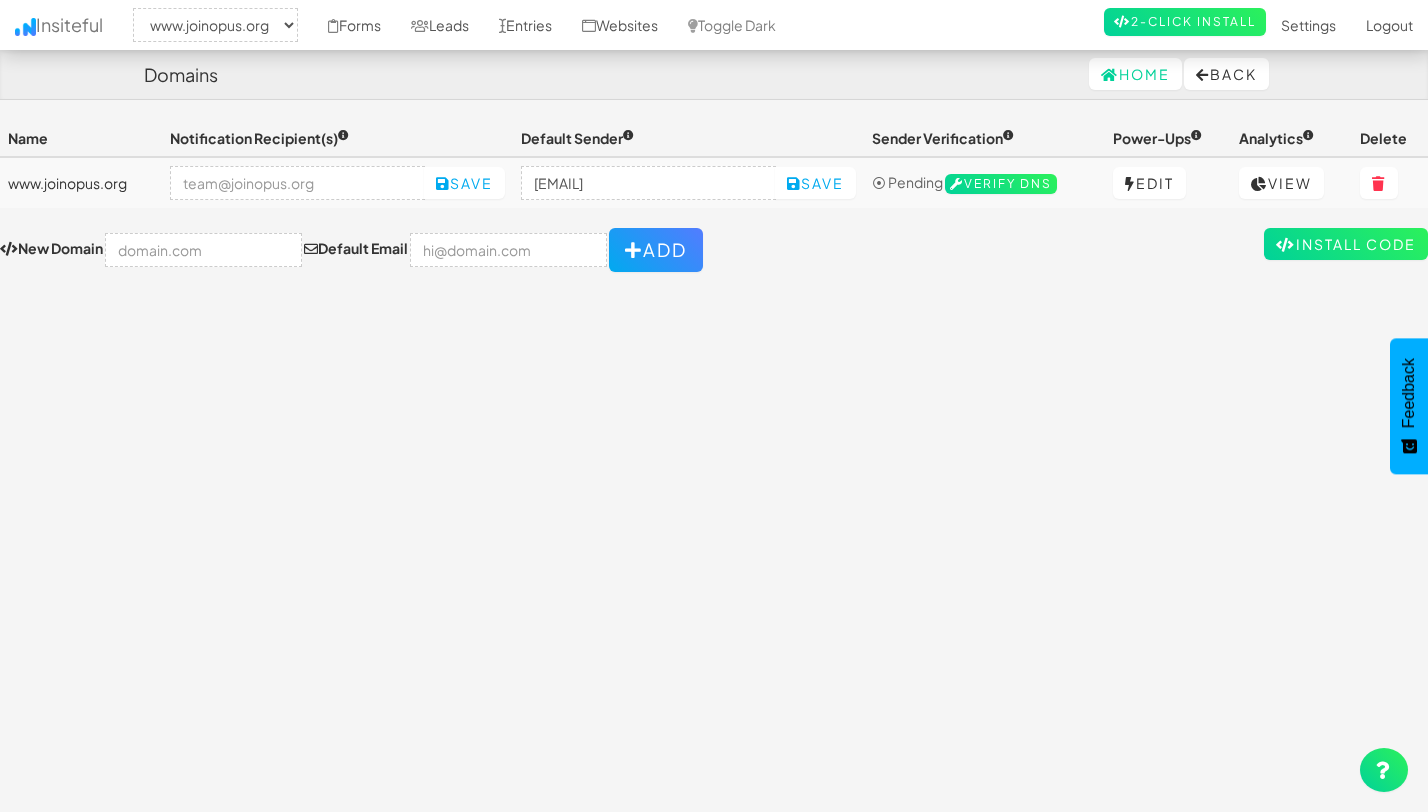 select on "2352" 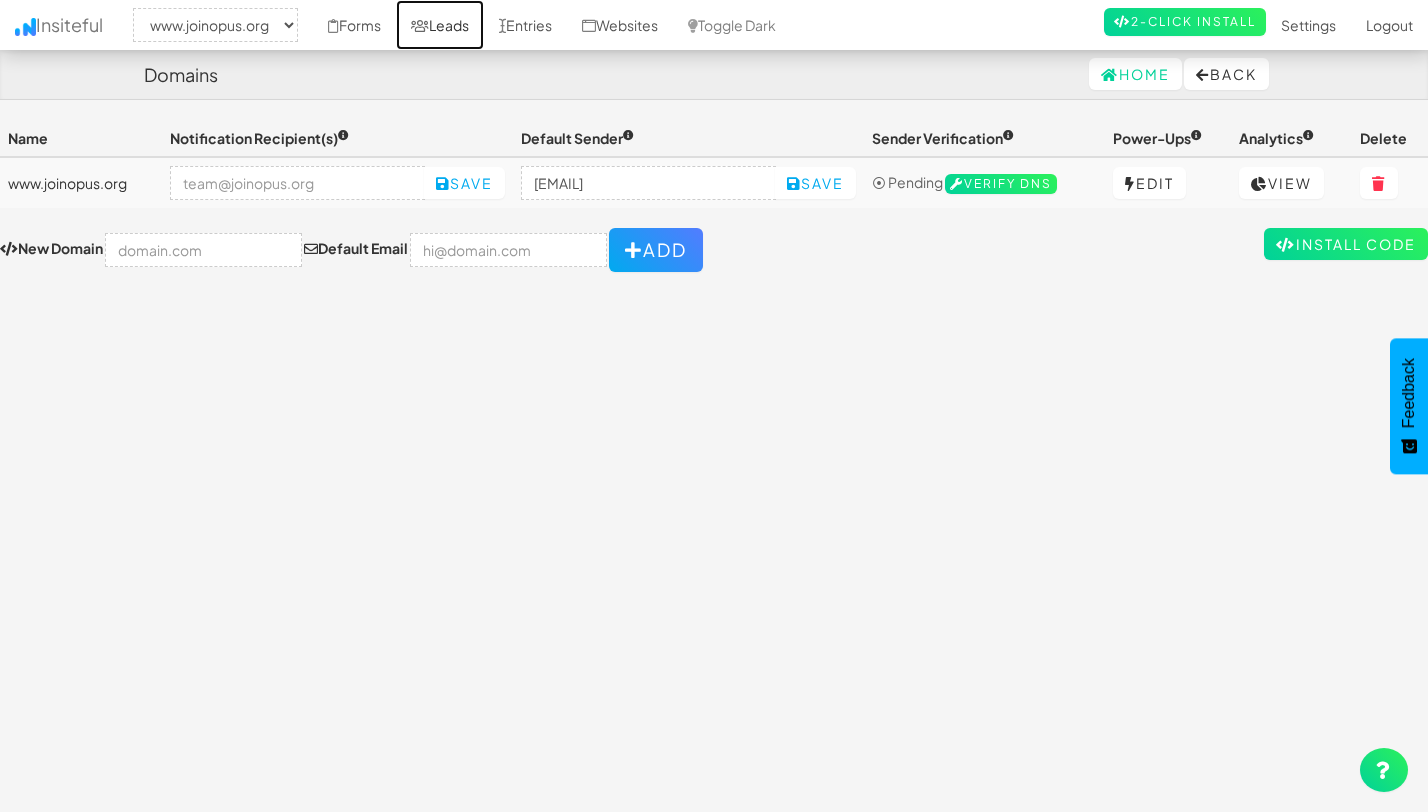 click at bounding box center [420, 26] 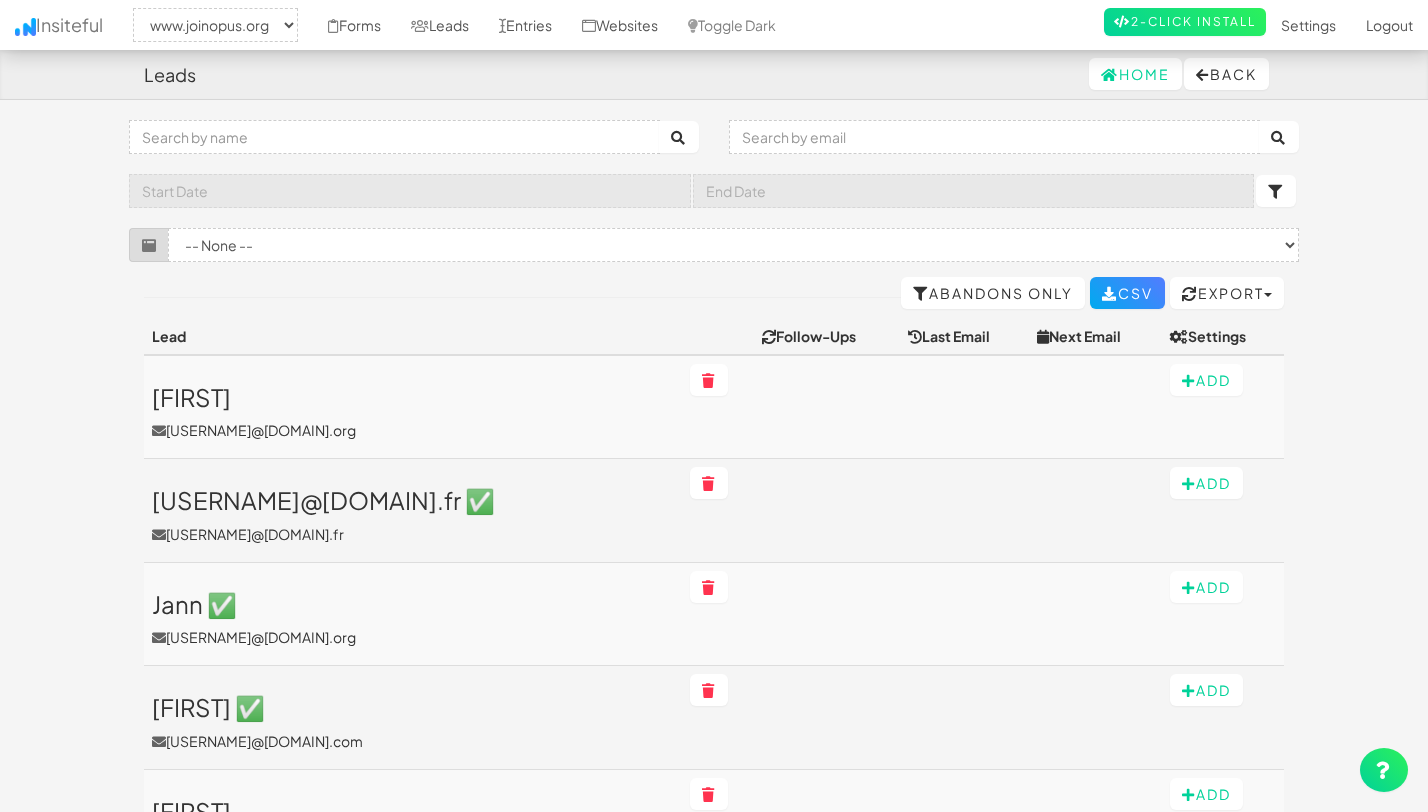 select on "2352" 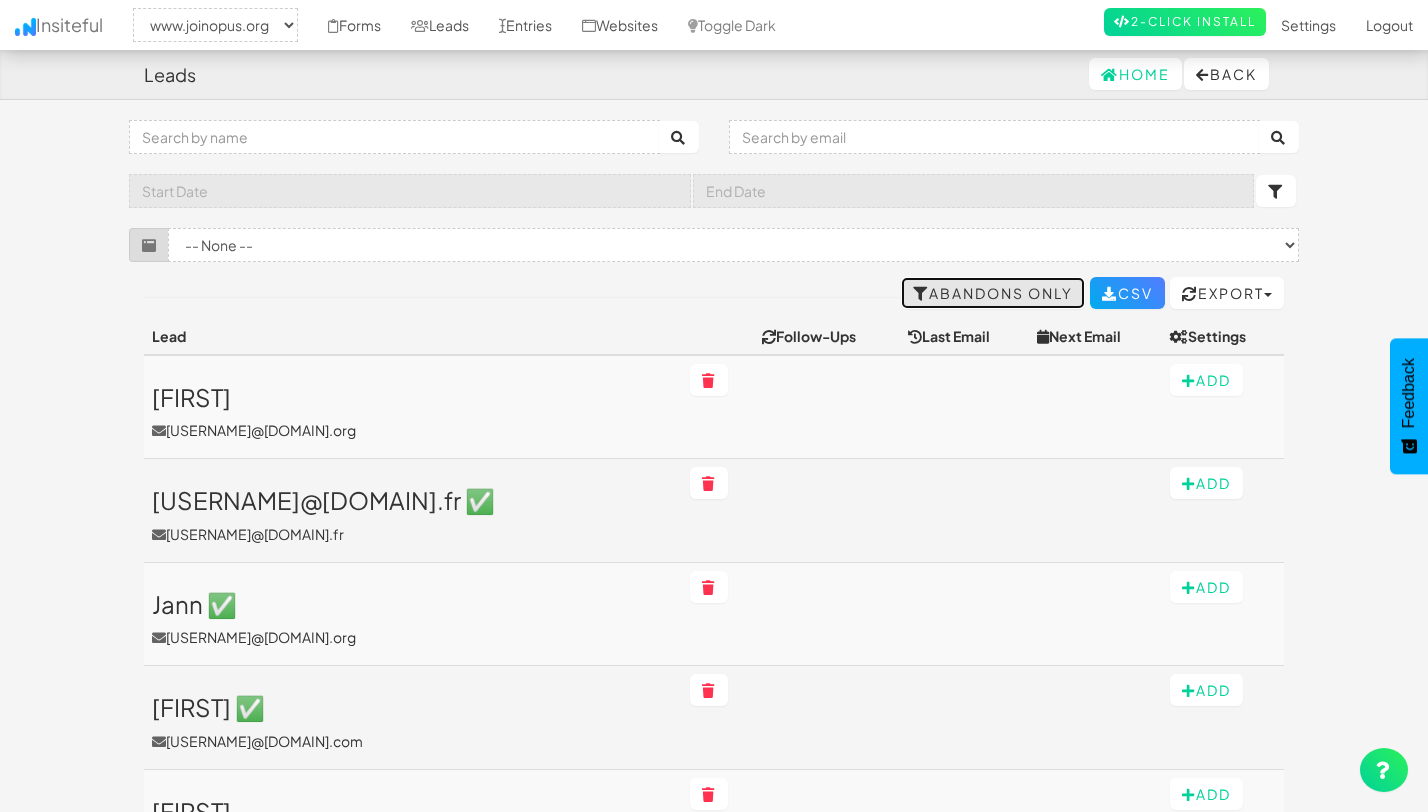 click on "Abandons Only" at bounding box center (993, 293) 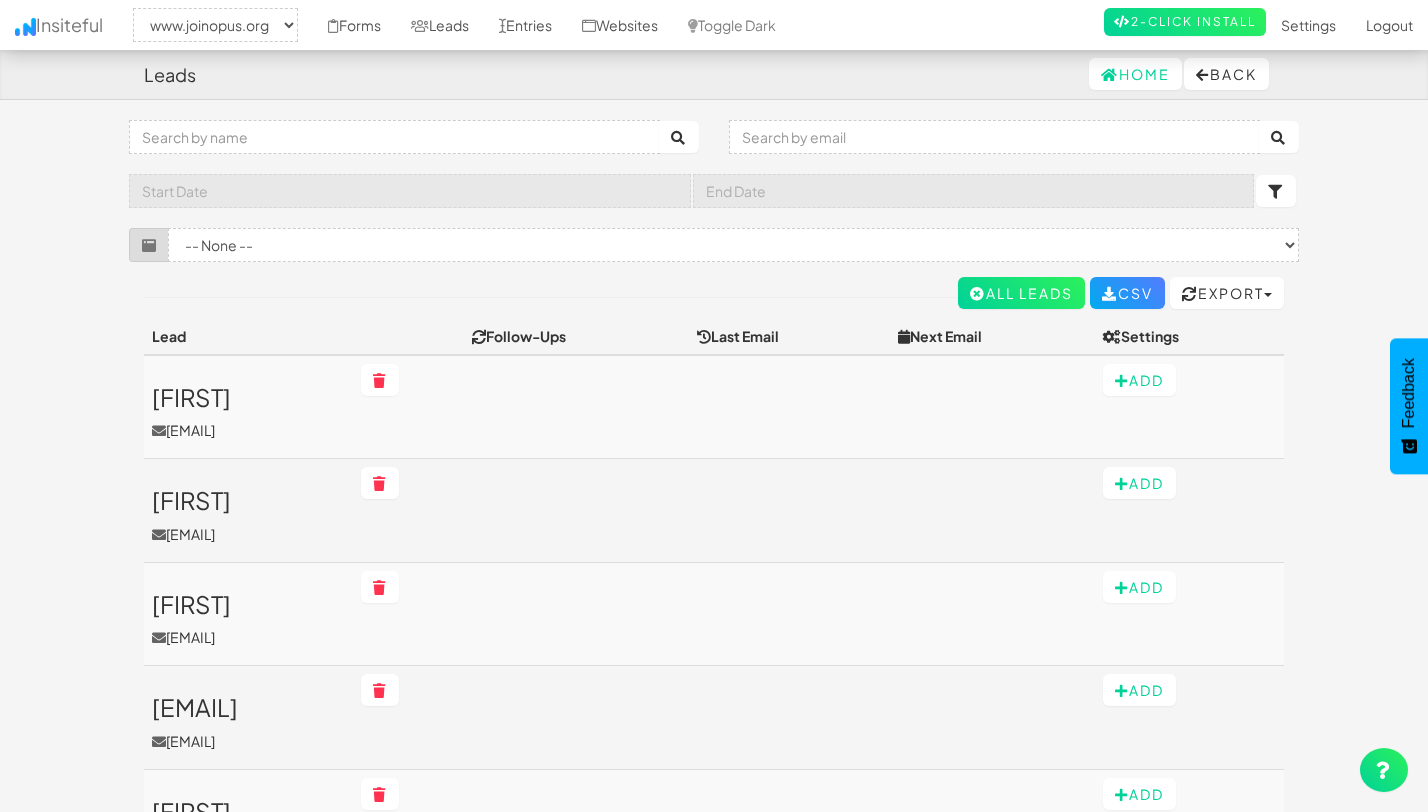 select on "2352" 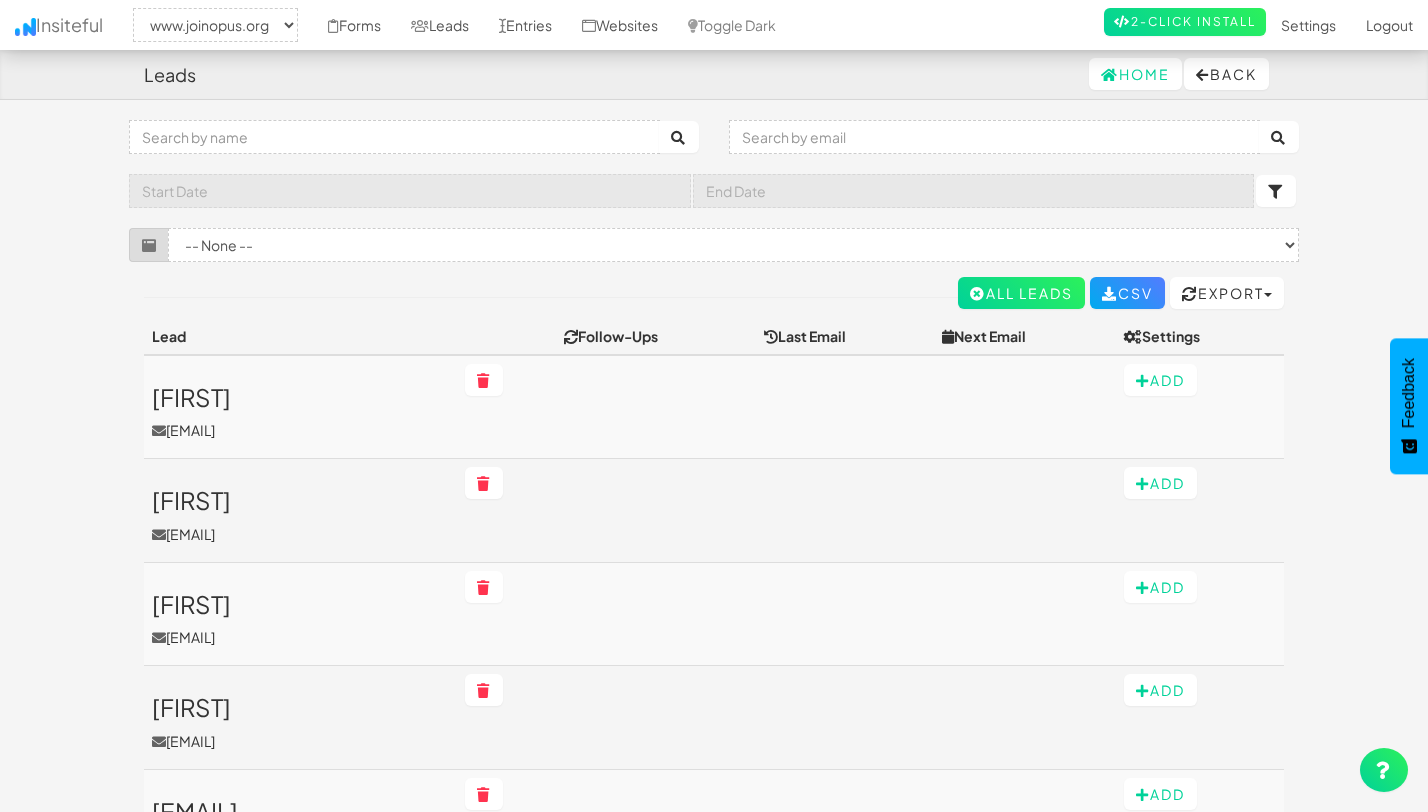 select on "2352" 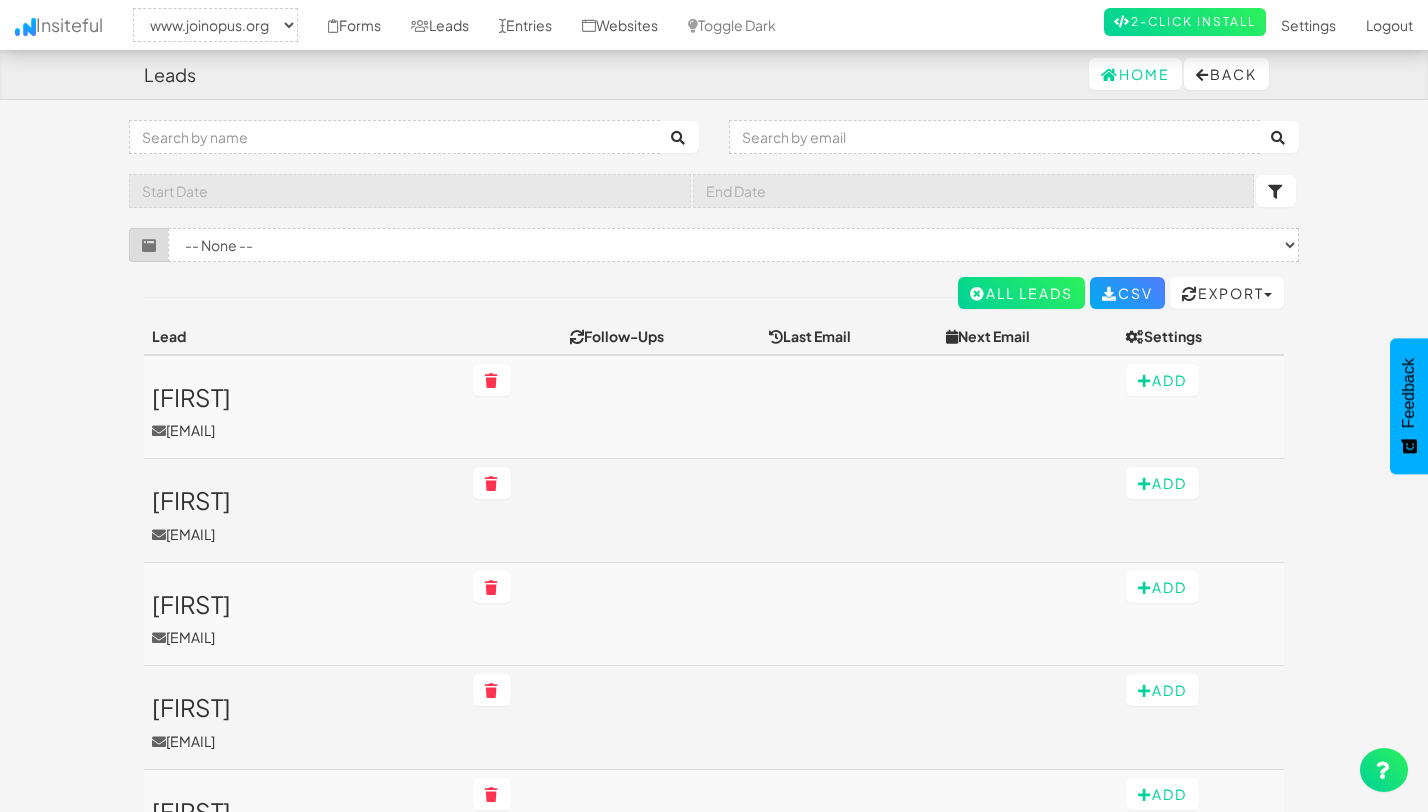 select on "2352" 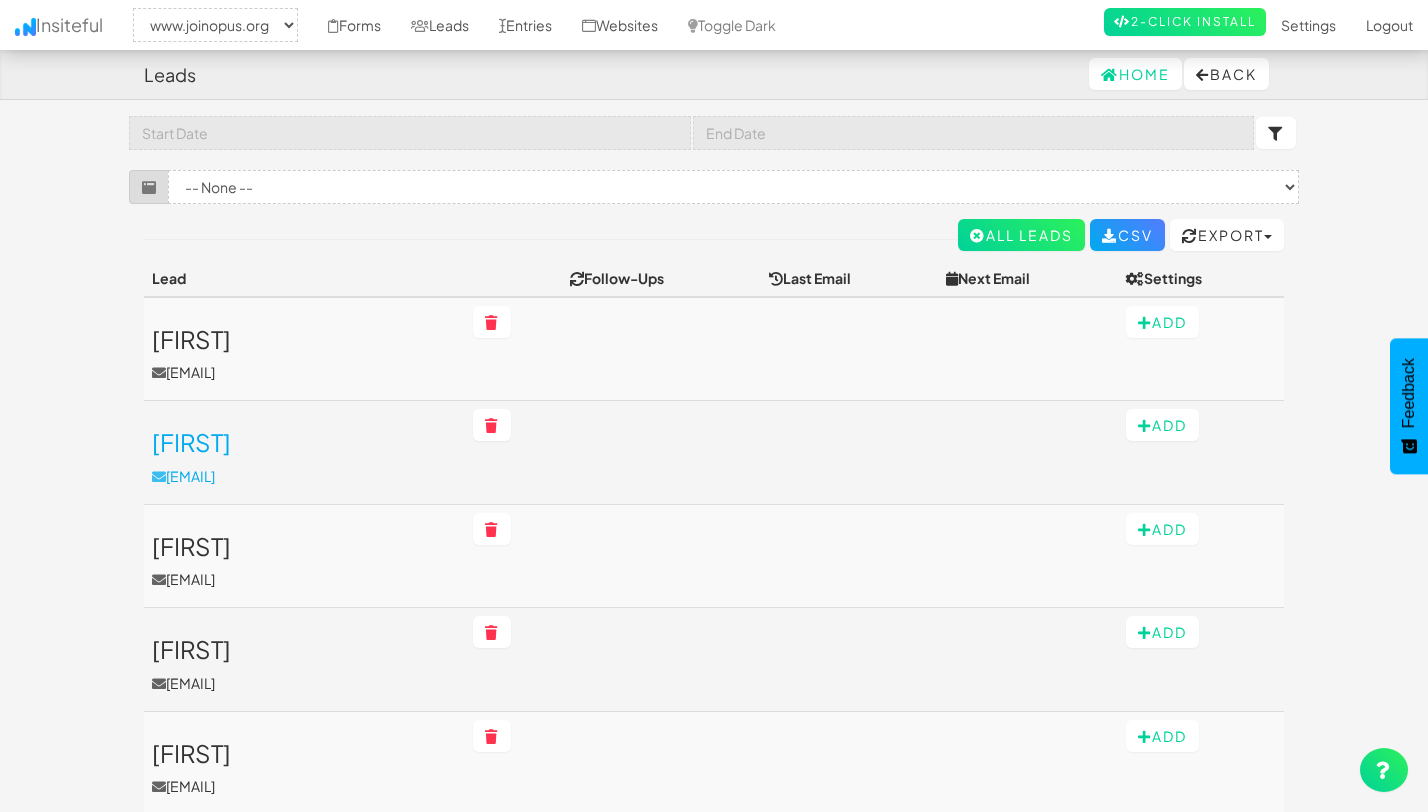 scroll, scrollTop: 0, scrollLeft: 0, axis: both 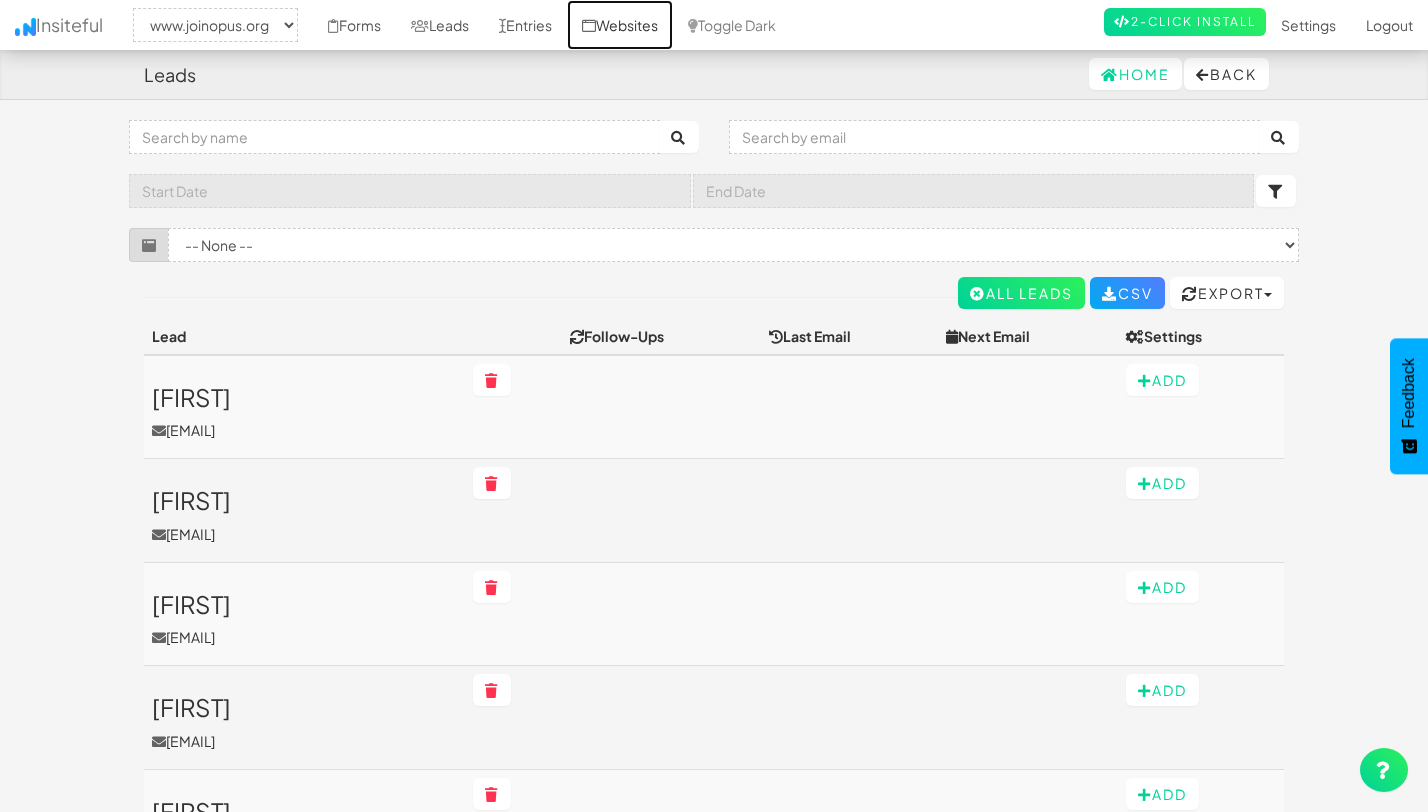 click on "Websites" at bounding box center [620, 25] 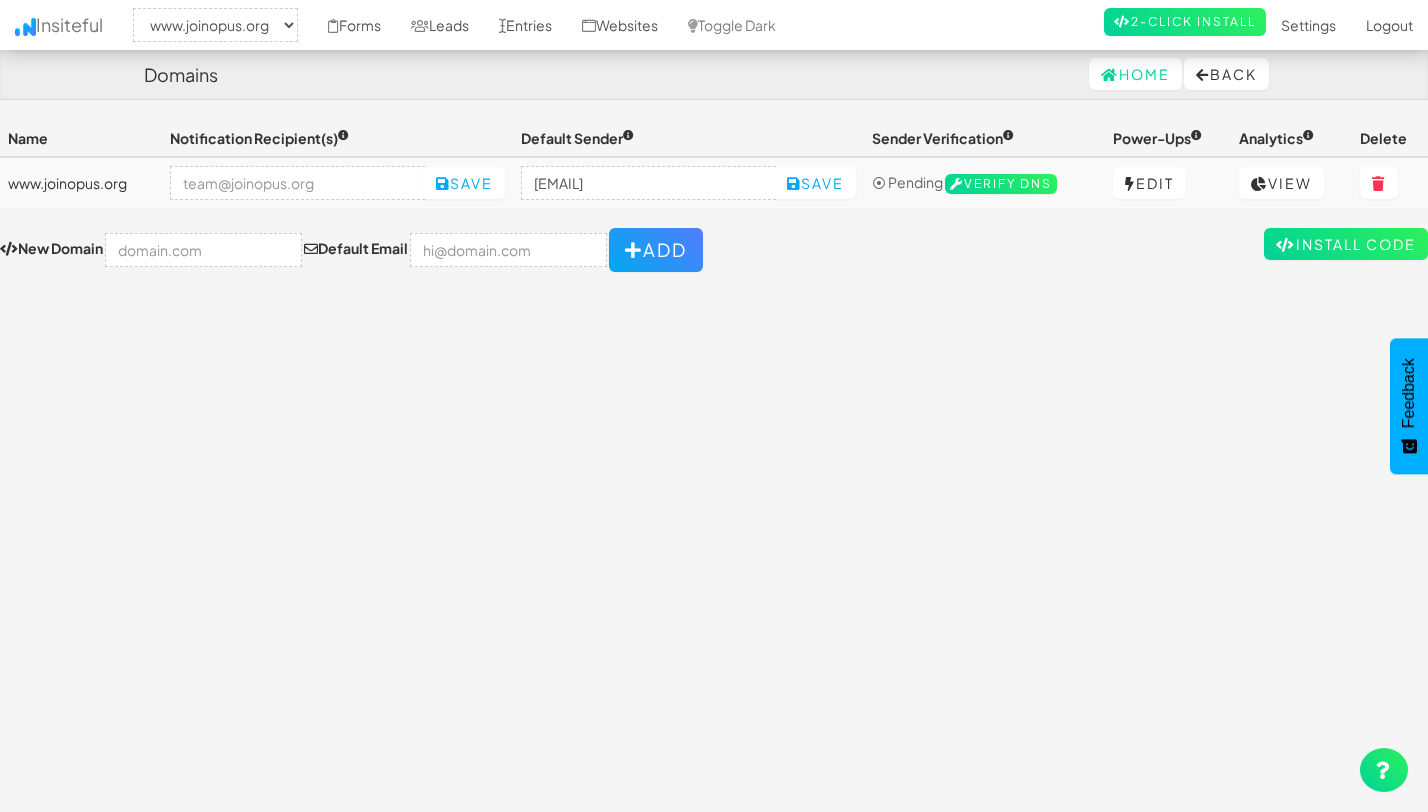 select on "2352" 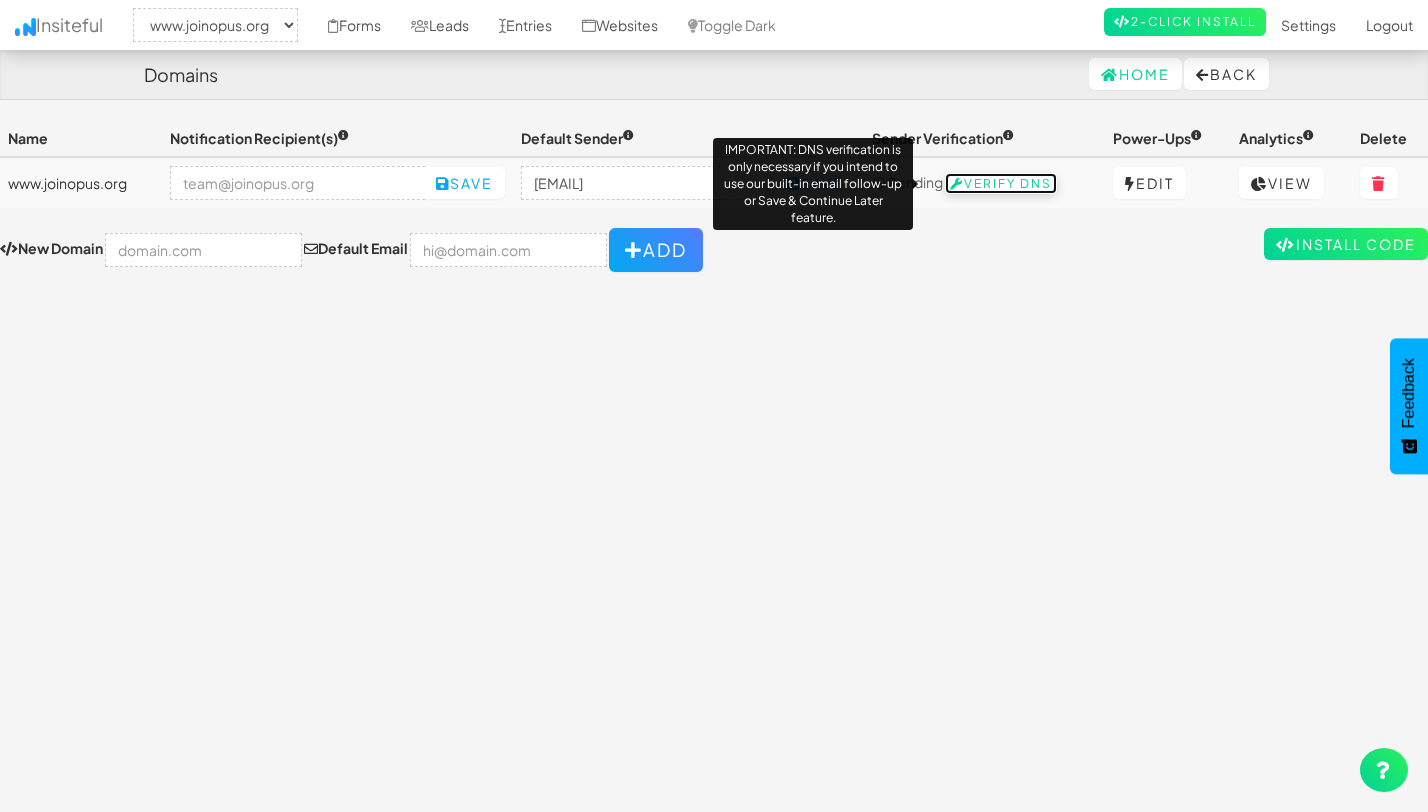 click on "Verify DNS" at bounding box center [1001, 184] 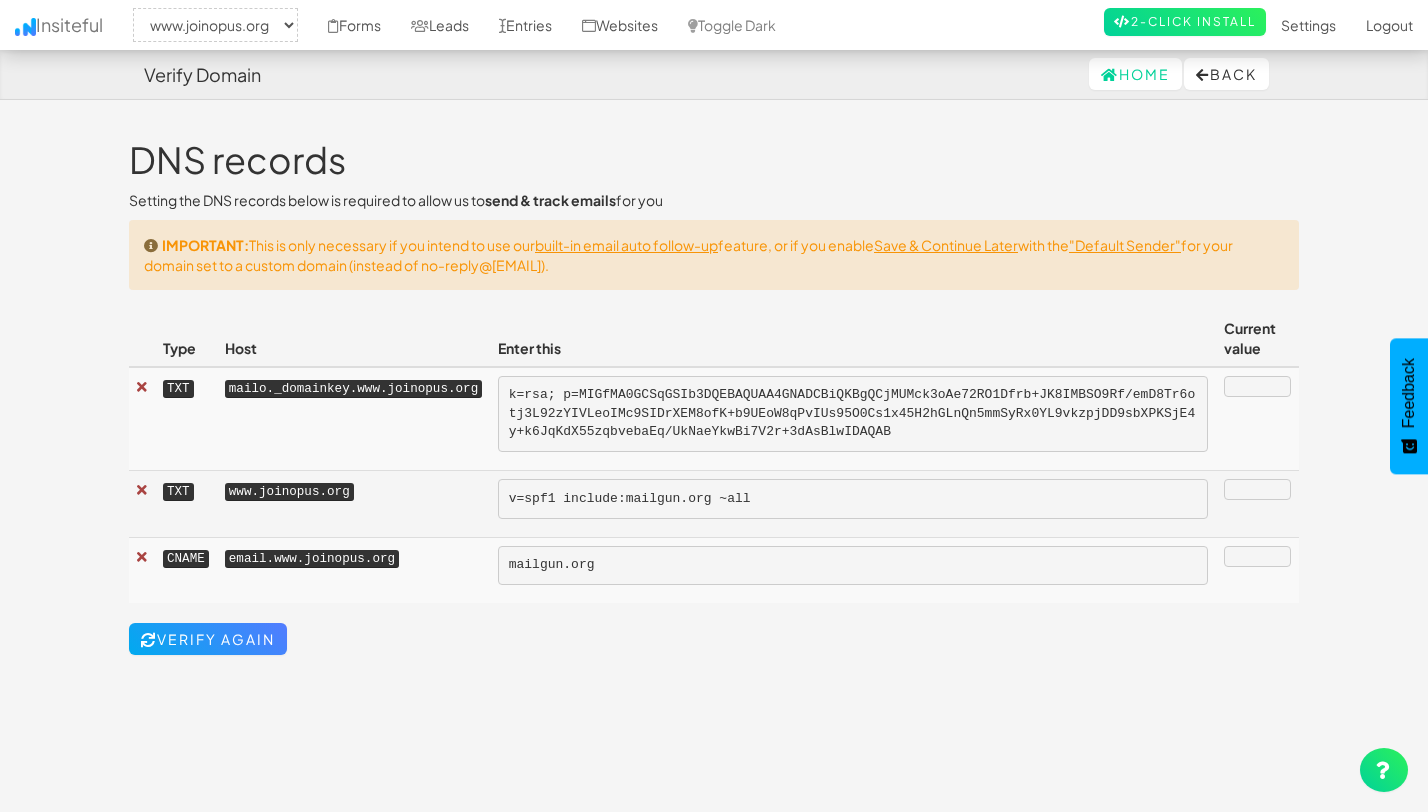 select on "2352" 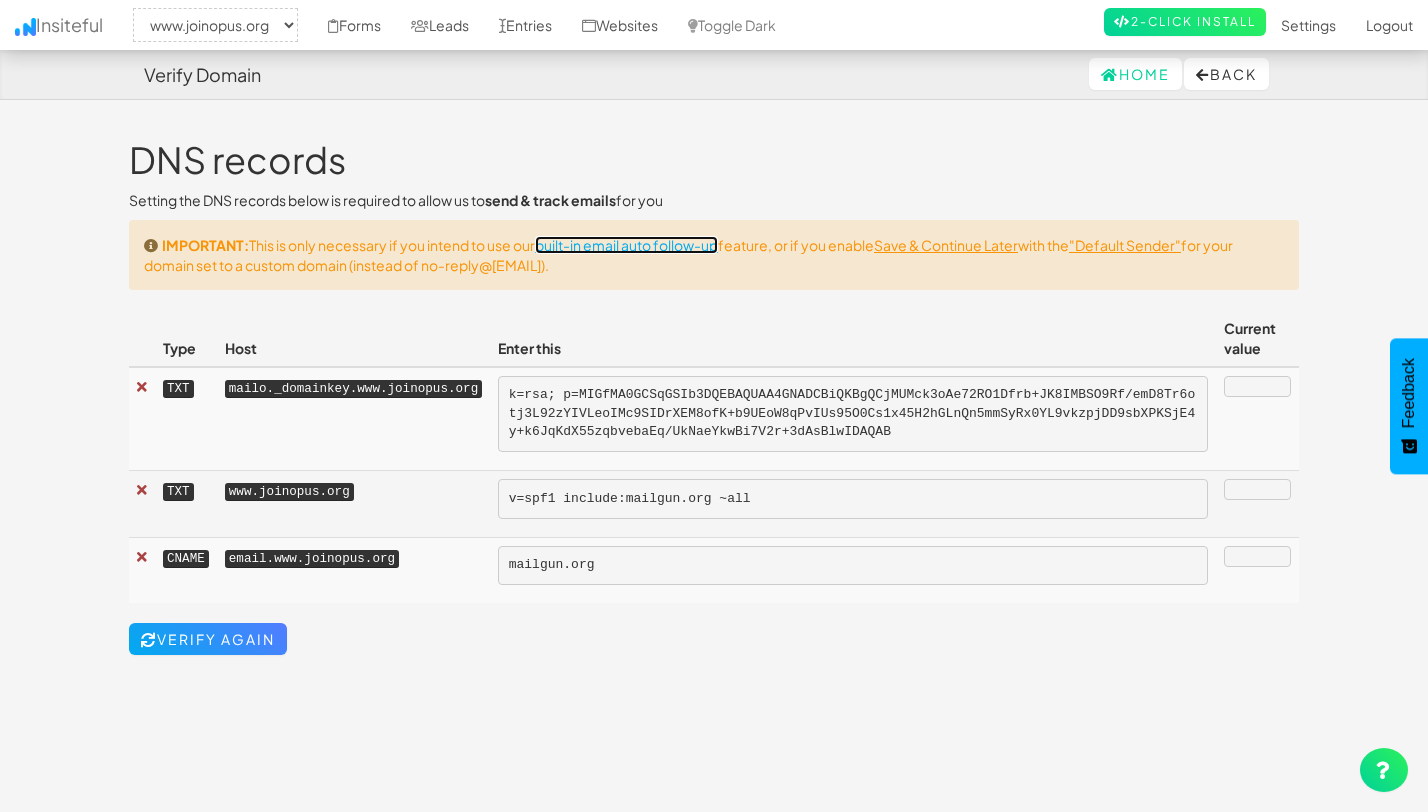 click on "built-in email auto follow-up" at bounding box center (626, 245) 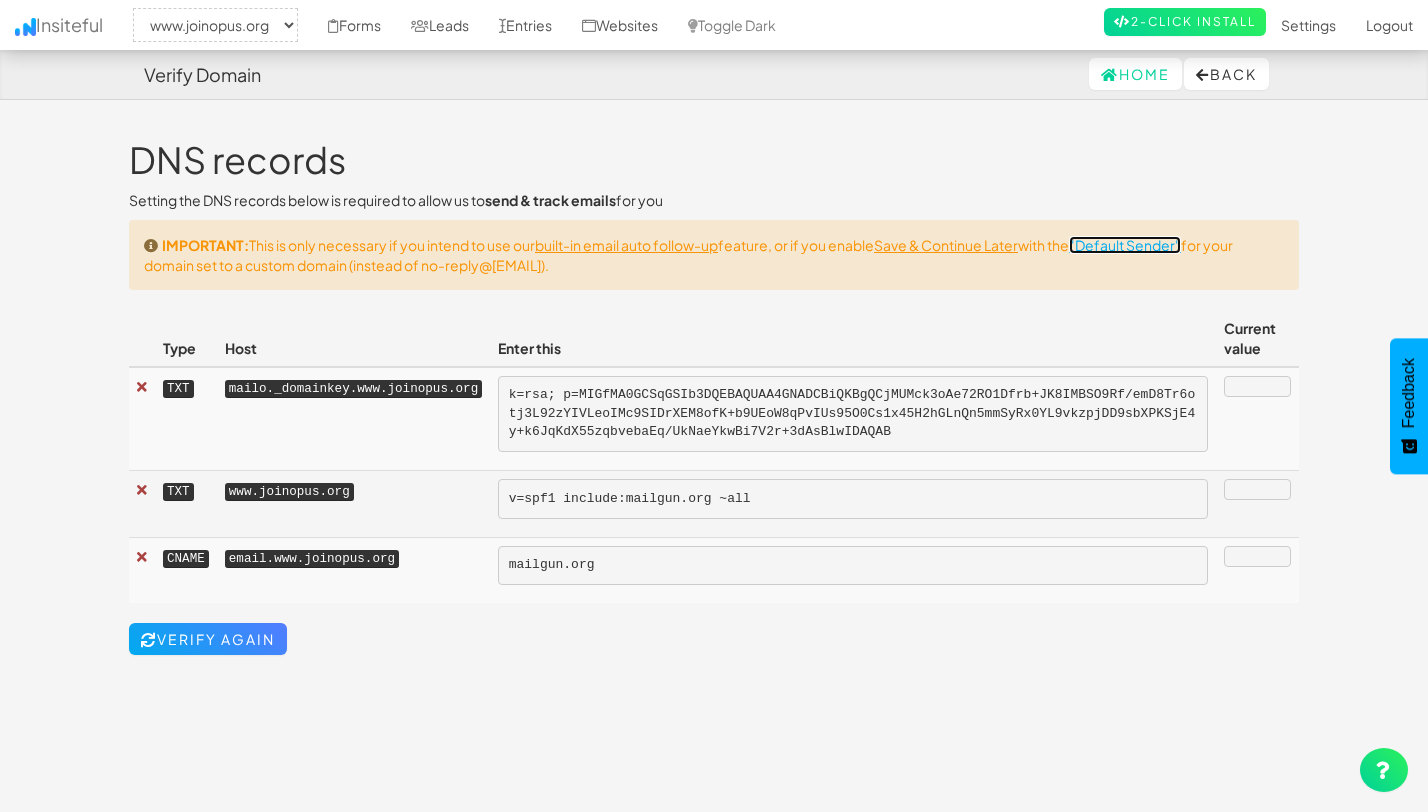 click on ""Default Sender"" at bounding box center (1125, 245) 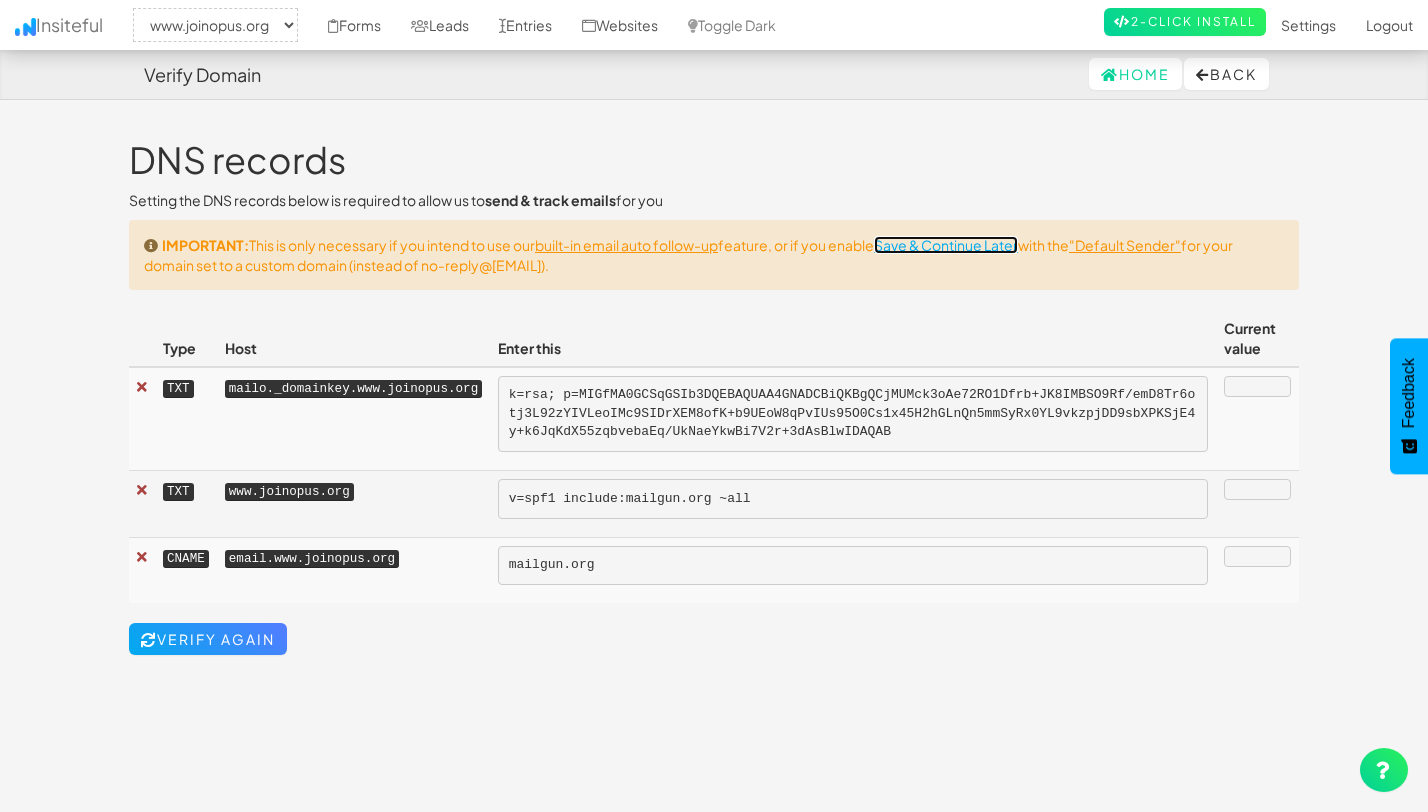 click on "Save & Continue Later" at bounding box center (946, 245) 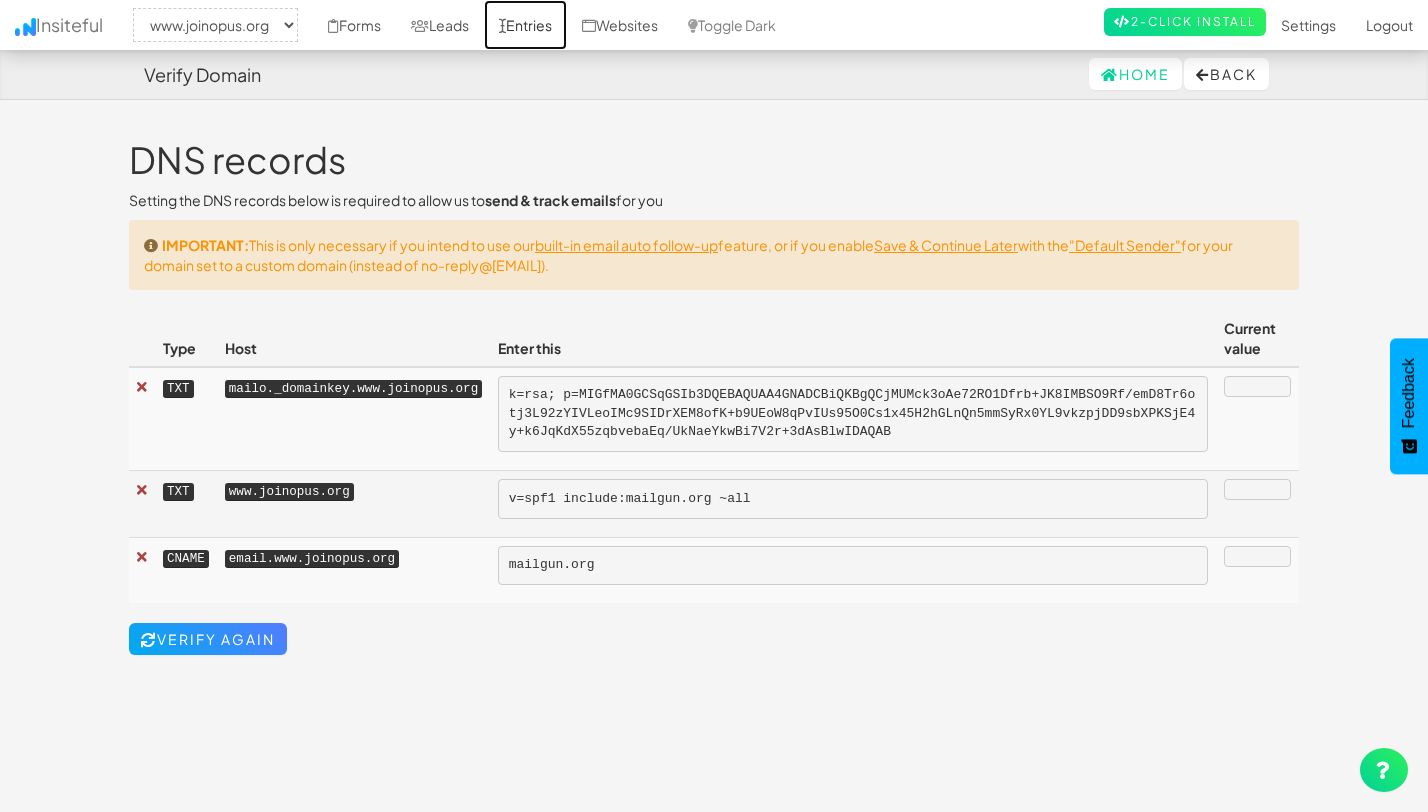 click at bounding box center [502, 26] 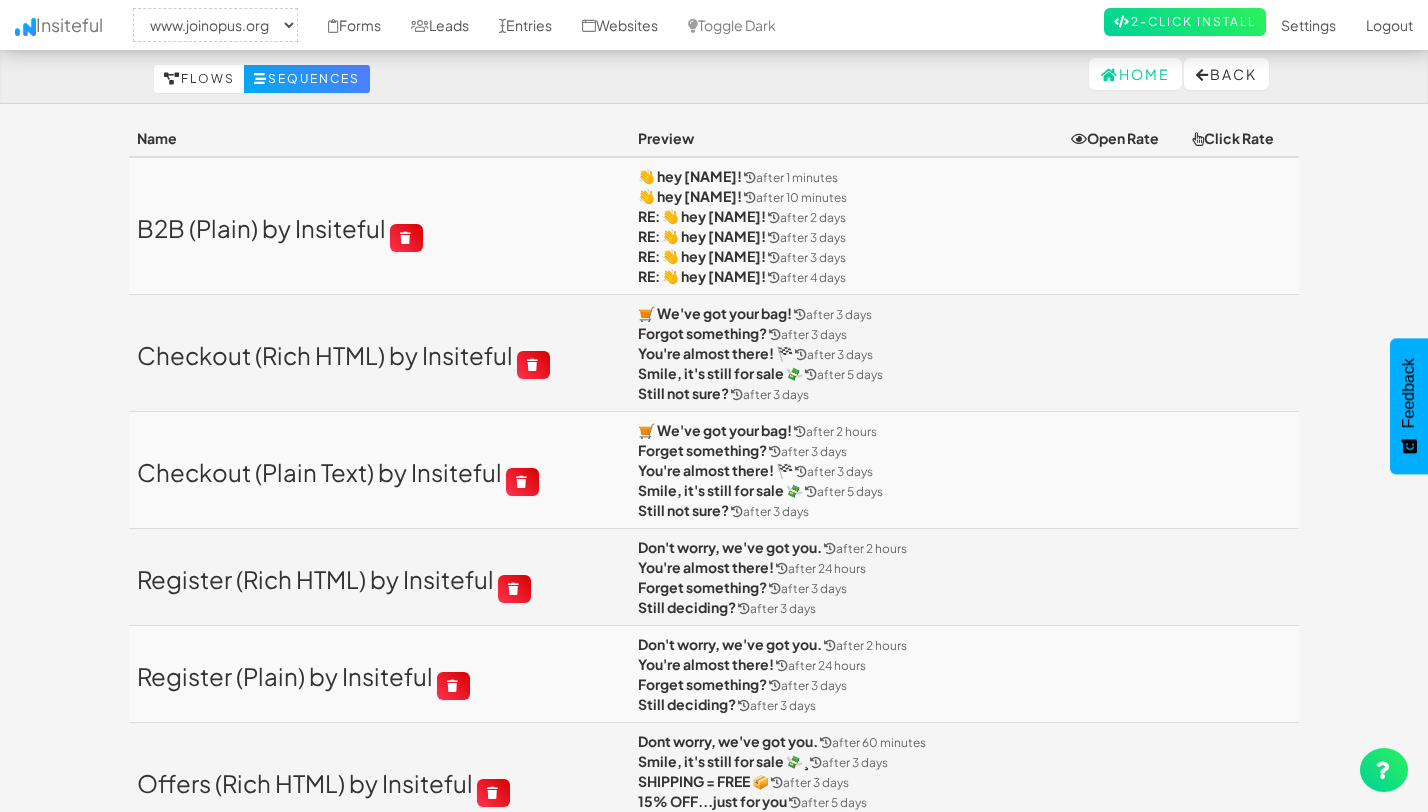 select on "2352" 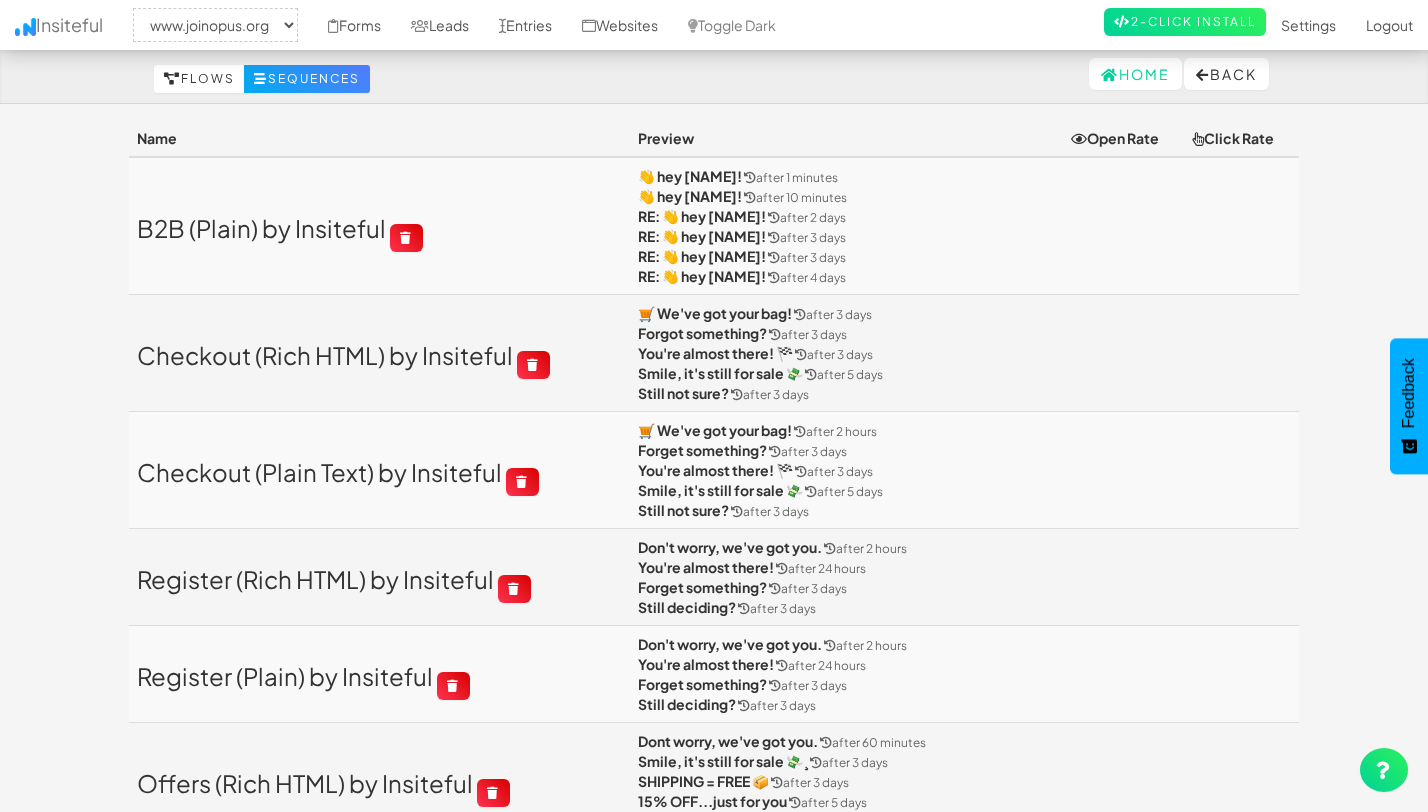 scroll, scrollTop: 219, scrollLeft: 0, axis: vertical 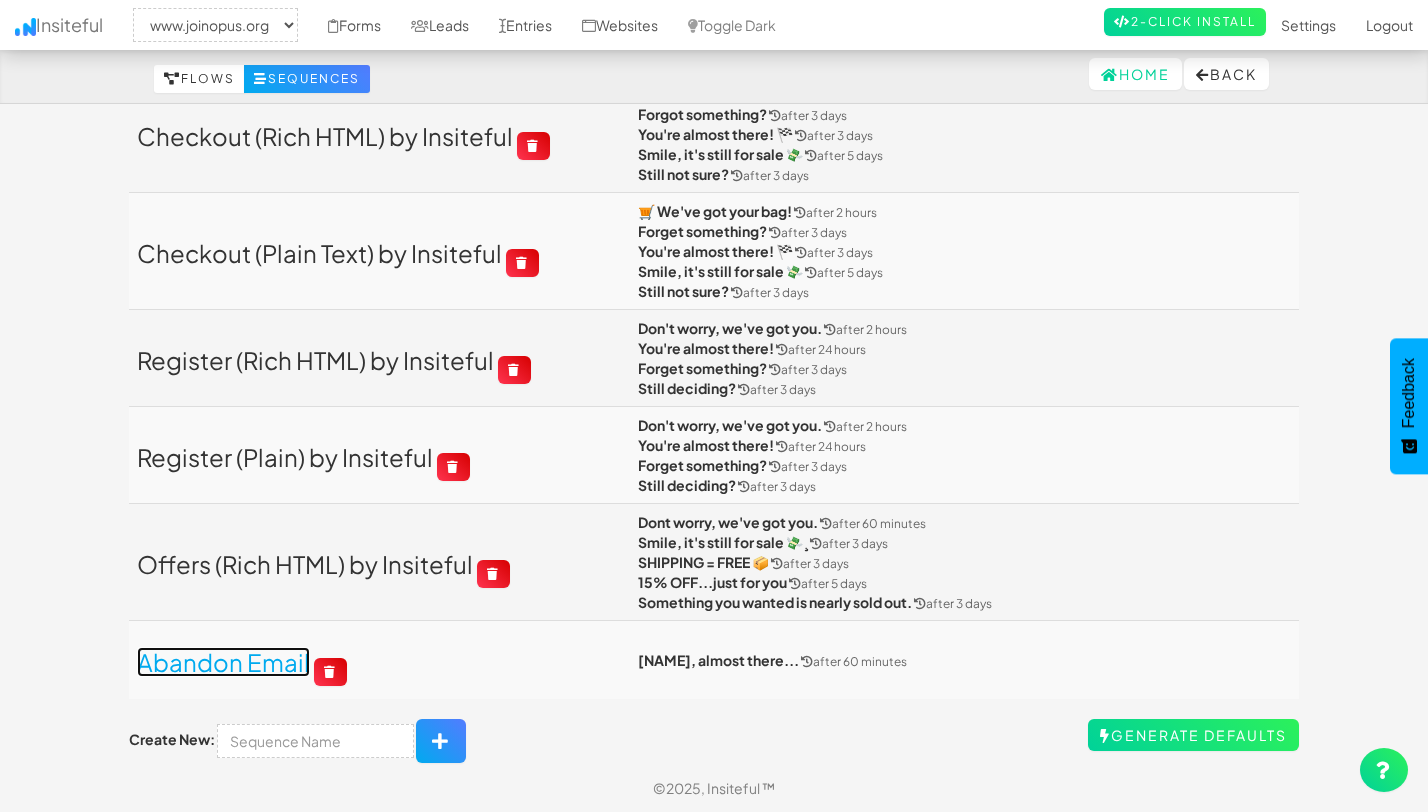 click on "Abandon Email" at bounding box center (223, 662) 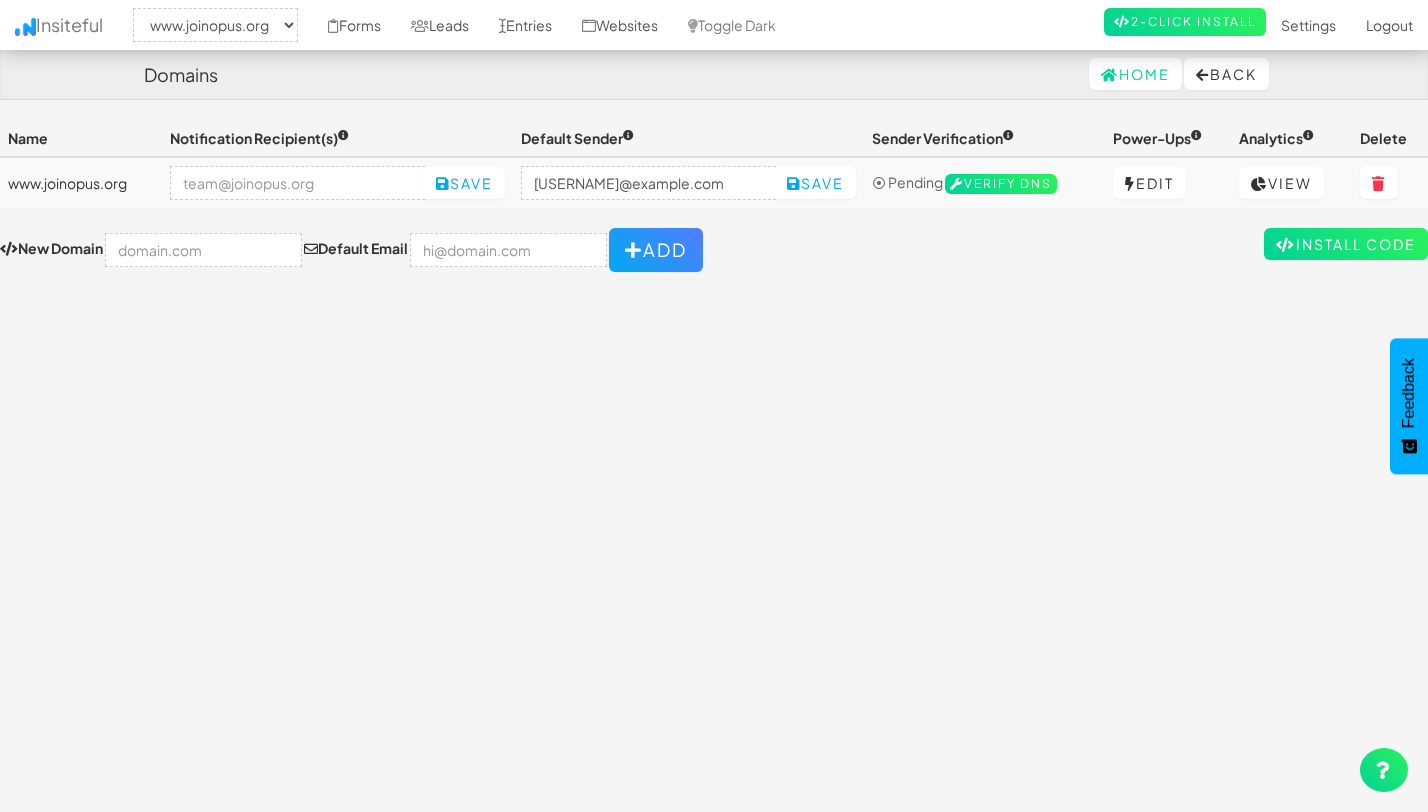 select on "2352" 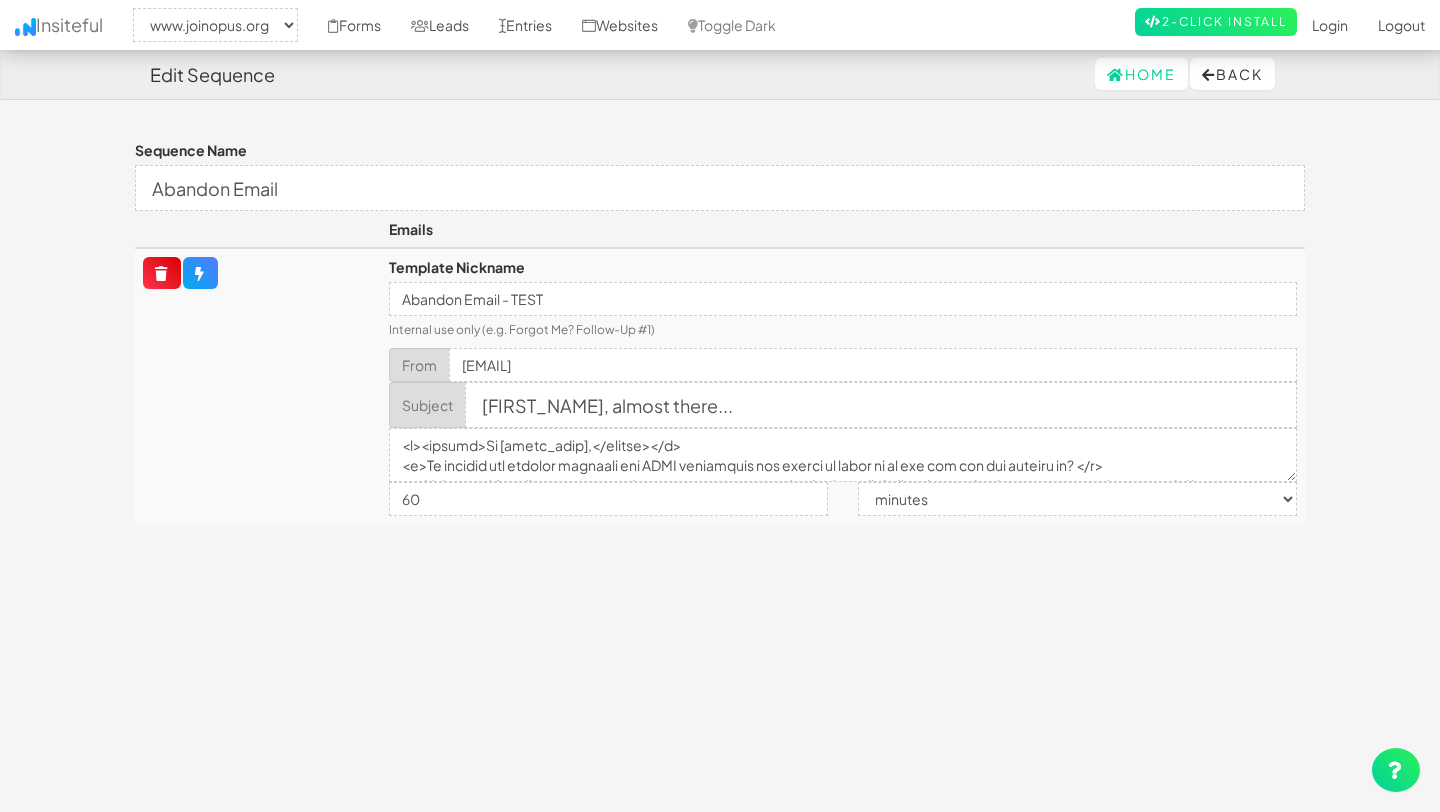 select on "2352" 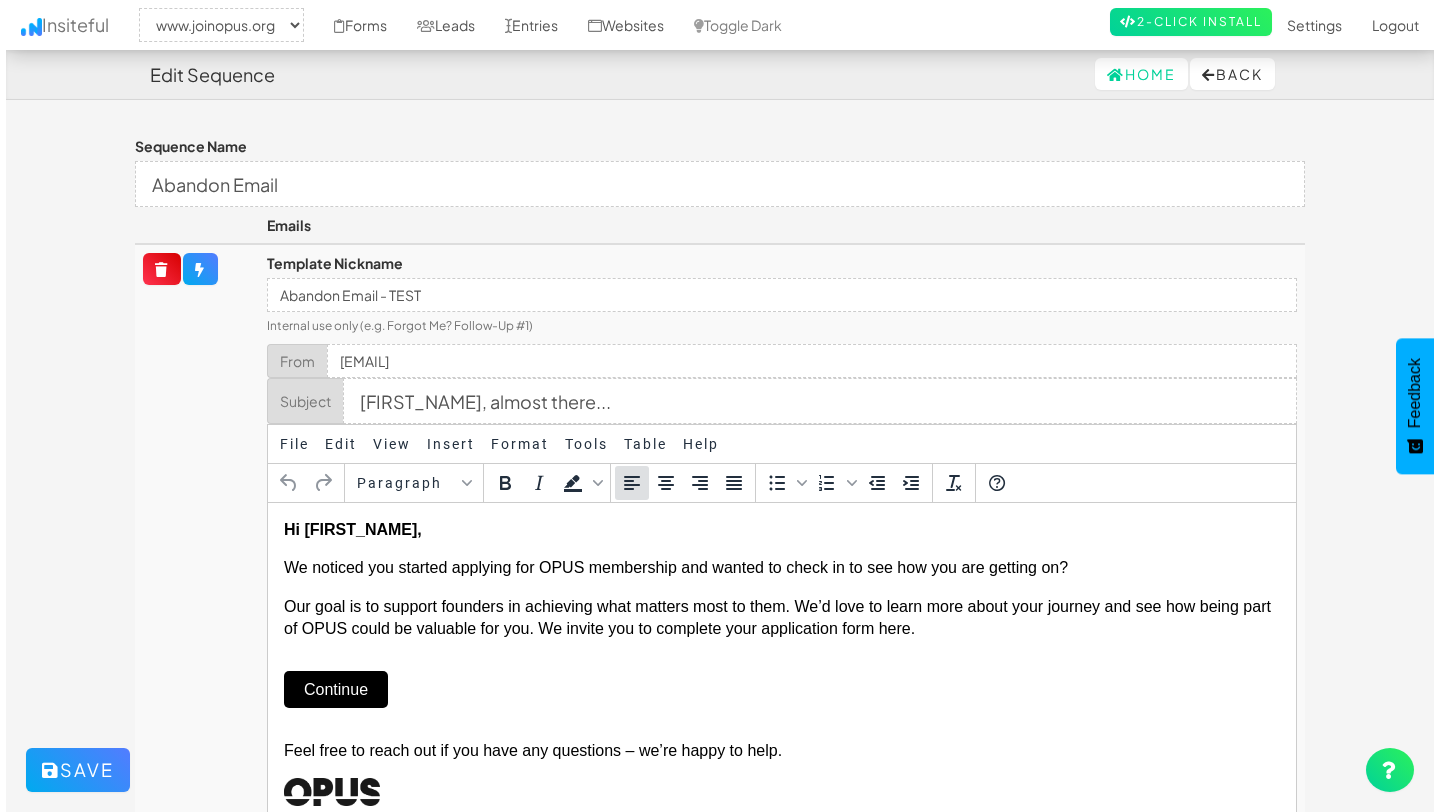 scroll, scrollTop: 0, scrollLeft: 0, axis: both 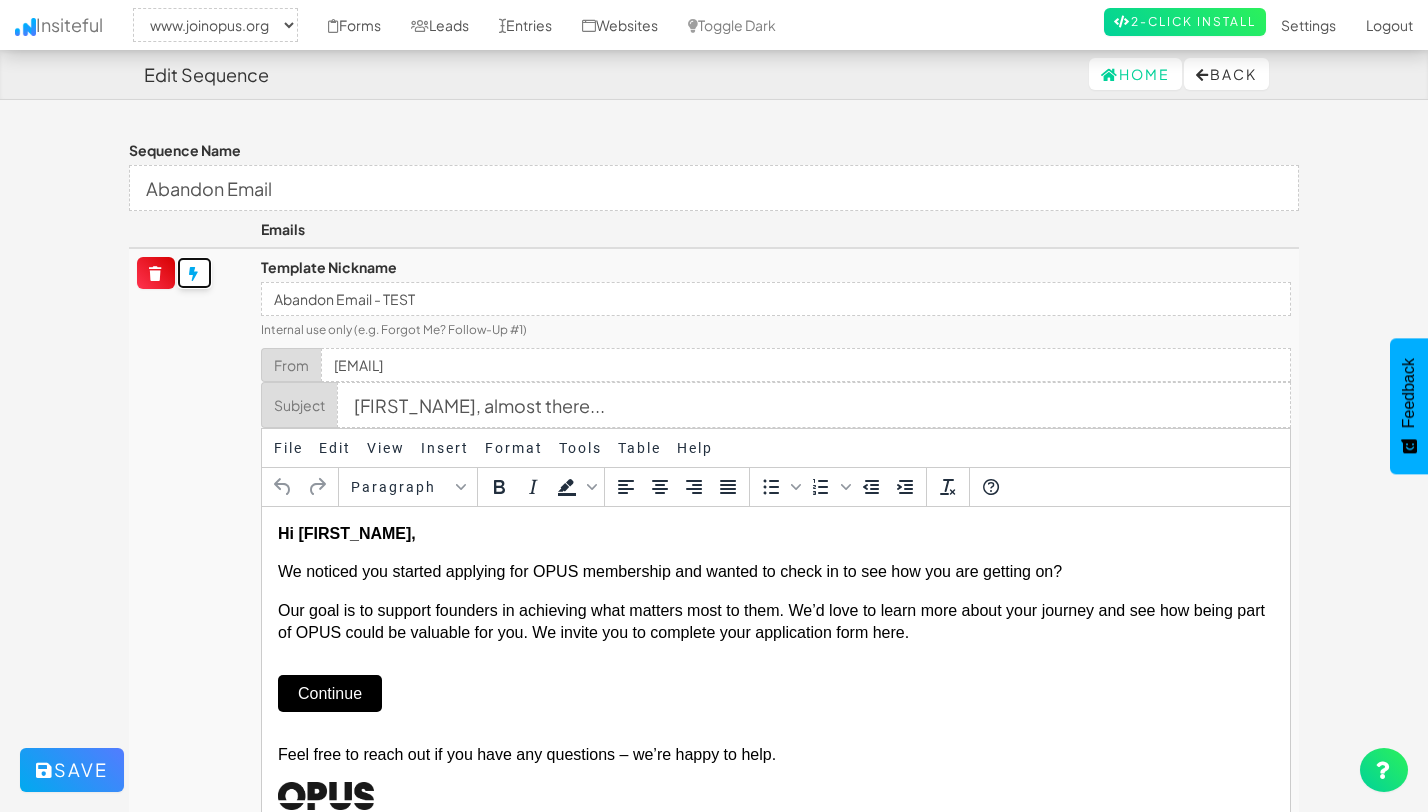 click at bounding box center (194, 273) 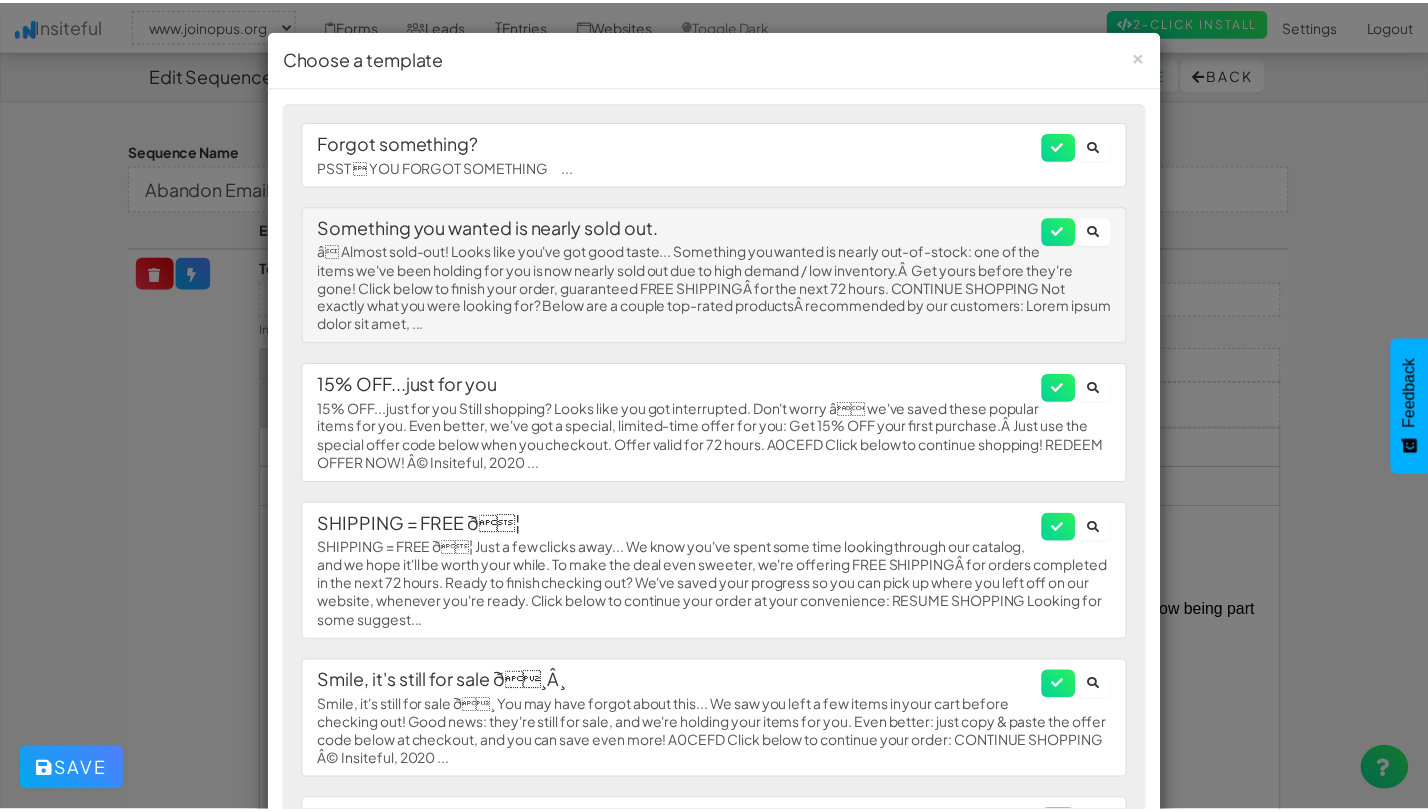 scroll, scrollTop: 473, scrollLeft: 0, axis: vertical 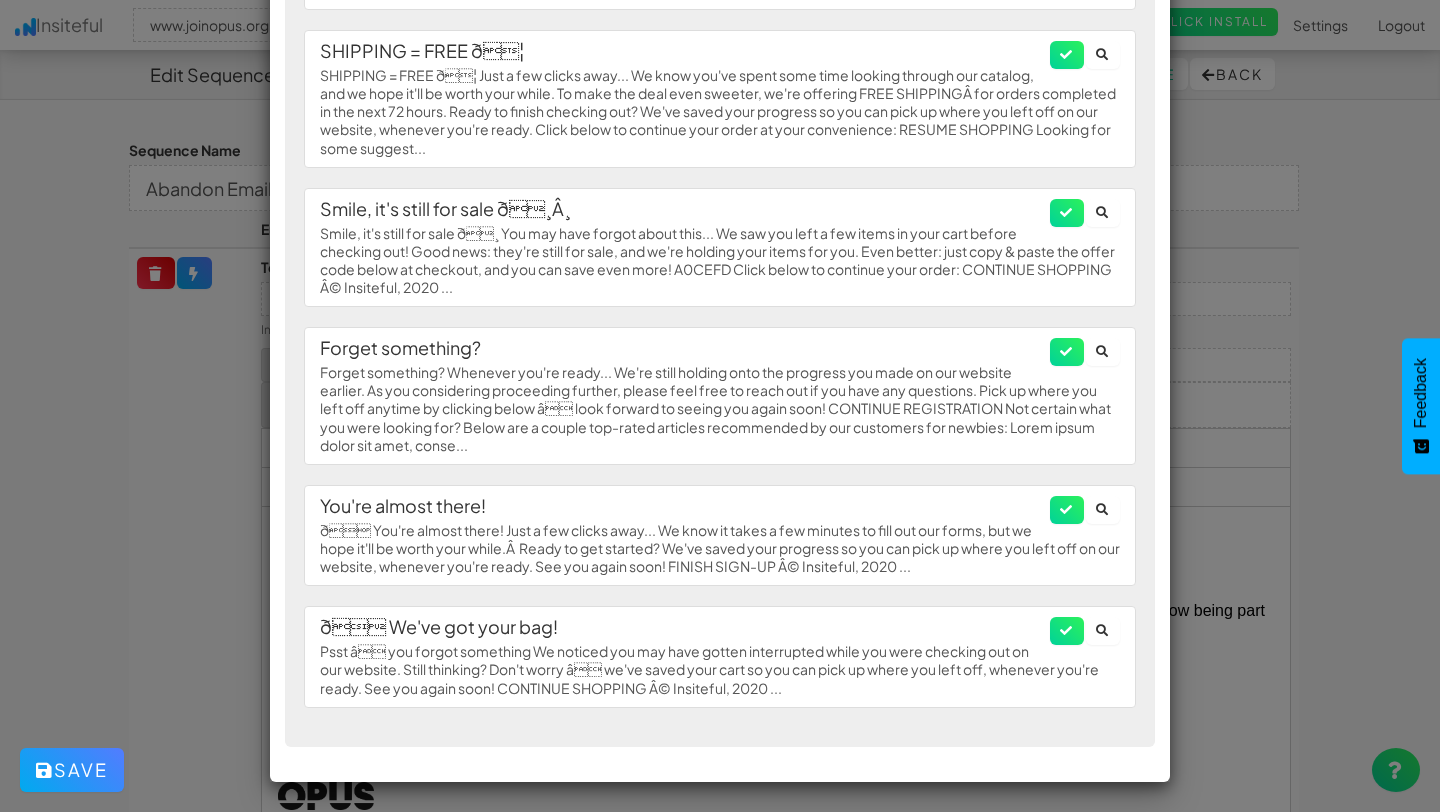 click on "×
Choose a template
Forgot something?
PSST  YOU FORGOT SOMETHING                                                                                                                                                                                                                                                                                                                                                                                                                                                                                         ...
Something you wanted is nearly sold out.
15% OFF...just for you
SHIPPING = FREE ð¦" at bounding box center [720, 406] 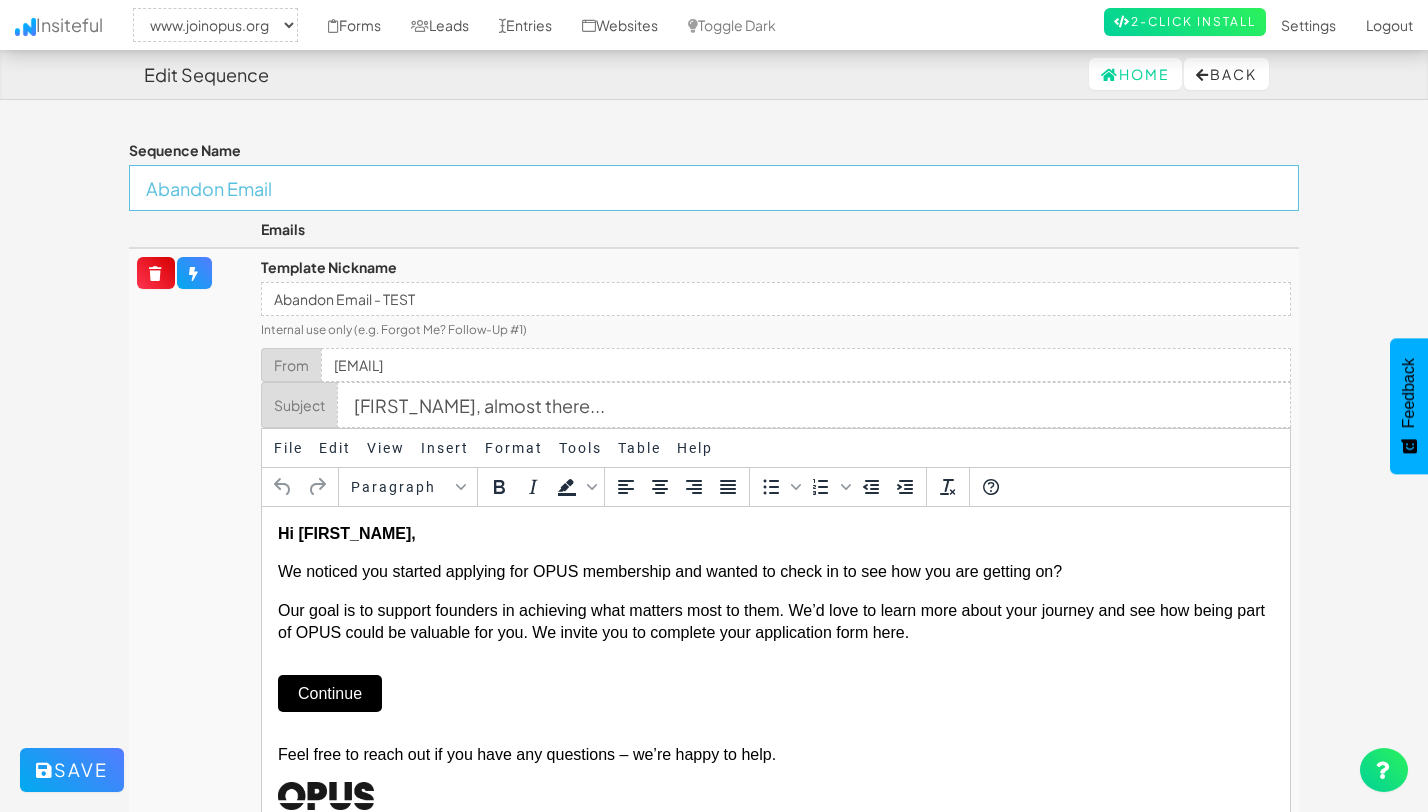 click on "Abandon Email" at bounding box center [714, 188] 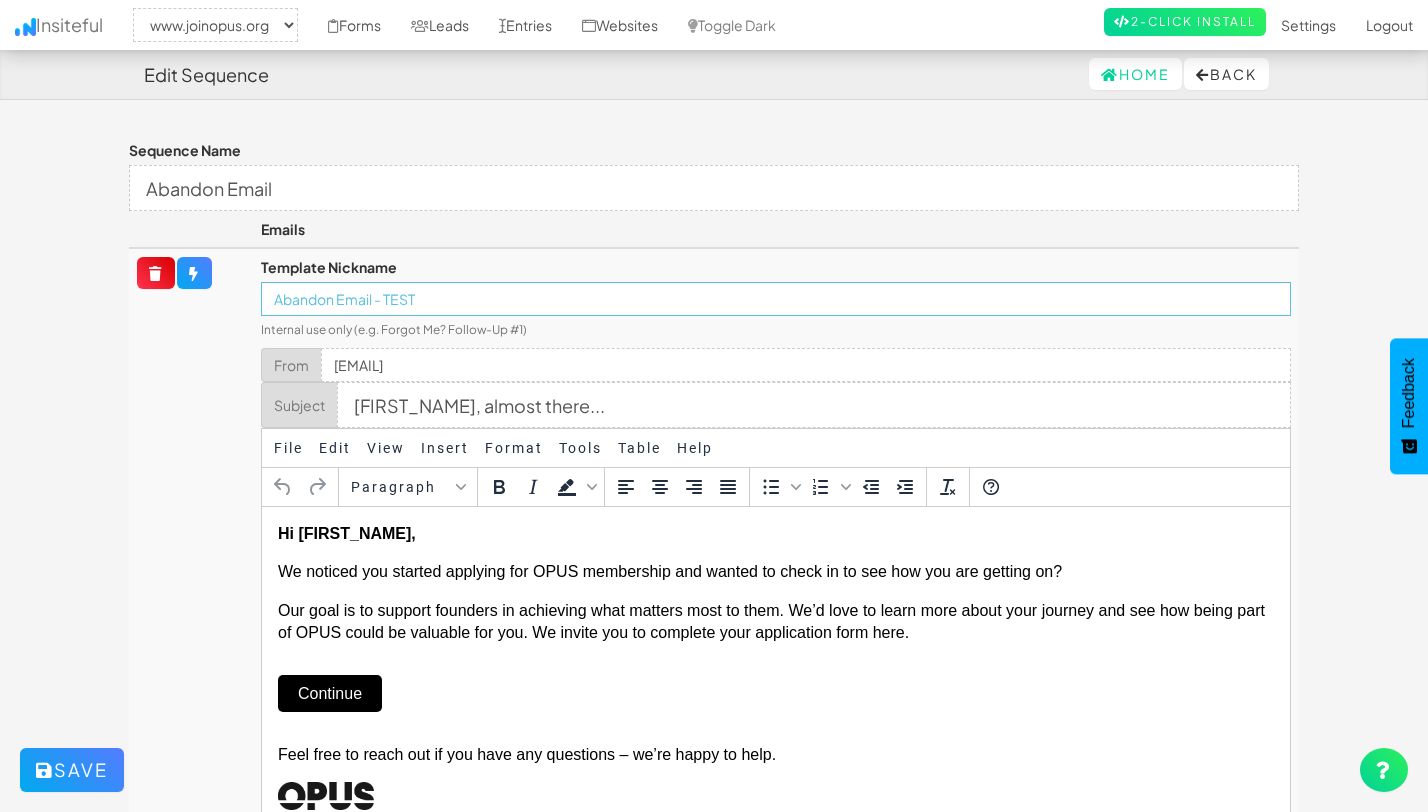 click on "Abandon Email - TEST" at bounding box center (776, 299) 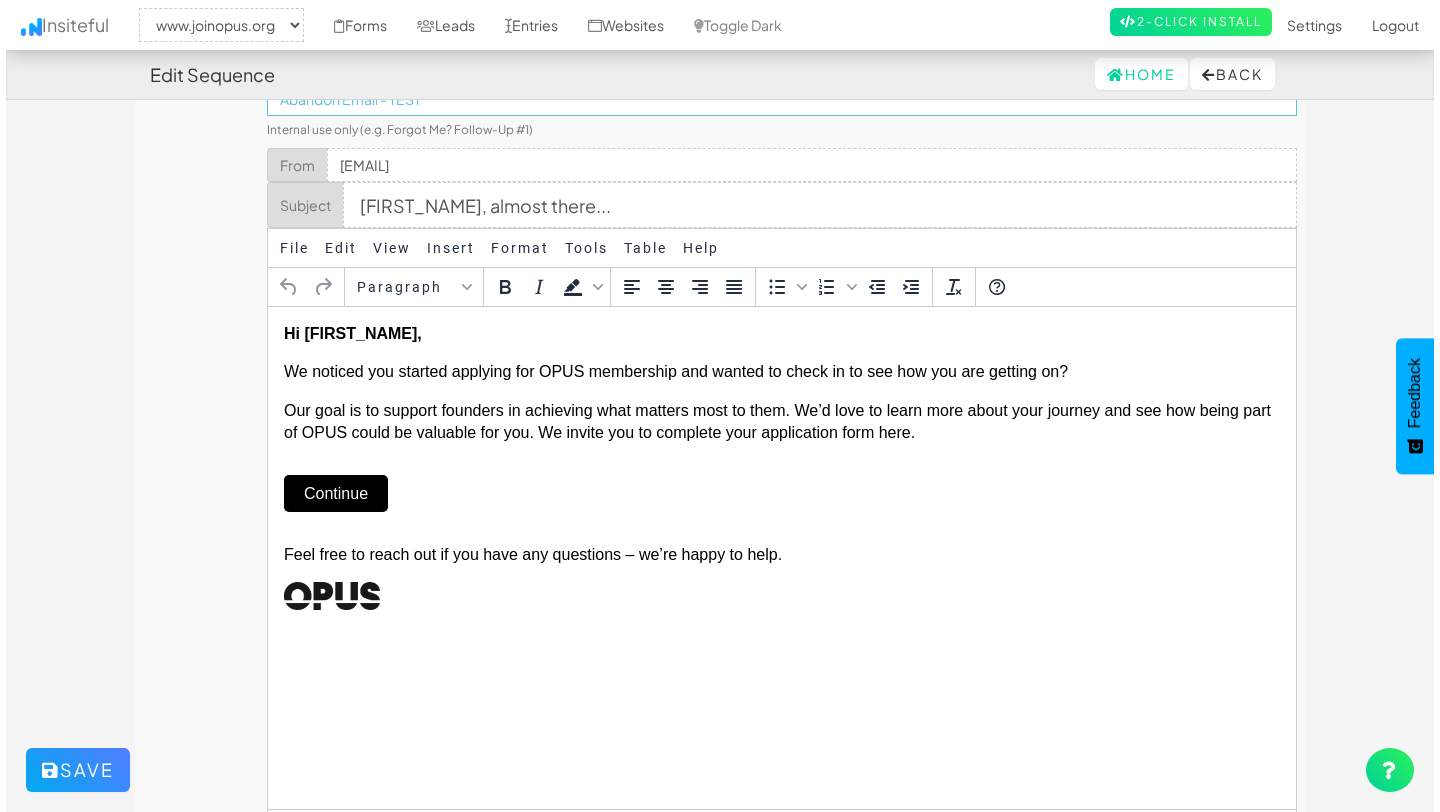 scroll, scrollTop: 0, scrollLeft: 0, axis: both 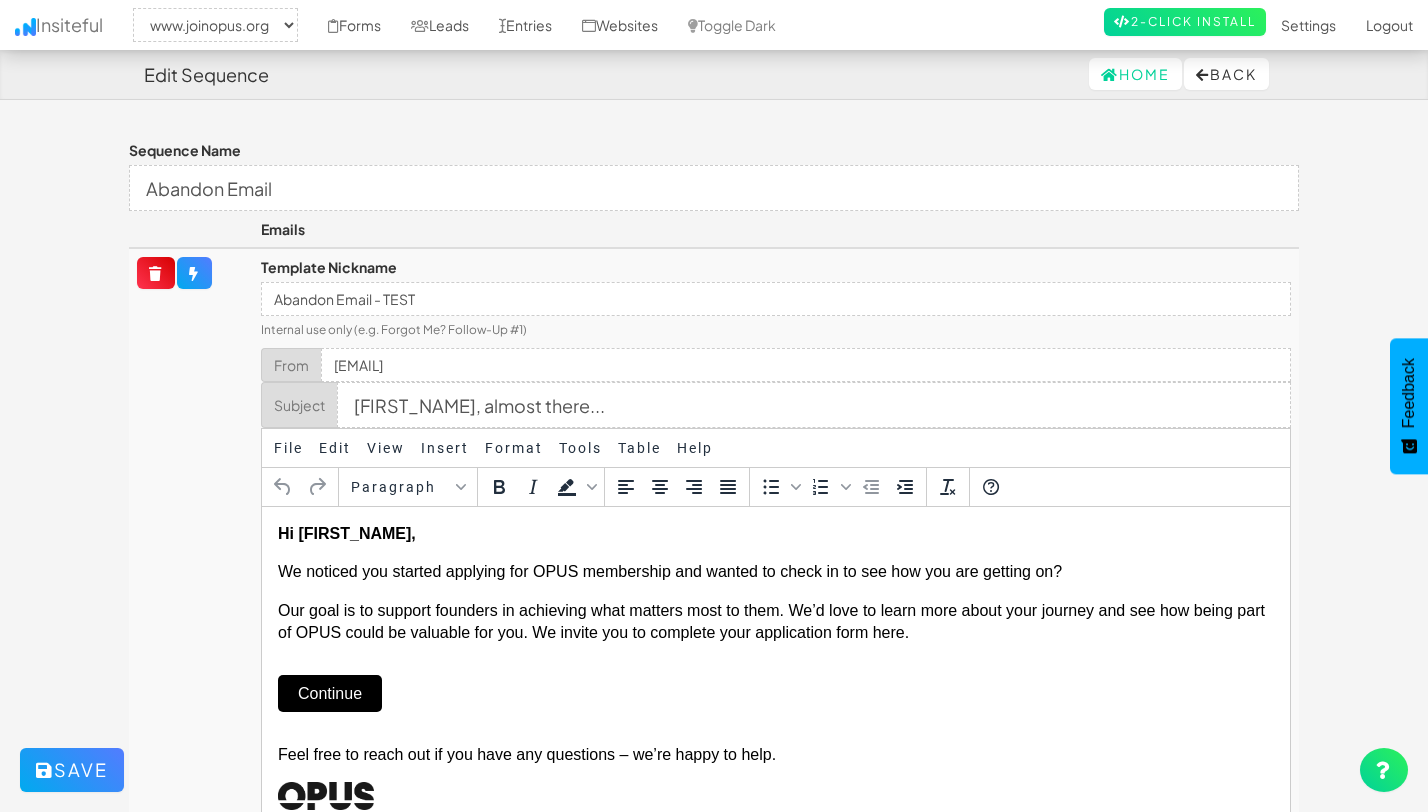 click on "Continue" at bounding box center (329, 693) 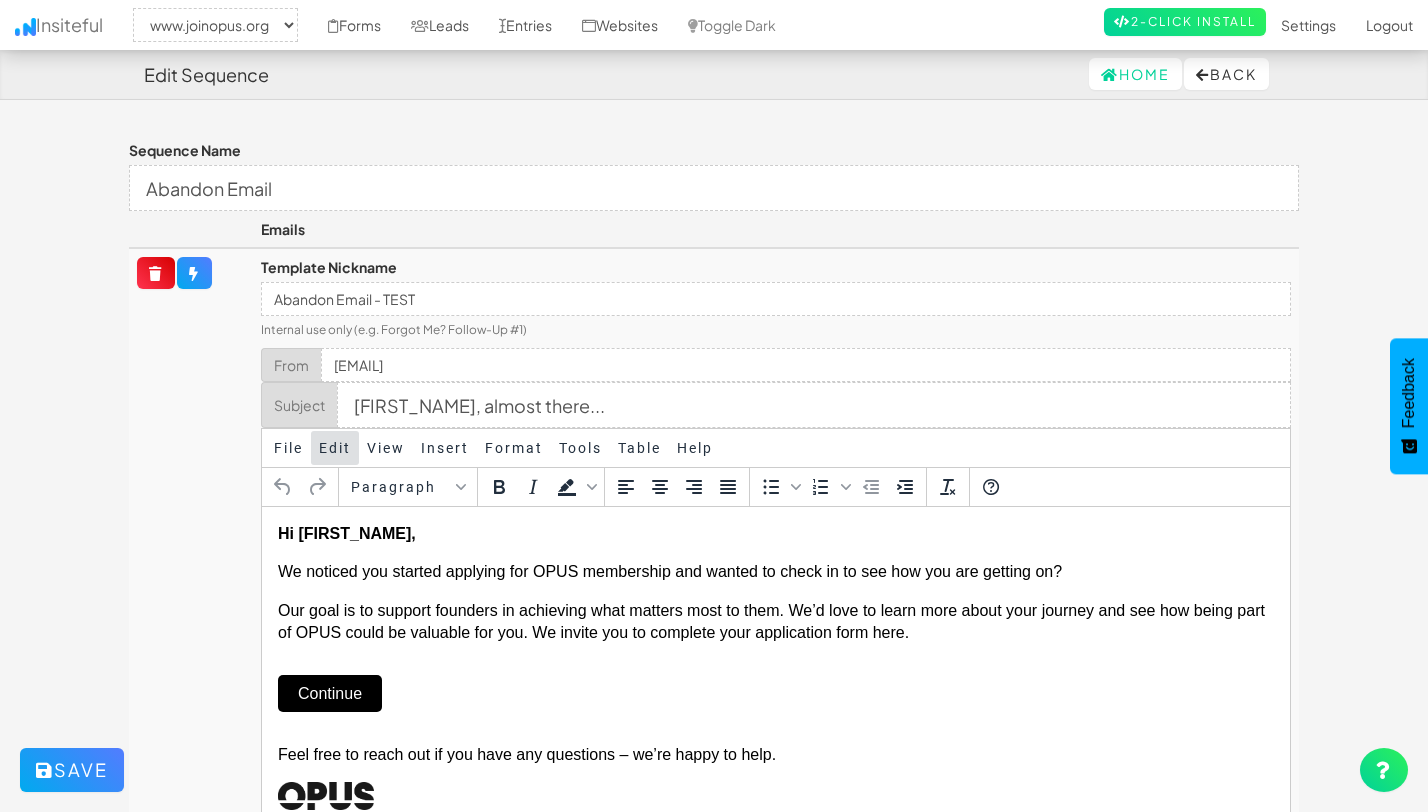 click on "Edit" at bounding box center (335, 448) 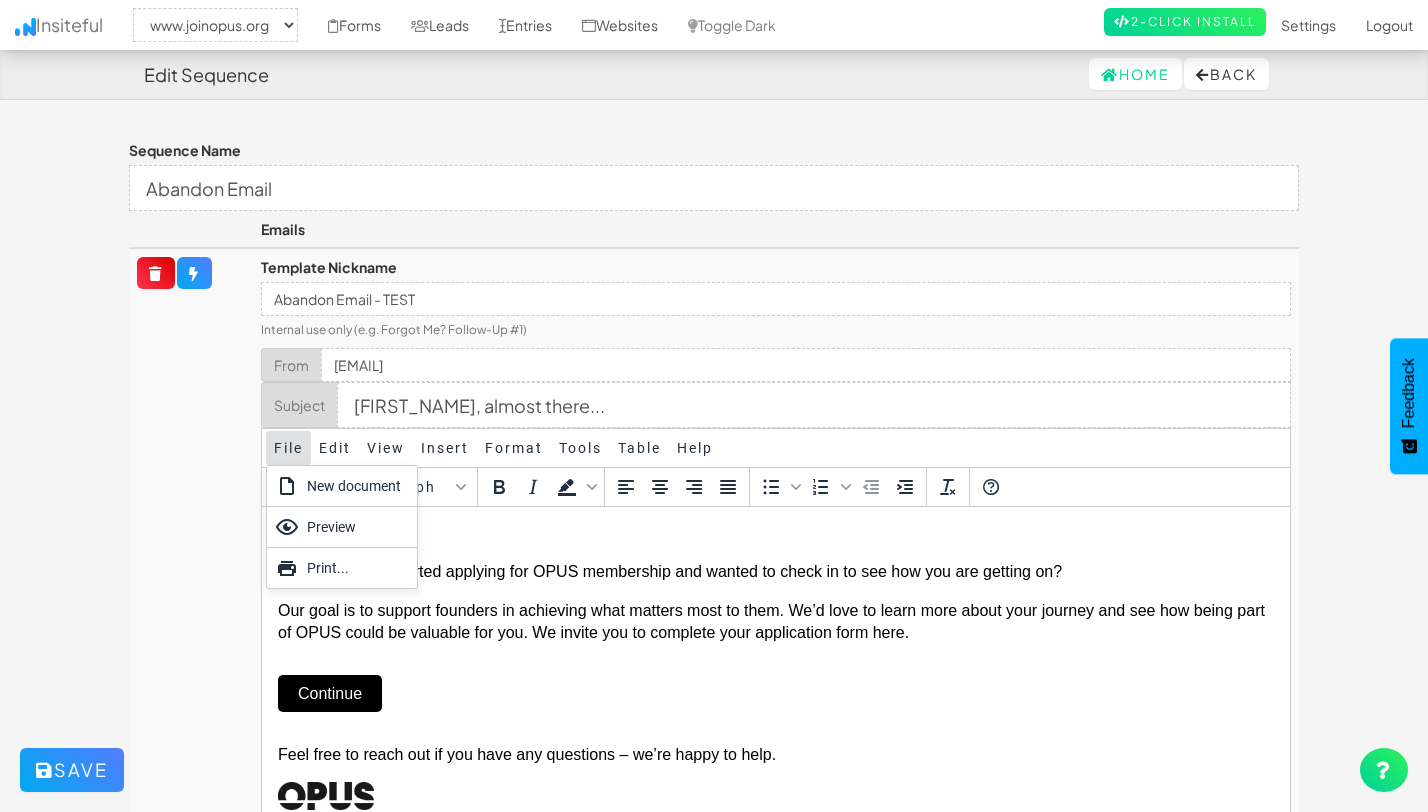click on "File" at bounding box center [288, 448] 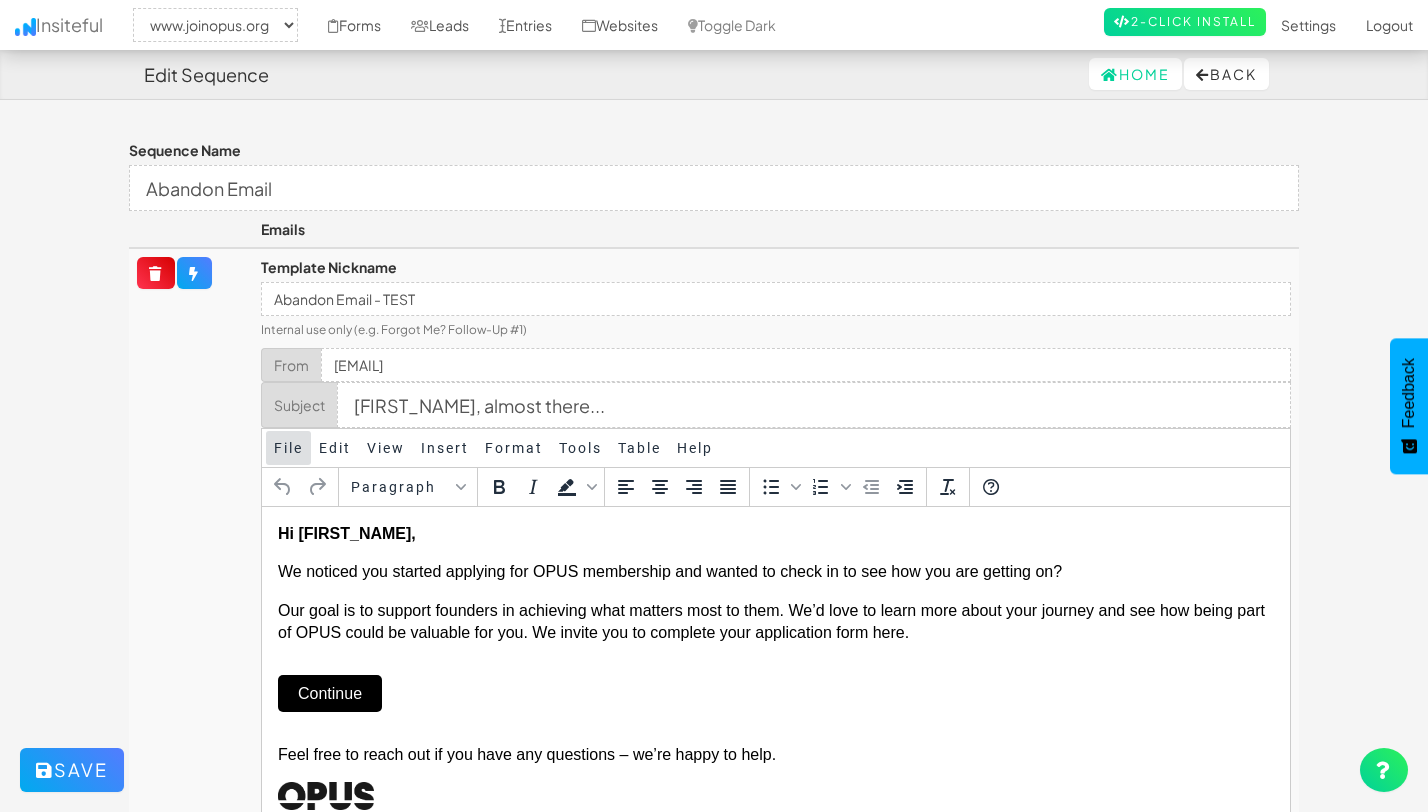 click on "File" at bounding box center (288, 448) 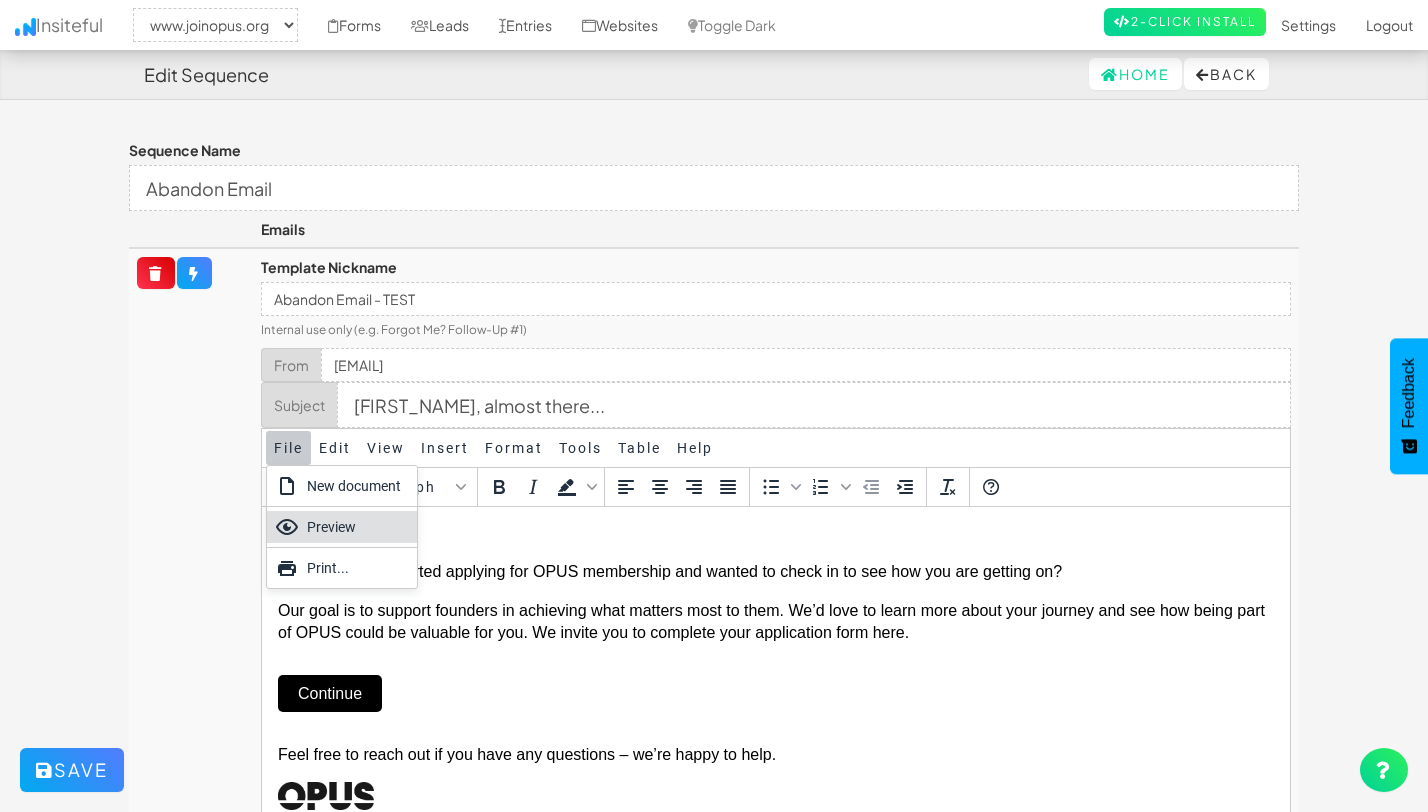 click on "Preview" at bounding box center [358, 527] 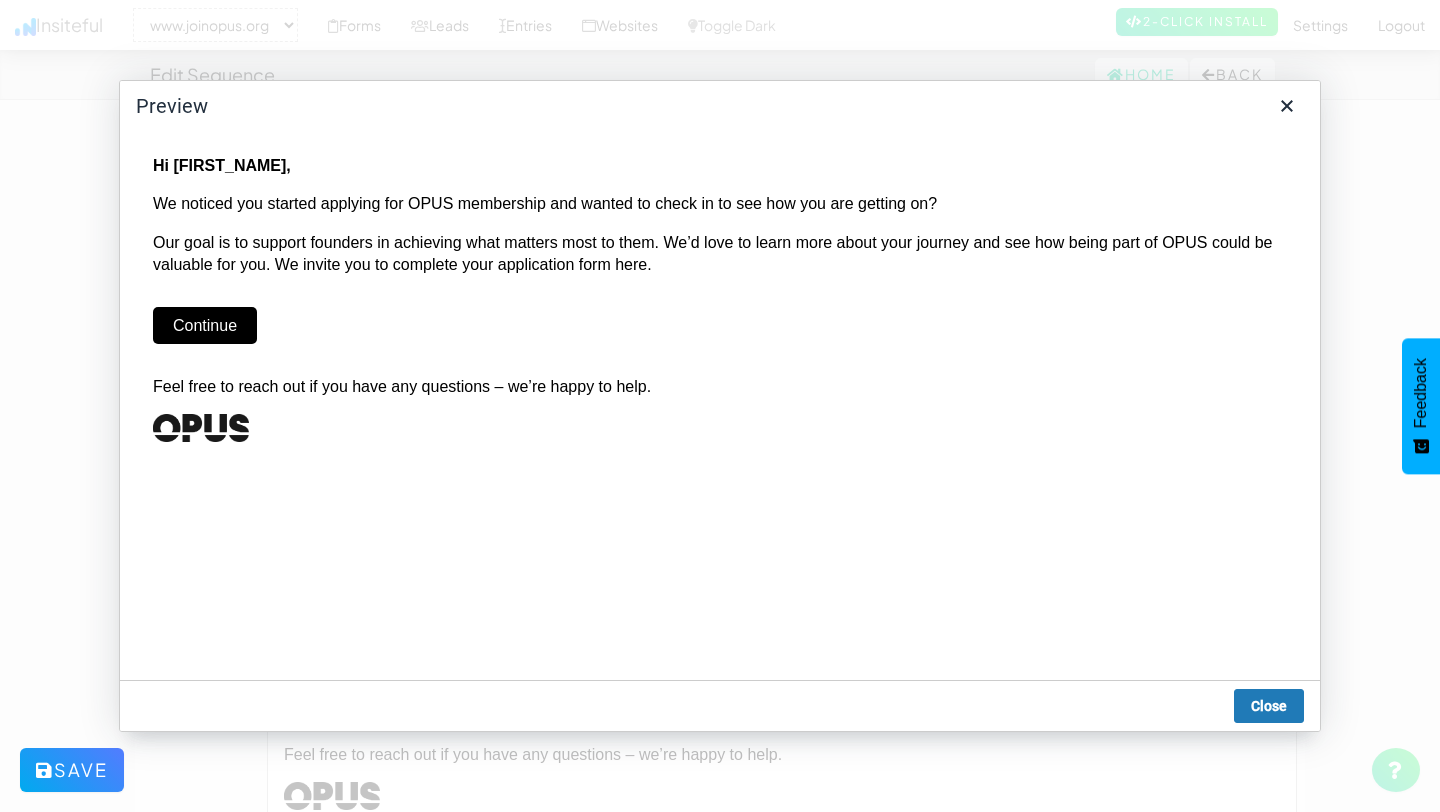 scroll, scrollTop: 0, scrollLeft: 0, axis: both 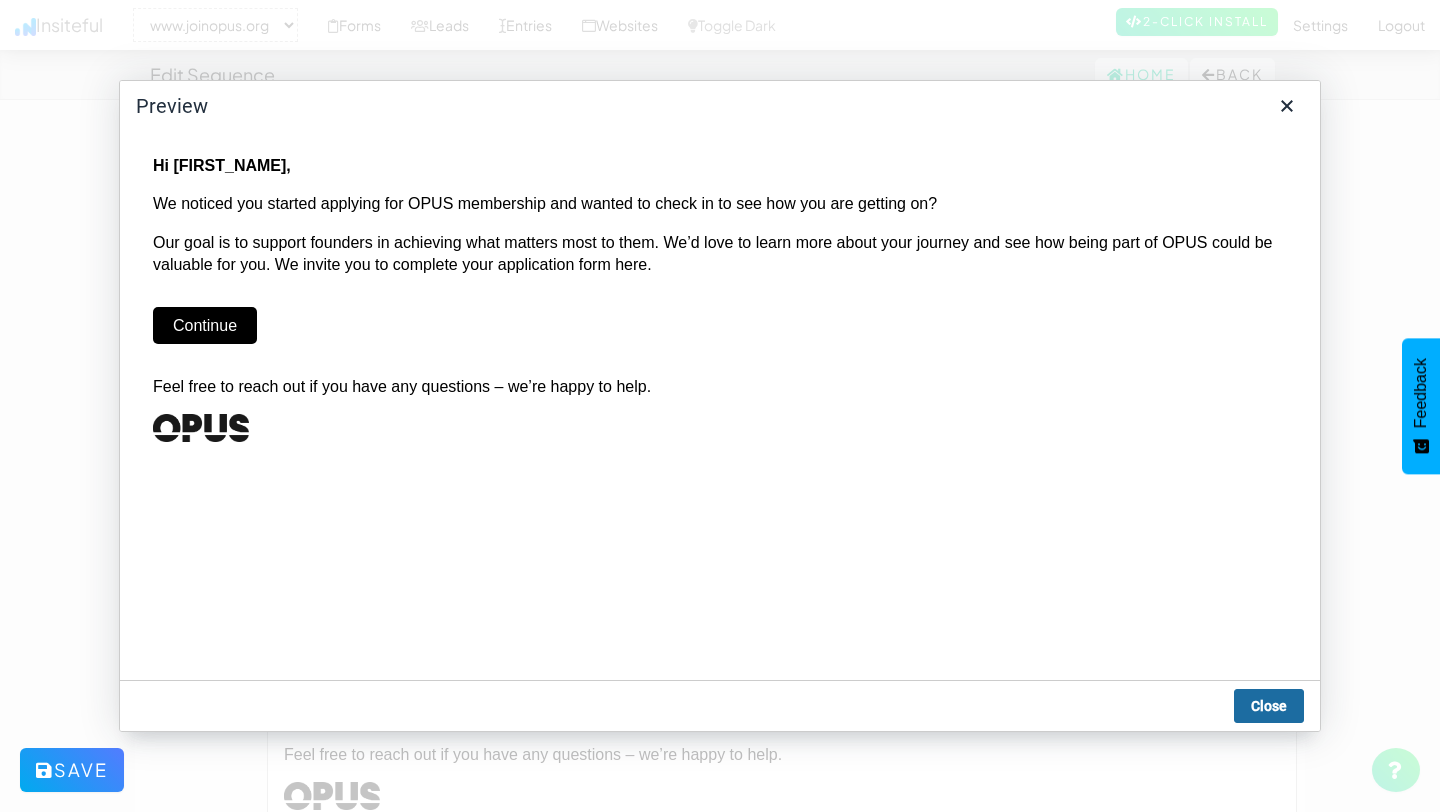 click on "Close" at bounding box center [1269, 706] 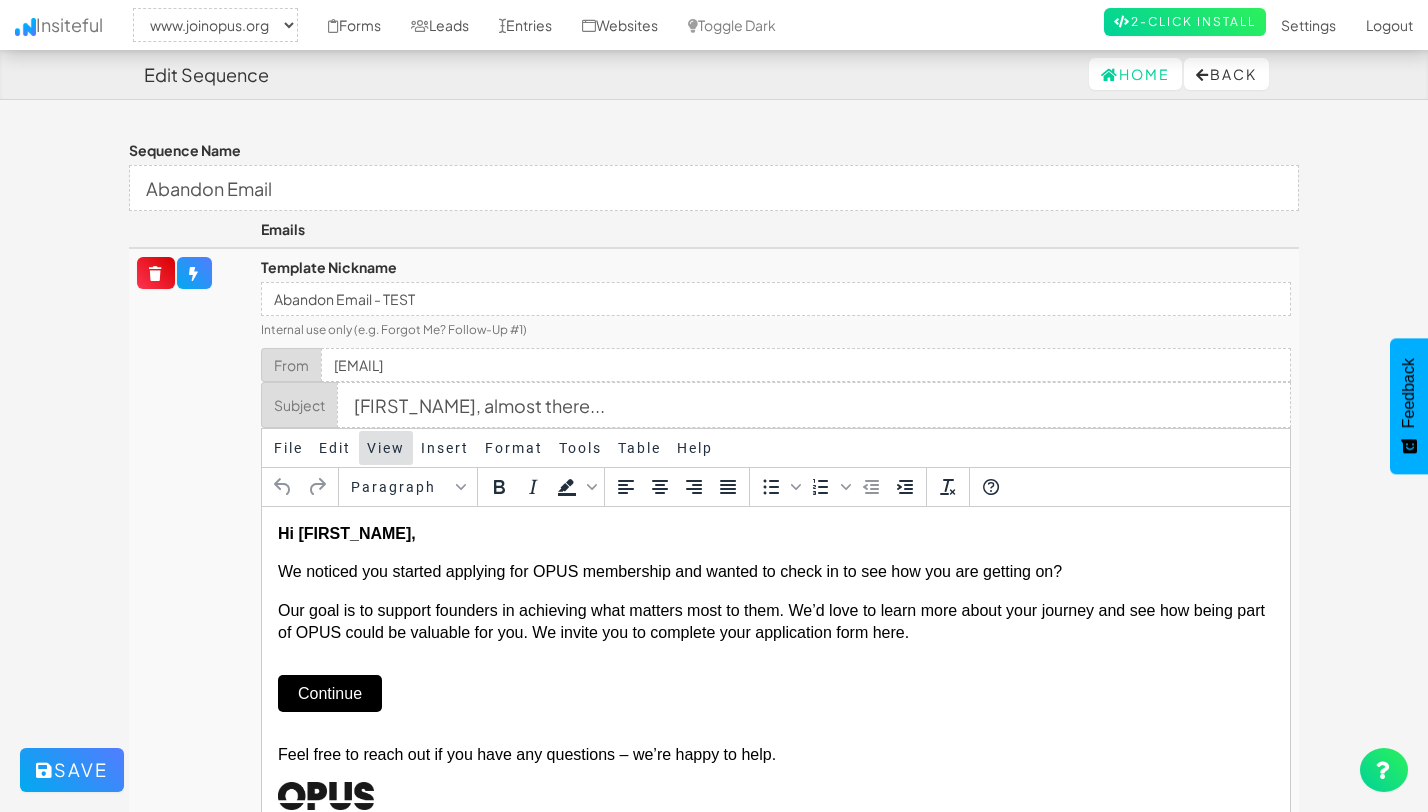 click on "View" at bounding box center (386, 448) 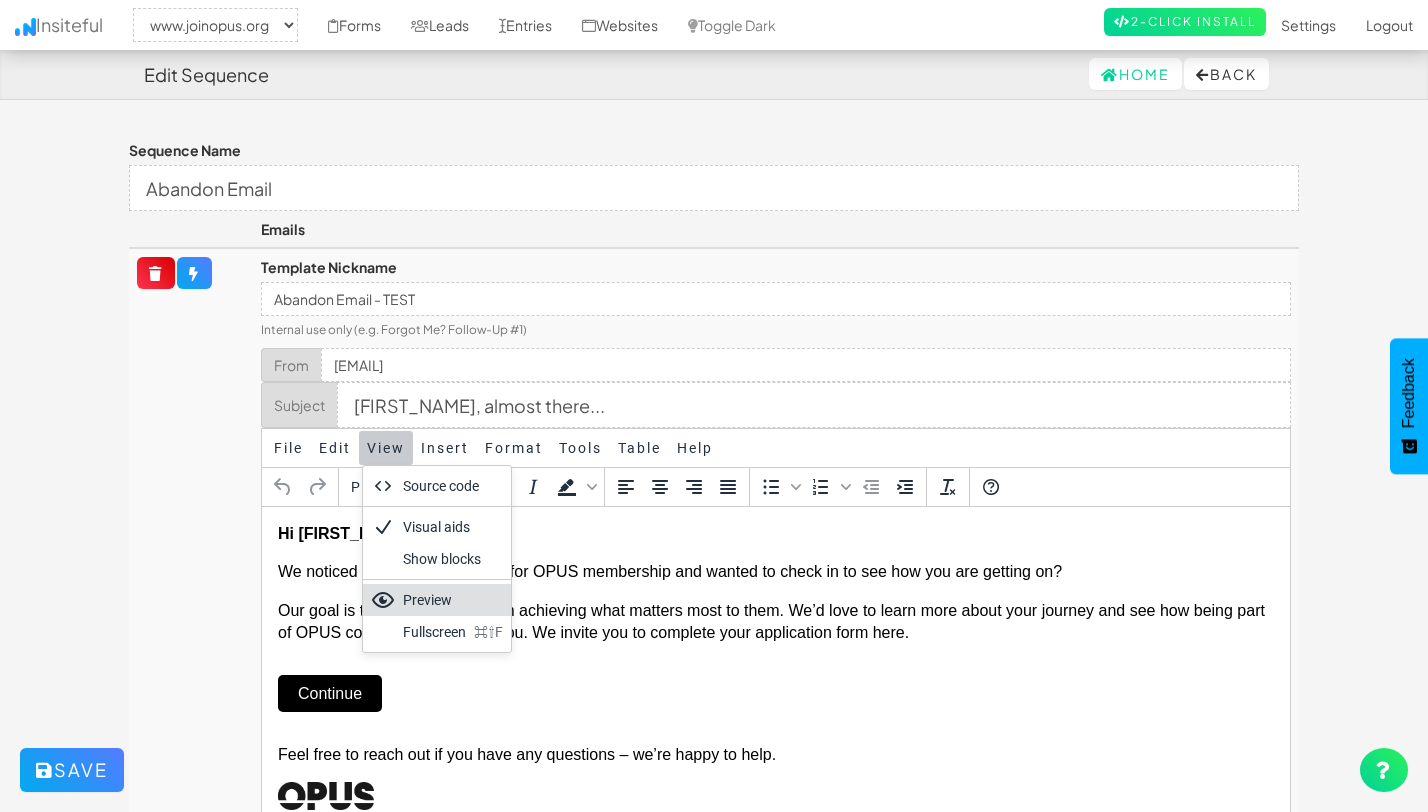 click on "Preview" at bounding box center [453, 600] 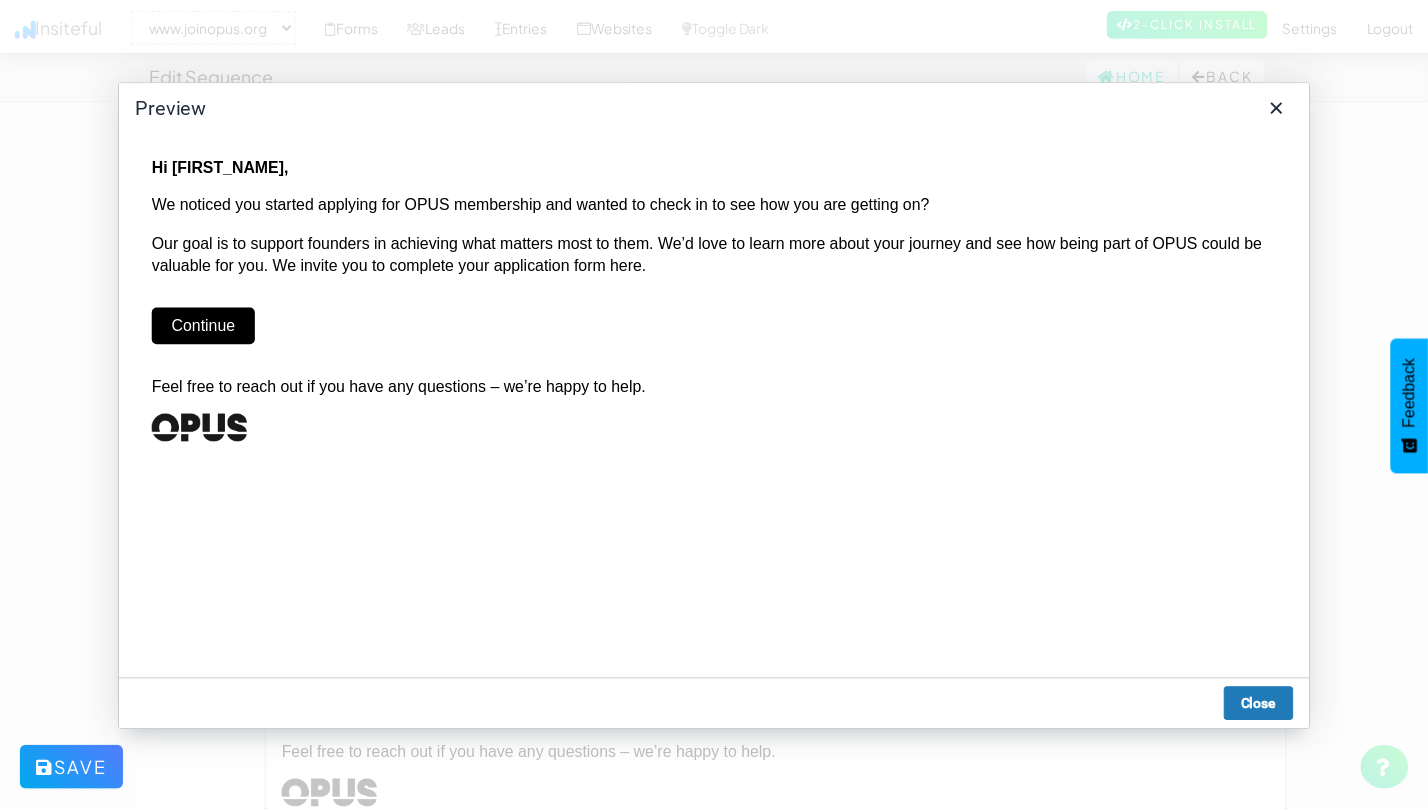 scroll, scrollTop: 0, scrollLeft: 0, axis: both 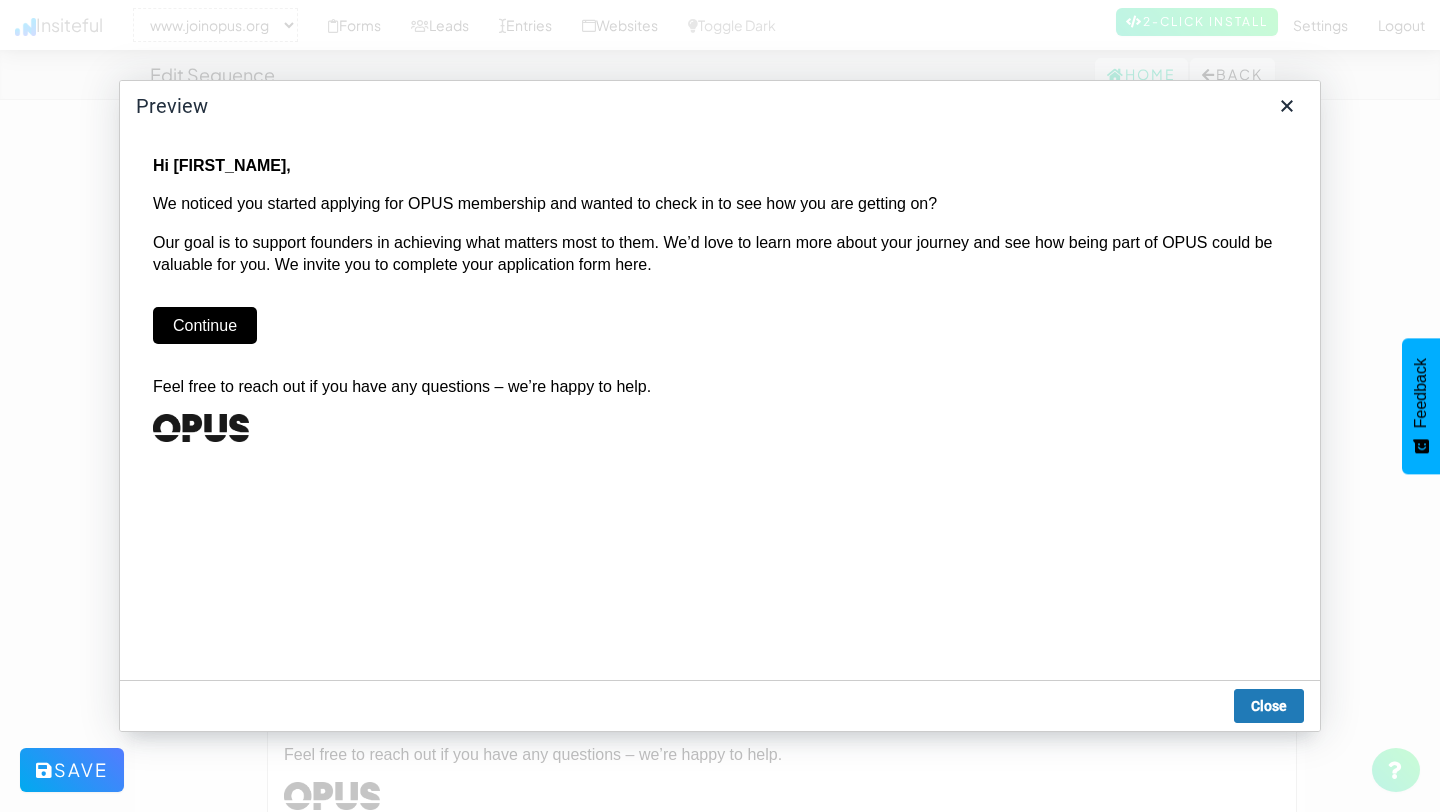 click on "Continue" at bounding box center [205, 325] 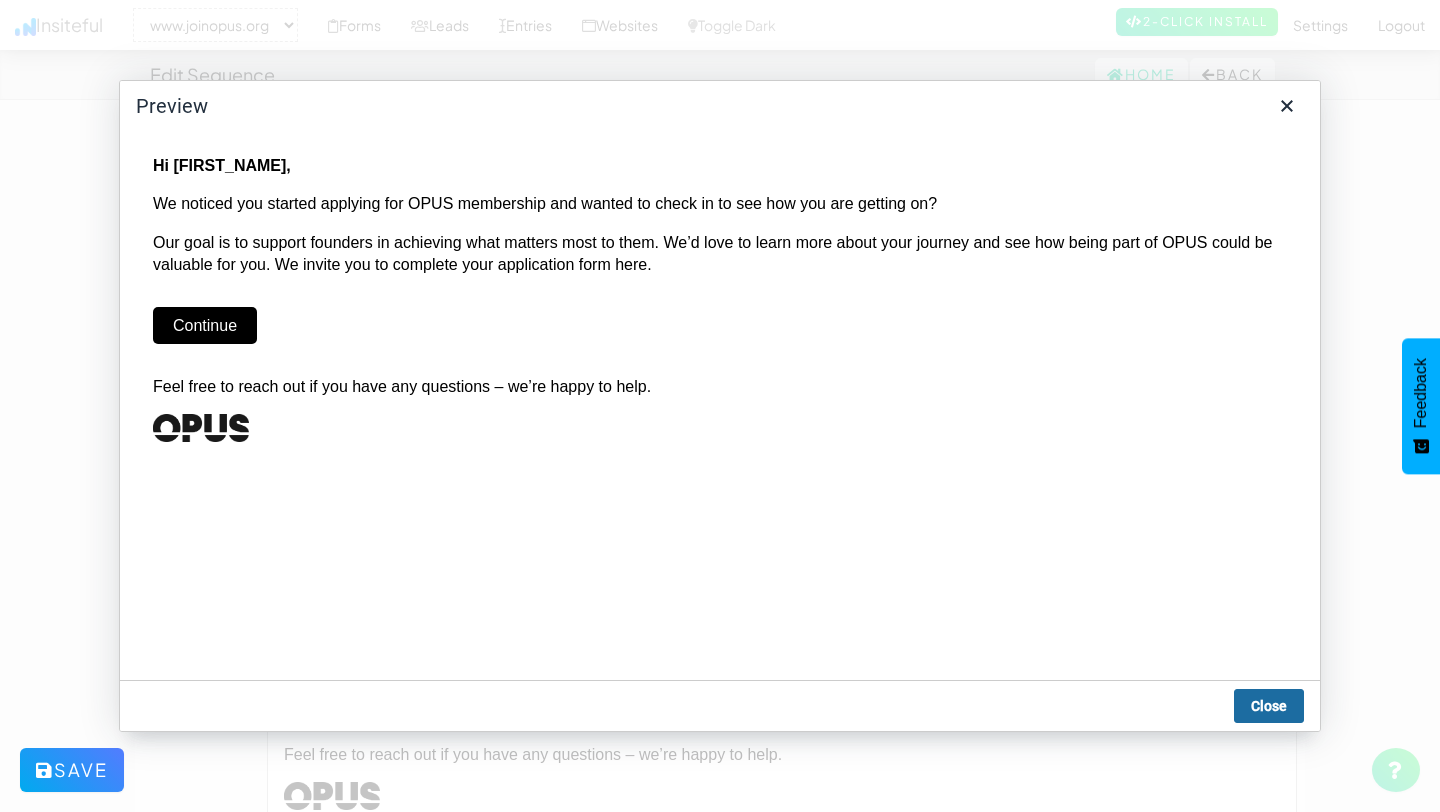 click on "Close" at bounding box center [1269, 706] 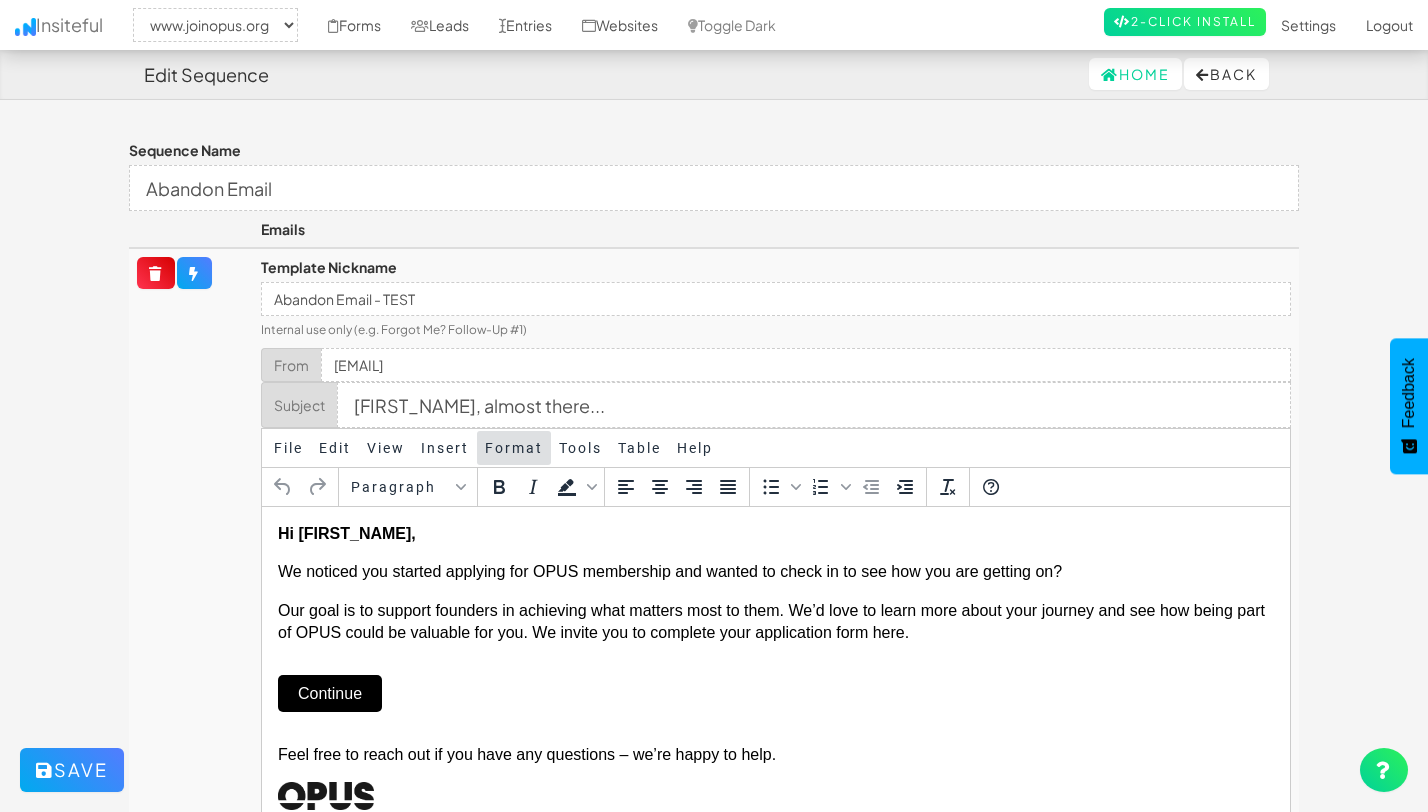 click on "Format" at bounding box center [514, 448] 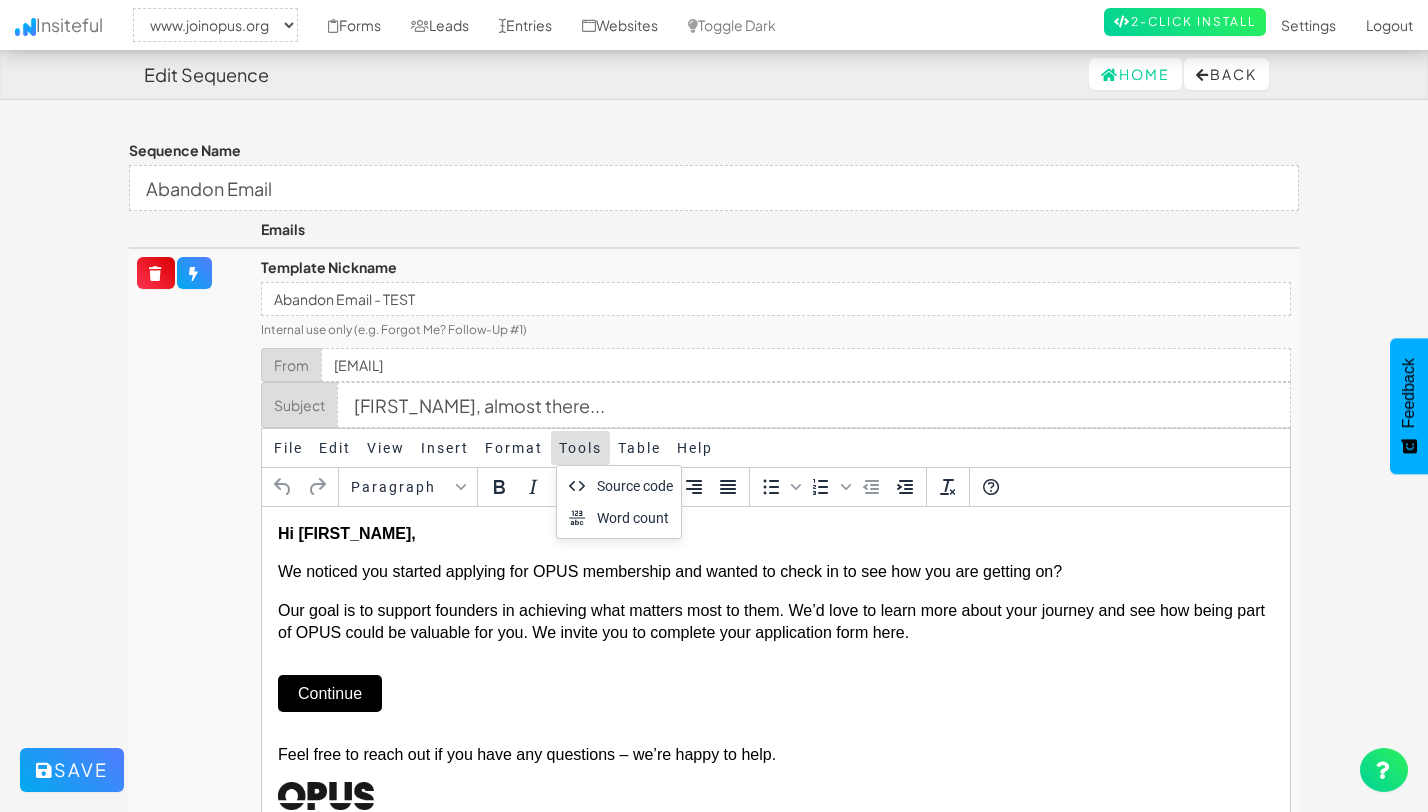 click on "Tools" at bounding box center [580, 448] 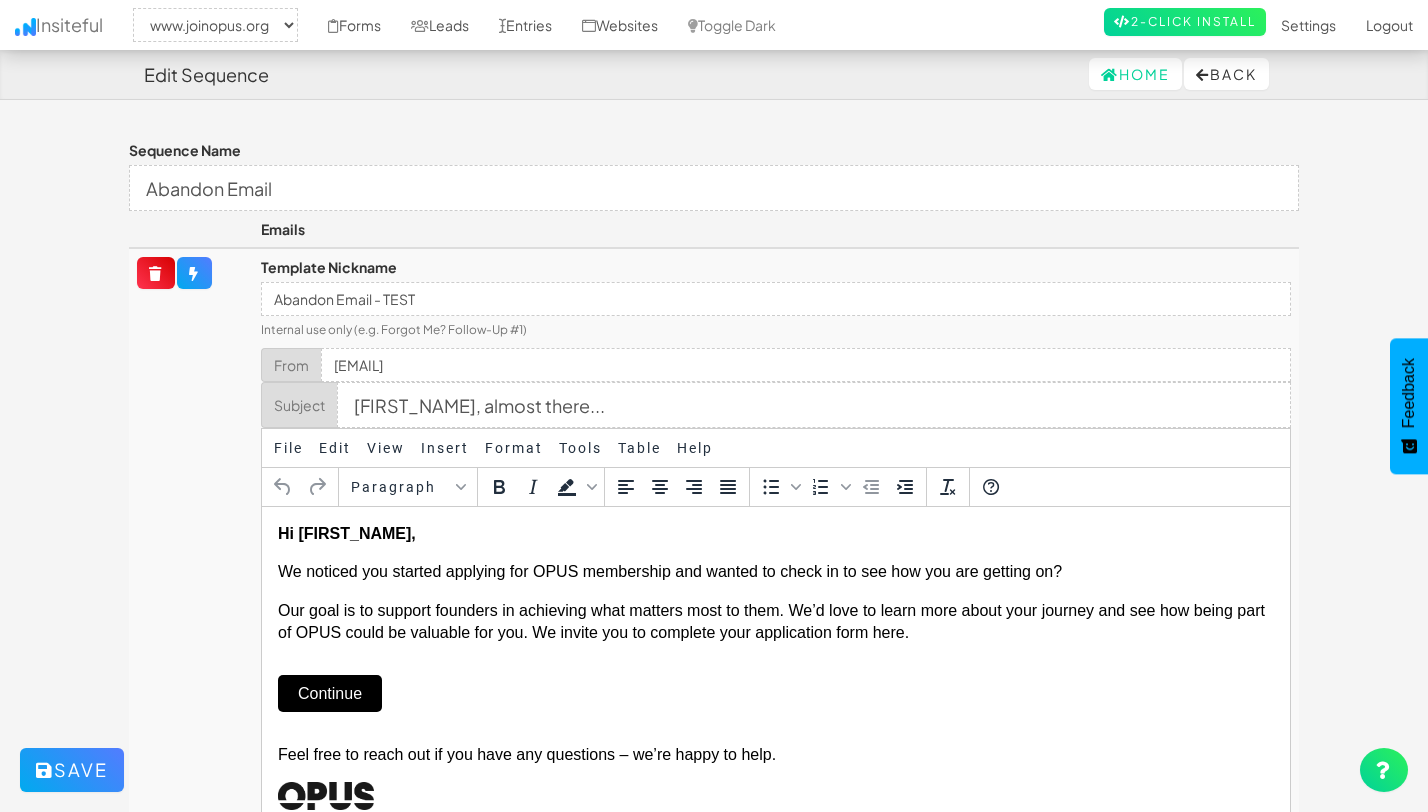 click on "Continue" at bounding box center [329, 693] 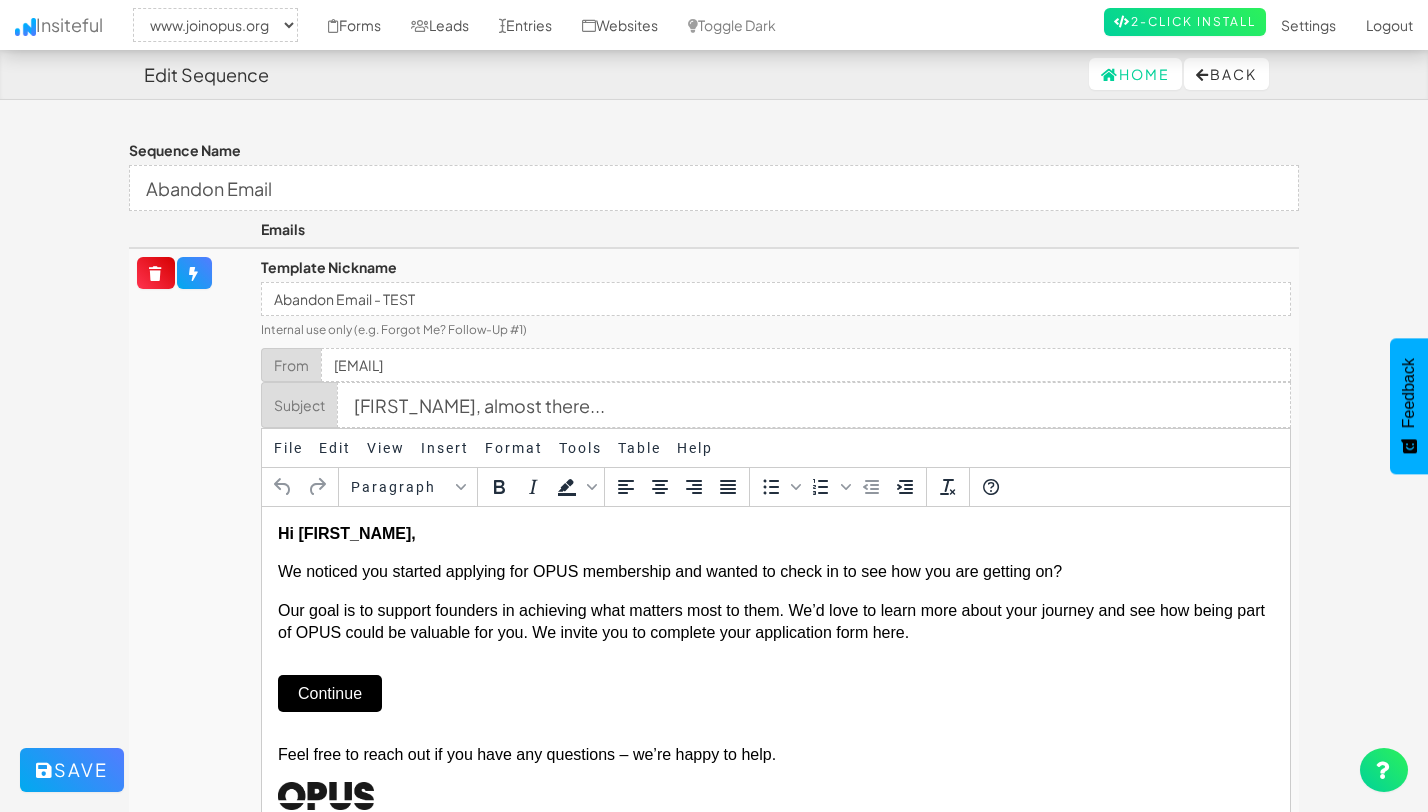 click on "Continue﻿" at bounding box center [775, 694] 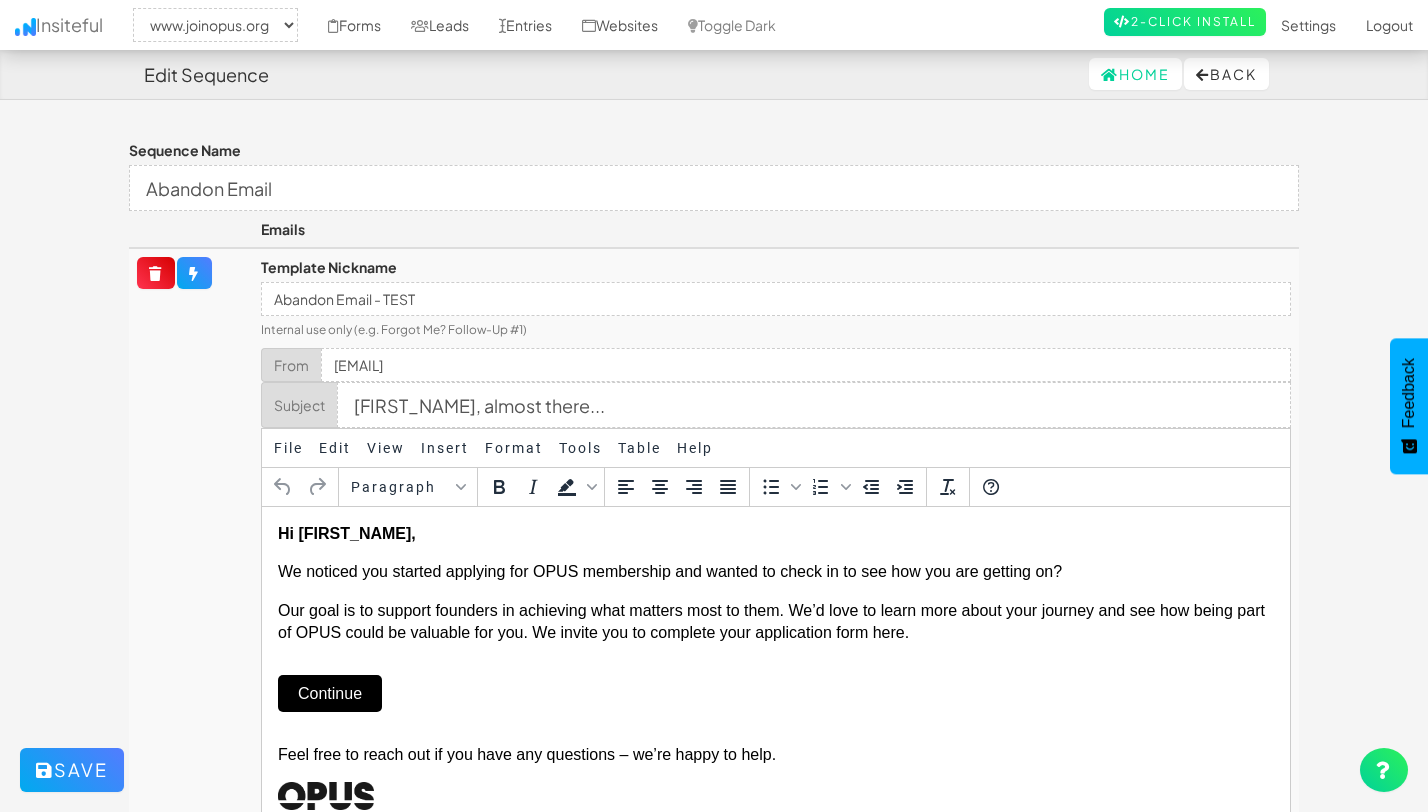 click on "Continue﻿" at bounding box center (329, 693) 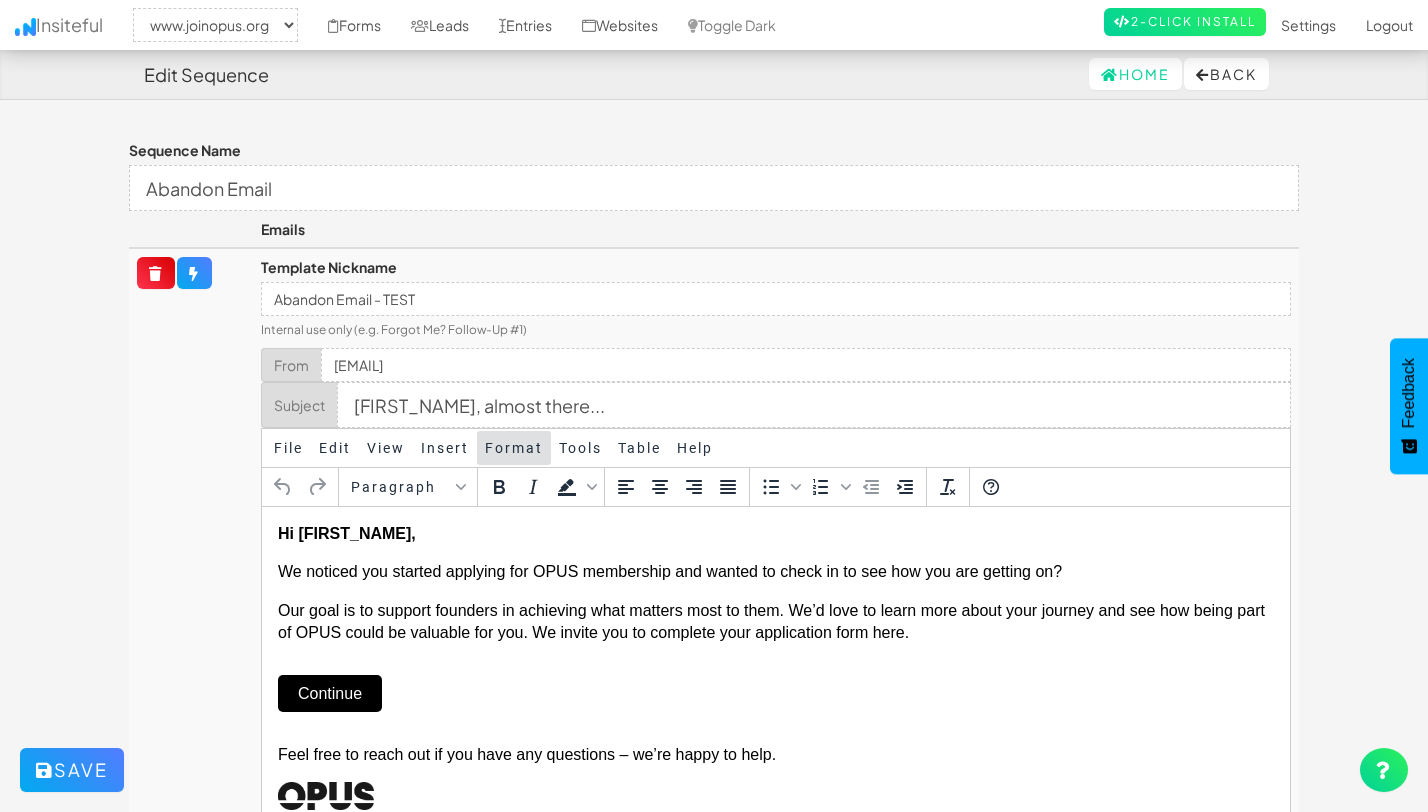 click on "Format" at bounding box center [514, 448] 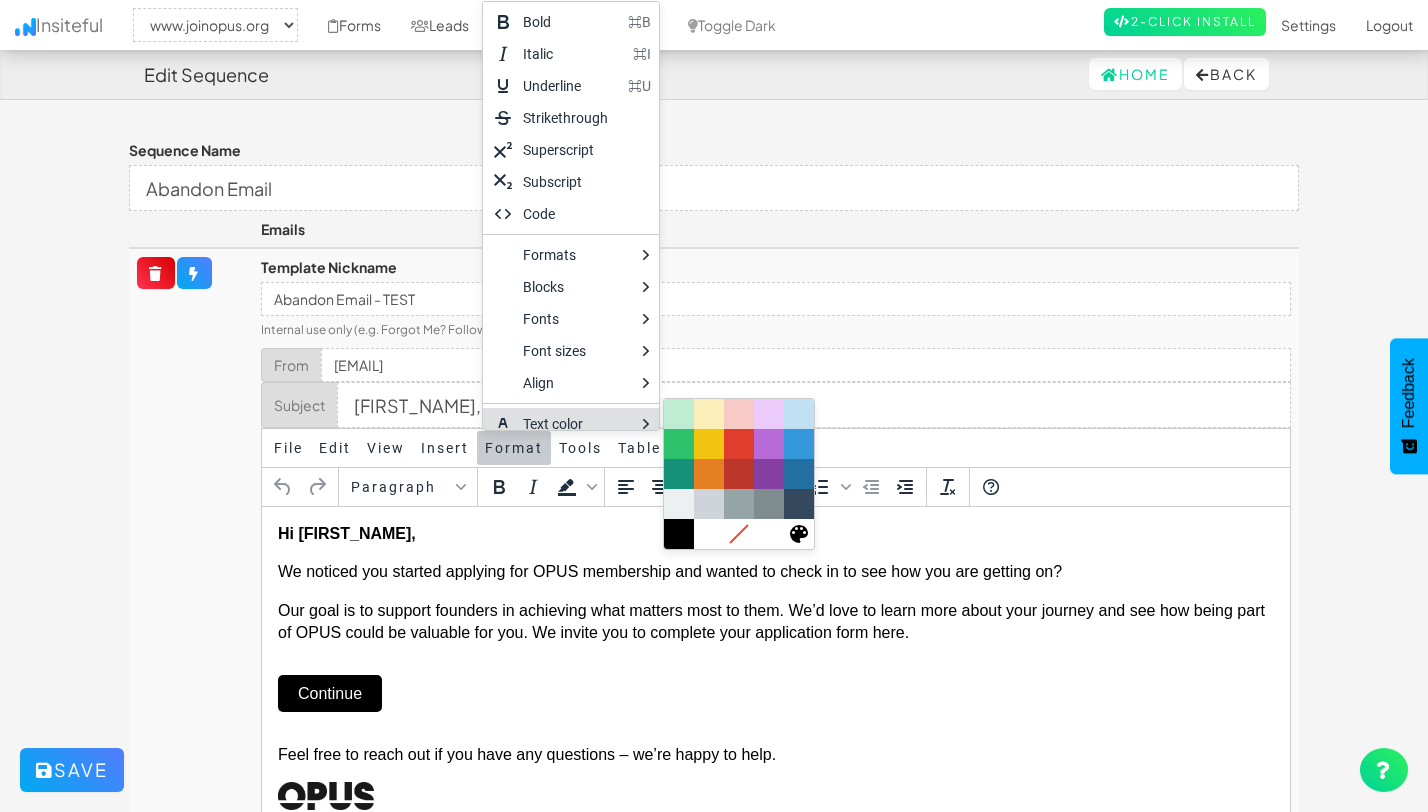 scroll, scrollTop: 10, scrollLeft: 0, axis: vertical 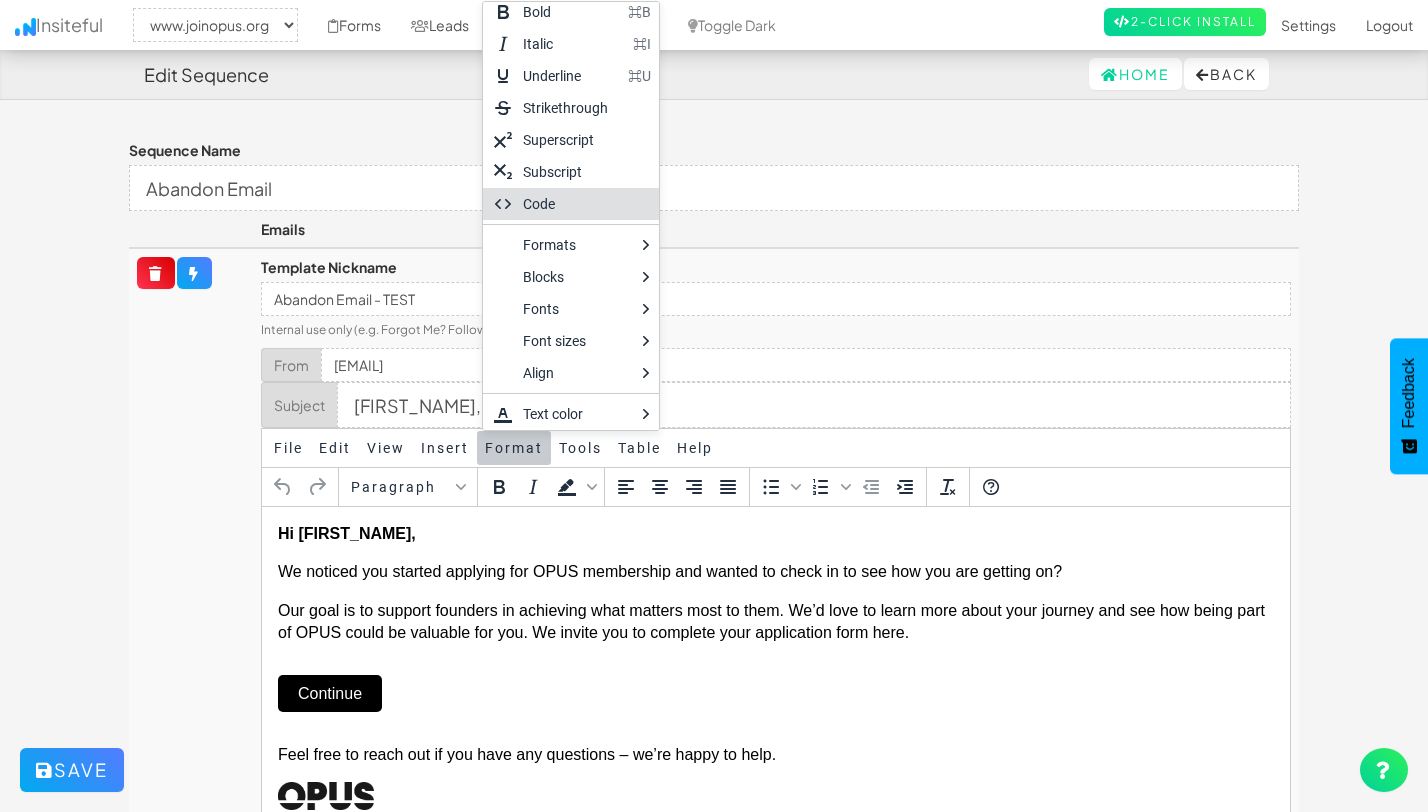 click on "Code" at bounding box center (587, 204) 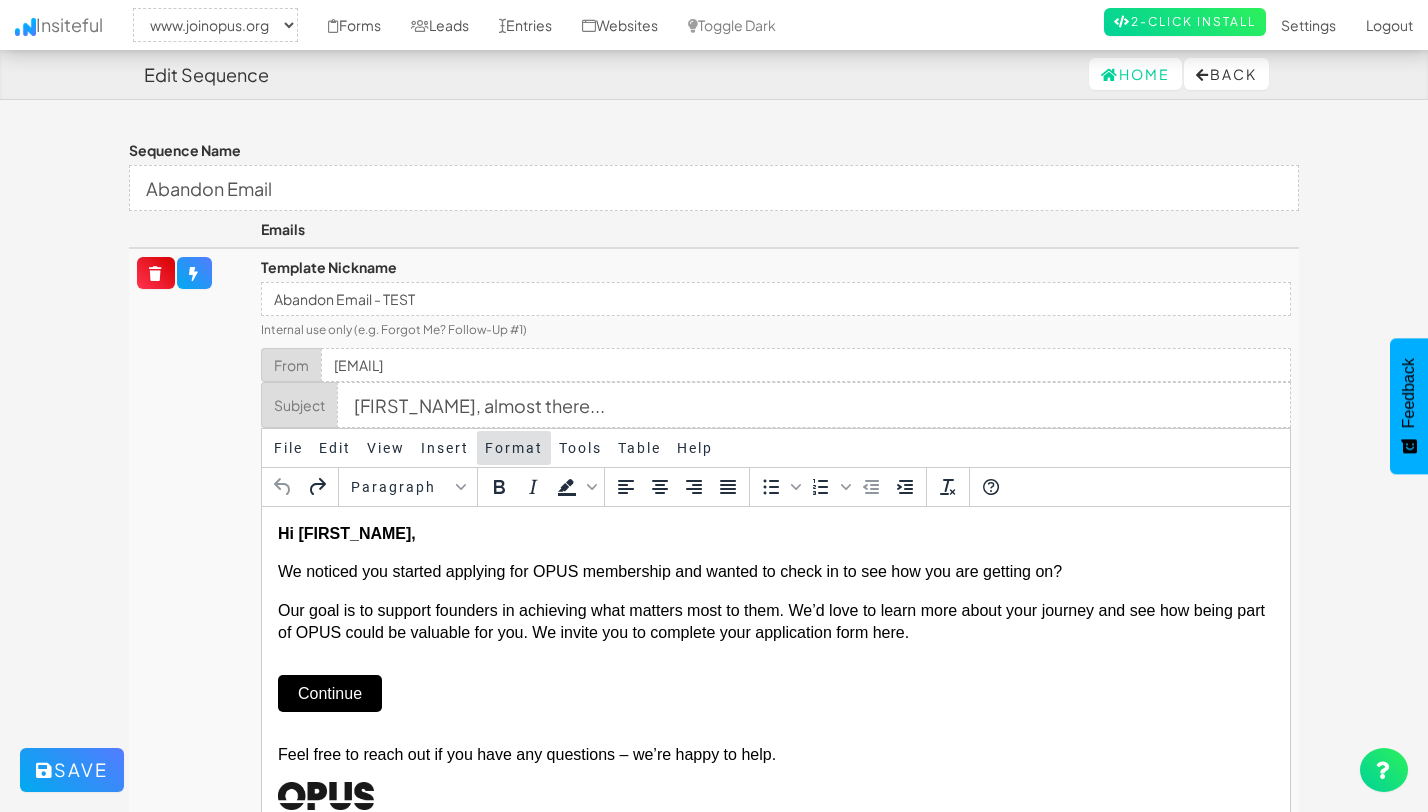 click on "Format" at bounding box center (514, 448) 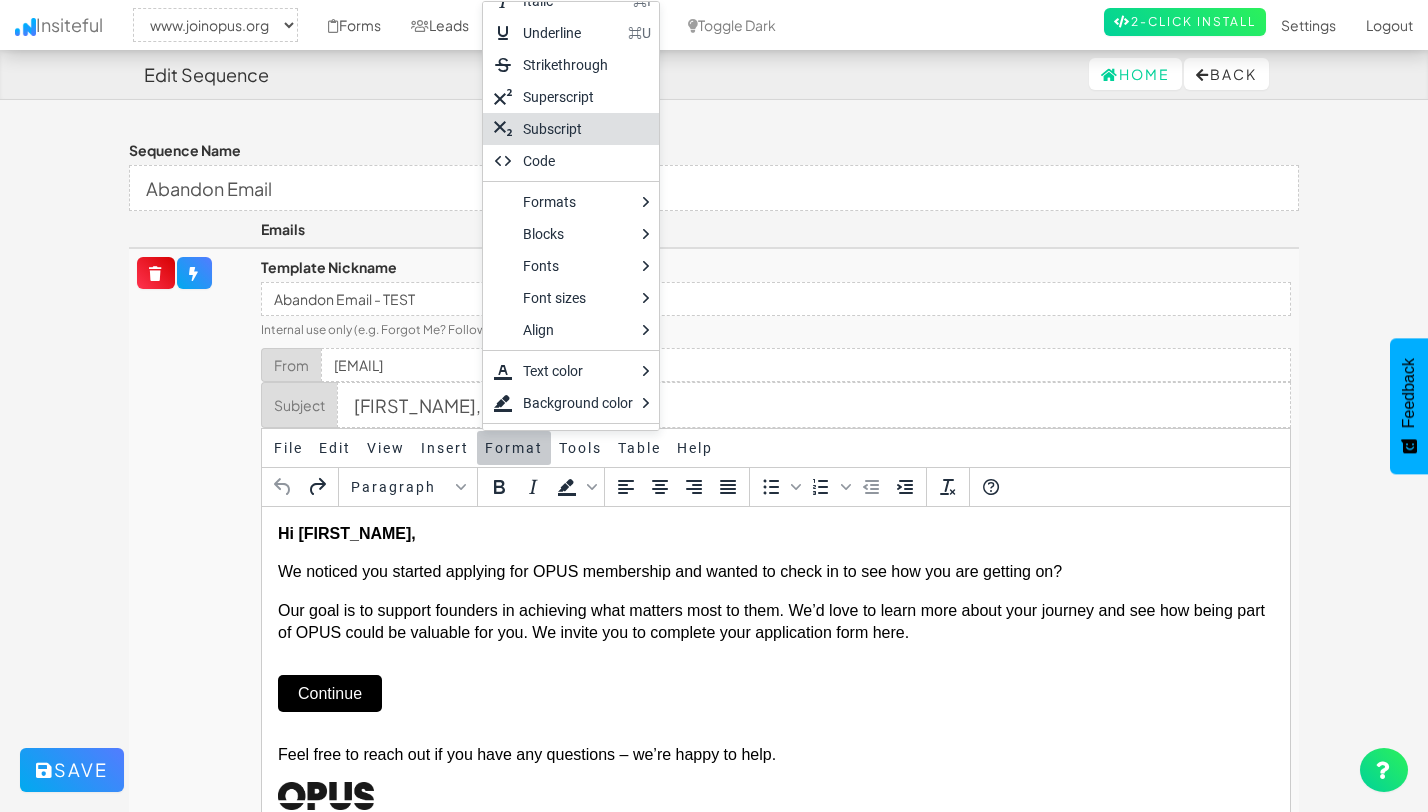 scroll, scrollTop: 87, scrollLeft: 0, axis: vertical 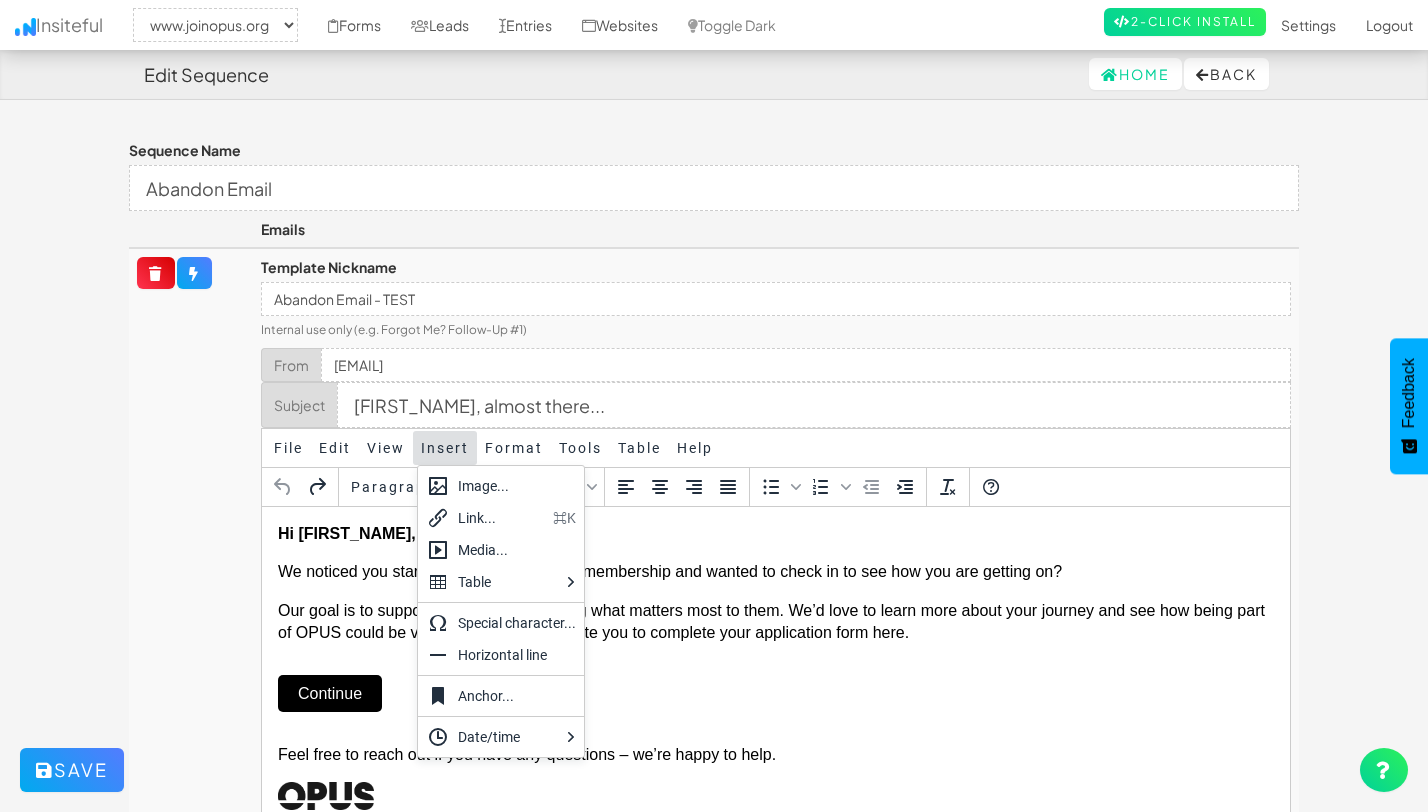 click on "Insert" at bounding box center (445, 448) 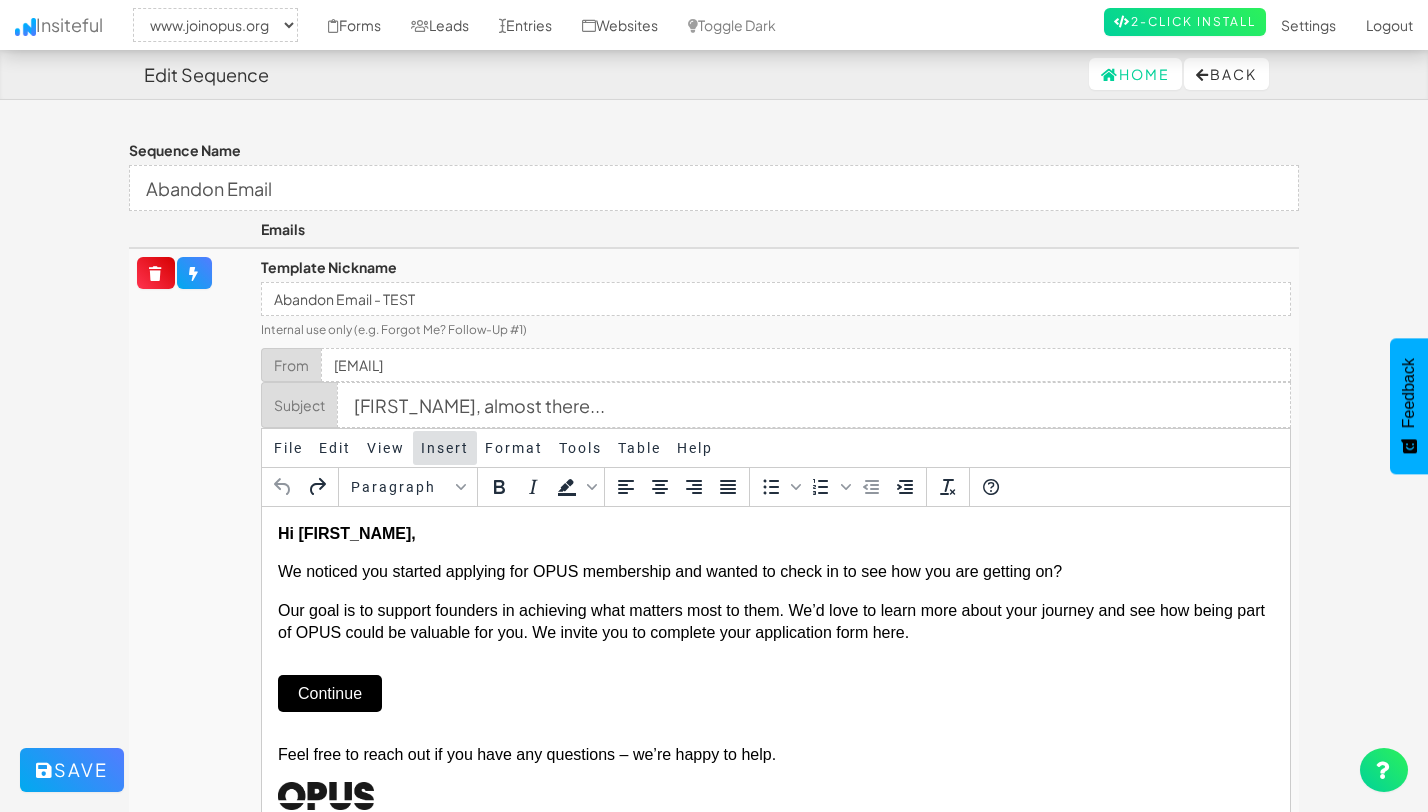 click on "Insert" at bounding box center (445, 448) 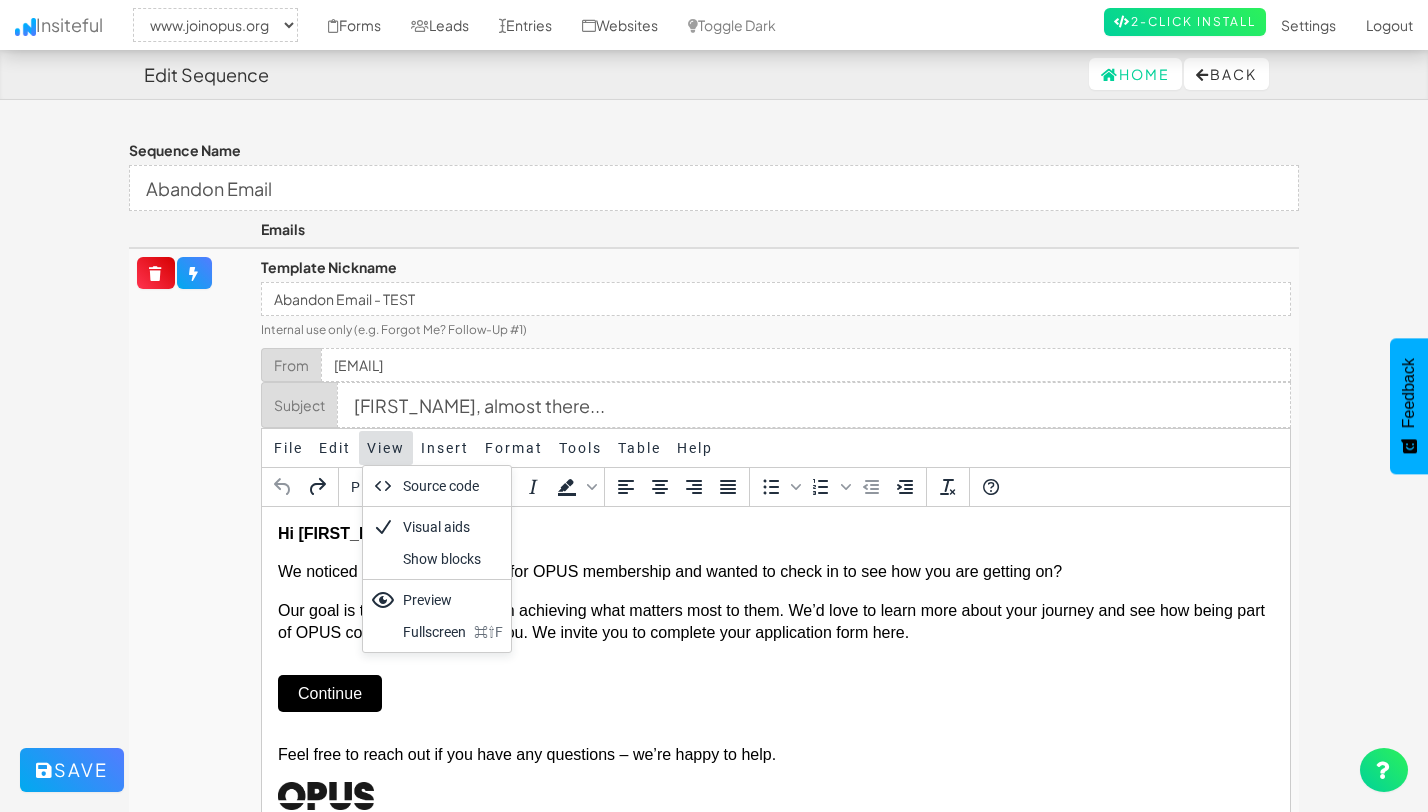 click on "View" at bounding box center [386, 448] 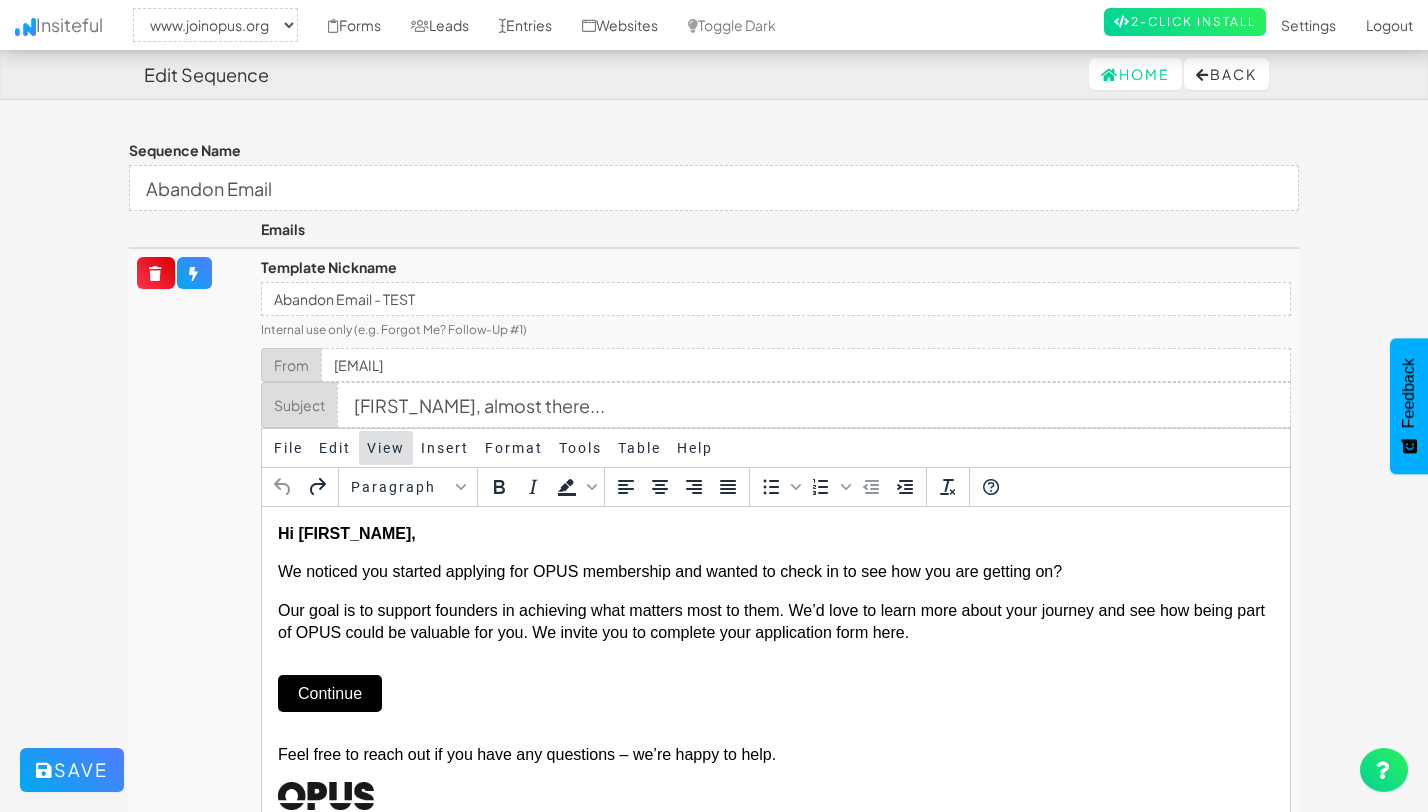 click on "View" at bounding box center [386, 448] 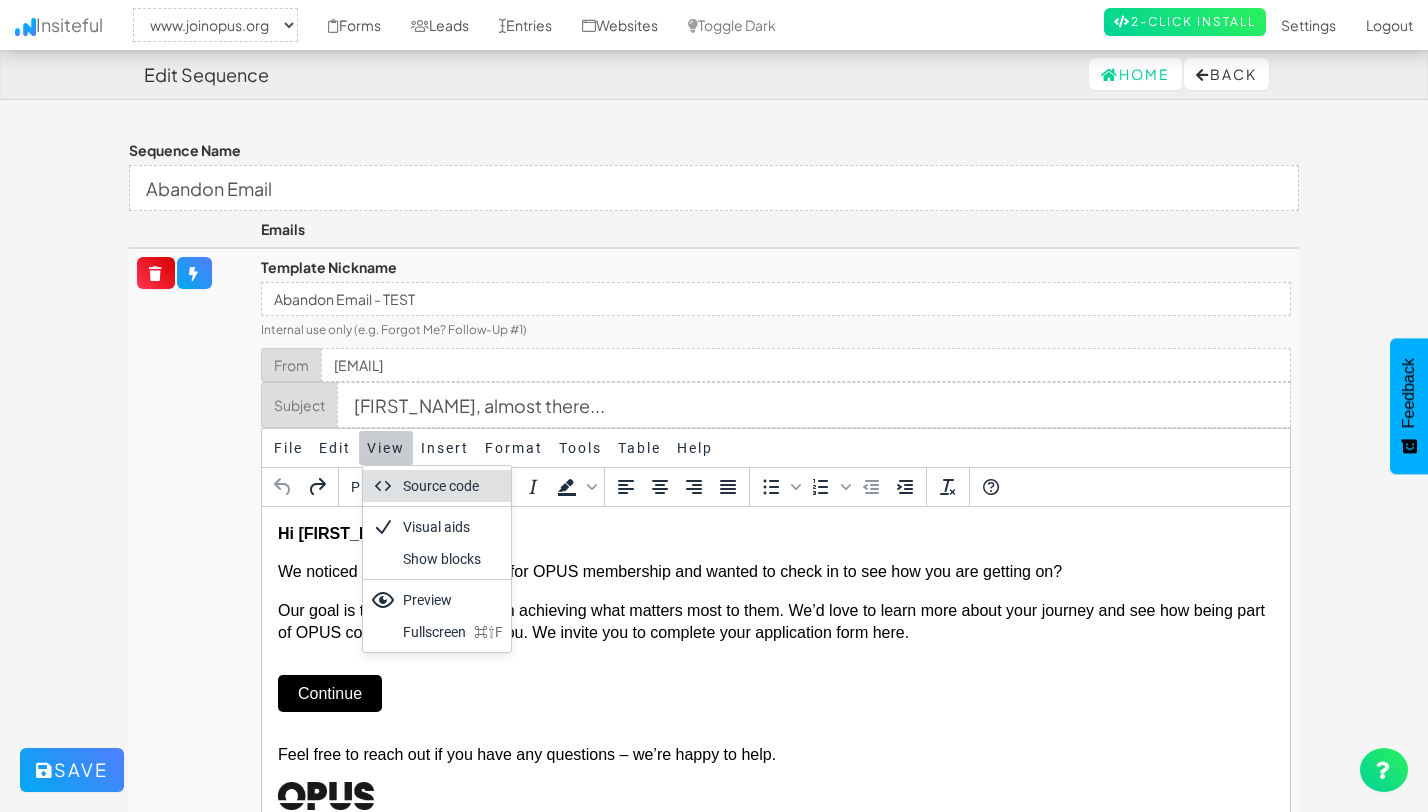 click on "Source code" at bounding box center [453, 486] 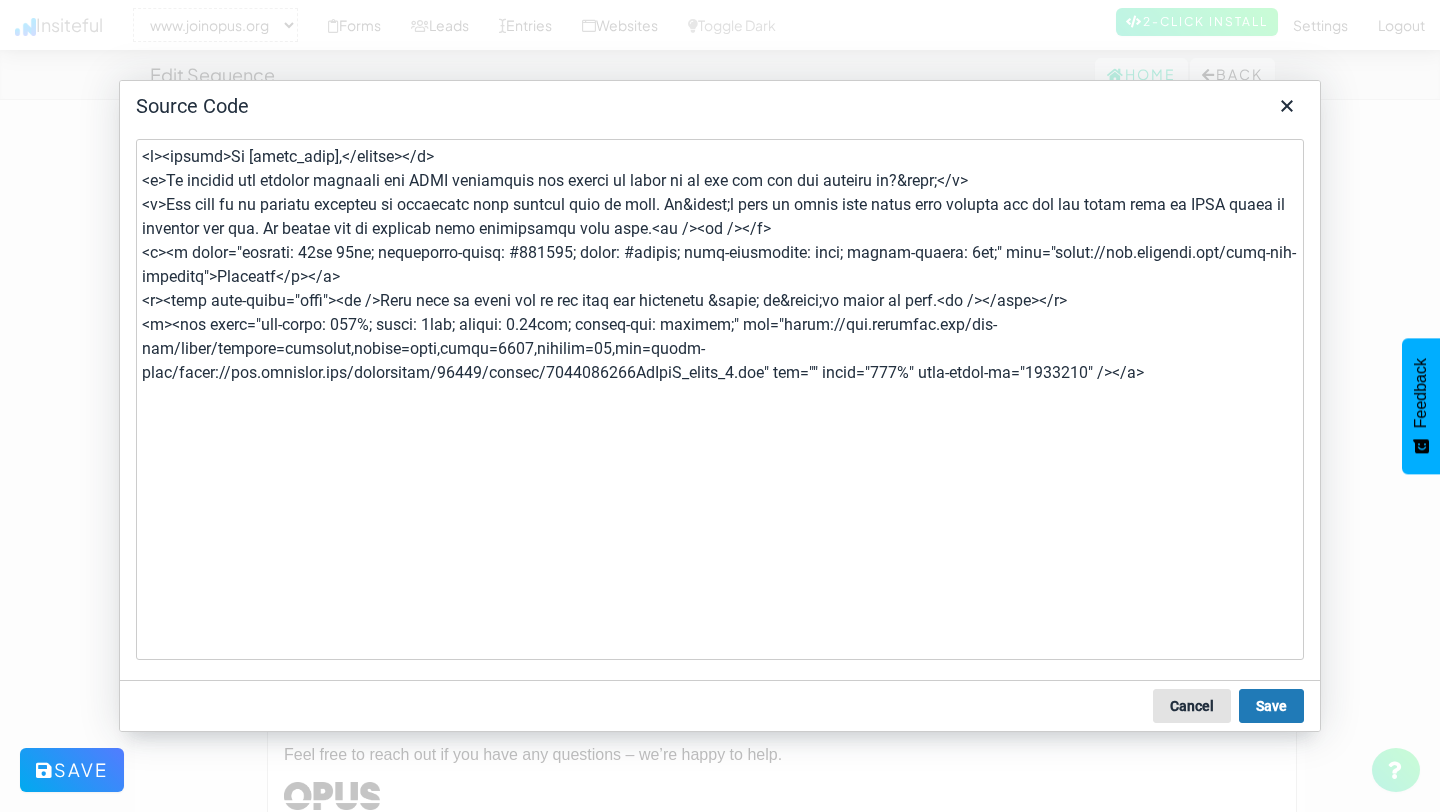 click on "Cancel" at bounding box center (1192, 706) 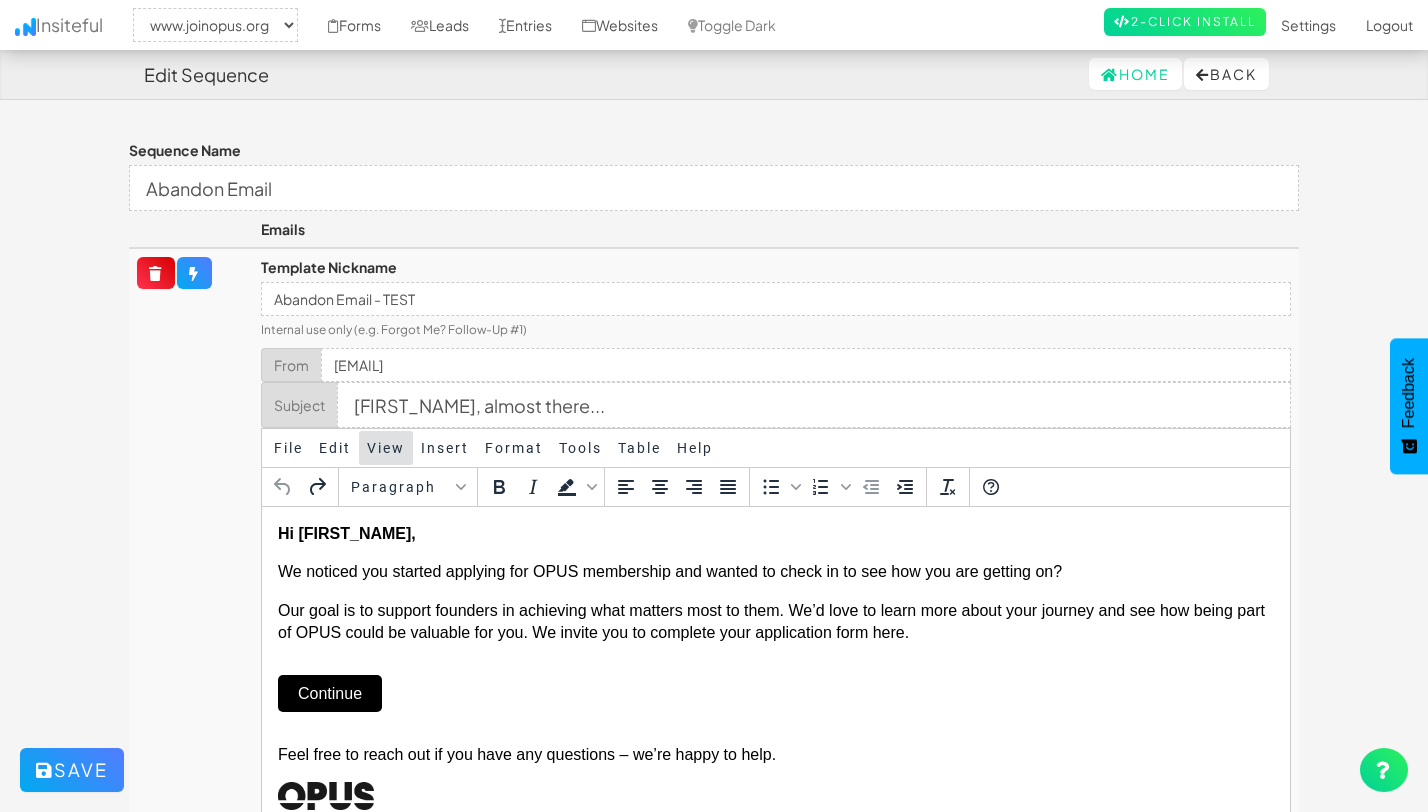 click on "View" at bounding box center [386, 448] 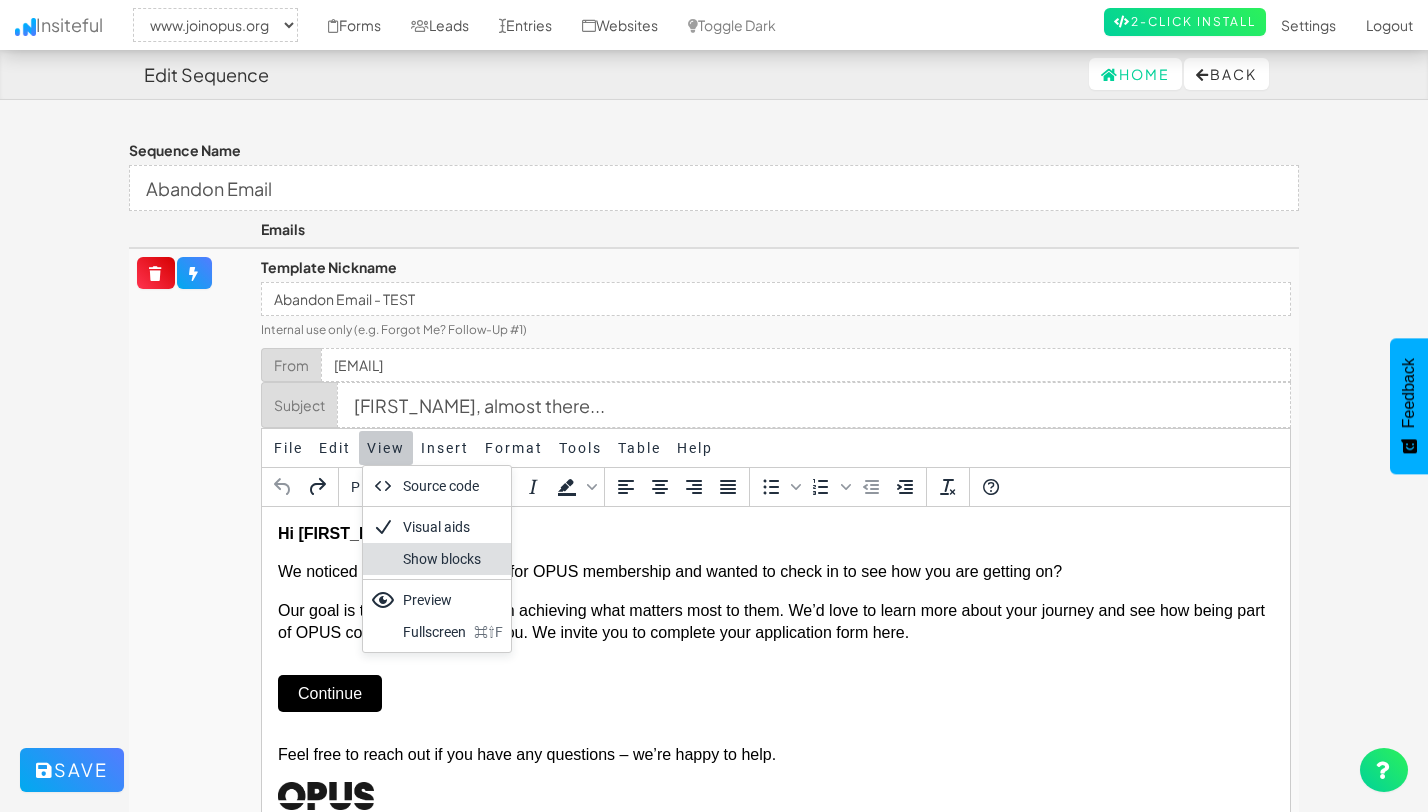 click on "Show blocks" at bounding box center [453, 559] 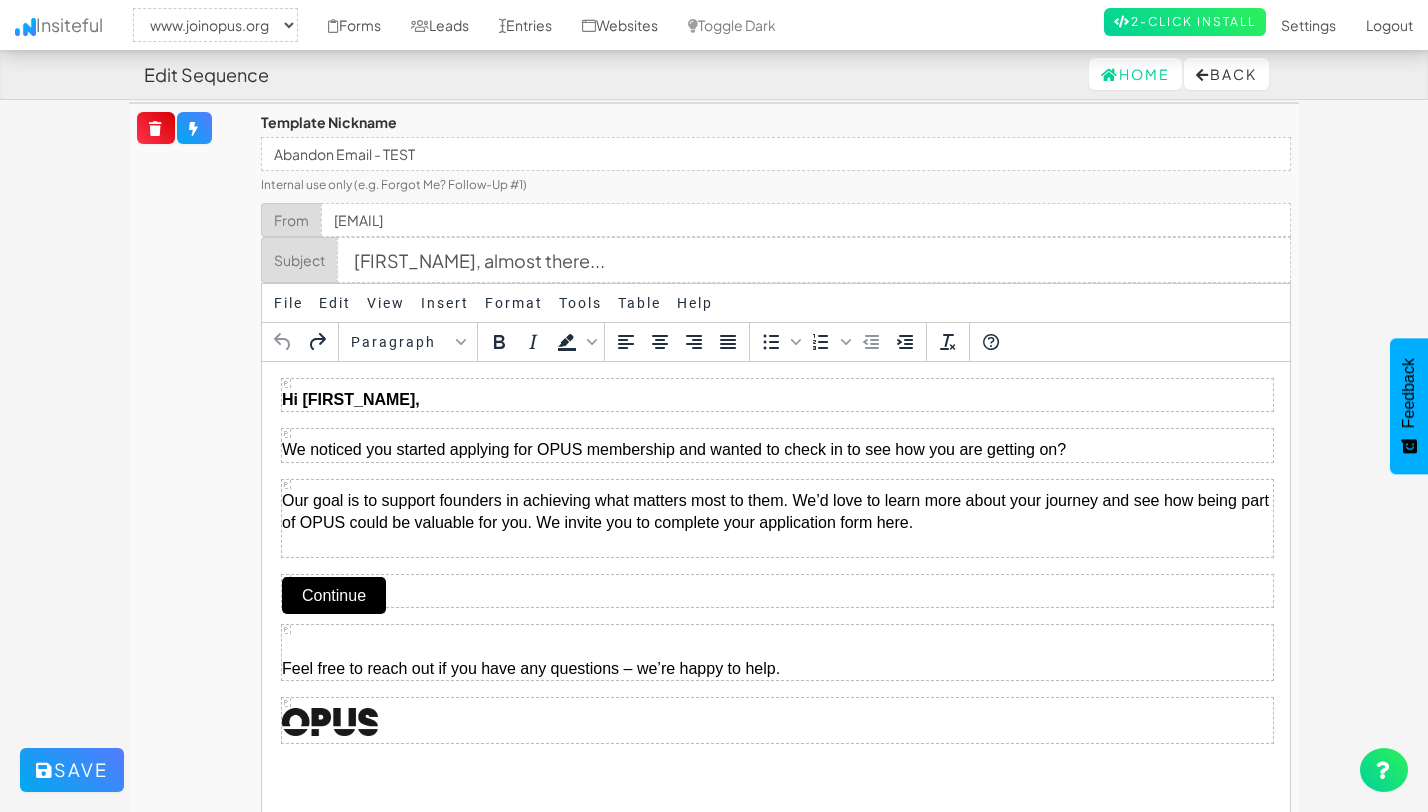 scroll, scrollTop: 149, scrollLeft: 0, axis: vertical 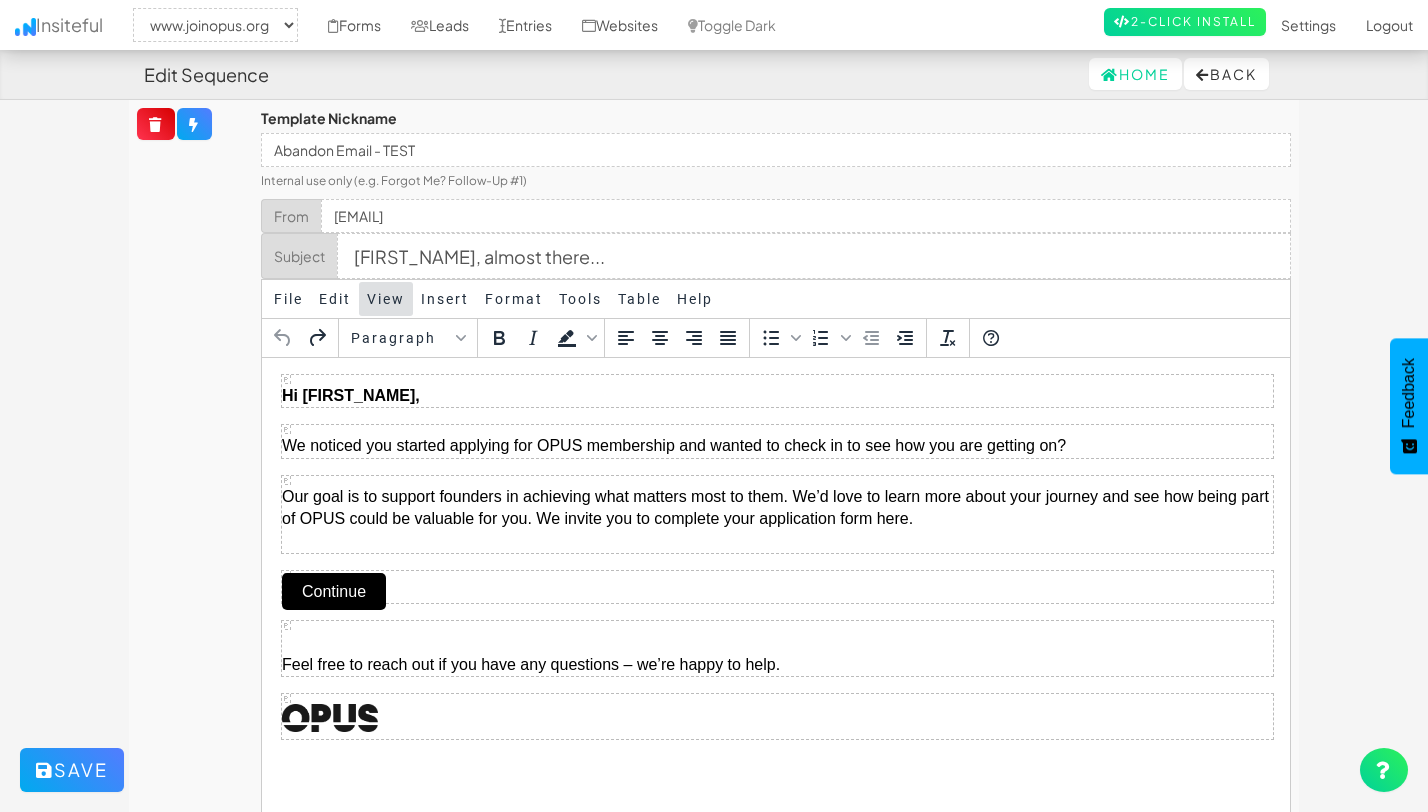 click on "View" at bounding box center [386, 299] 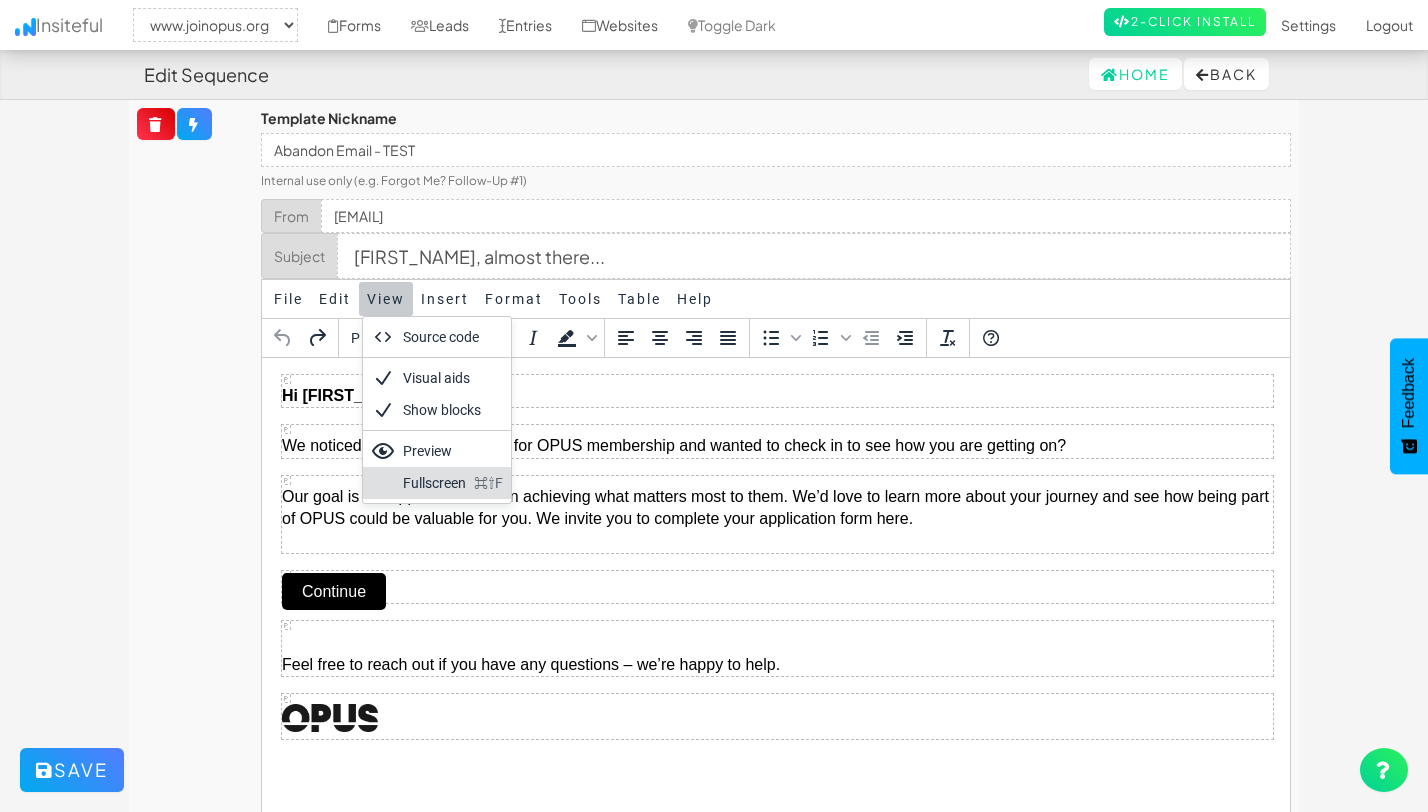 click on "Our goal is to support founders in achieving what matters most to them. We’d love to learn more about your journey and see how being part of OPUS could be valuable for you. We invite you to complete your application form here." at bounding box center [776, 514] 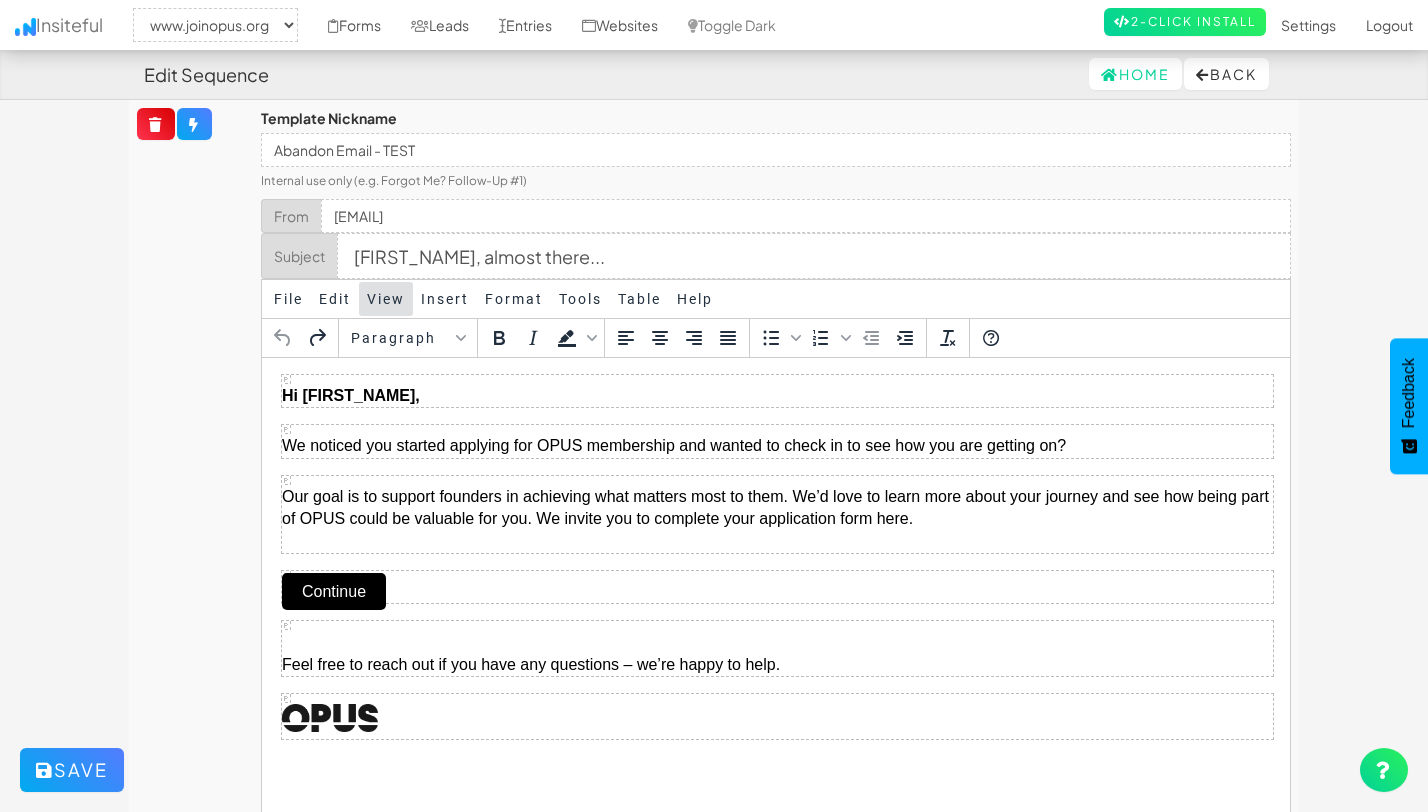 click on "View" at bounding box center (386, 299) 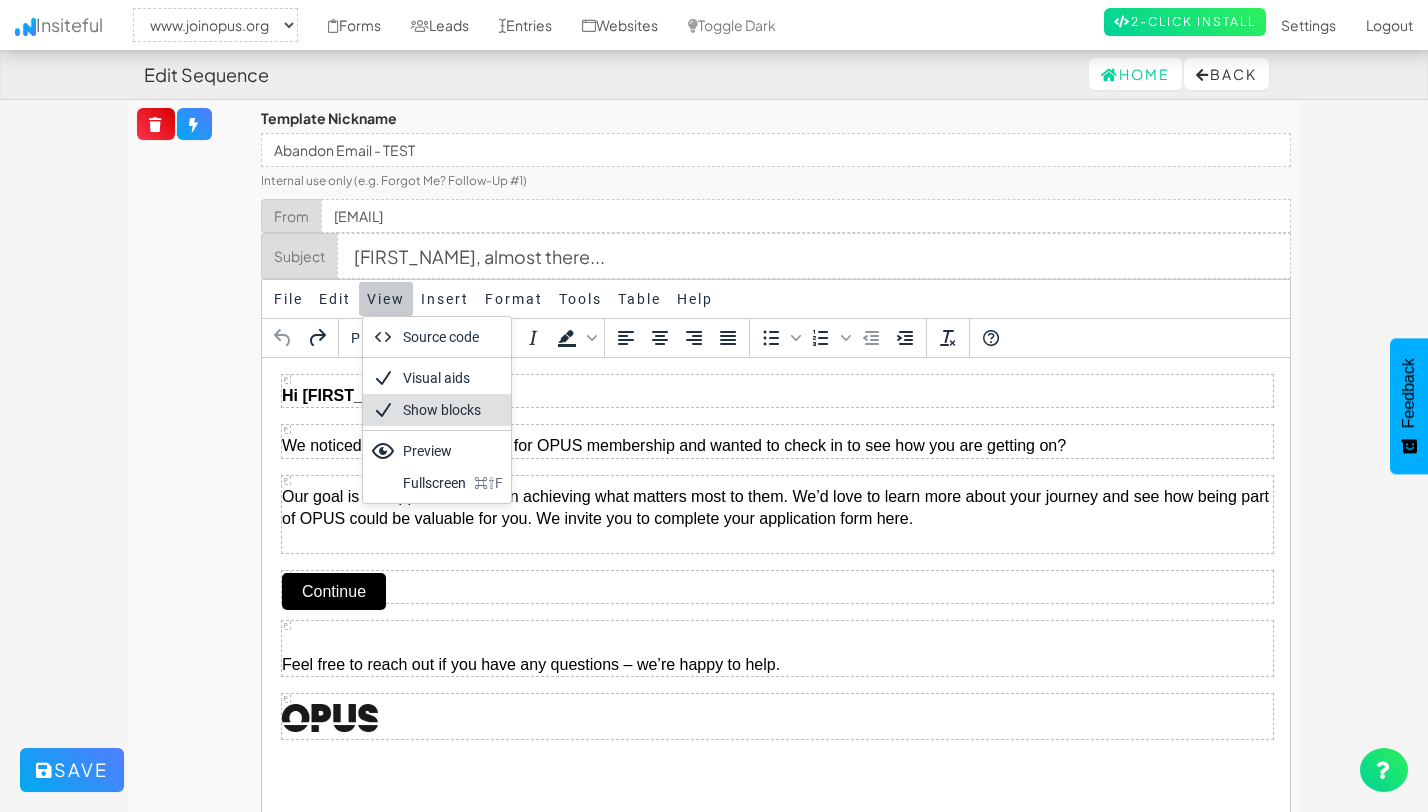click 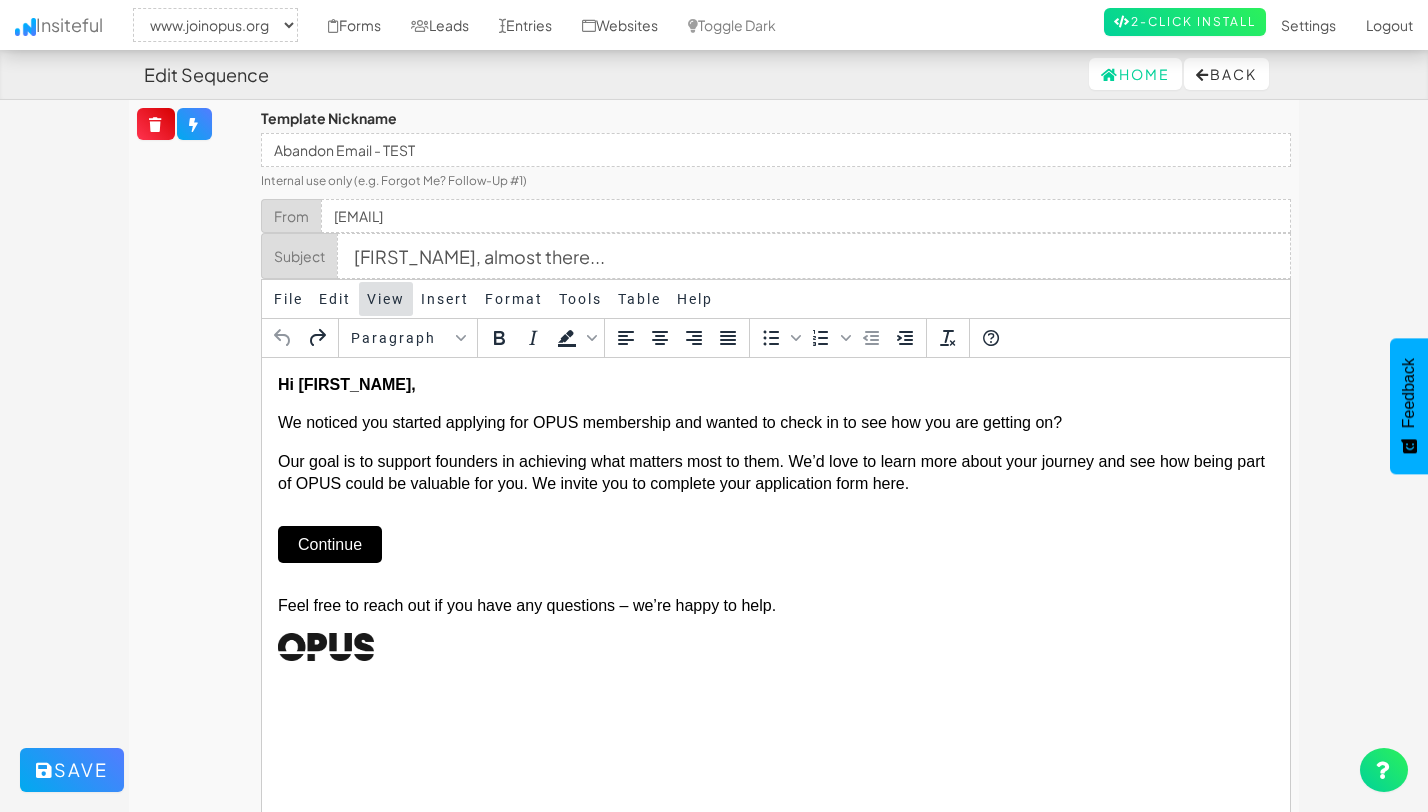 click on "View" at bounding box center (386, 299) 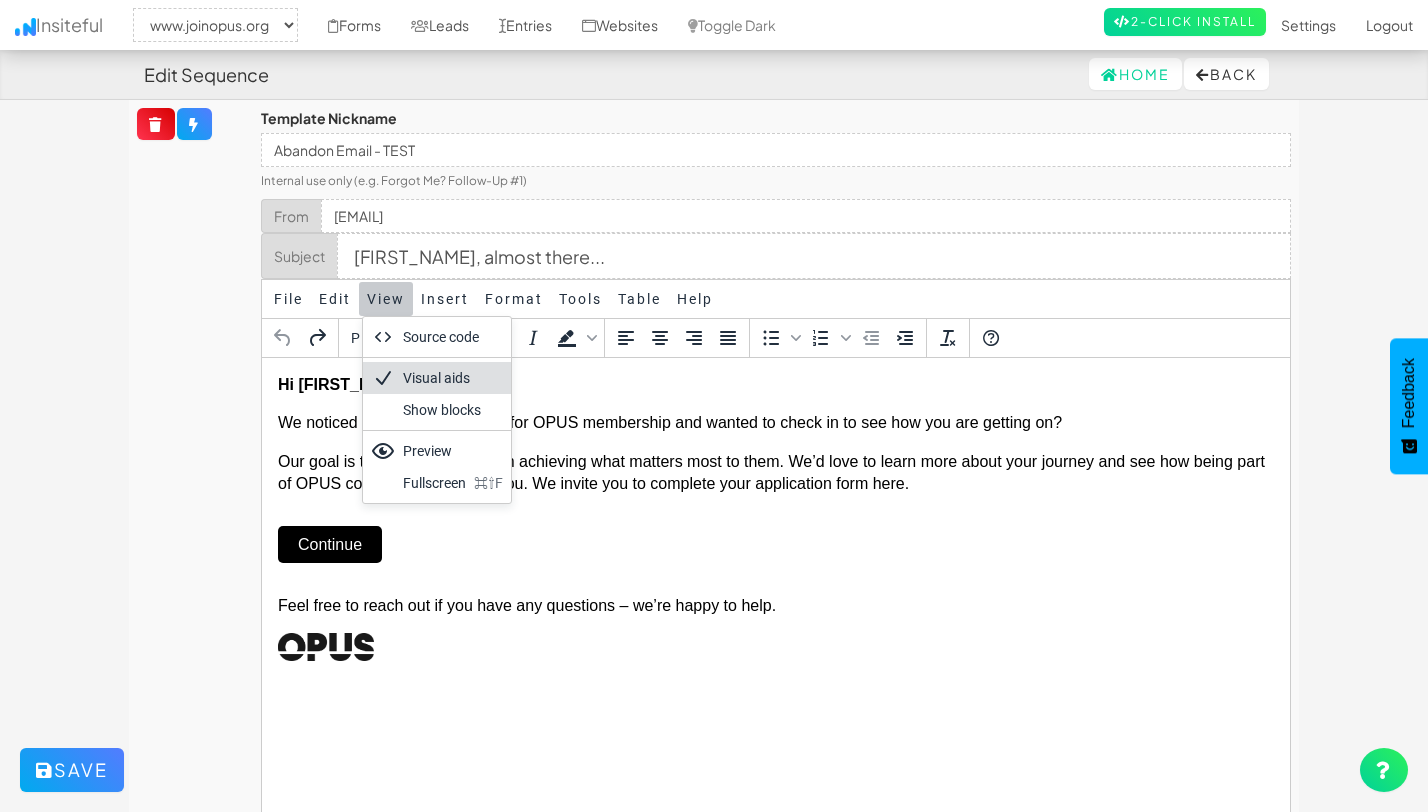 click 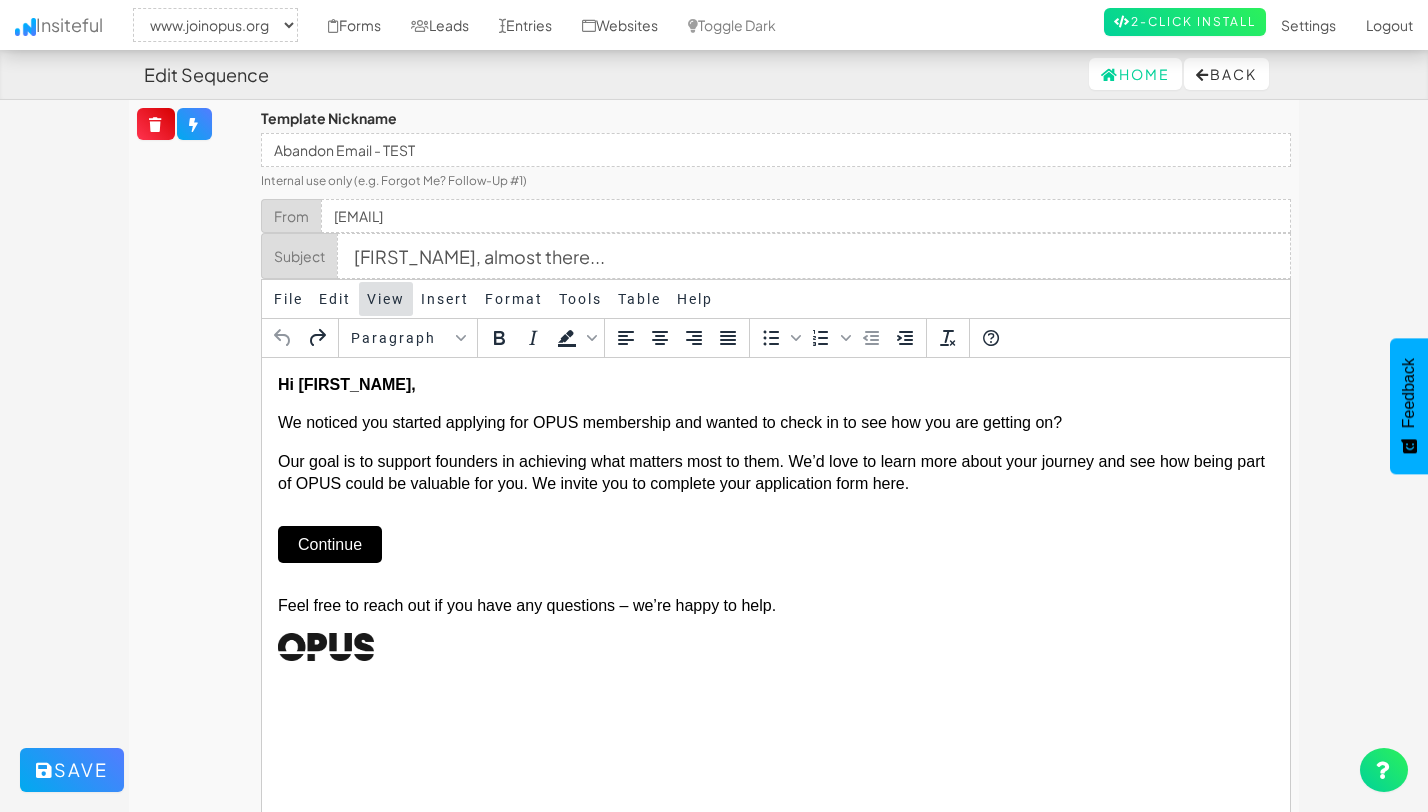 click on "View" at bounding box center (386, 299) 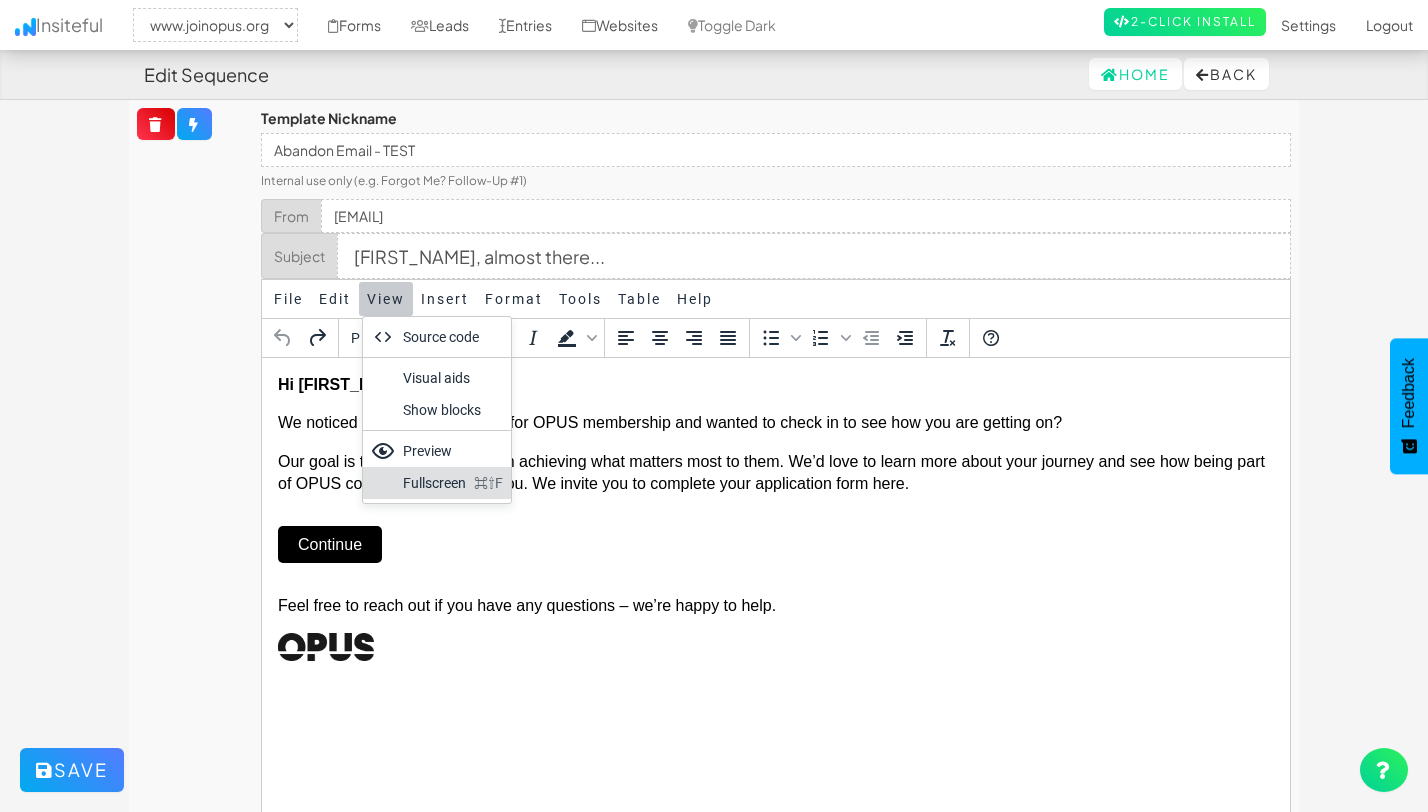 click on "Fullscreen" at bounding box center (434, 483) 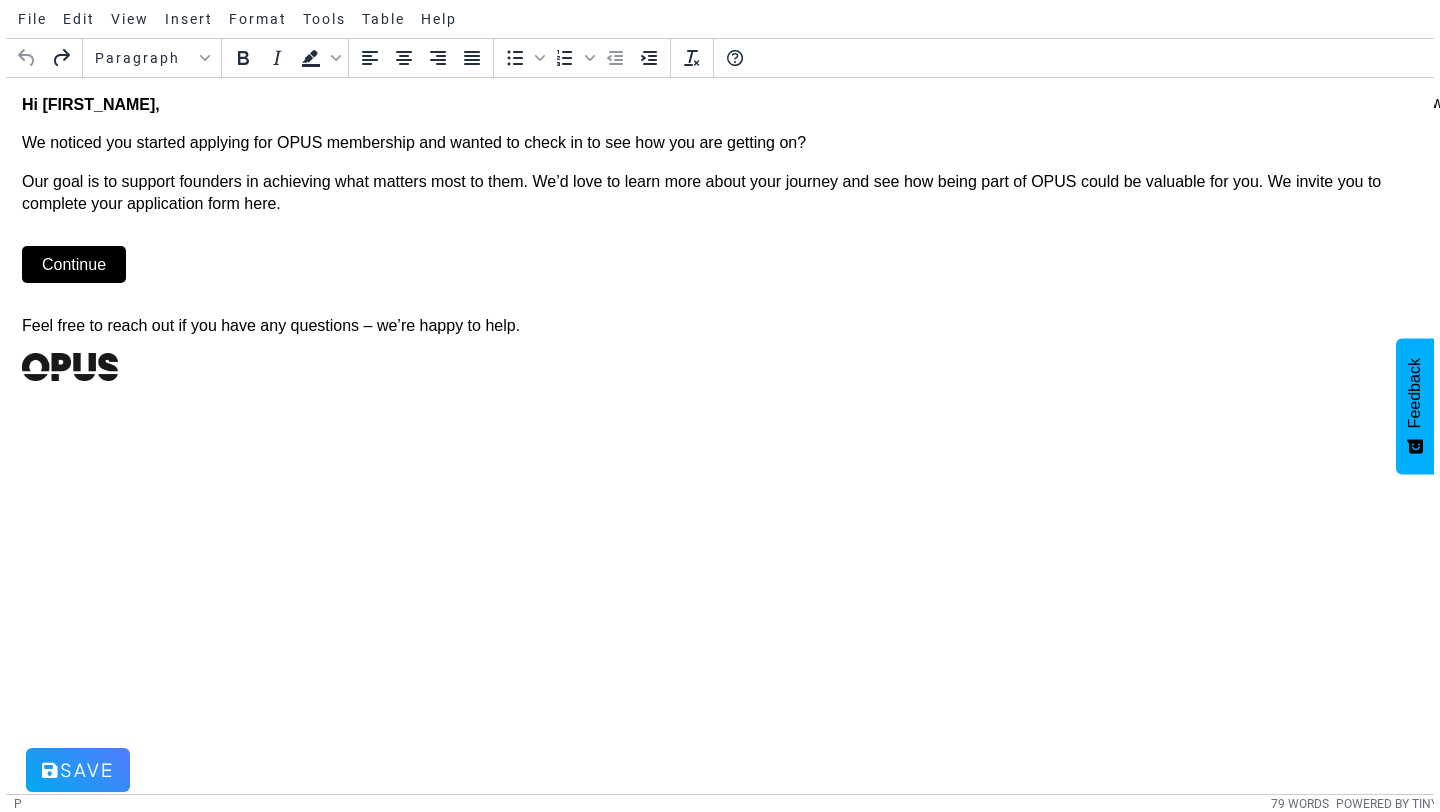 scroll, scrollTop: 0, scrollLeft: 0, axis: both 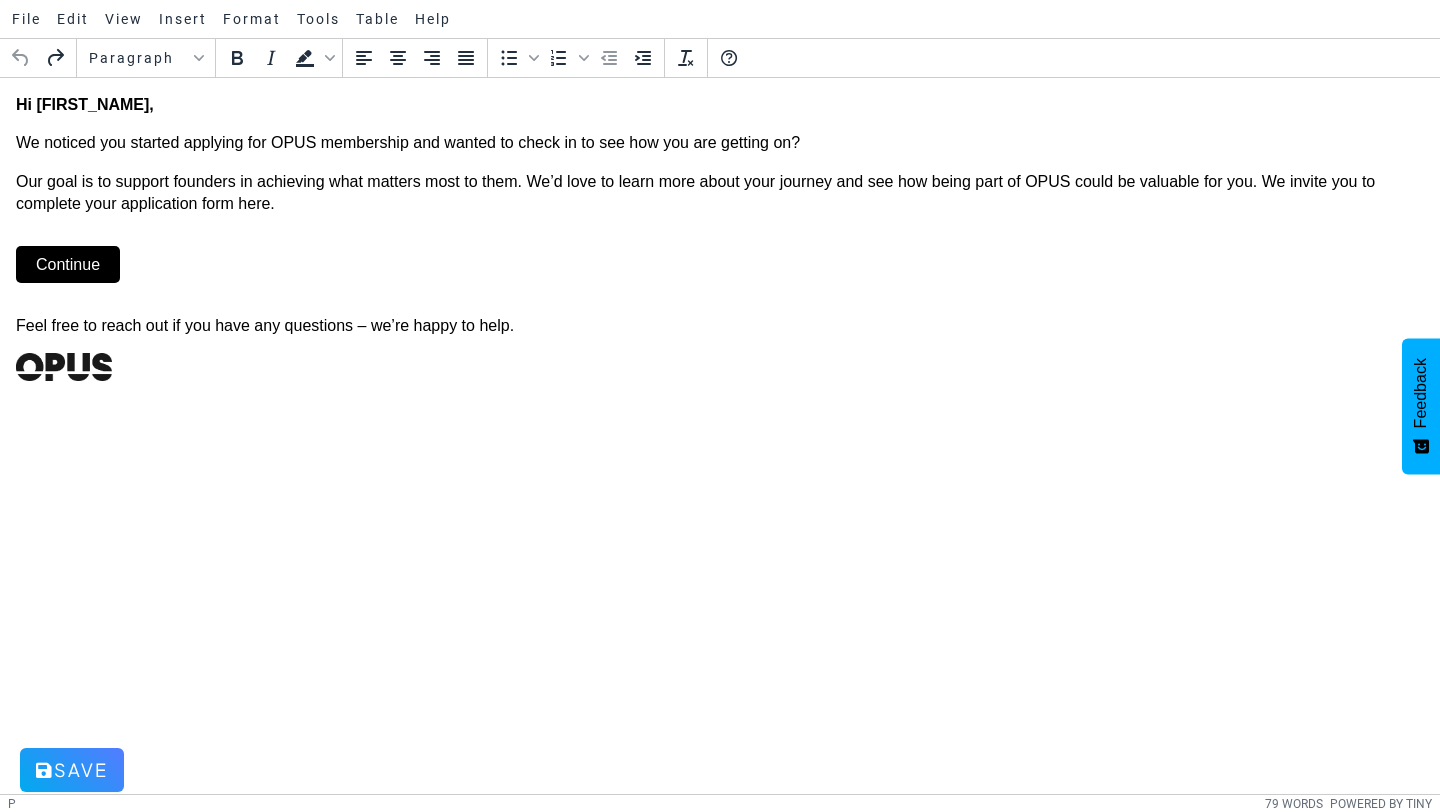 click on "Continue" at bounding box center [68, 264] 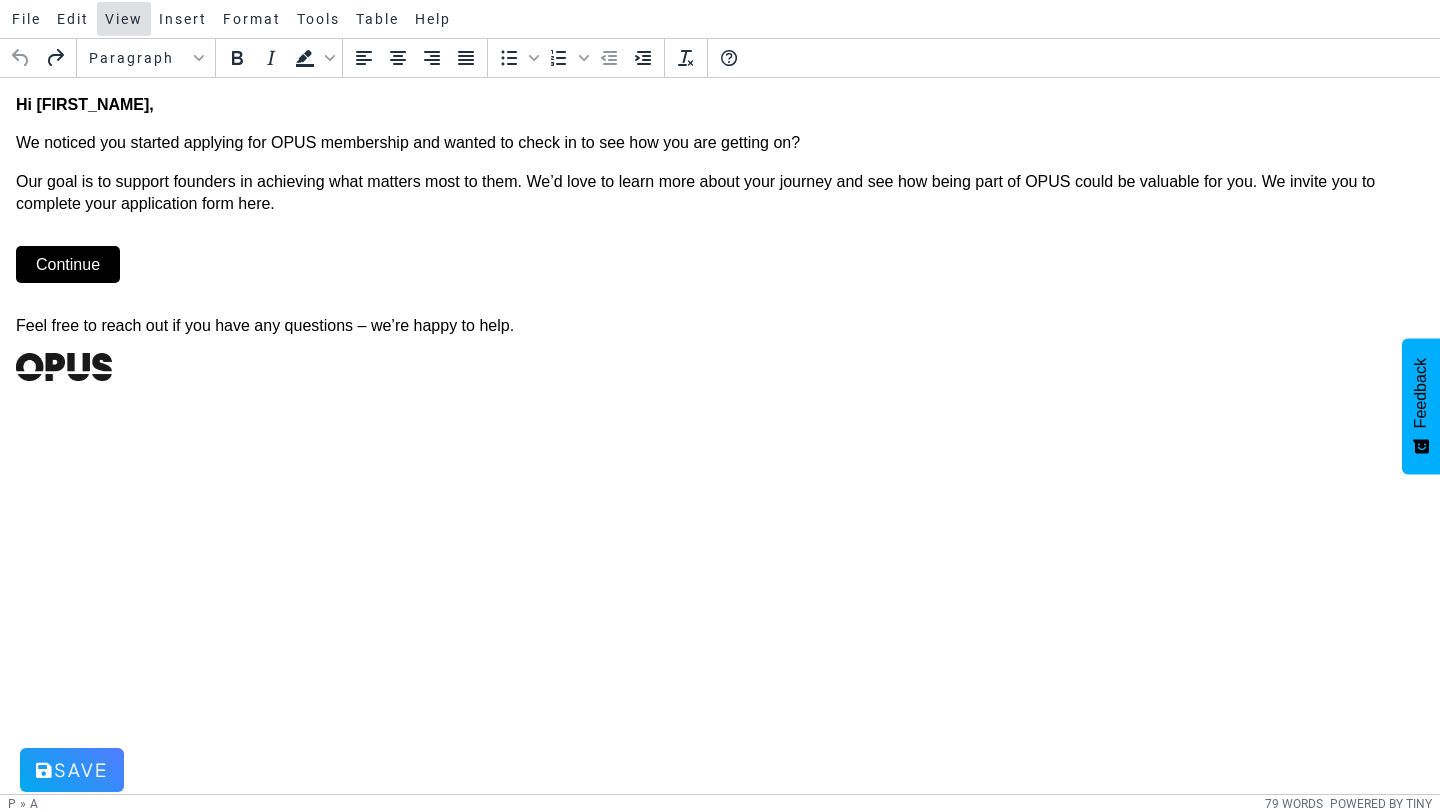 click on "View" at bounding box center (124, 19) 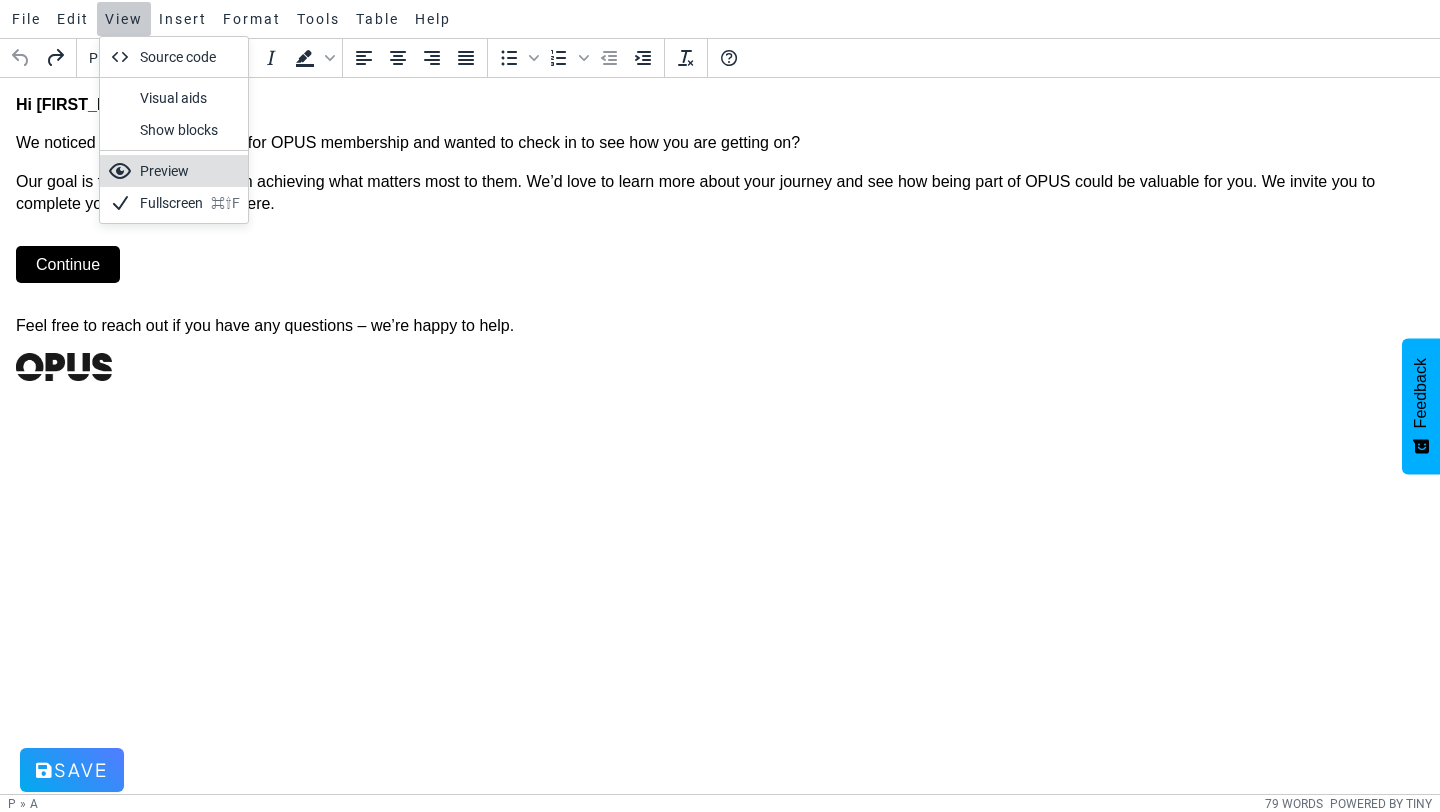 click on "Fullscreen" at bounding box center [171, 203] 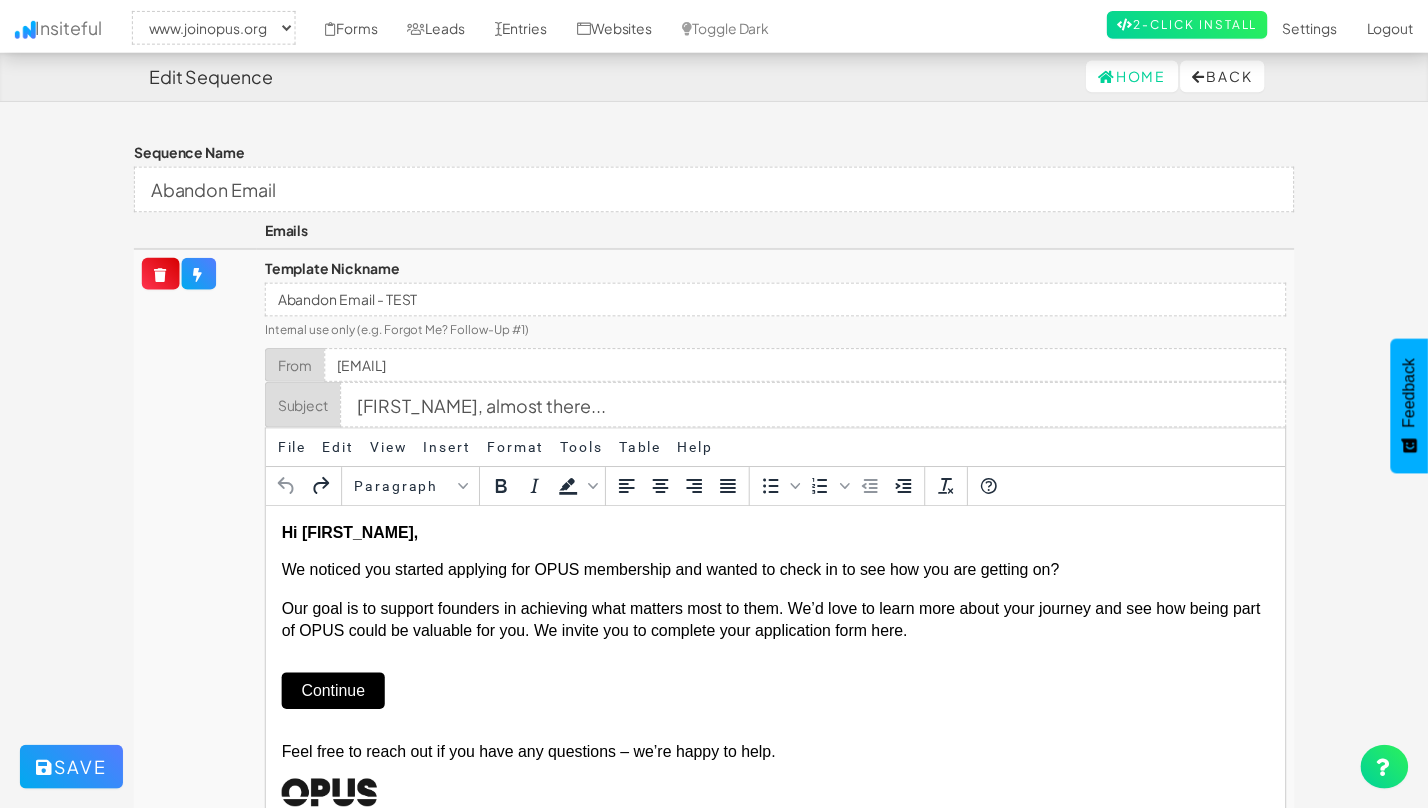 scroll, scrollTop: 149, scrollLeft: 0, axis: vertical 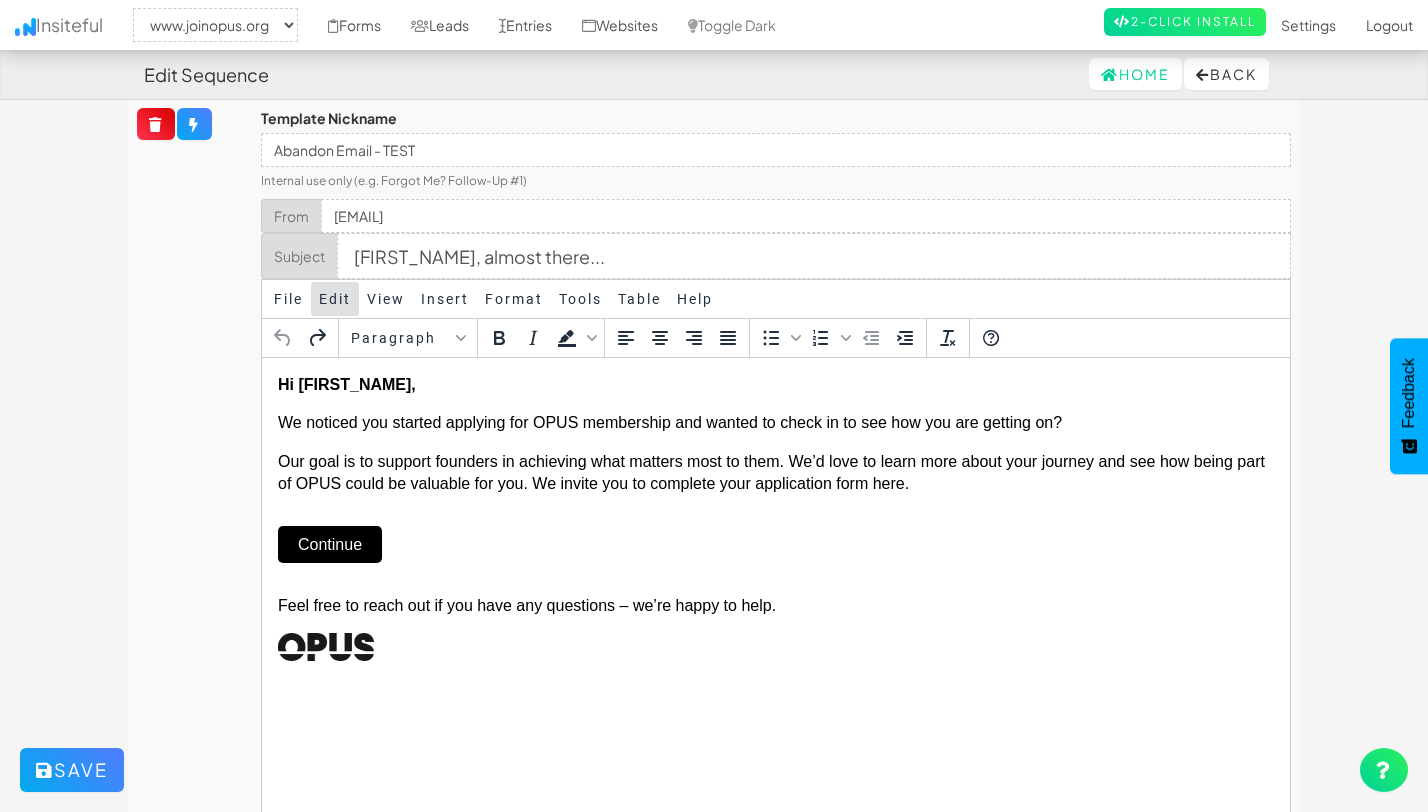click on "Edit" at bounding box center [335, 299] 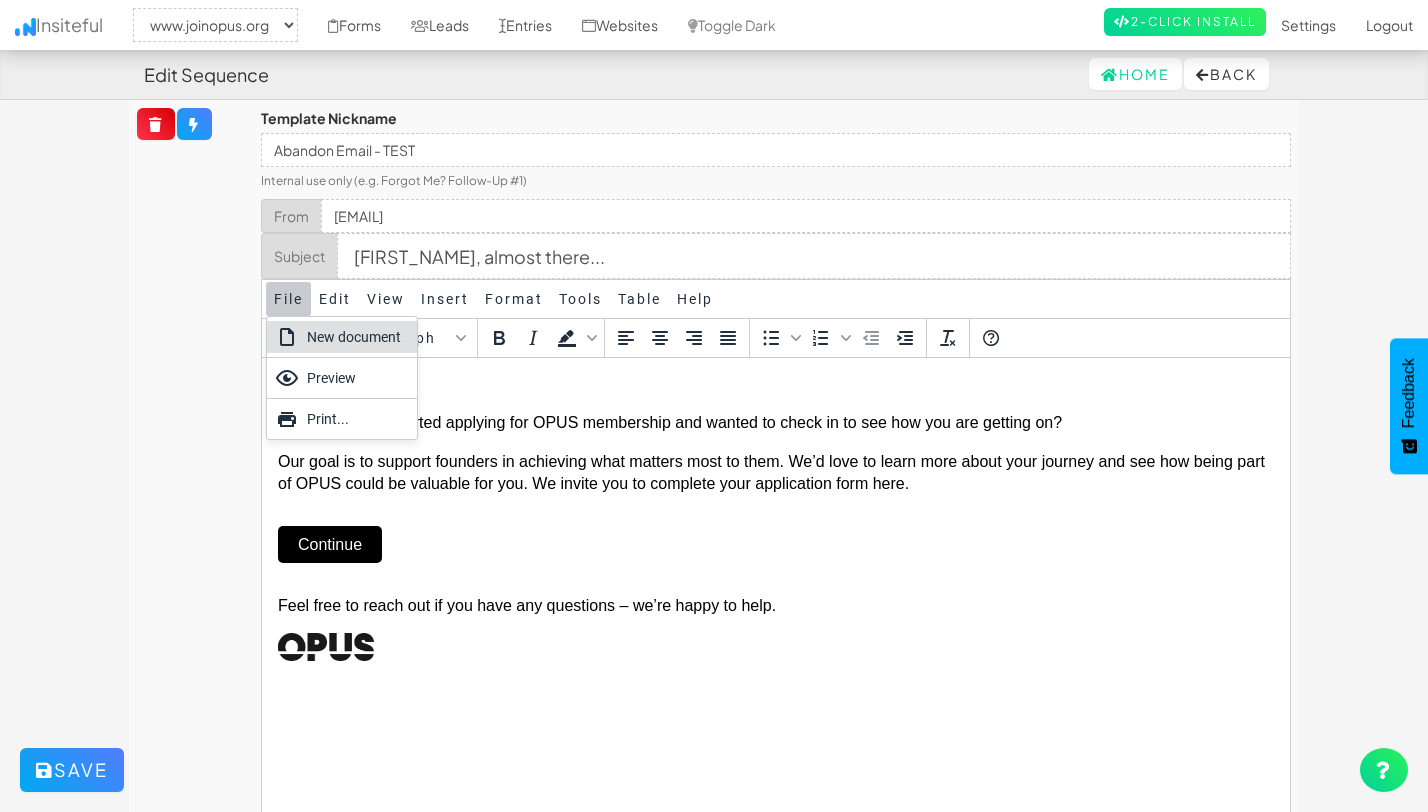 click on "Our goal is to support founders in achieving what matters most to them. We’d love to learn more about your journey and see how being part of OPUS could be valuable for you. We invite you to complete your application form here." at bounding box center [775, 484] 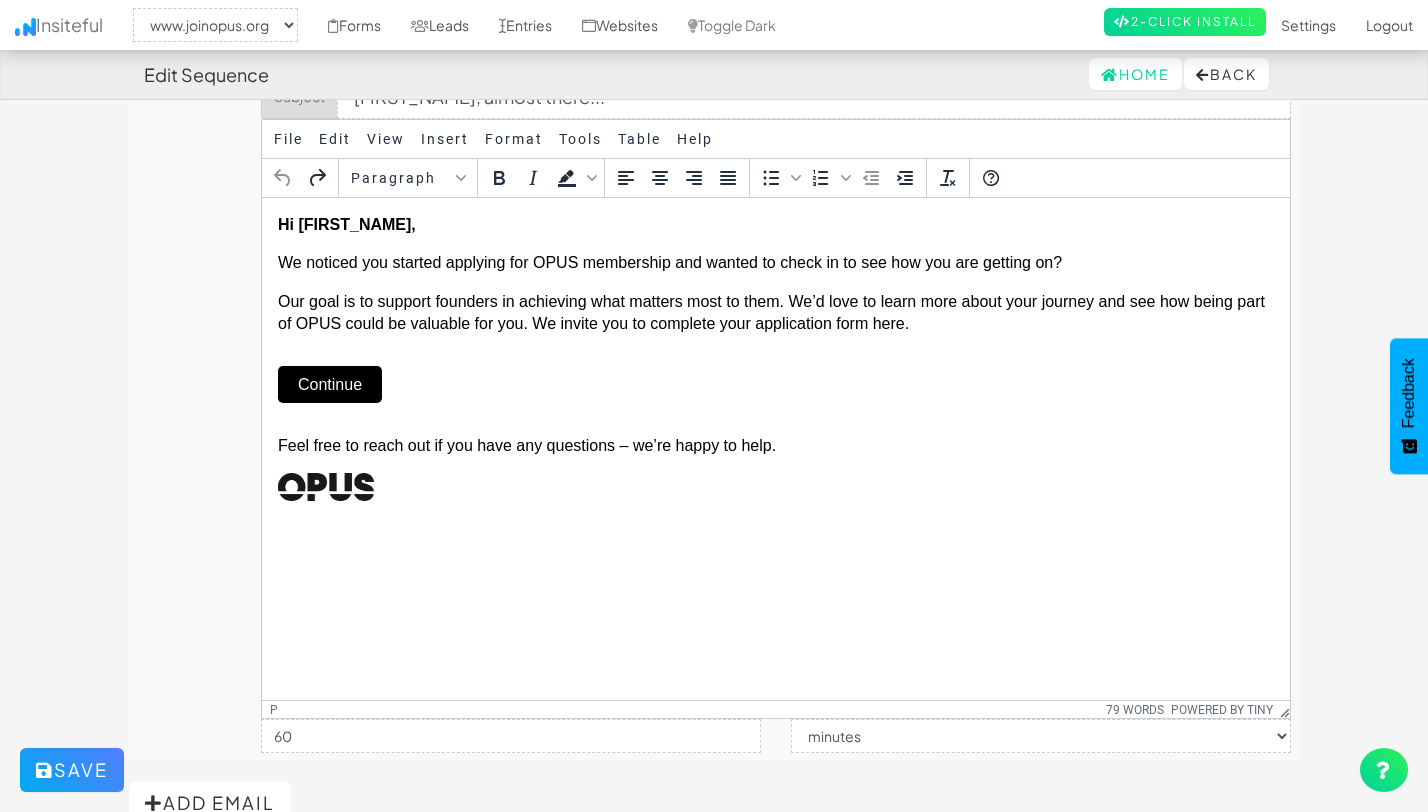 scroll, scrollTop: 291, scrollLeft: 0, axis: vertical 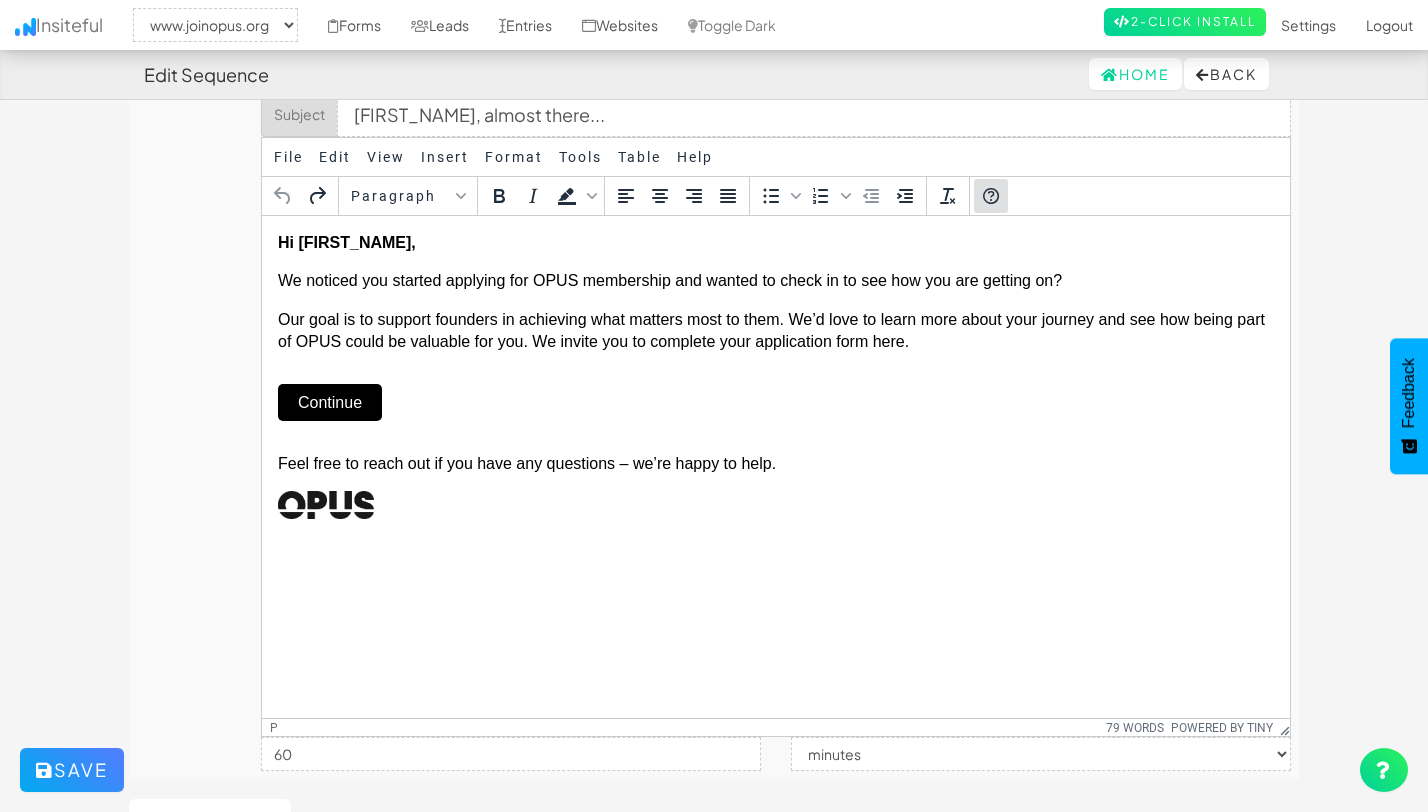 click 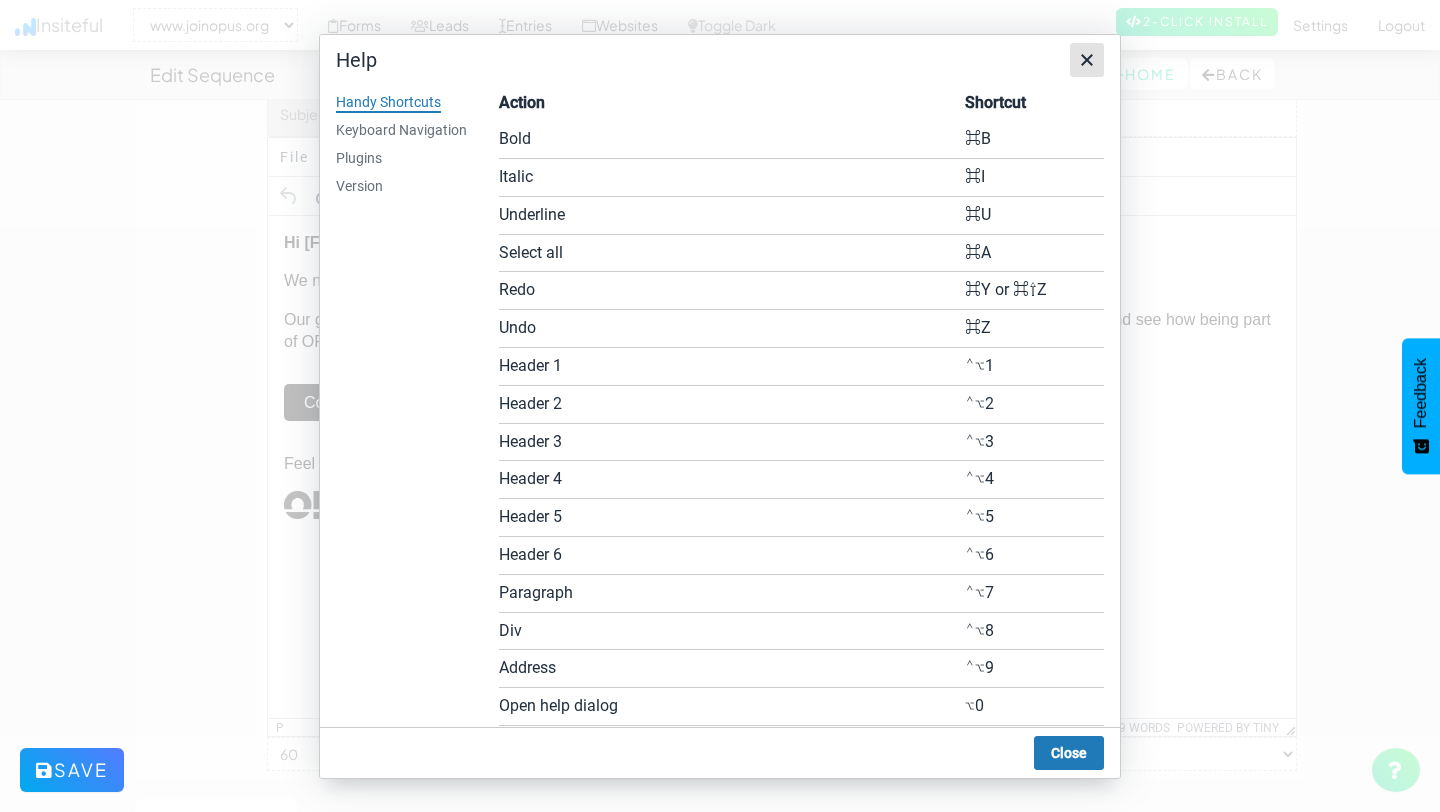 click 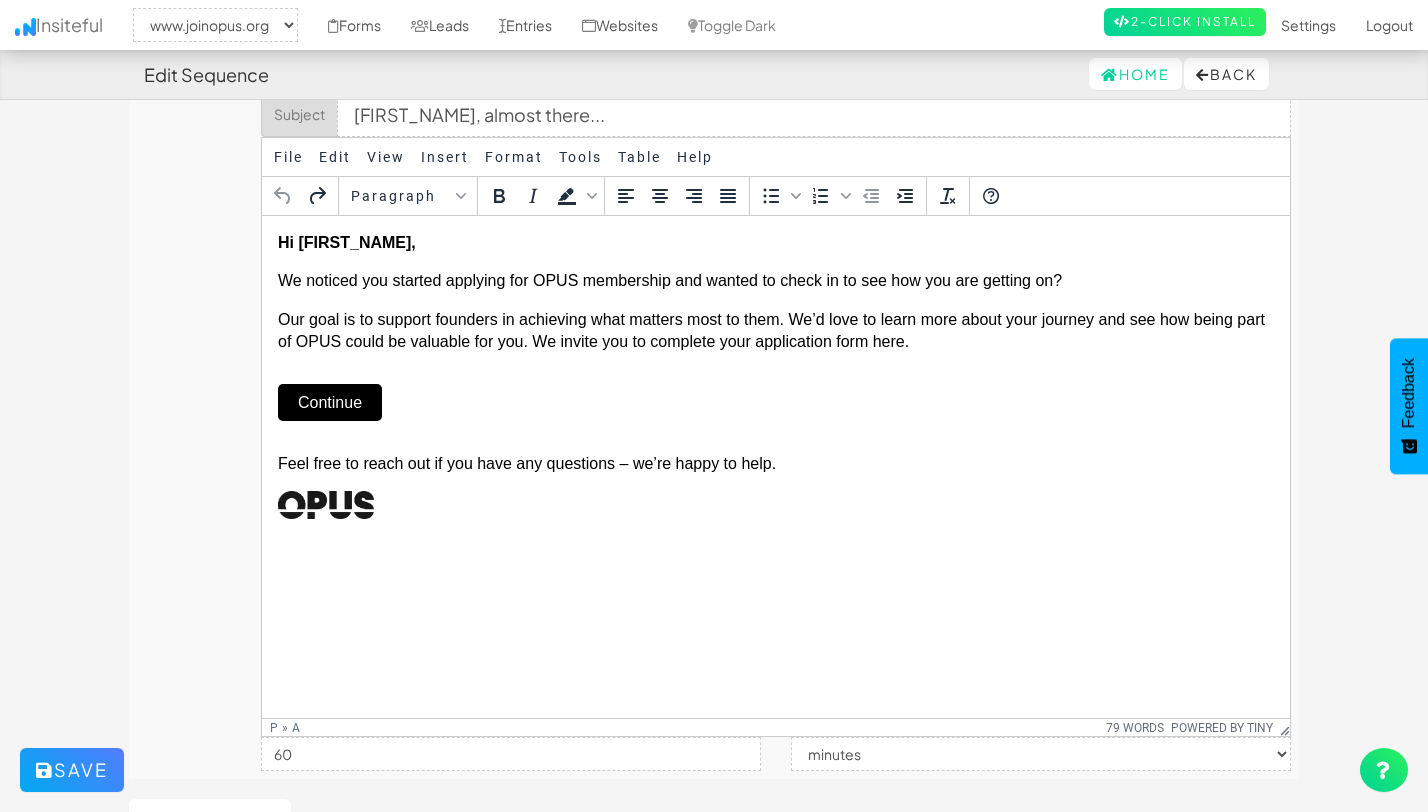 click on "Continue" at bounding box center (329, 402) 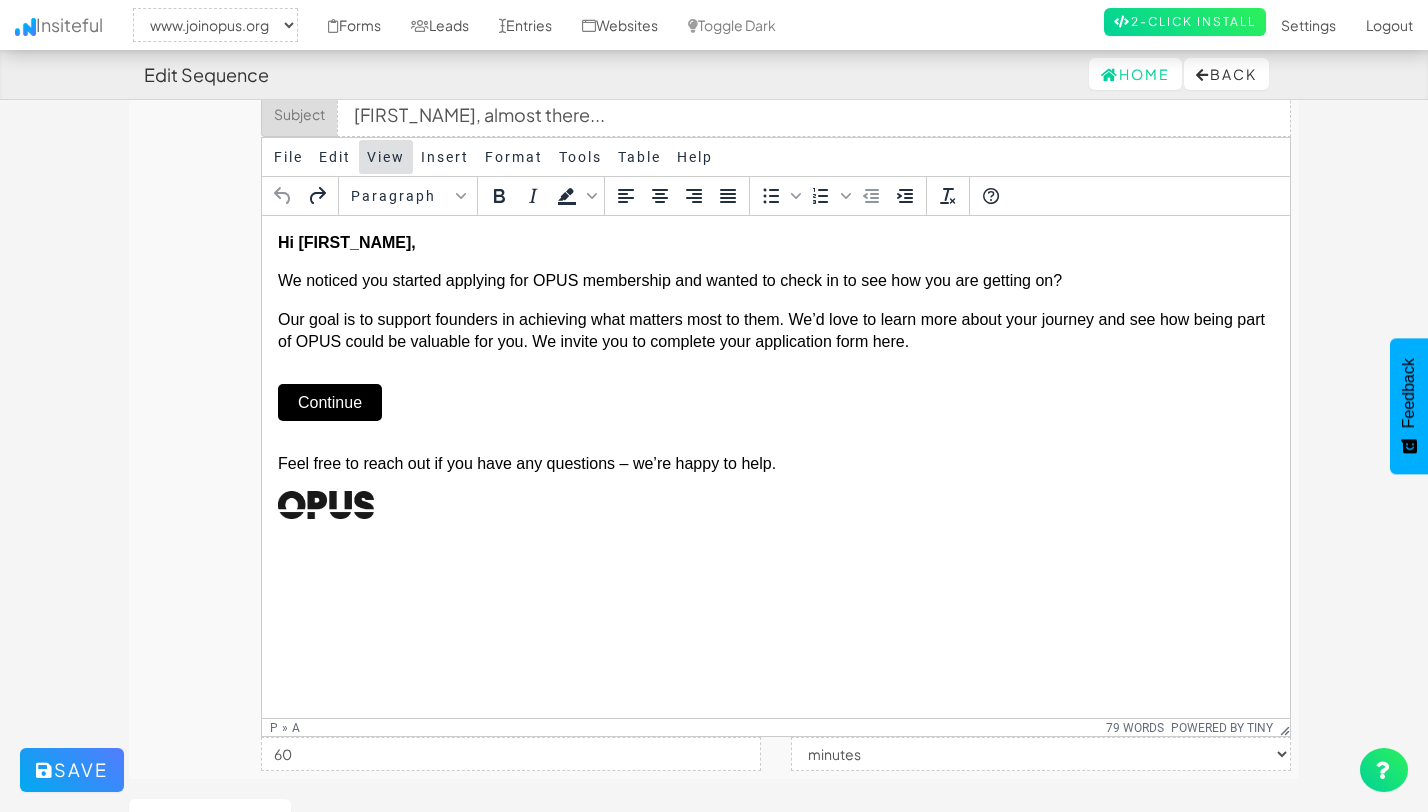 click on "View" at bounding box center (386, 157) 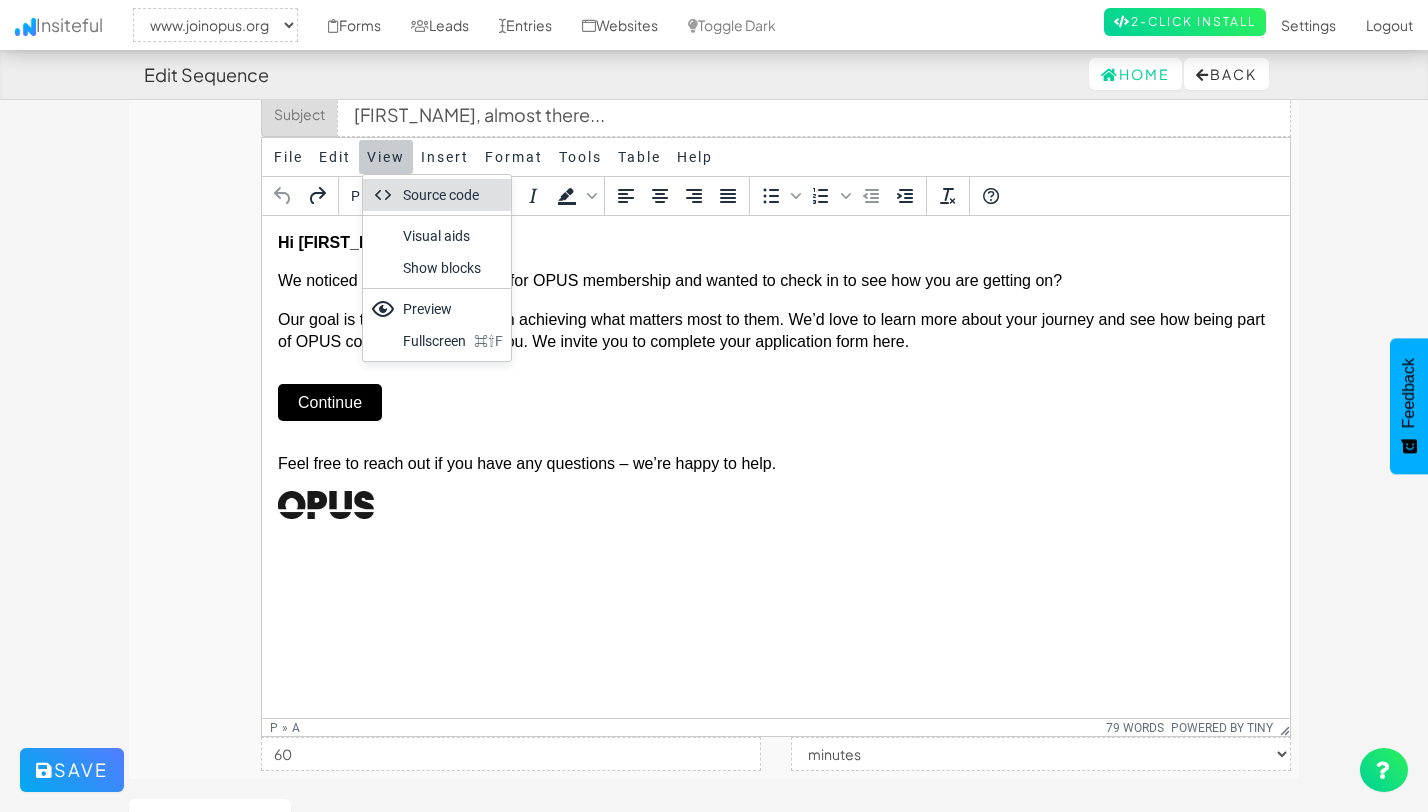 click on "Source code" at bounding box center (437, 195) 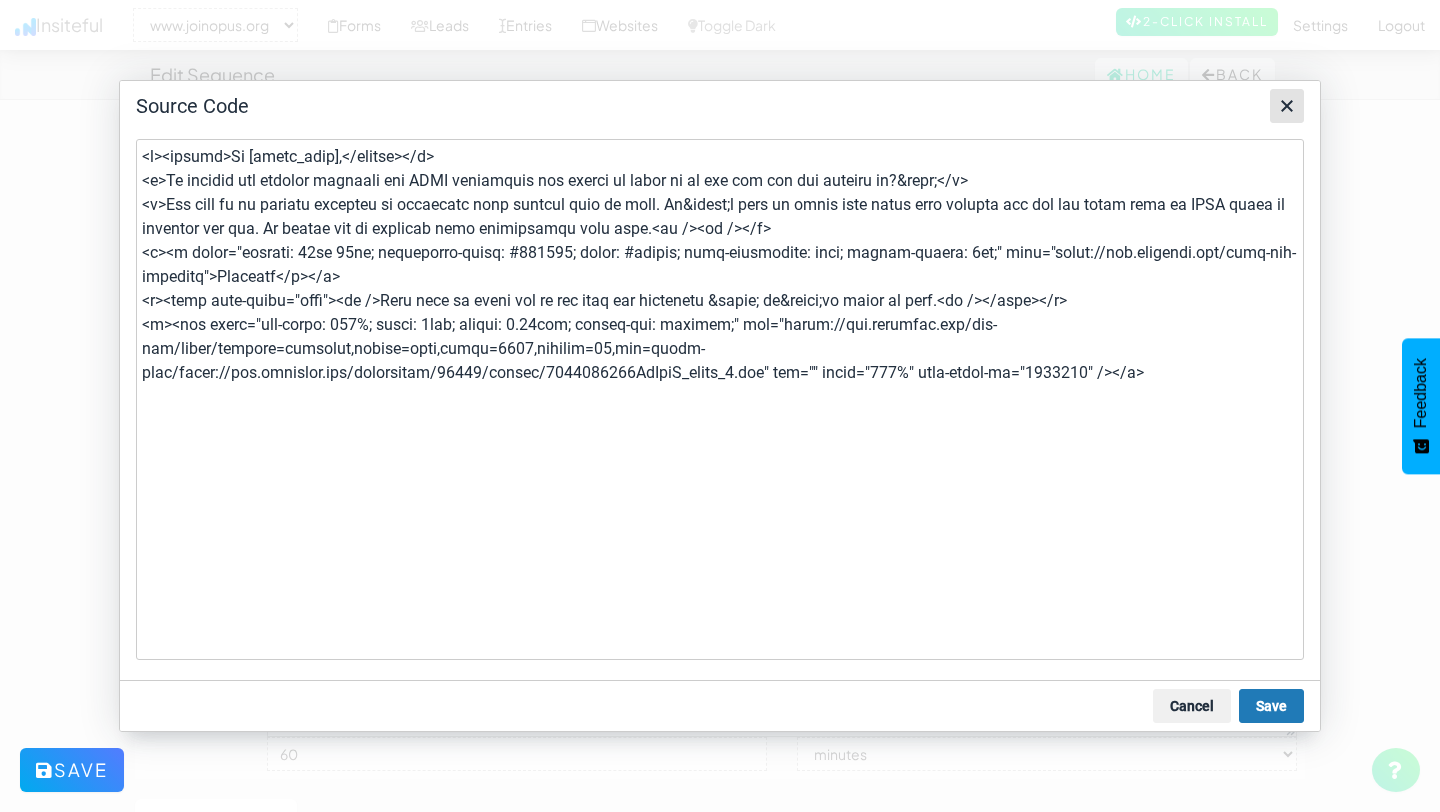 click 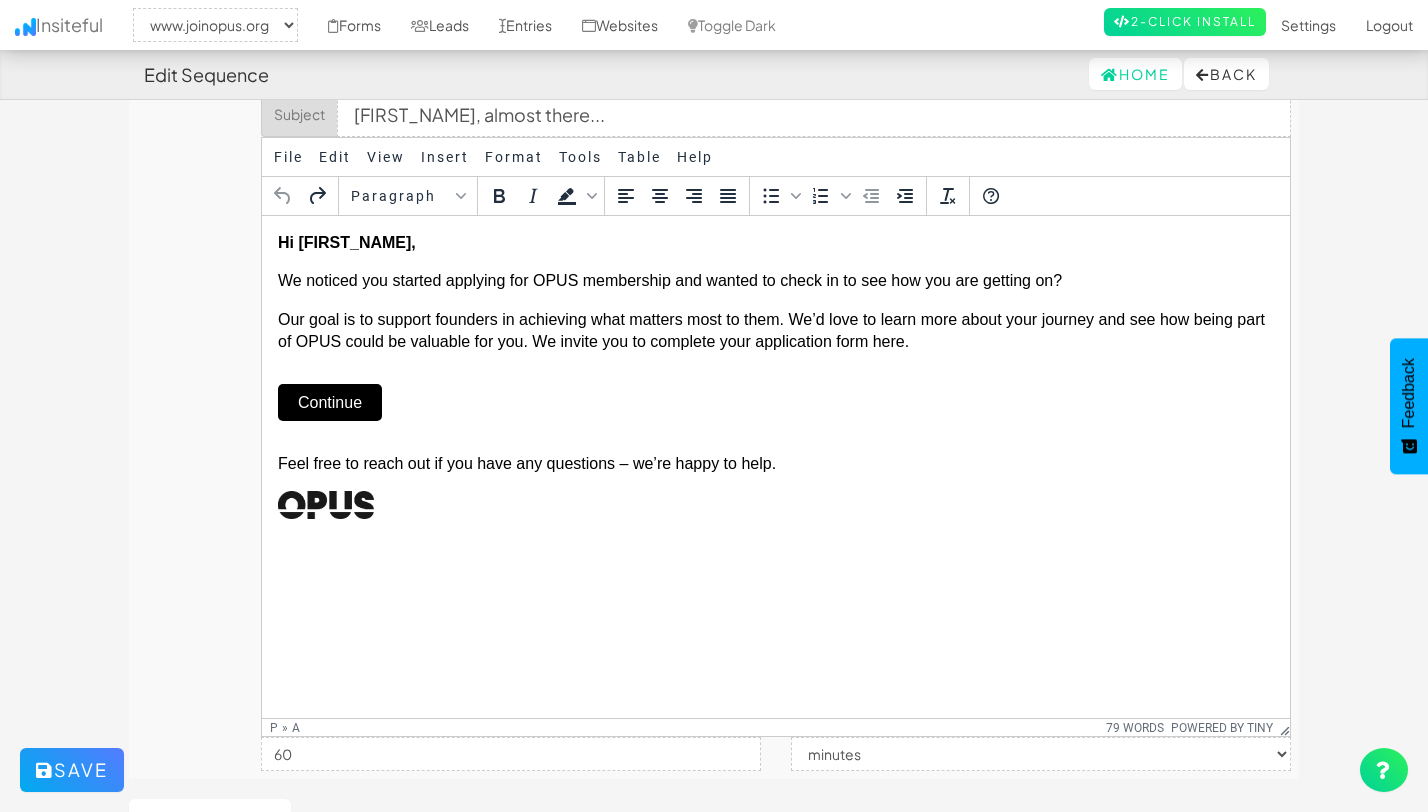 scroll, scrollTop: 0, scrollLeft: 0, axis: both 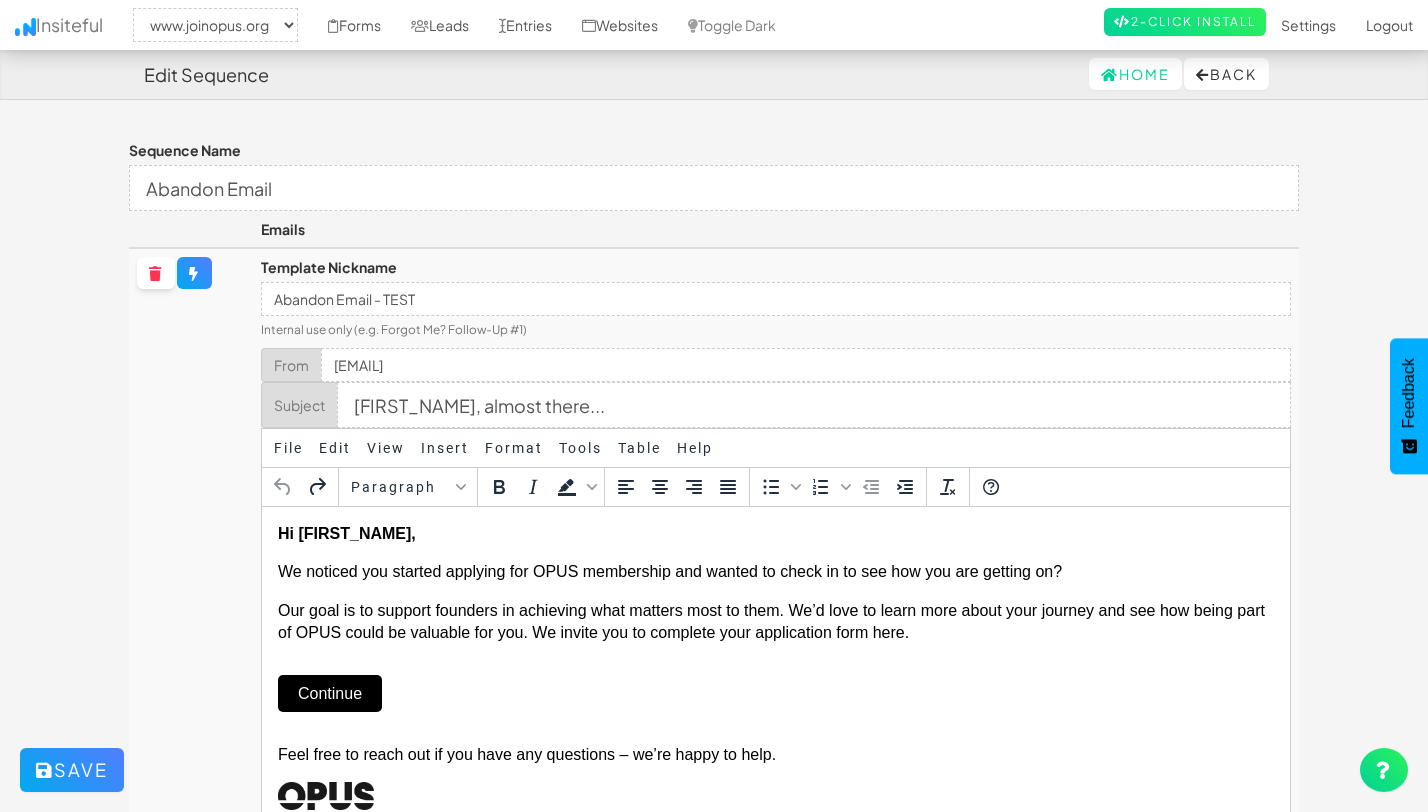click at bounding box center (156, 273) 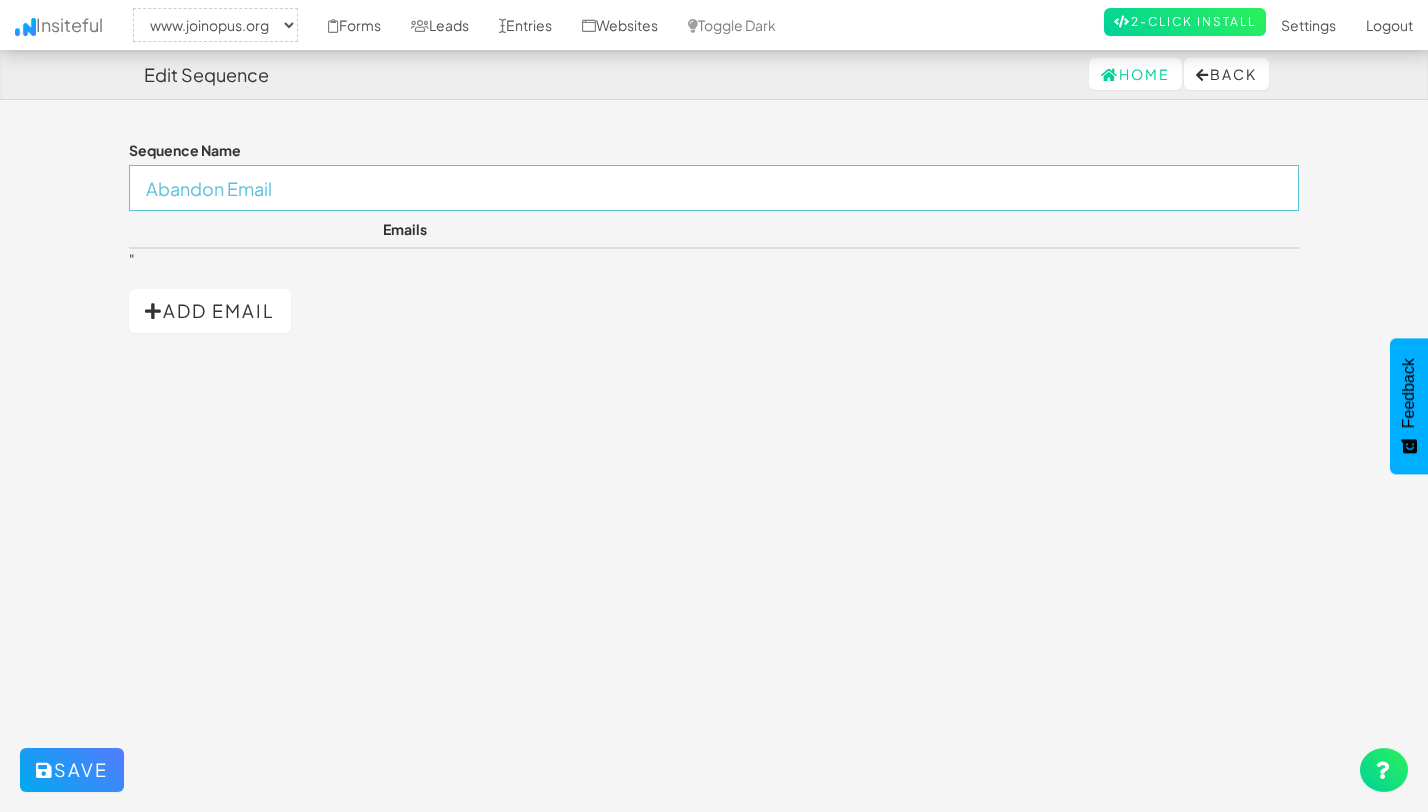 click on "Abandon Email" at bounding box center (714, 188) 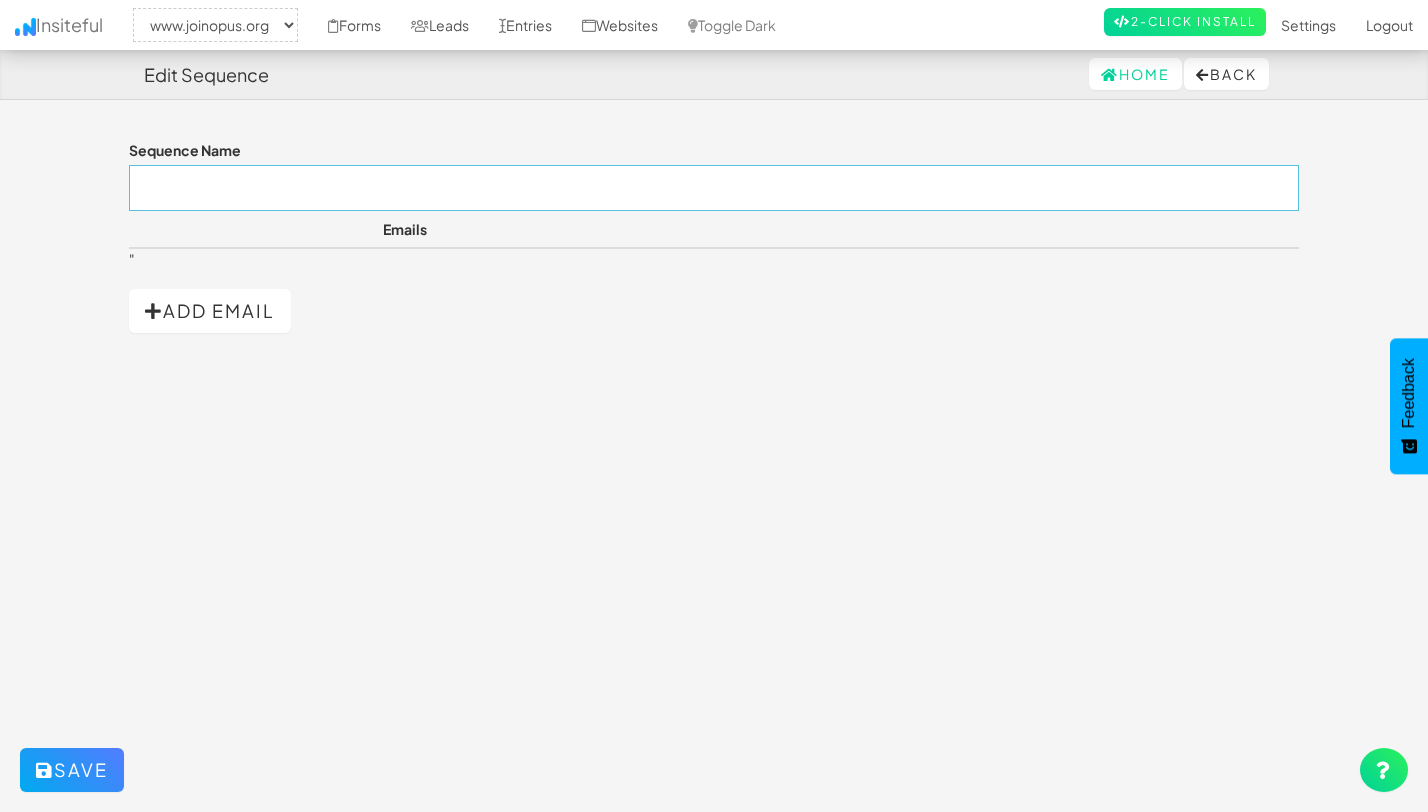 type 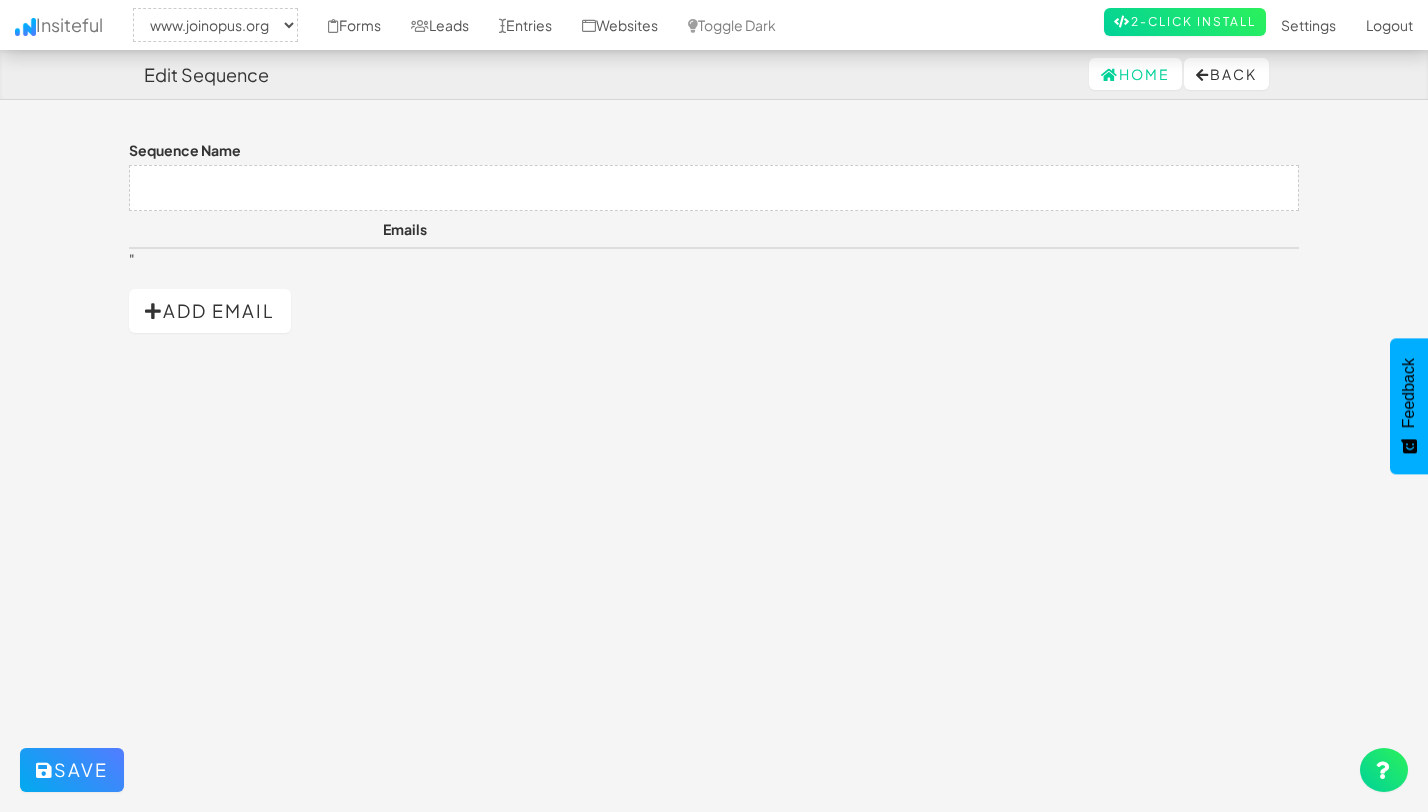 click on "Edit Sequence
Home
Back
Toggle navigation
Insiteful
-- None --  www.joinopus.org
Forms
Leads
Entries
Websites
Toggle Dark
2-Click Install
Settings
Sign Up
Logout
Sequence Name   Emails "  Add Email  Save
×
Choose a template
Forgot something?
Something you wanted is nearly sold out.
15% OFF...just for you" at bounding box center [714, 430] 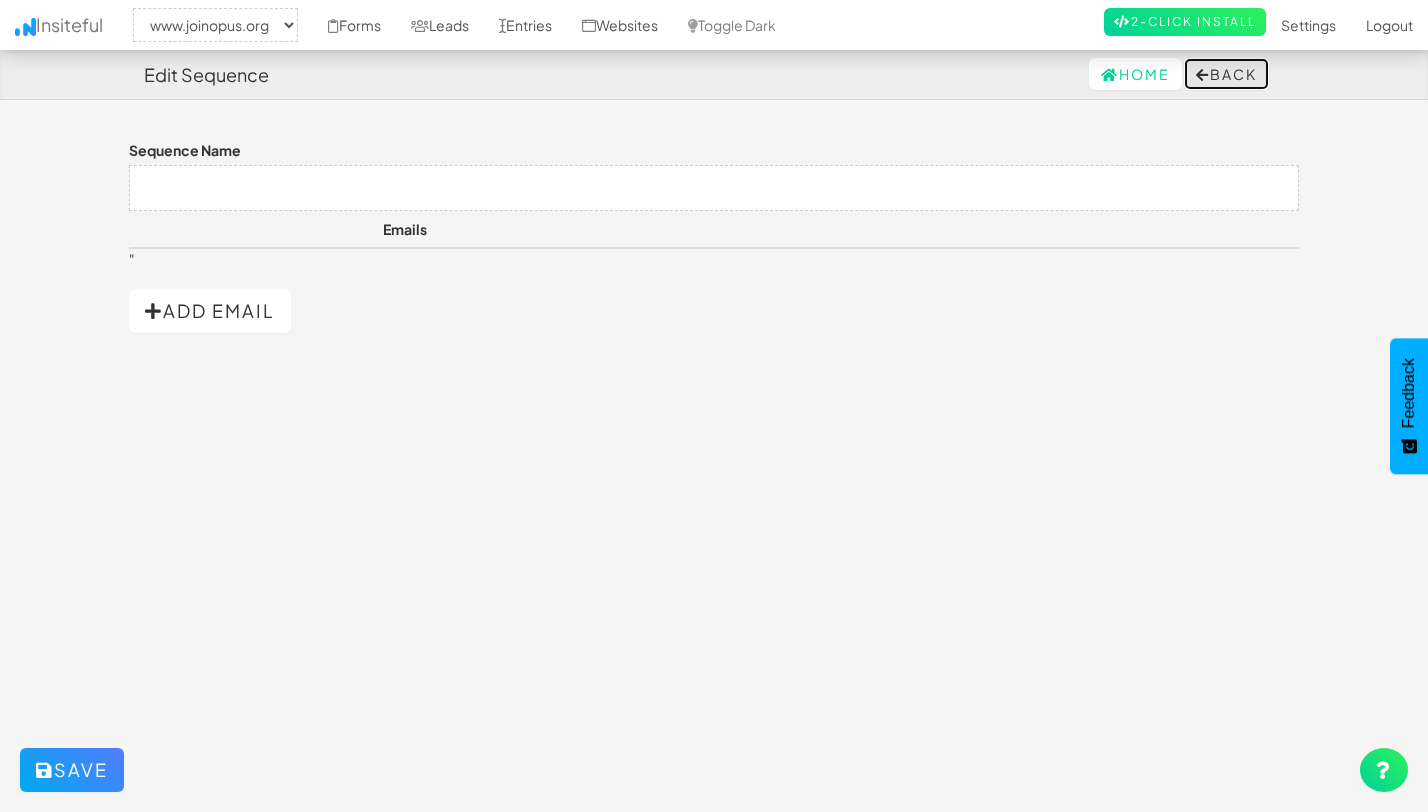 click on "Back" at bounding box center (1226, 74) 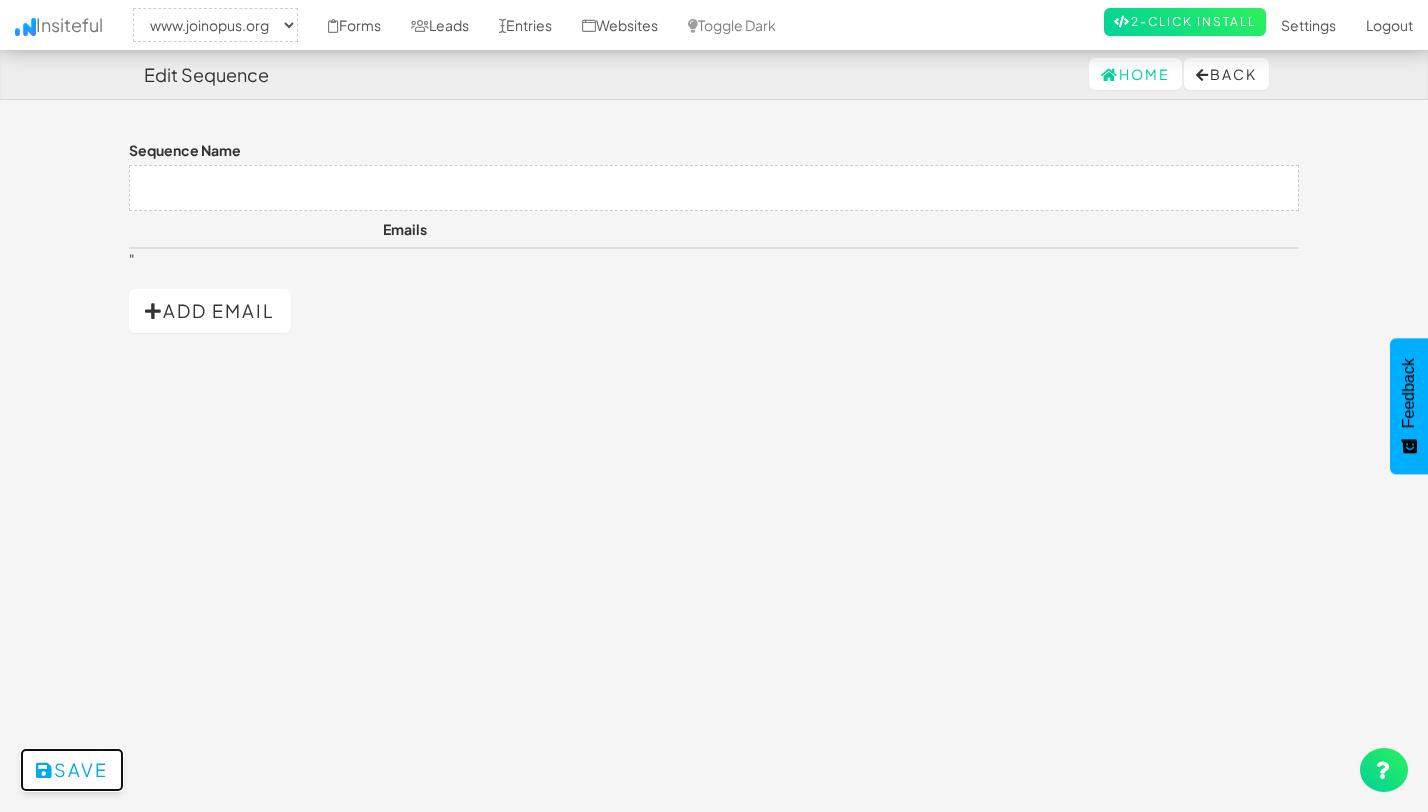 click on "Save" at bounding box center [72, 770] 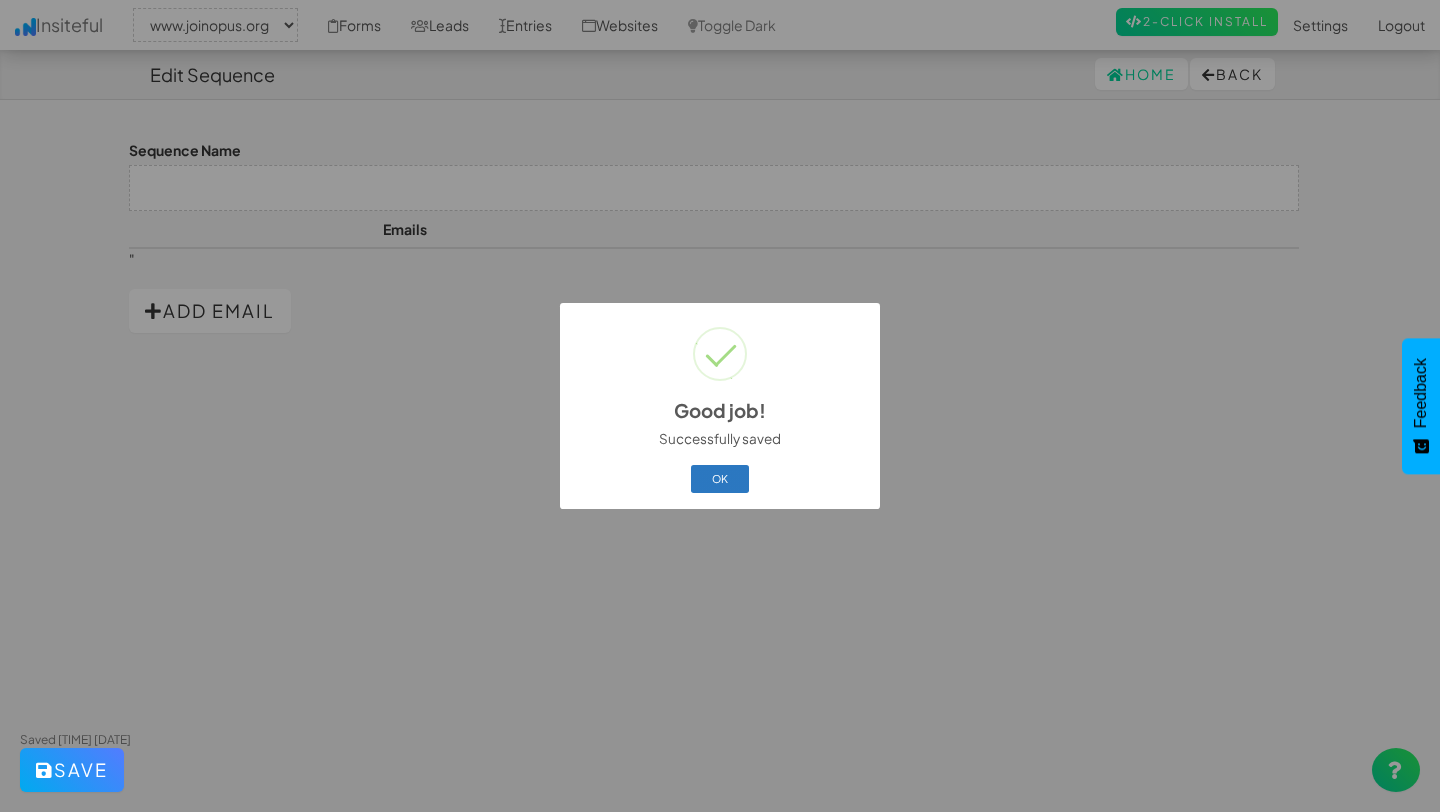 click on "OK" at bounding box center [720, 479] 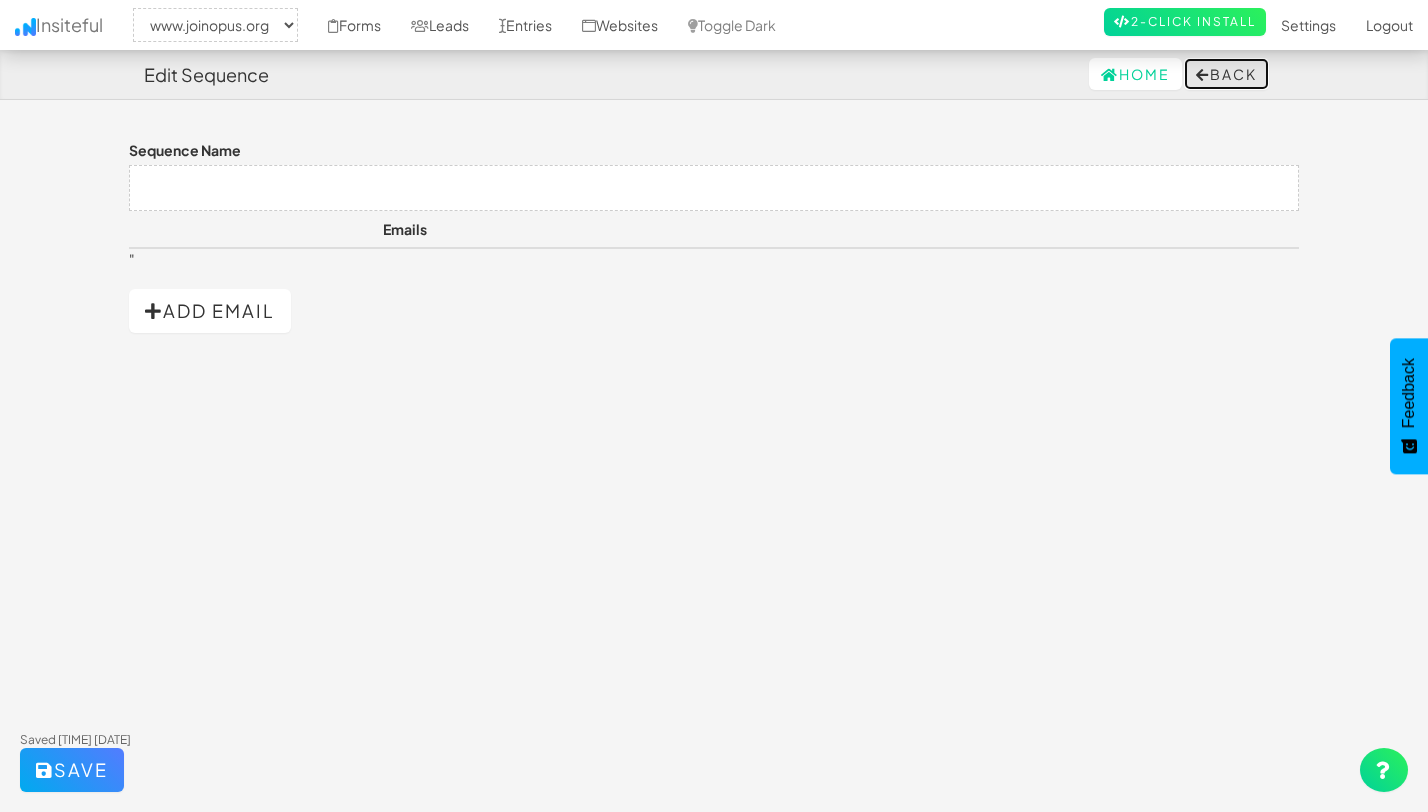 click on "Back" at bounding box center (1226, 74) 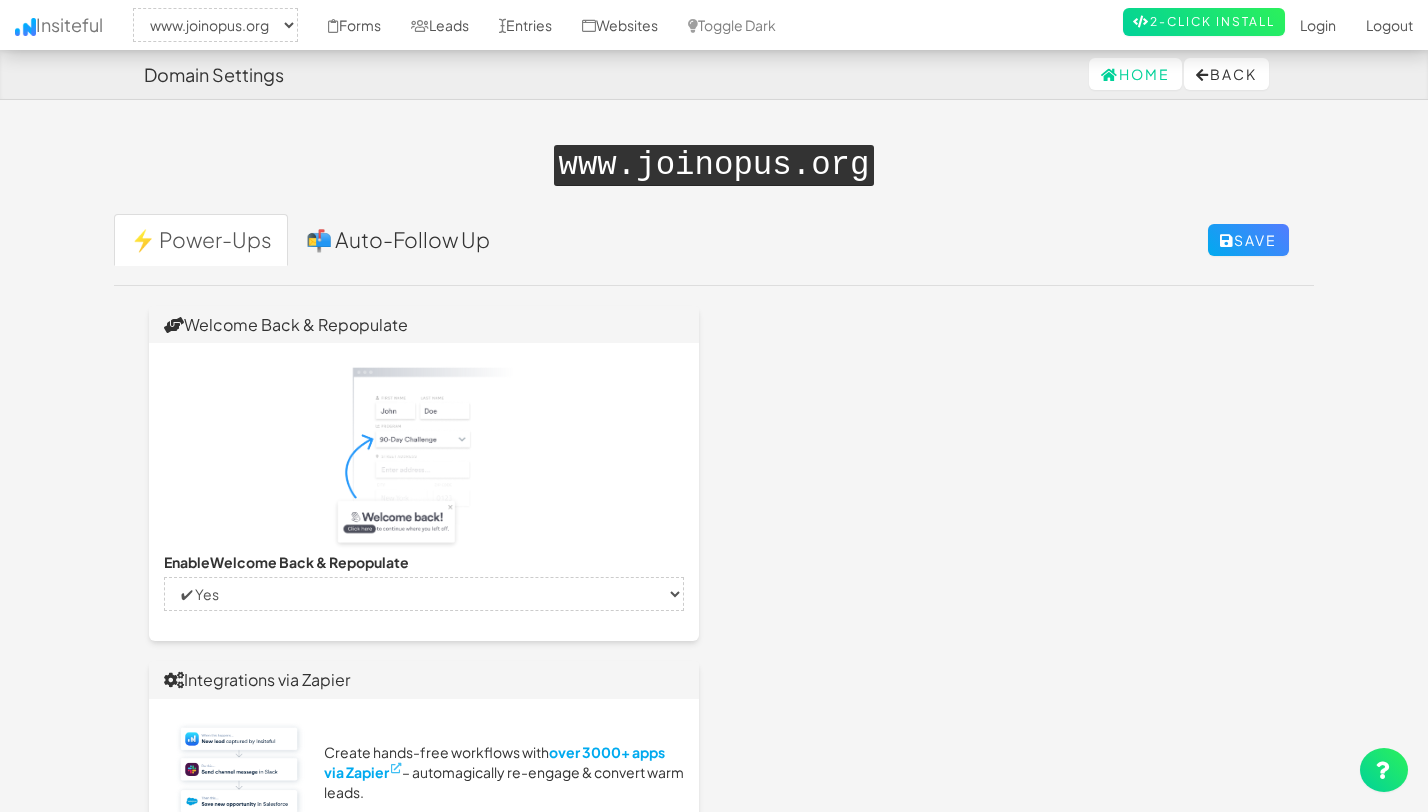 select on "2352" 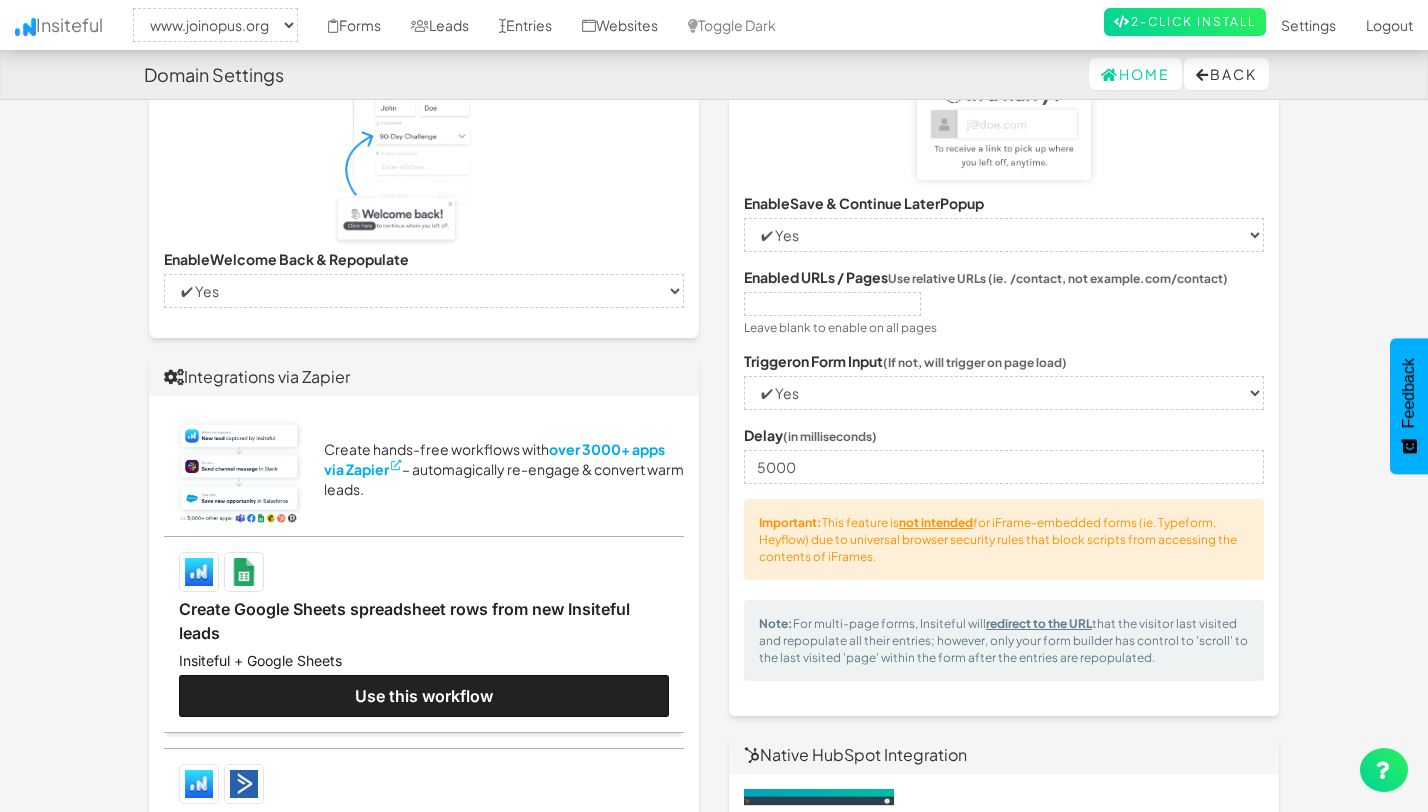 scroll, scrollTop: 319, scrollLeft: 0, axis: vertical 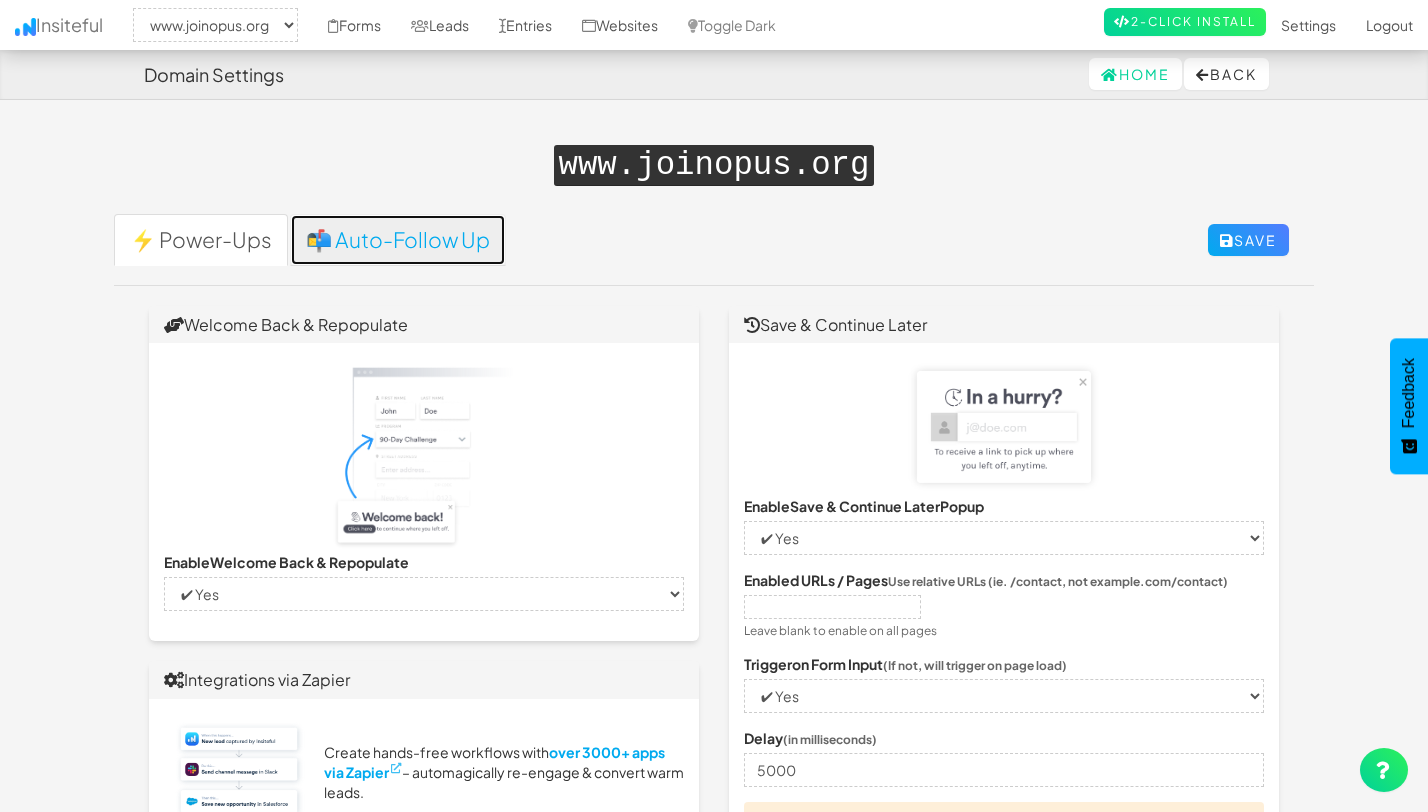 click on "📬 Auto-Follow Up" at bounding box center [398, 240] 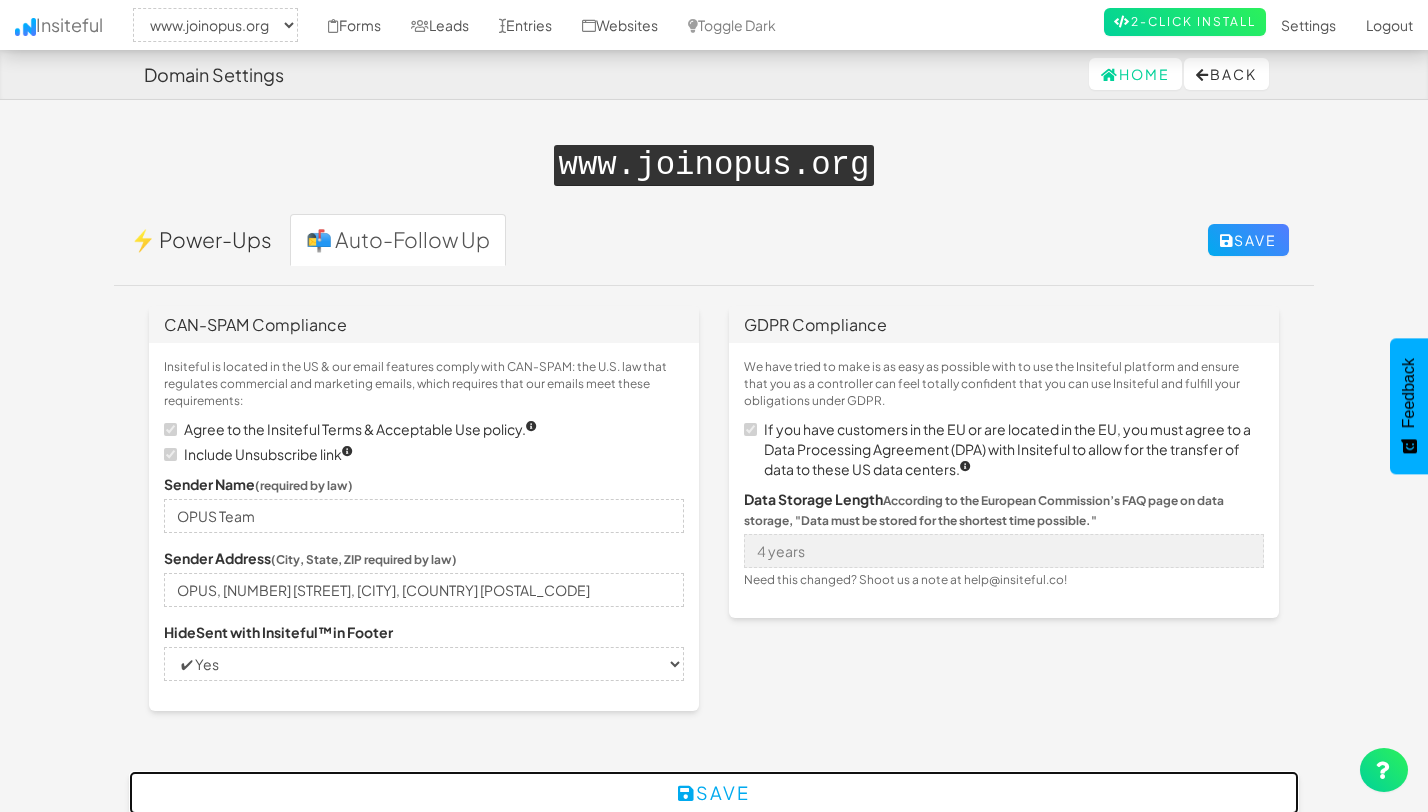 click on "Save" at bounding box center (714, 793) 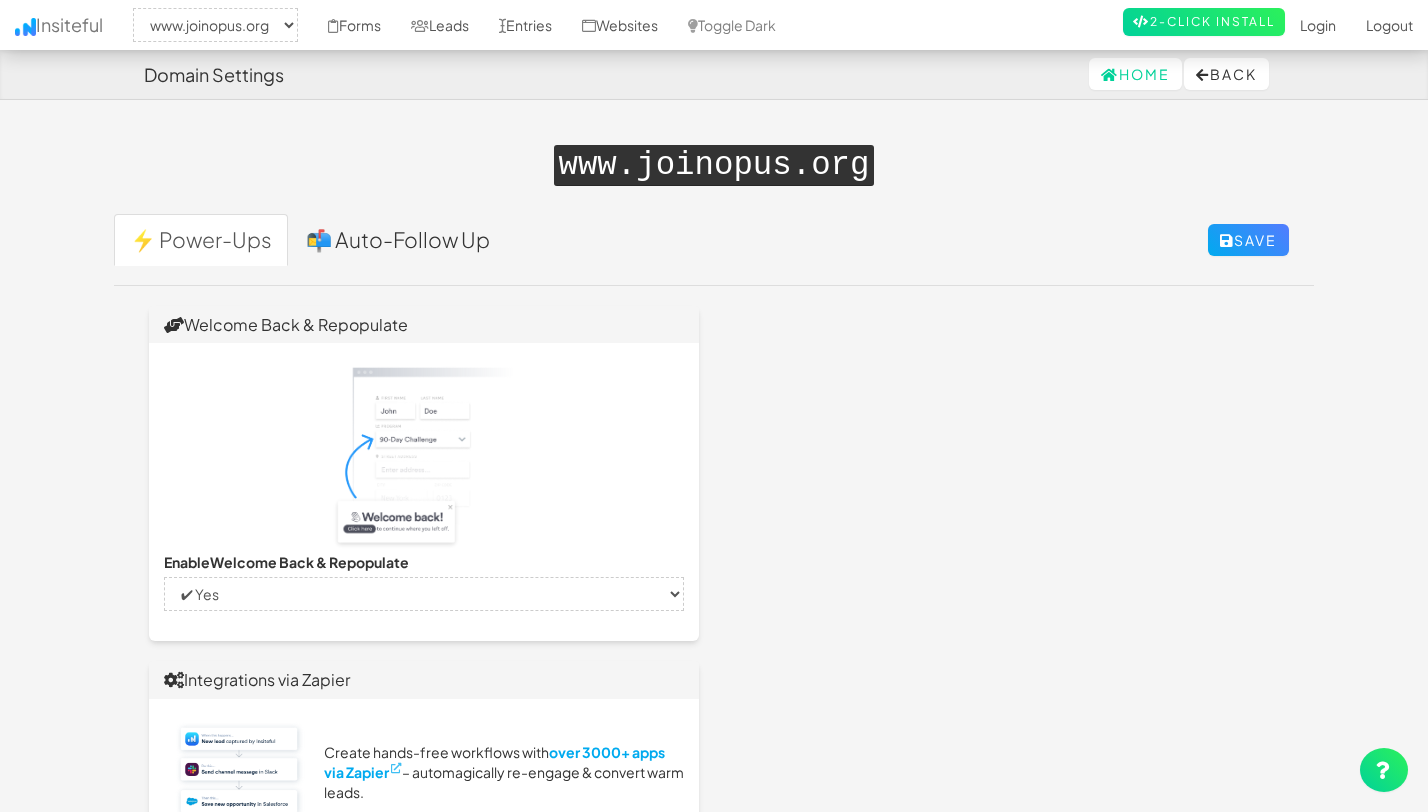 select on "2352" 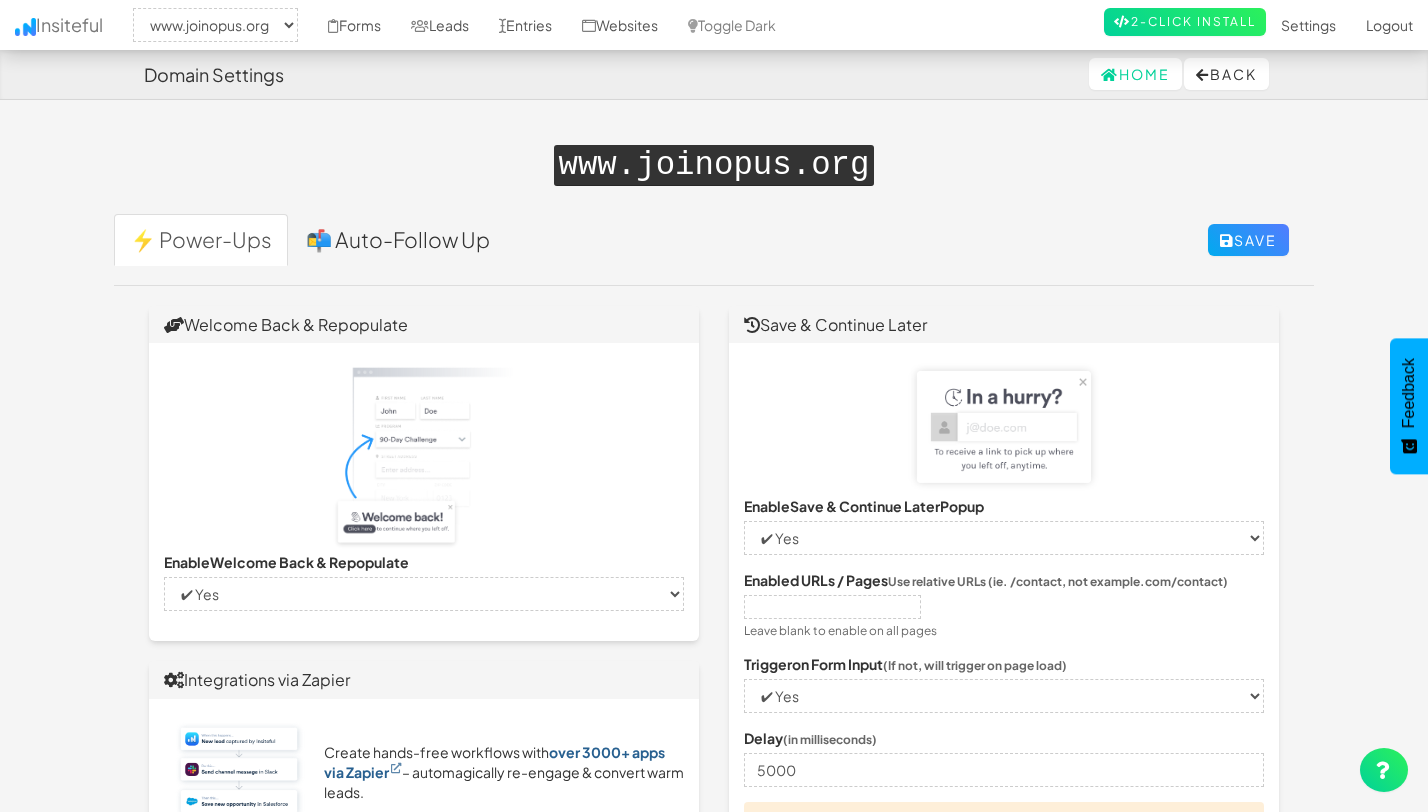 scroll, scrollTop: 303, scrollLeft: 0, axis: vertical 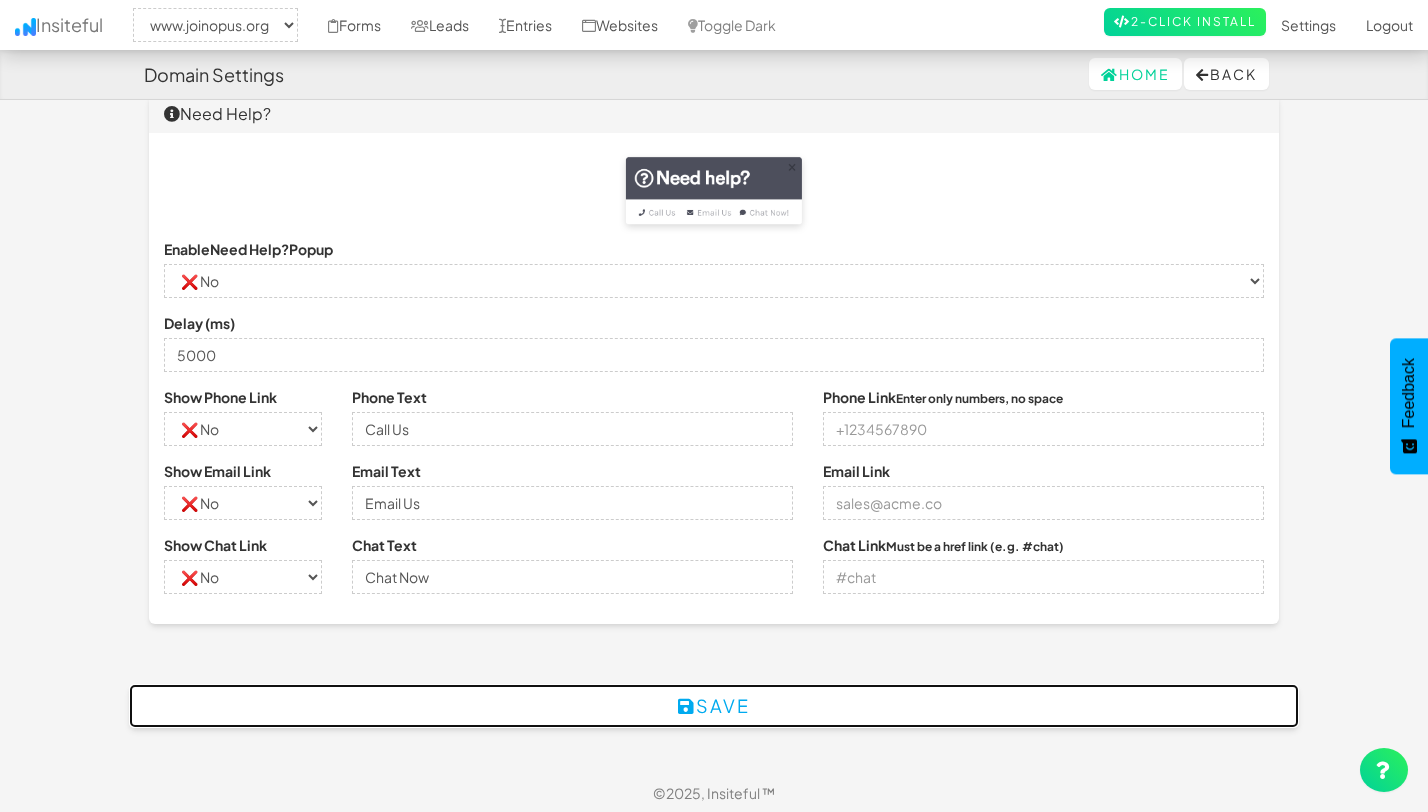 click on "Save" at bounding box center (714, 706) 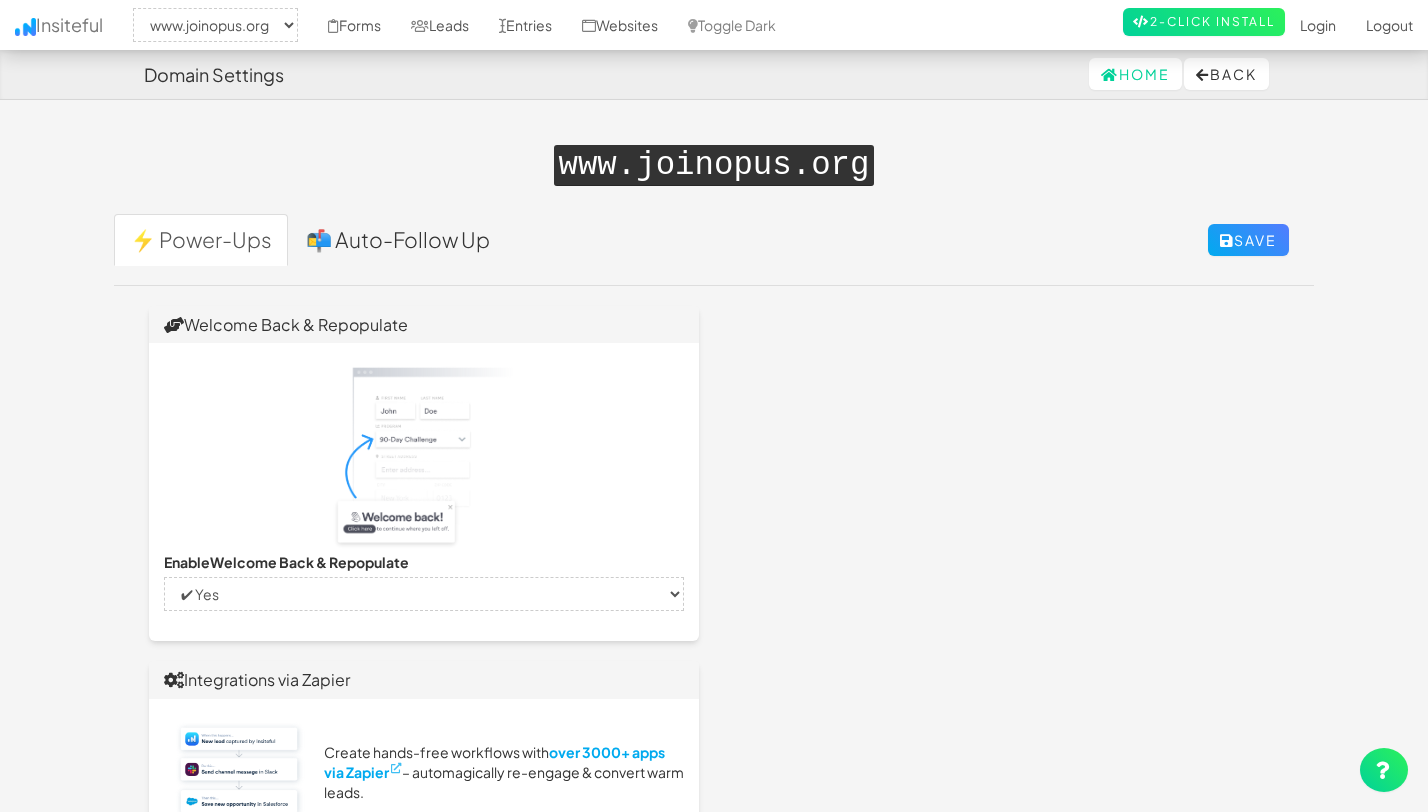 select on "2352" 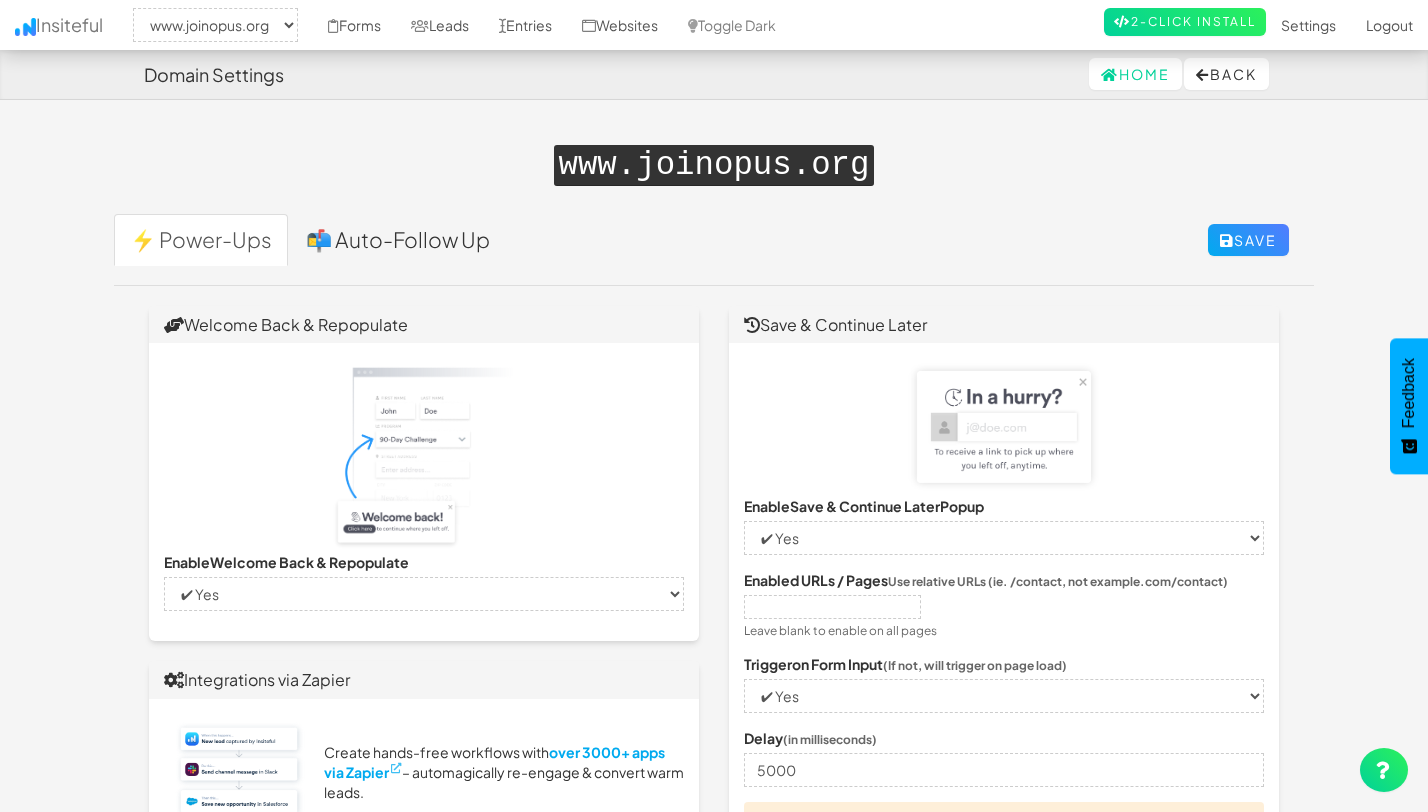 scroll, scrollTop: 303, scrollLeft: 0, axis: vertical 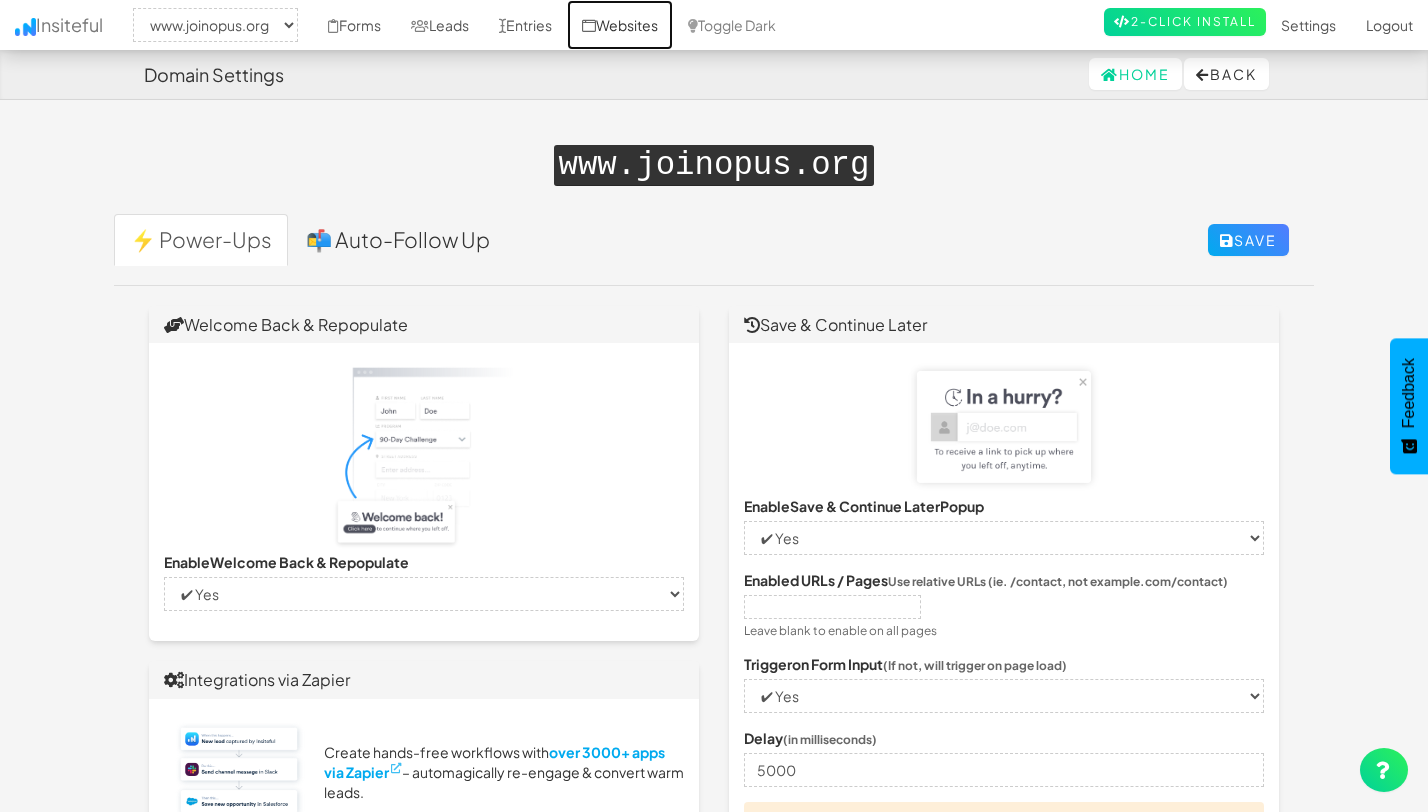 click on "Websites" at bounding box center (620, 25) 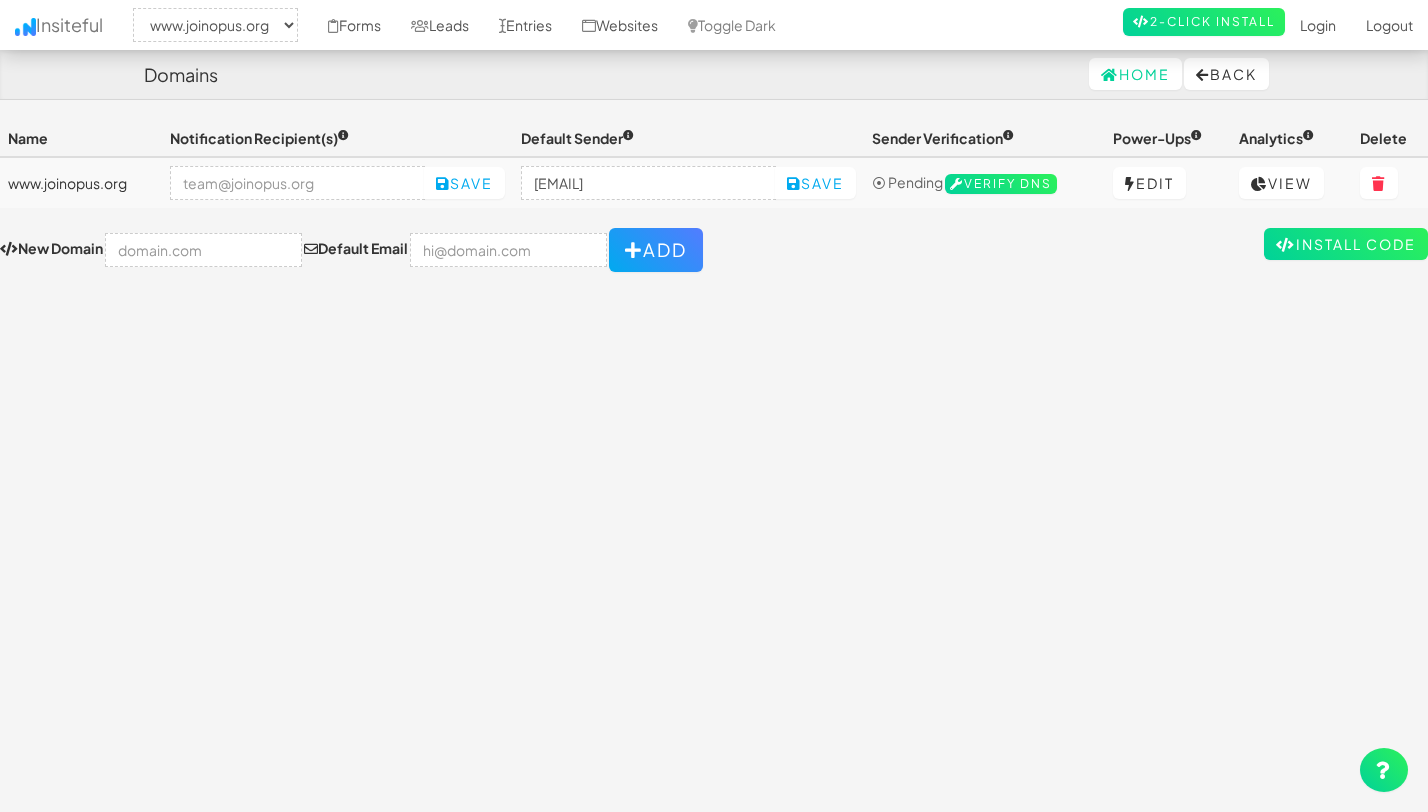 select on "2352" 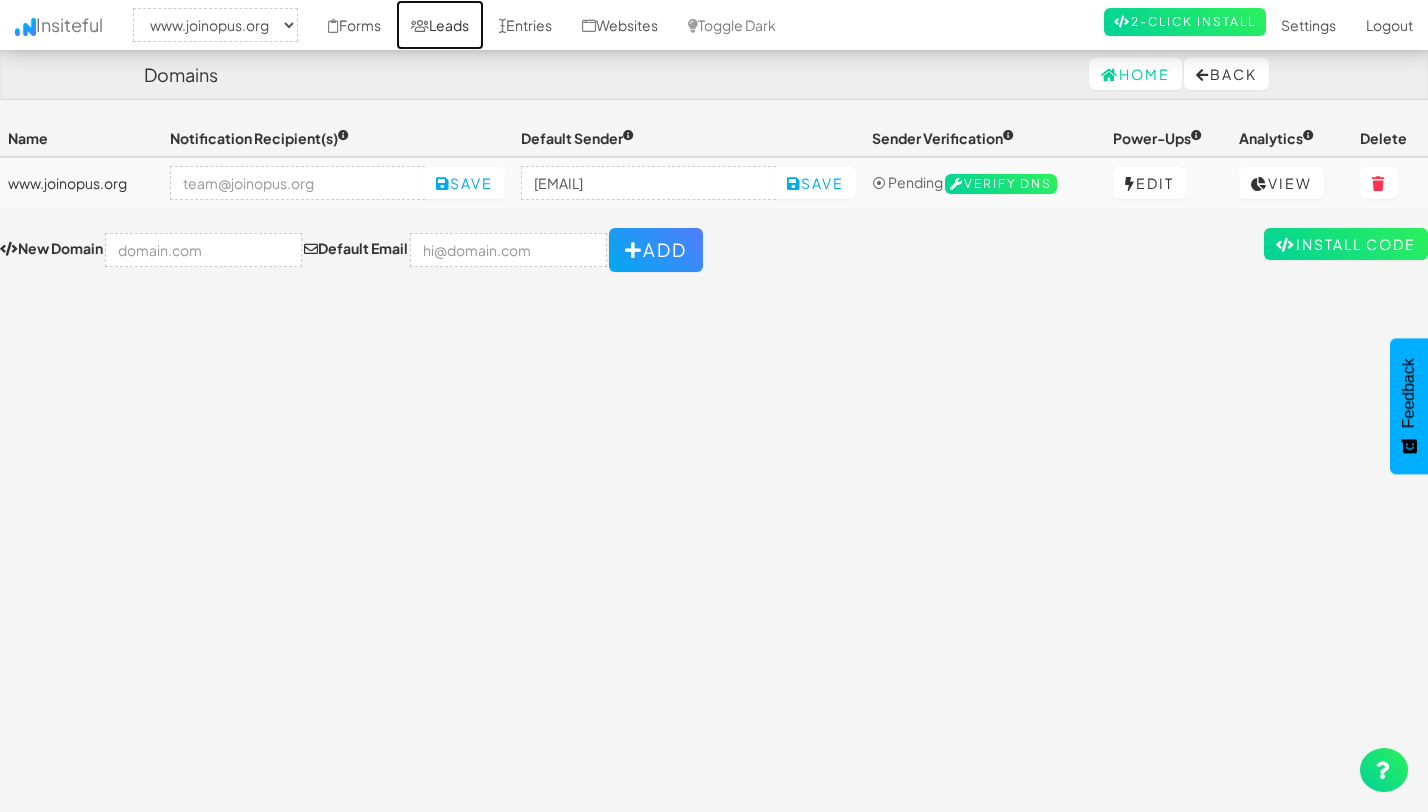 click on "Leads" at bounding box center [440, 25] 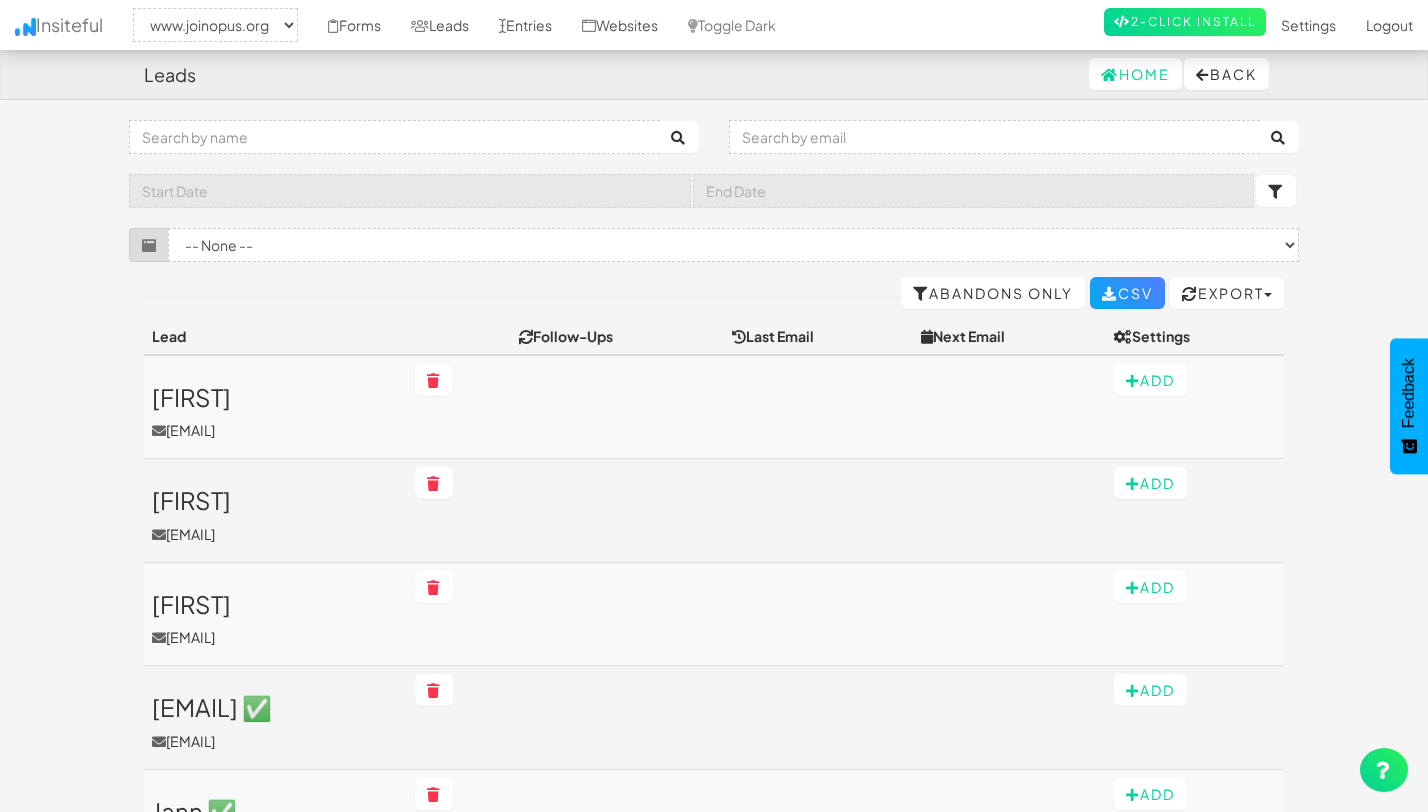 select on "2352" 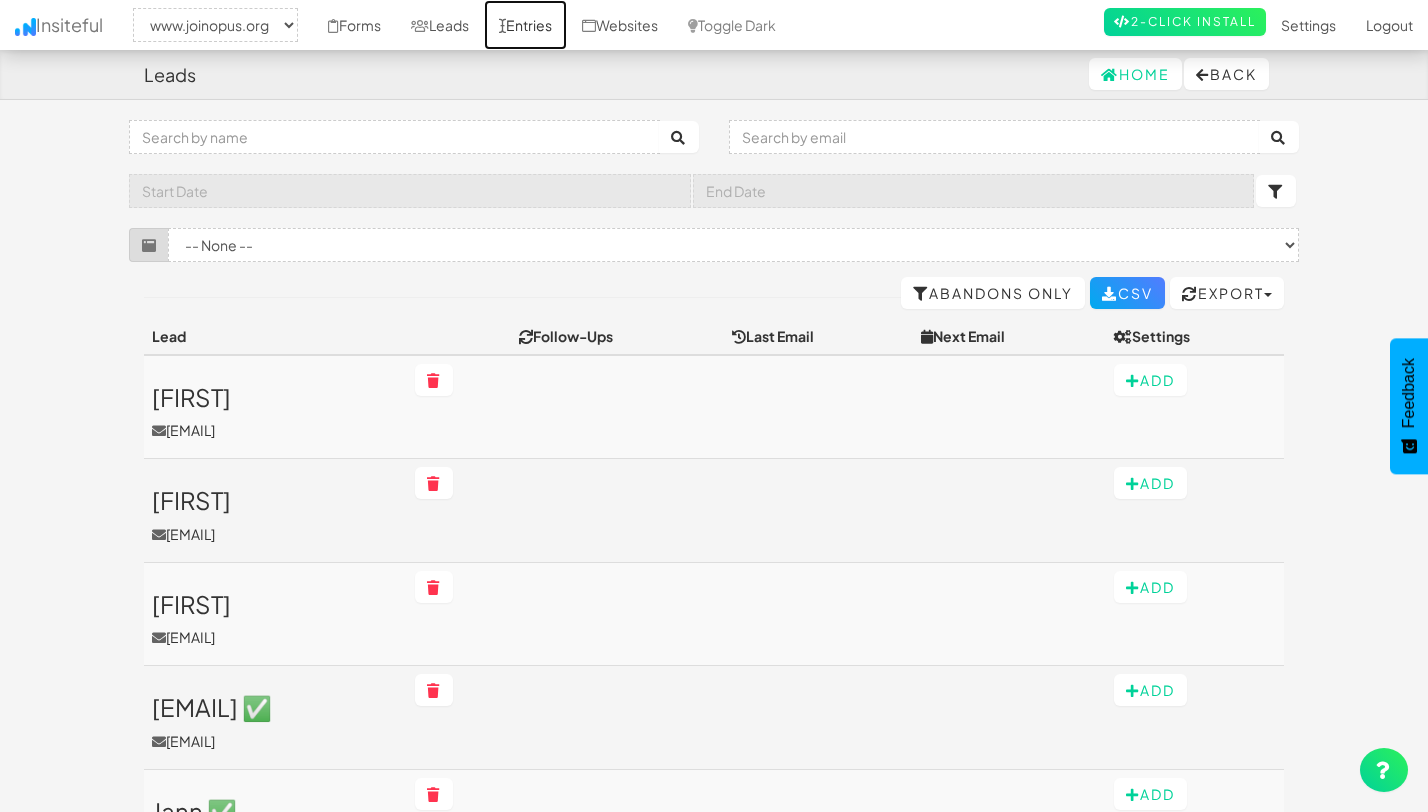 click on "Entries" at bounding box center [525, 25] 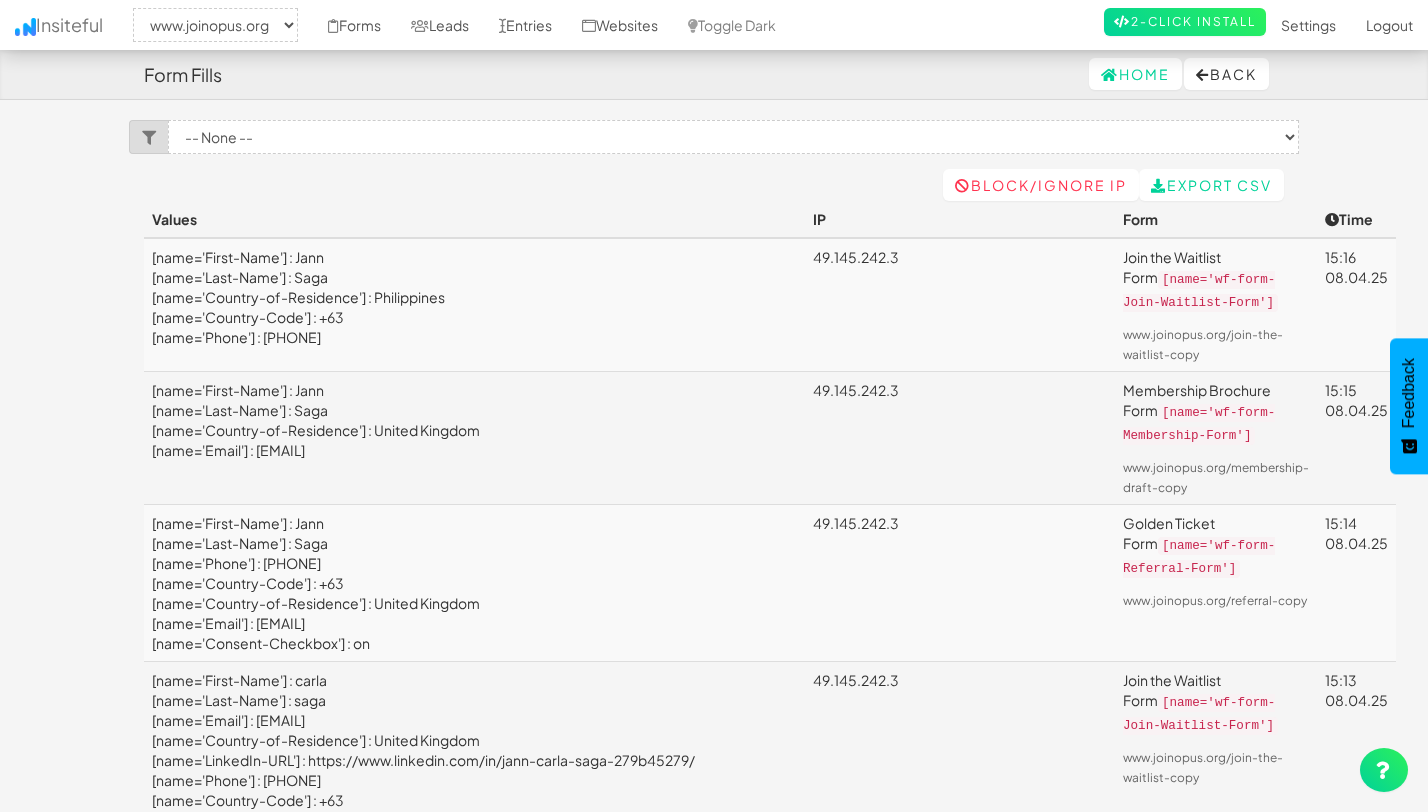 select on "2352" 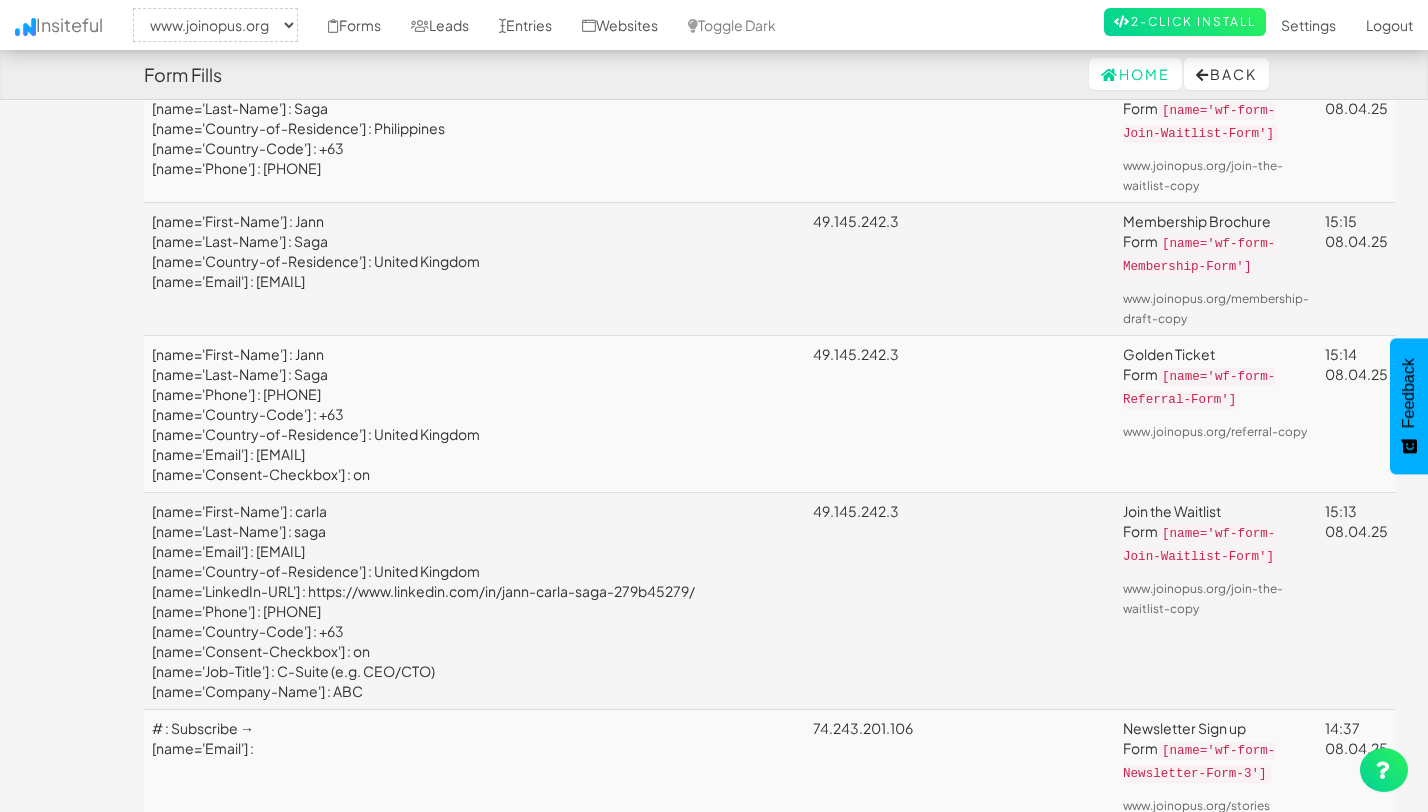 scroll, scrollTop: 0, scrollLeft: 0, axis: both 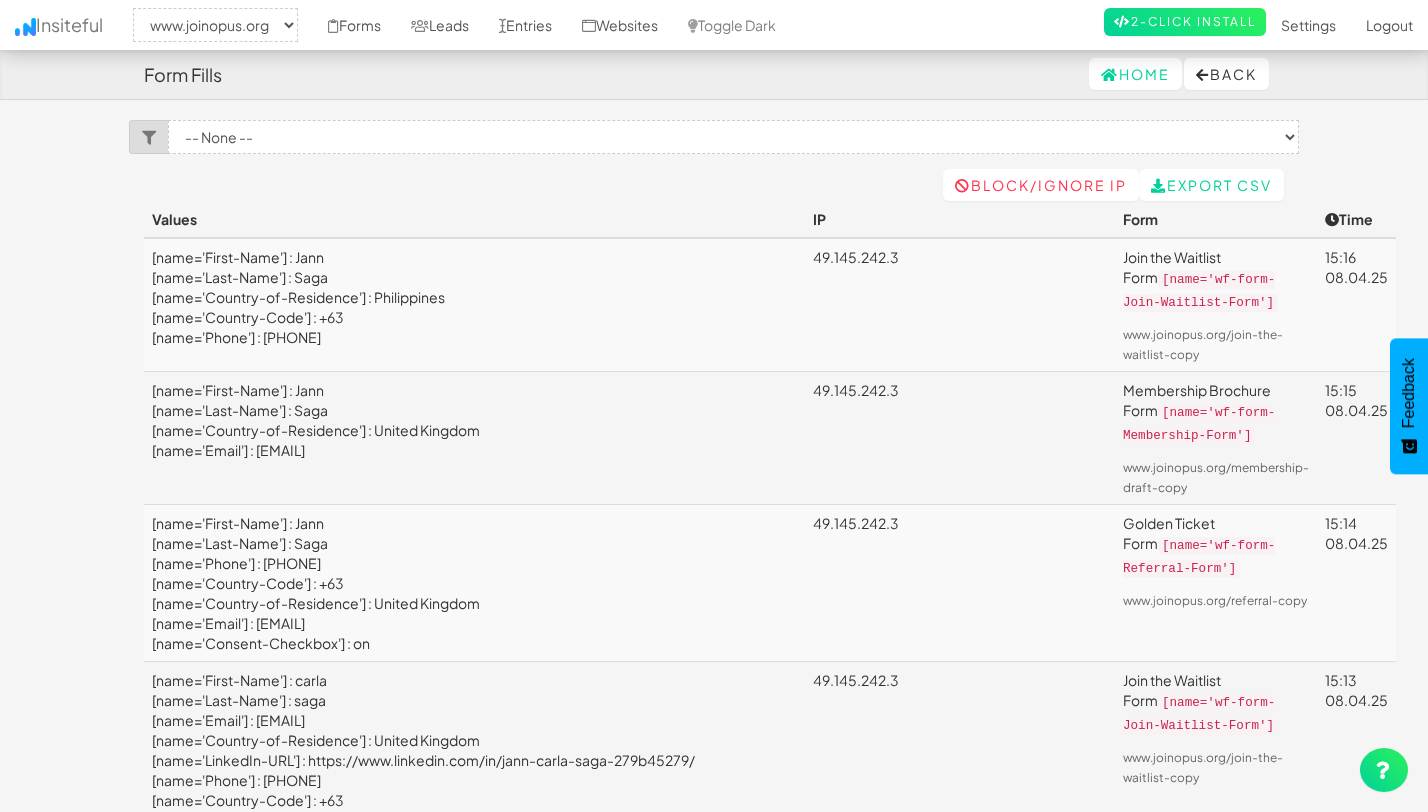 click at bounding box center (149, 138) 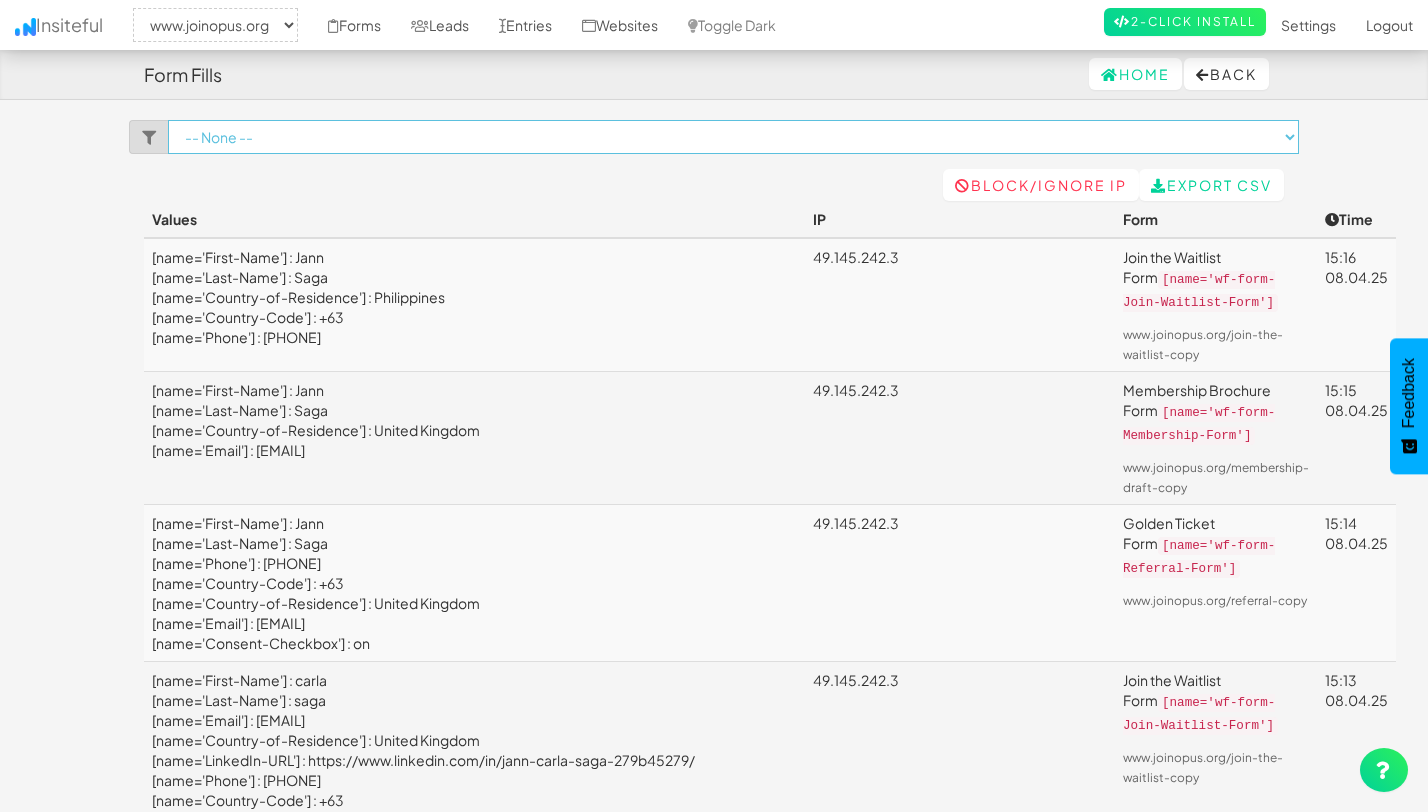 click on "-- None --  Join the Waitlist Form (www.joinopus.org/join-the-waitlist-copy[name='wf-form-Join-Waitlist-Form']) Membership Brochure Form (www.joinopus.org/membership-draft-copy[name='wf-form-Membership-Form']) Golden Ticket Form (www.joinopus.org/referral-copy[name='wf-form-Referral-Form']) Newsletter Sign up Form (www.joinopus.org/stories[name='wf-form-Newsletter-Form-3']) Newsletter Sign up Form (www.joinopus.org/newsletter-sign-up[name='wf-form-Newsletter-Form-3']) Newsletter Sign up Form (www.joinopus.org/membership-draft-copy[name='wf-form-Newsletter-Form-2']) Newsletter Sign up Form (www.joinopus.org/join-the-waitlist-copy[name='wf-form-Newsletter-Form-2']) Newsletter Sign up Form (www.joinopus.org/newsletter-sign-up[name='wf-form-Newsletter-Form'])" at bounding box center (733, 137) 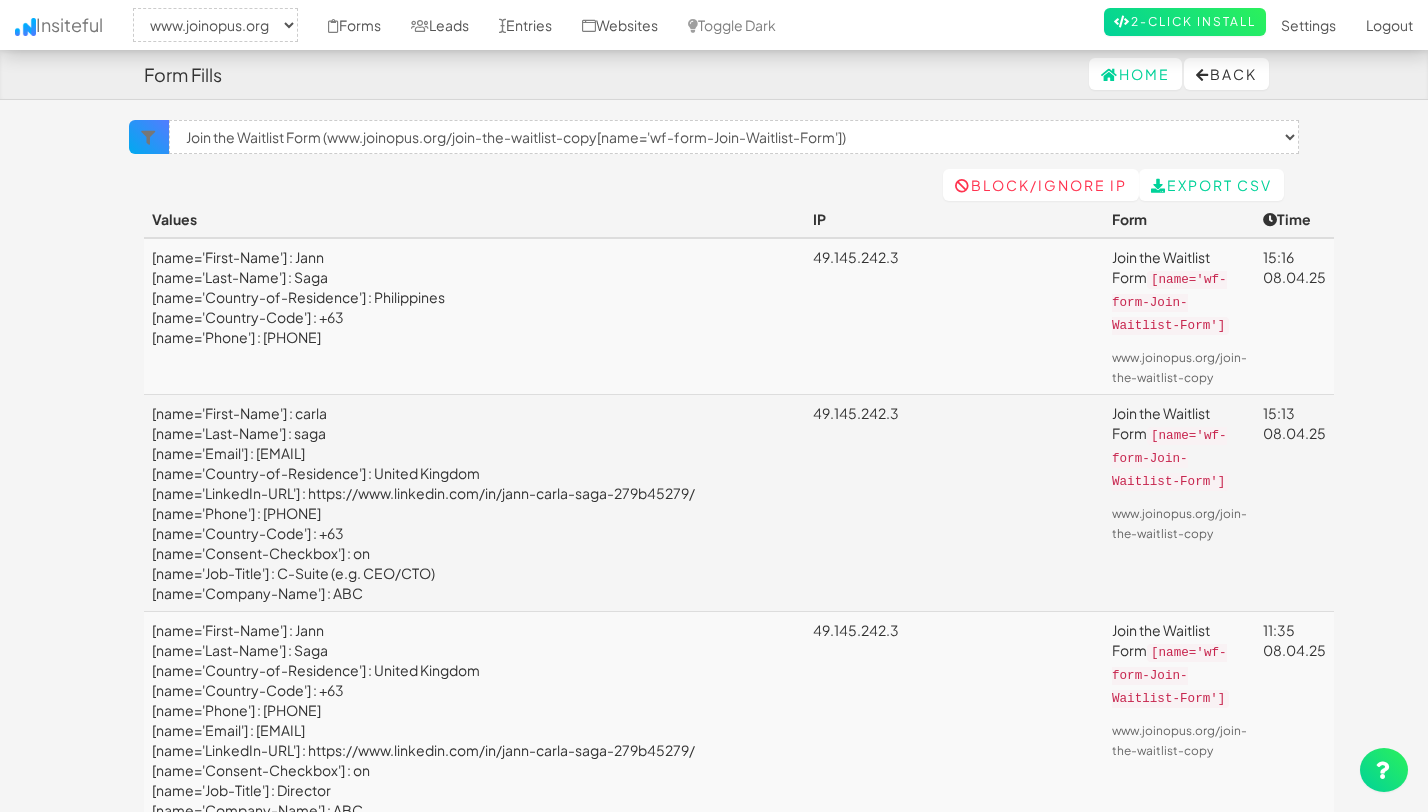 select on "2352" 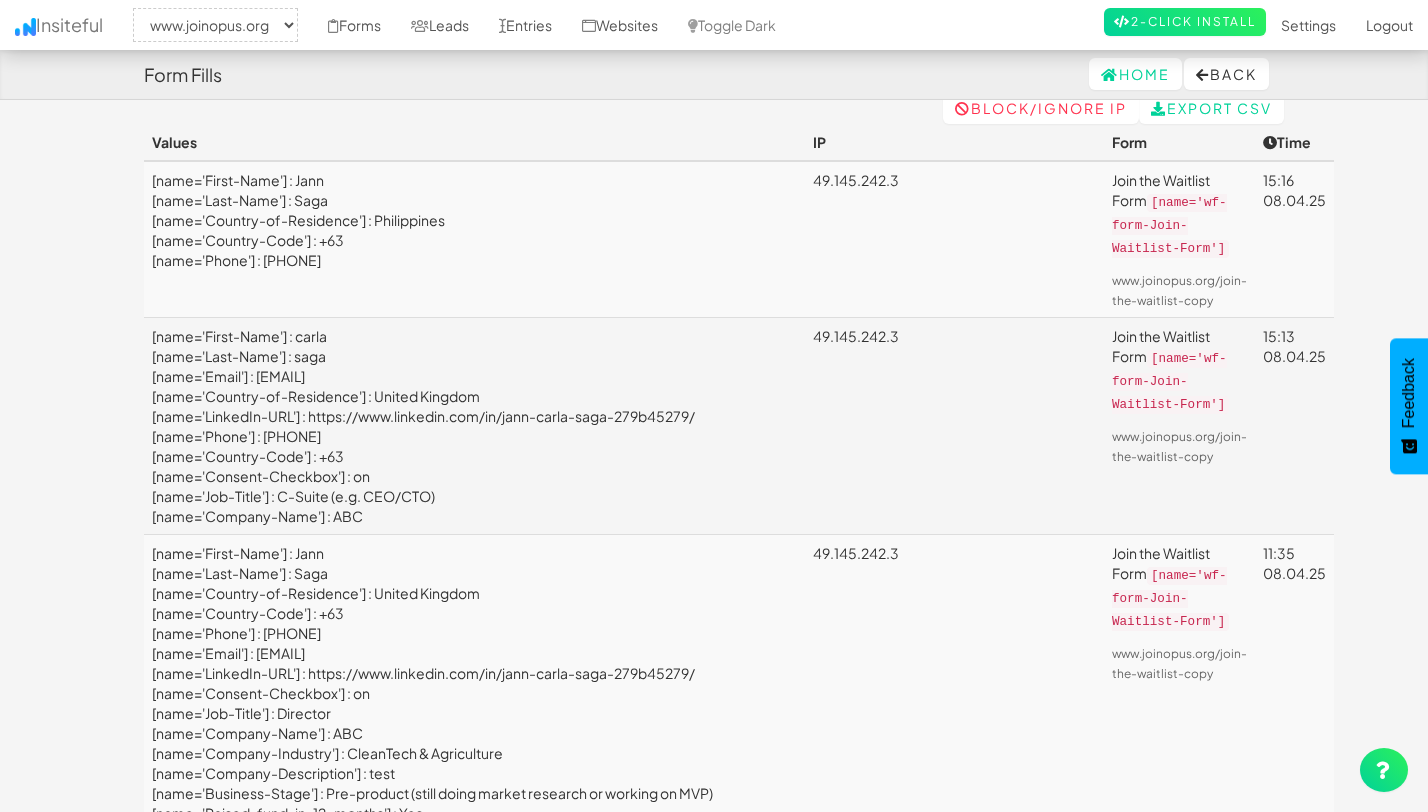 scroll, scrollTop: 0, scrollLeft: 0, axis: both 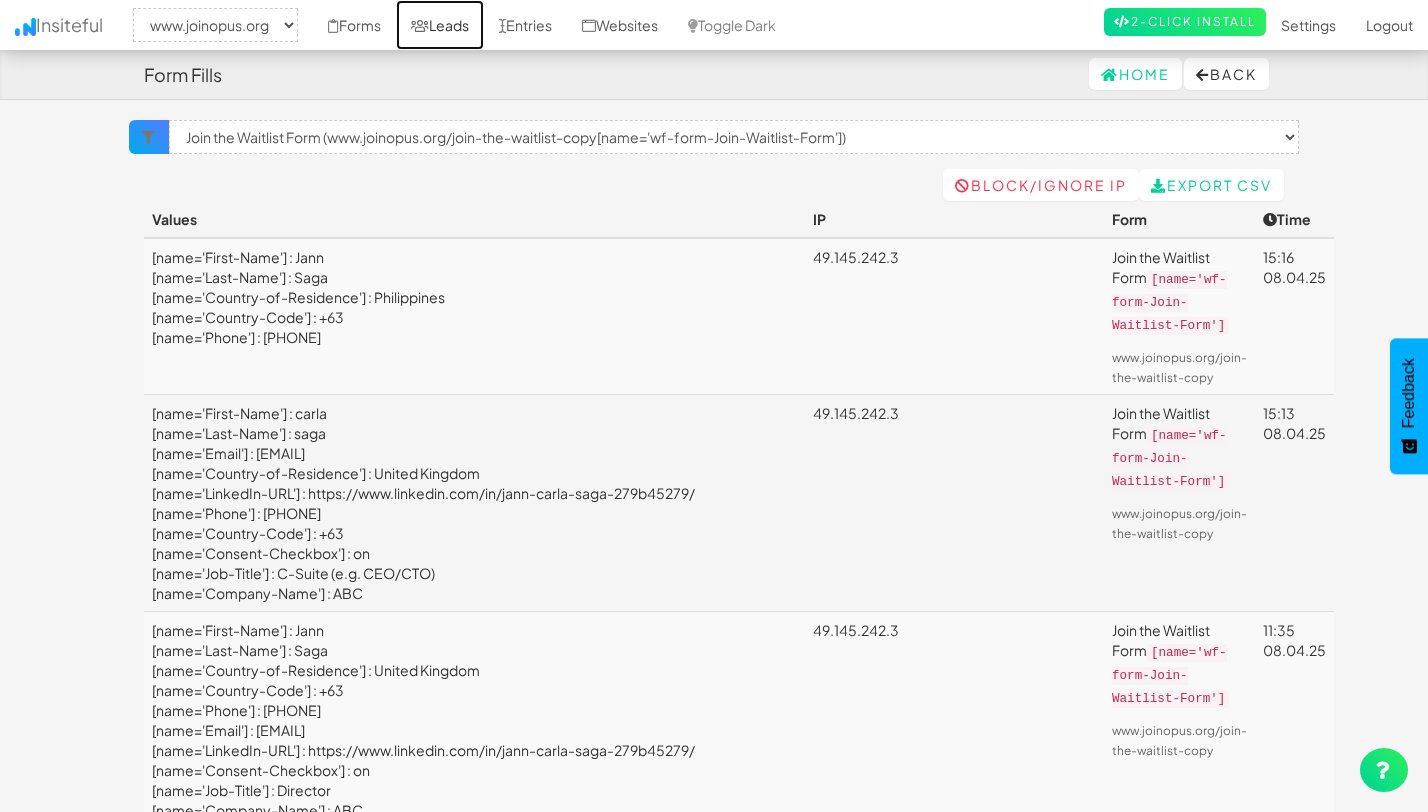 click on "Leads" at bounding box center (440, 25) 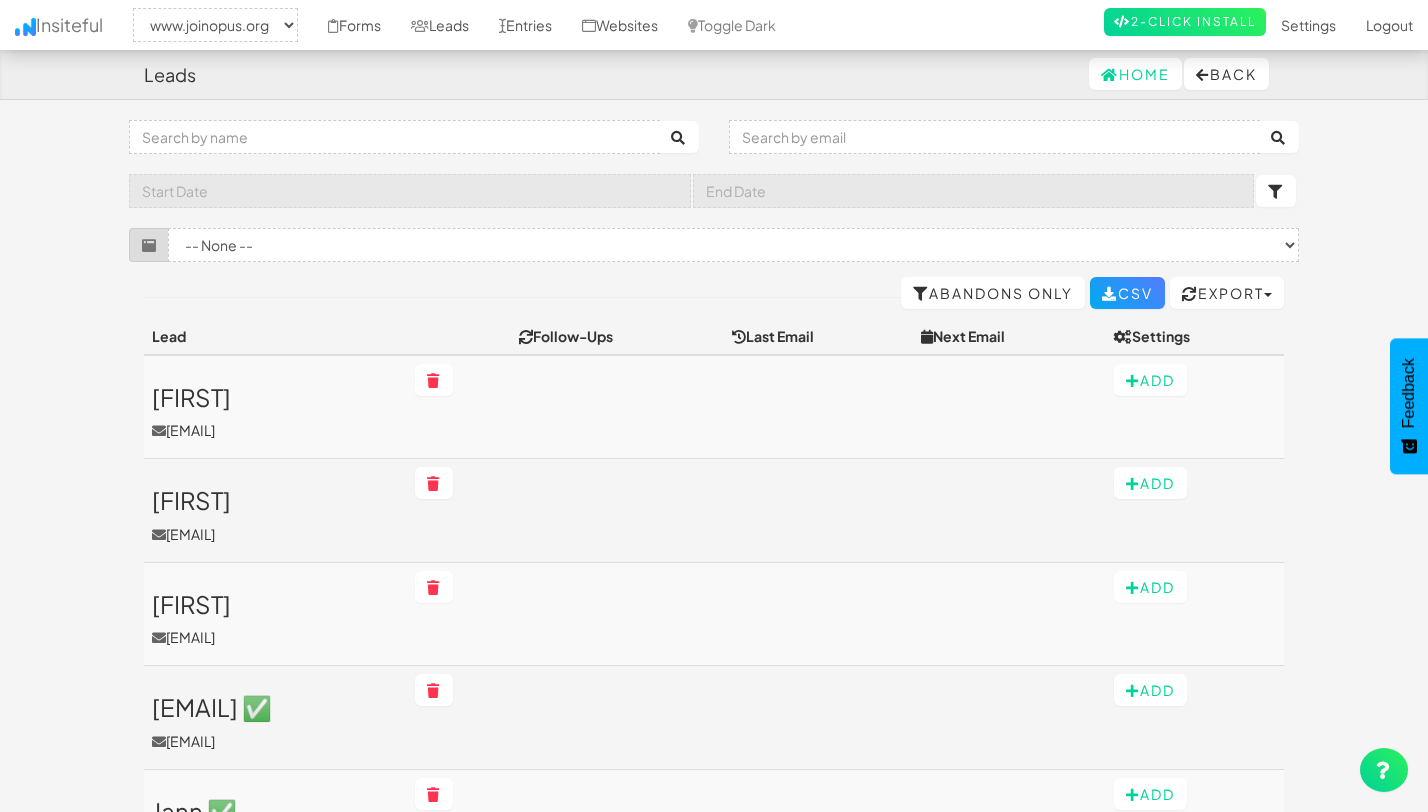 select on "2352" 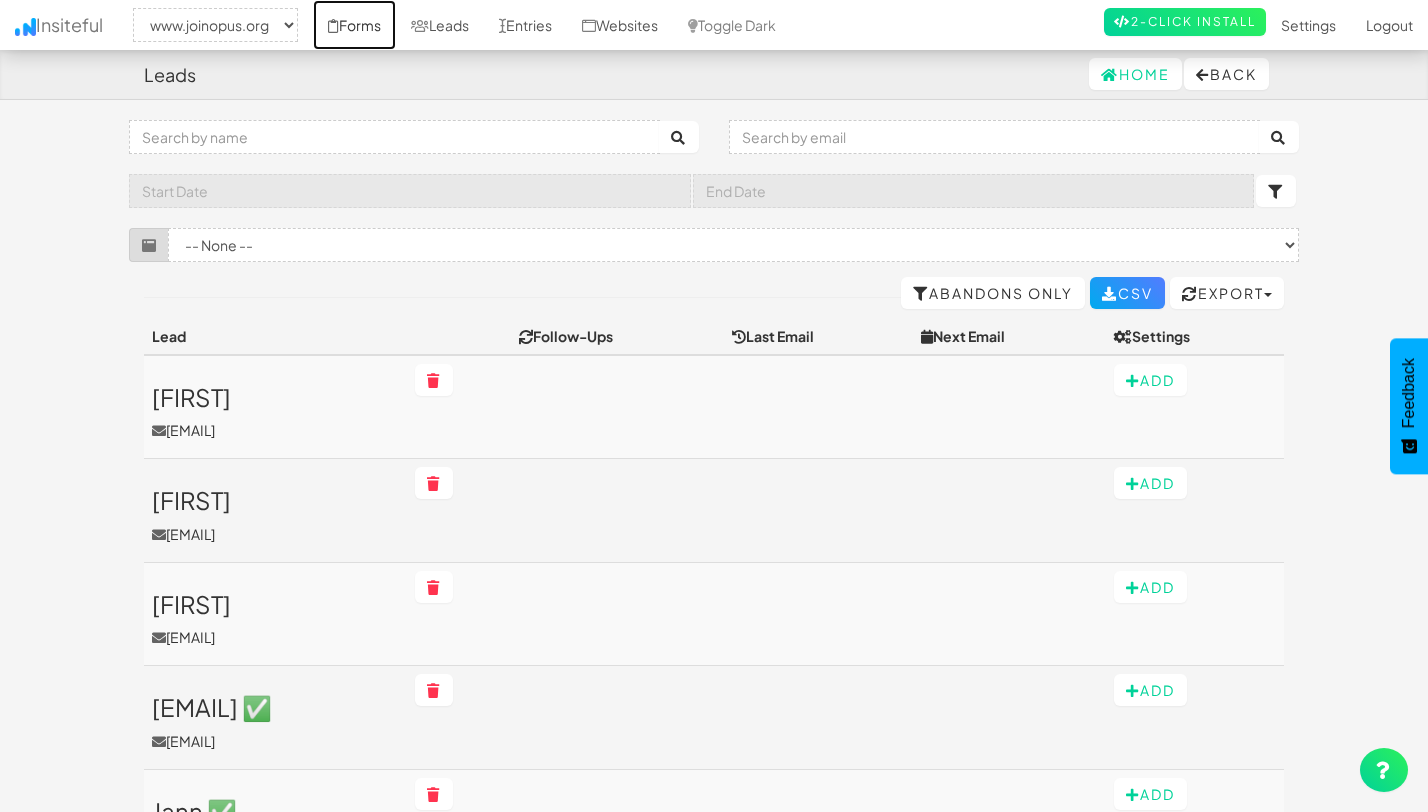 click on "Forms" at bounding box center (354, 25) 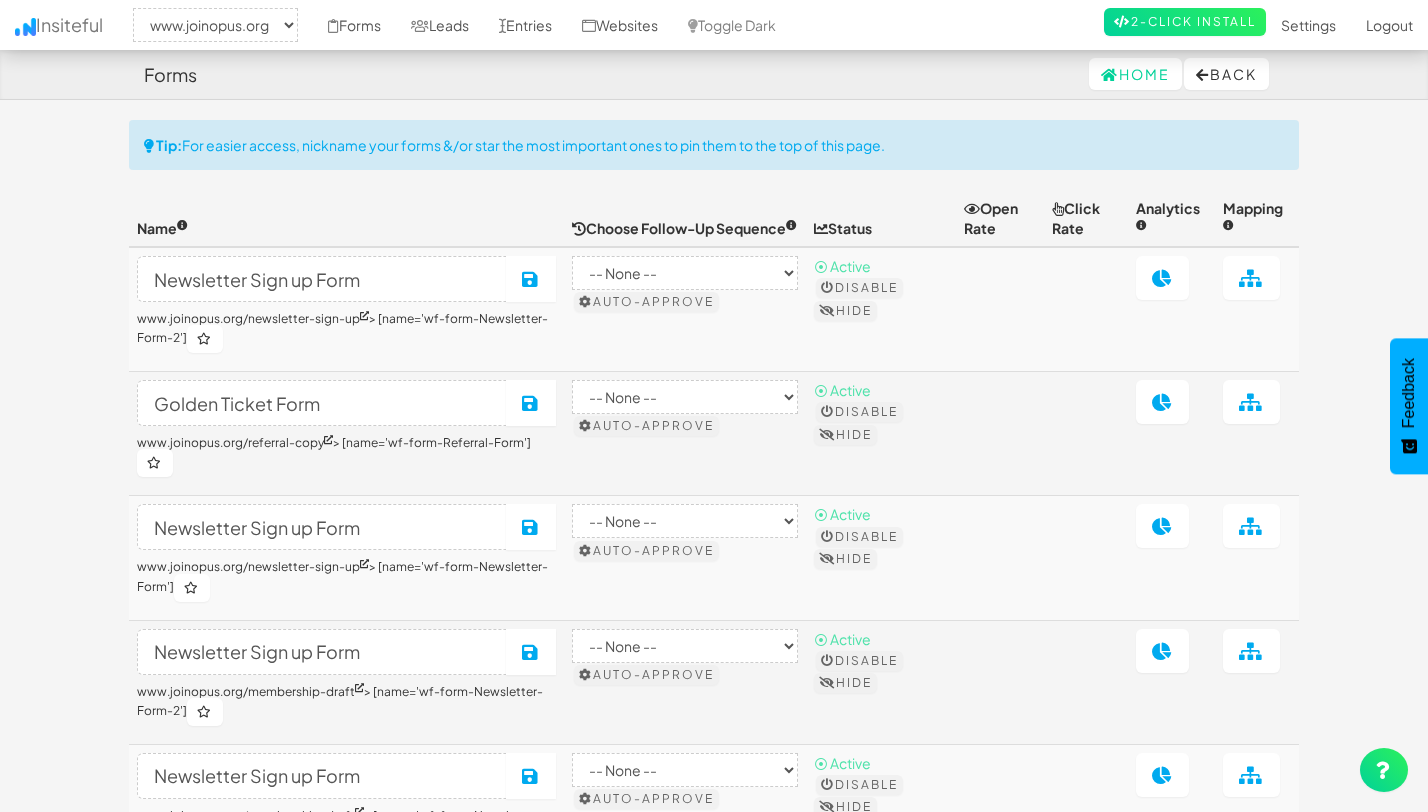 select on "2352" 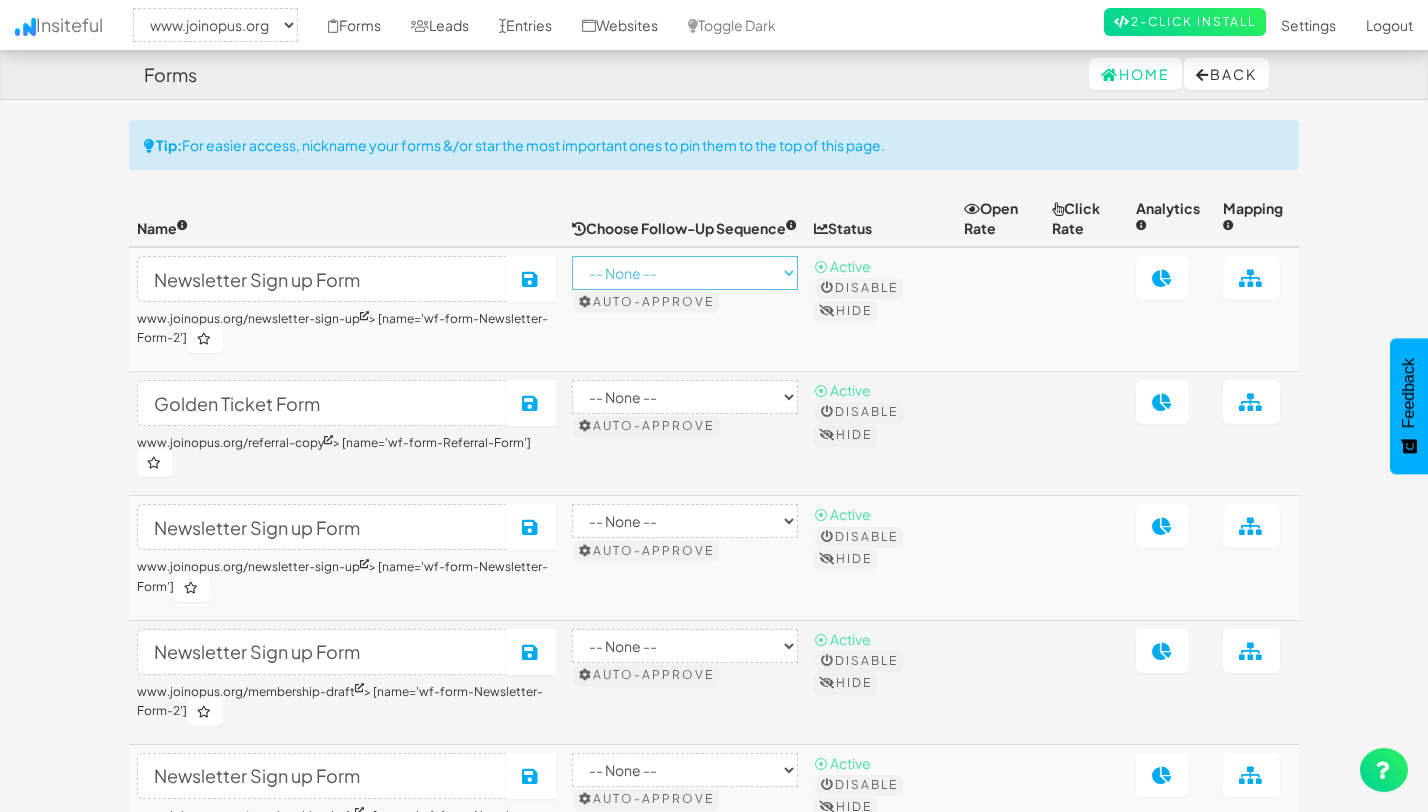 click on "-- None --  B2B (Plain) by Insiteful Checkout (Rich HTML) by Insiteful Checkout (Plain Text) by Insiteful Register (Rich HTML) by Insiteful Register (Plain) by Insiteful Offers (Rich HTML) by Insiteful Abandon Email" at bounding box center (685, 273) 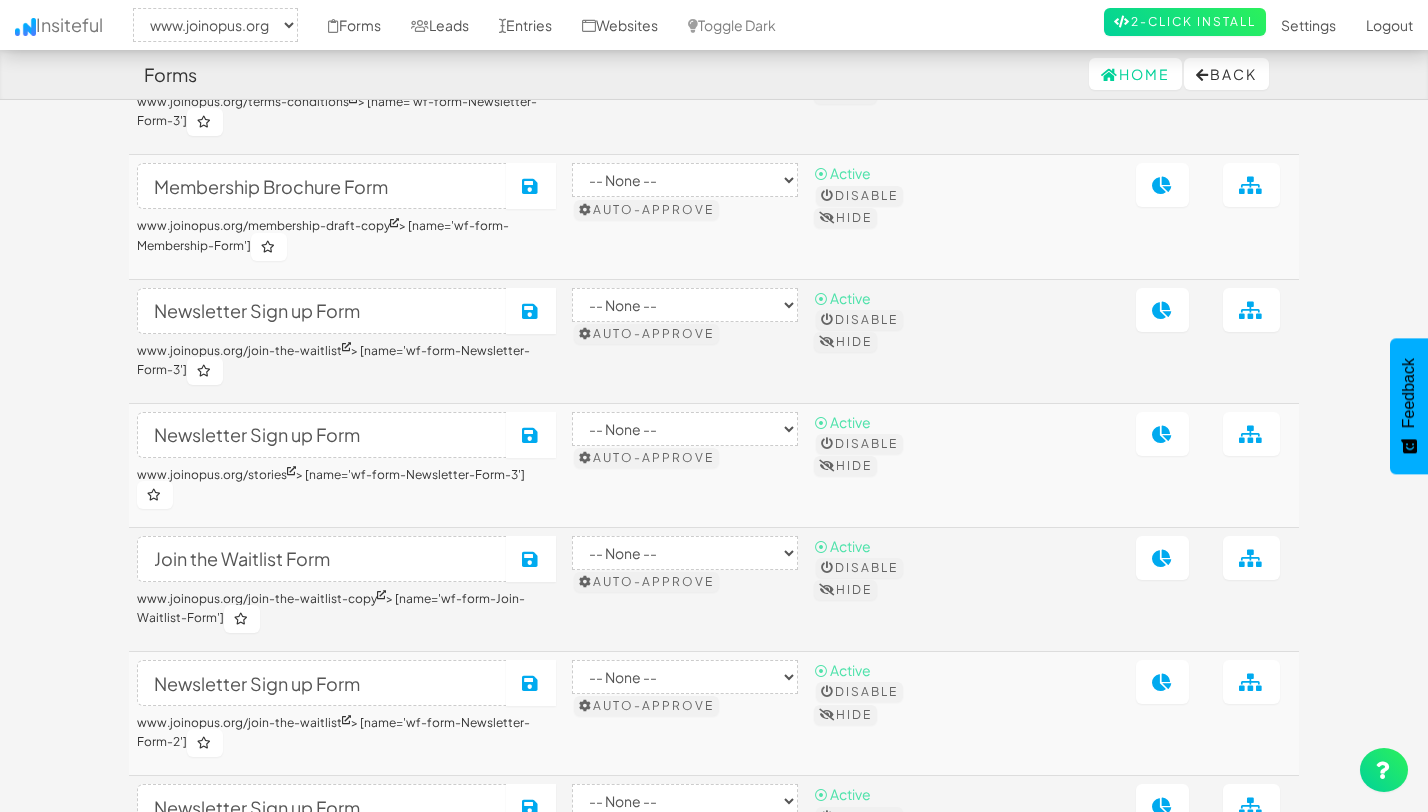 scroll, scrollTop: 1078, scrollLeft: 0, axis: vertical 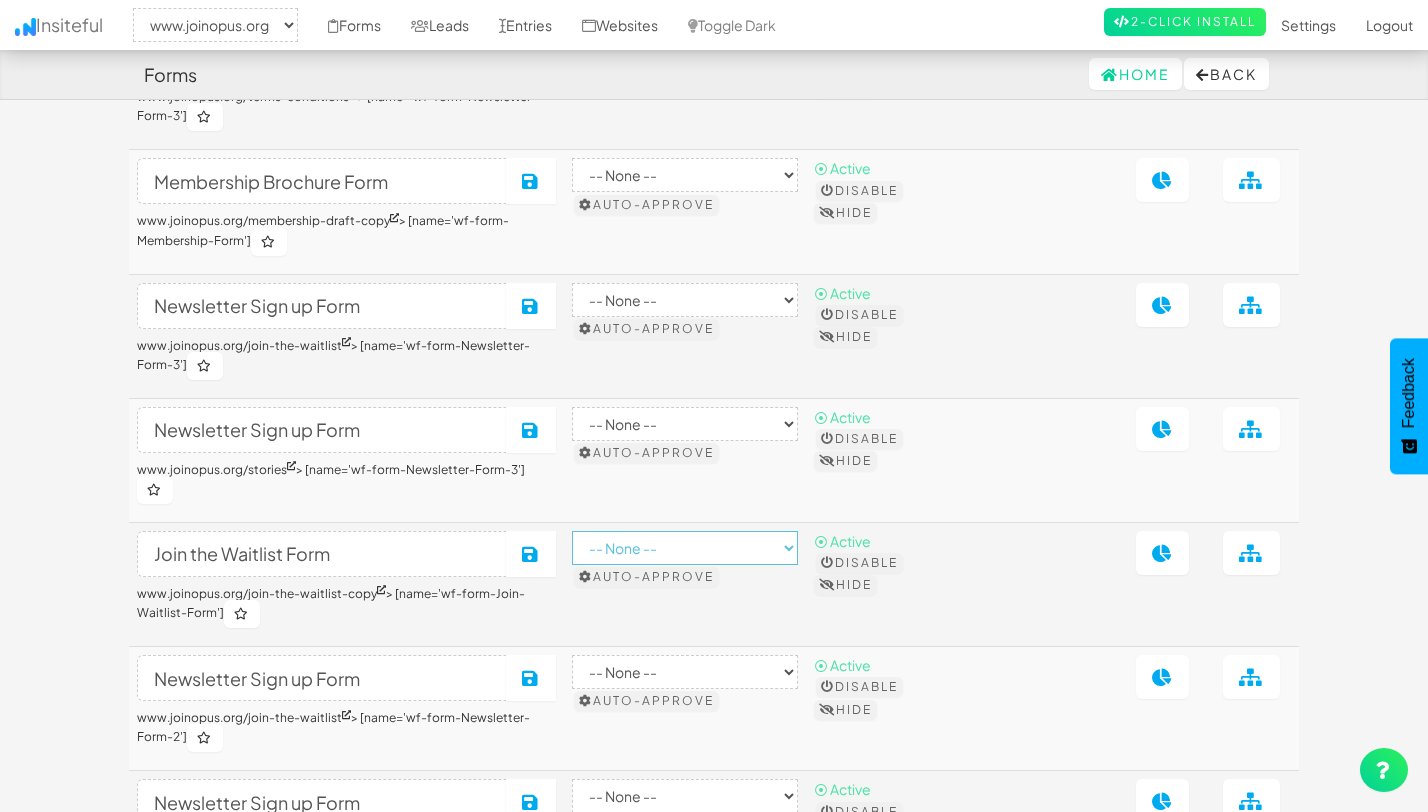 click on "-- None --  B2B (Plain) by Insiteful Checkout (Rich HTML) by Insiteful Checkout (Plain Text) by Insiteful Register (Rich HTML) by Insiteful Register (Plain) by Insiteful Offers (Rich HTML) by Insiteful Abandon Email" at bounding box center (685, 548) 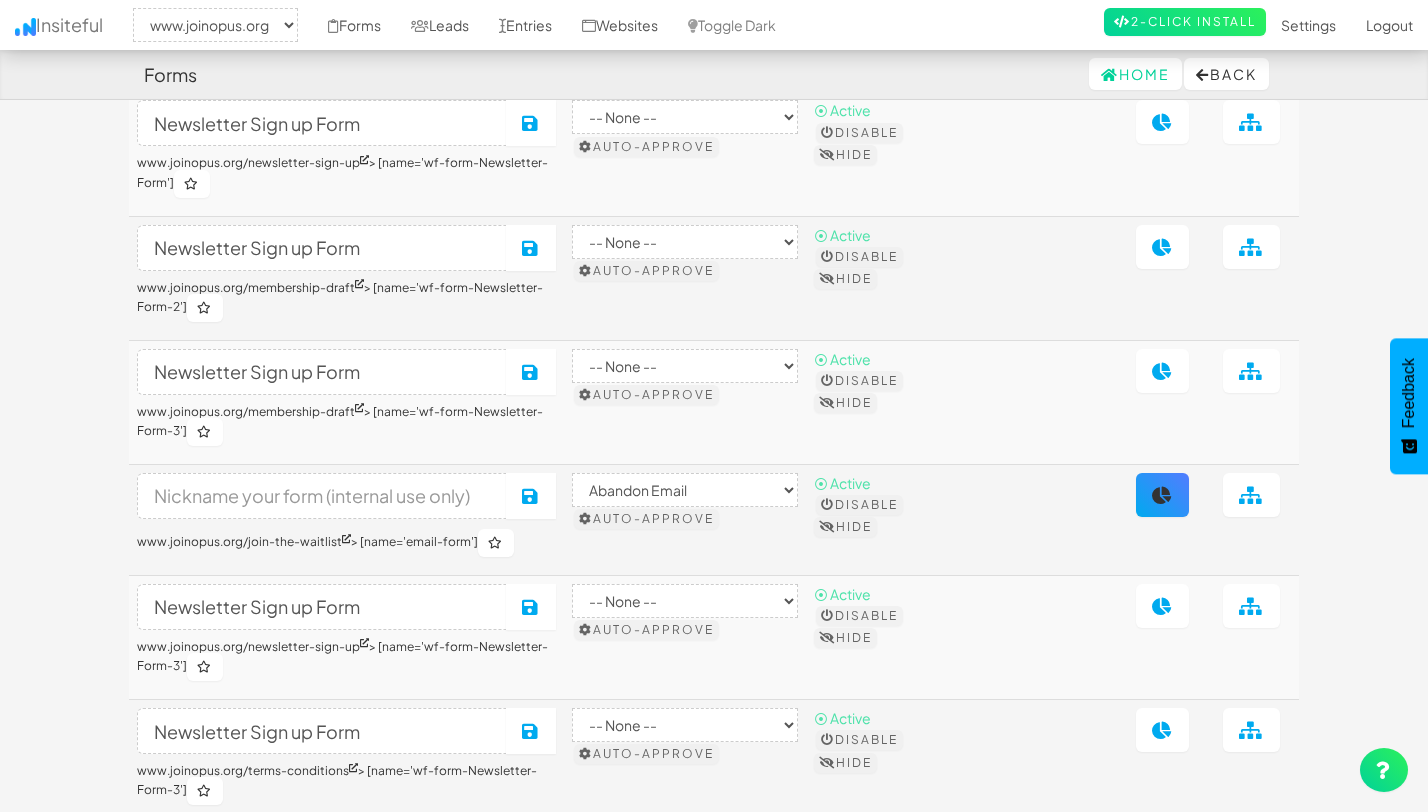 scroll, scrollTop: 0, scrollLeft: 0, axis: both 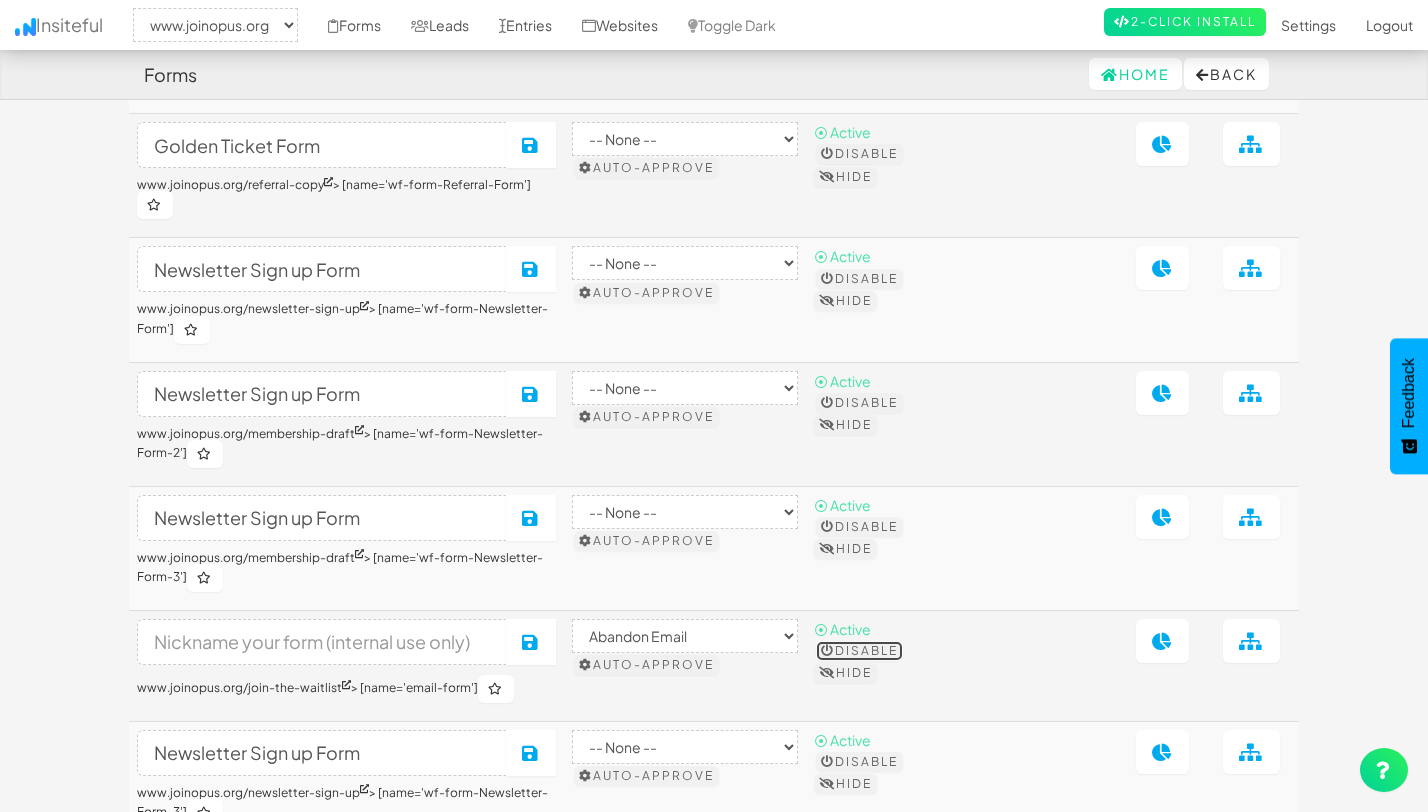 click on "Disable" at bounding box center [859, 651] 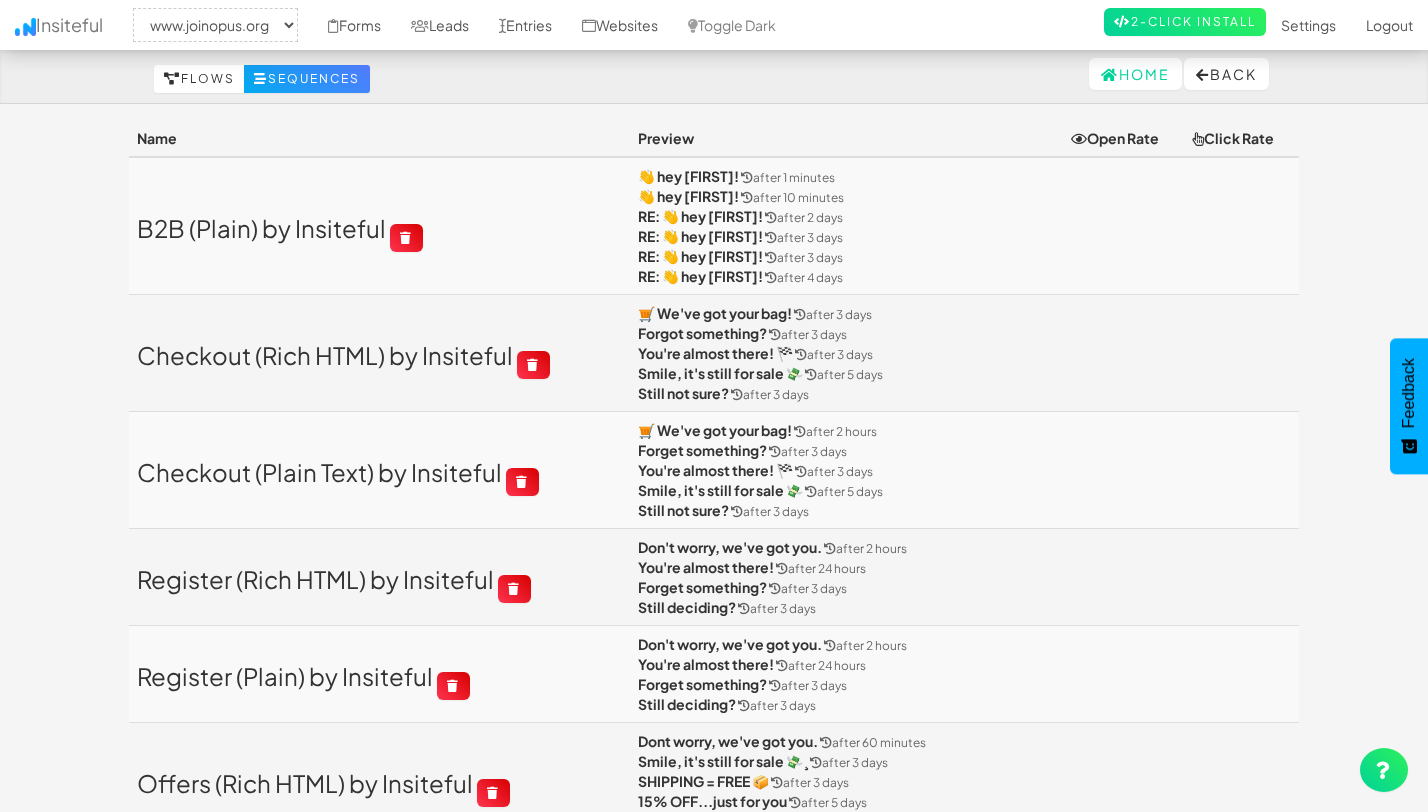 select on "2352" 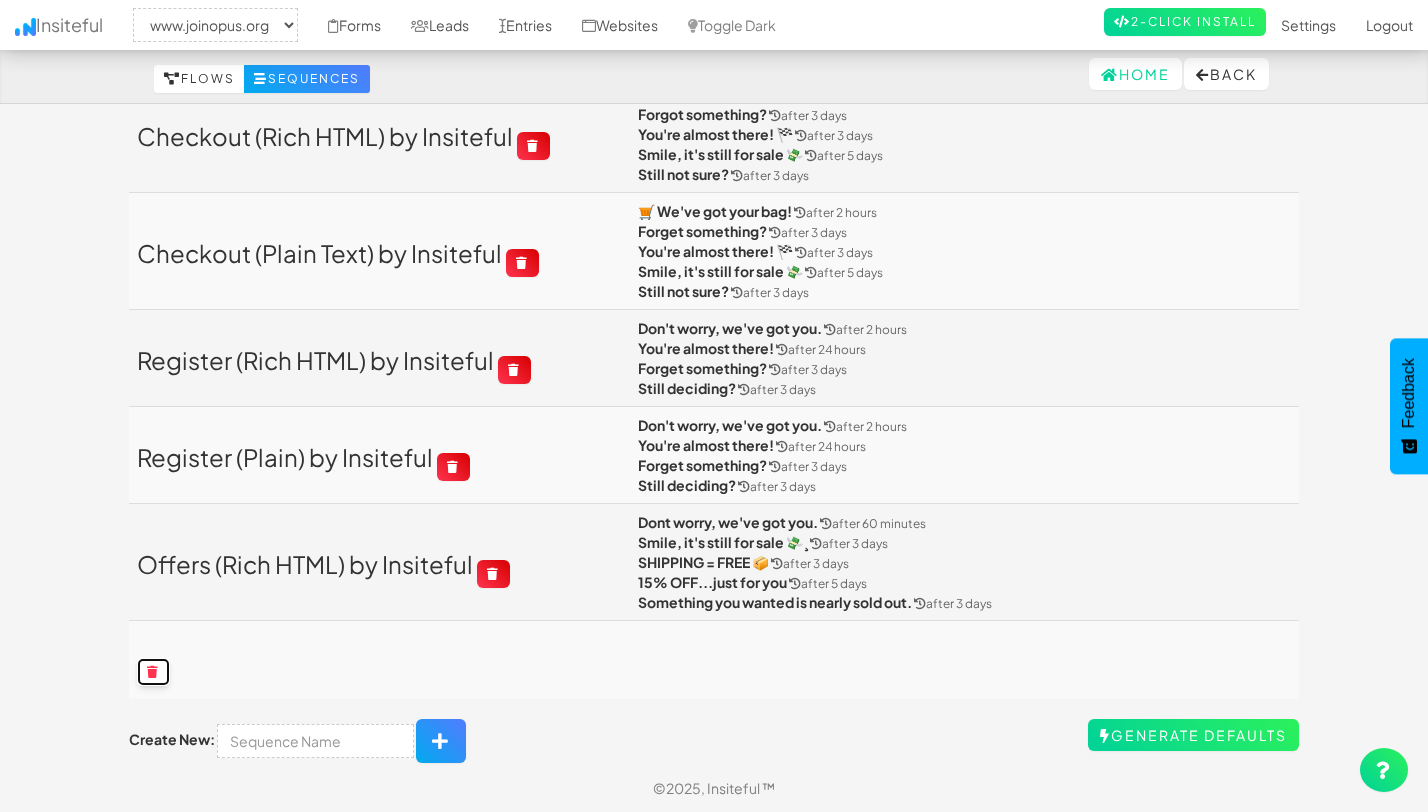 click at bounding box center [153, 672] 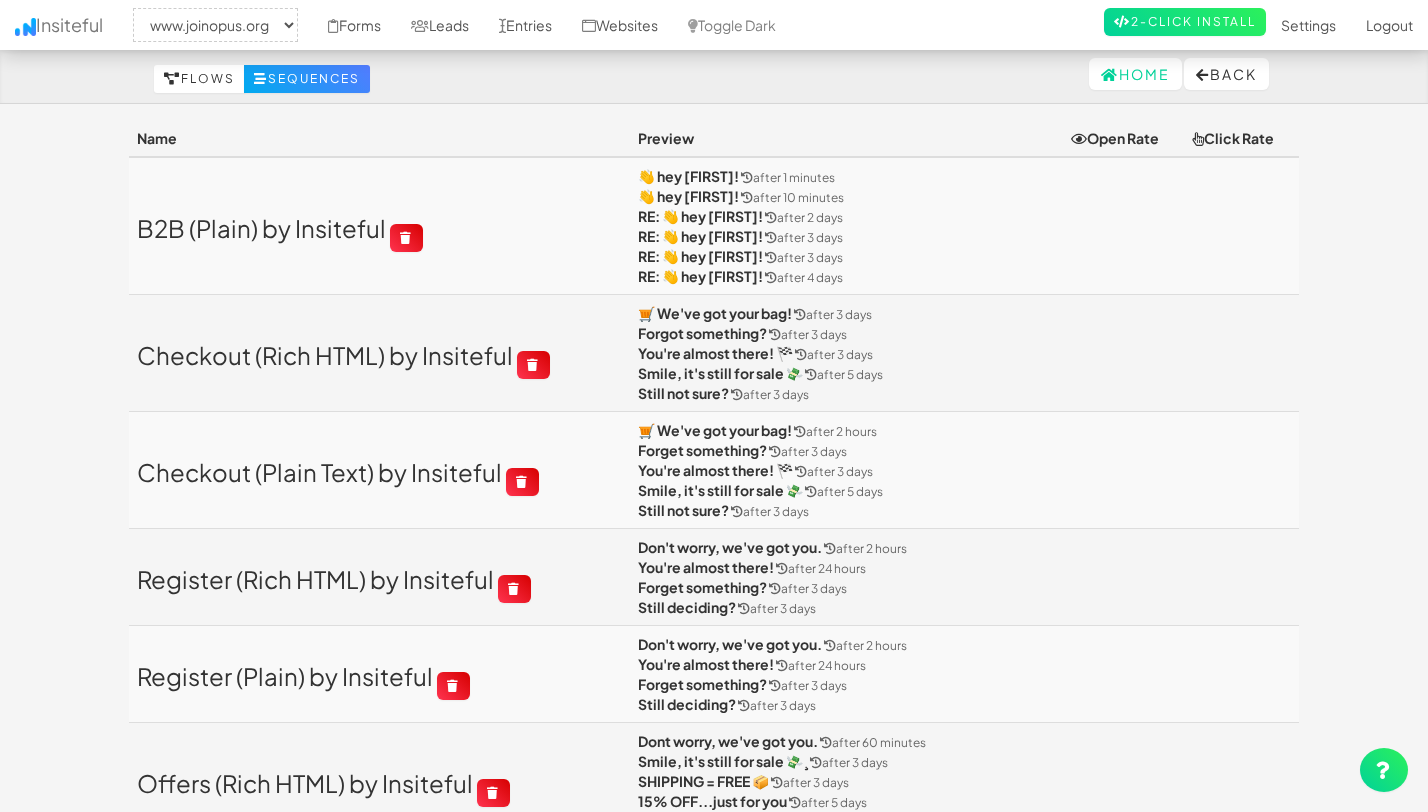 select on "2352" 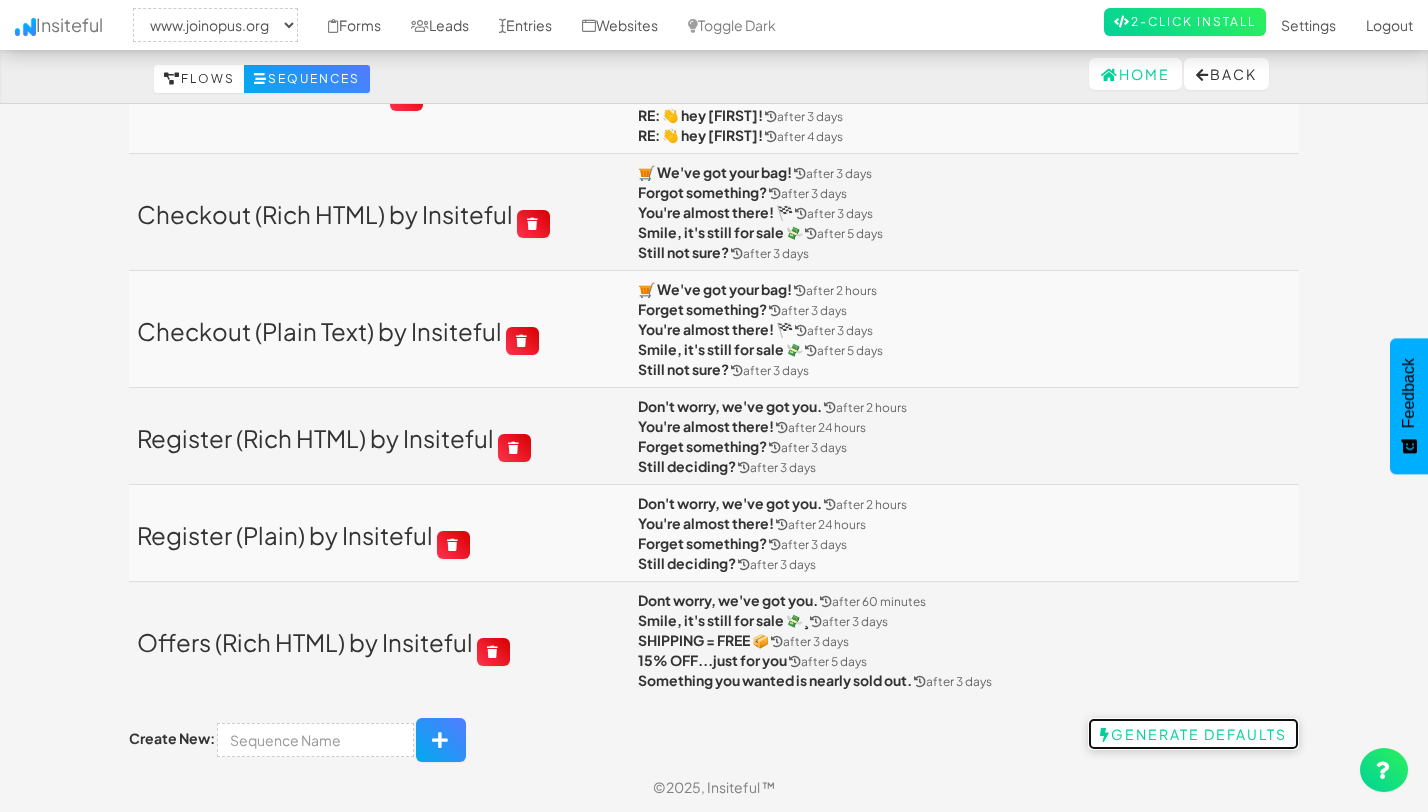 click on "Generate Defaults" at bounding box center (1193, 734) 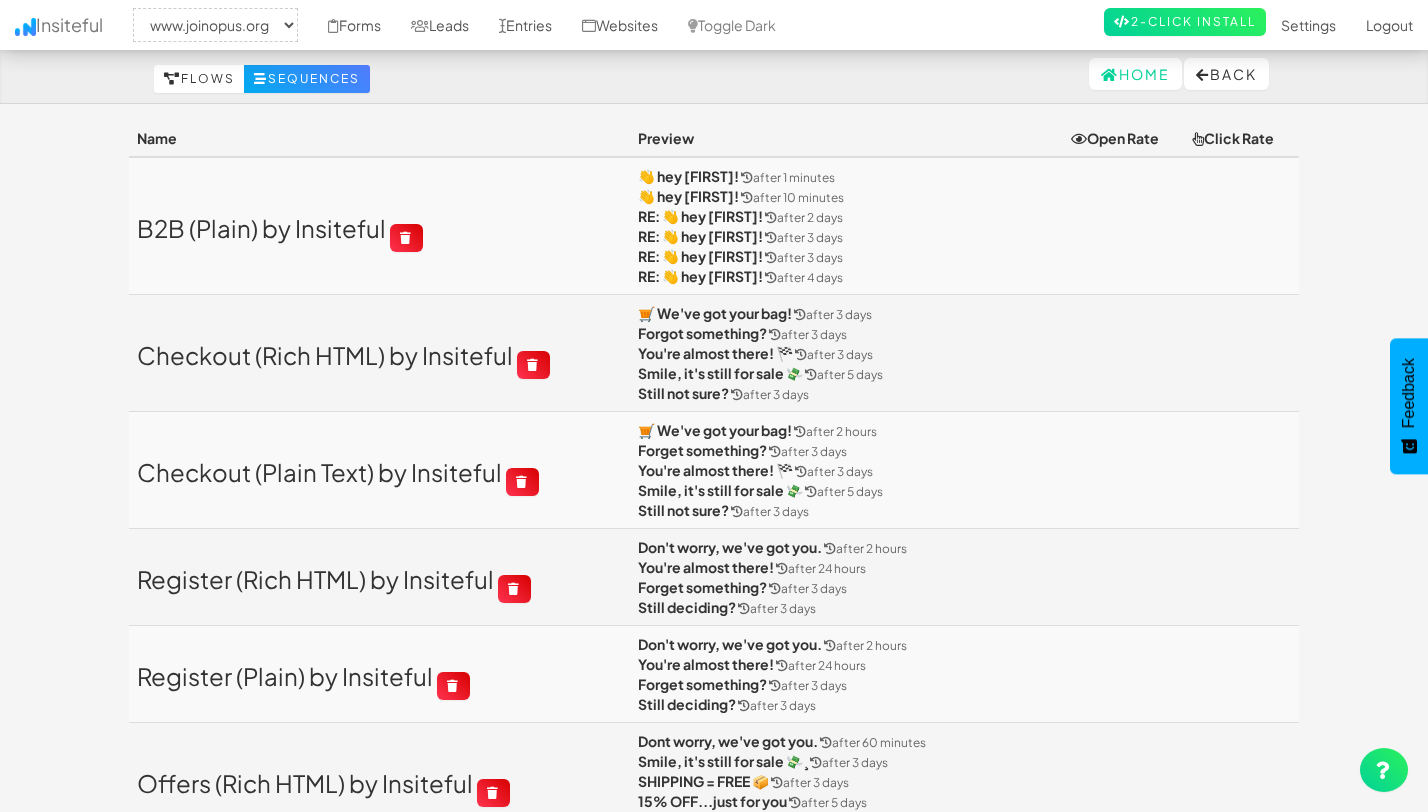select on "2352" 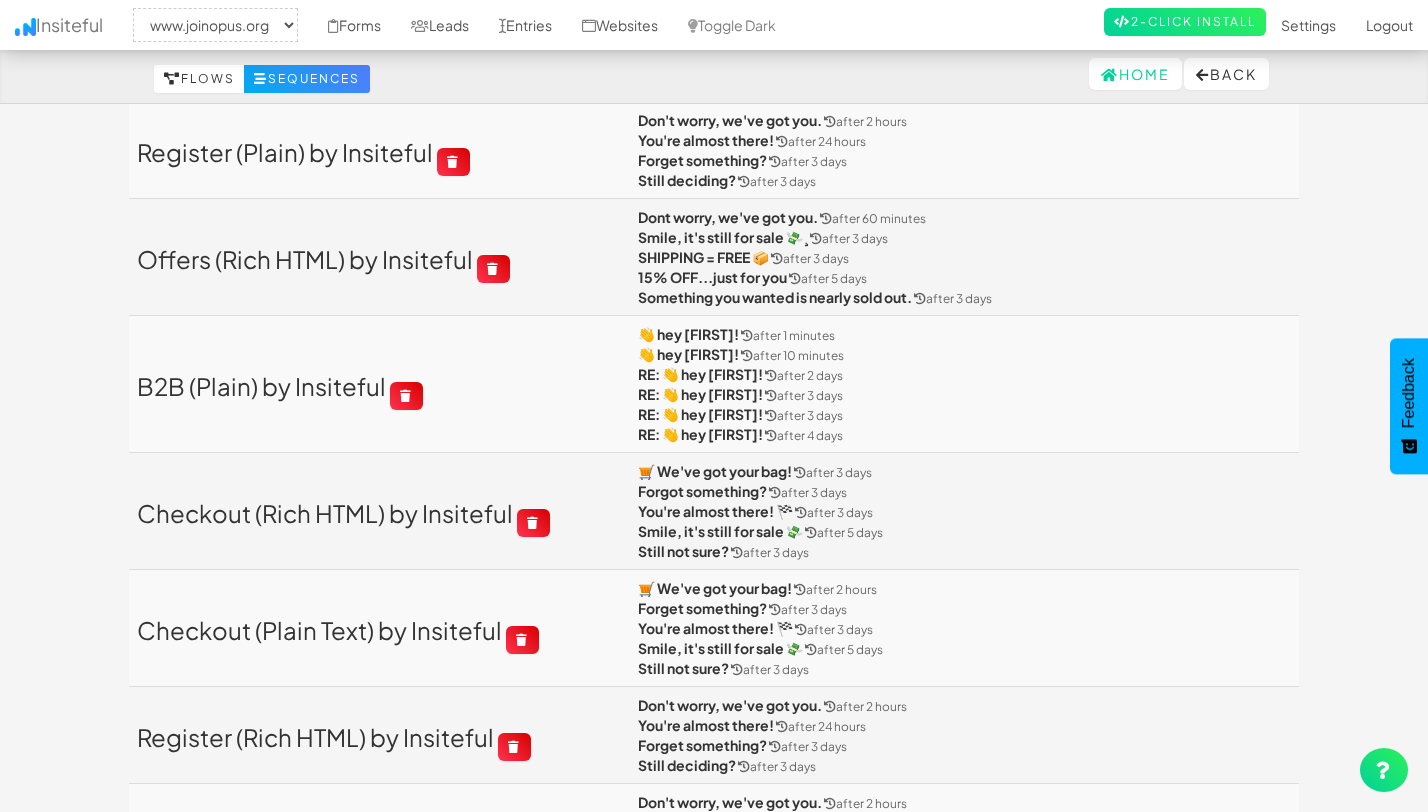 scroll, scrollTop: 0, scrollLeft: 0, axis: both 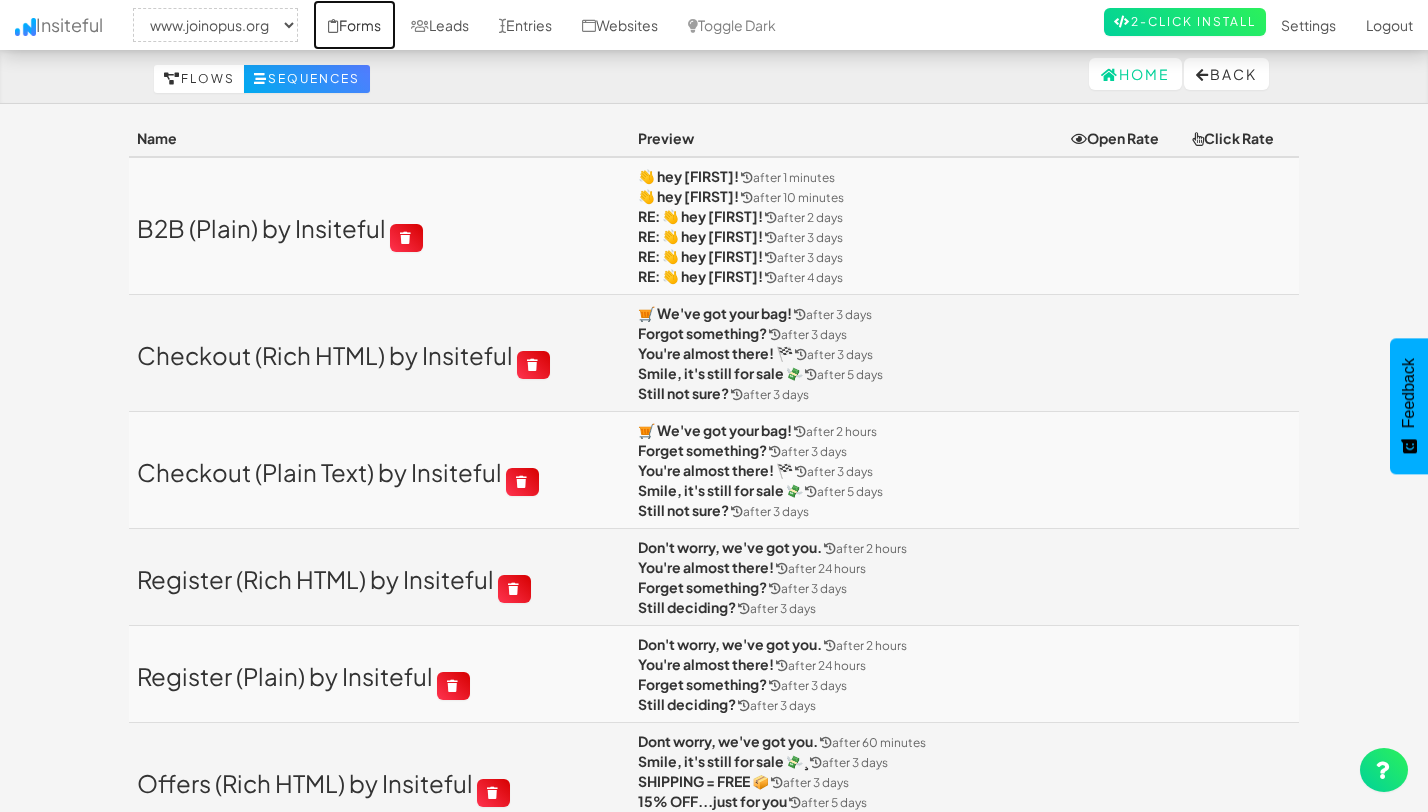 click on "Forms" at bounding box center [354, 25] 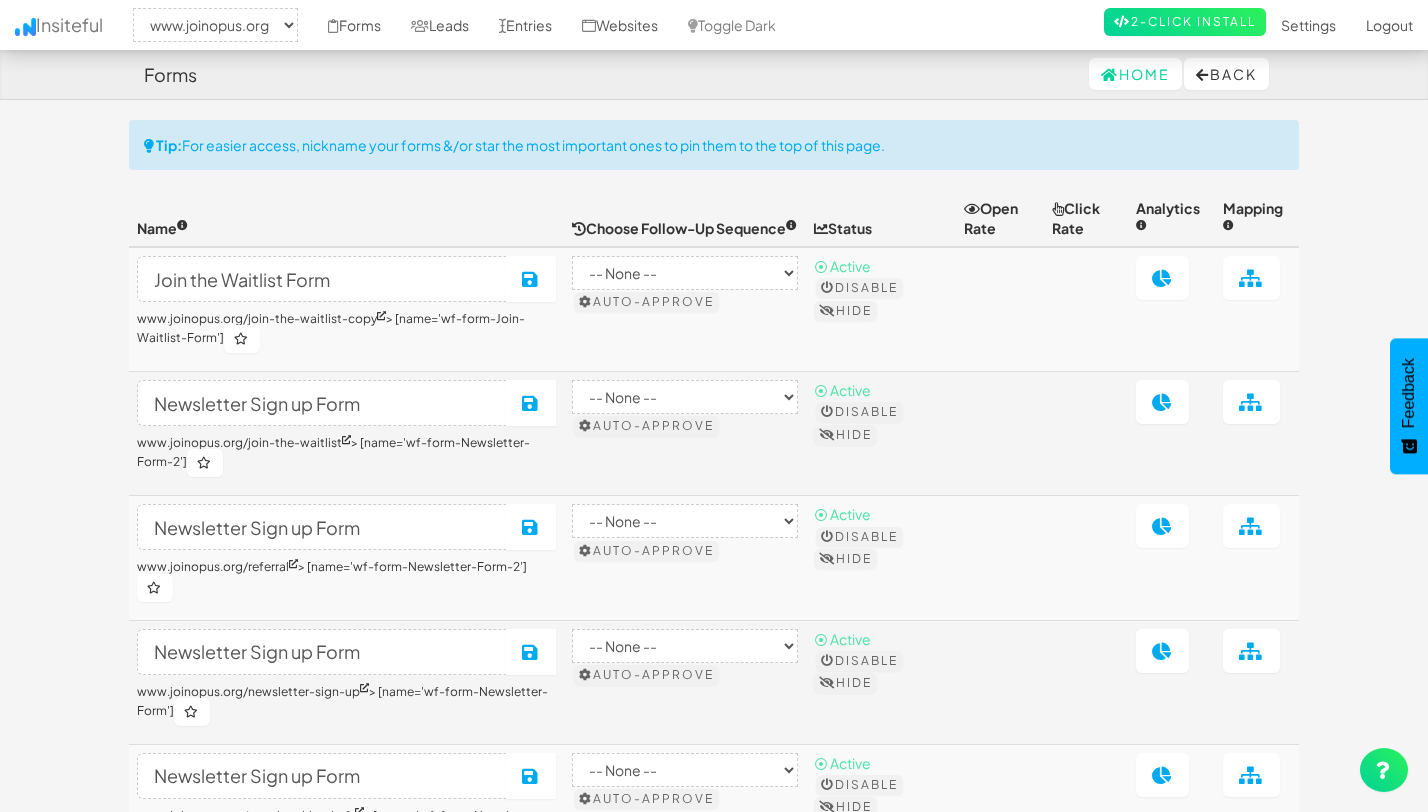 select on "2352" 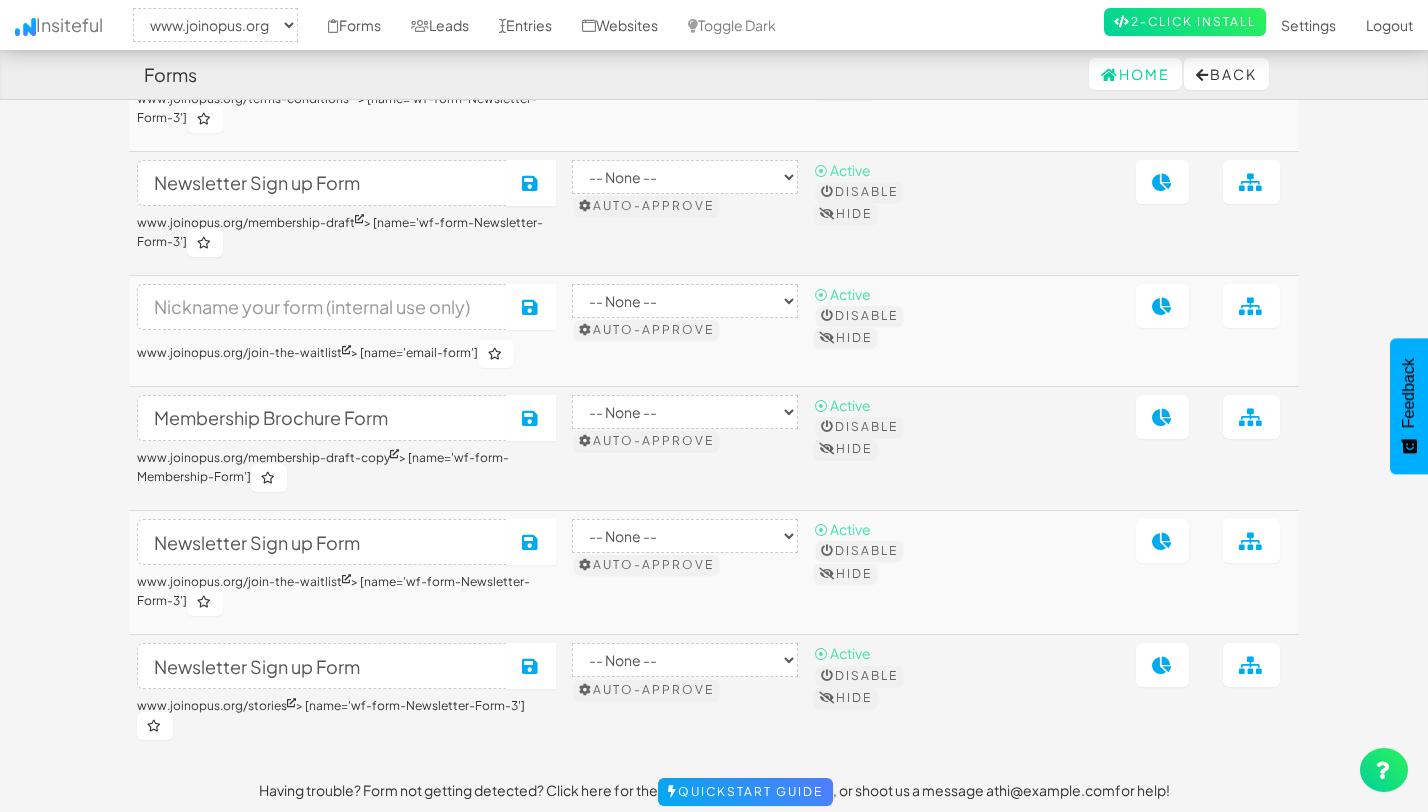 scroll, scrollTop: 1300, scrollLeft: 0, axis: vertical 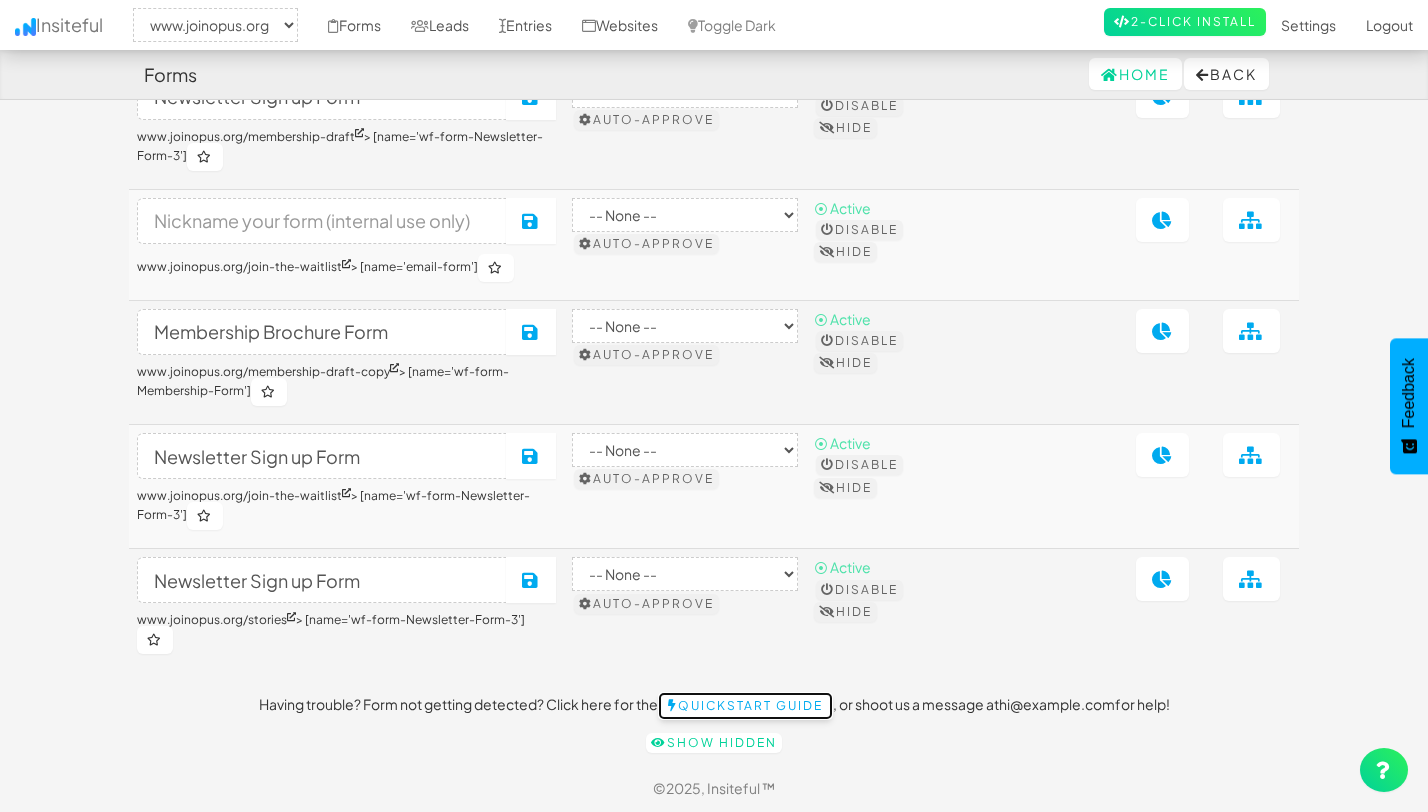 click on "Quickstart Guide" at bounding box center [745, 706] 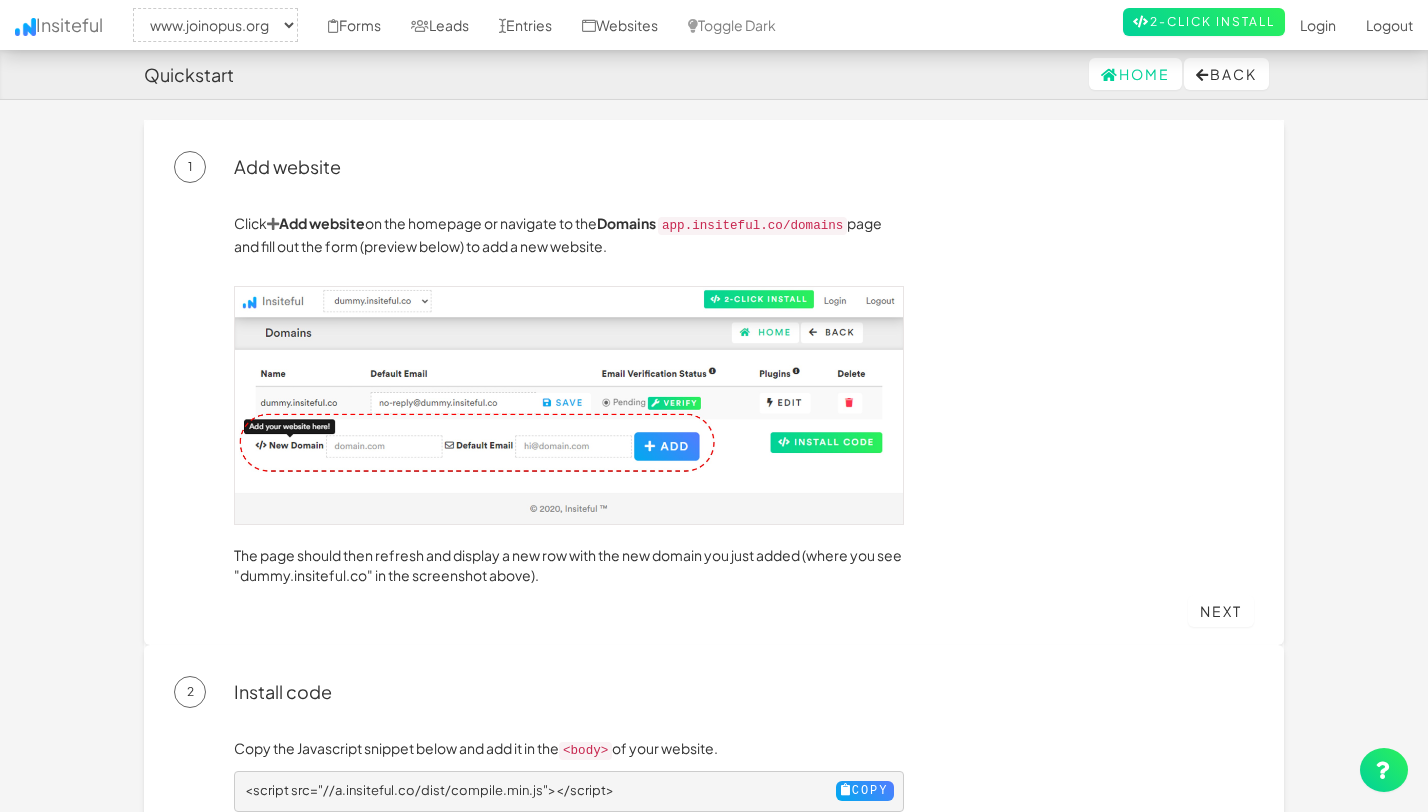 select on "2352" 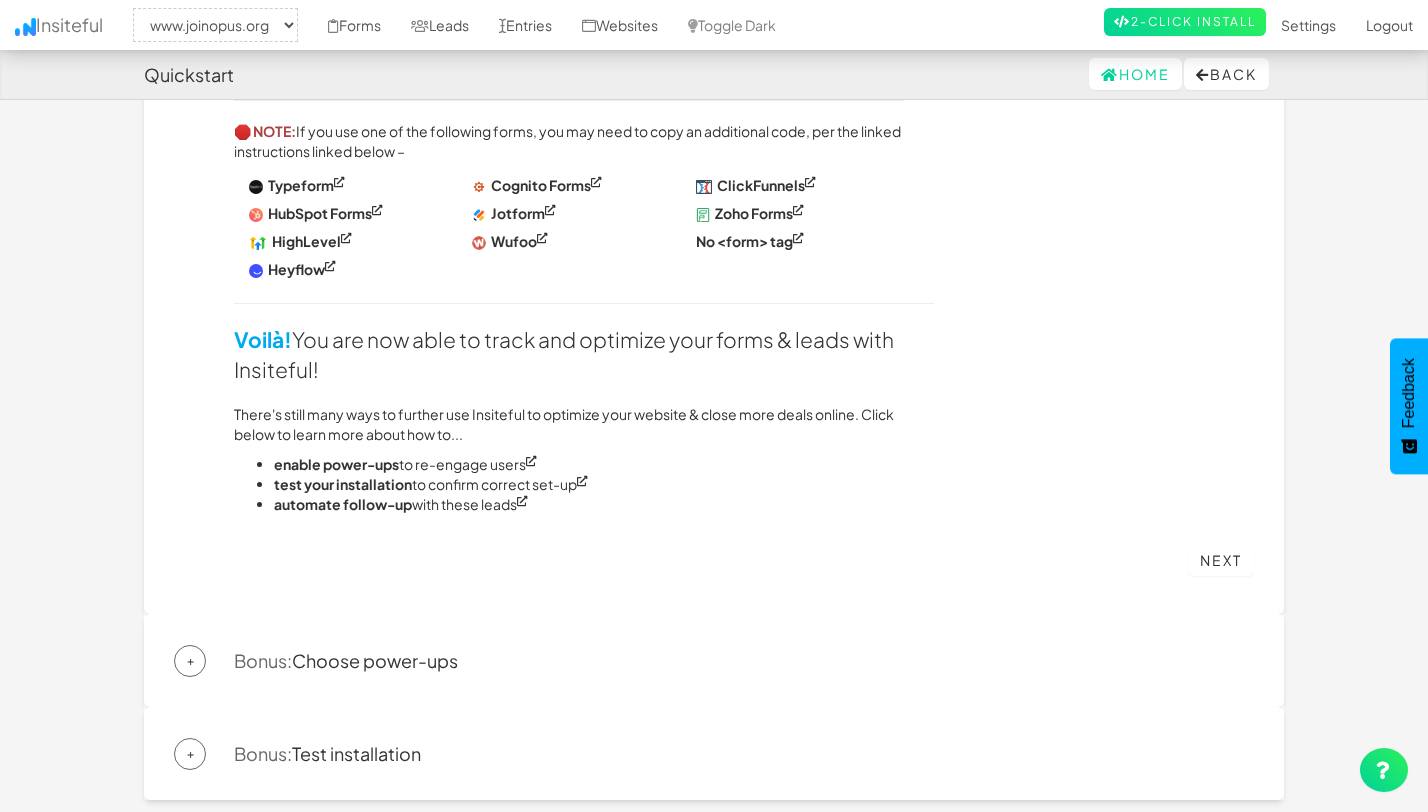 scroll, scrollTop: 1155, scrollLeft: 0, axis: vertical 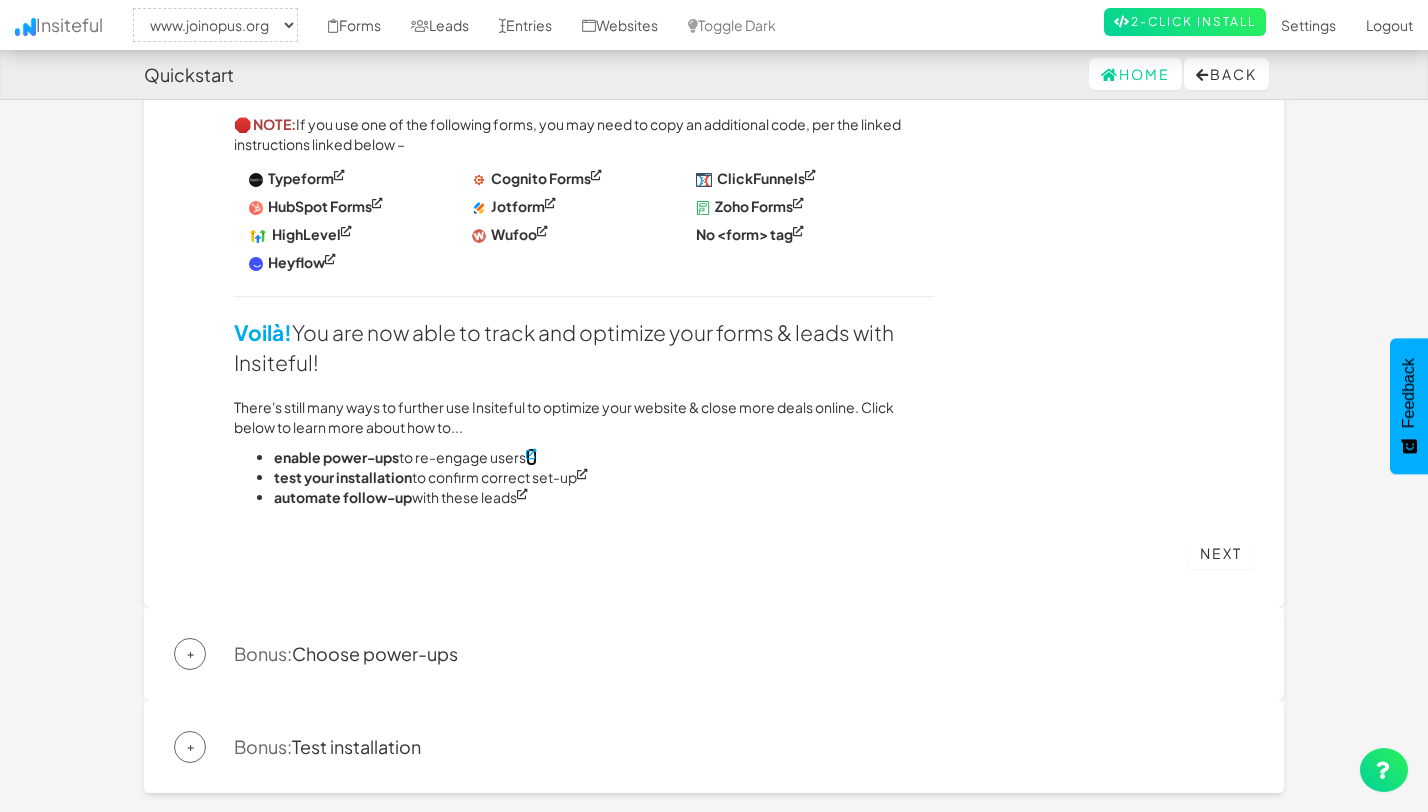 click at bounding box center [531, 454] 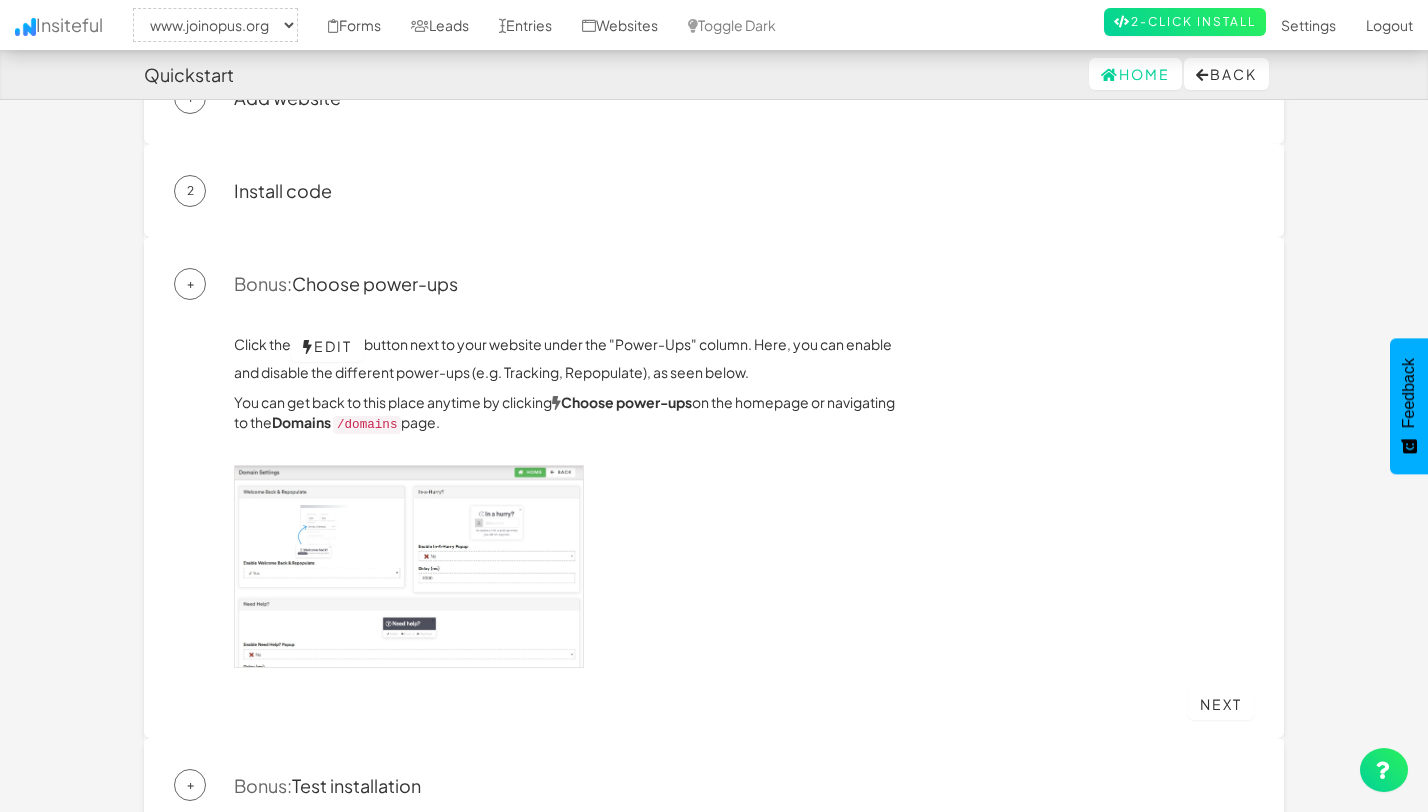 scroll, scrollTop: 266, scrollLeft: 0, axis: vertical 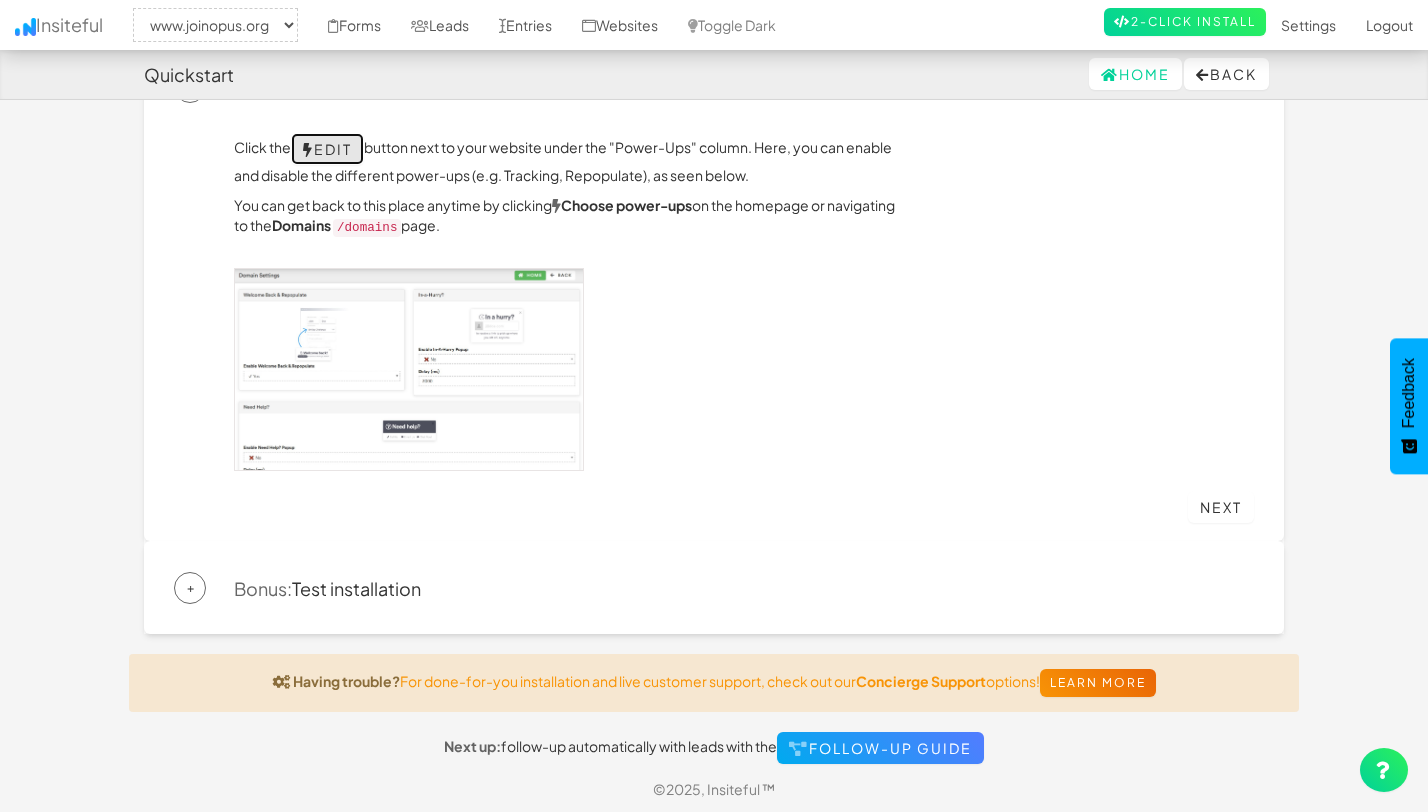 click on "Edit" at bounding box center [327, 149] 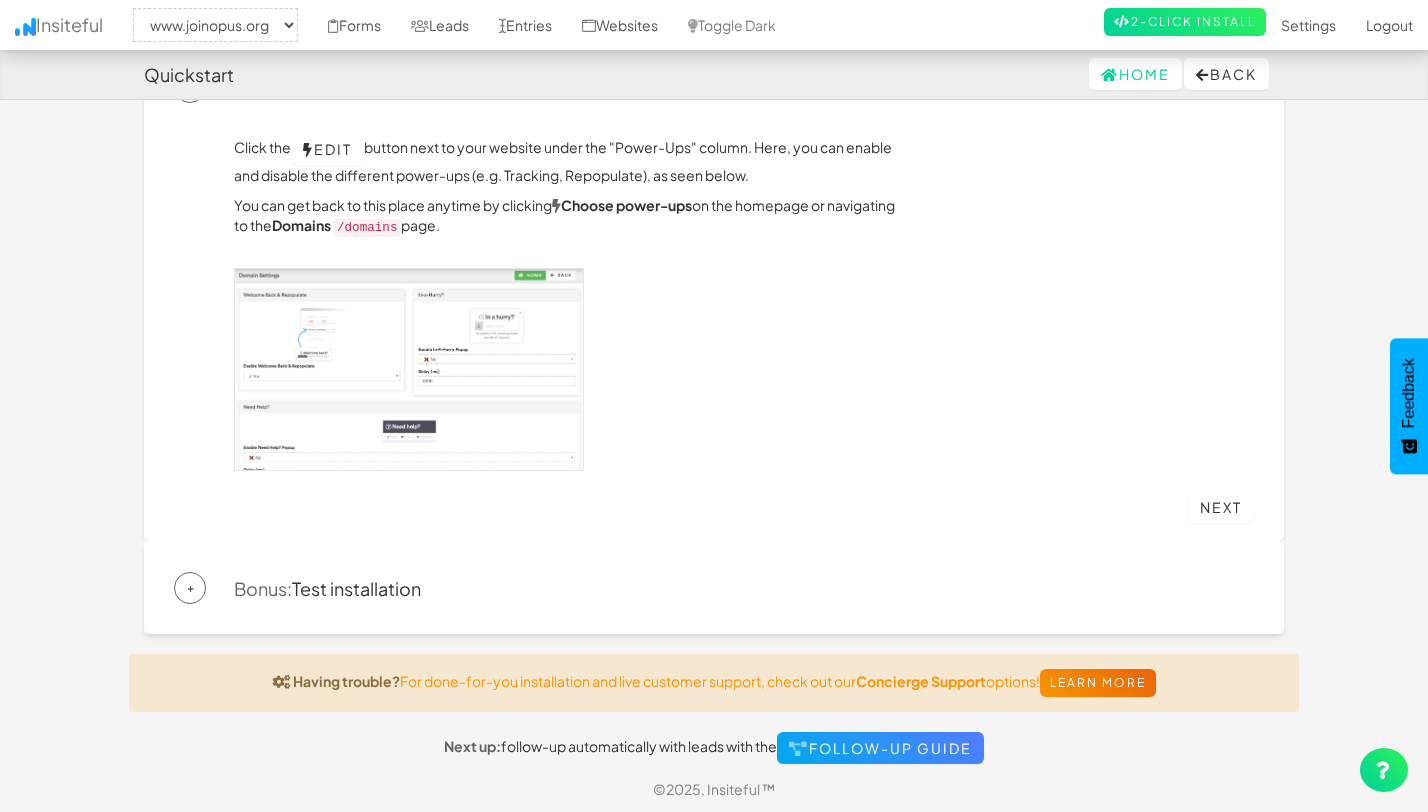 click on "Click the   Edit  button next to your website under the "Power-Ups" column. Here, you can enable and disable the different power-ups (e.g. Tracking, Repopulate), as seen below.
You can get back to this place anytime by clicking   Choose power-ups  on the homepage or navigating to the  Domains   /domains  page.
Next" at bounding box center (714, 307) 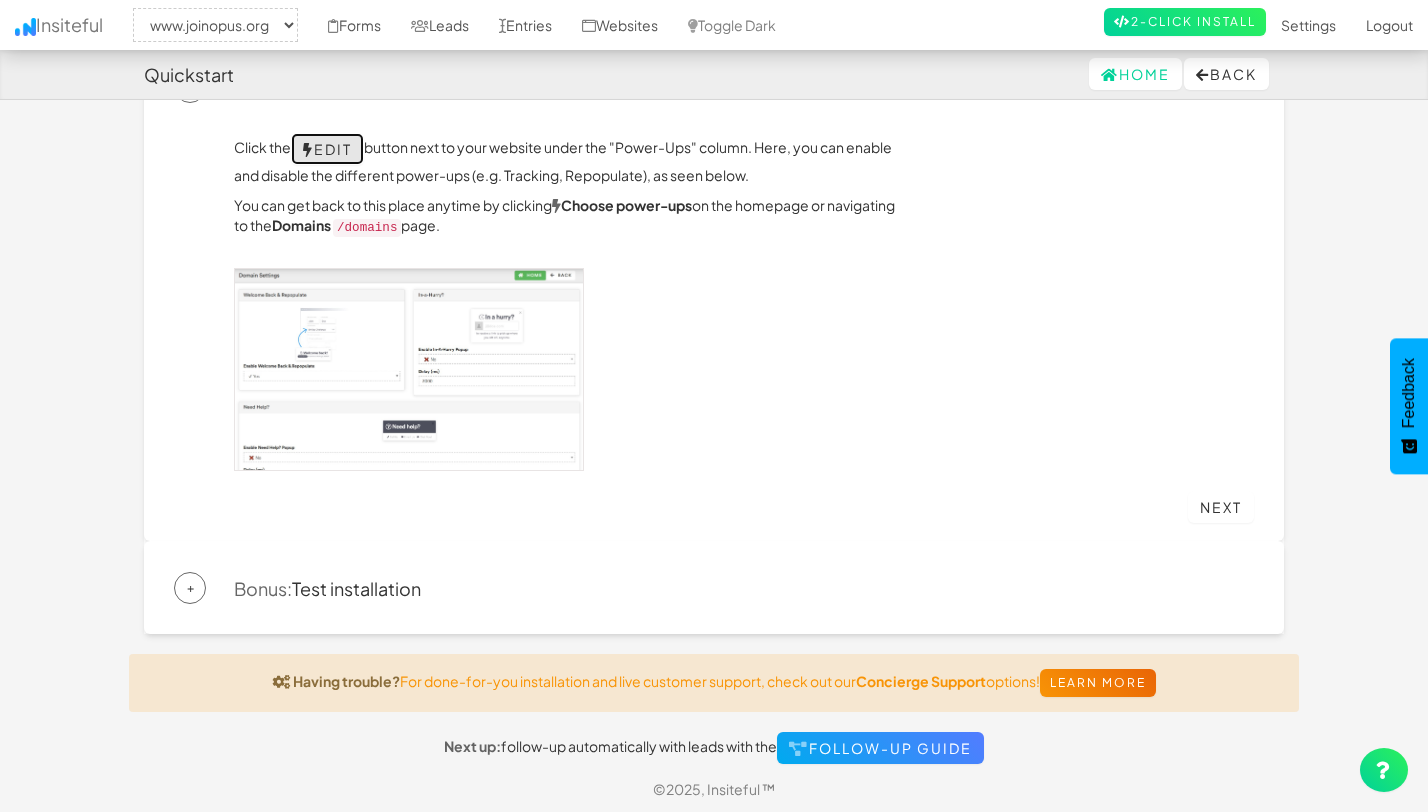 click on "Edit" at bounding box center [327, 149] 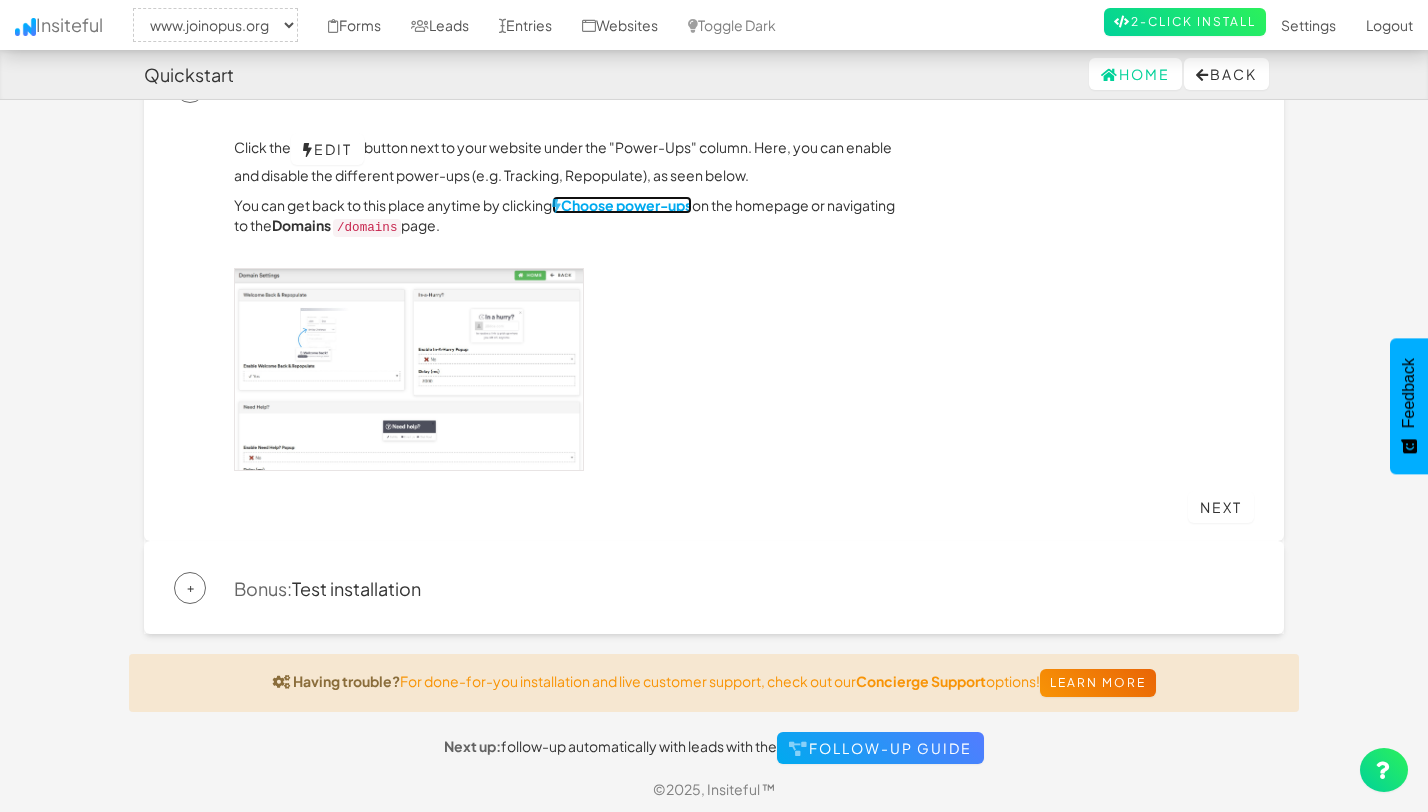 click on "Choose power-ups" at bounding box center [622, 205] 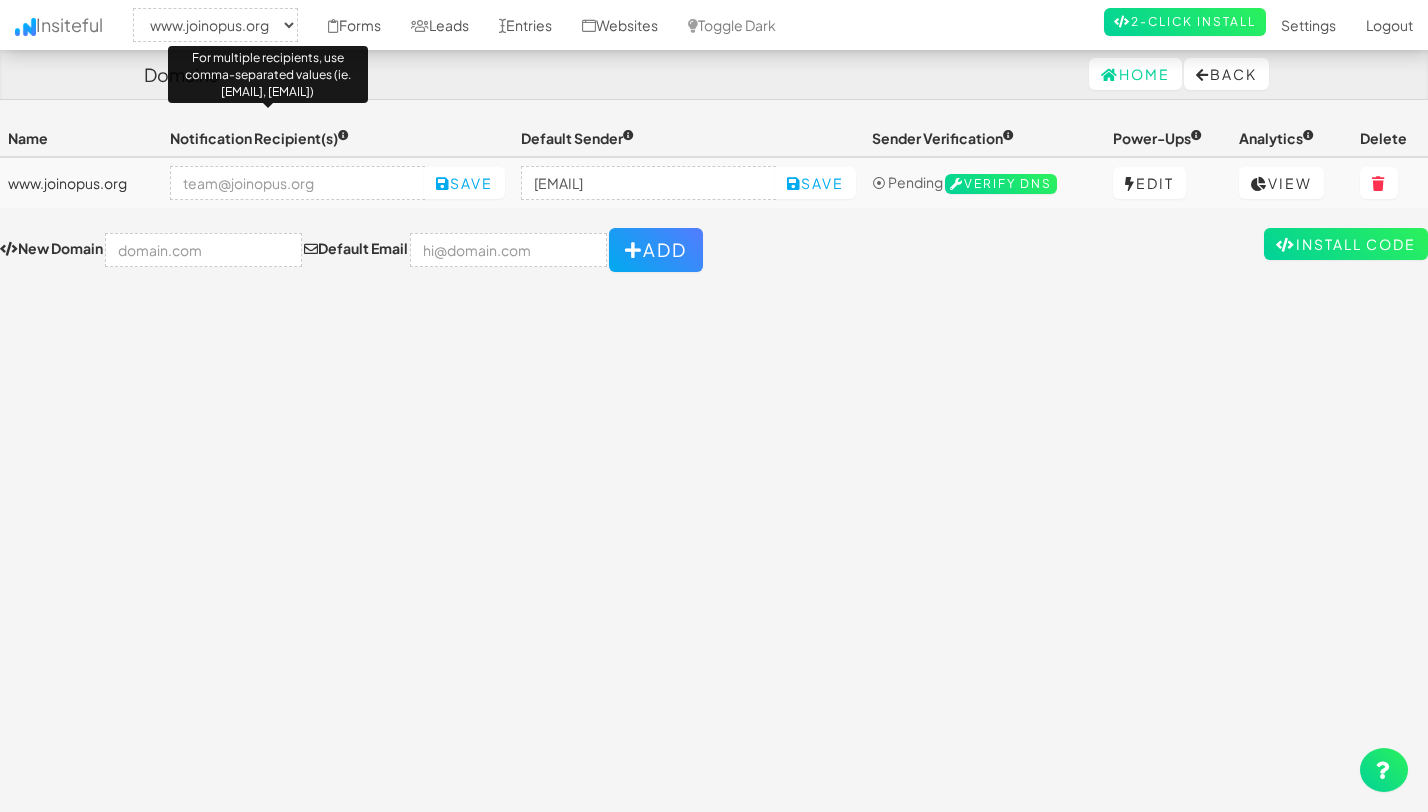 select on "2352" 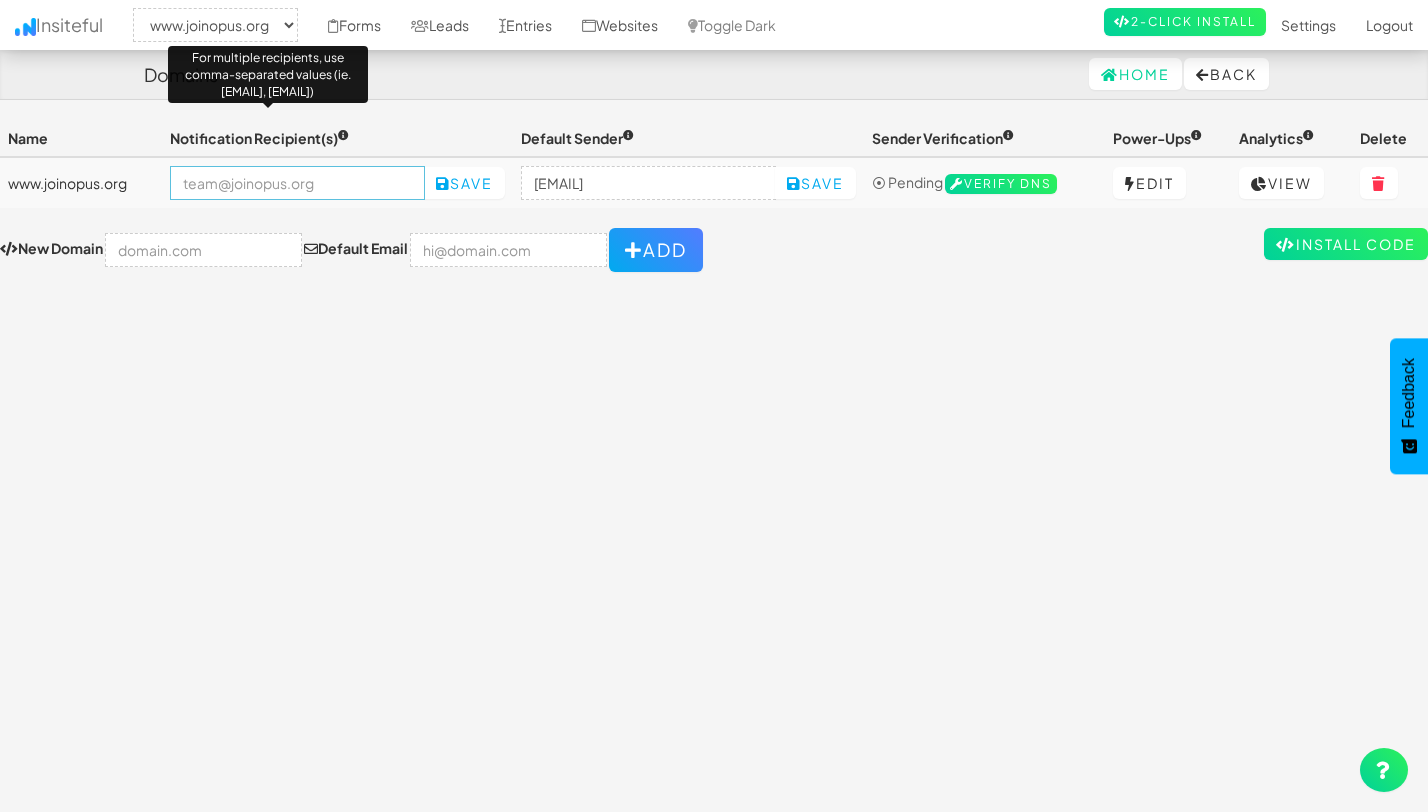 click at bounding box center [297, 183] 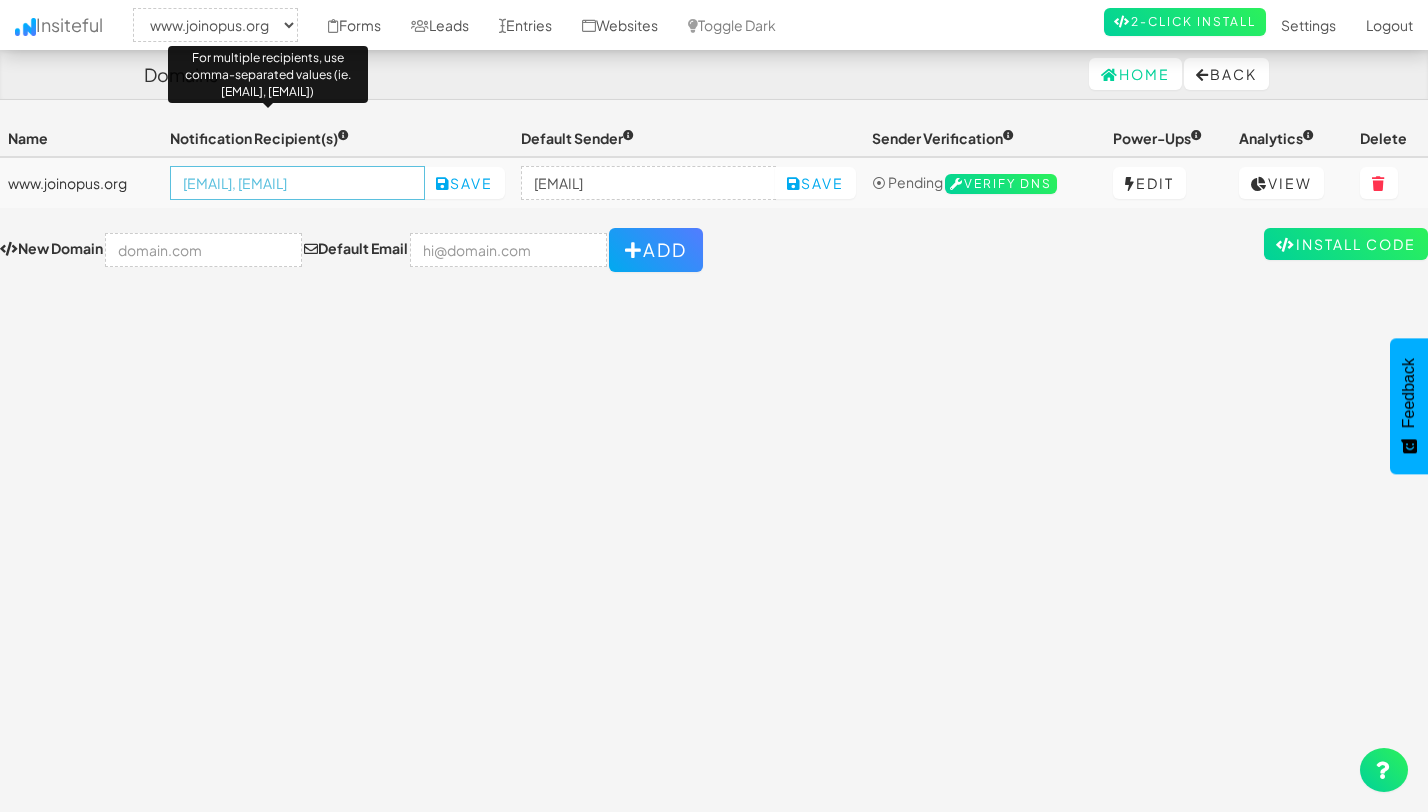 scroll, scrollTop: 0, scrollLeft: 57, axis: horizontal 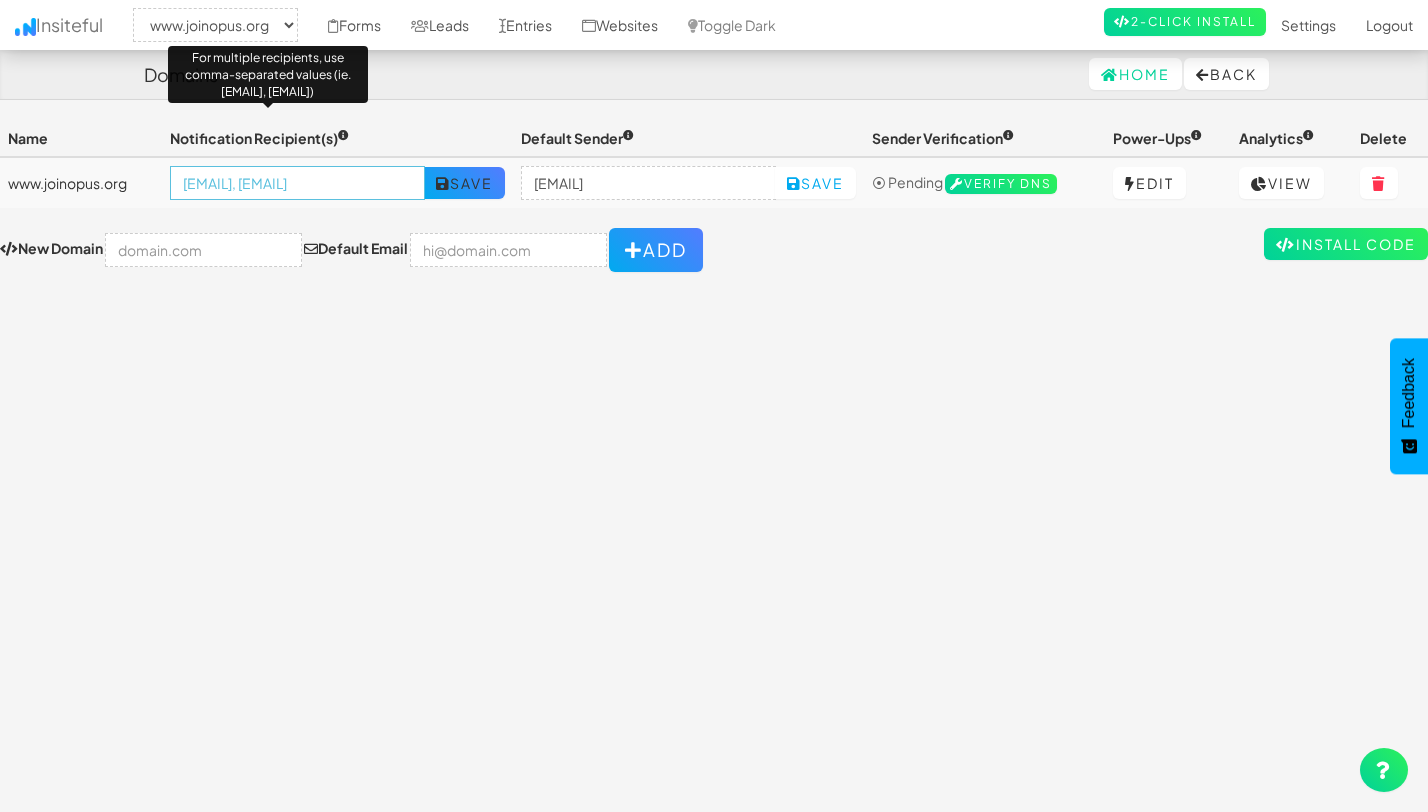 type on "[EMAIL], [EMAIL]" 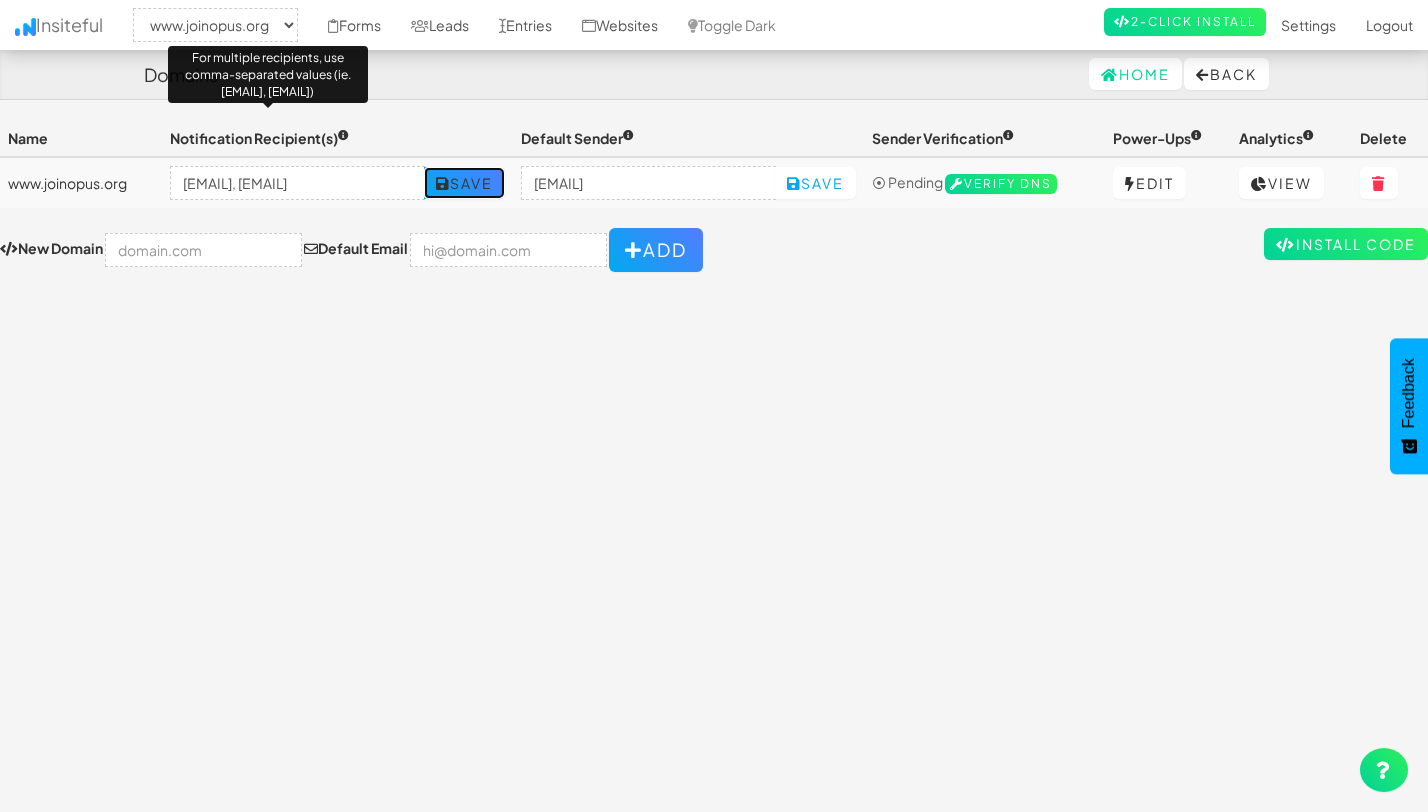 click at bounding box center (443, 184) 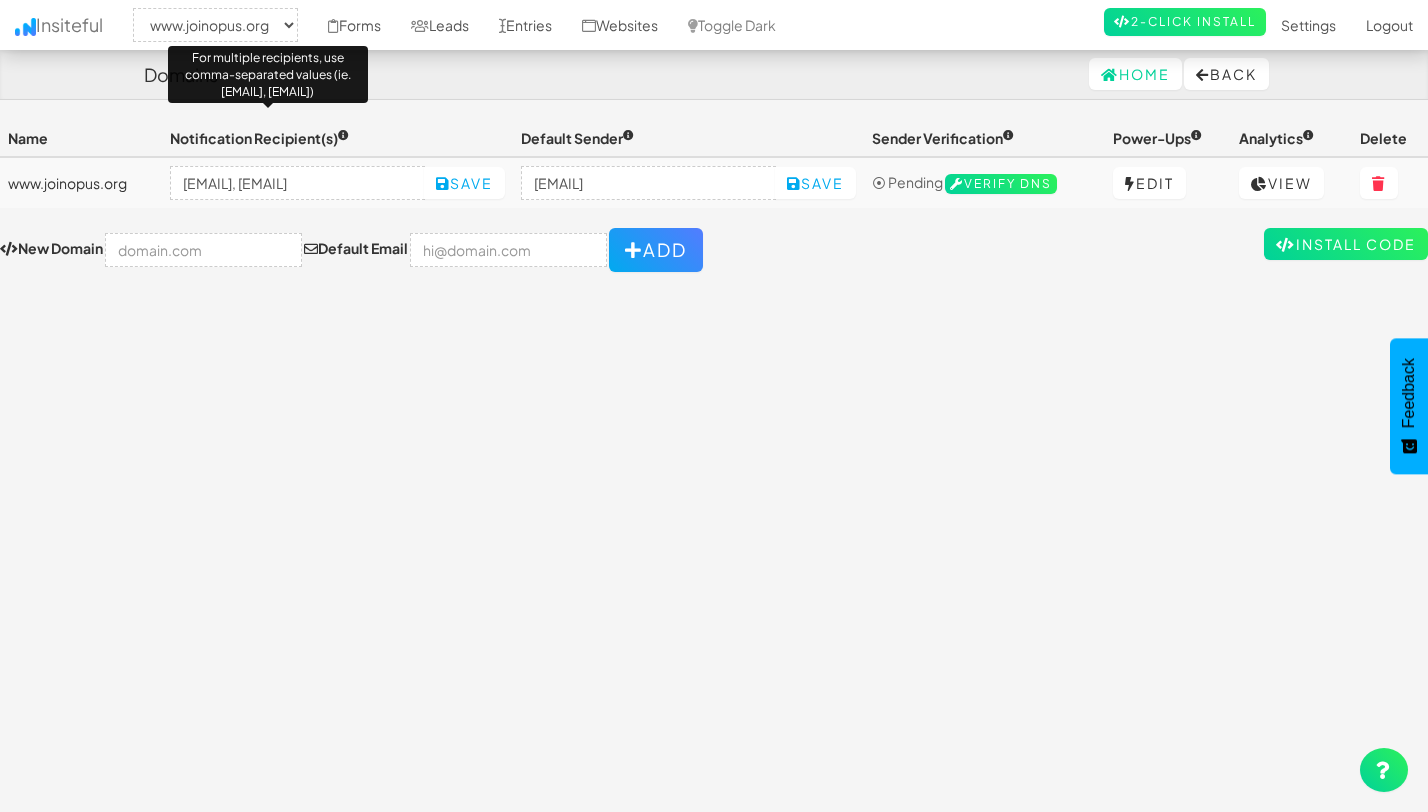click on "Toggle navigation
Insiteful
-- None --  www.joinopus.org
Forms
Leads
Entries
Websites
Toggle Dark
2-Click Install
Settings
Sign Up
Logout
Name Notification Recipient(s)  For multiple recipients, use comma-separated values (ie. you@email.com, friend@email.com) Default Sender  Sender Verification  Power-Ups  Analytics  Delete www.joinopus.org team@joinopus.org, carla@joinopus.org  Save team@joinopus.org  Save ⦿ Pending    Verify DNS  Edit  View  Install Code
New Domain
Default Email
Add
2352 [{"id":"2110","user_id":"1317","domain_id":"2352","name":"show_hu","value":"true"}]" at bounding box center (714, 465) 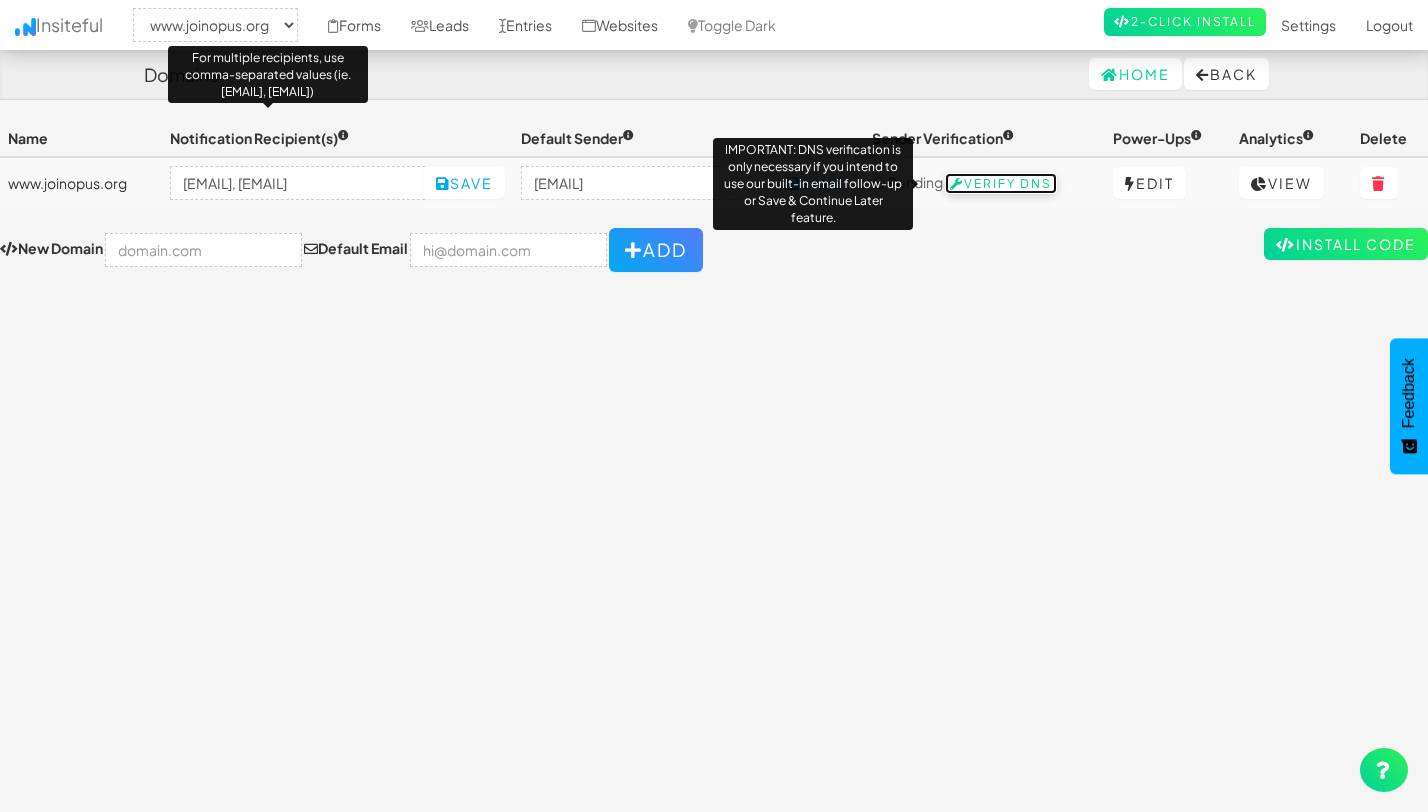 click on "Verify DNS" at bounding box center (1001, 184) 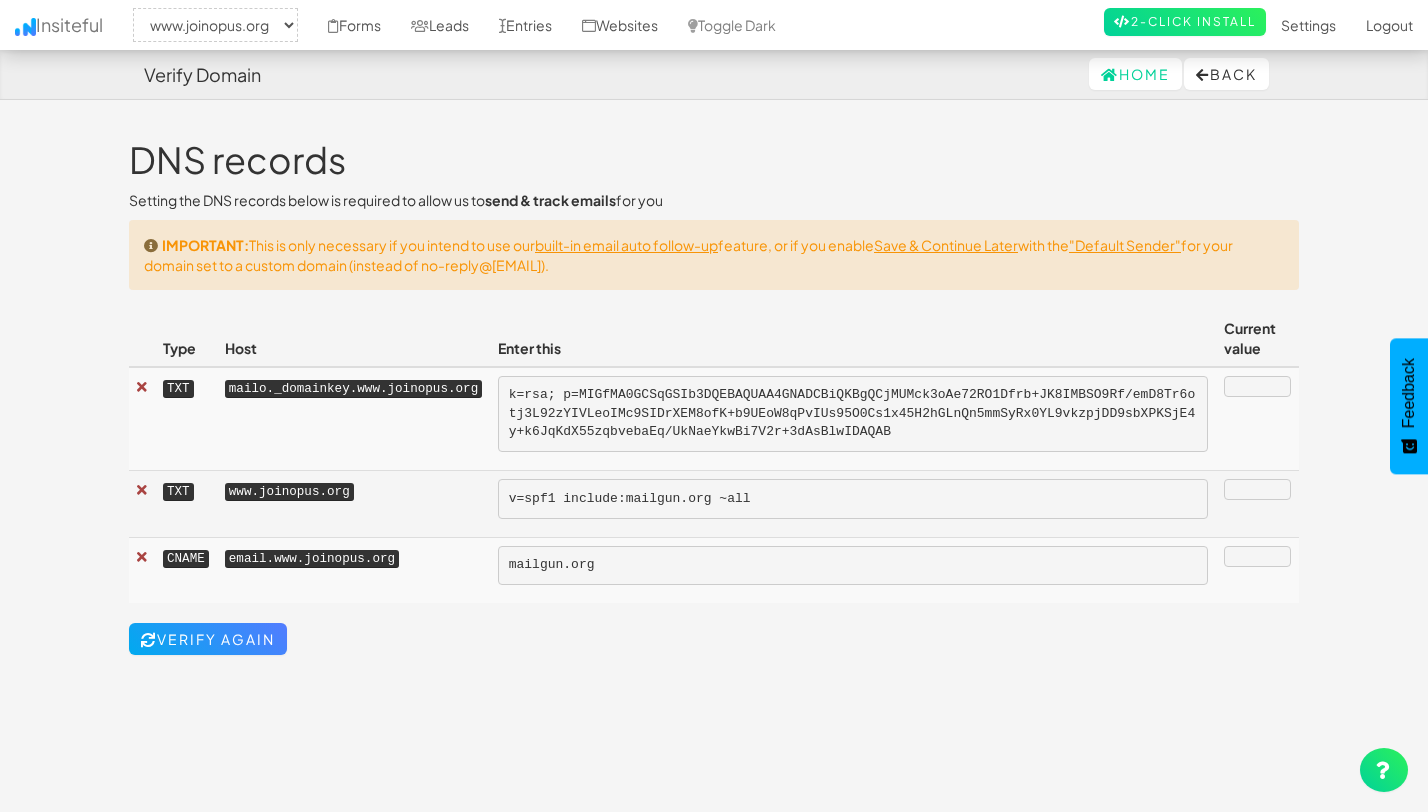 select on "2352" 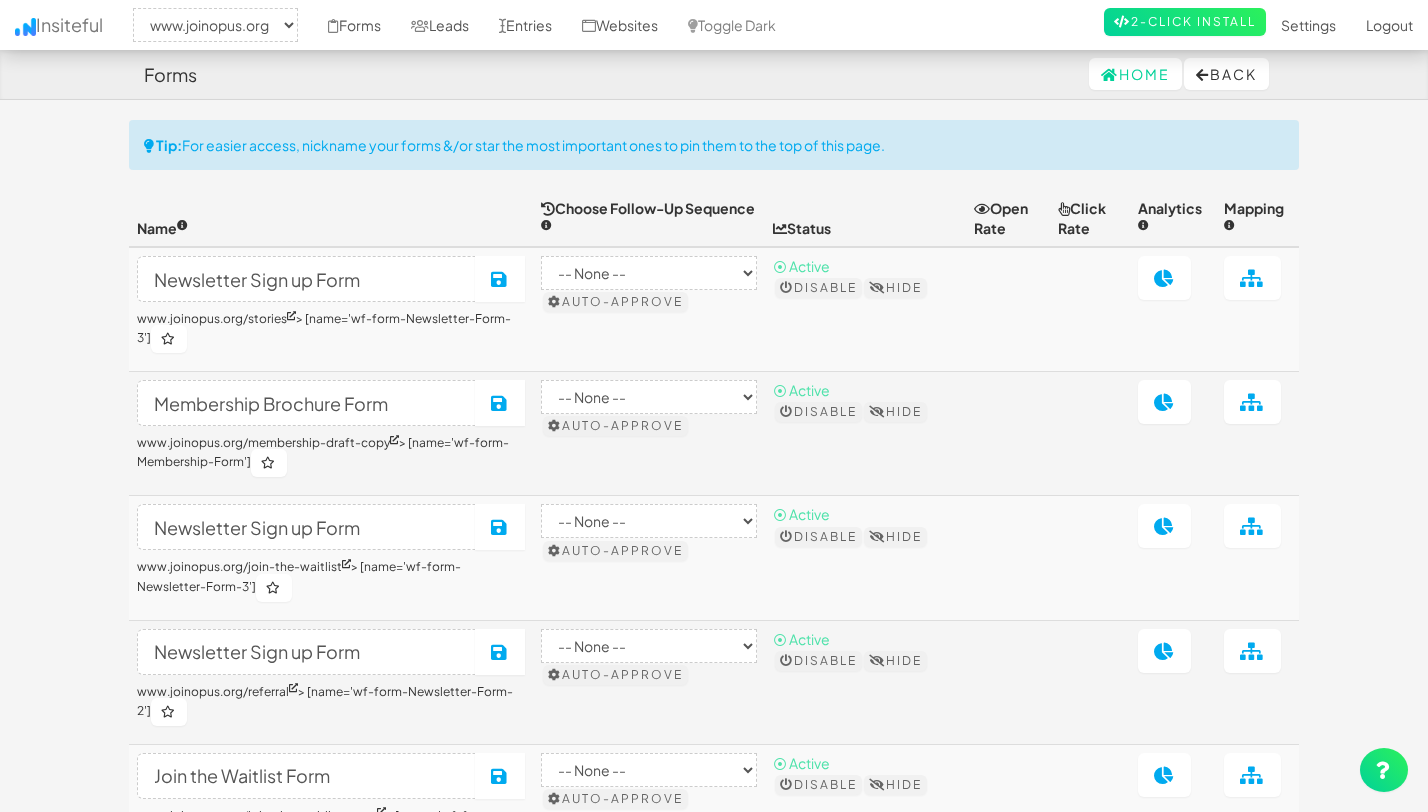 select on "2352" 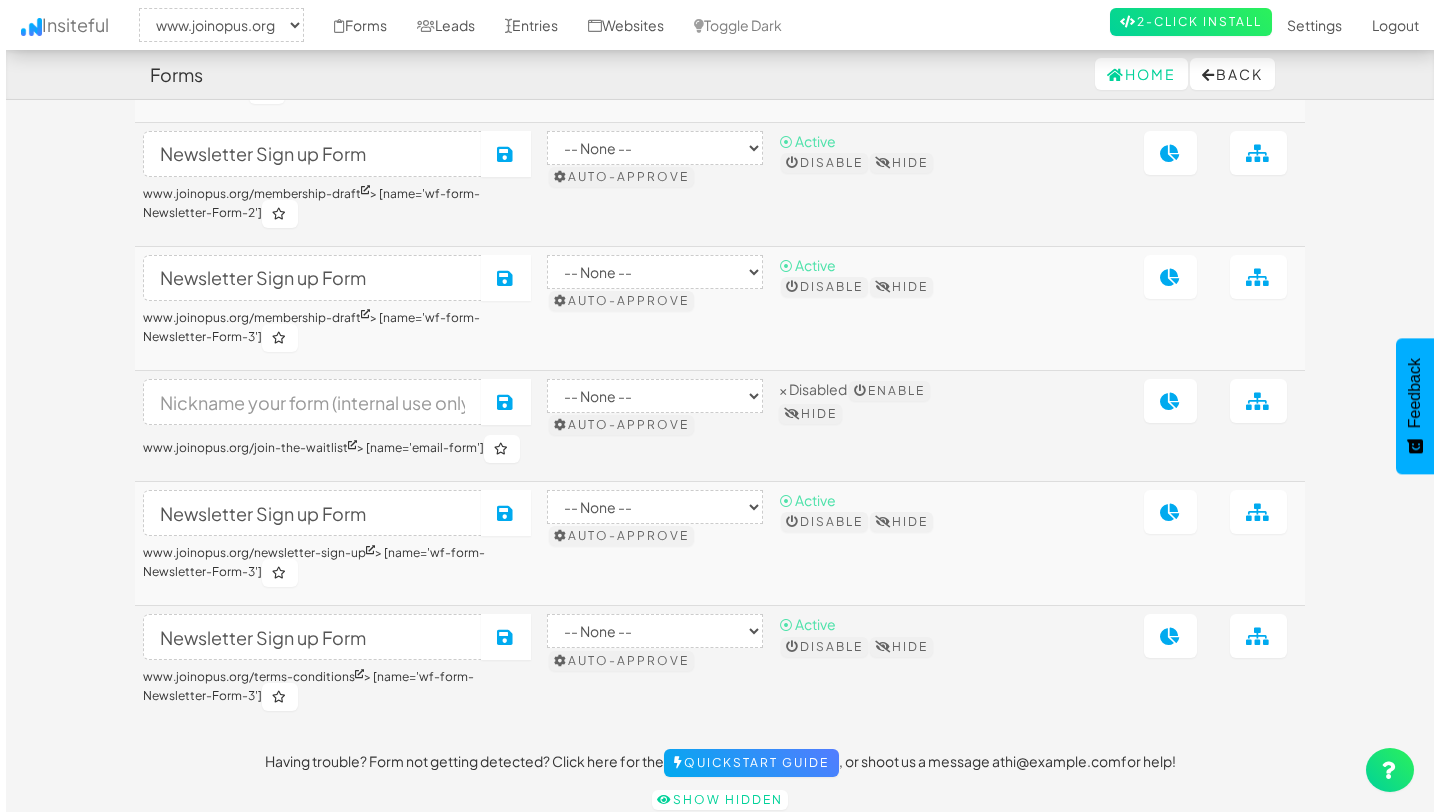 scroll, scrollTop: 1300, scrollLeft: 0, axis: vertical 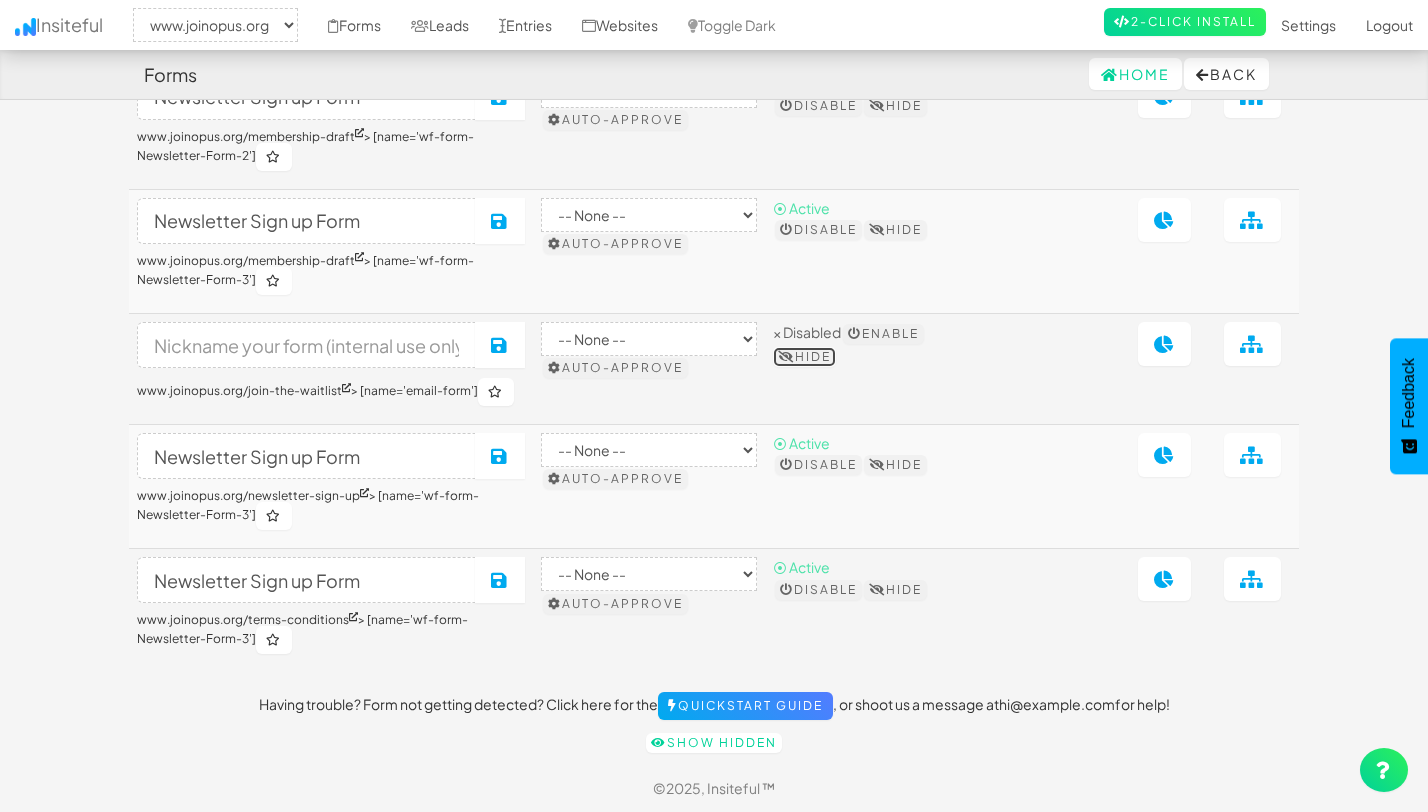 click on "Hide" at bounding box center [804, 357] 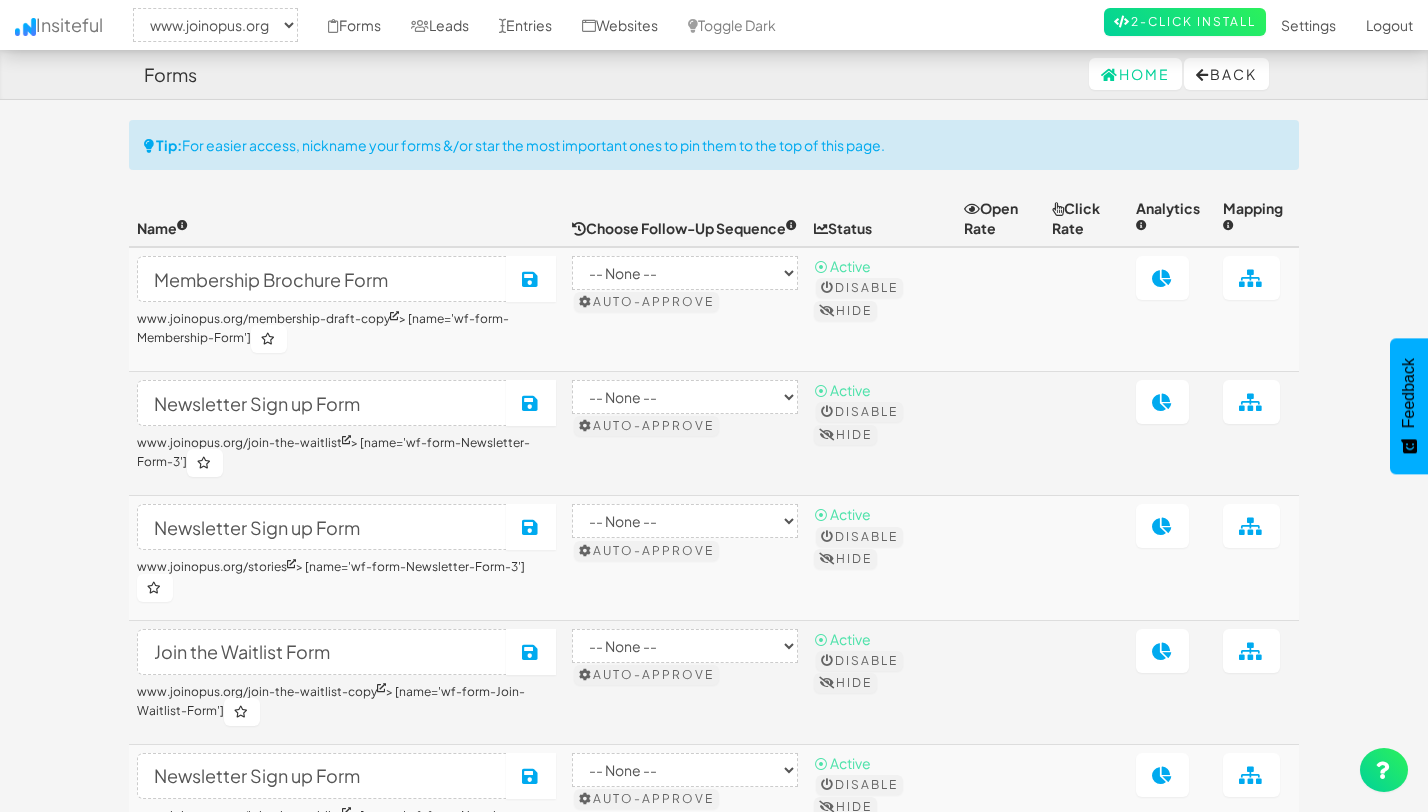 select on "2352" 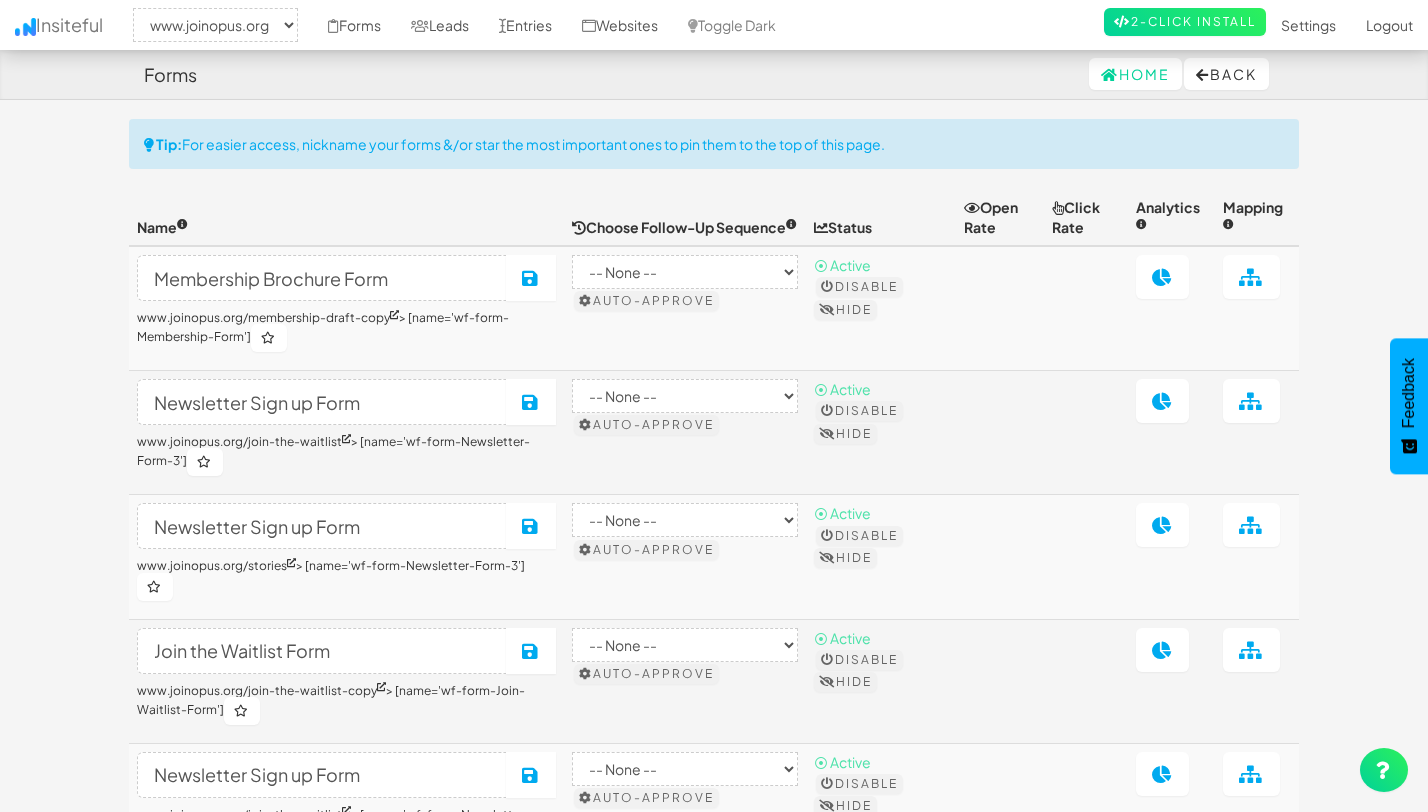 scroll, scrollTop: 0, scrollLeft: 0, axis: both 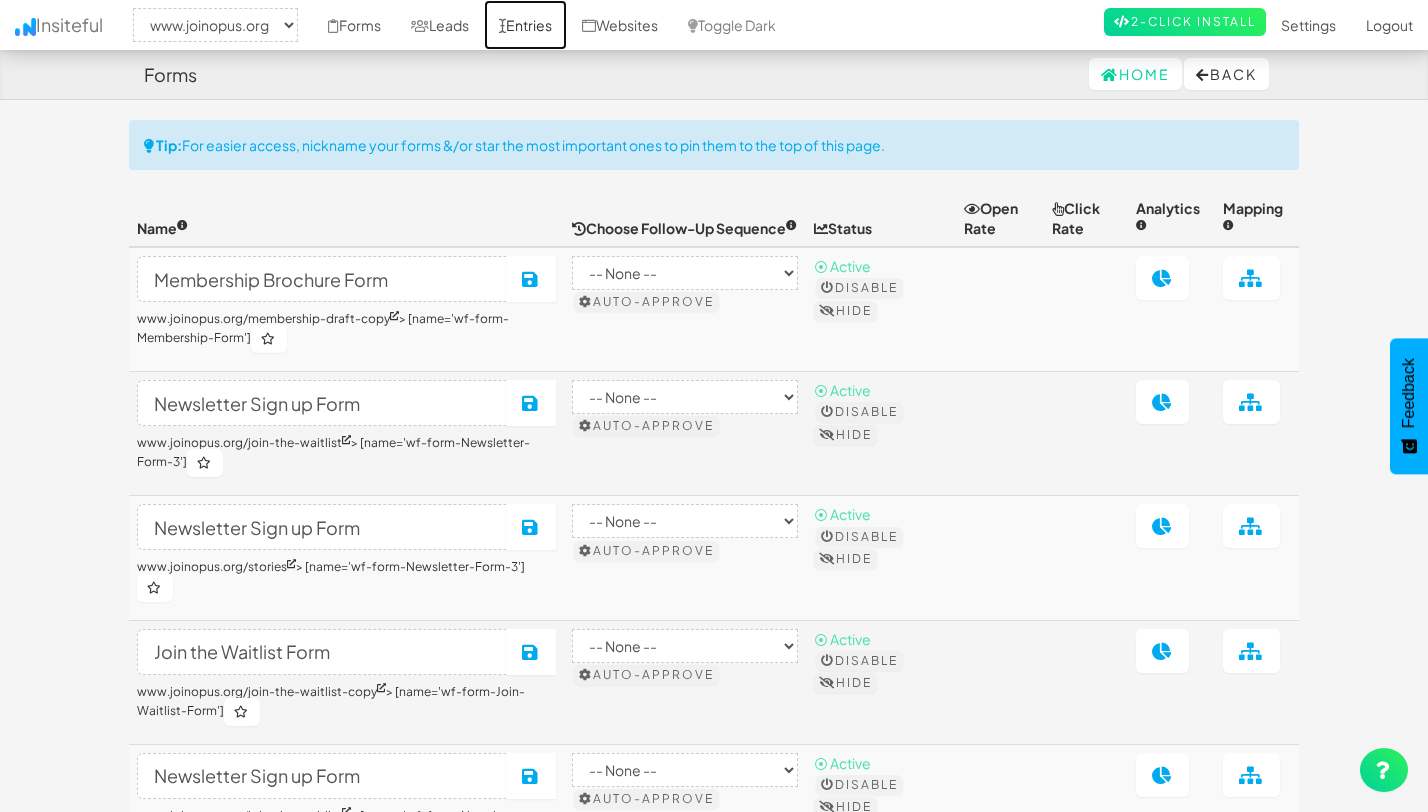 click on "Entries" at bounding box center (525, 25) 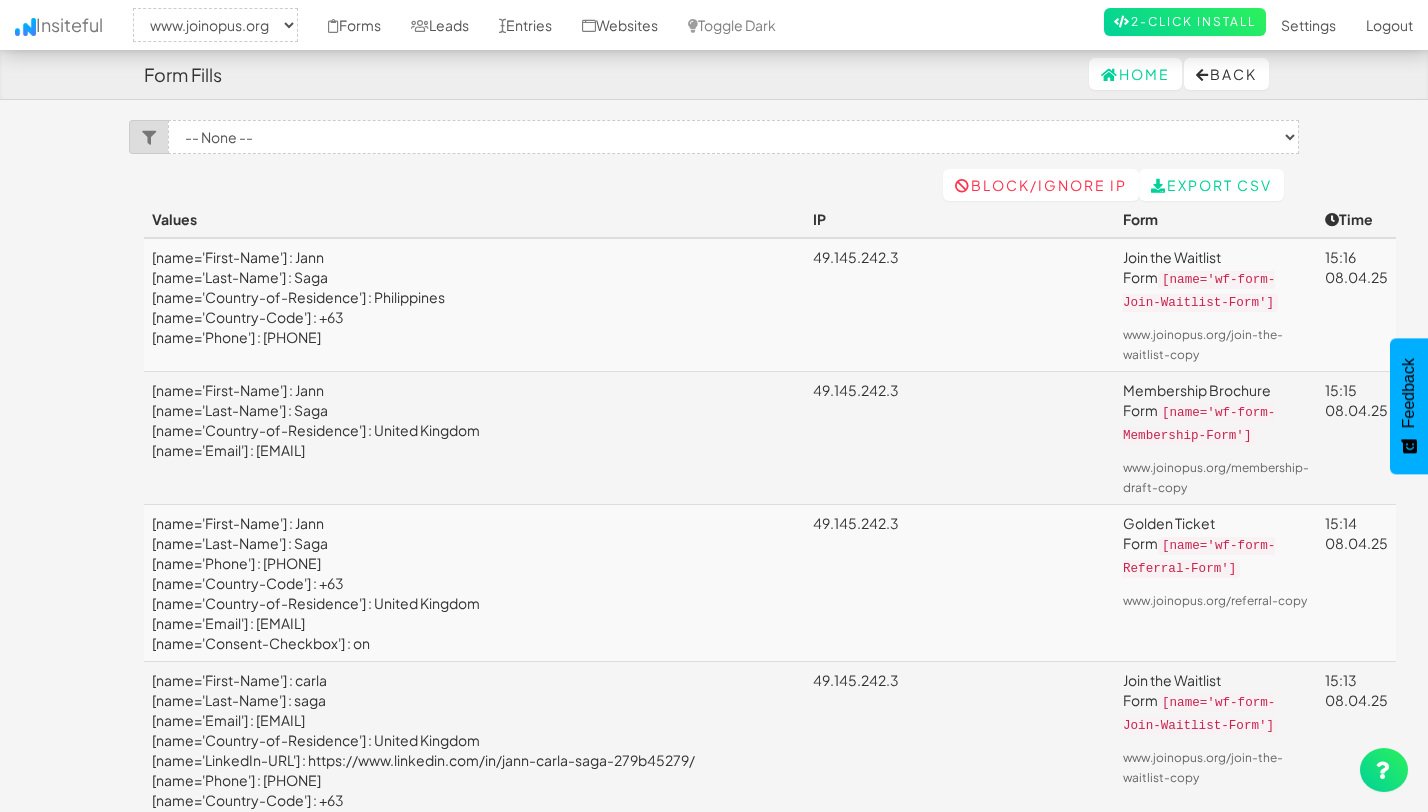 select on "2352" 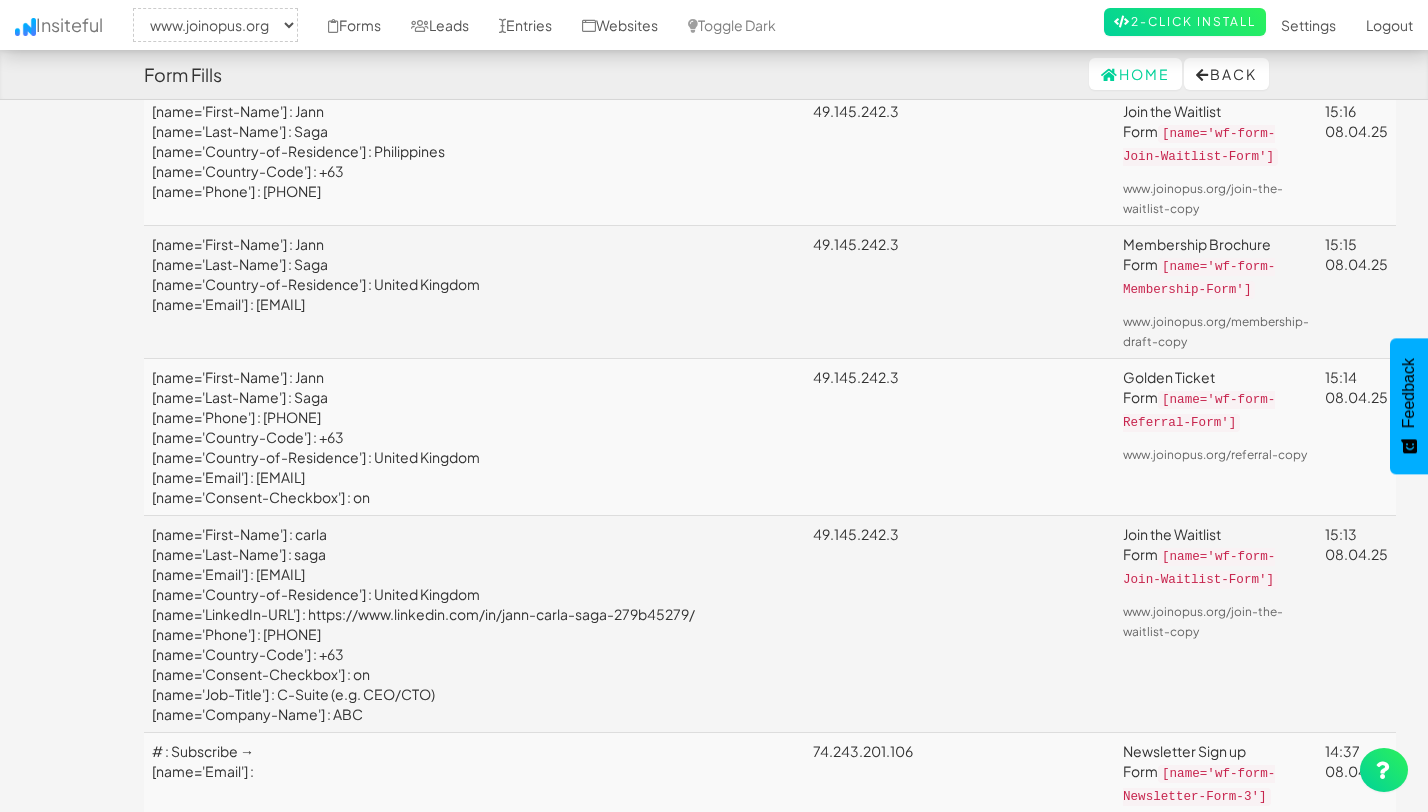 scroll, scrollTop: 0, scrollLeft: 0, axis: both 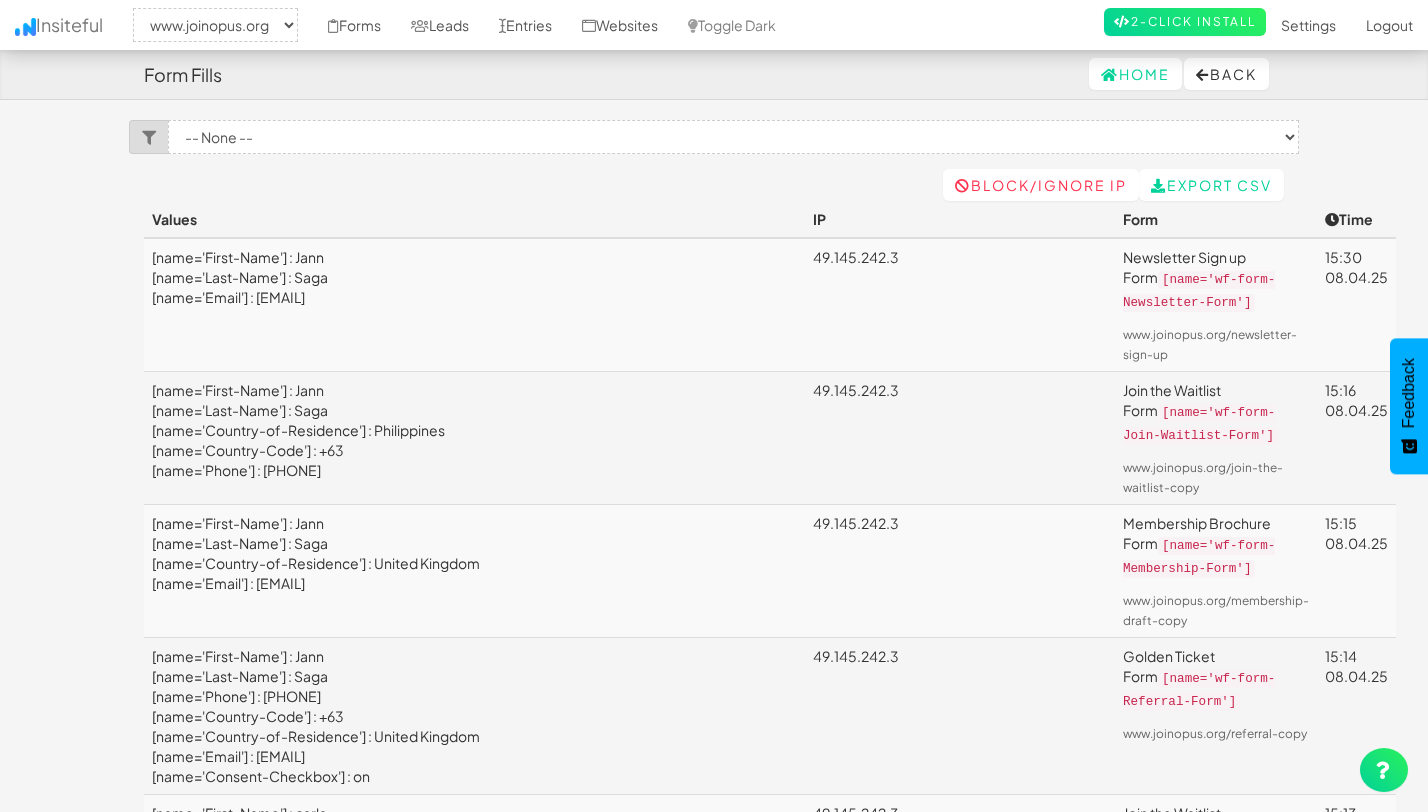 select on "2352" 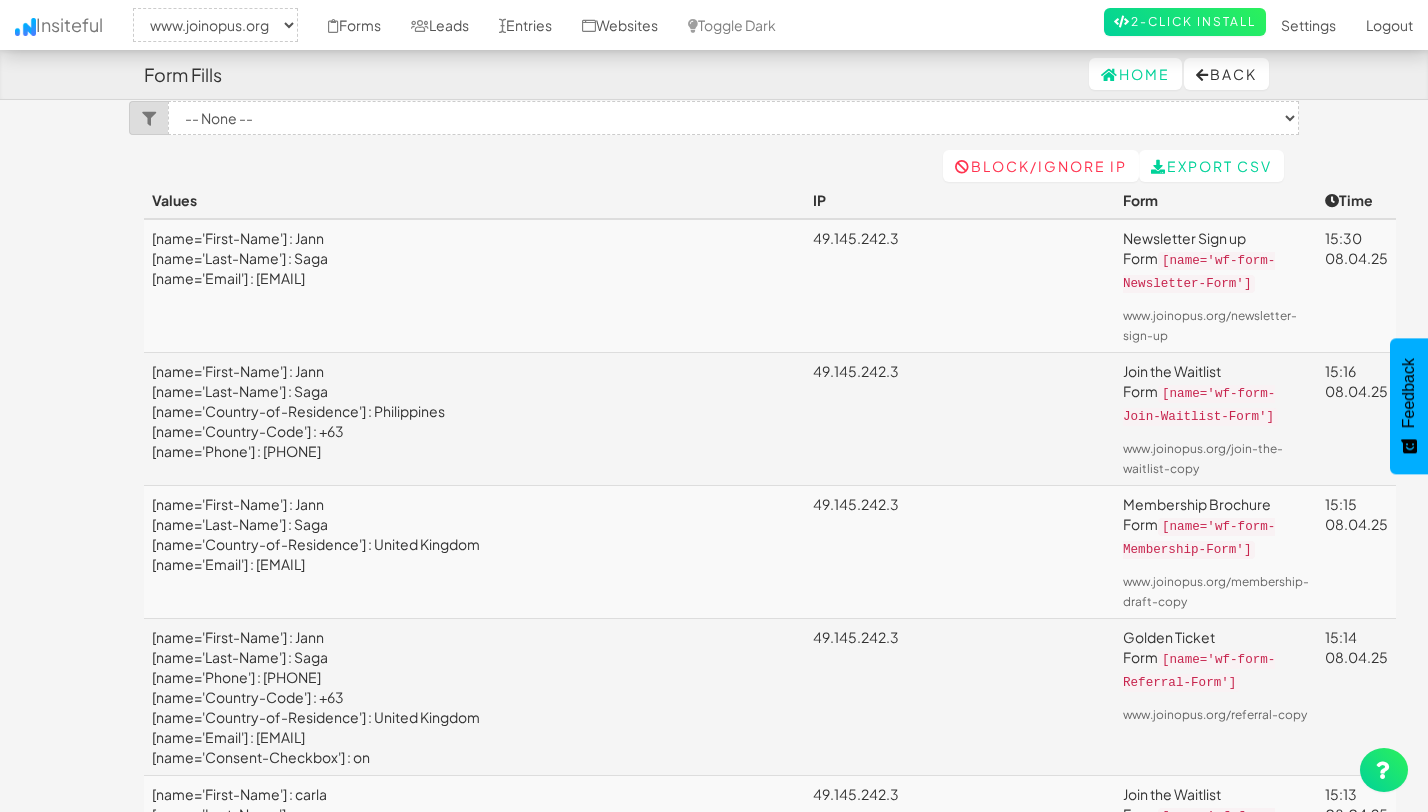scroll, scrollTop: 0, scrollLeft: 0, axis: both 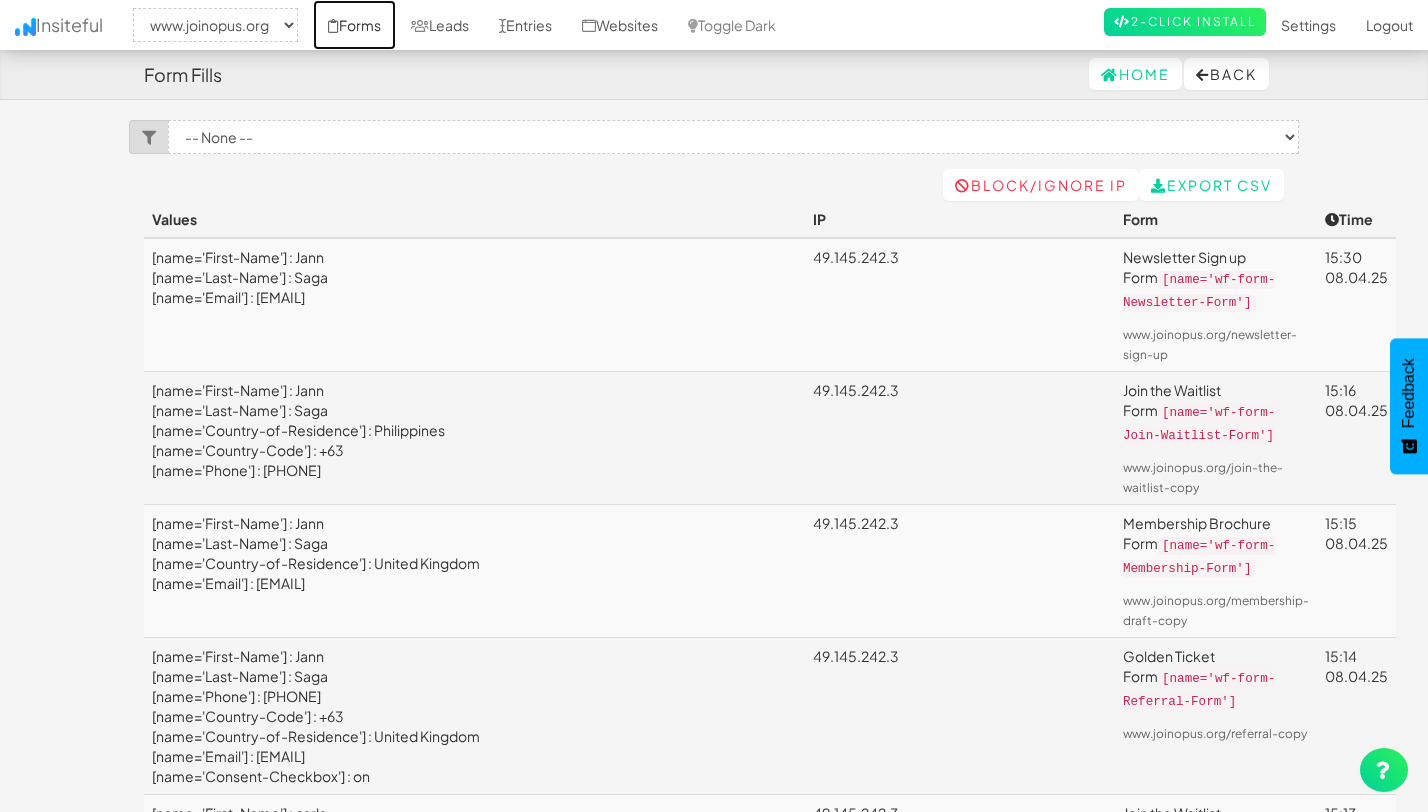 click at bounding box center [333, 26] 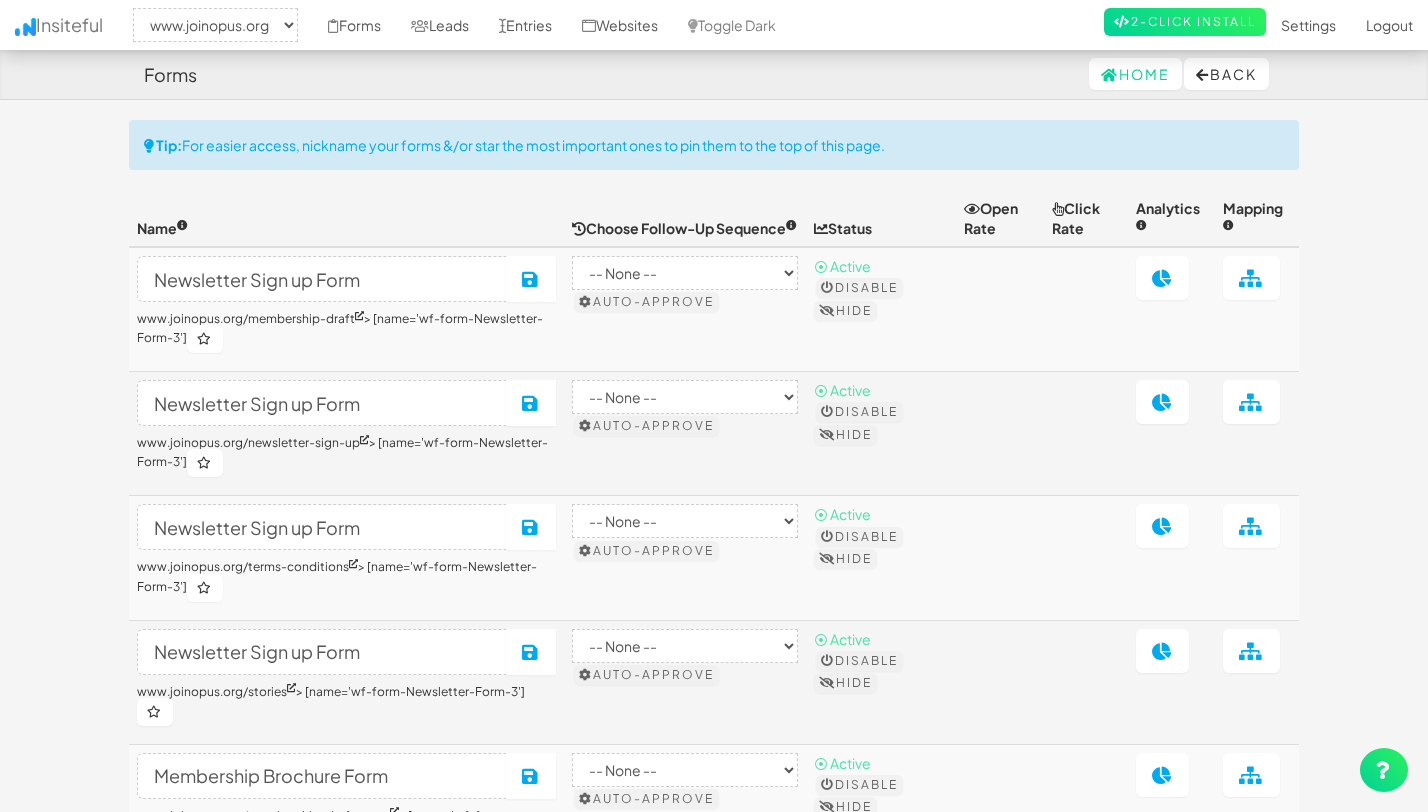 select on "2352" 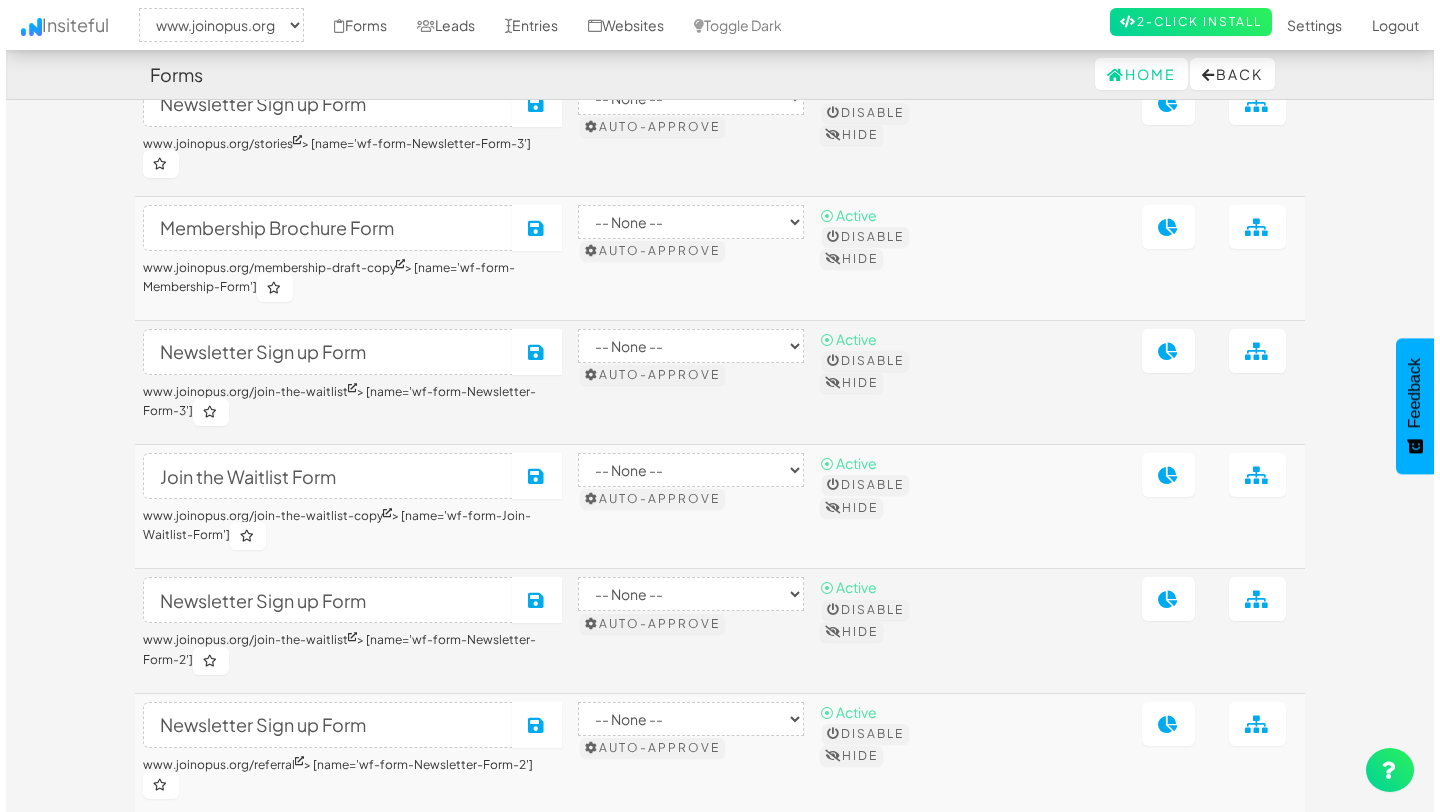 scroll, scrollTop: 1189, scrollLeft: 0, axis: vertical 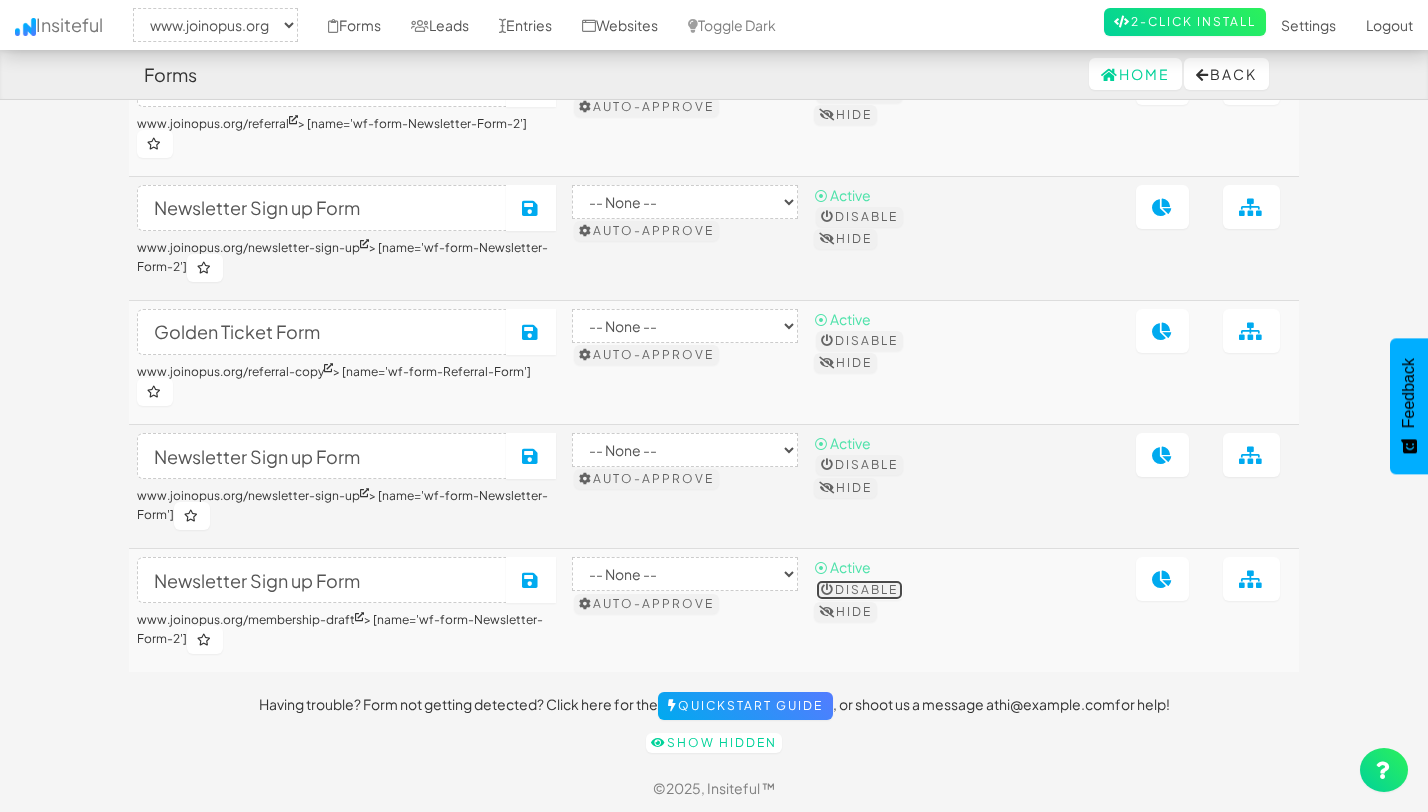 click on "Disable" at bounding box center (859, 590) 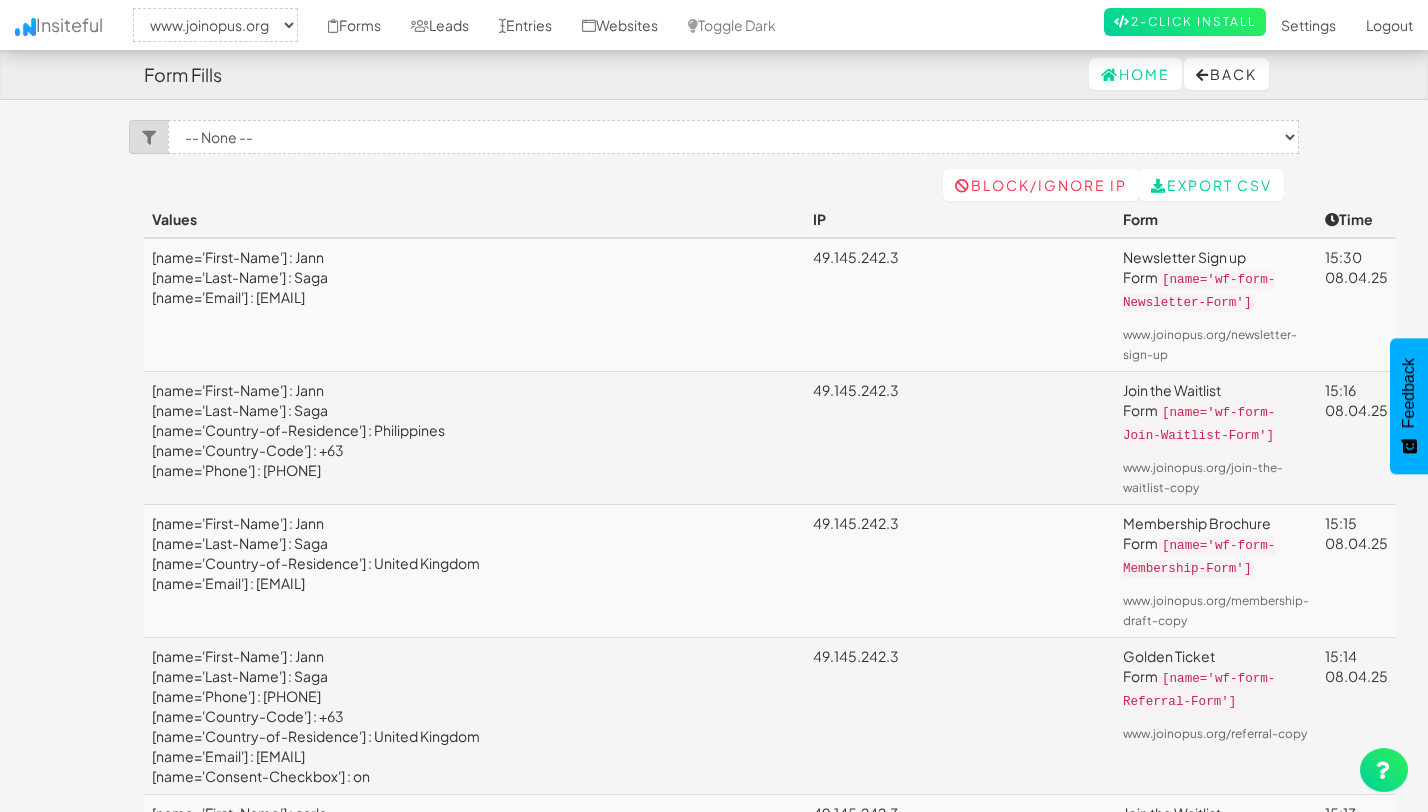 select on "2352" 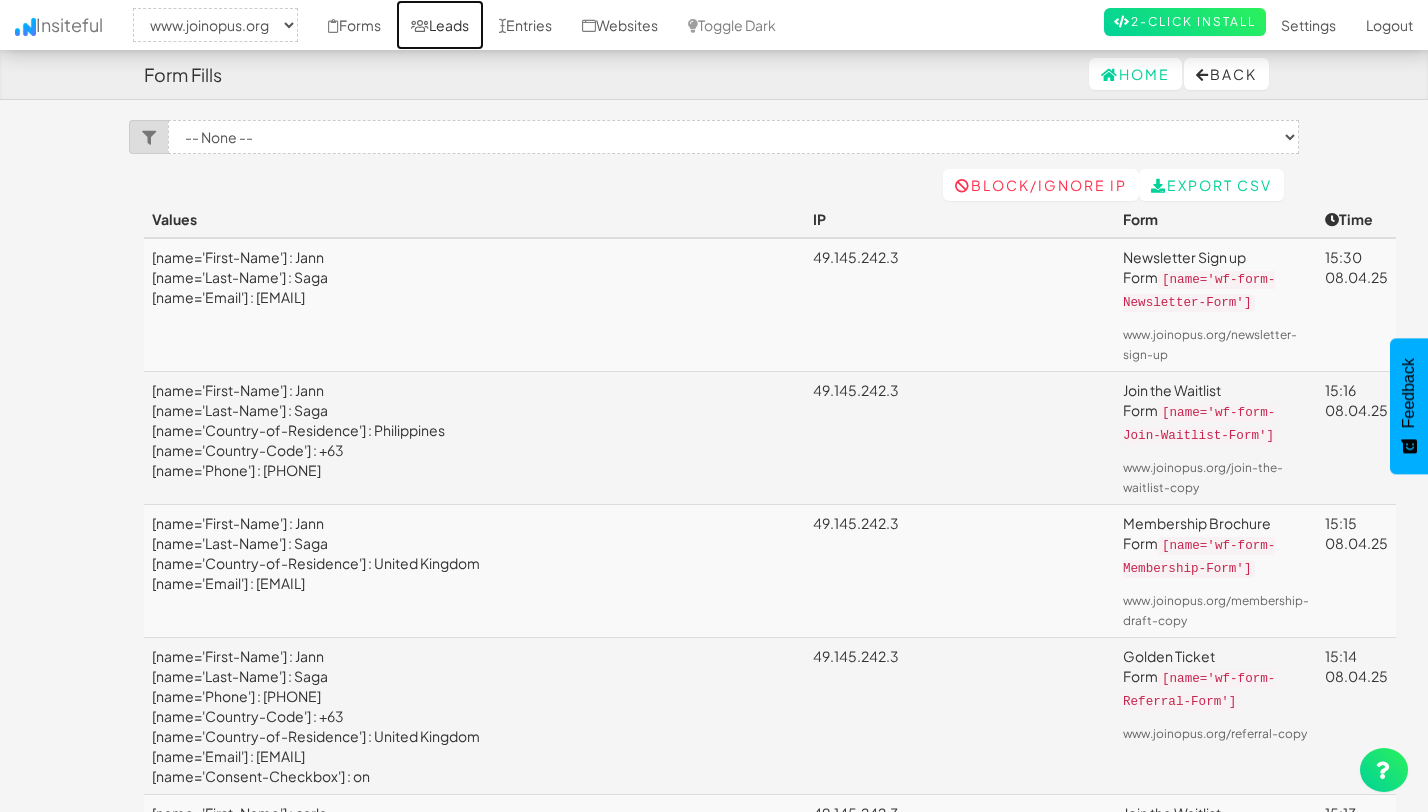 click on "Leads" at bounding box center (440, 25) 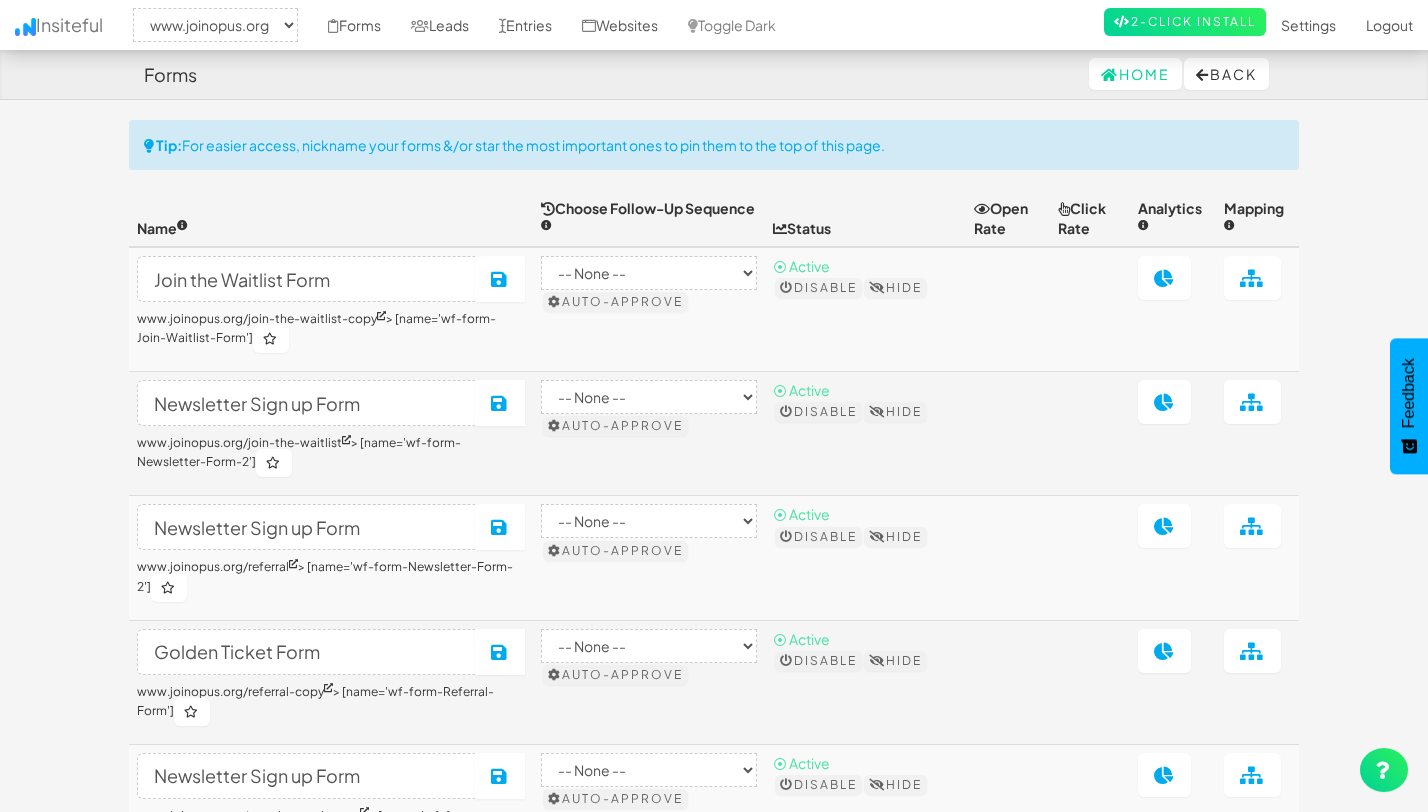 select on "2352" 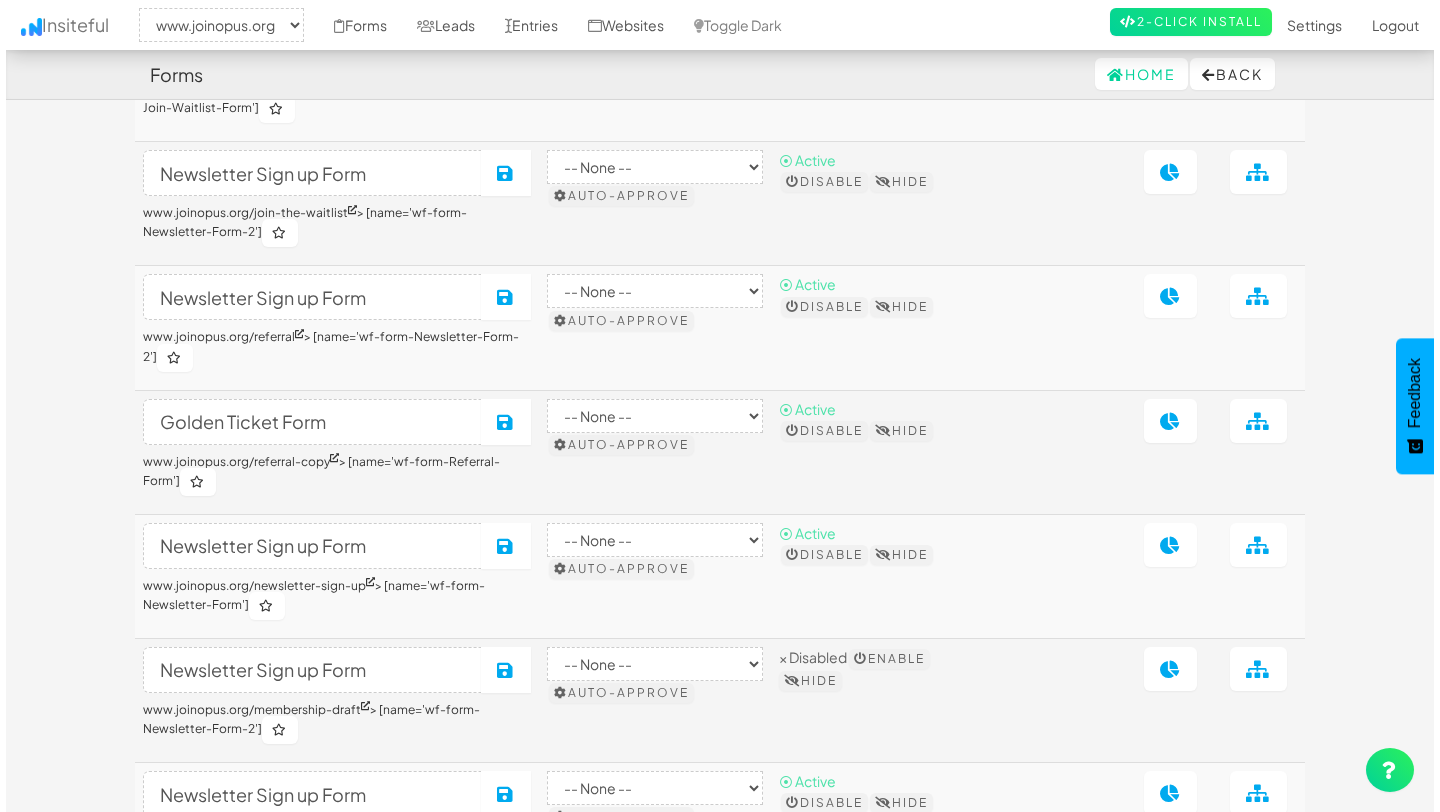 scroll, scrollTop: 241, scrollLeft: 0, axis: vertical 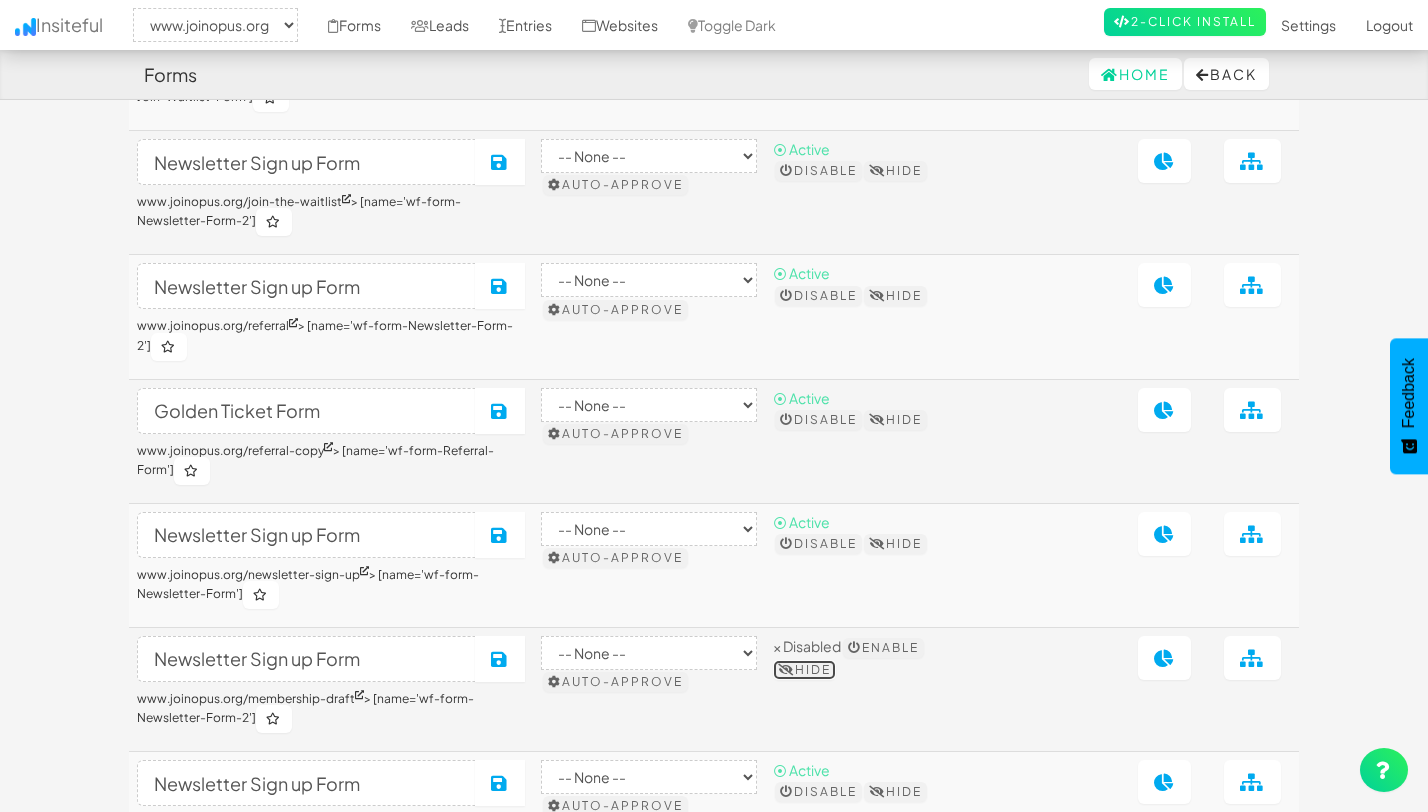 click on "Hide" at bounding box center (804, 670) 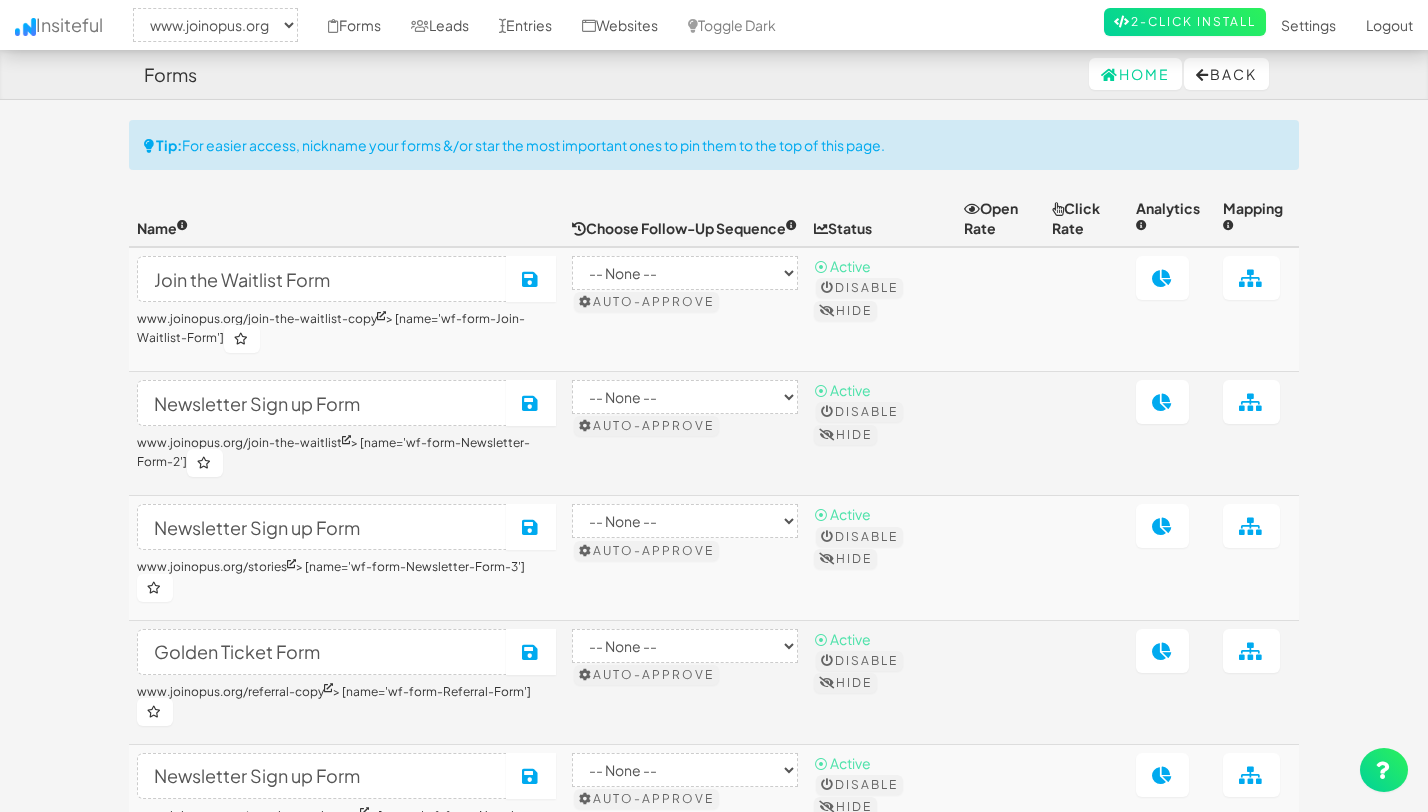 select on "2352" 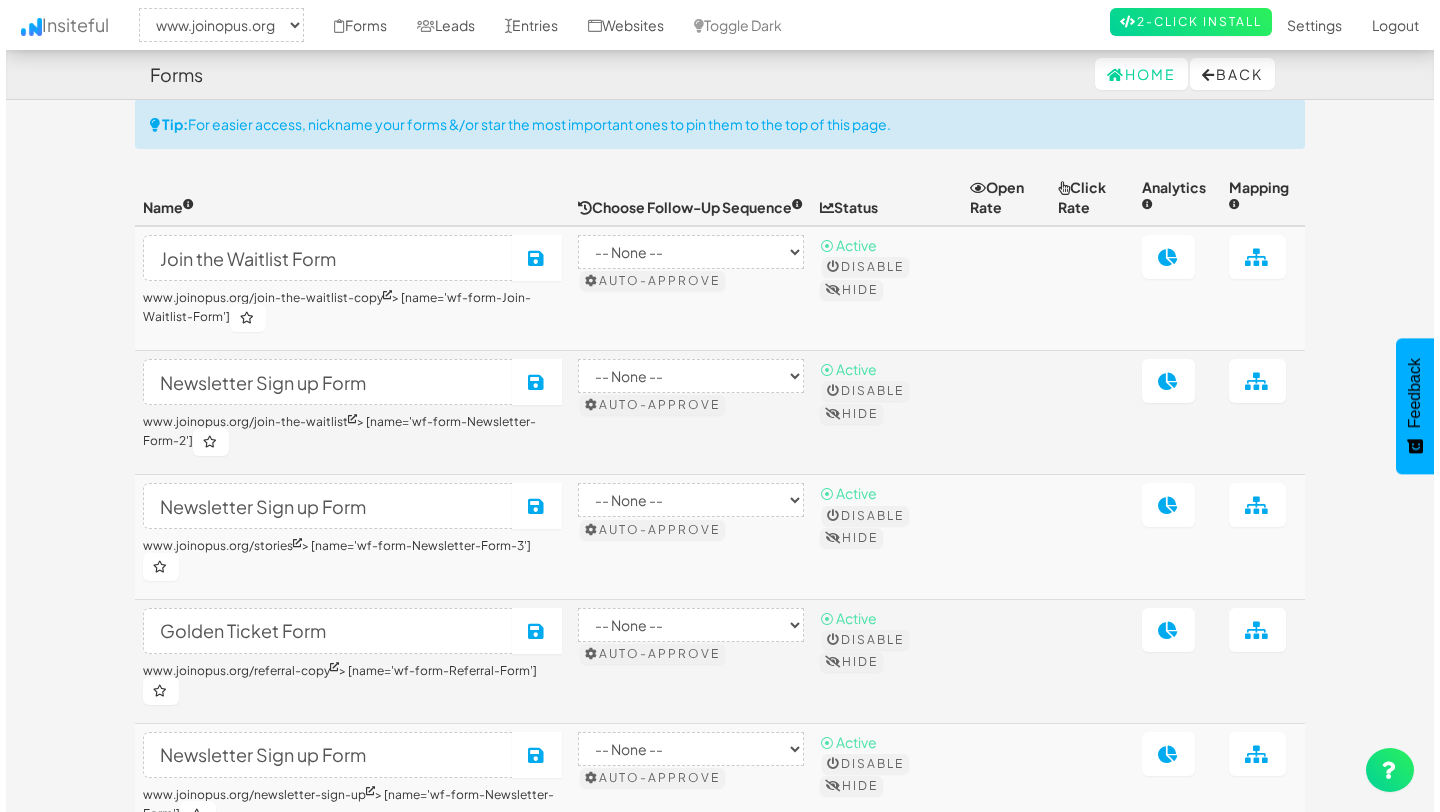 scroll, scrollTop: 0, scrollLeft: 0, axis: both 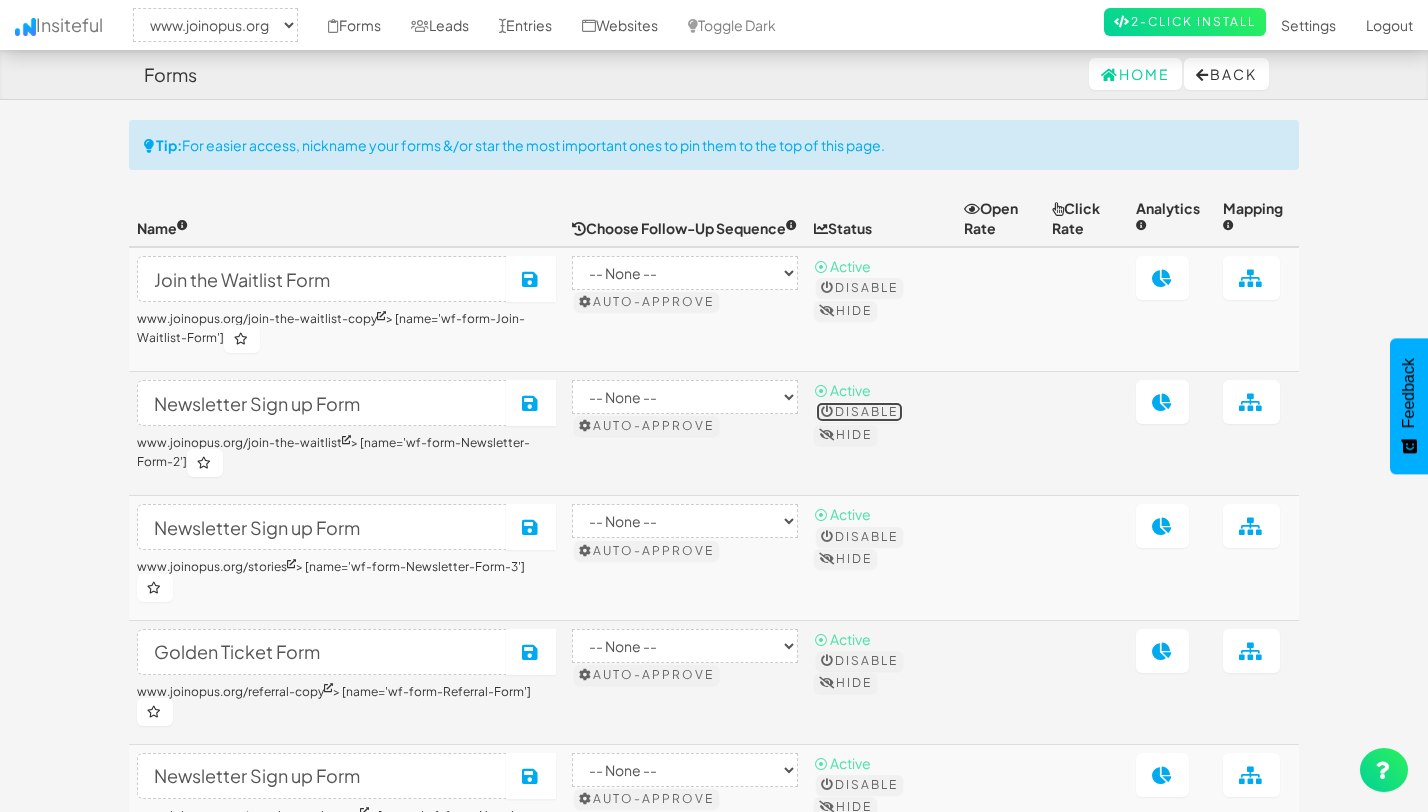 click on "Disable" at bounding box center (859, 412) 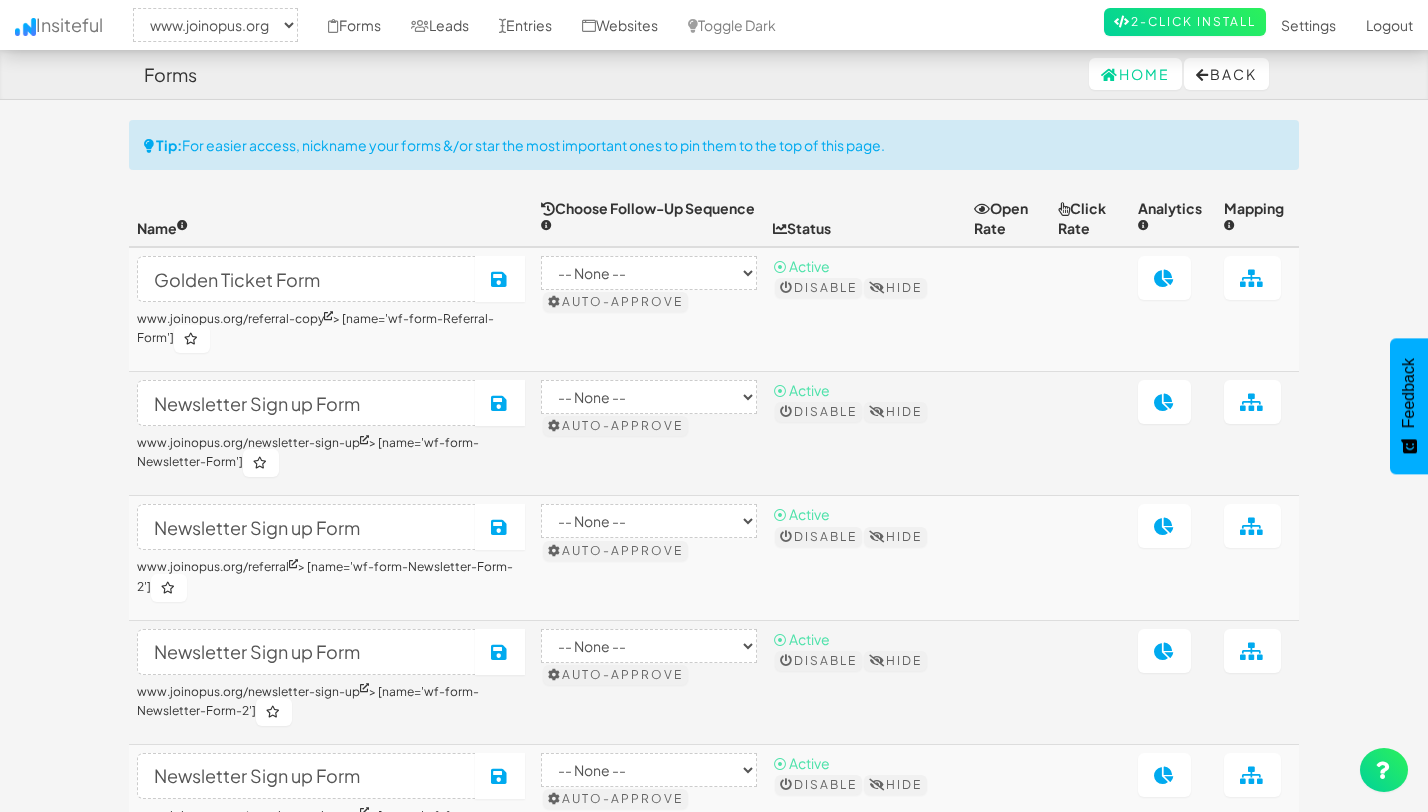 select on "2352" 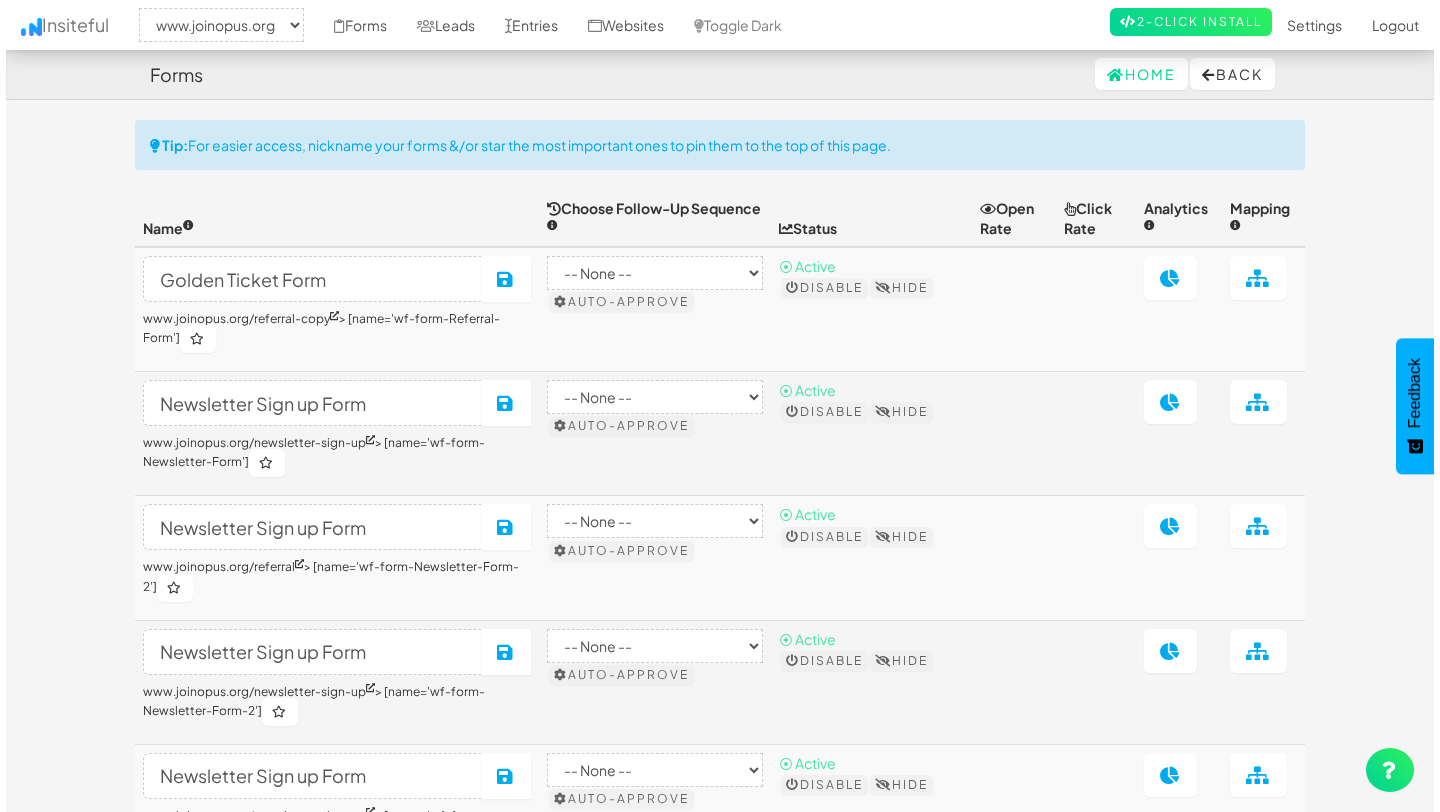 scroll, scrollTop: 0, scrollLeft: 0, axis: both 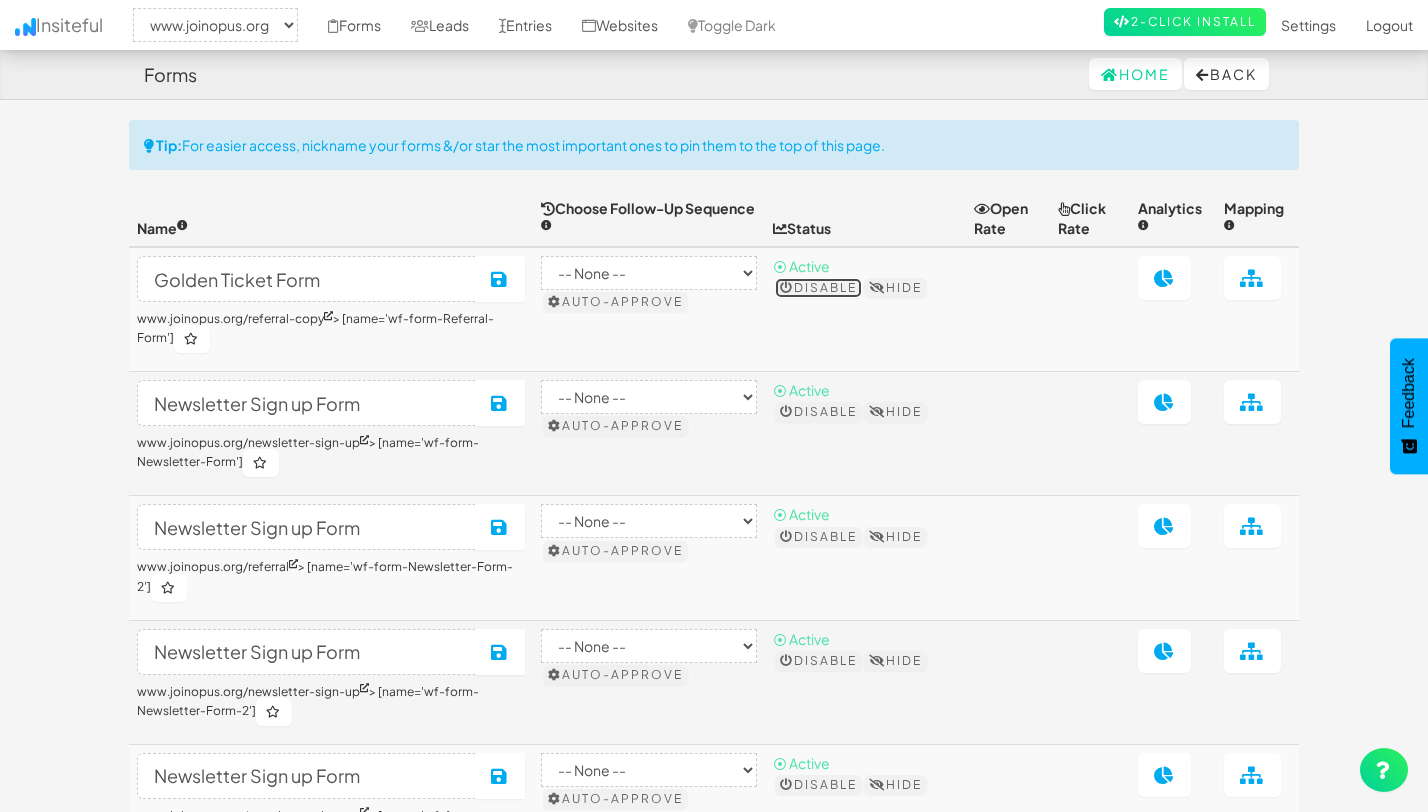 click on "Disable" at bounding box center [818, 288] 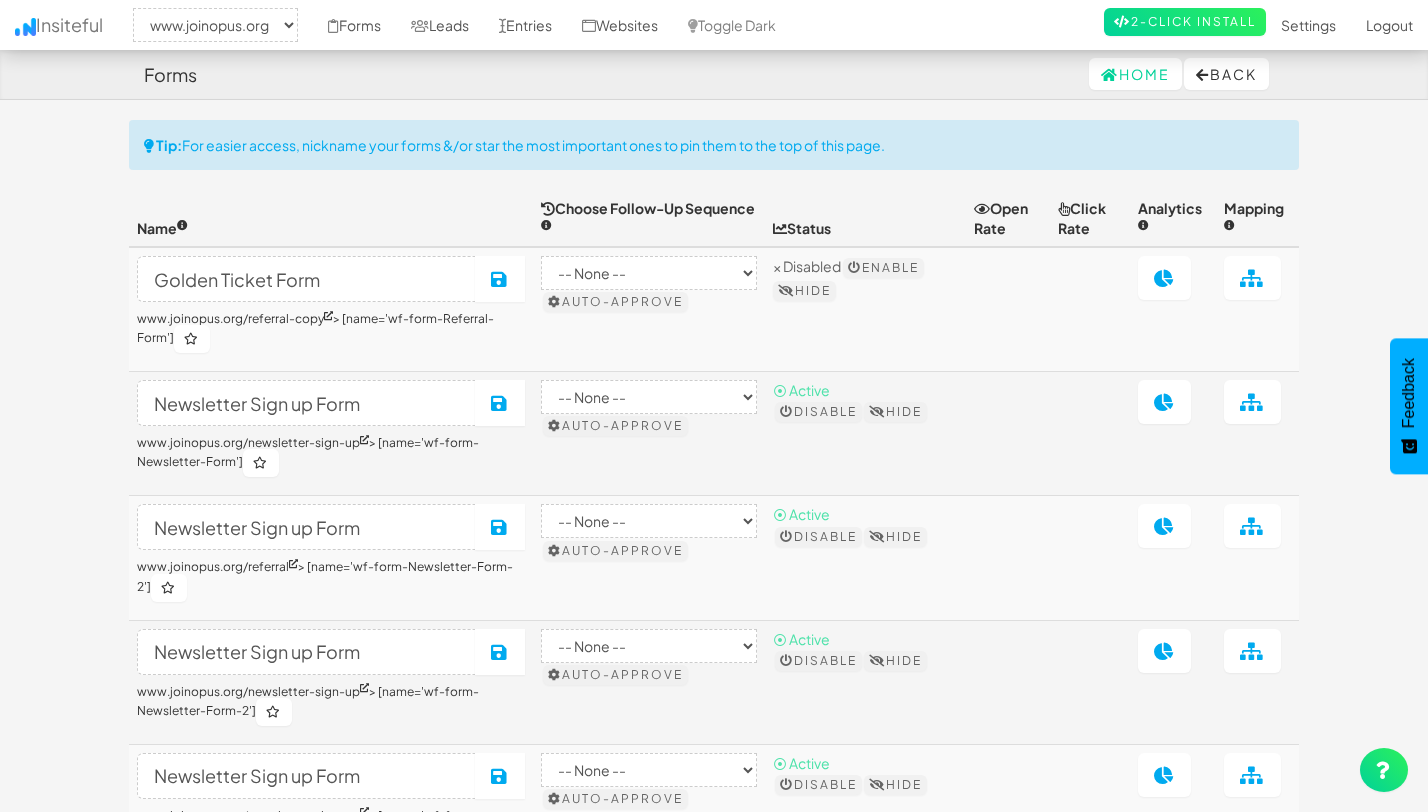 select on "2352" 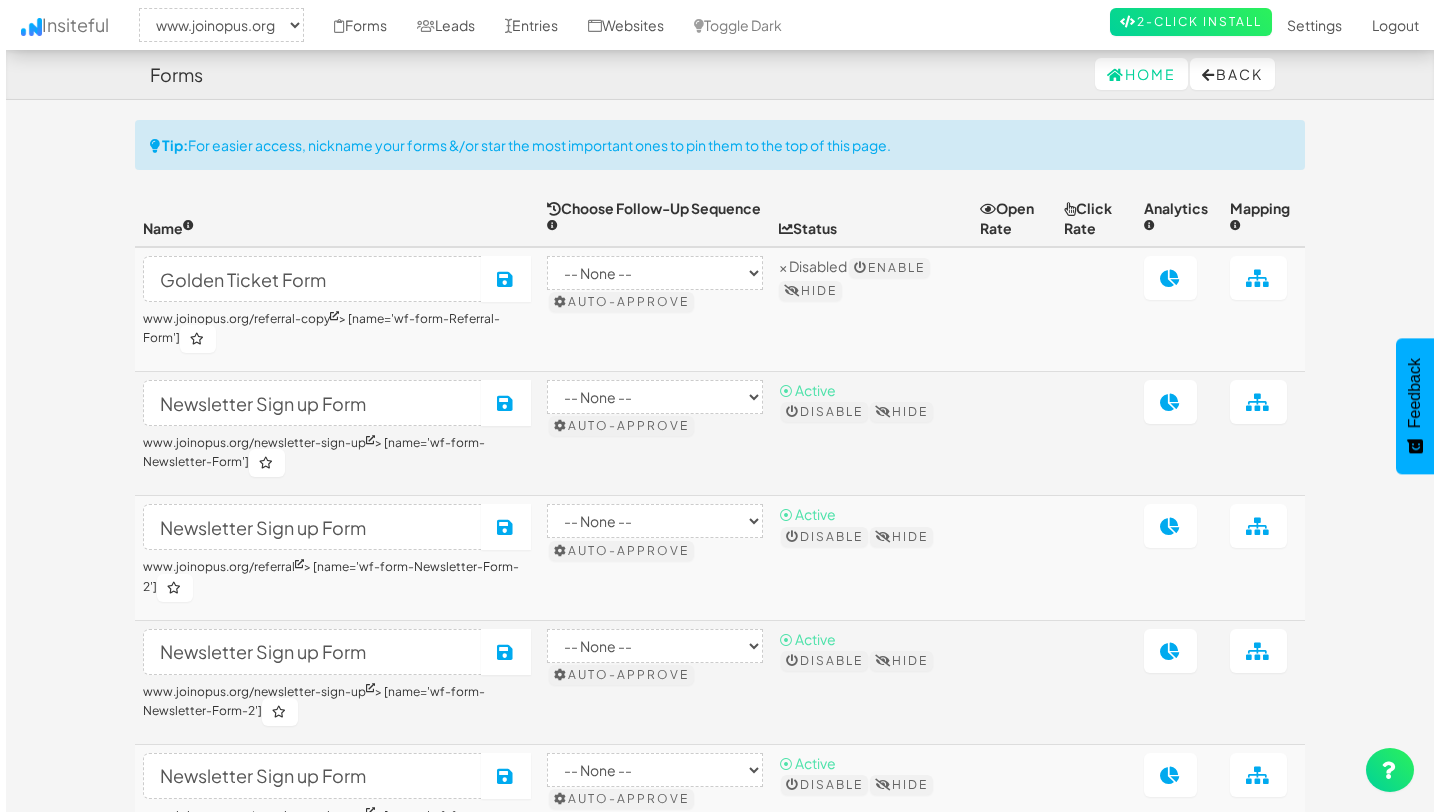 scroll, scrollTop: 0, scrollLeft: 0, axis: both 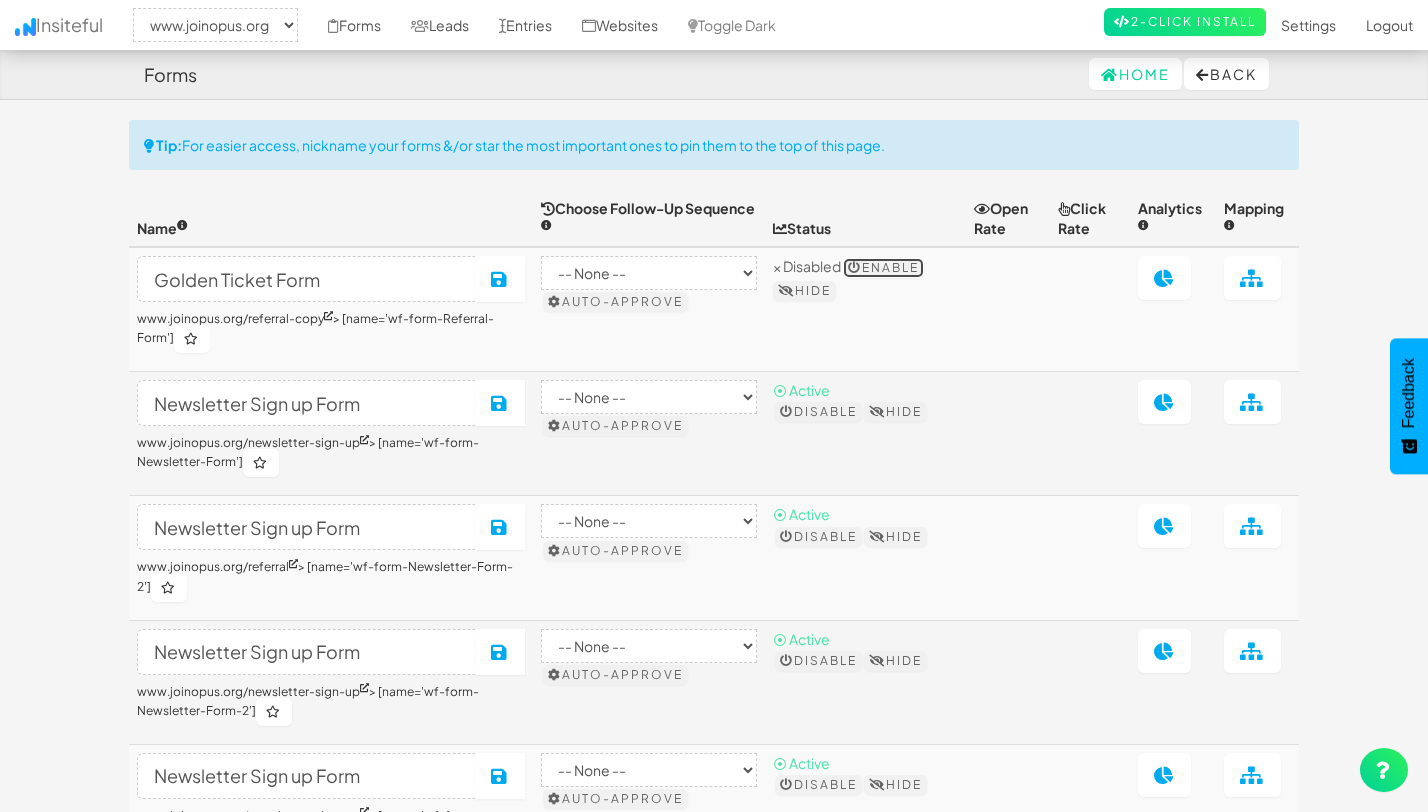 click on "Enable" at bounding box center [883, 268] 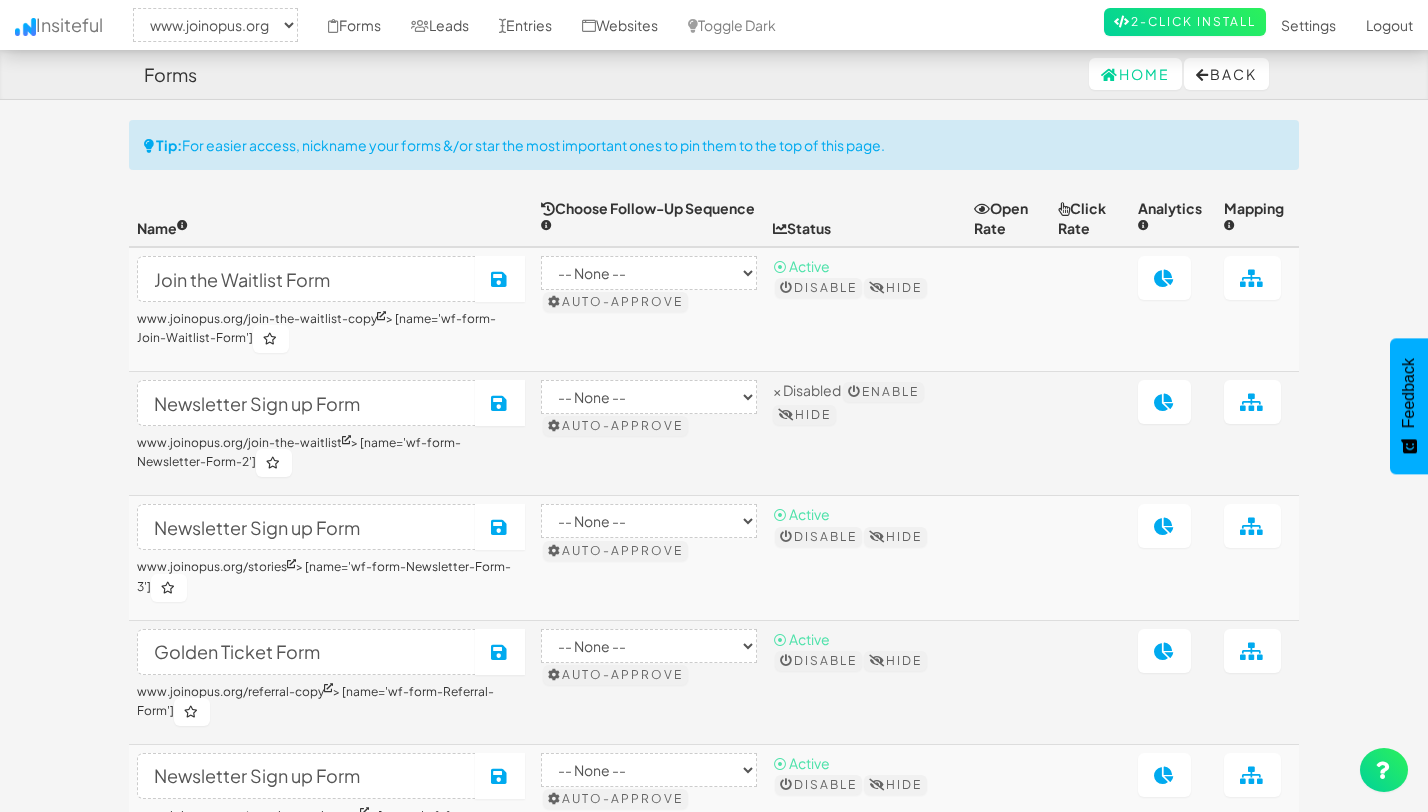 select on "2352" 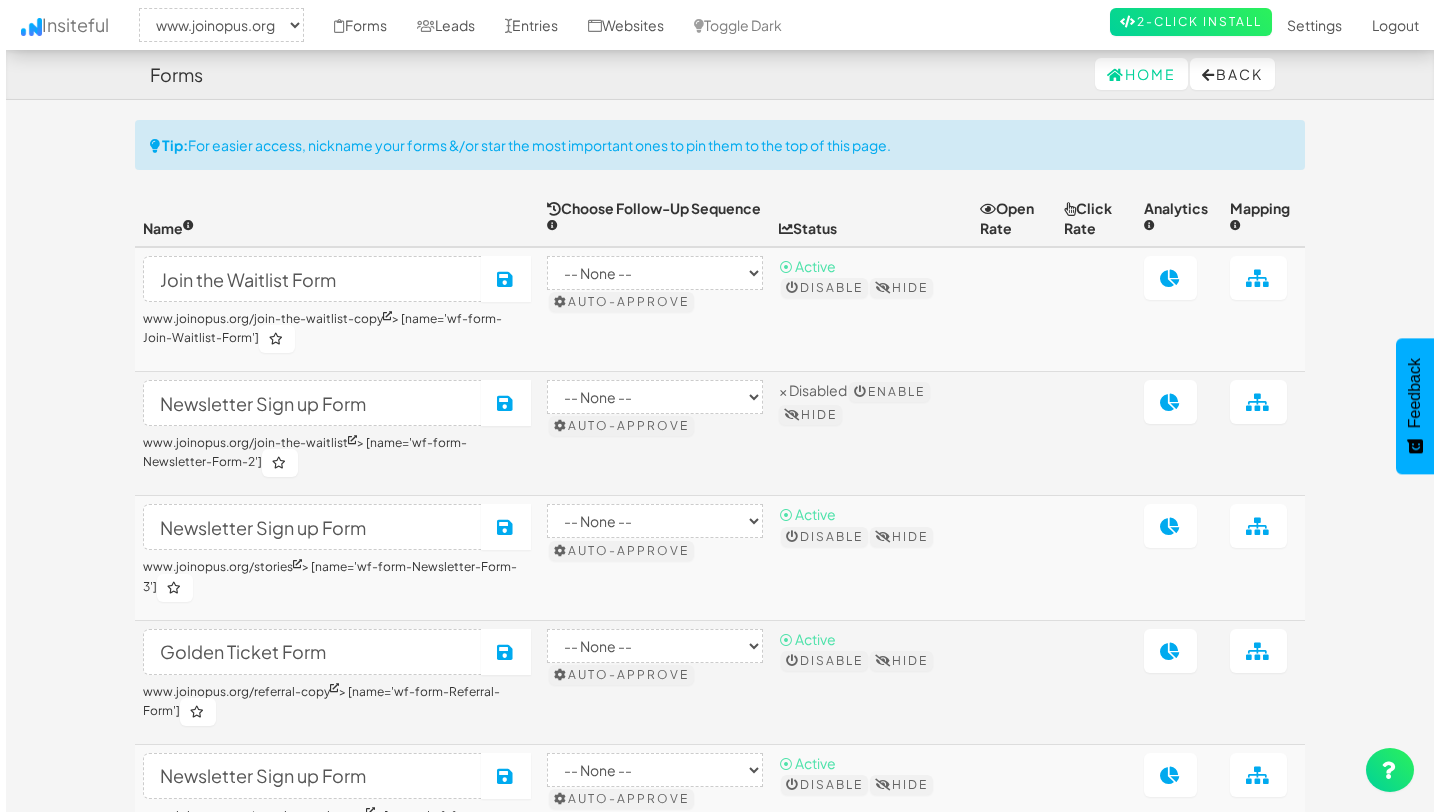 scroll, scrollTop: 22, scrollLeft: 0, axis: vertical 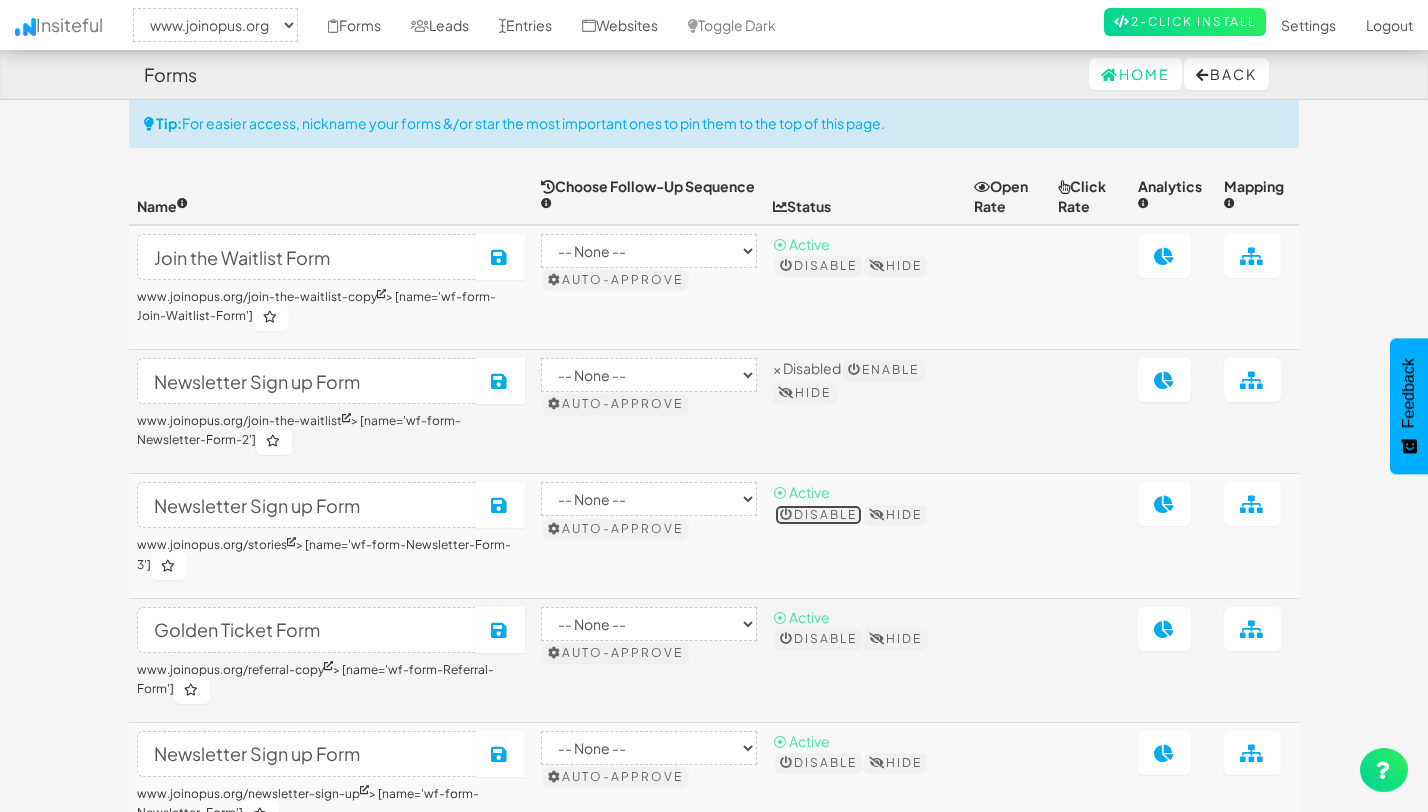 click on "Disable" at bounding box center [818, 515] 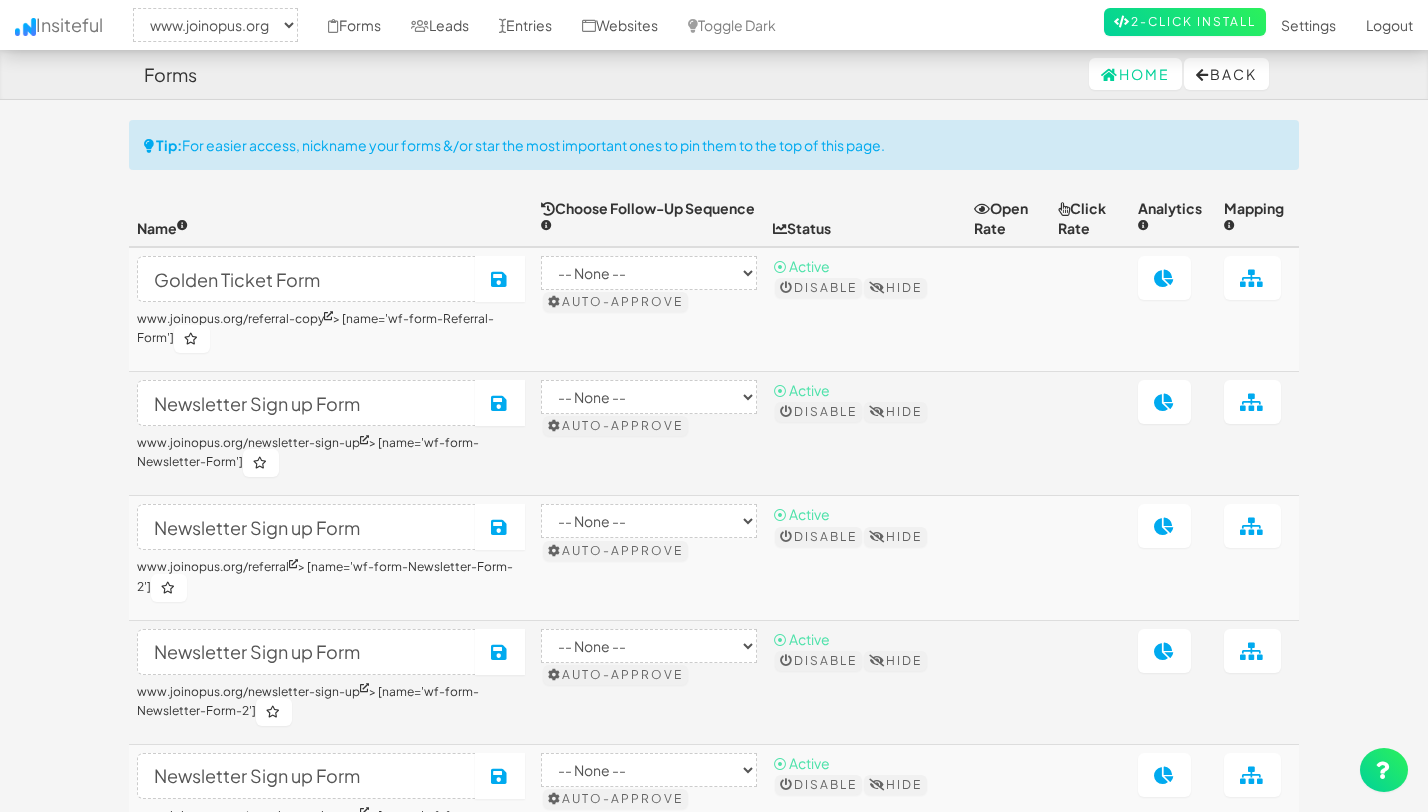 select on "2352" 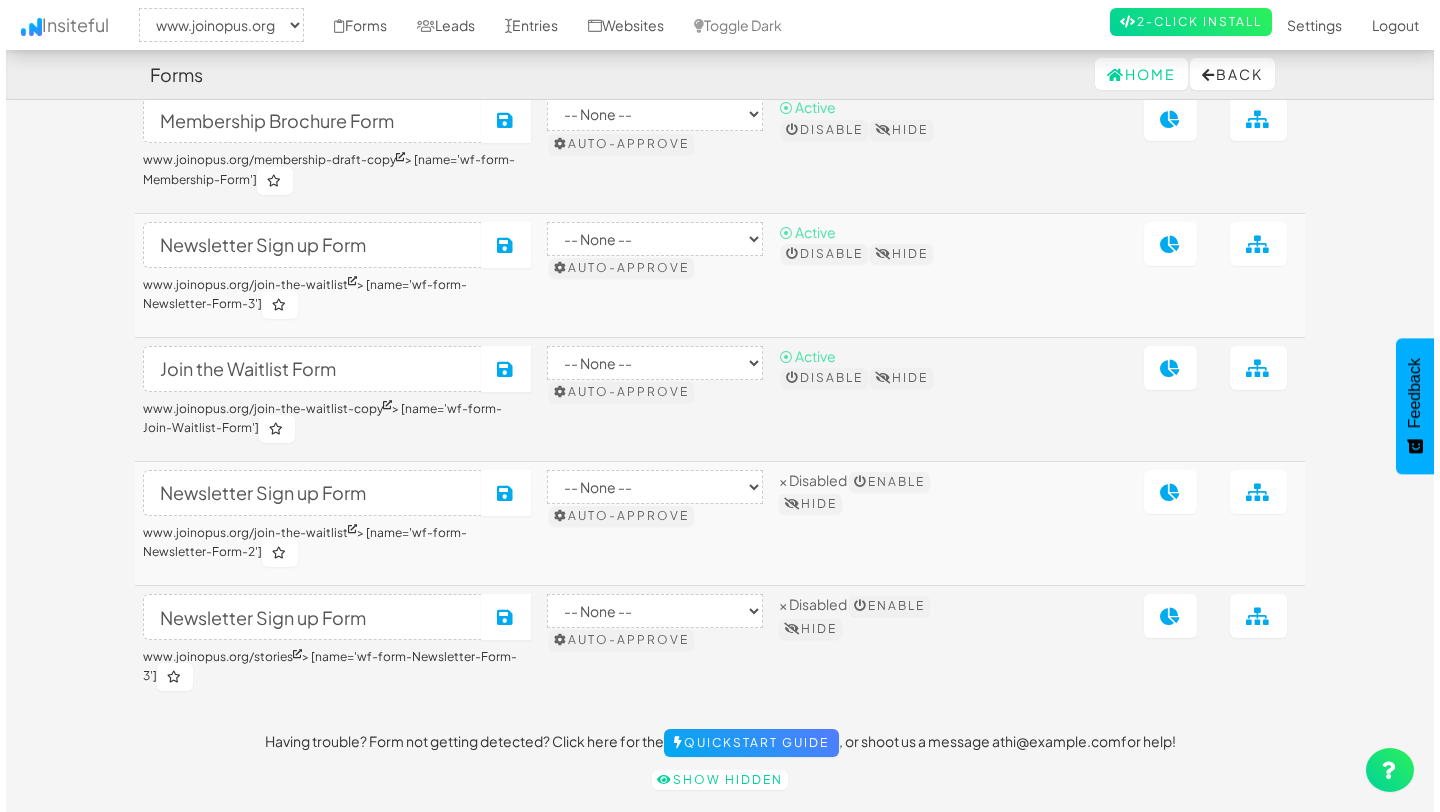 scroll, scrollTop: 1065, scrollLeft: 0, axis: vertical 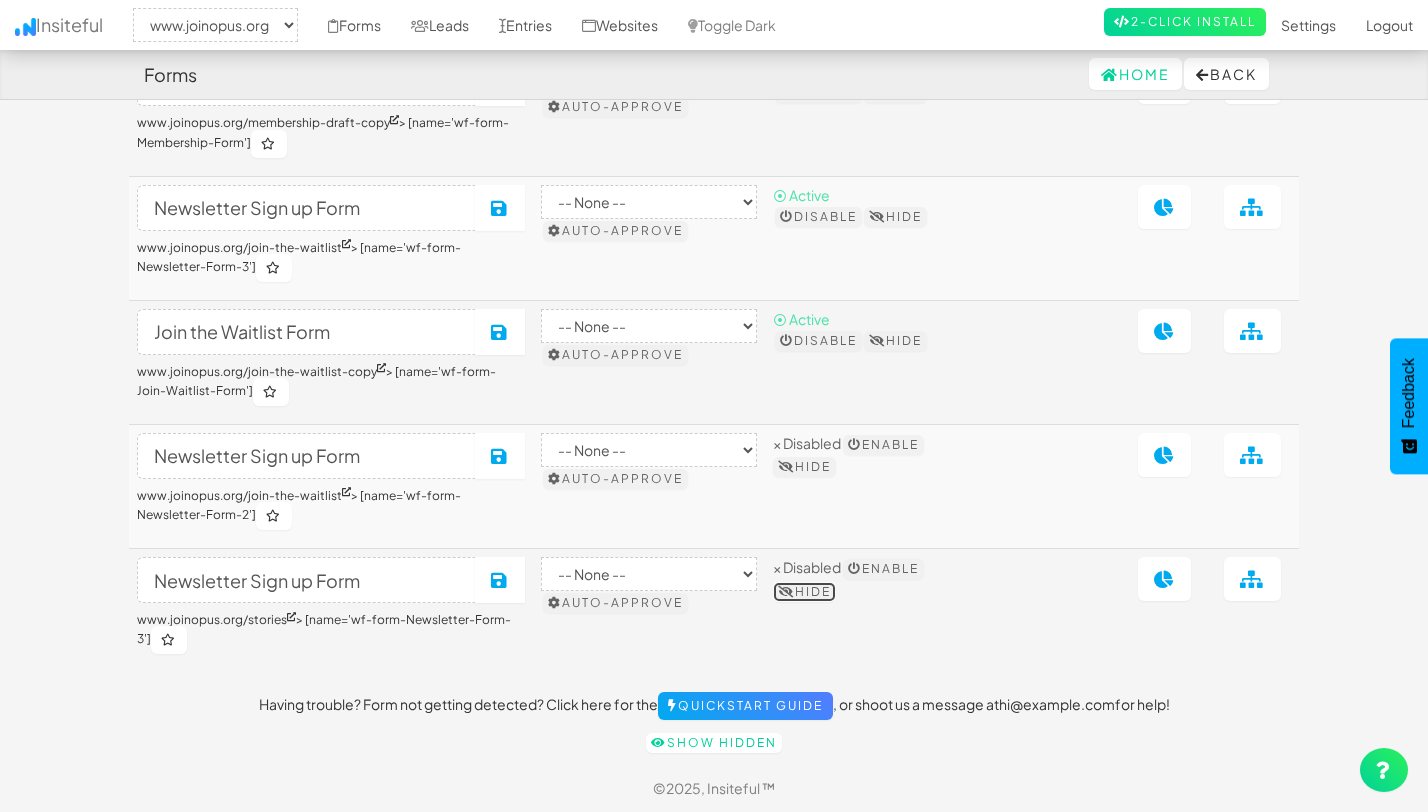 click on "Hide" at bounding box center [804, 592] 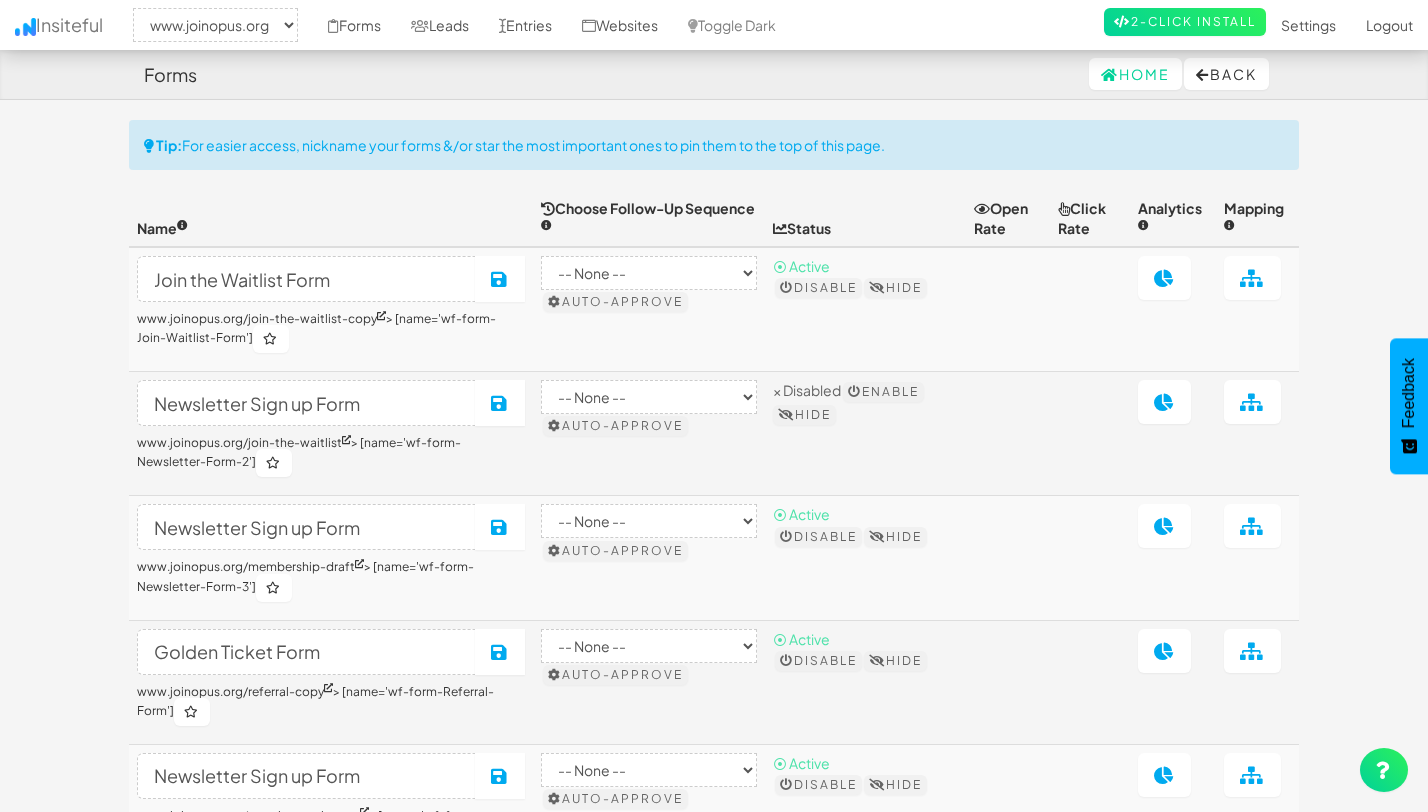 select on "2352" 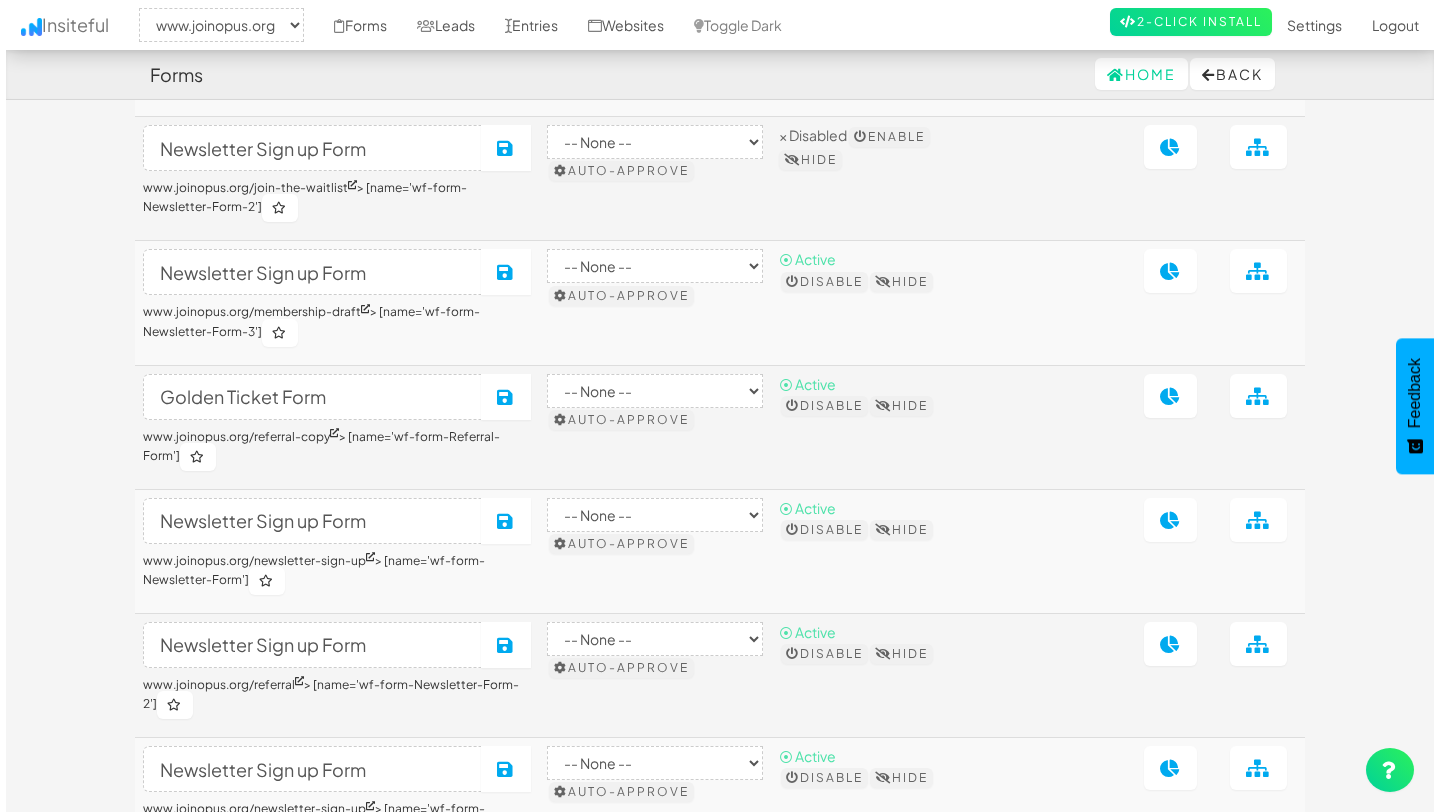 scroll, scrollTop: 0, scrollLeft: 0, axis: both 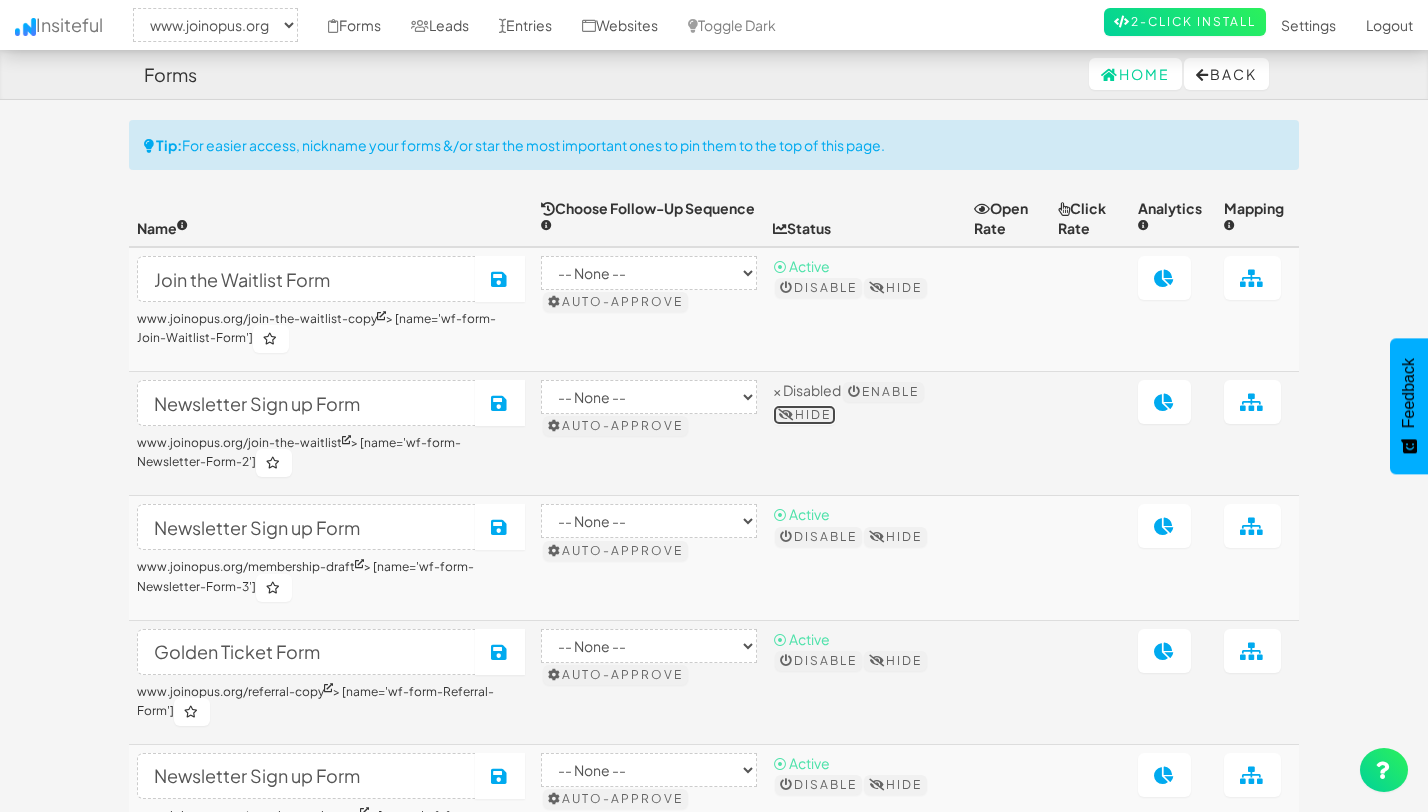 click on "Hide" at bounding box center (804, 415) 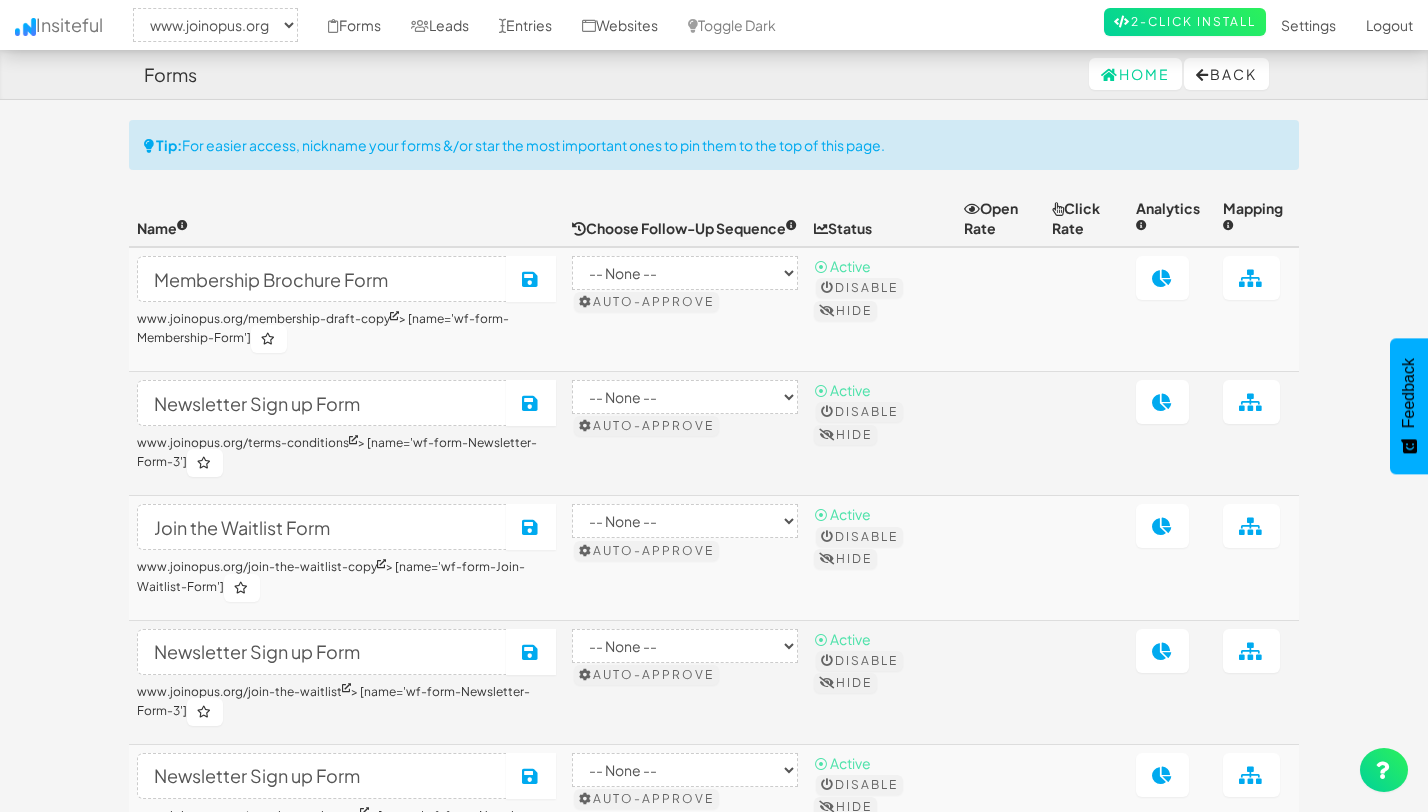 select on "2352" 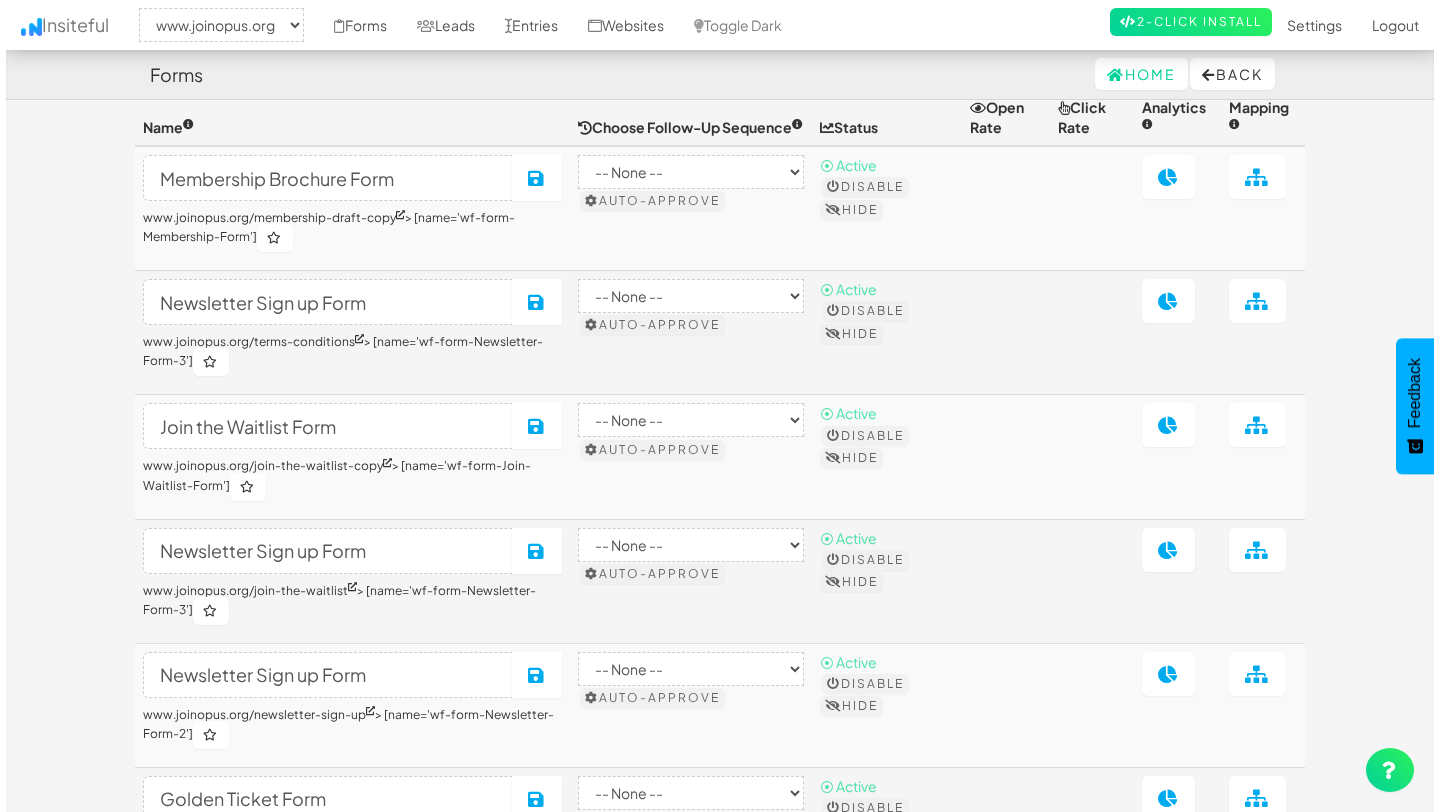 scroll, scrollTop: 105, scrollLeft: 0, axis: vertical 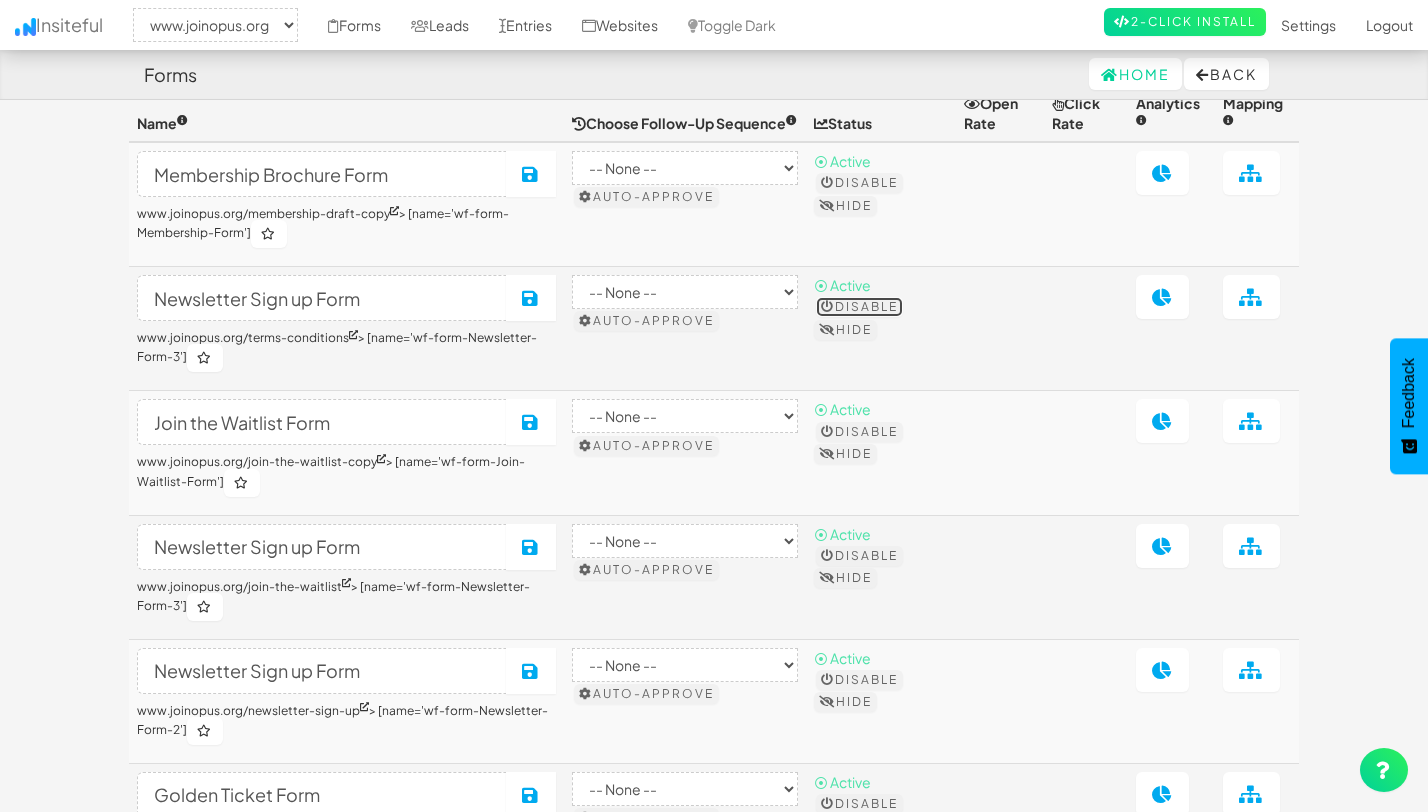 click on "Disable" at bounding box center (859, 307) 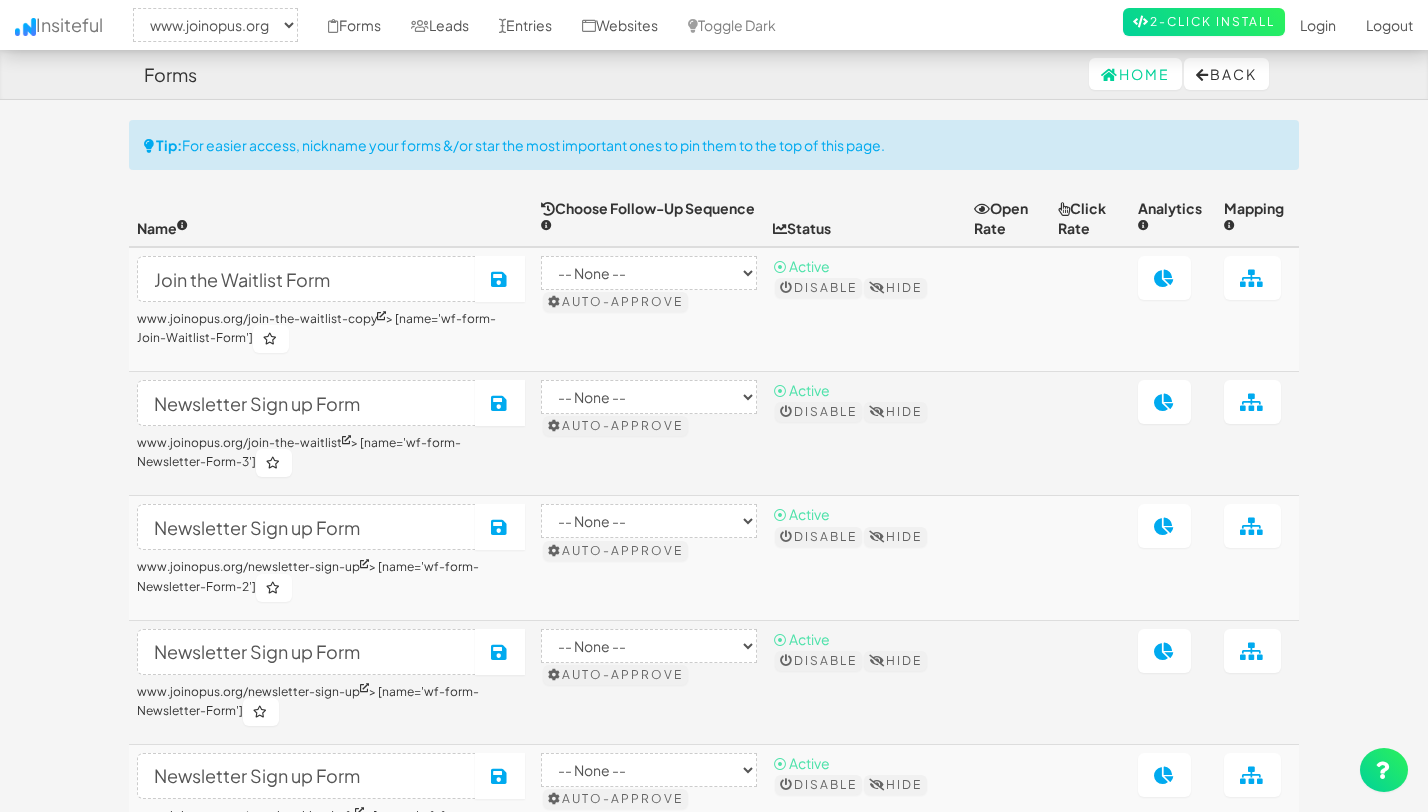 select on "2352" 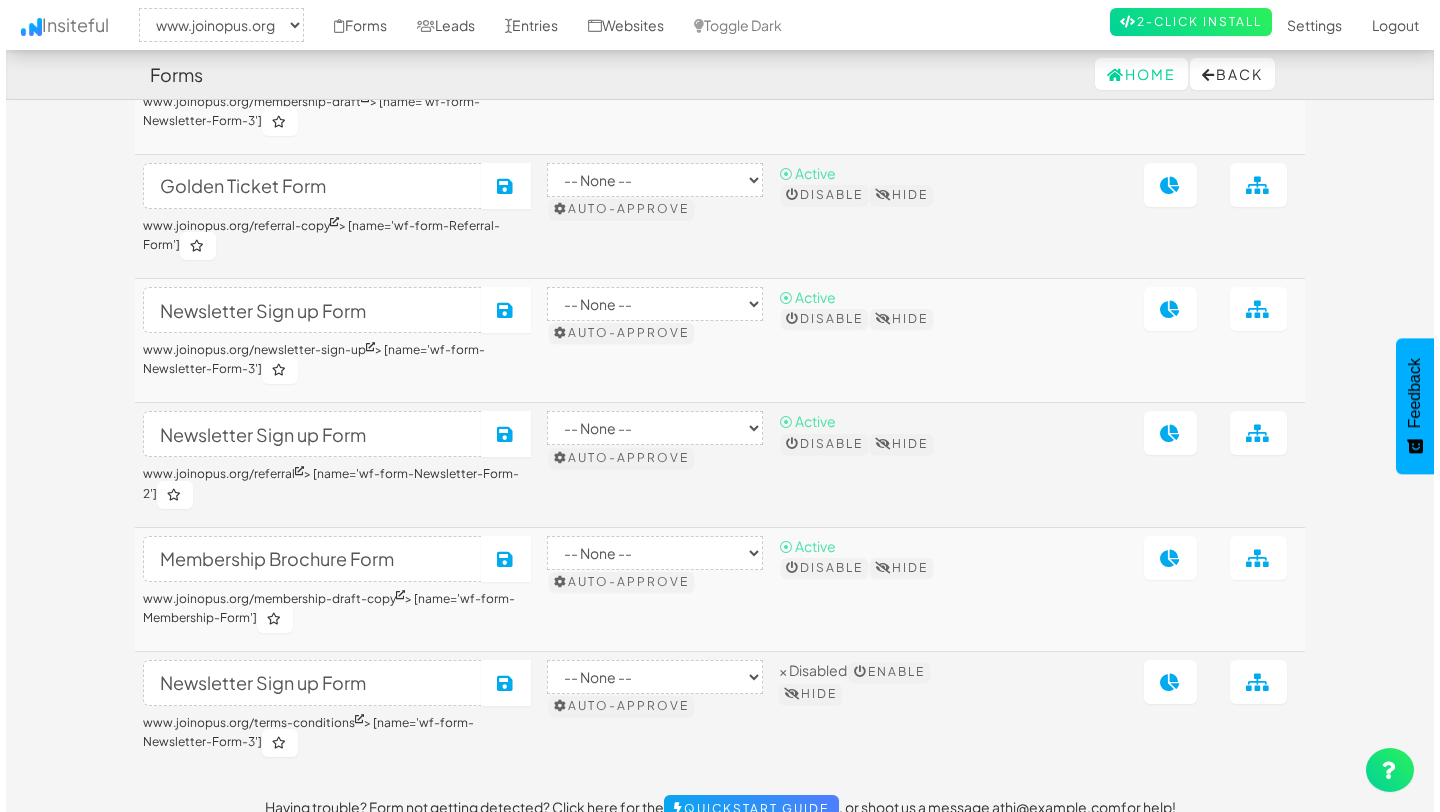 scroll, scrollTop: 816, scrollLeft: 0, axis: vertical 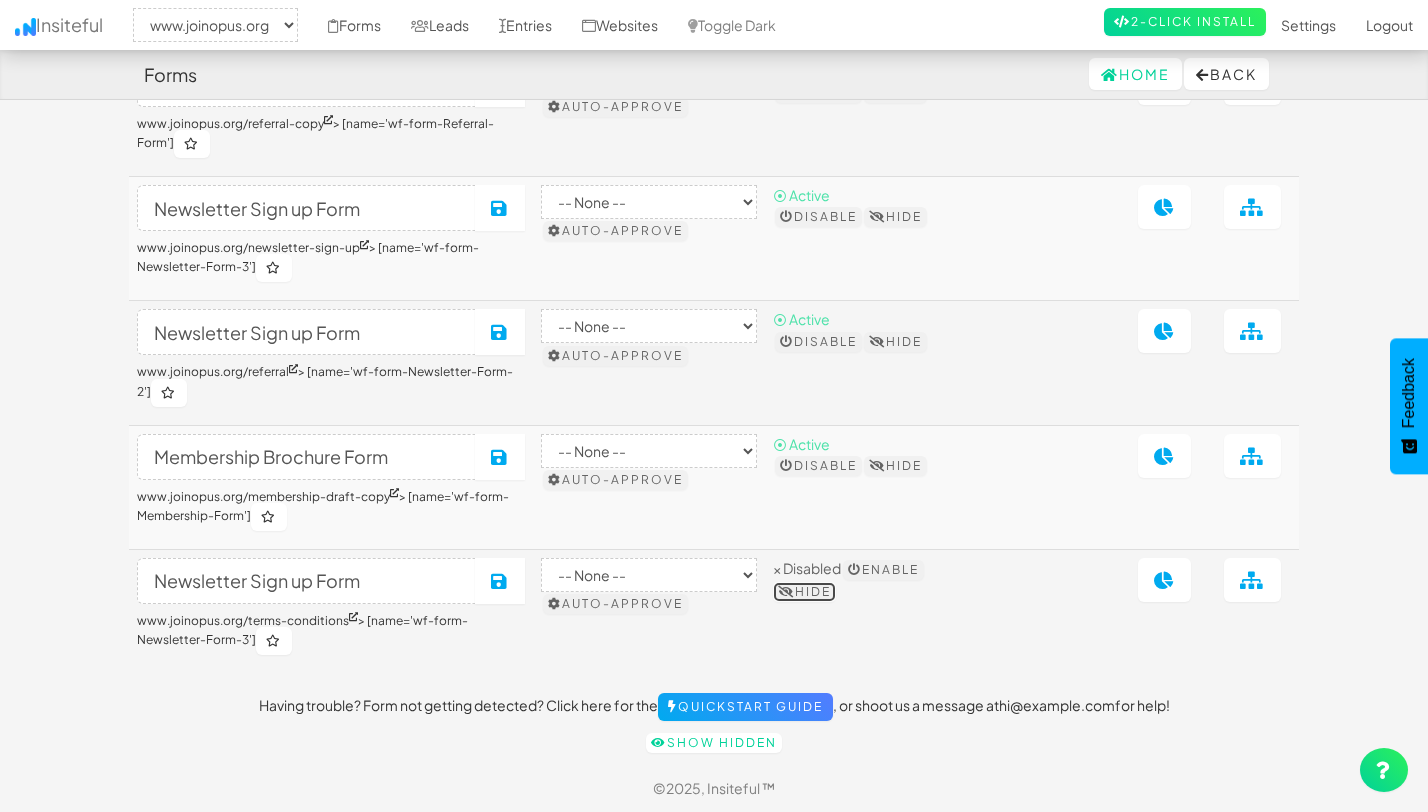 click on "Hide" at bounding box center [804, 592] 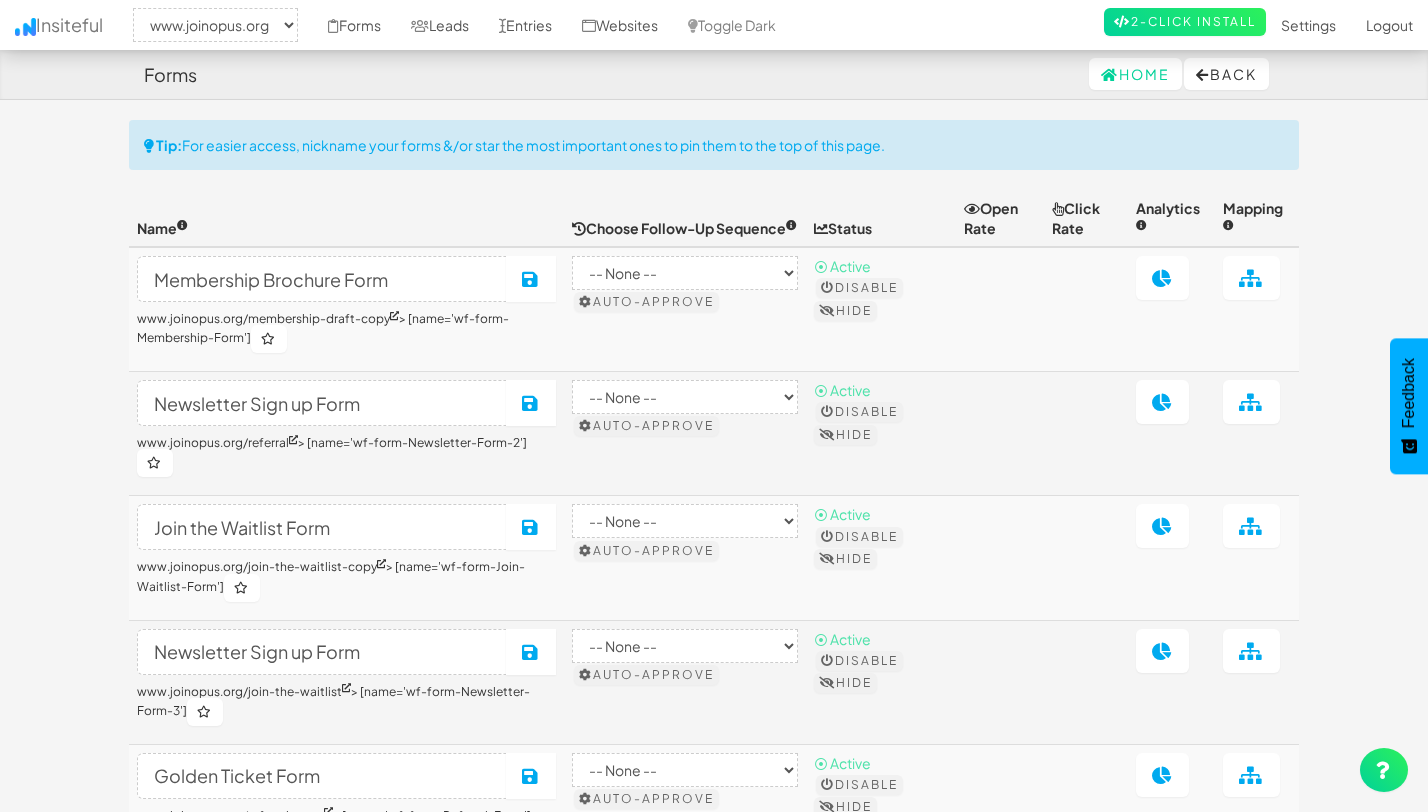 select on "2352" 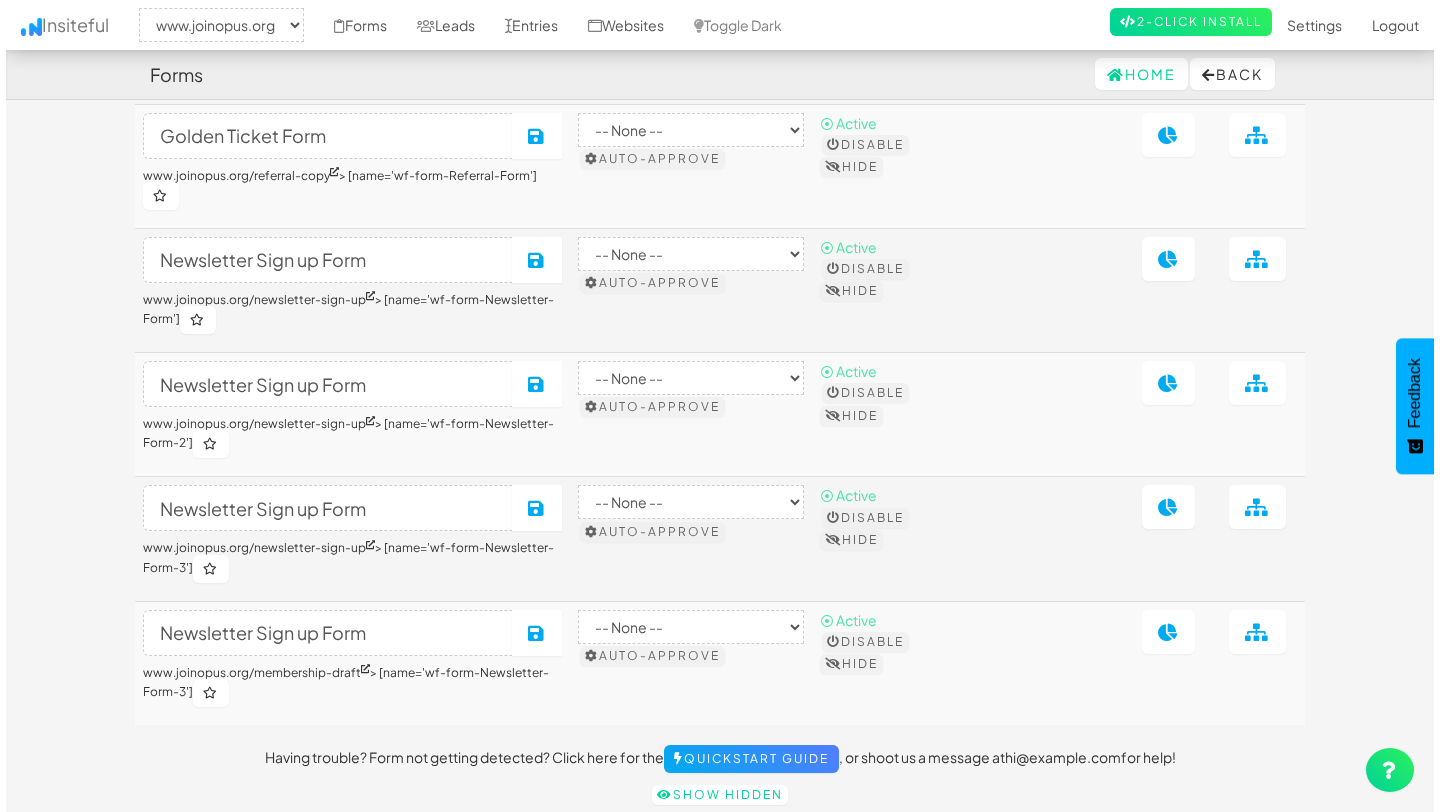 scroll, scrollTop: 692, scrollLeft: 0, axis: vertical 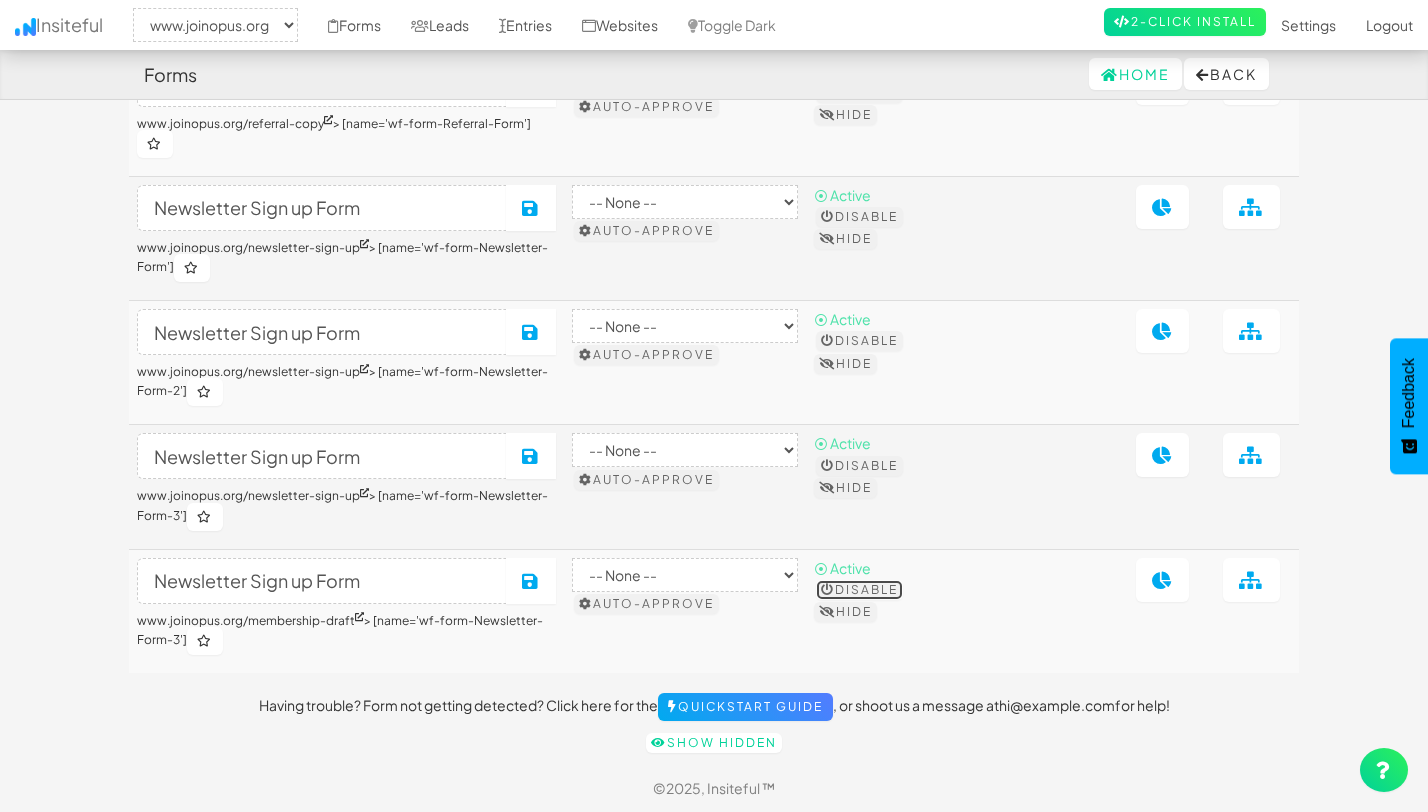 click on "Disable" at bounding box center (859, 590) 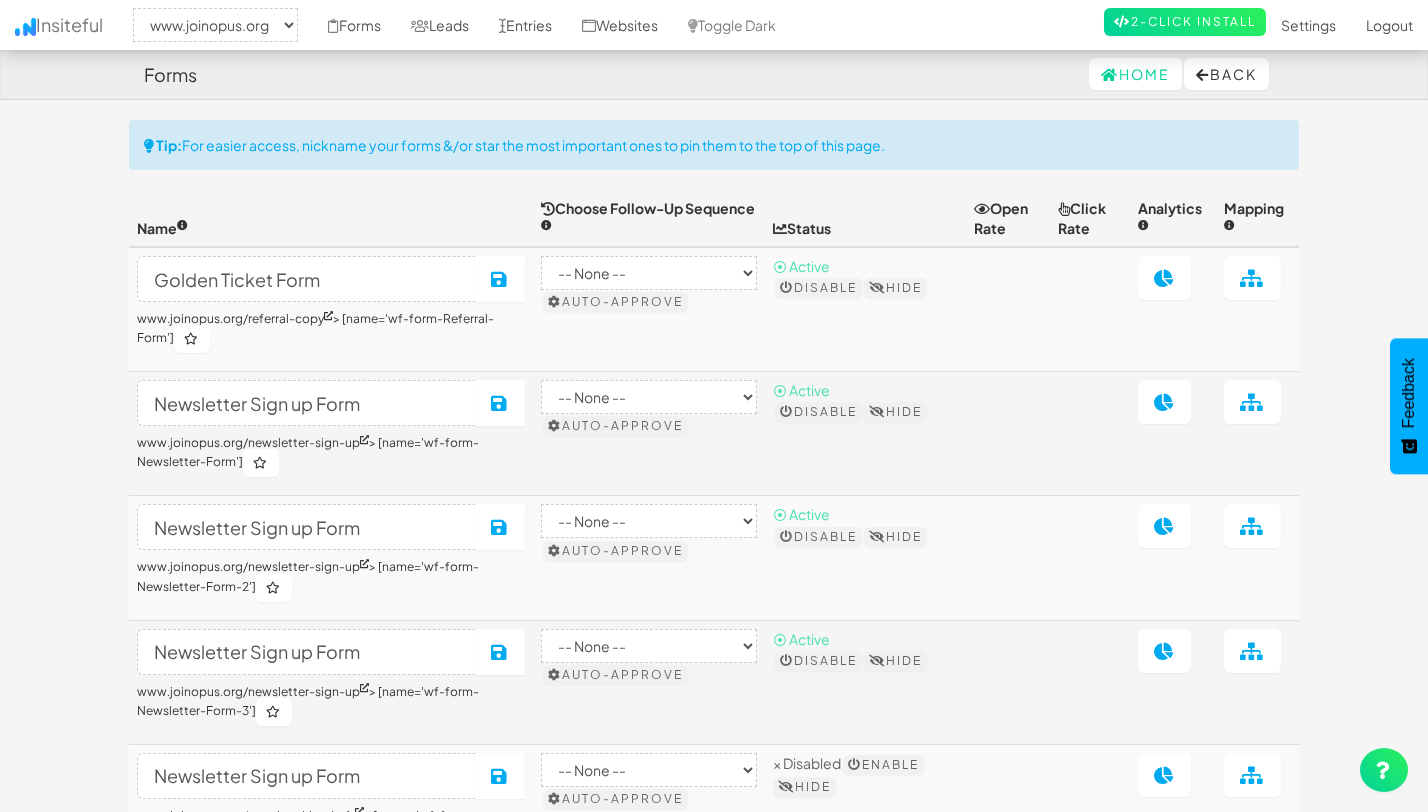 select on "2352" 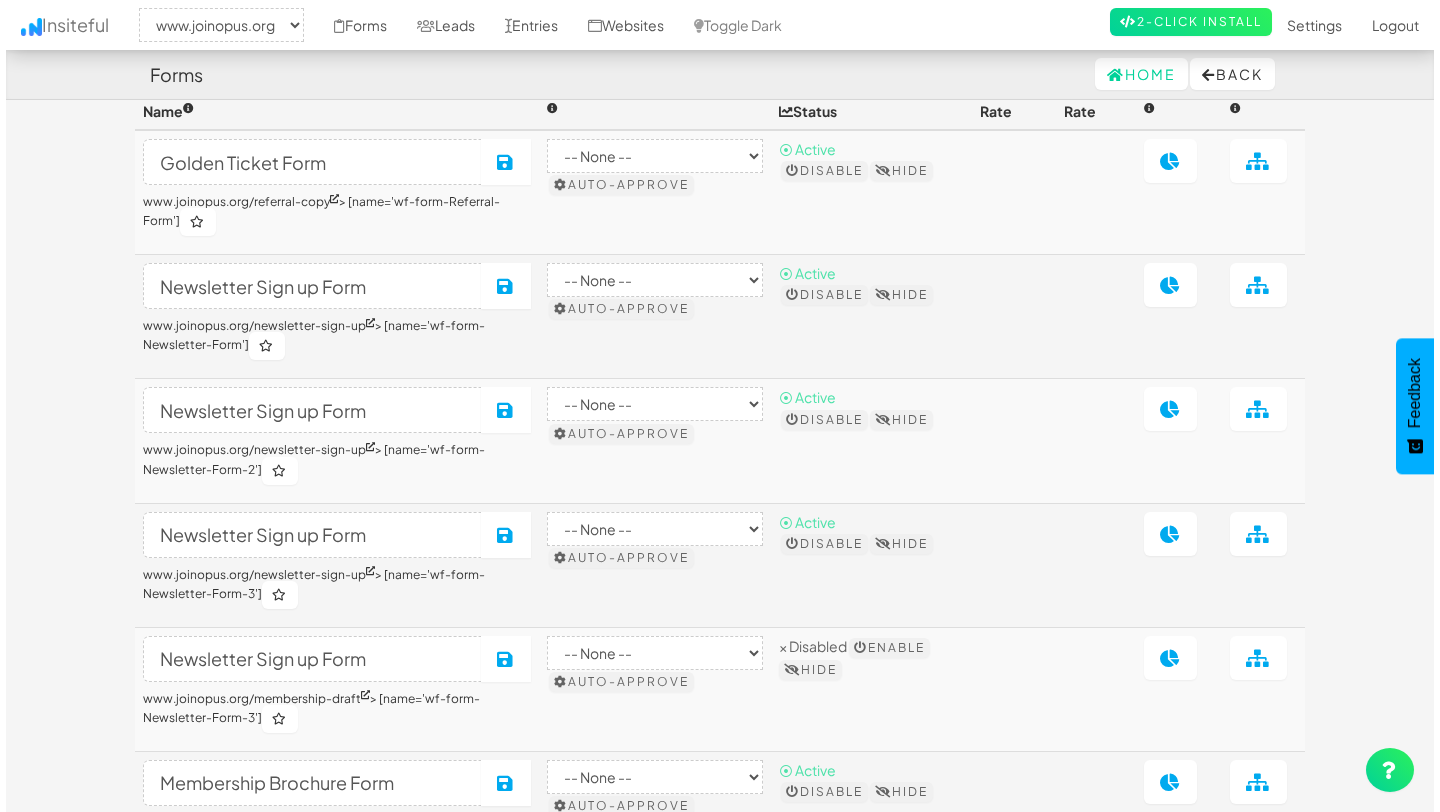 scroll, scrollTop: 158, scrollLeft: 0, axis: vertical 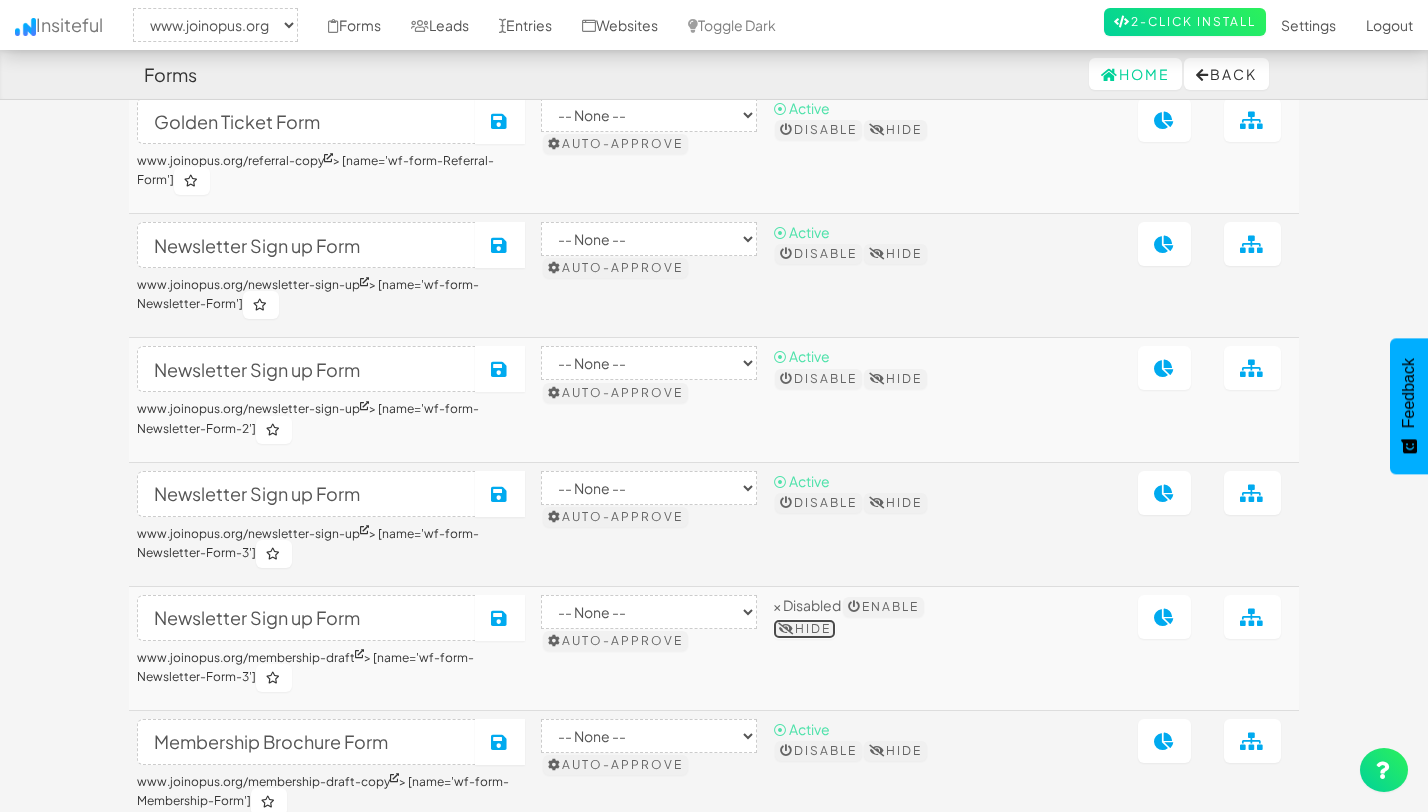 click on "Hide" at bounding box center (804, 629) 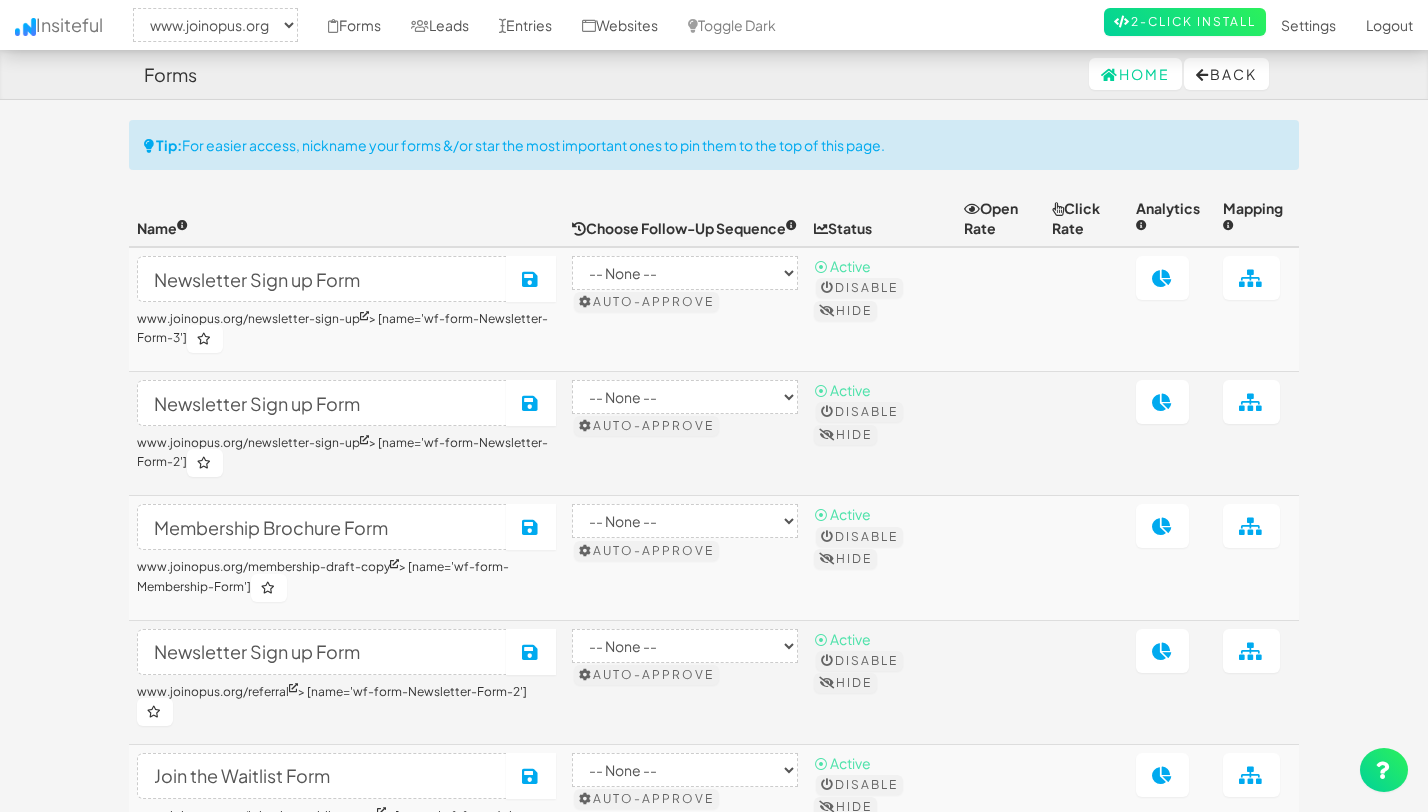 select on "2352" 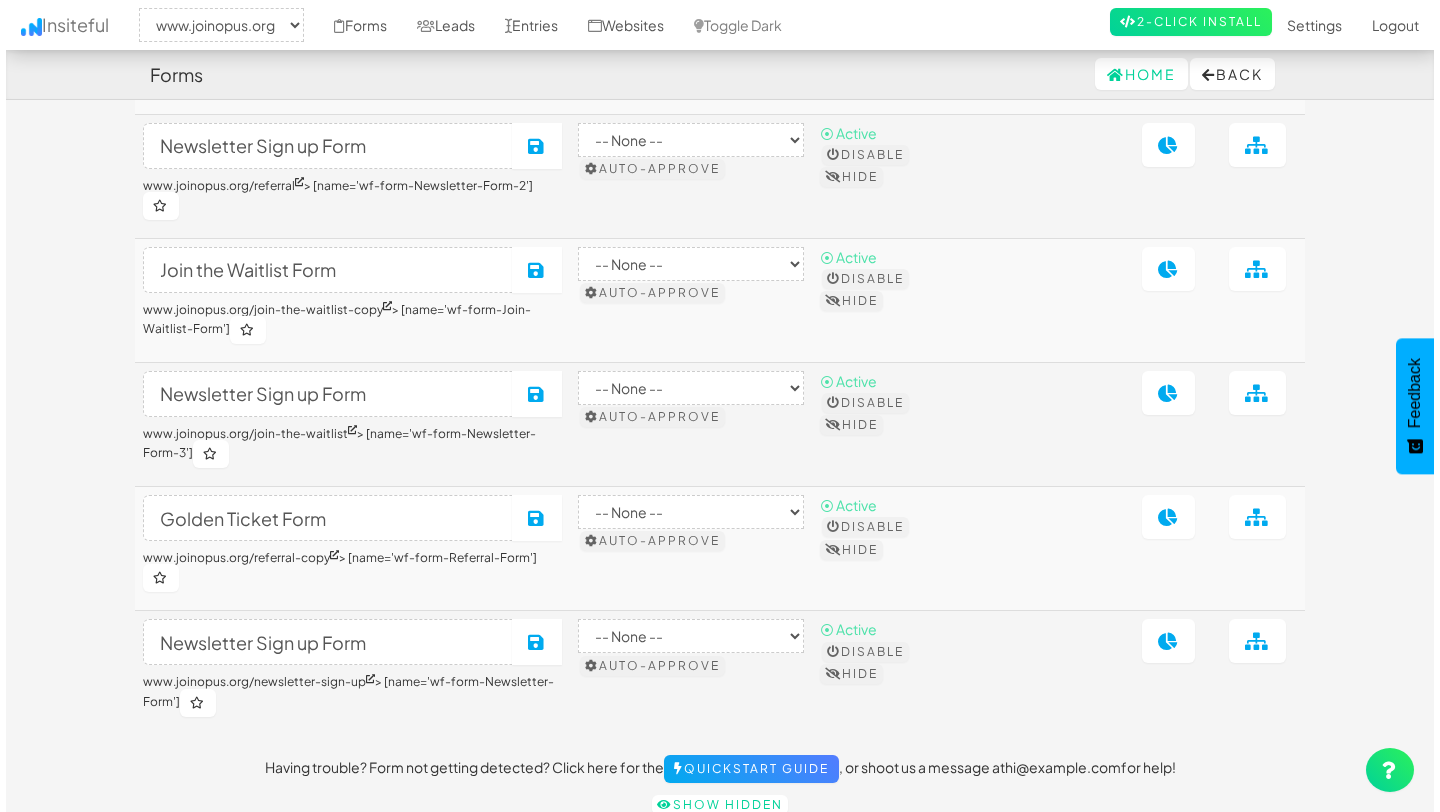 scroll, scrollTop: 502, scrollLeft: 0, axis: vertical 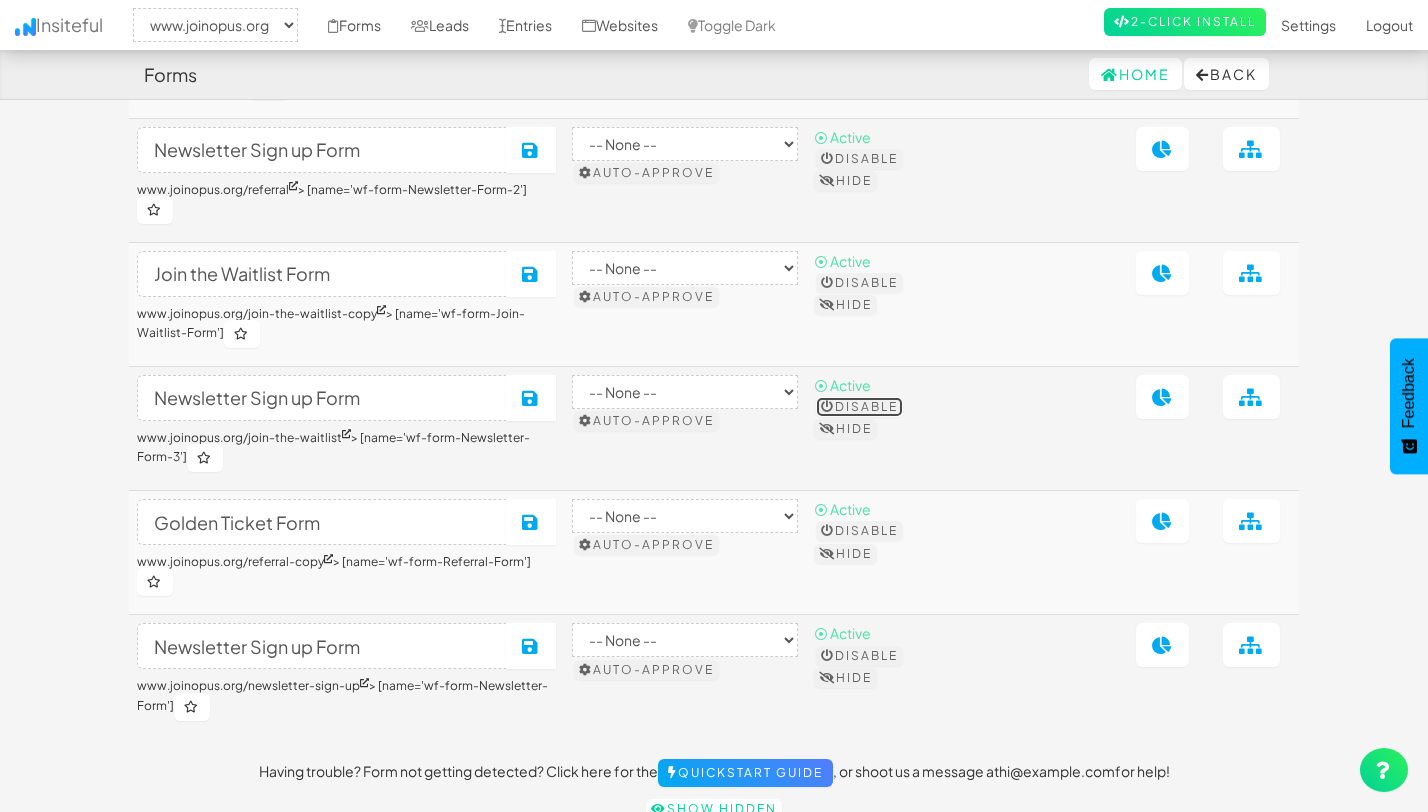 click on "Disable" at bounding box center (859, 407) 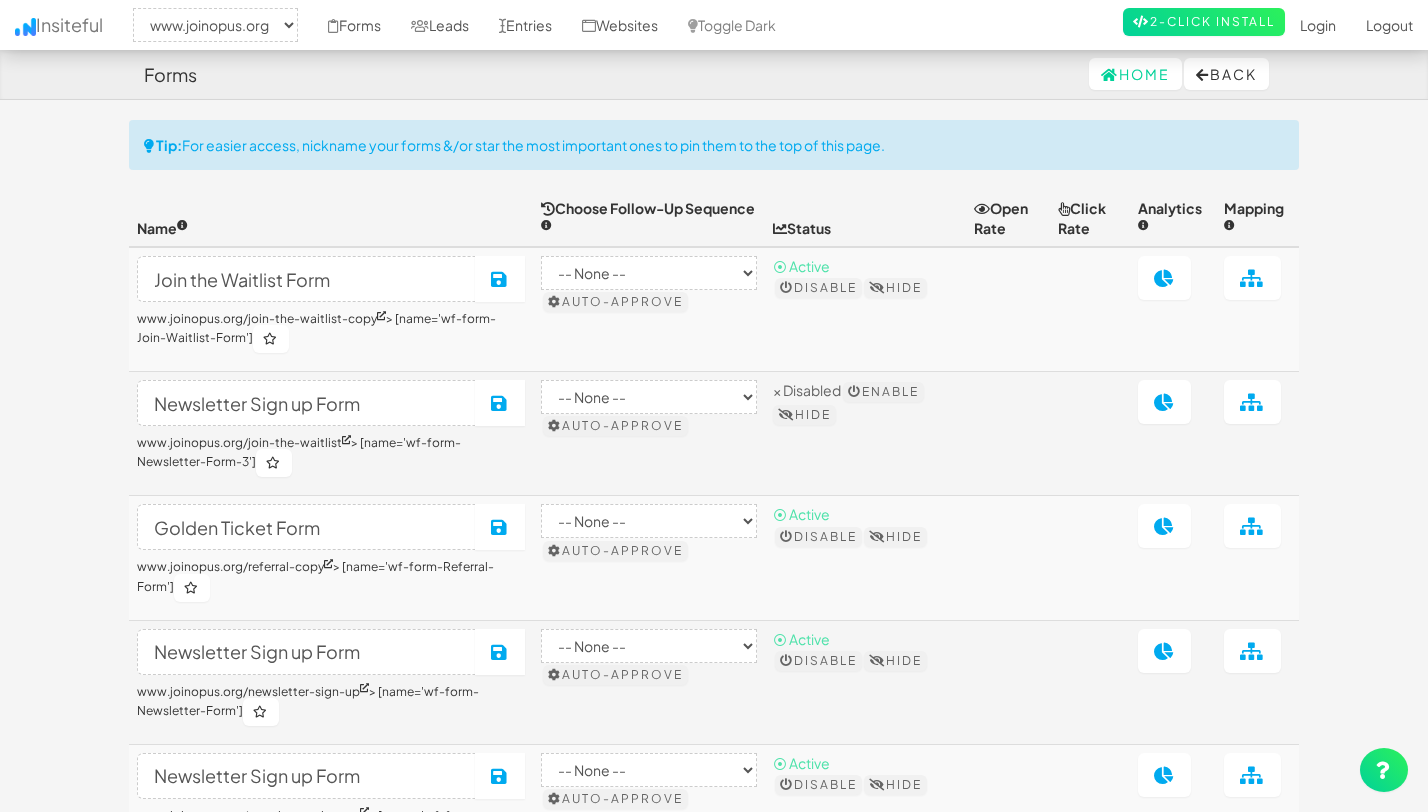 select on "2352" 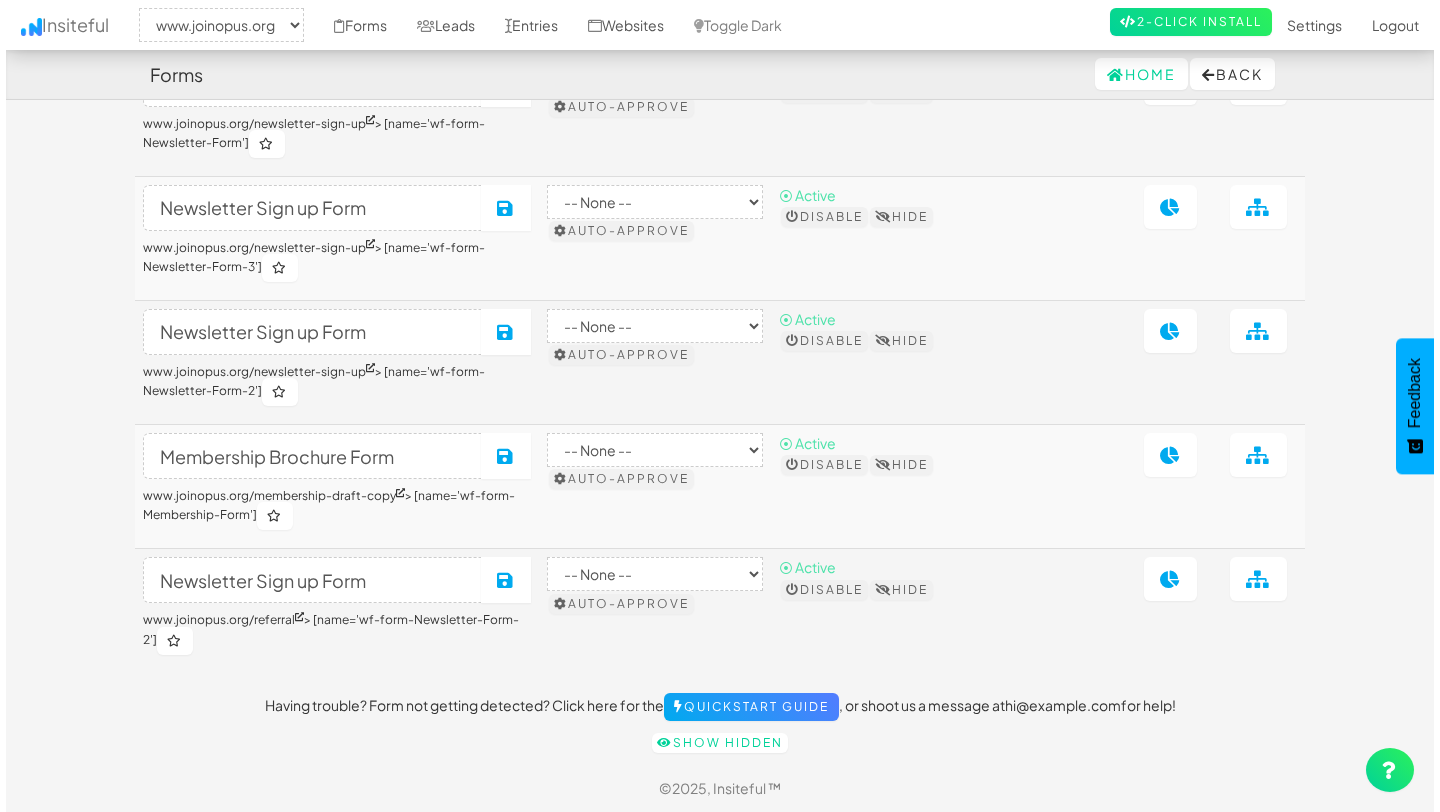 scroll, scrollTop: 0, scrollLeft: 0, axis: both 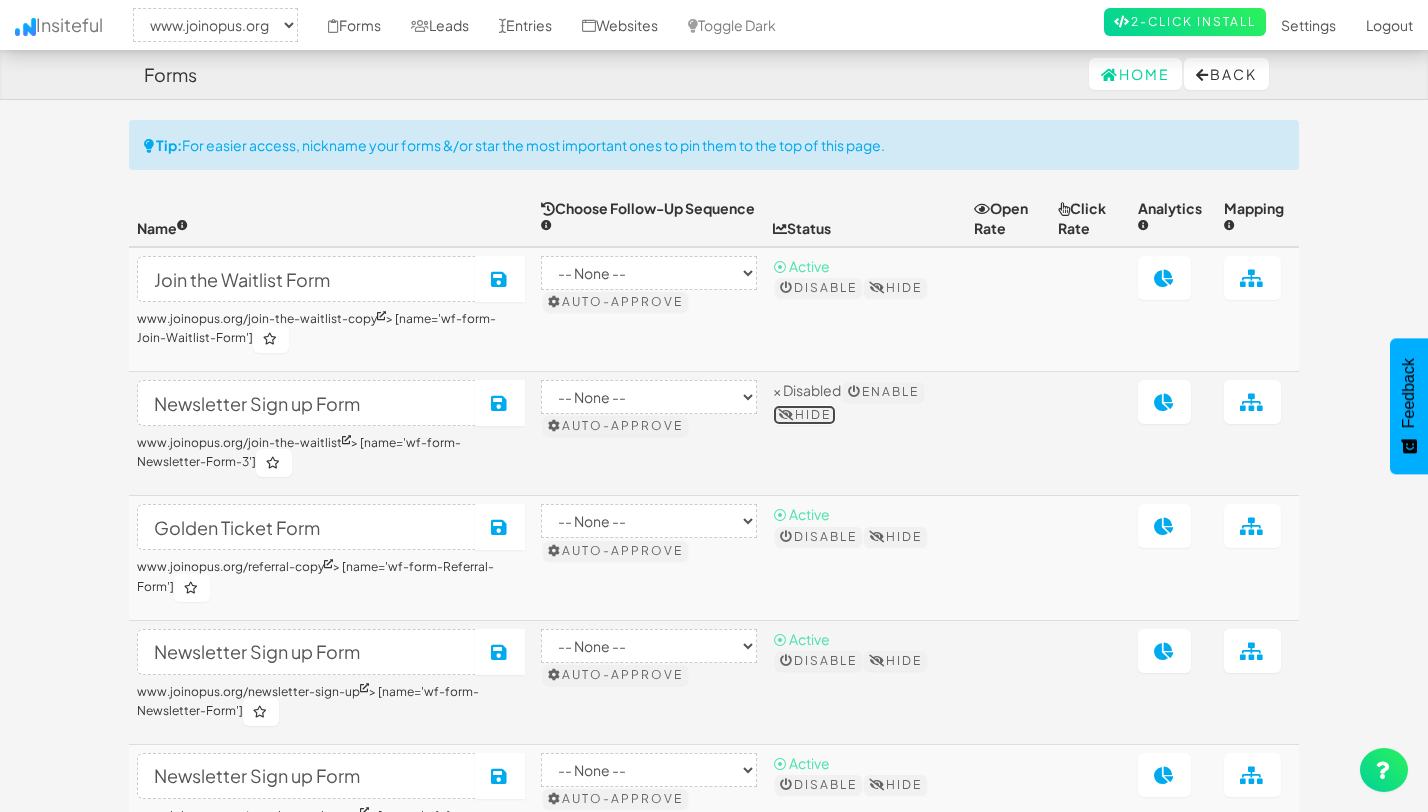 click on "Hide" at bounding box center (804, 415) 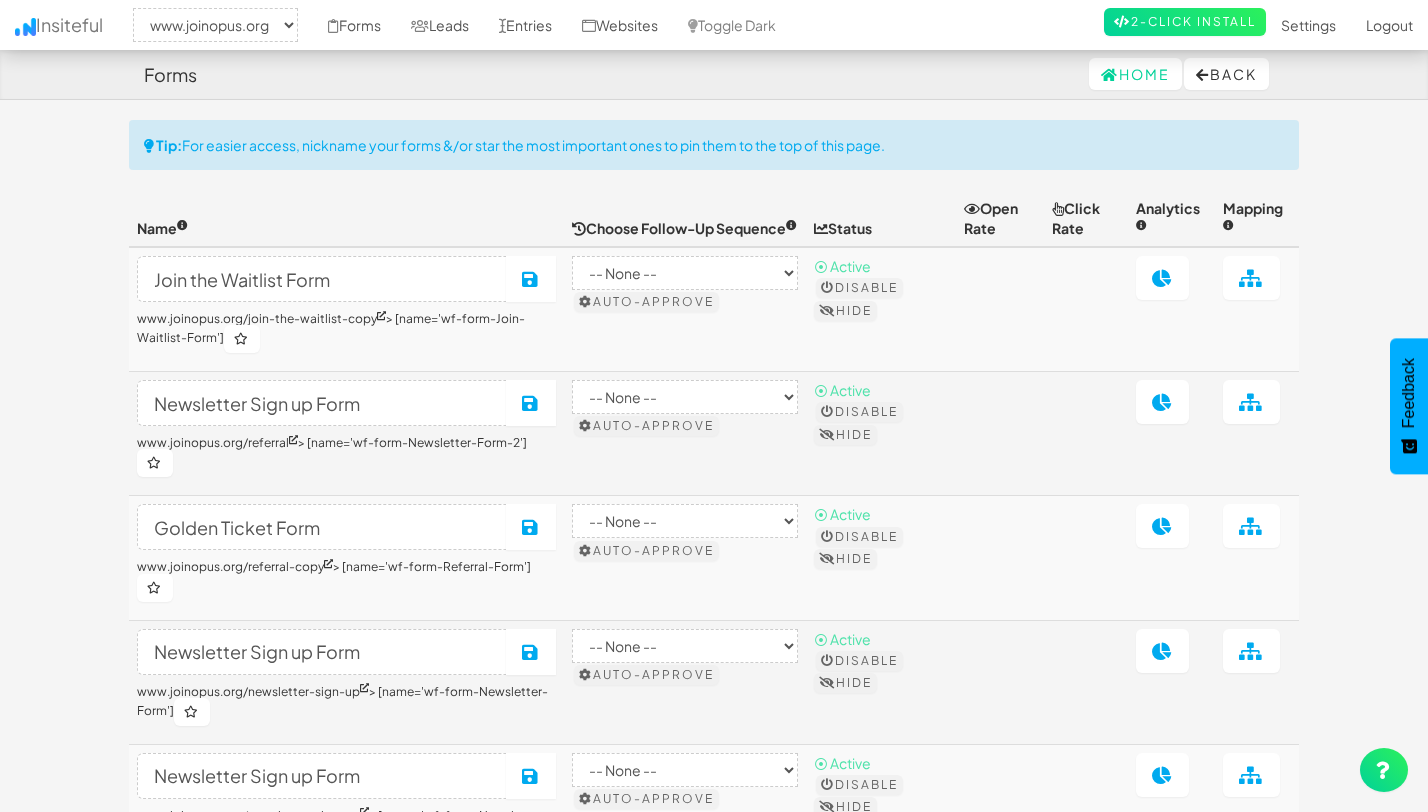 select on "2352" 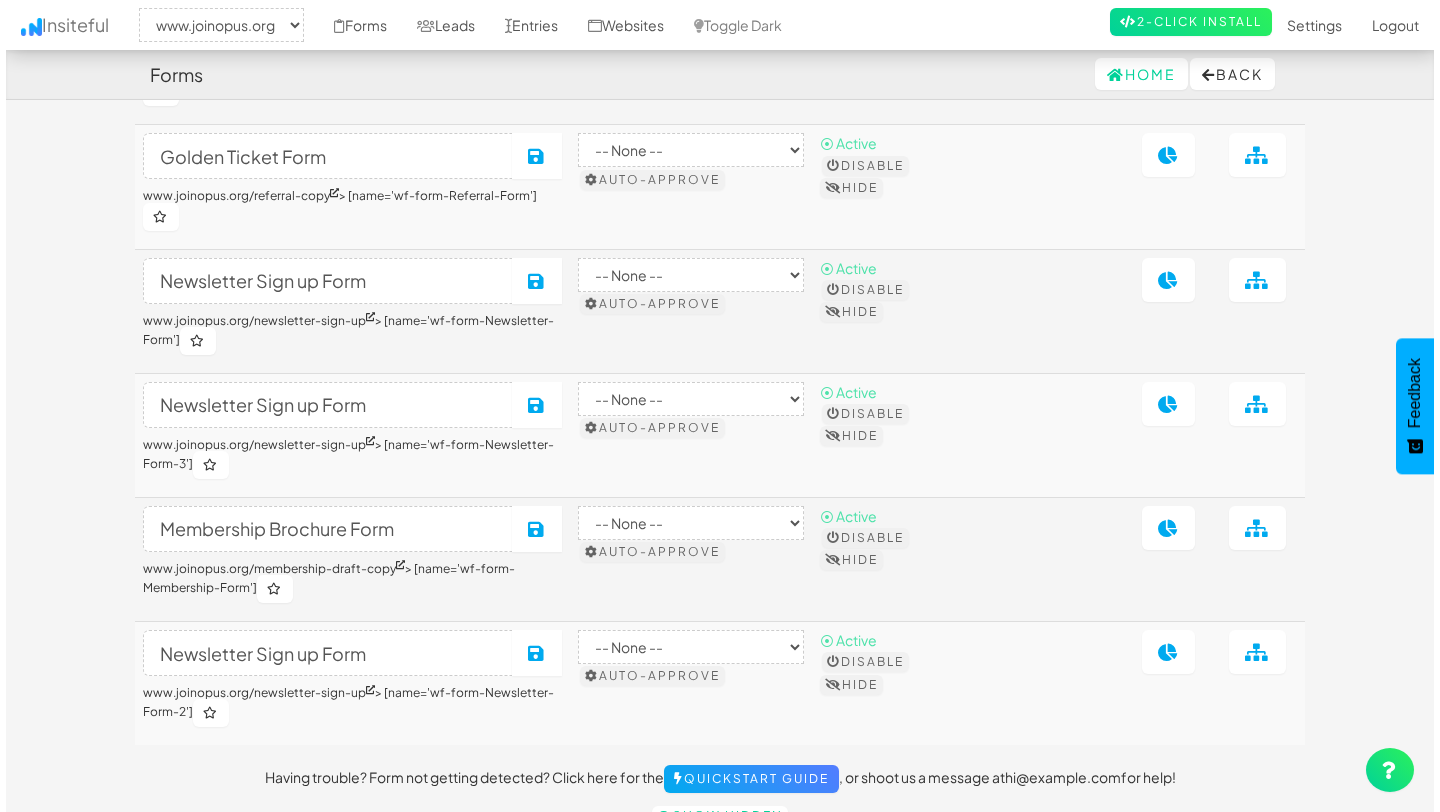 scroll, scrollTop: 444, scrollLeft: 0, axis: vertical 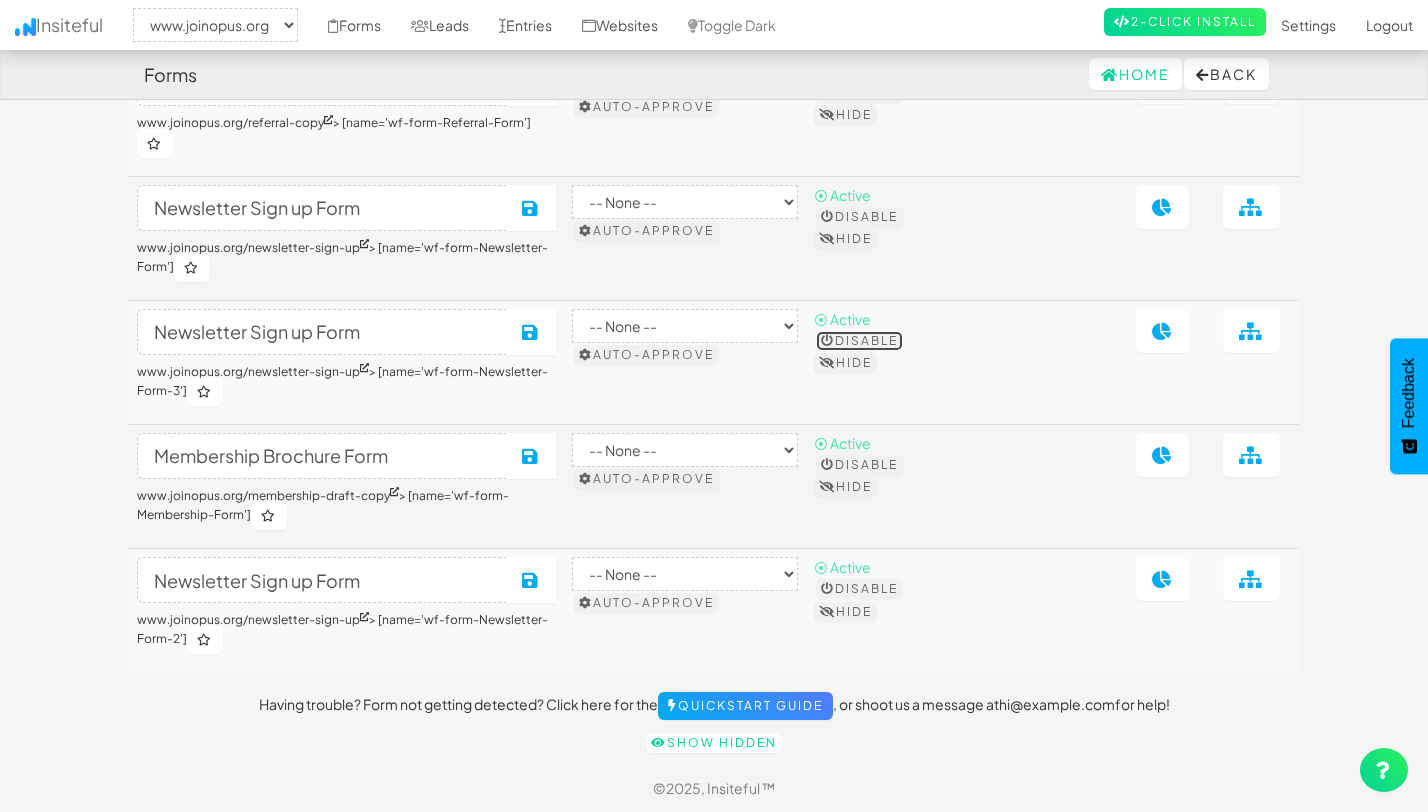 click on "Disable" at bounding box center (859, 341) 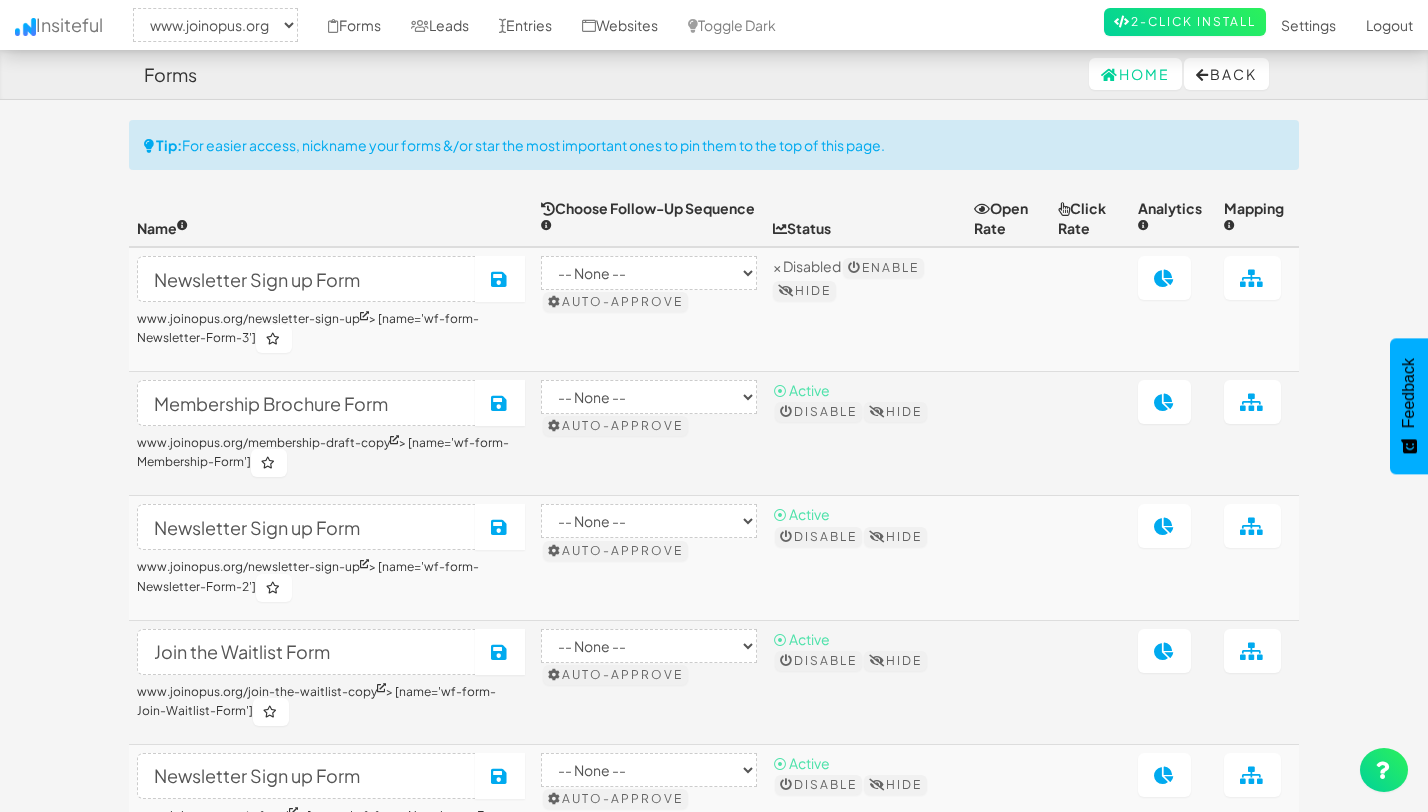 select on "2352" 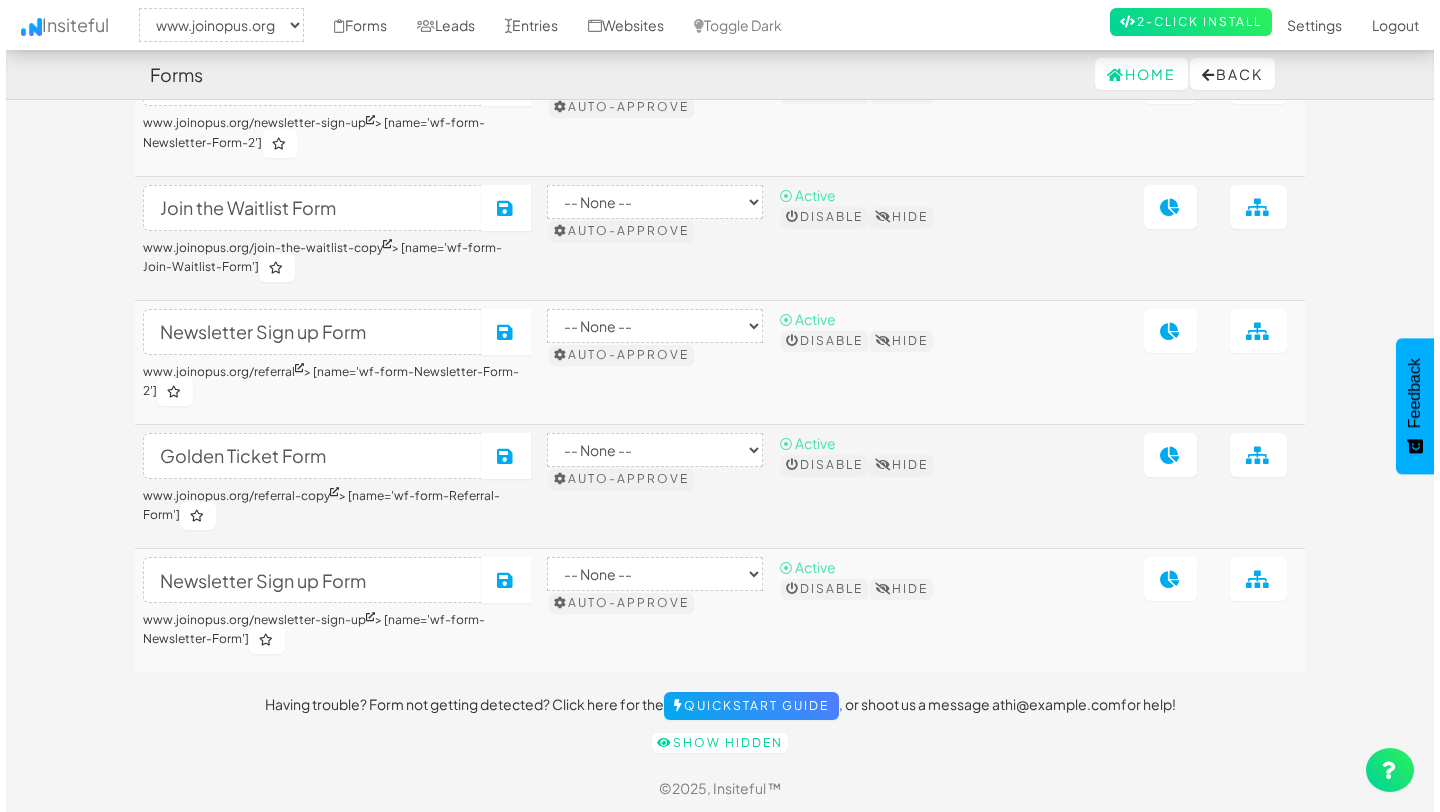 scroll, scrollTop: 0, scrollLeft: 0, axis: both 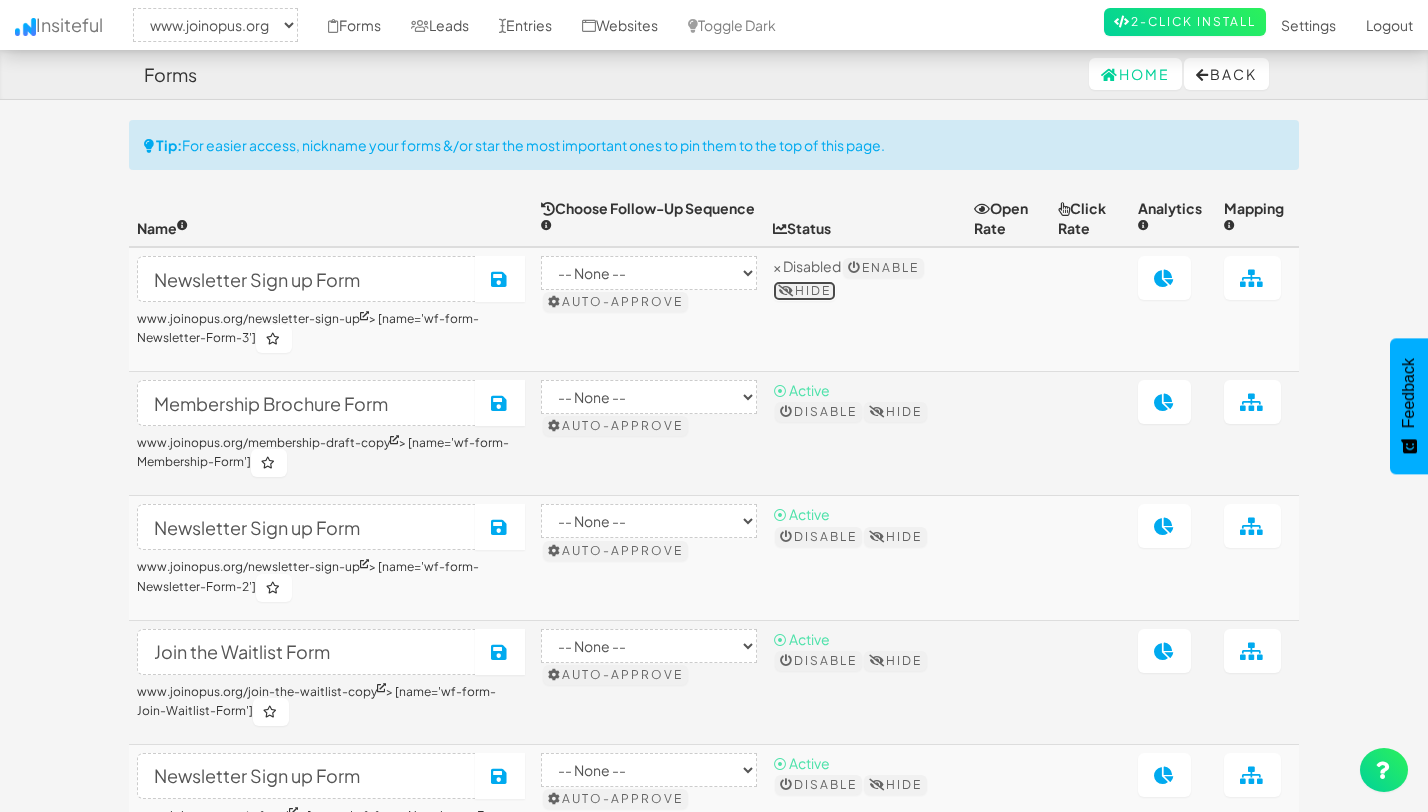 click on "Hide" at bounding box center [804, 291] 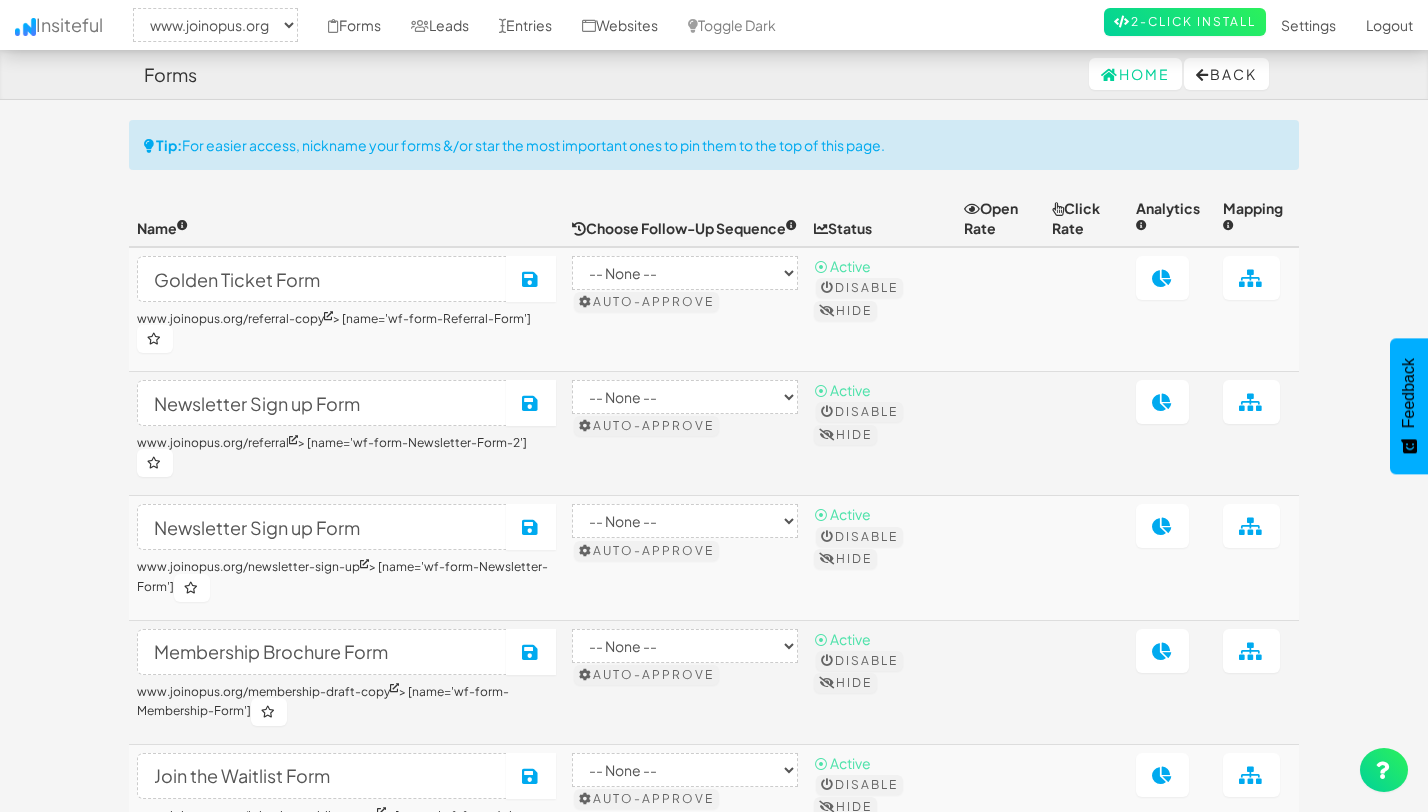 select on "2352" 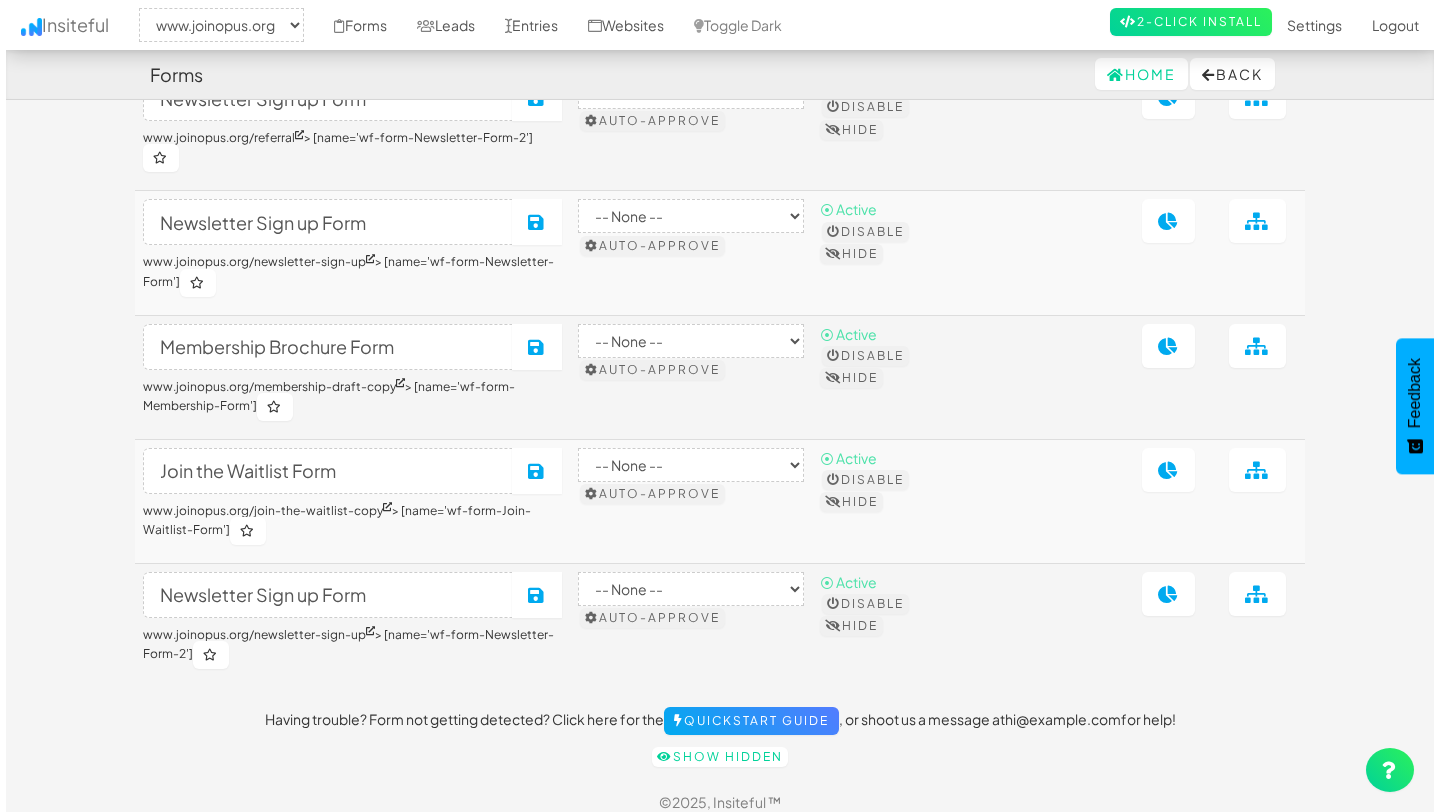 scroll, scrollTop: 320, scrollLeft: 0, axis: vertical 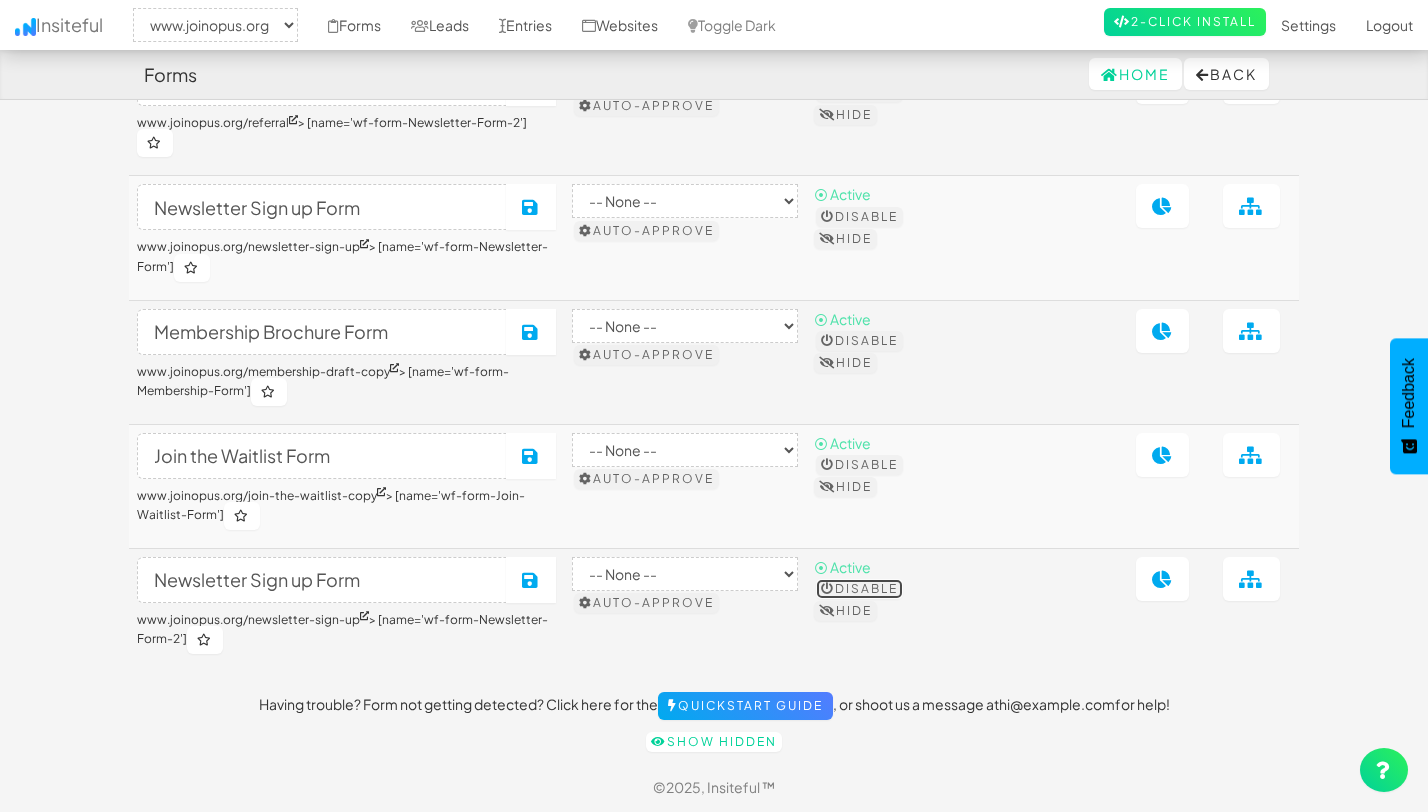 click on "Disable" at bounding box center (859, 589) 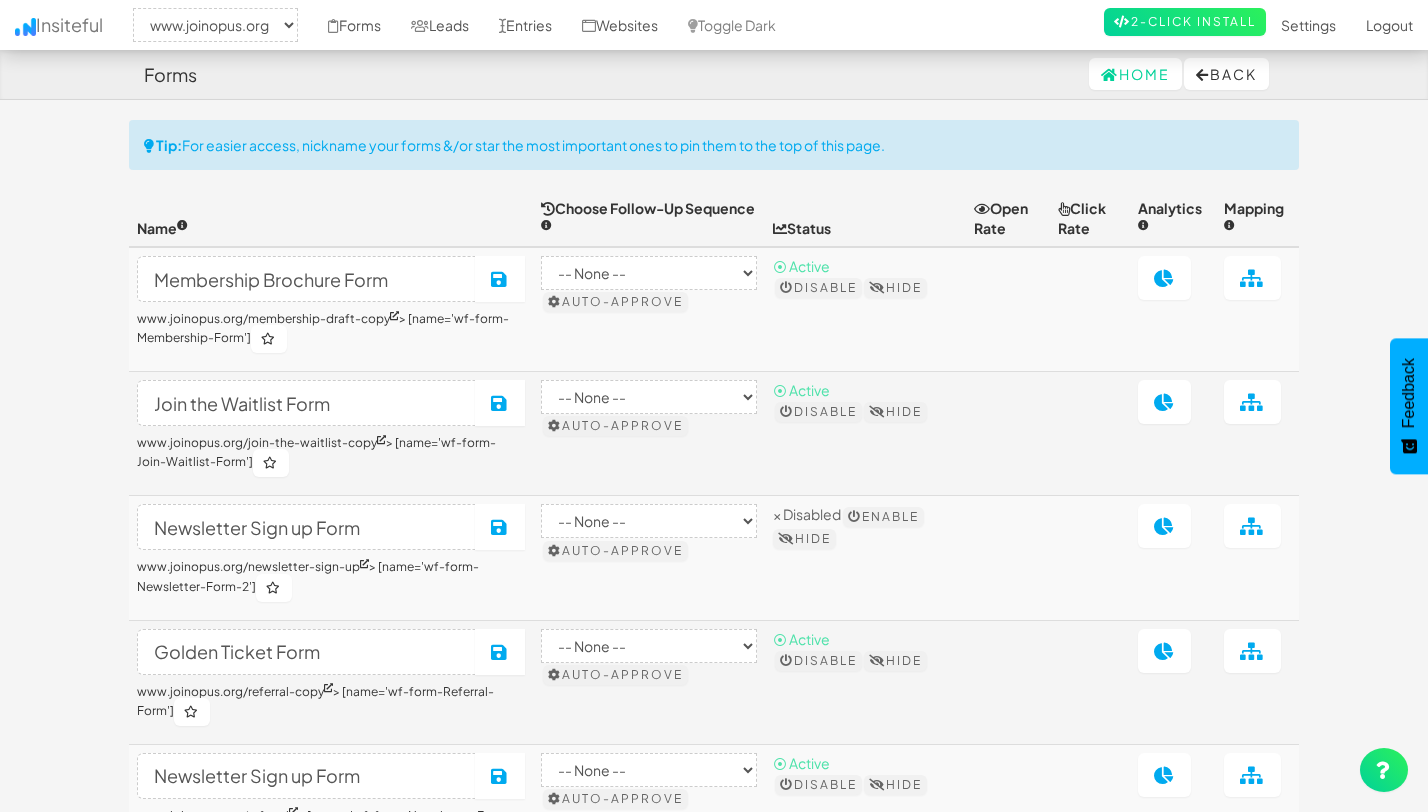 select on "2352" 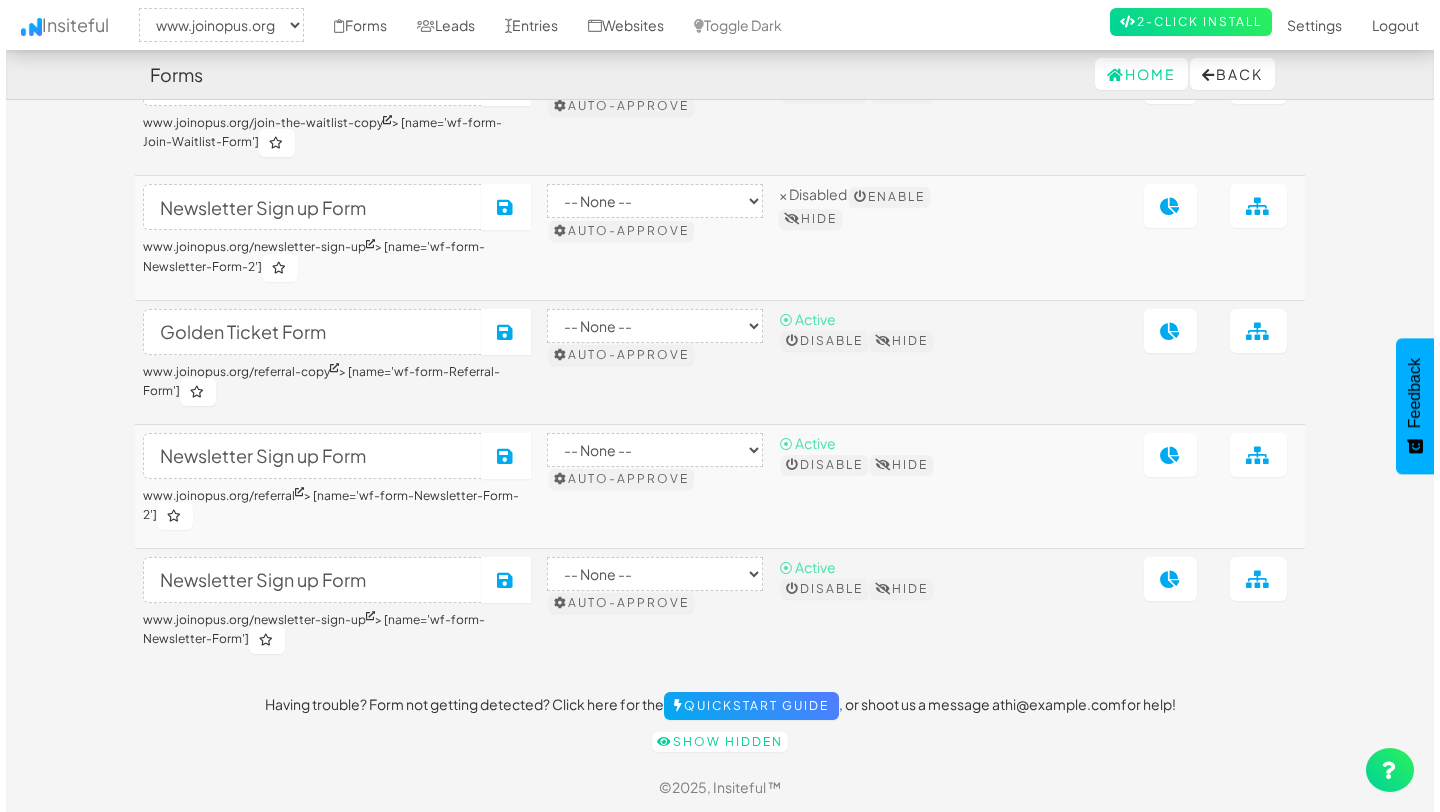 scroll, scrollTop: 0, scrollLeft: 0, axis: both 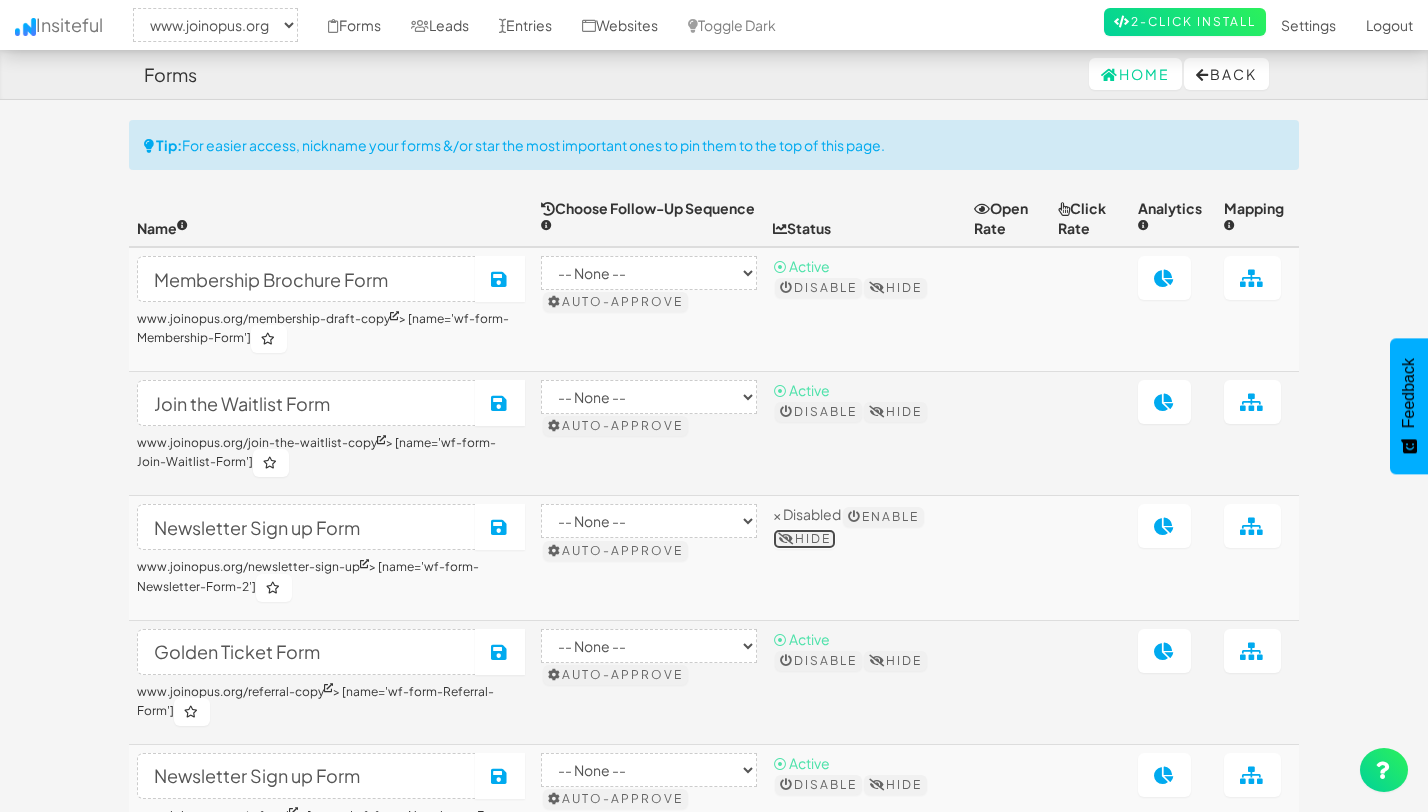 click on "Hide" at bounding box center (804, 539) 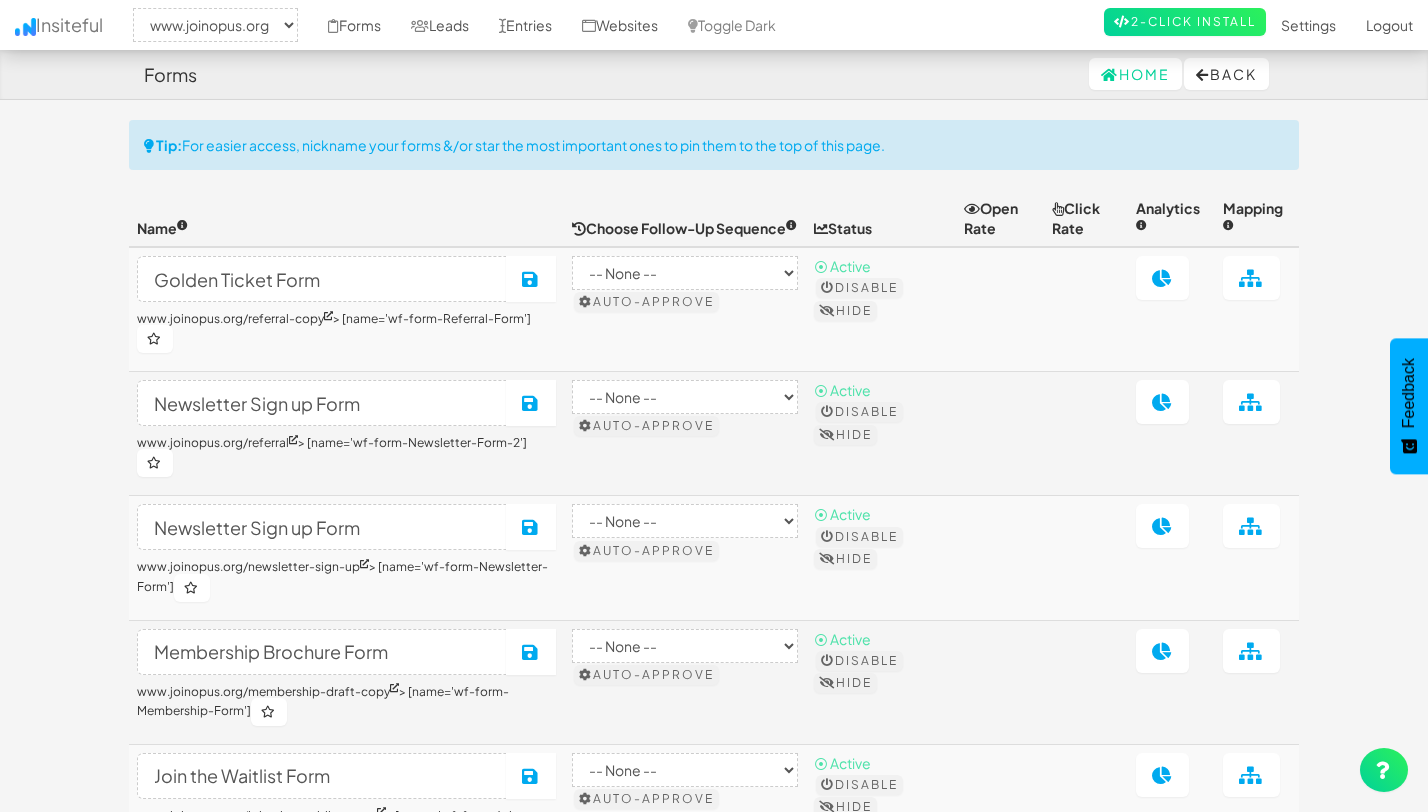 select on "2352" 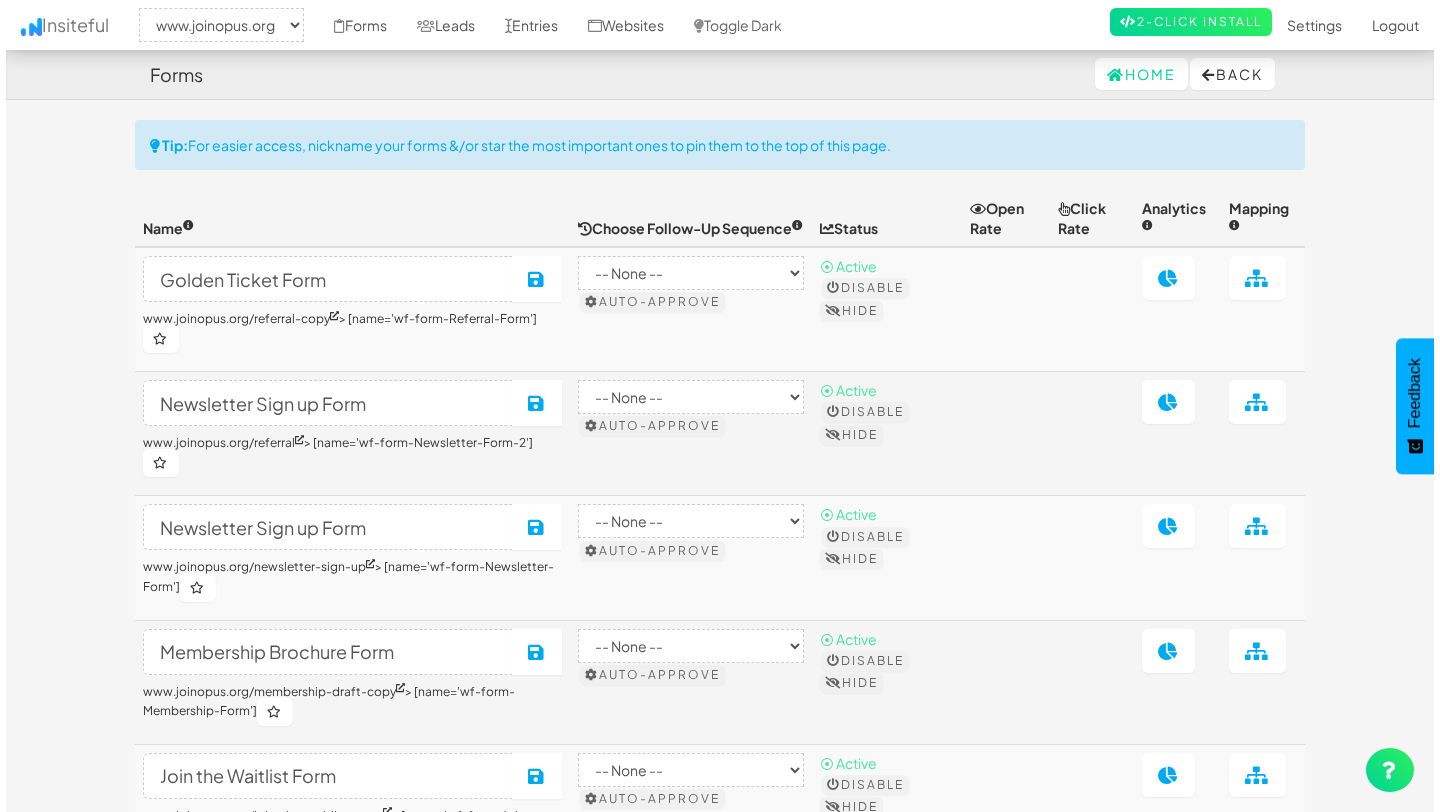 scroll, scrollTop: 0, scrollLeft: 0, axis: both 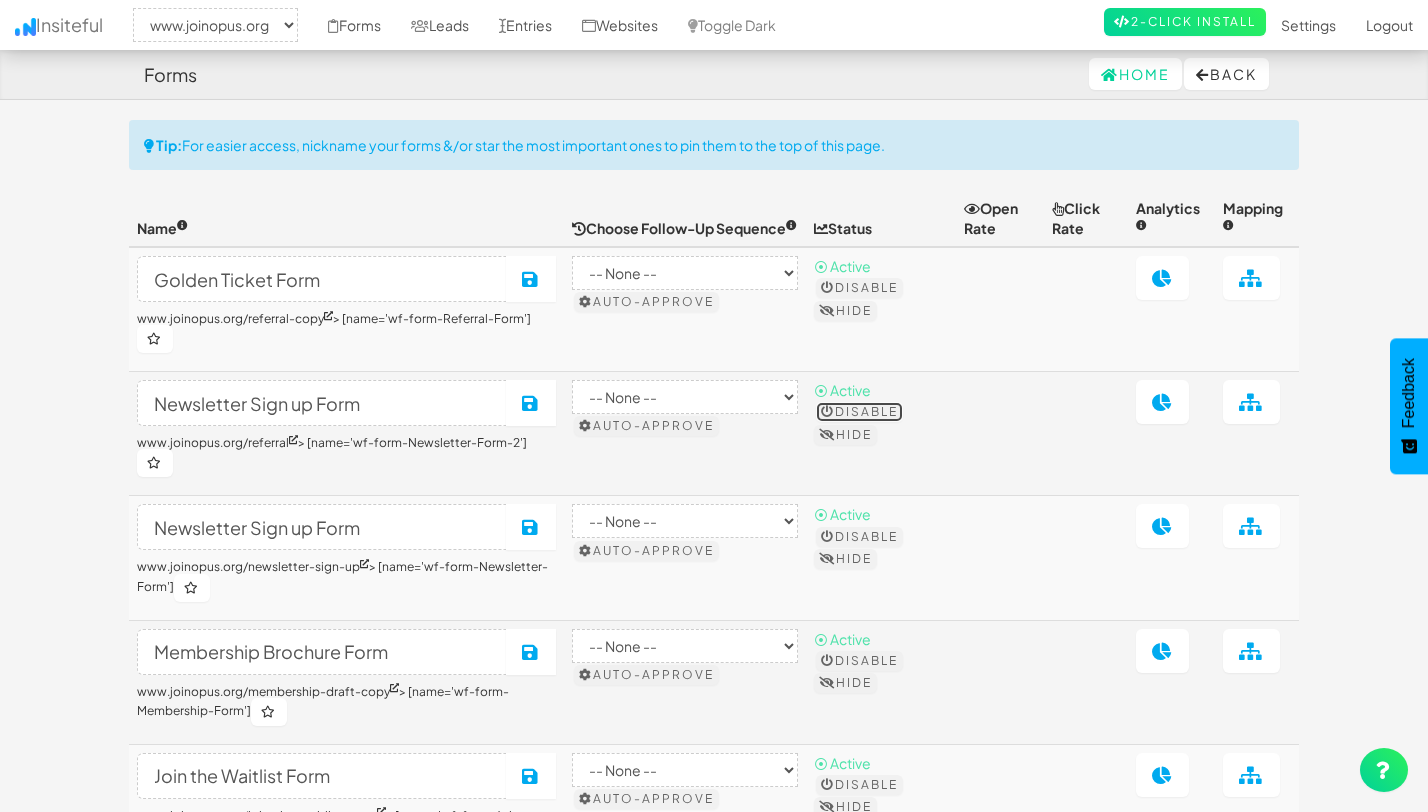 click on "Disable" at bounding box center [859, 412] 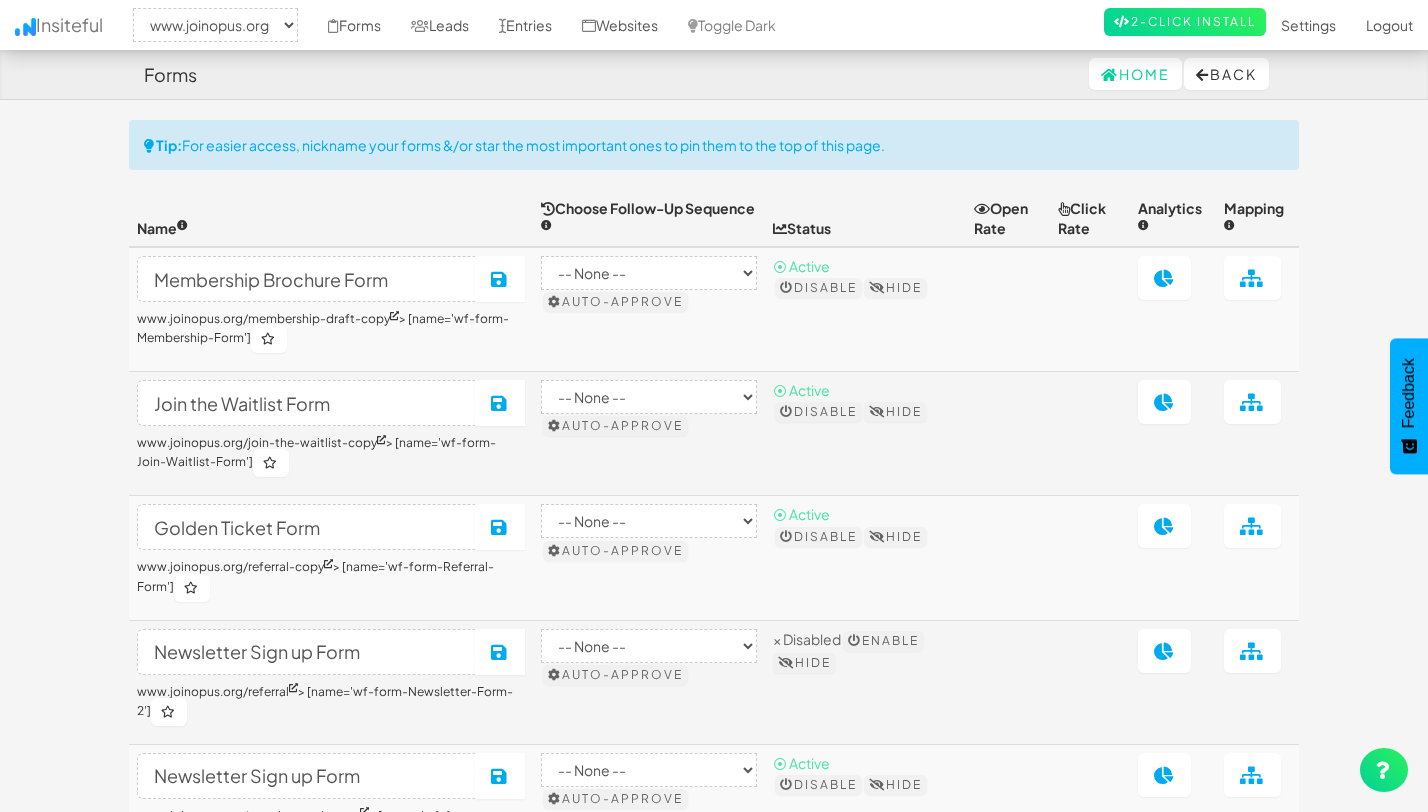 select on "2352" 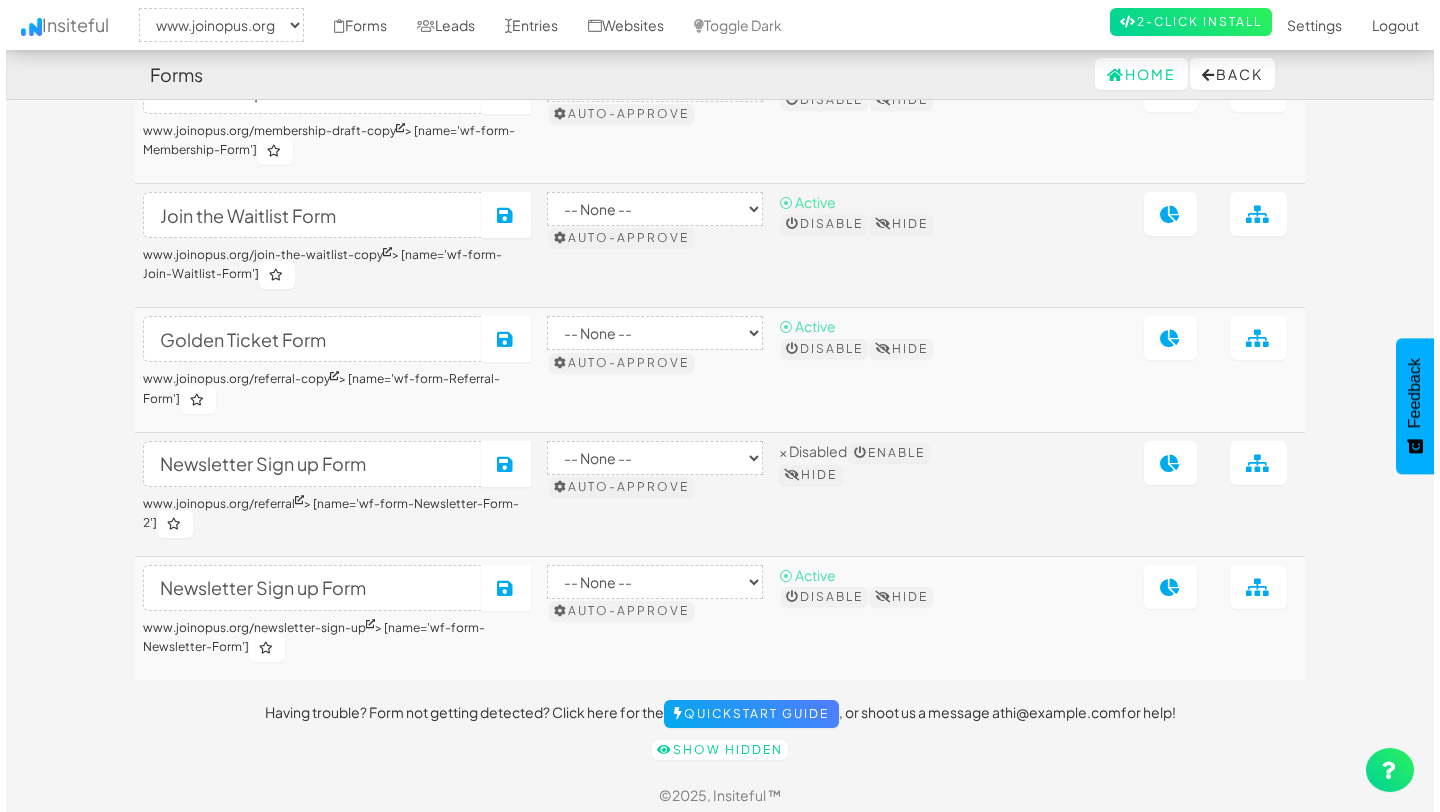 scroll, scrollTop: 195, scrollLeft: 0, axis: vertical 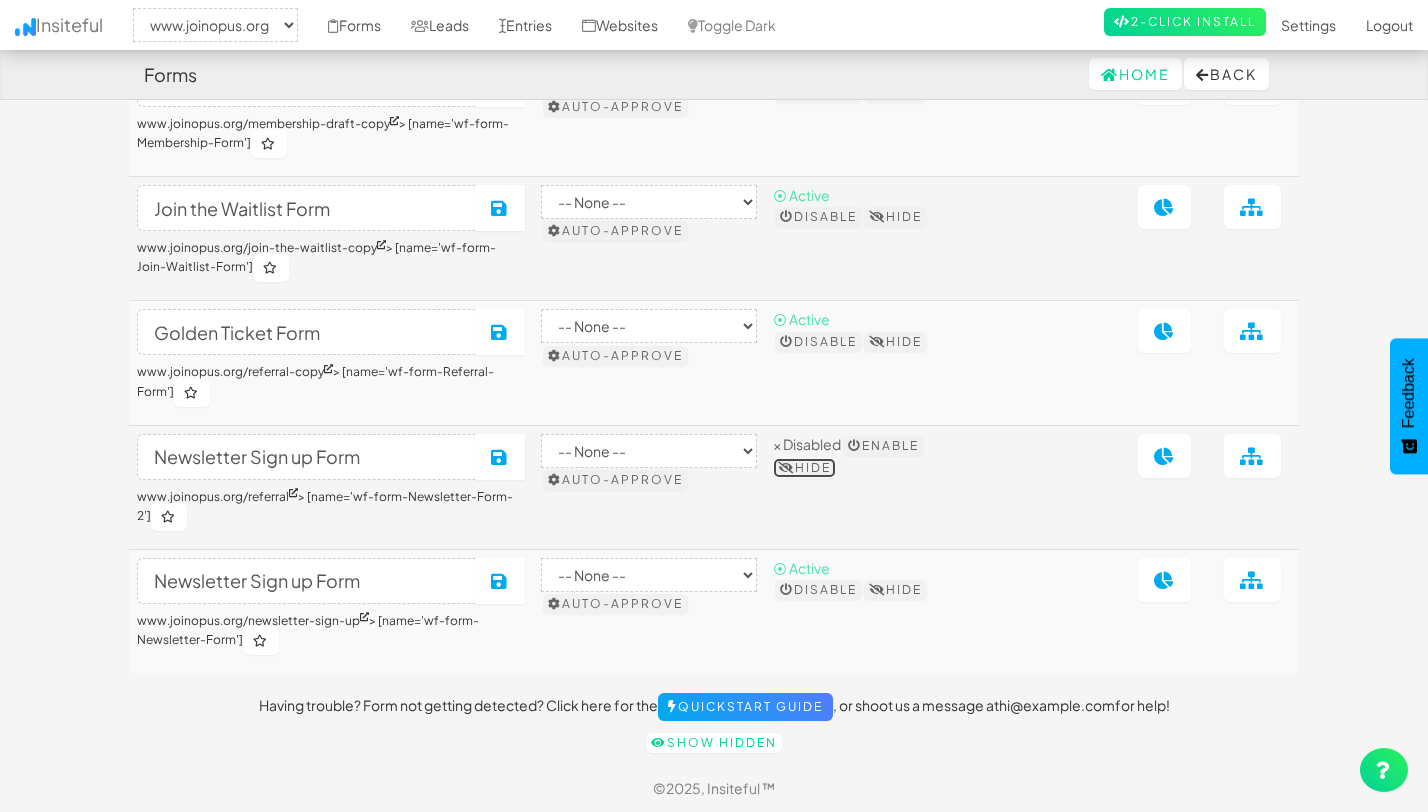 click on "Hide" at bounding box center [804, 468] 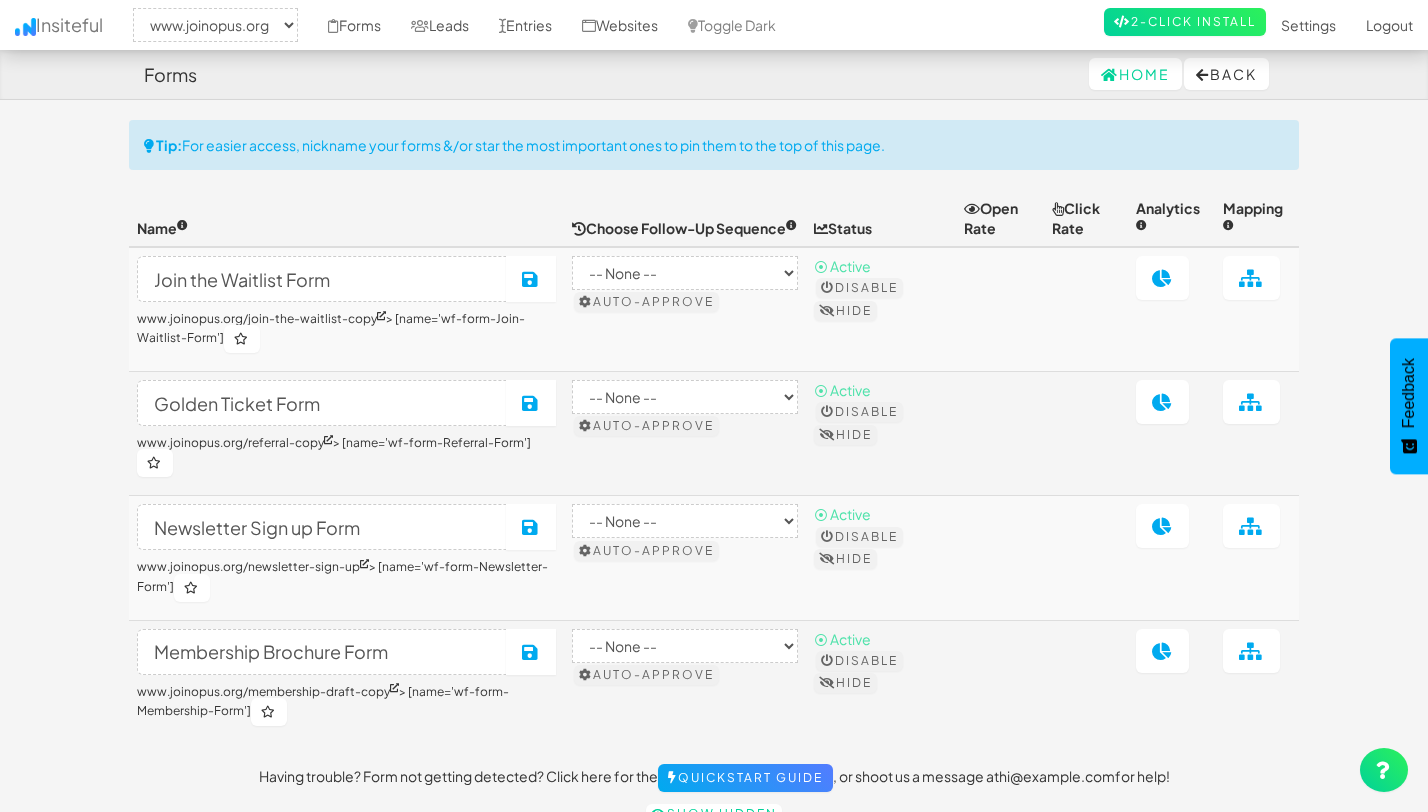 select on "2352" 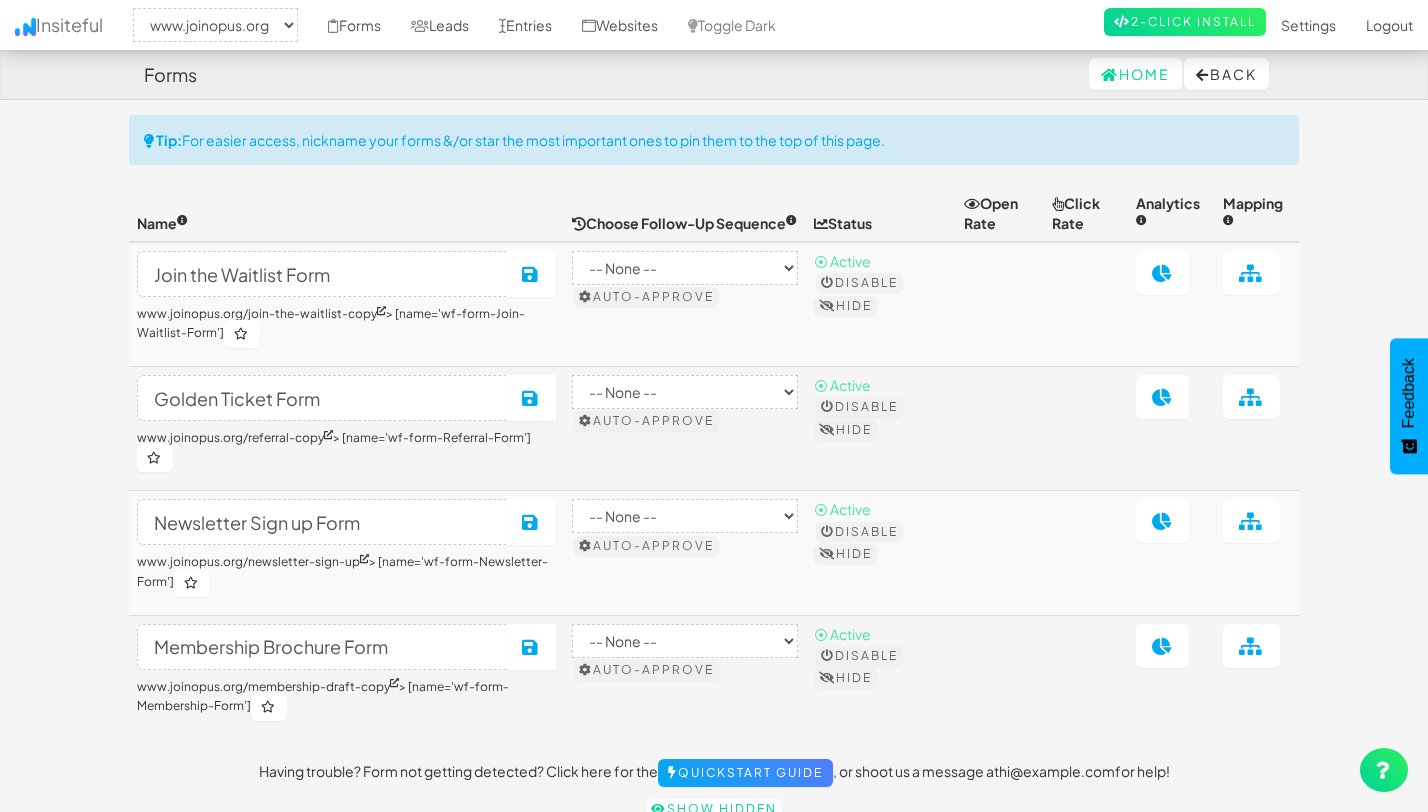 scroll, scrollTop: 0, scrollLeft: 0, axis: both 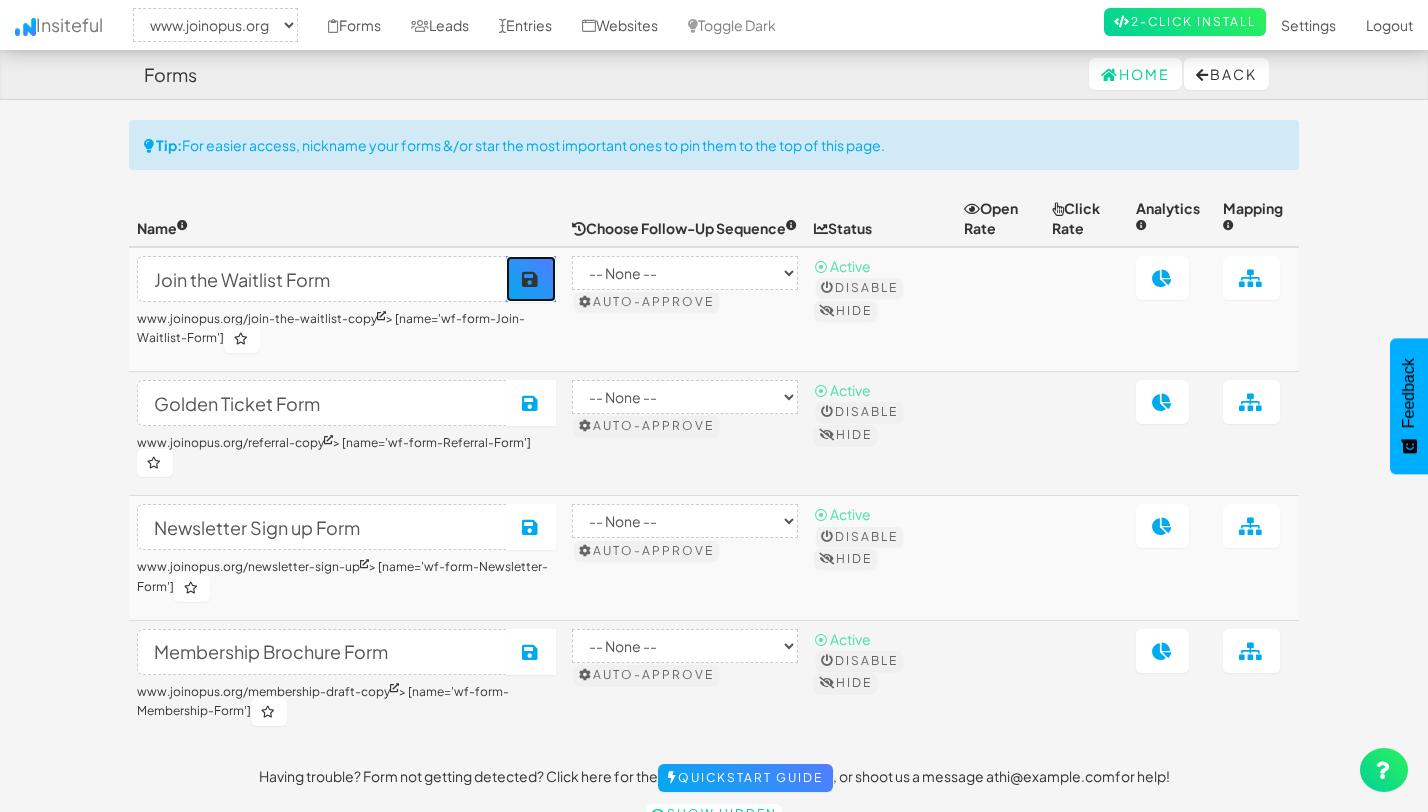 click on "Save" at bounding box center [531, 279] 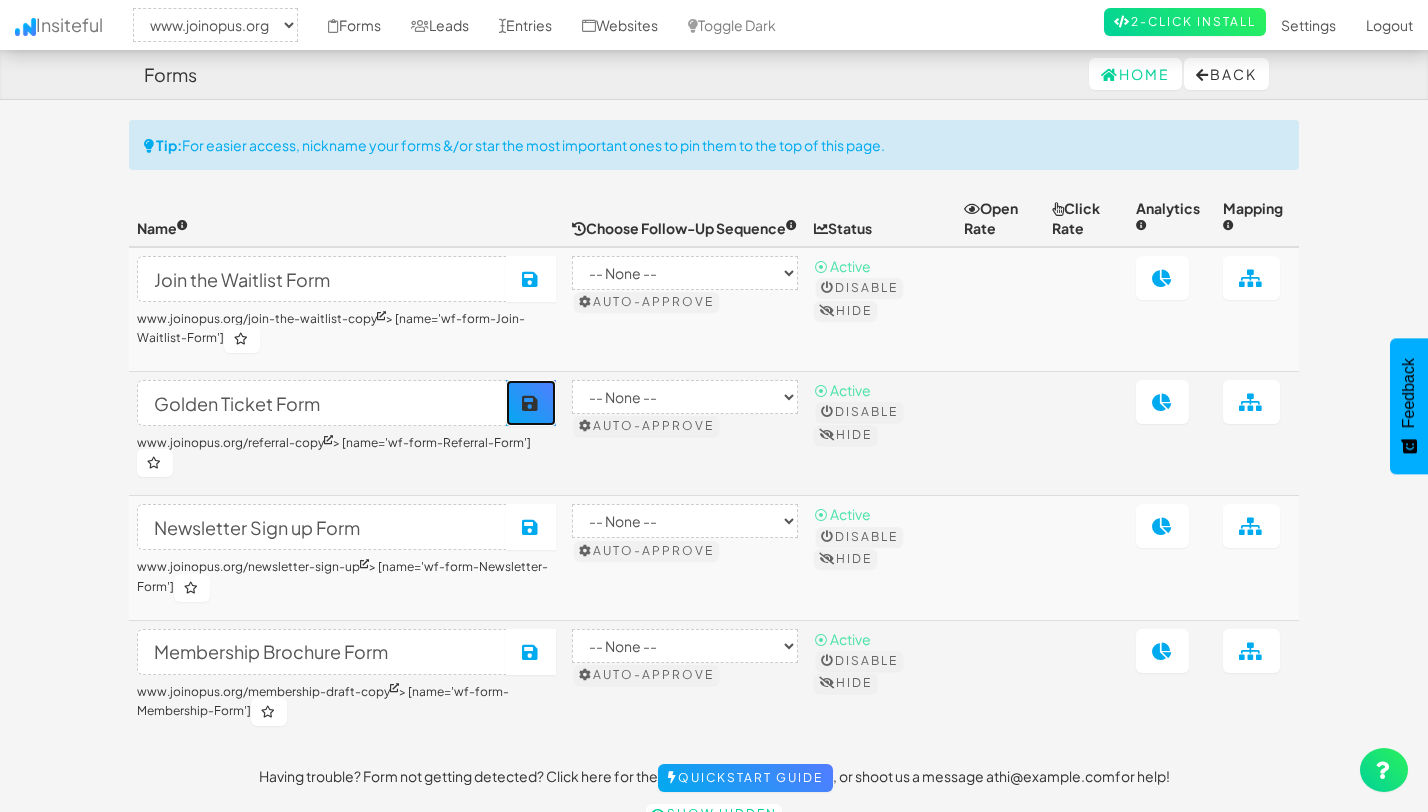 click at bounding box center [531, 403] 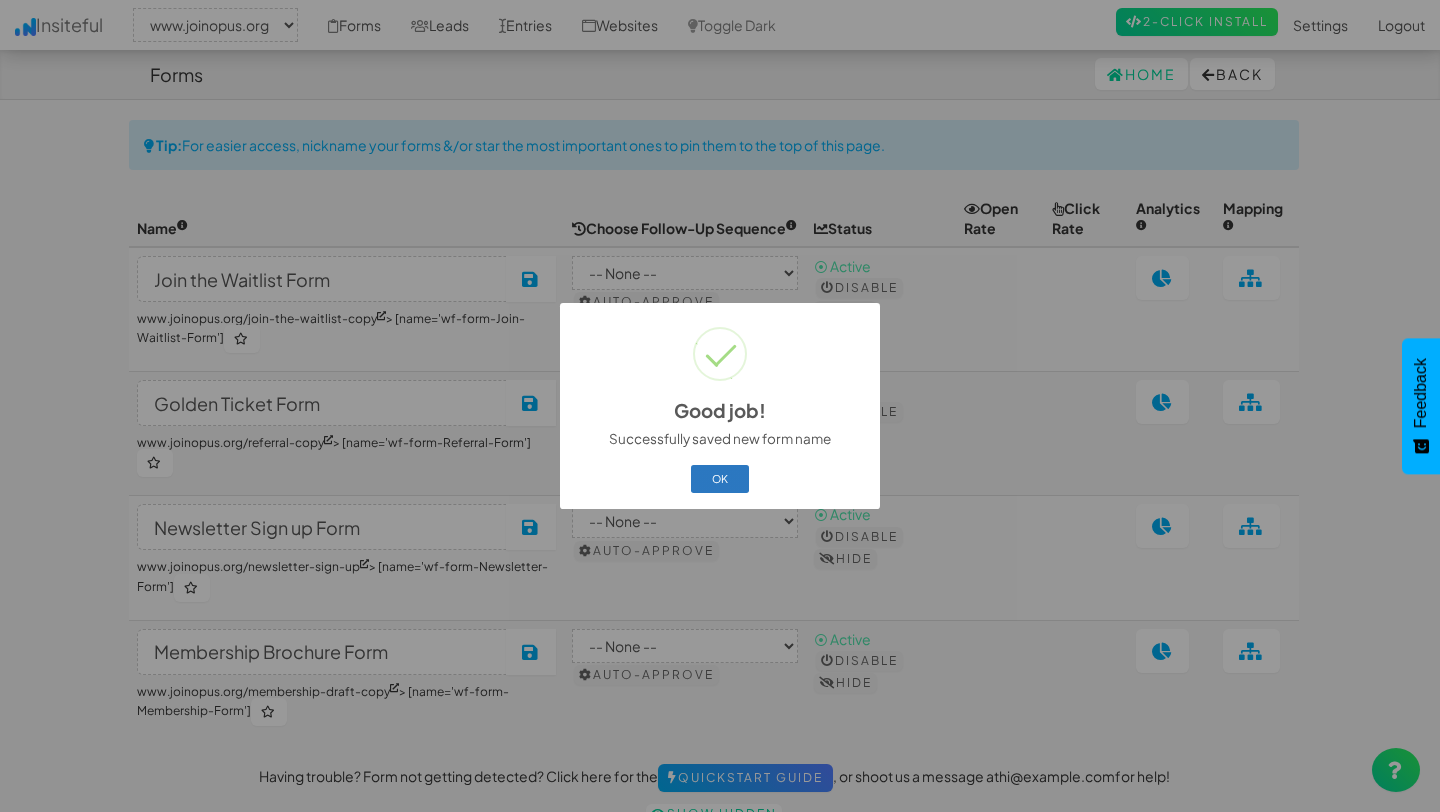 click on "OK" at bounding box center [720, 479] 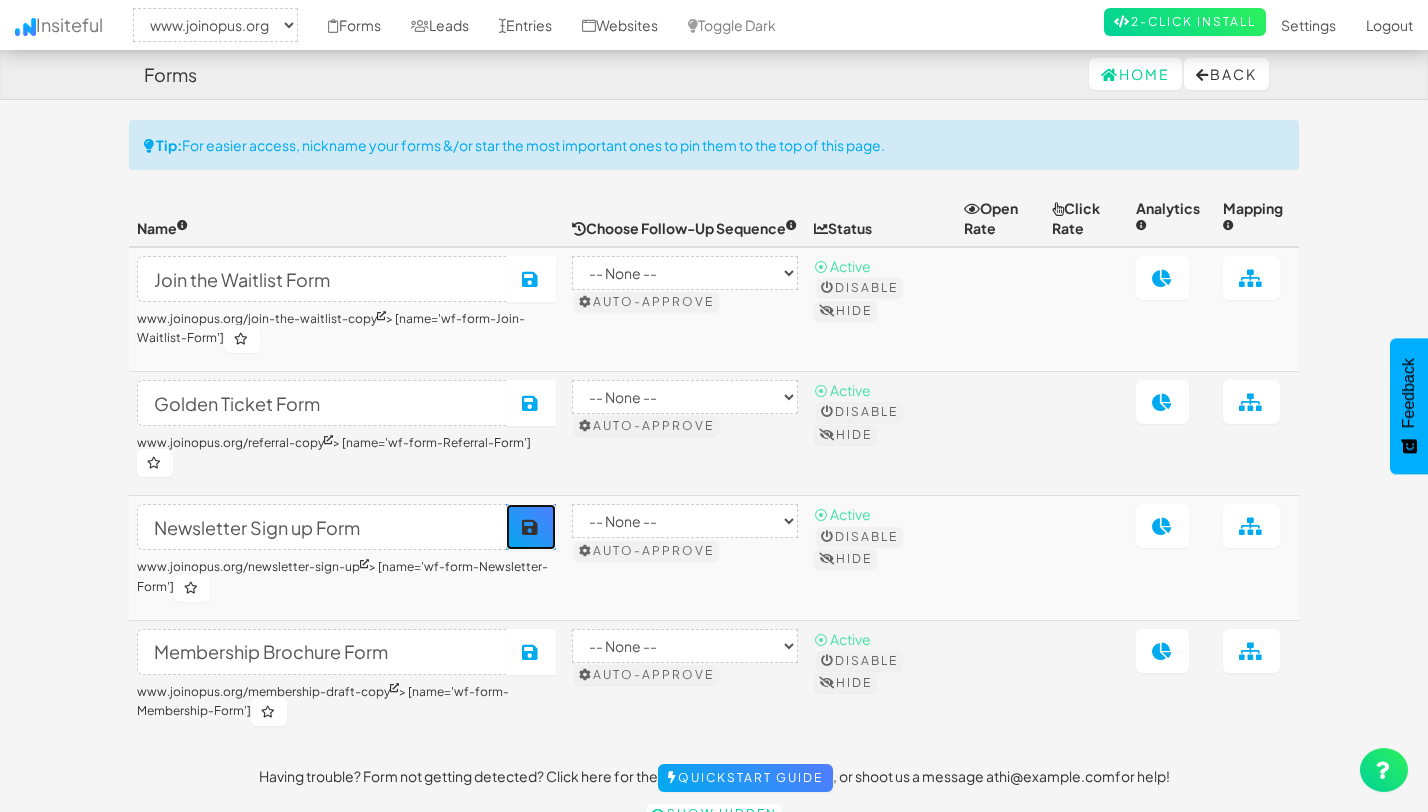 click on "Save" at bounding box center [531, 527] 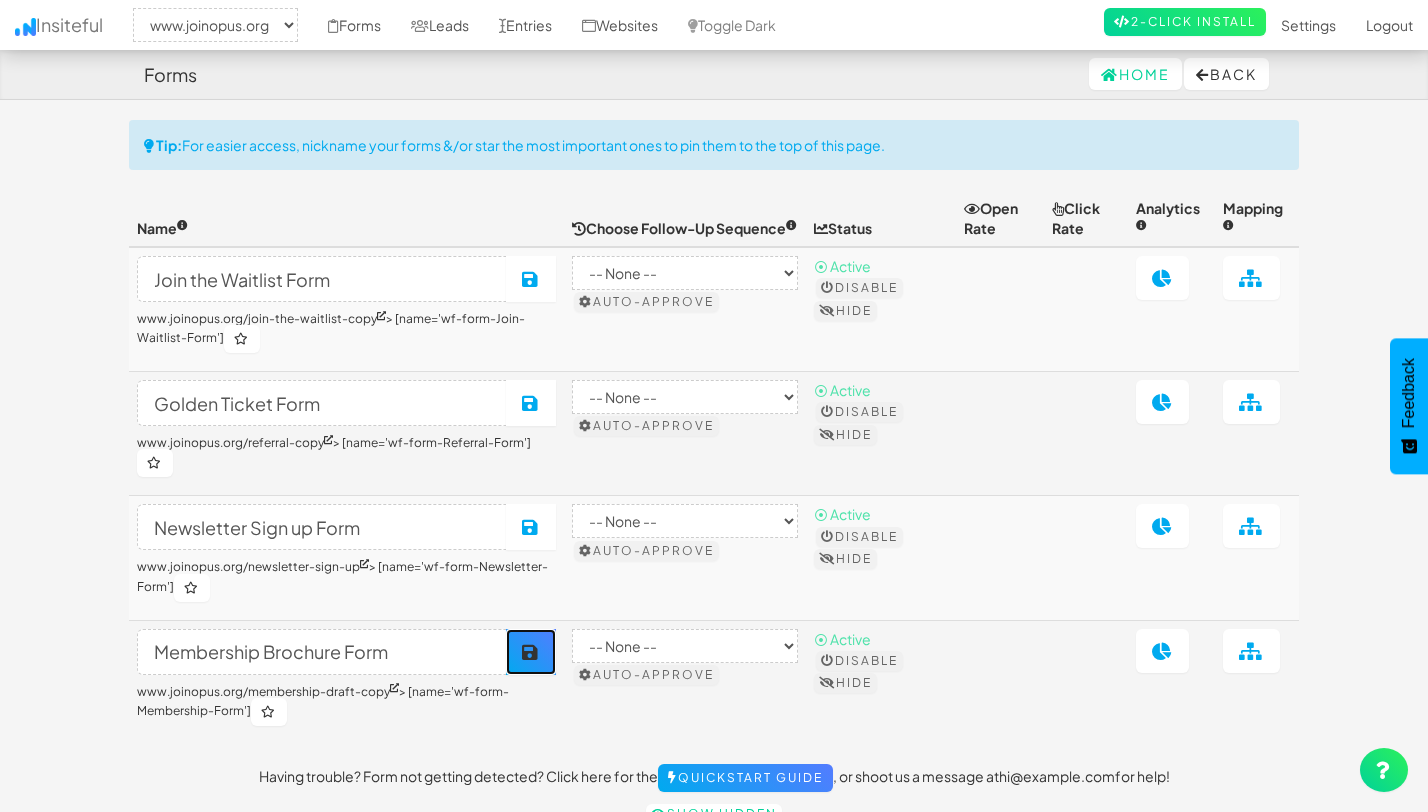 click at bounding box center (531, 652) 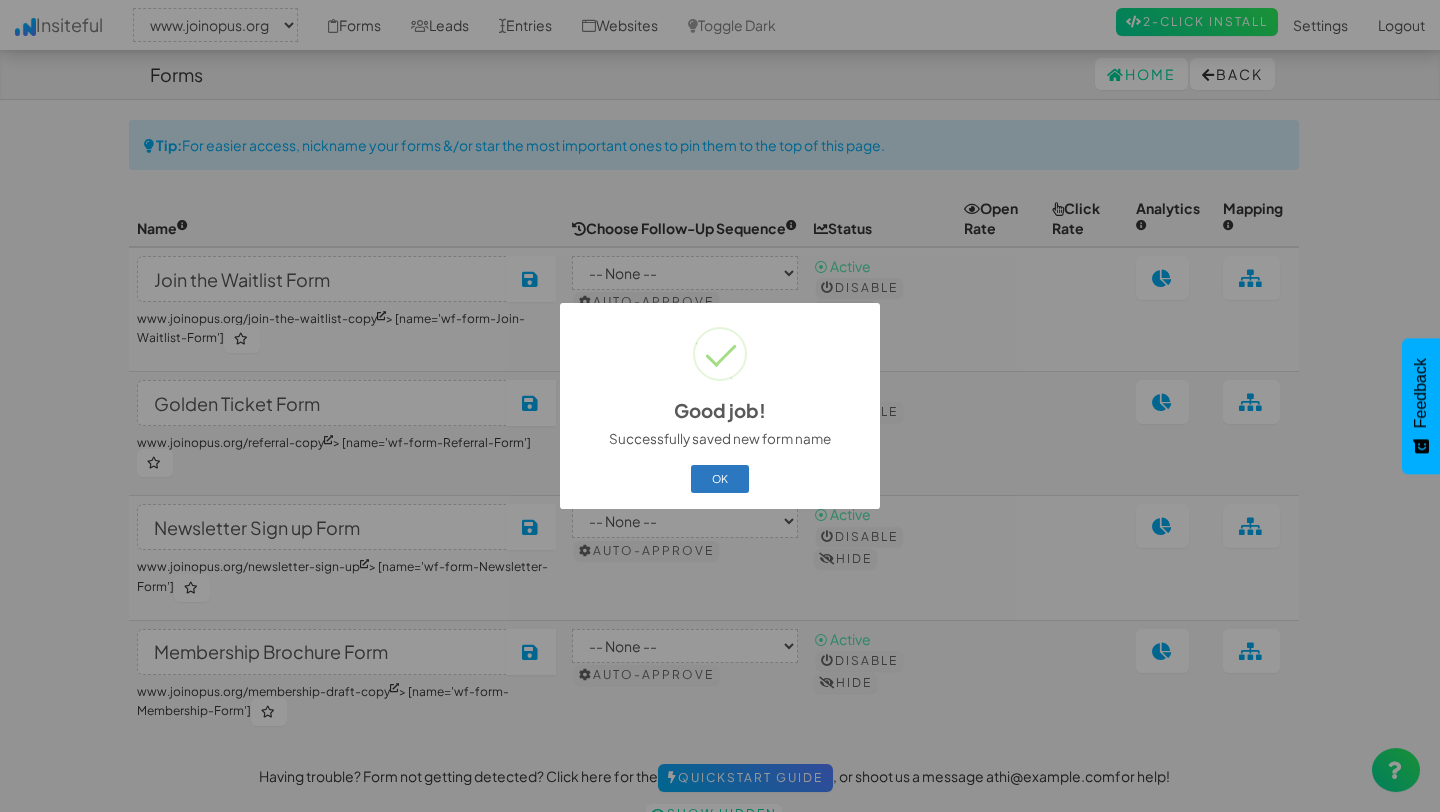 click on "OK" at bounding box center (720, 479) 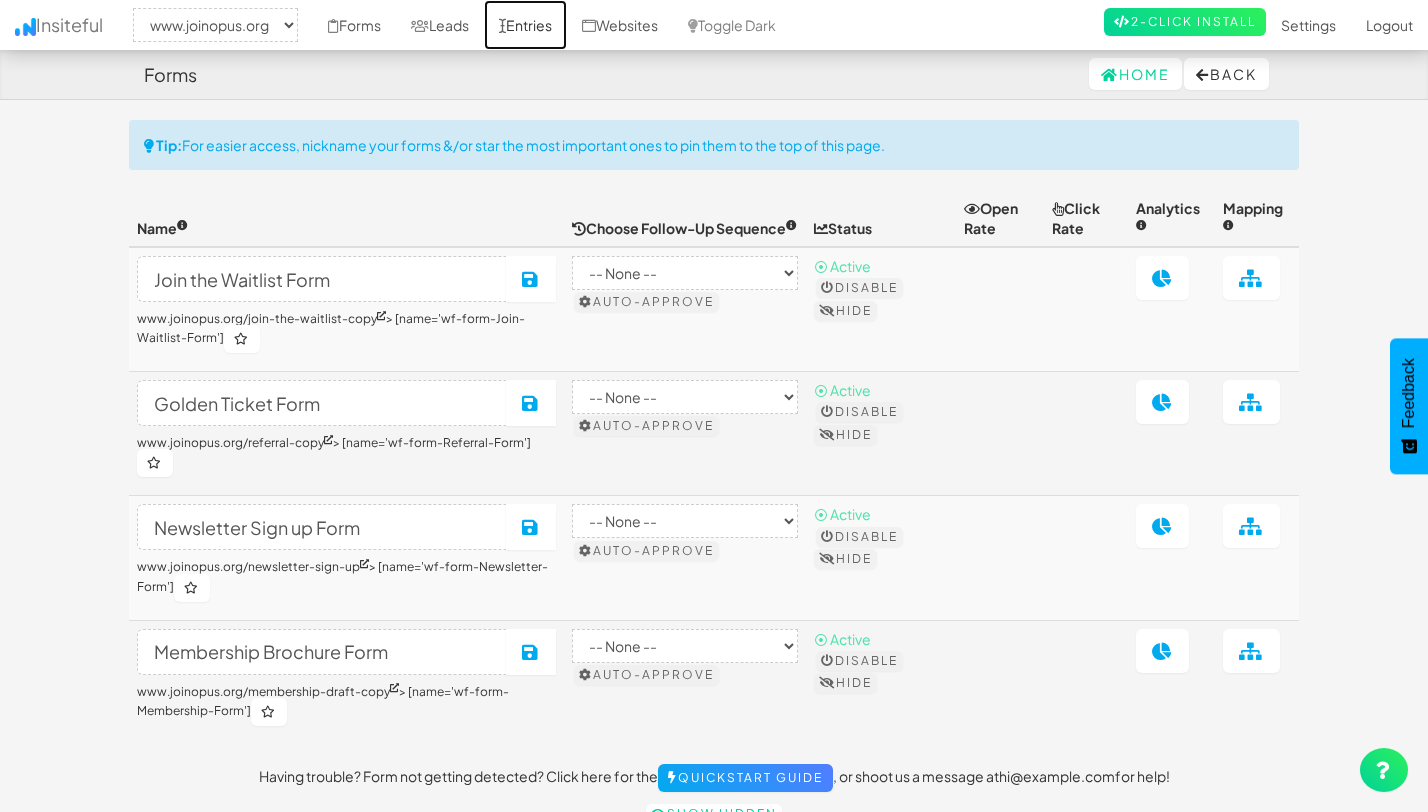 click on "Entries" at bounding box center (525, 25) 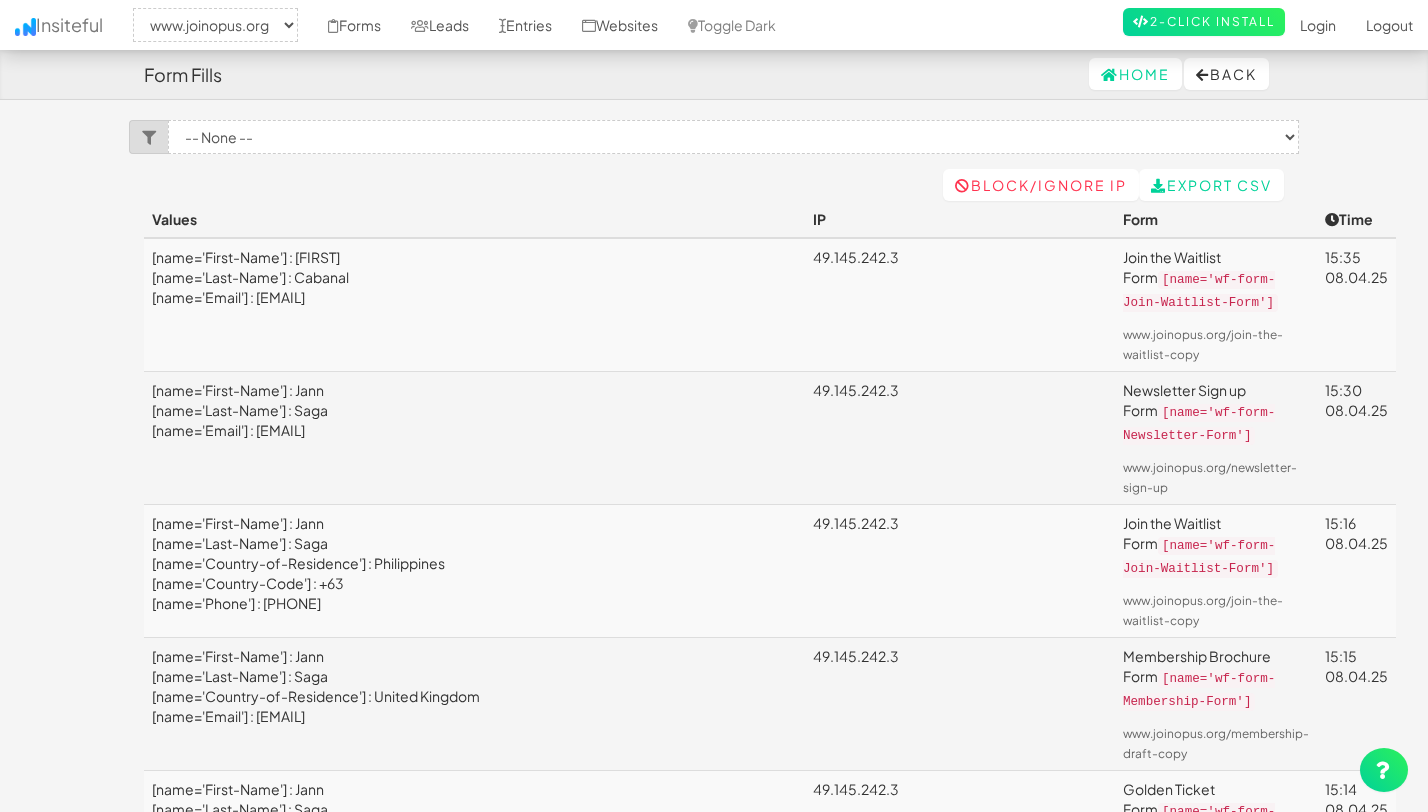 select on "2352" 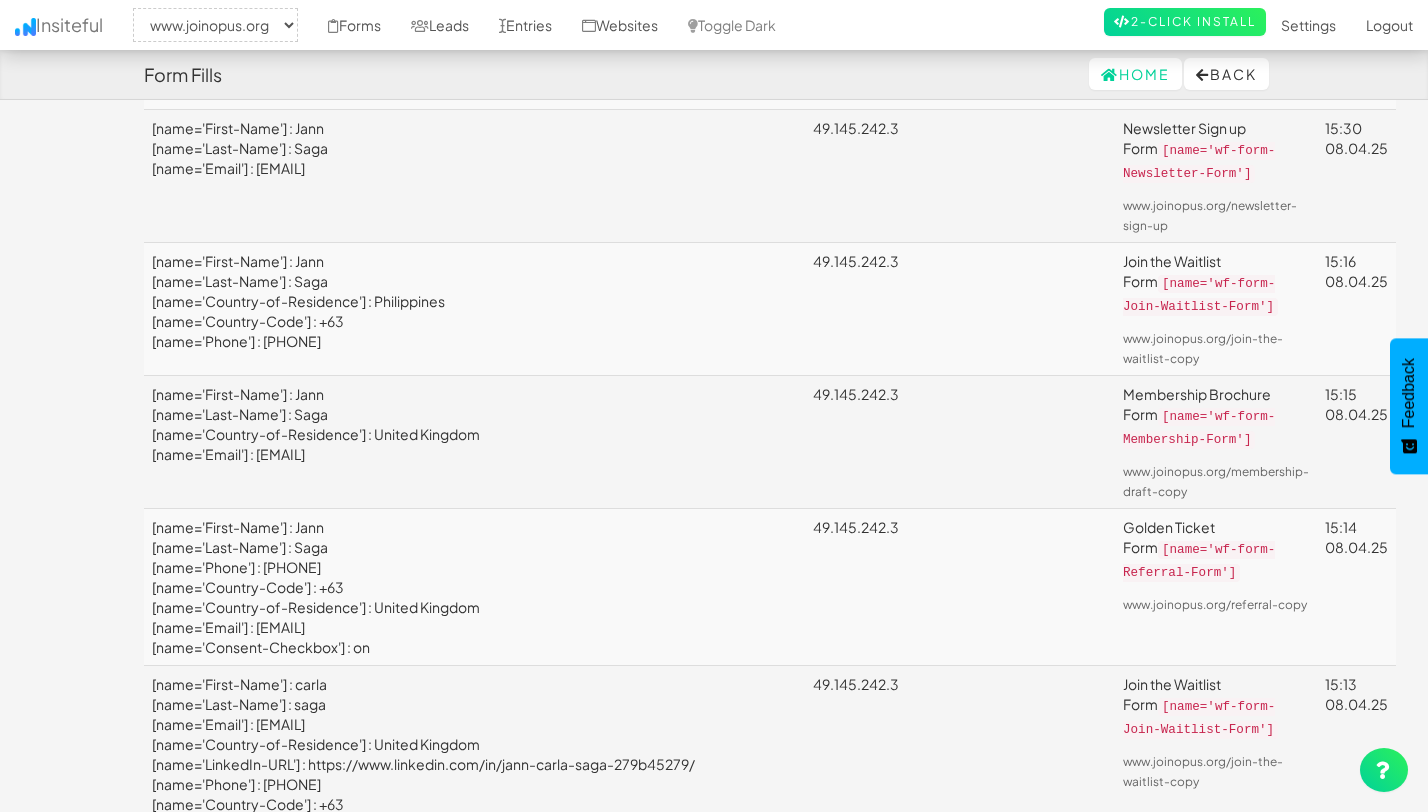 scroll, scrollTop: 0, scrollLeft: 0, axis: both 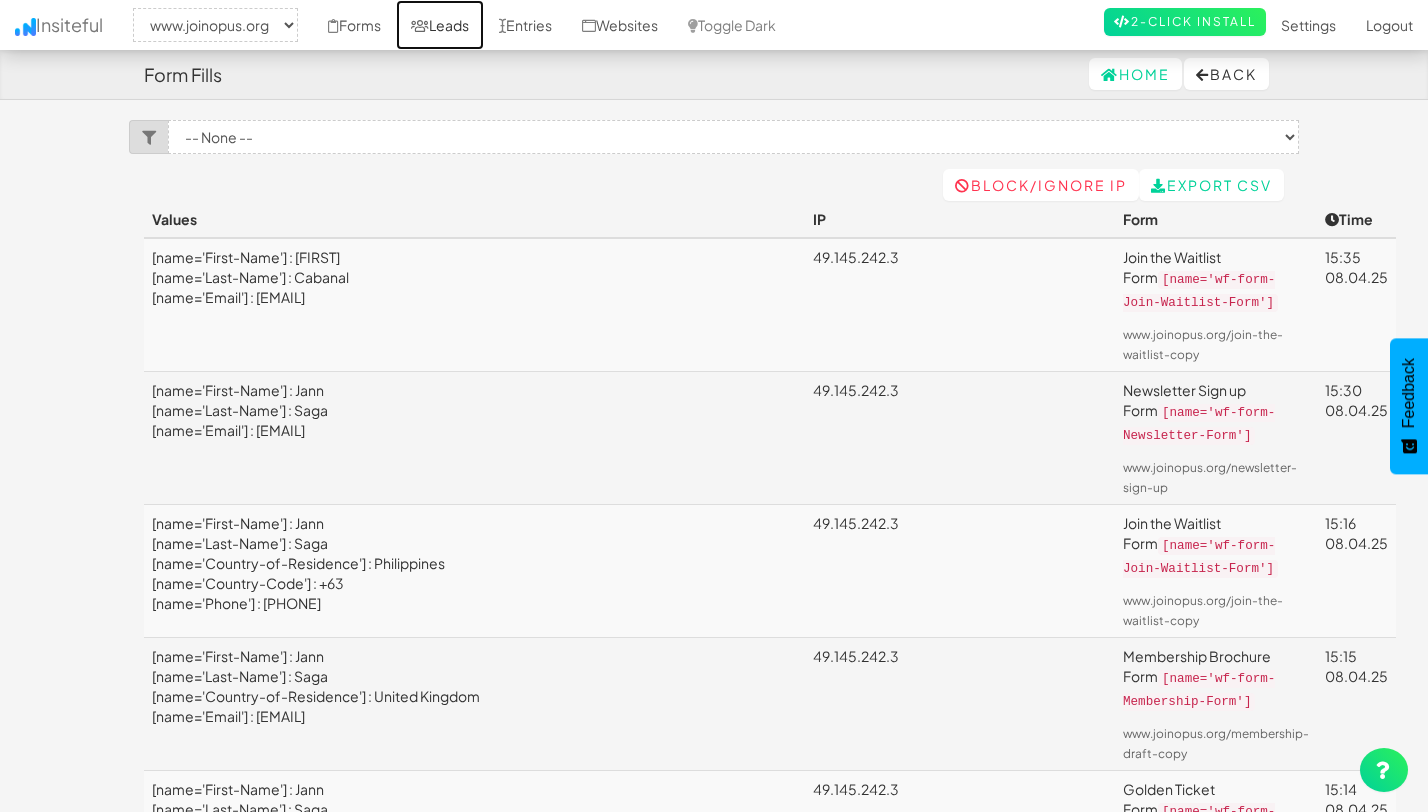 click on "Leads" at bounding box center [440, 25] 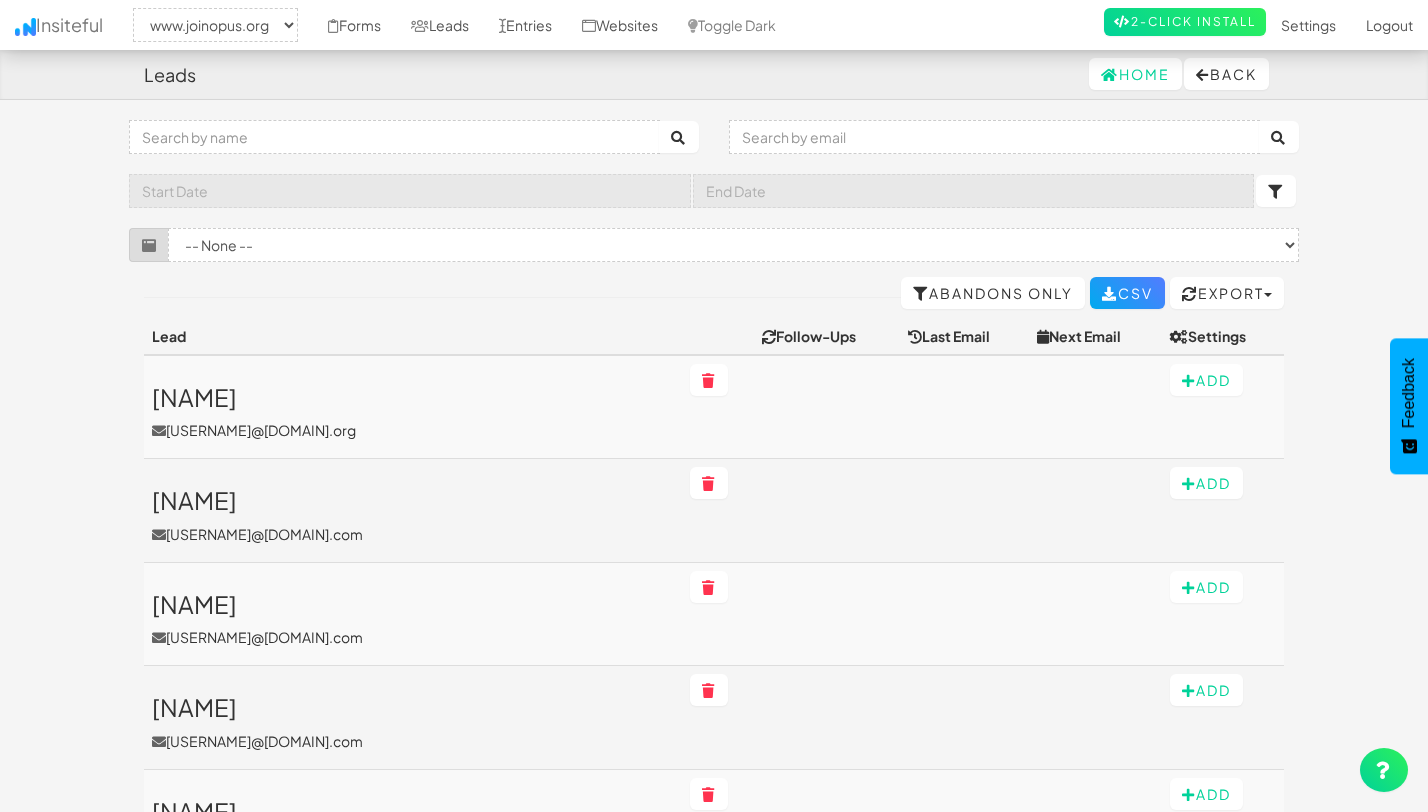 select on "2352" 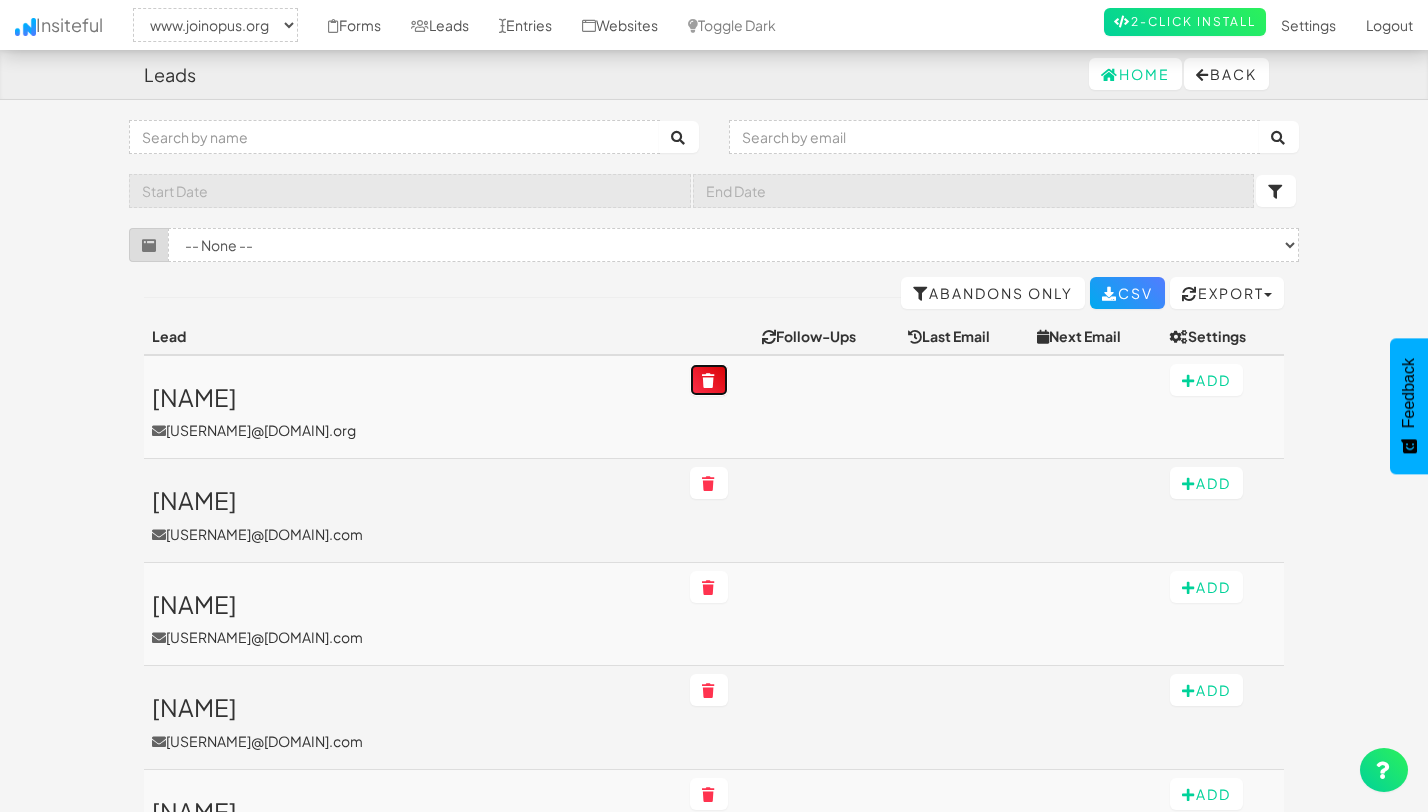 click at bounding box center (709, 381) 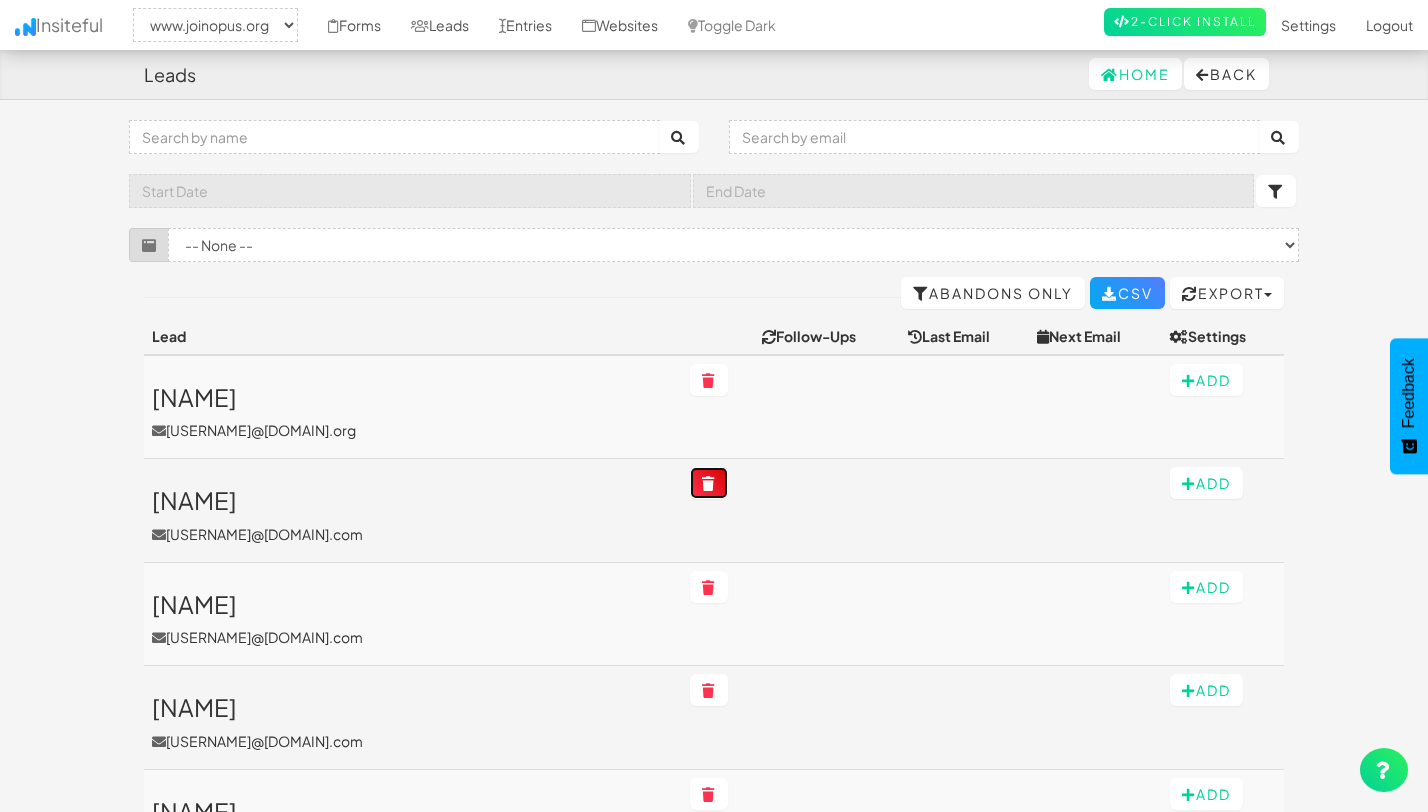 click at bounding box center (709, 484) 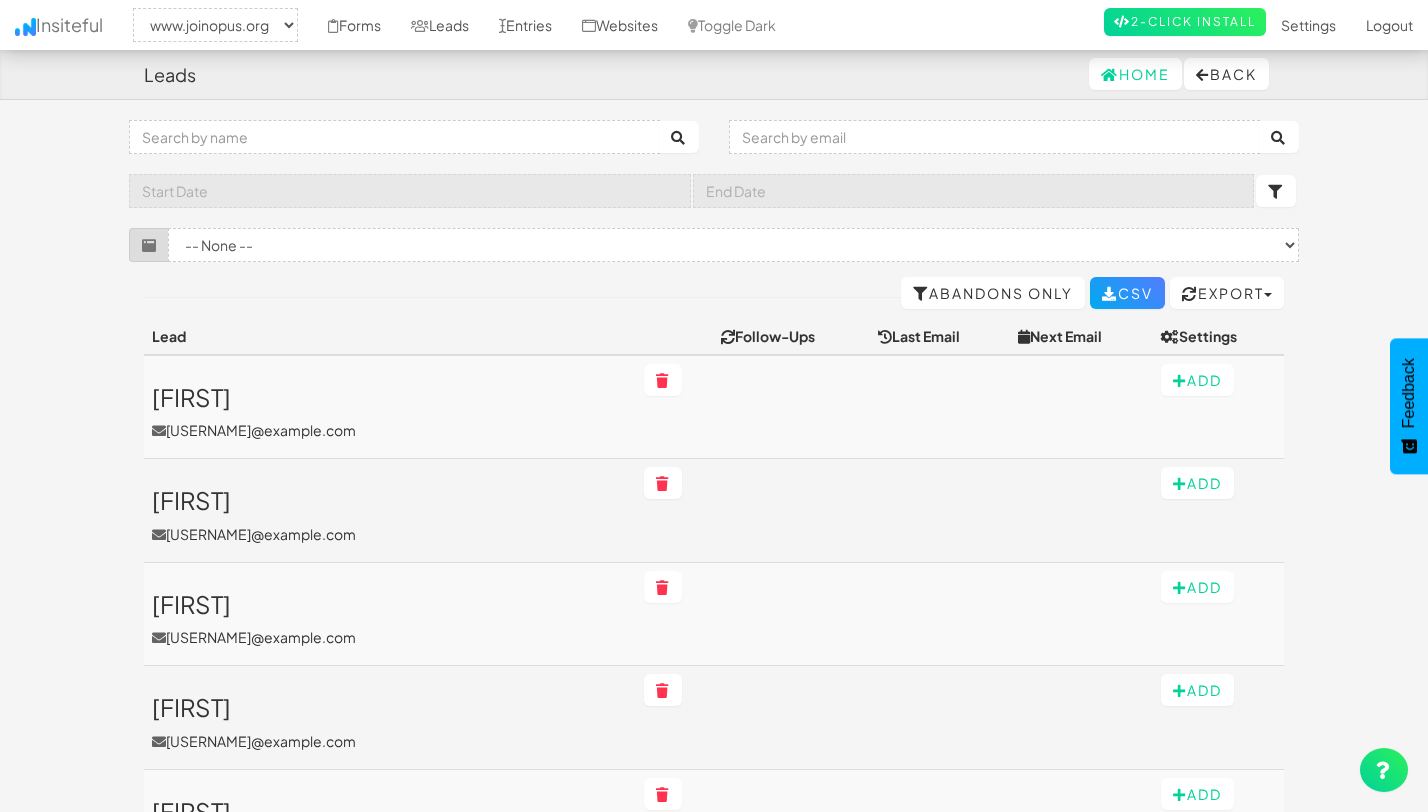 select on "2352" 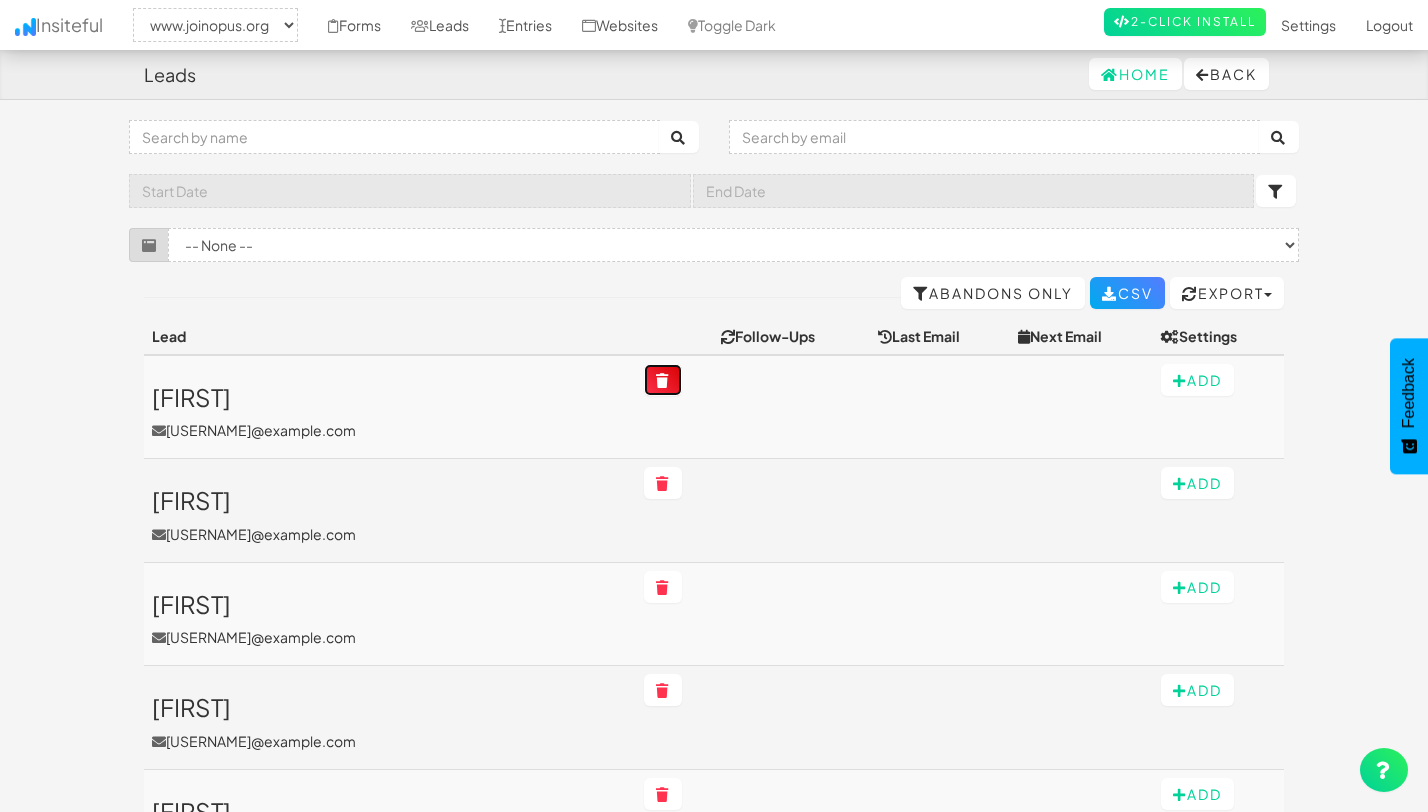 click at bounding box center (663, 381) 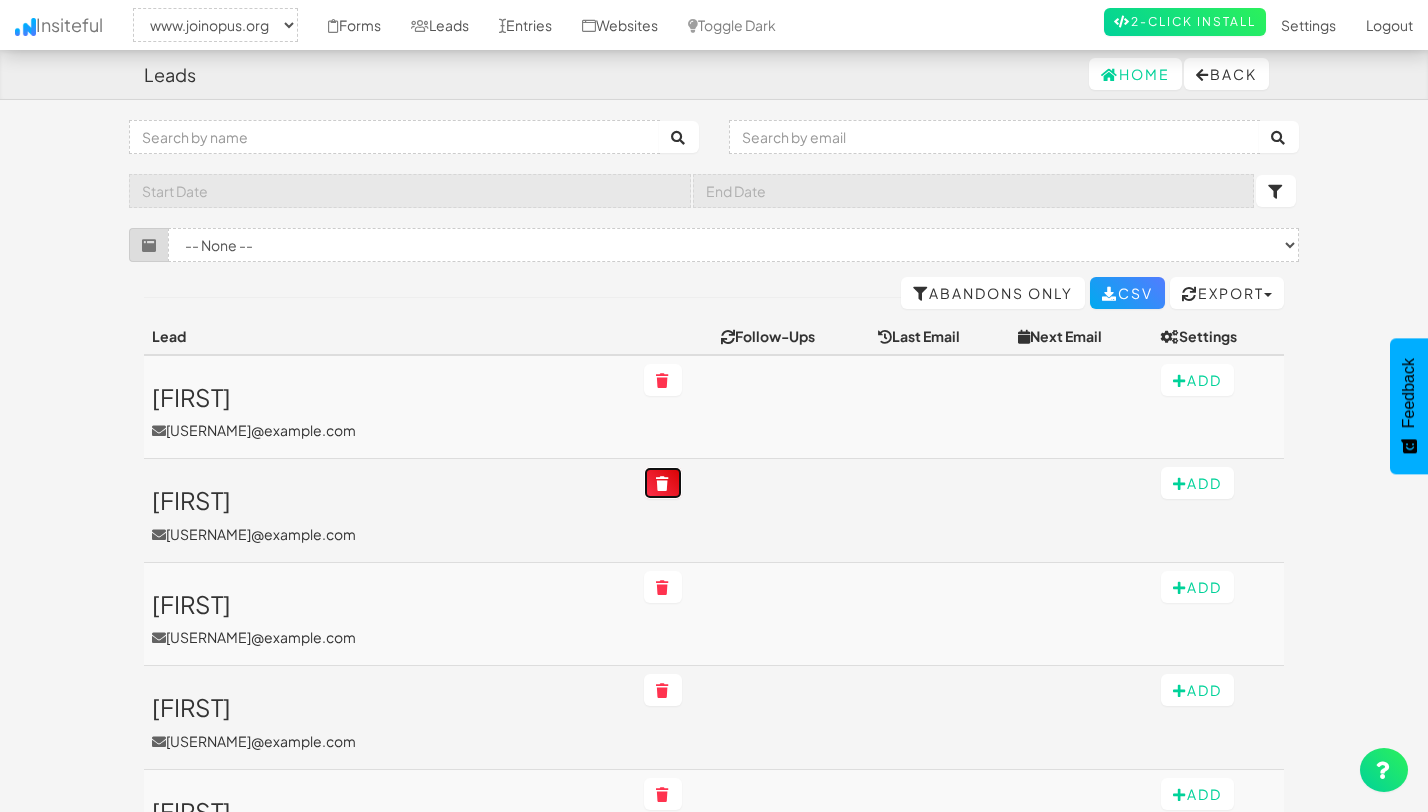 click at bounding box center [663, 483] 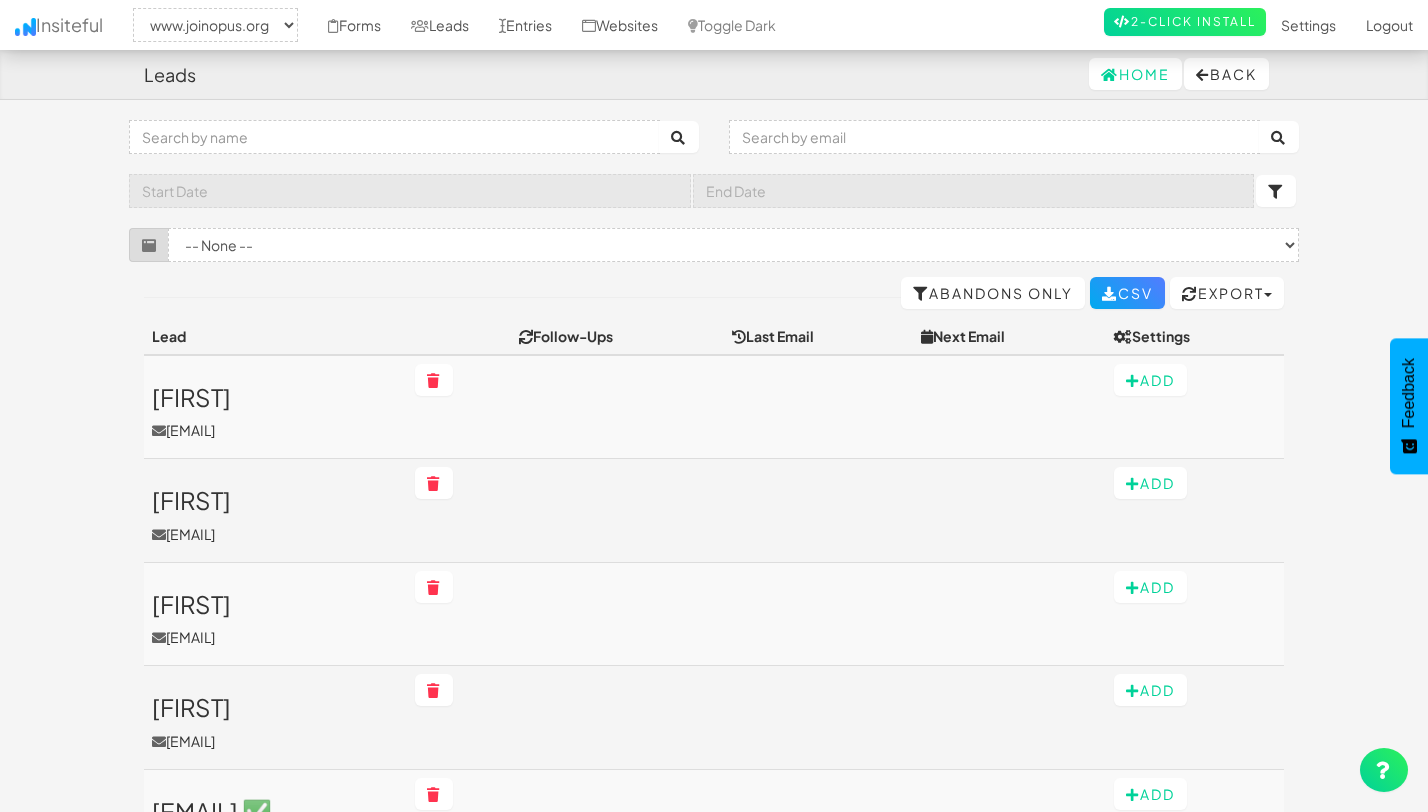 select on "2352" 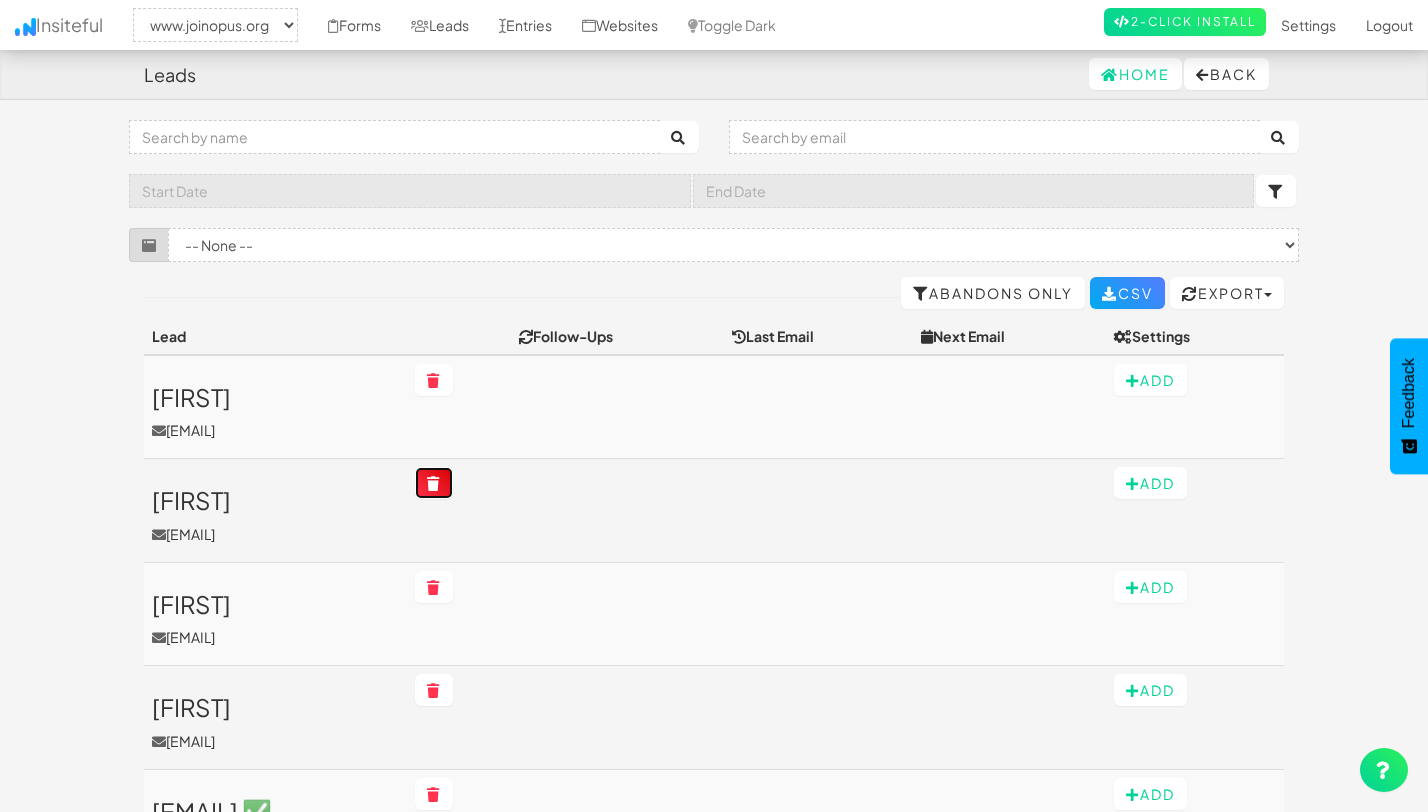 click at bounding box center [434, 483] 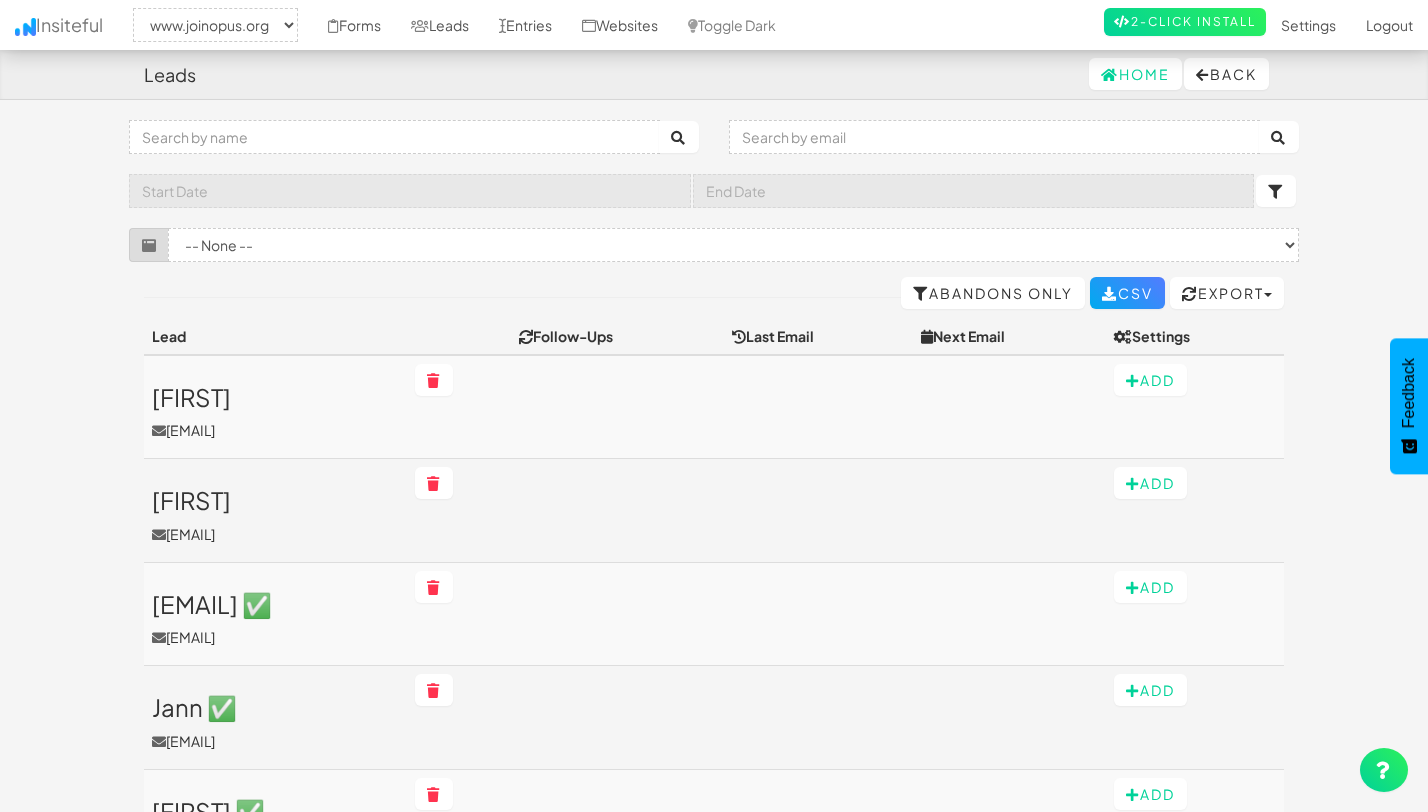 select on "2352" 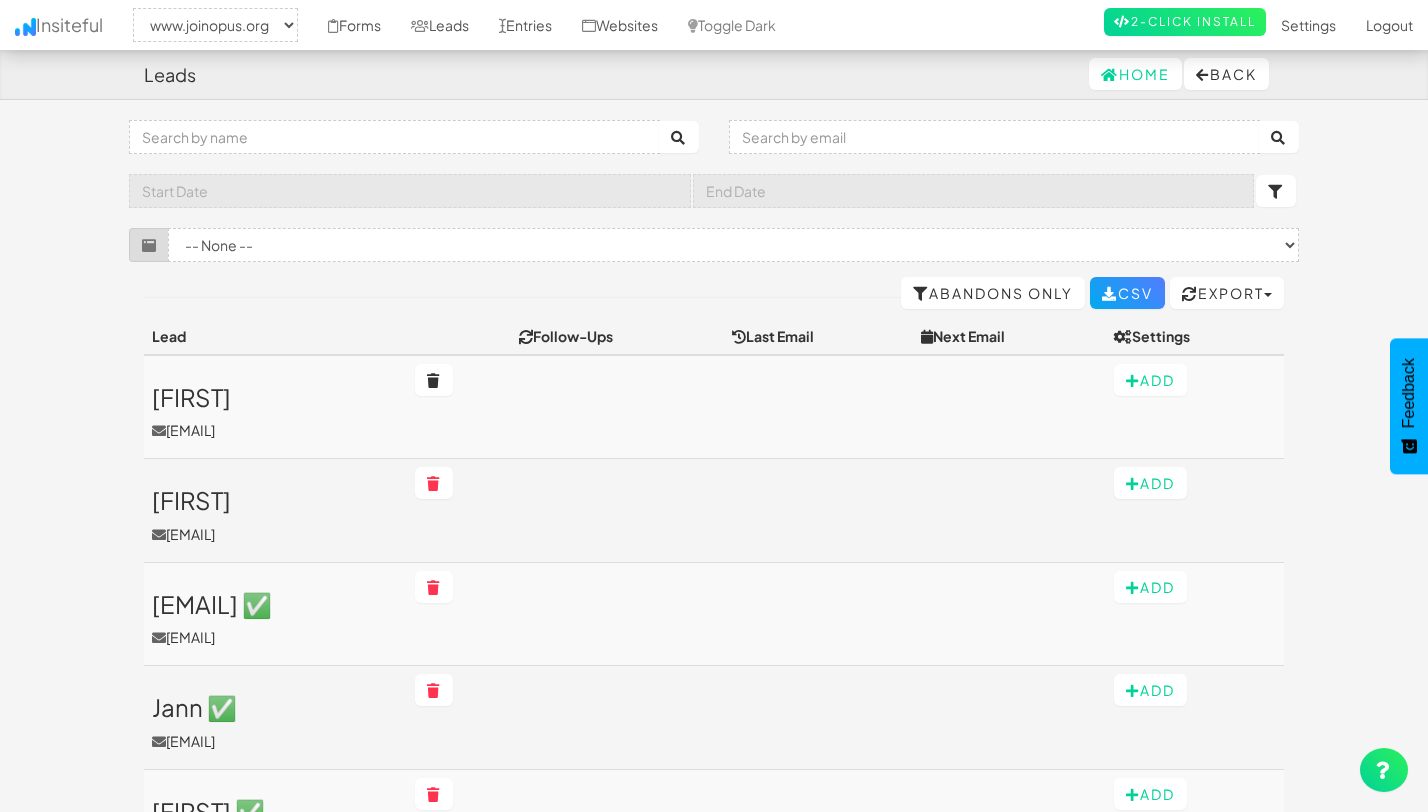 scroll, scrollTop: 0, scrollLeft: 0, axis: both 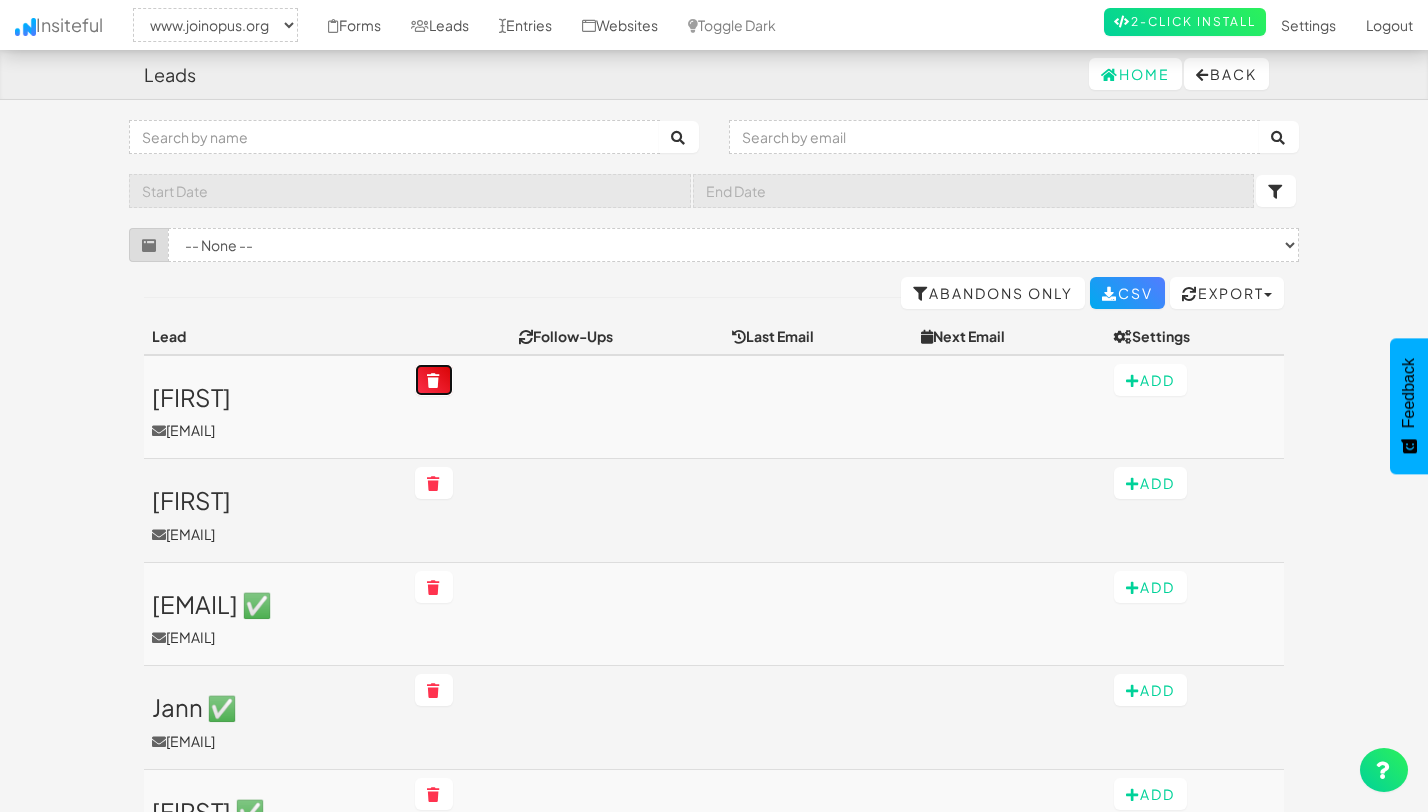 click at bounding box center (434, 381) 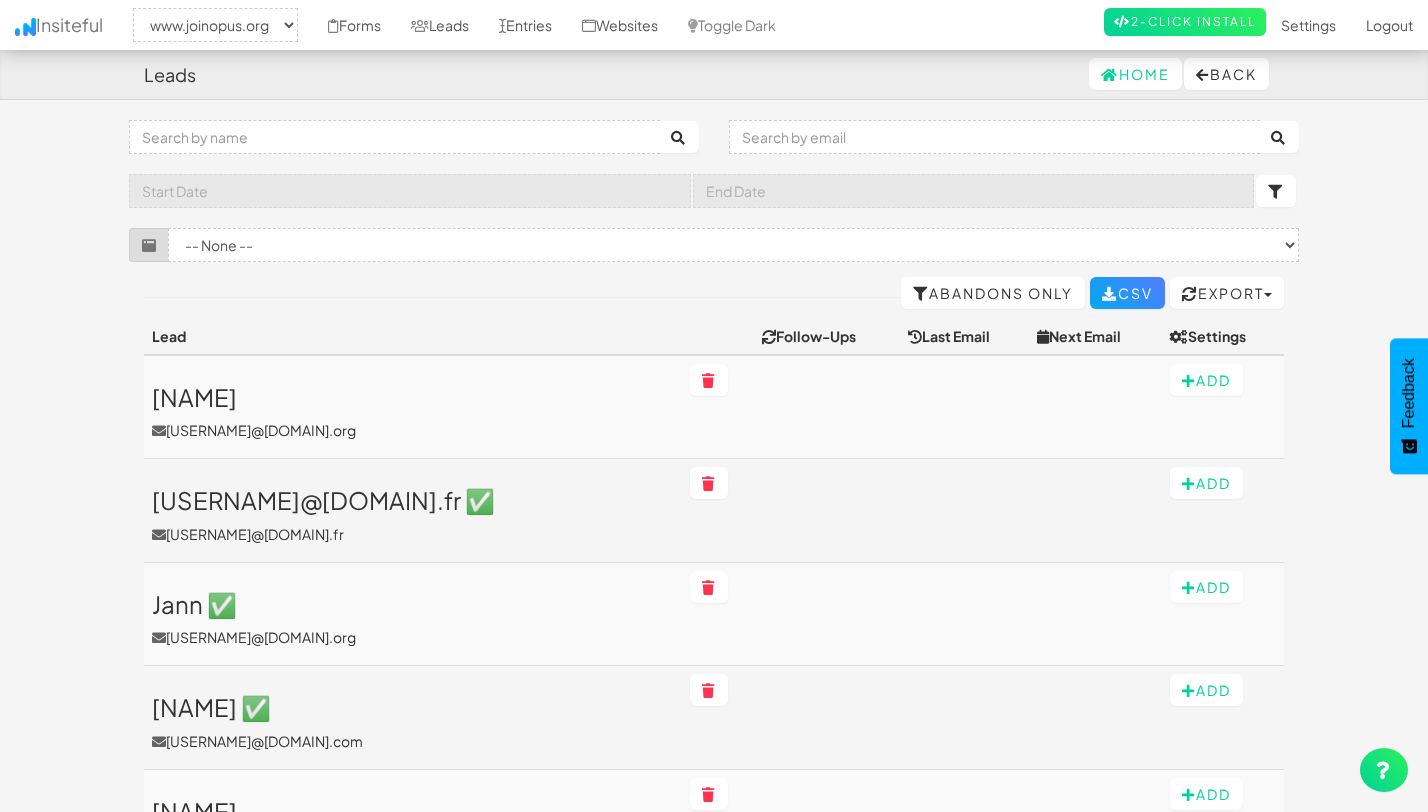 select on "2352" 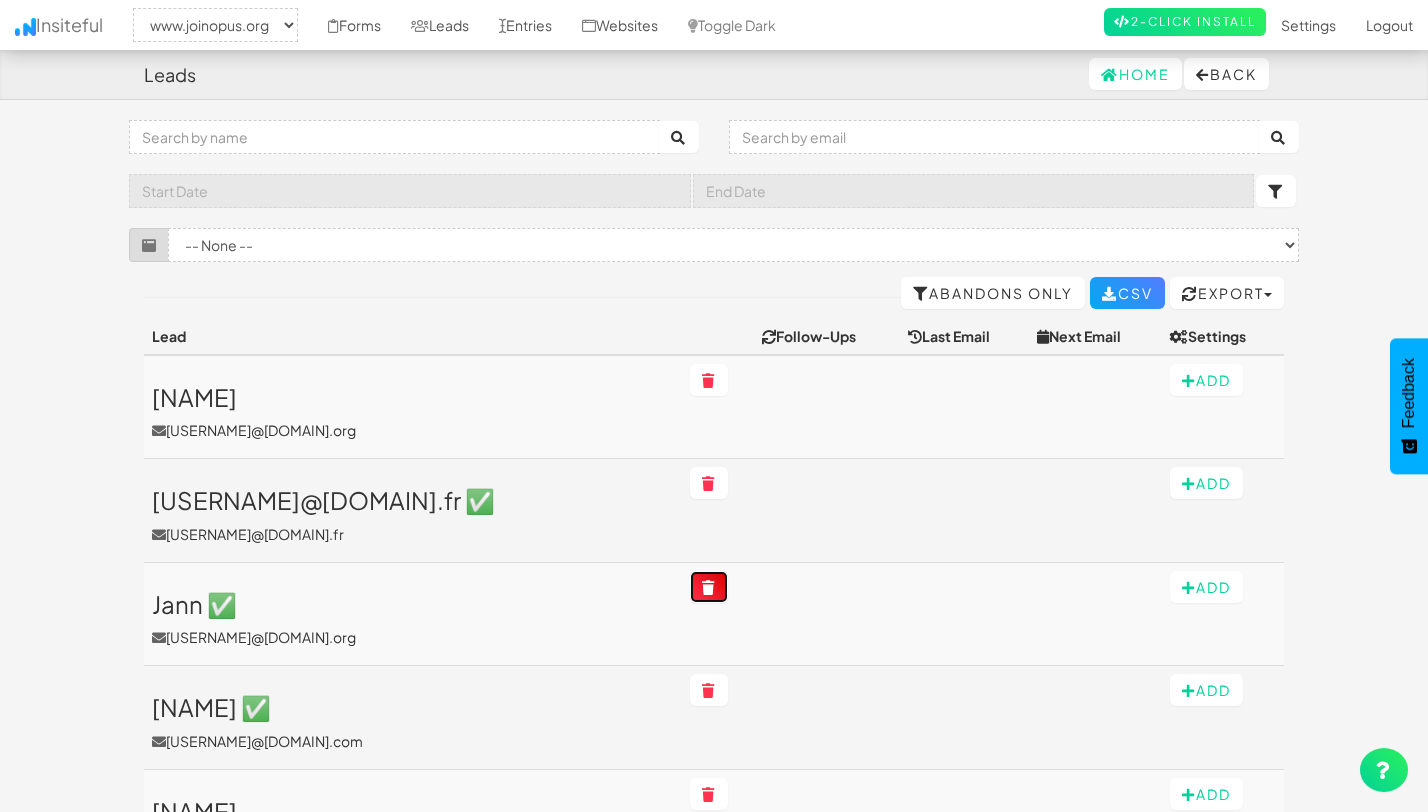 click at bounding box center (709, 588) 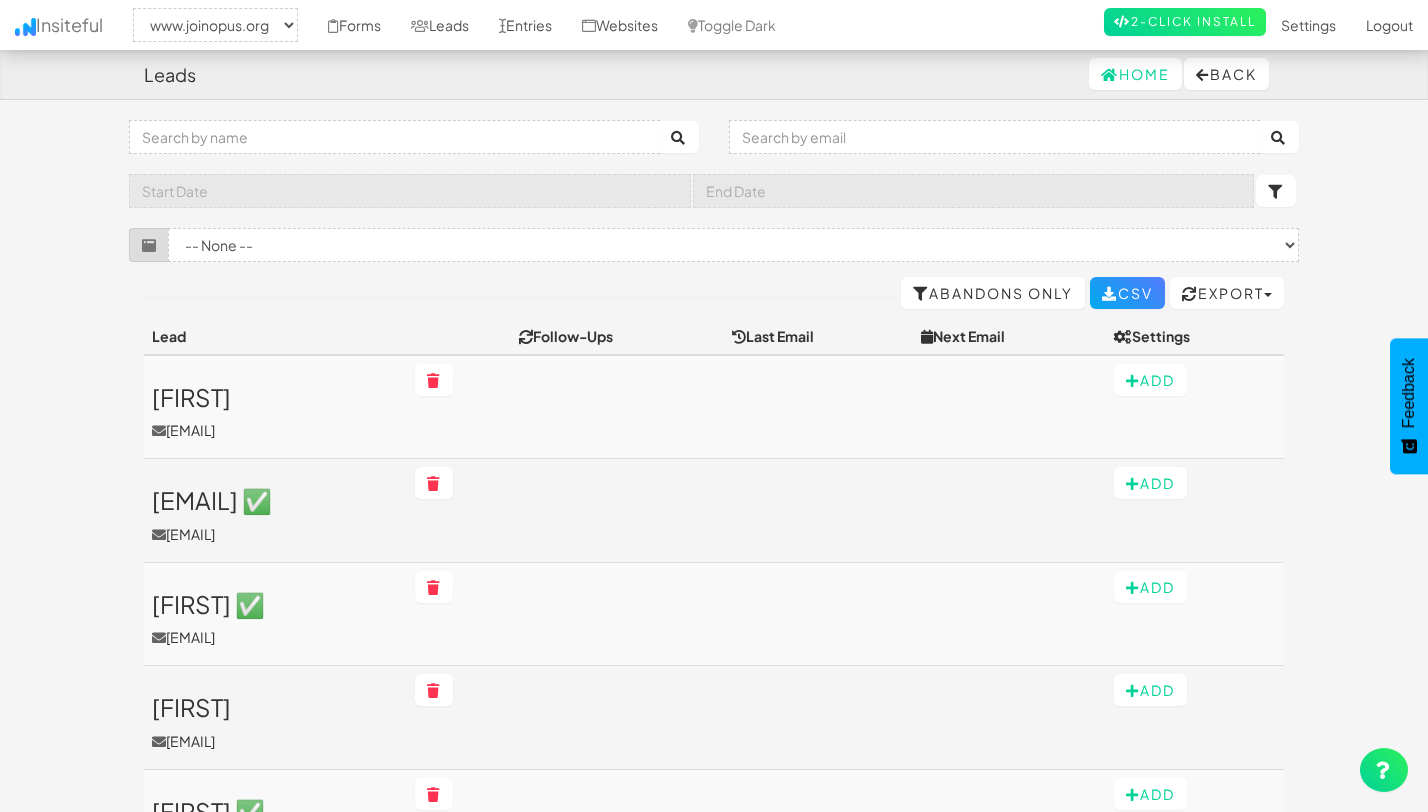 select on "2352" 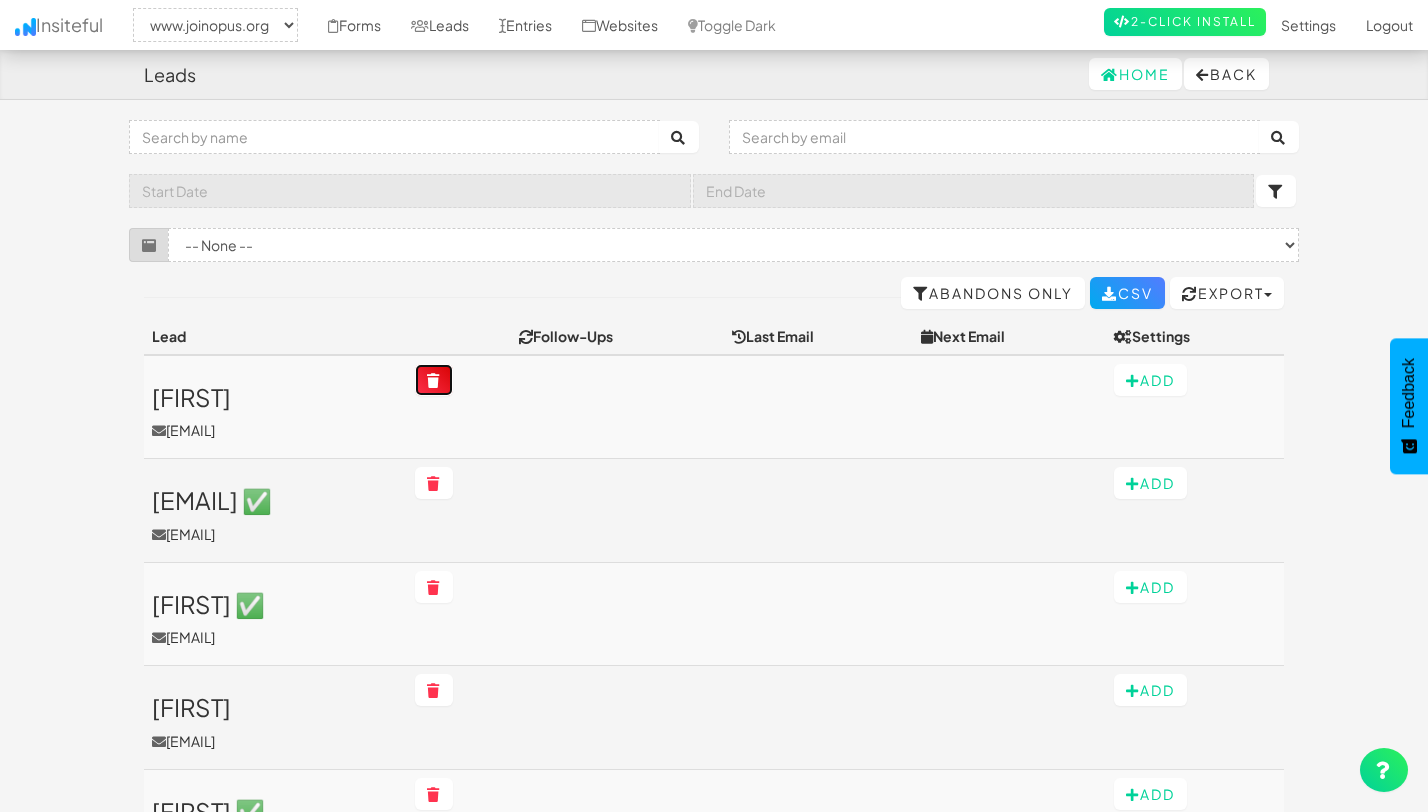 click at bounding box center [434, 381] 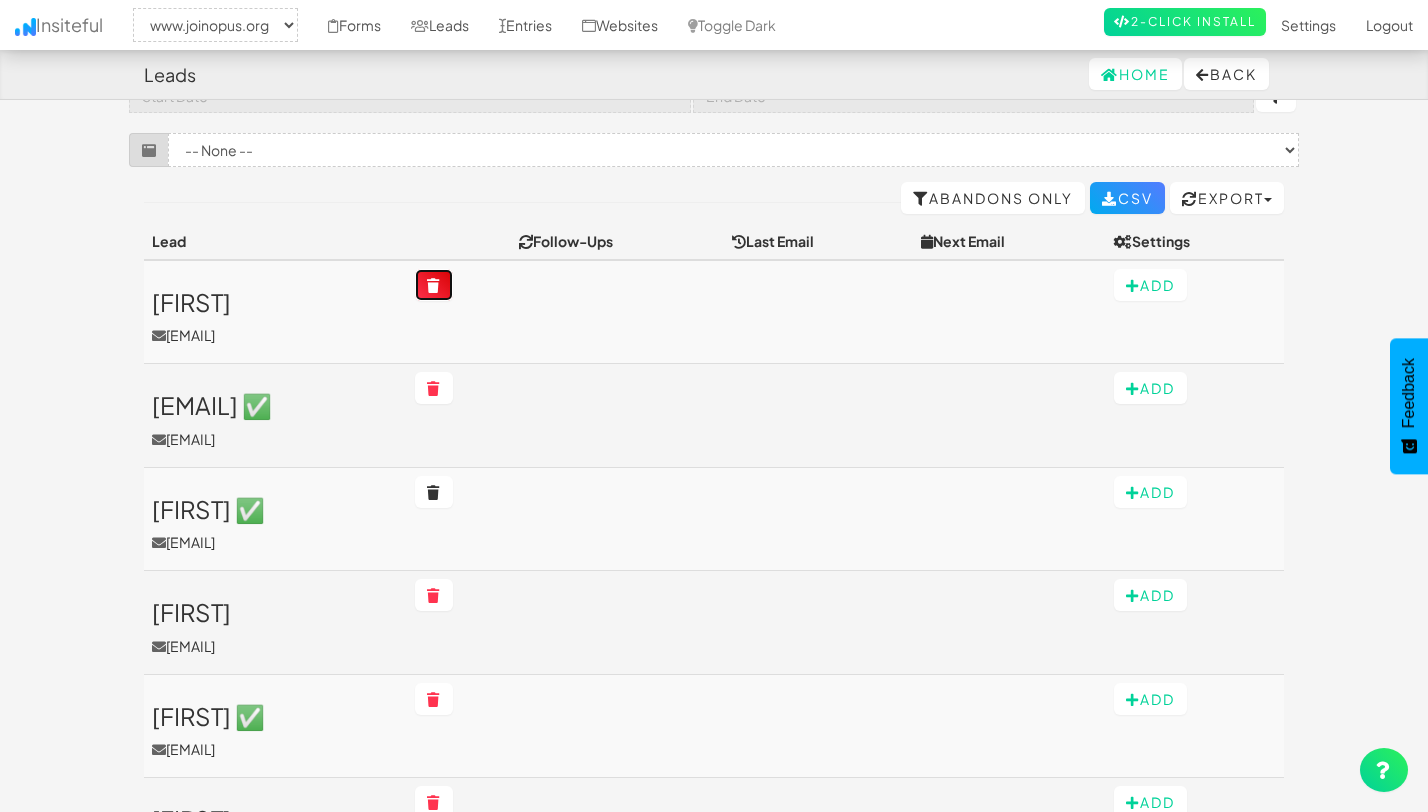scroll, scrollTop: 103, scrollLeft: 0, axis: vertical 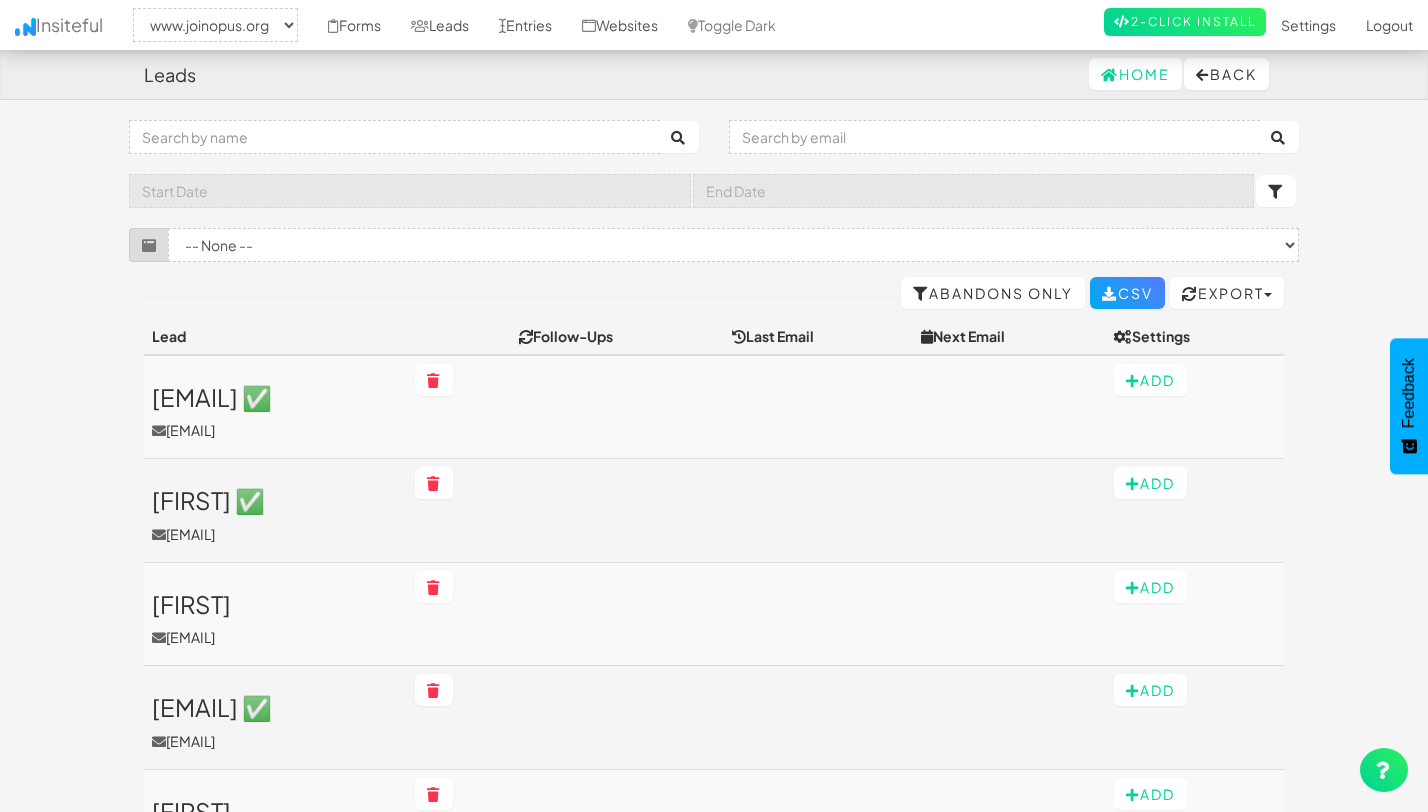 select on "2352" 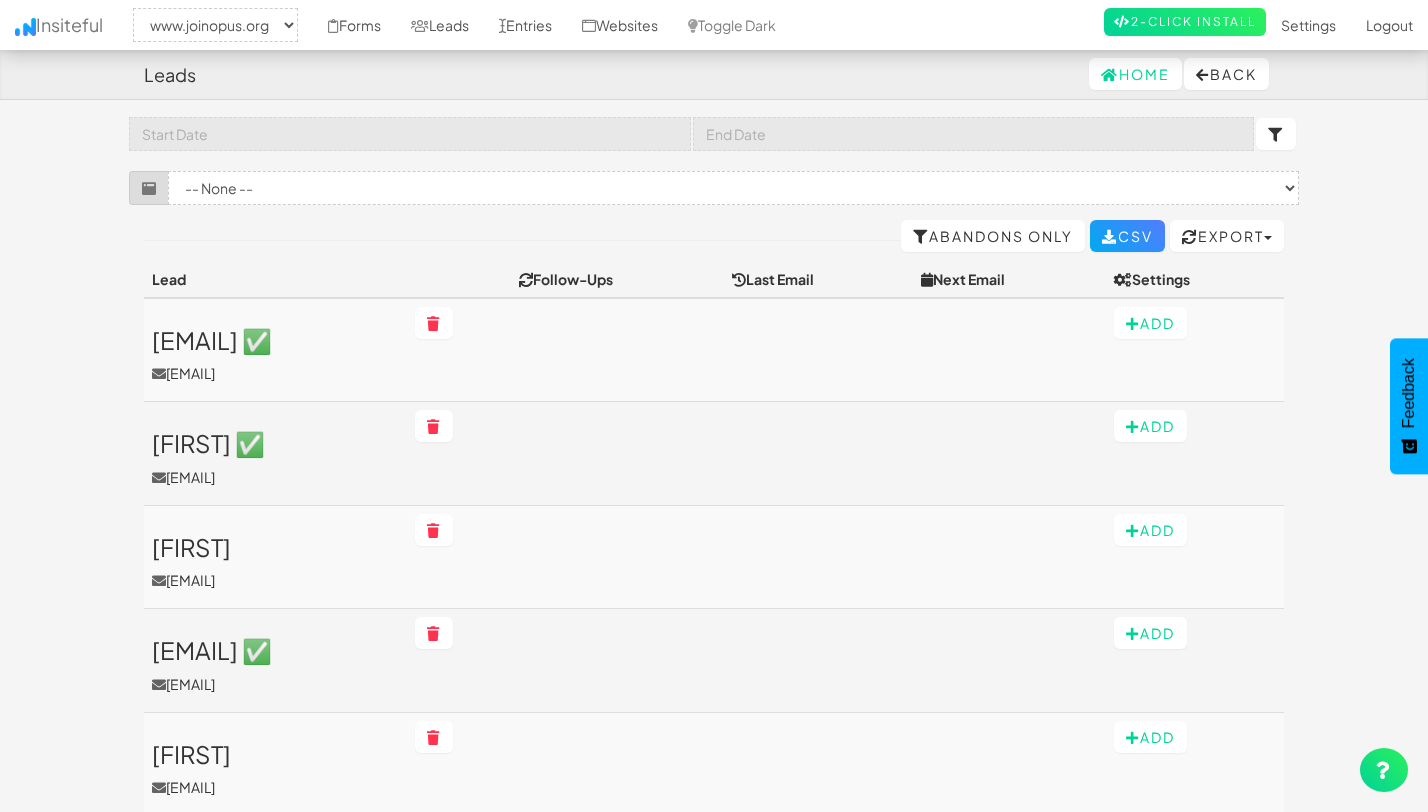 scroll, scrollTop: 0, scrollLeft: 0, axis: both 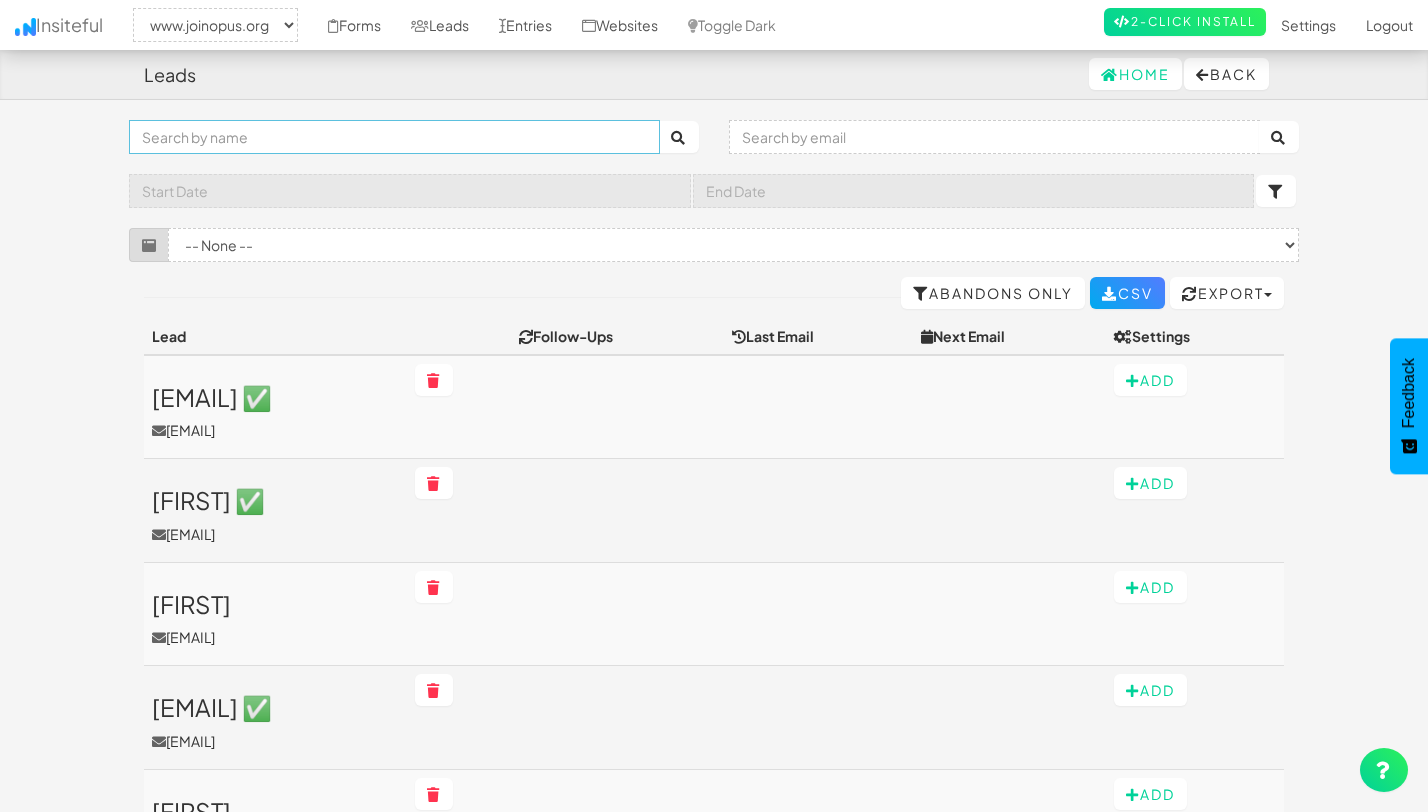 click at bounding box center [394, 137] 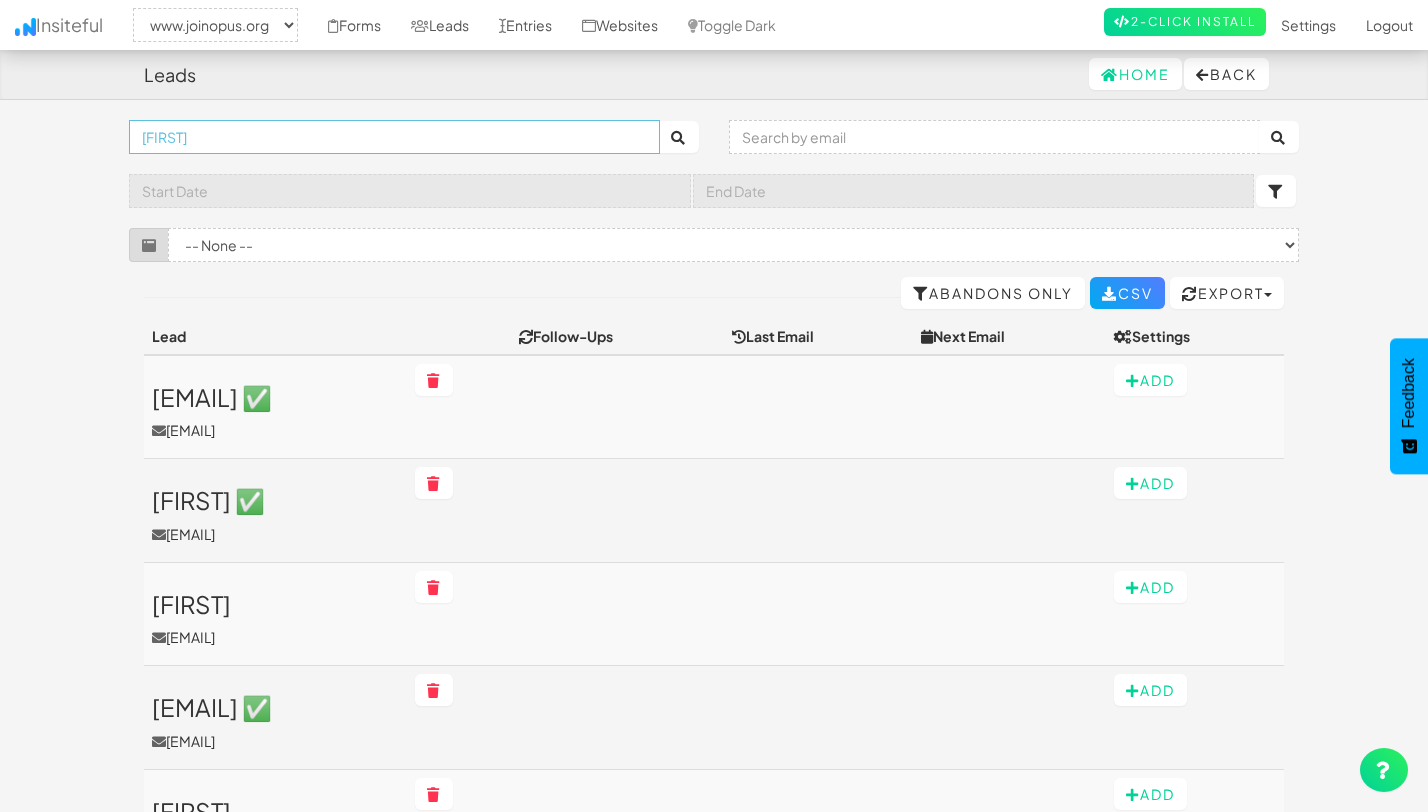type on "jann" 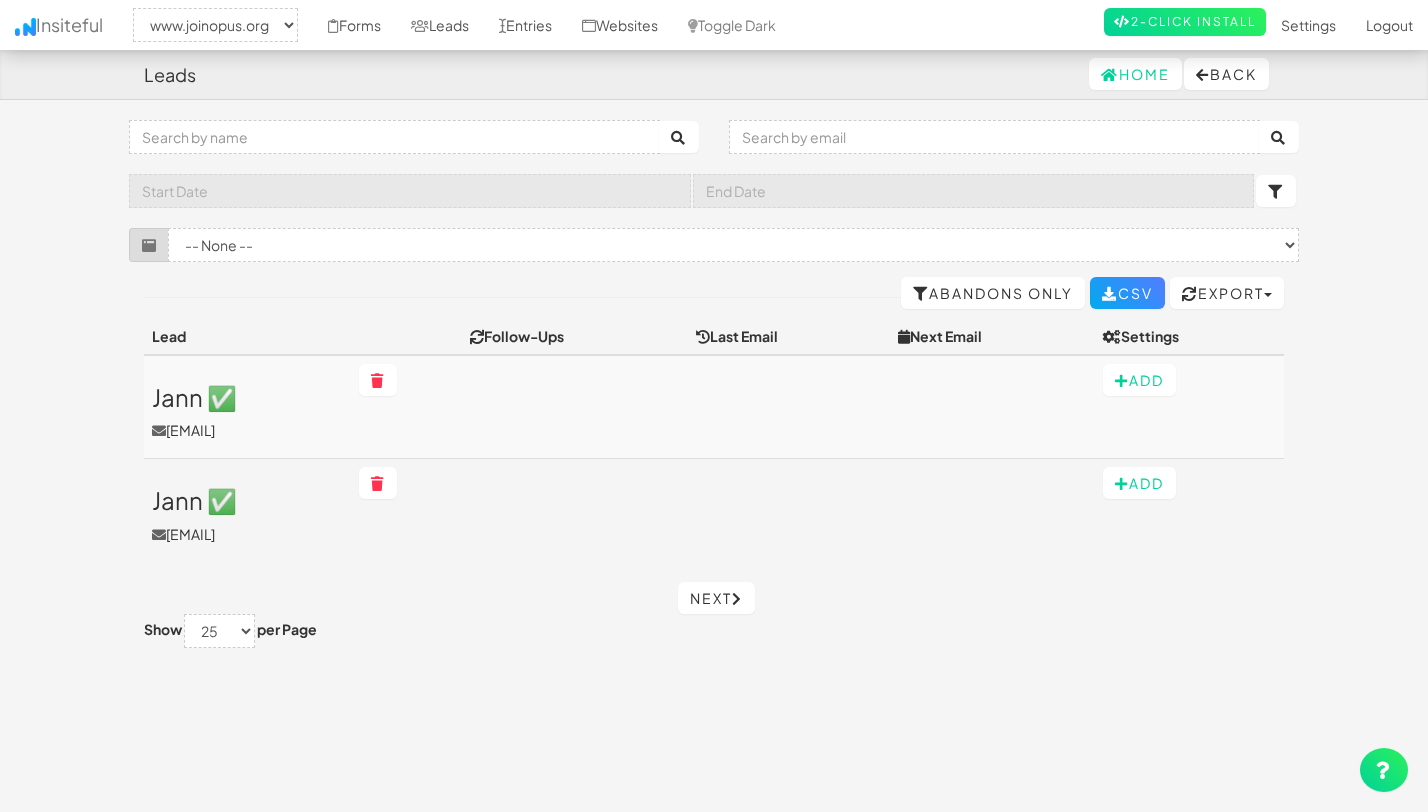 select on "2352" 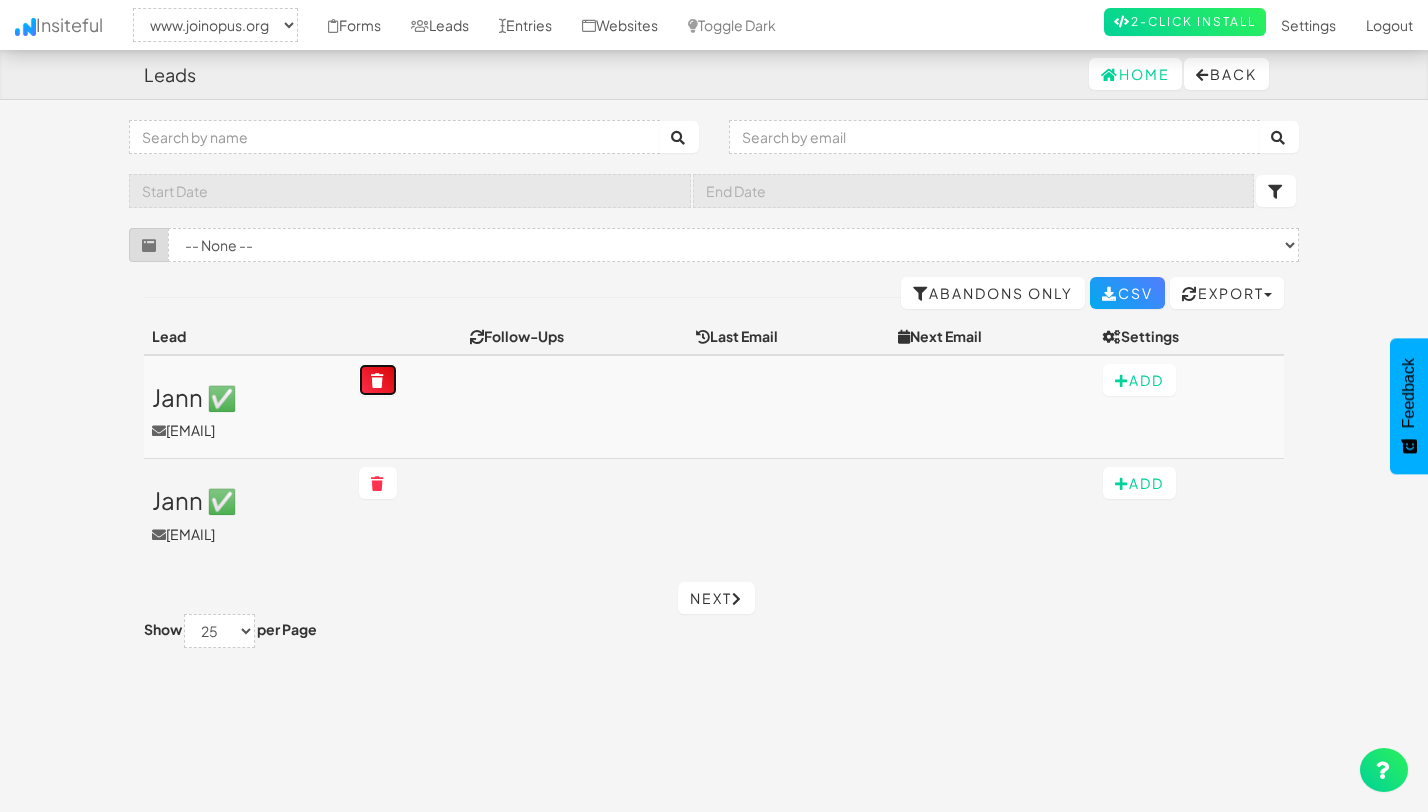 click at bounding box center (378, 380) 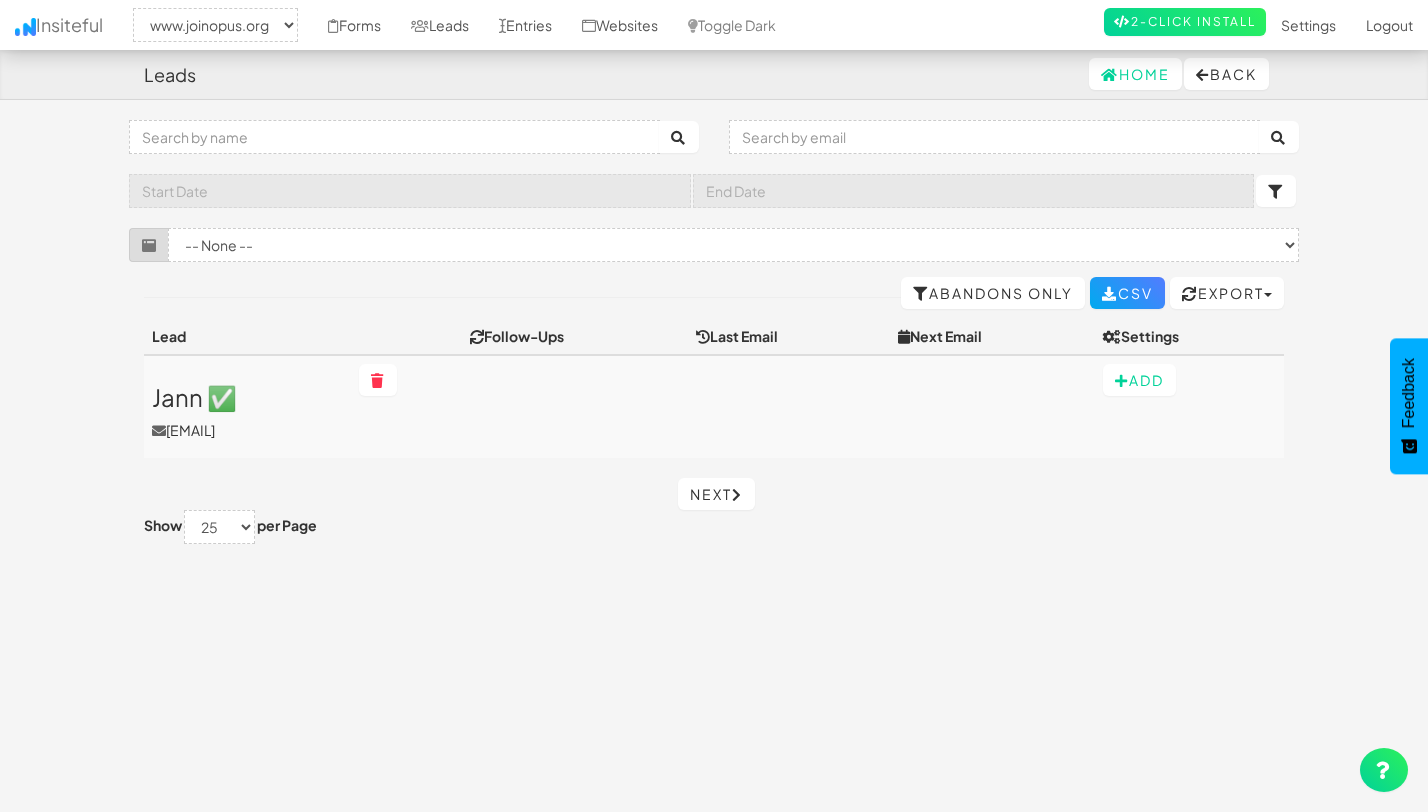 select on "2352" 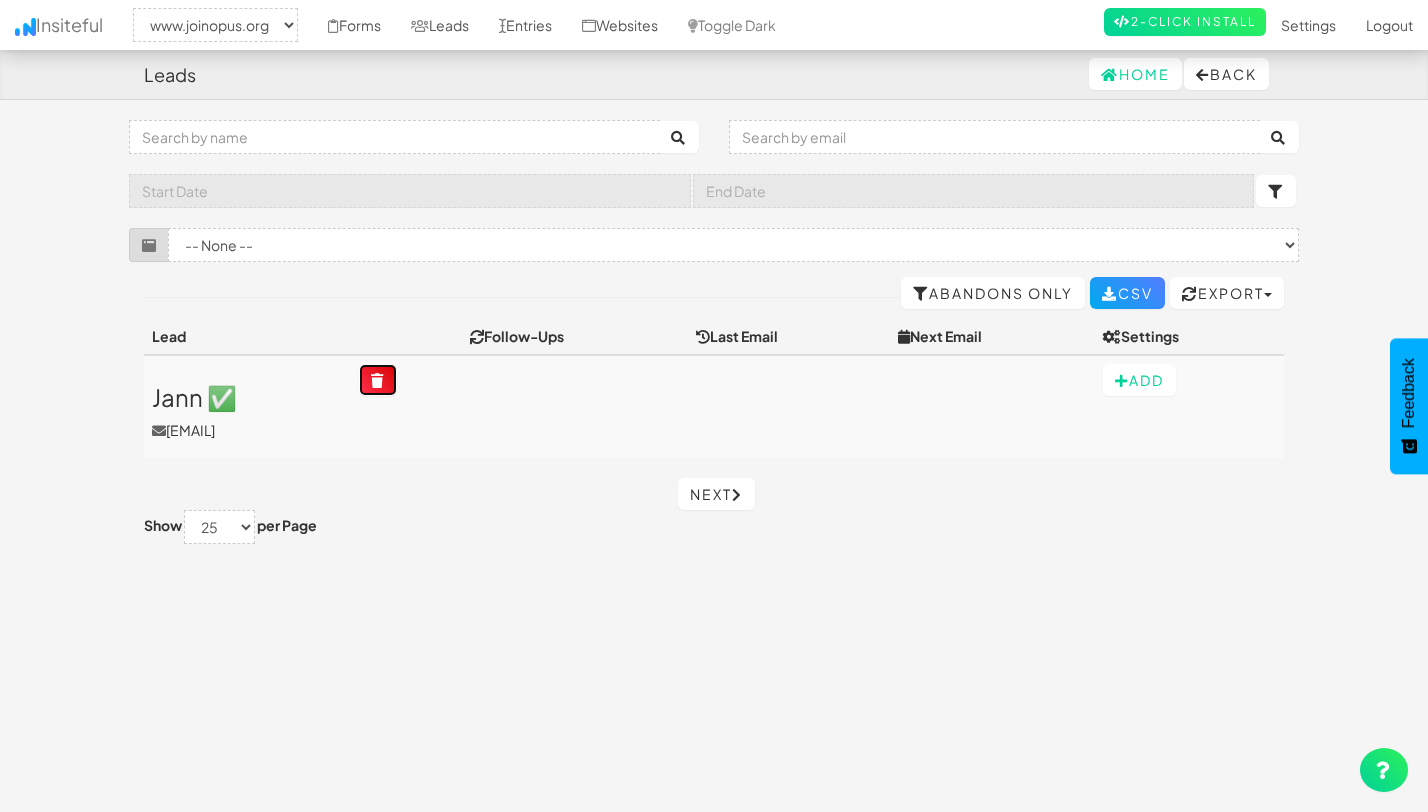 click at bounding box center (378, 381) 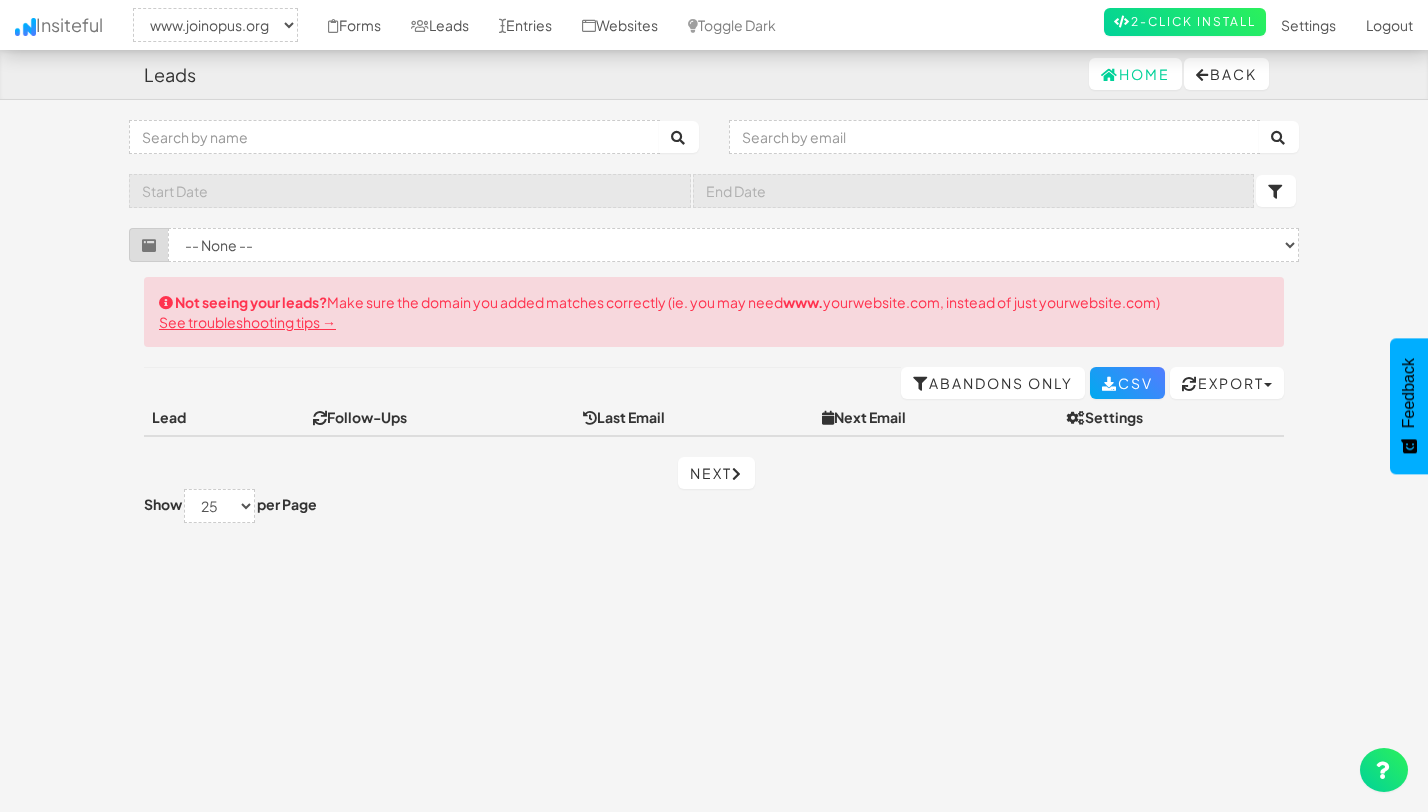 select on "2352" 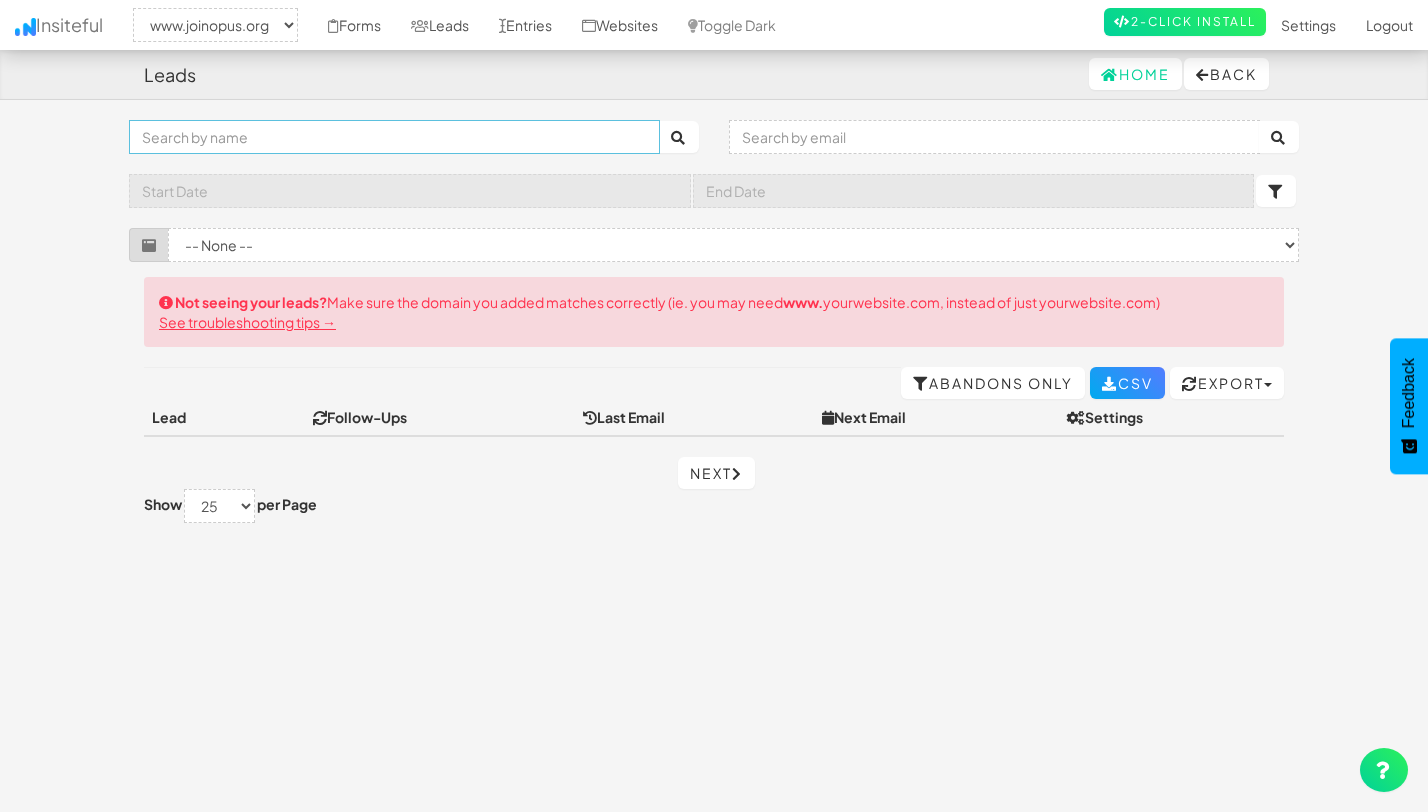 click at bounding box center (394, 137) 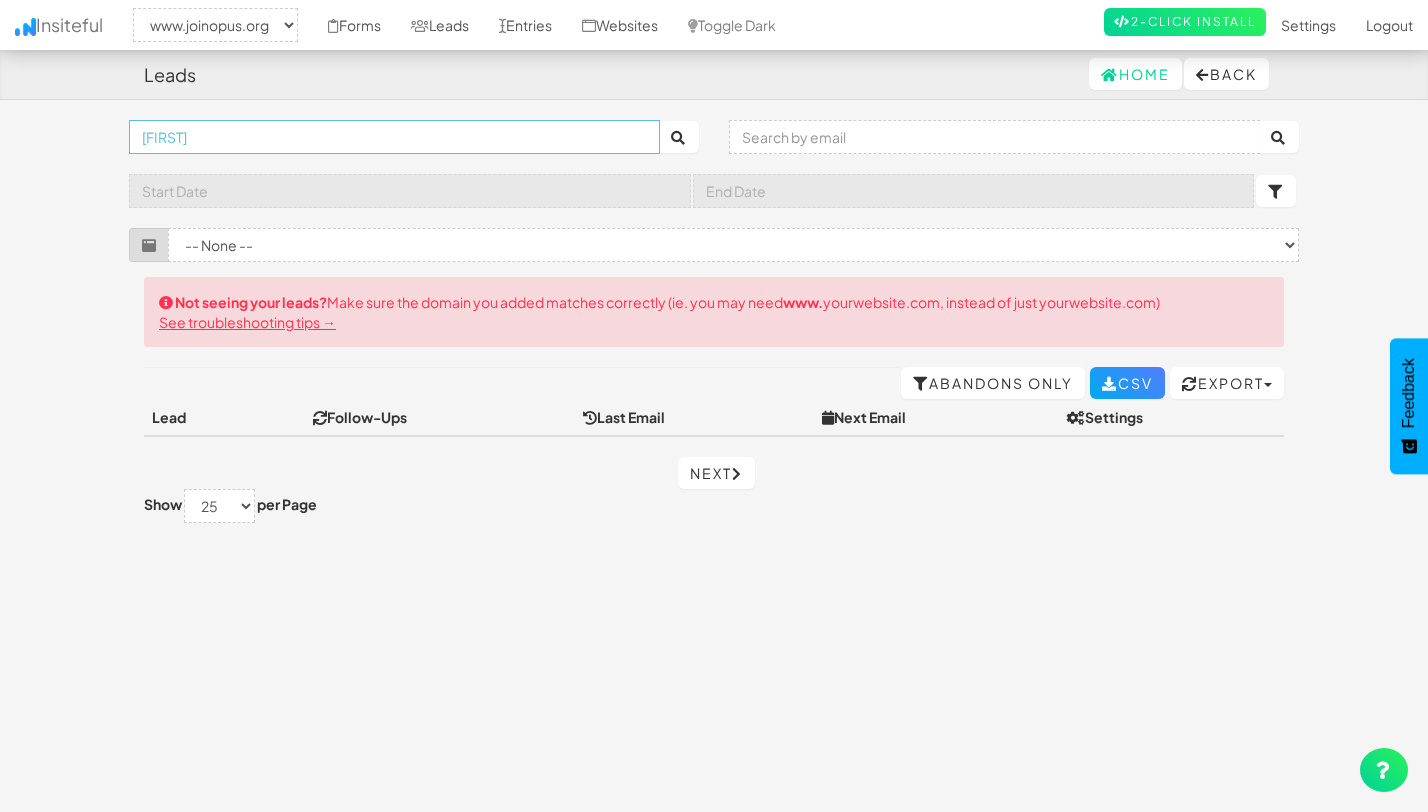 type on "carla" 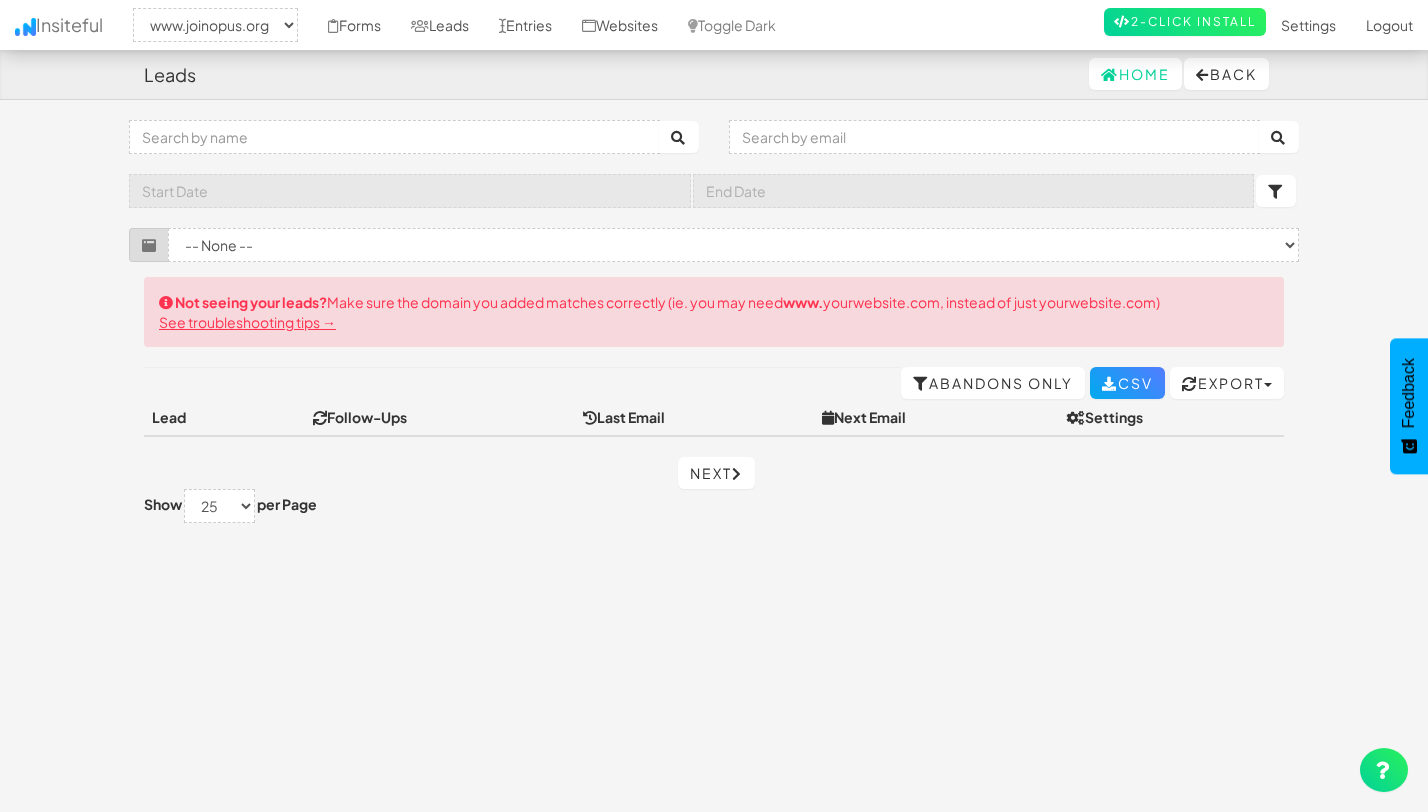 select on "2352" 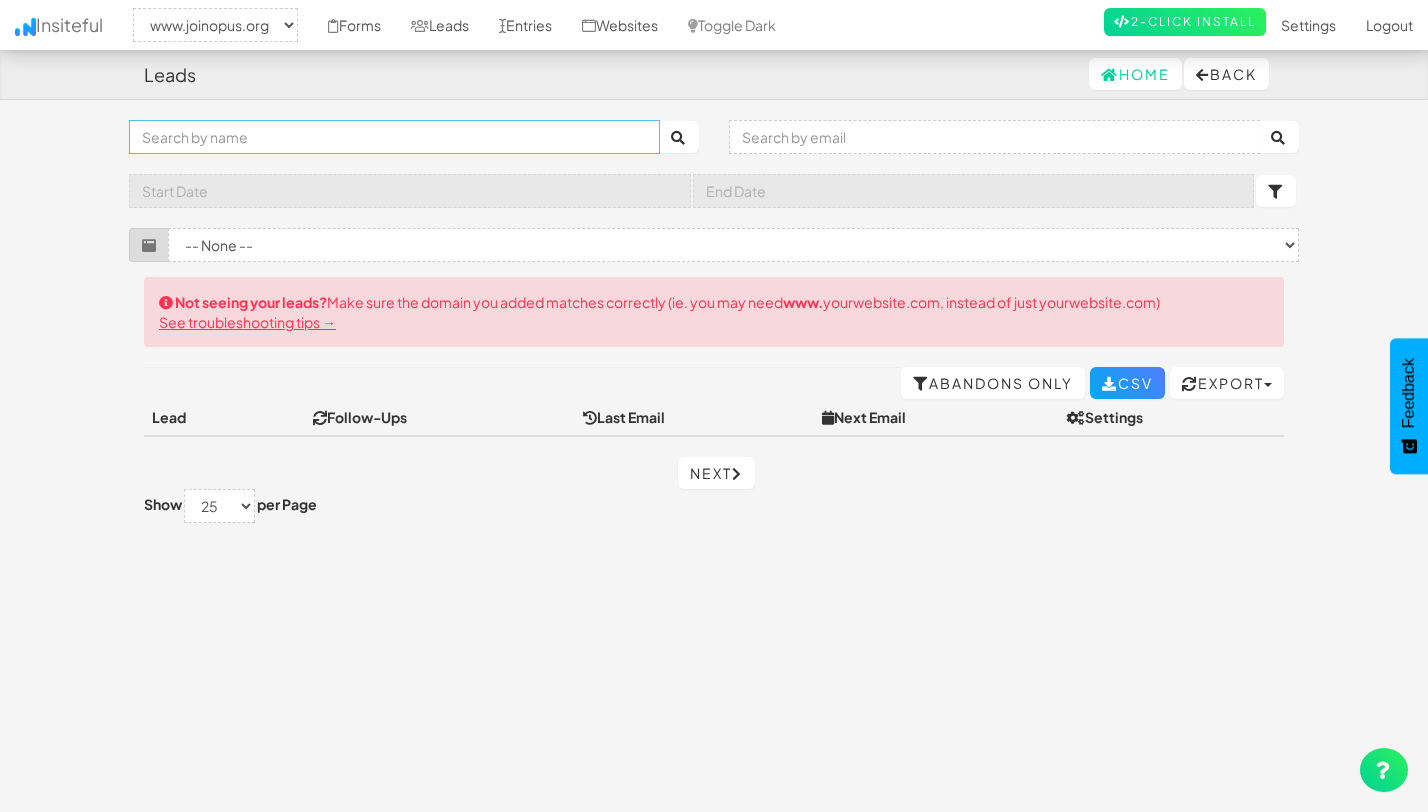 click at bounding box center (394, 137) 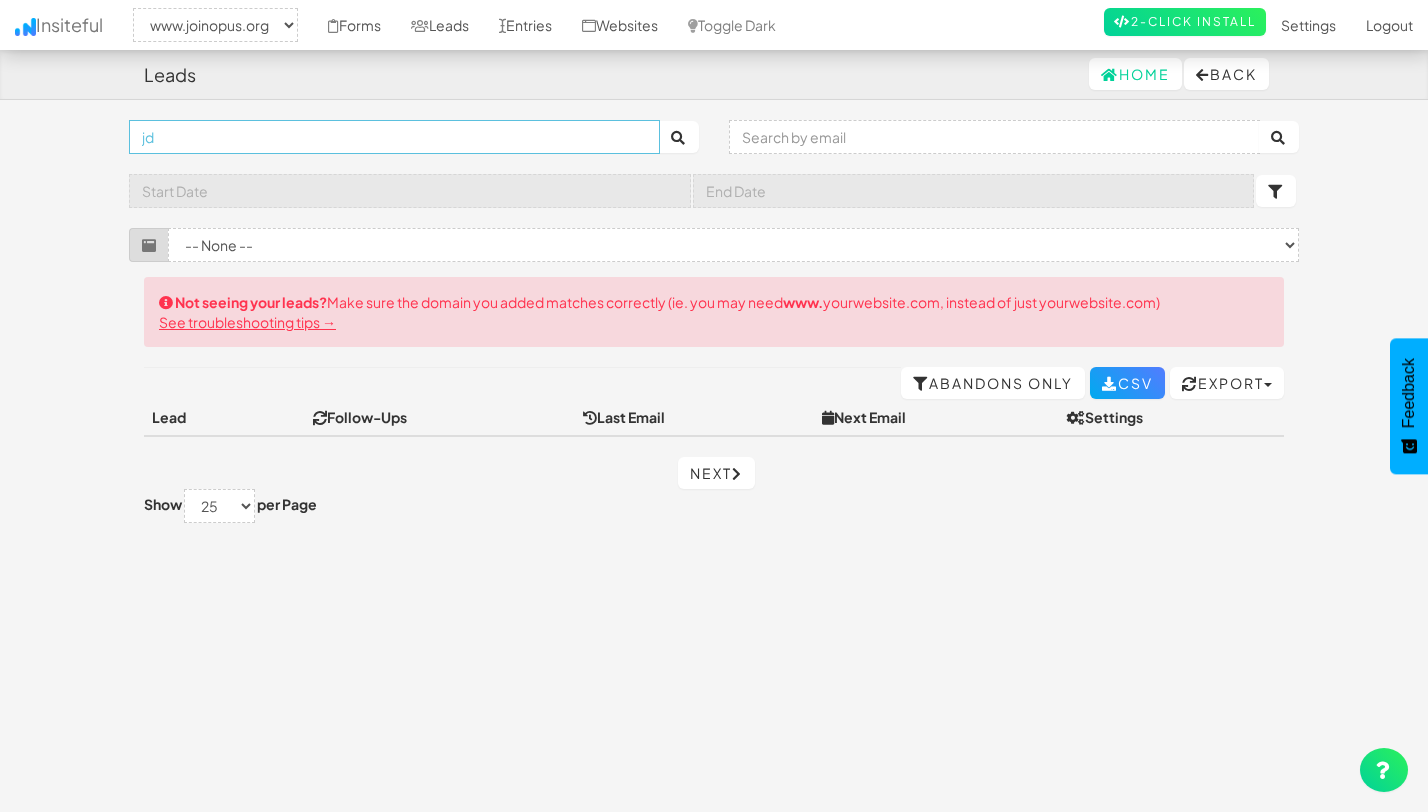 type on "jd" 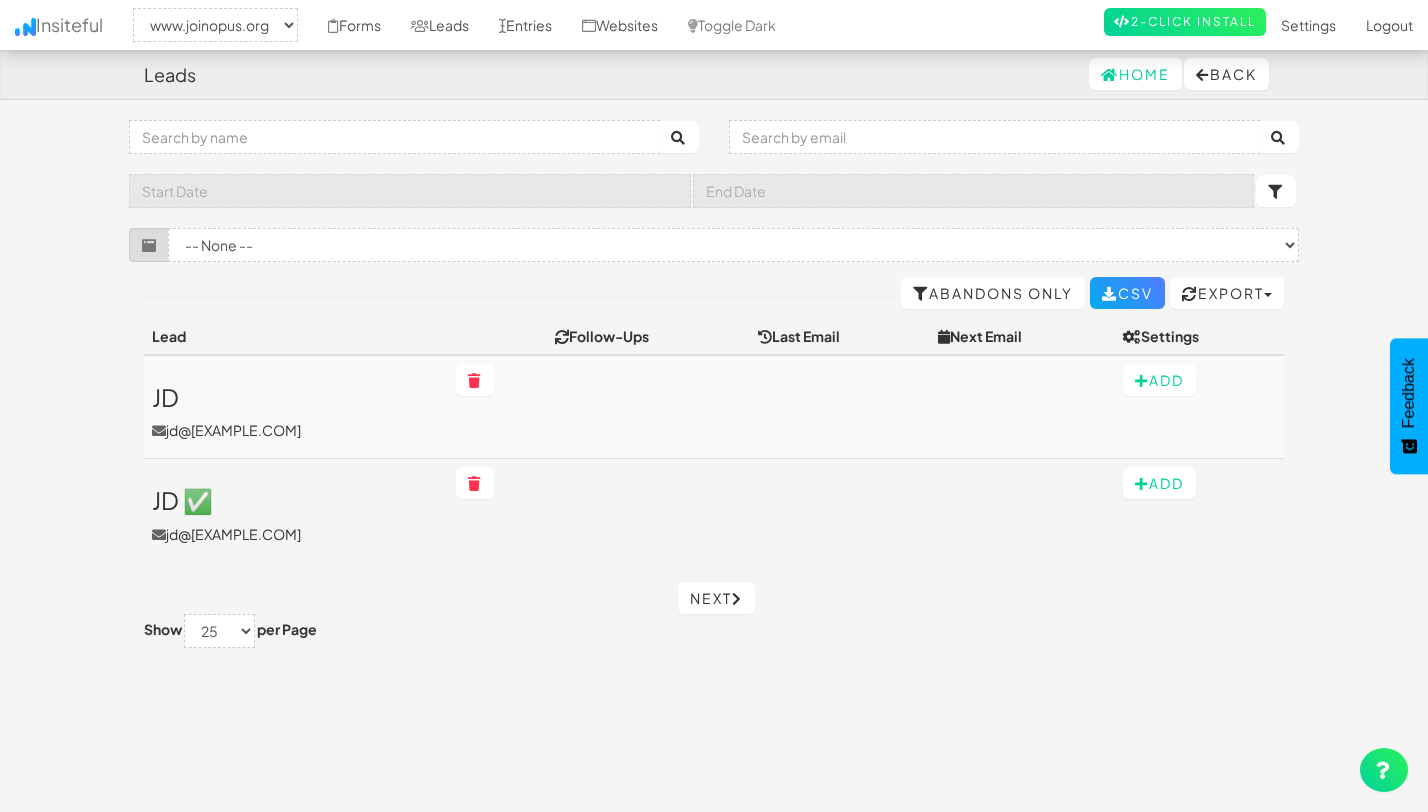 select on "2352" 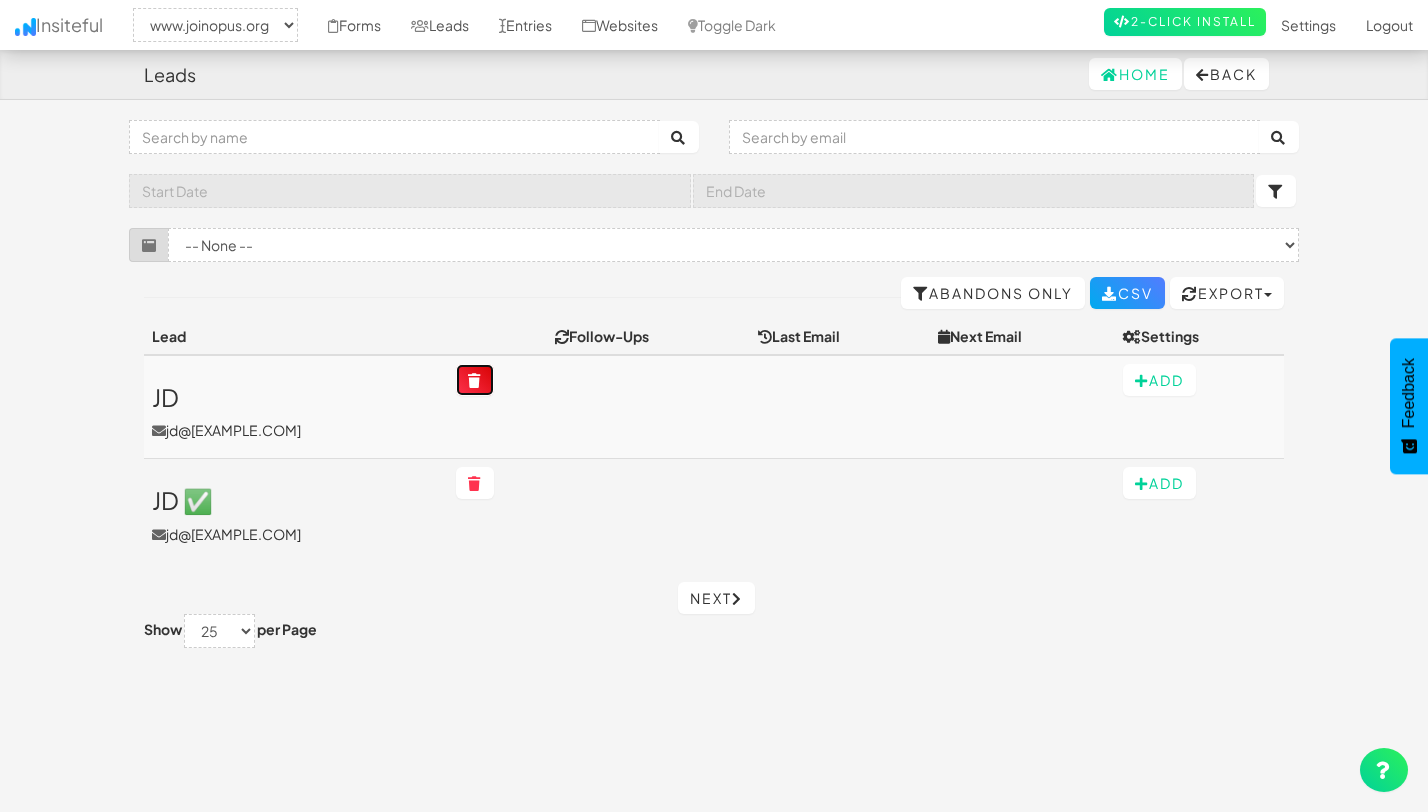 click at bounding box center [475, 381] 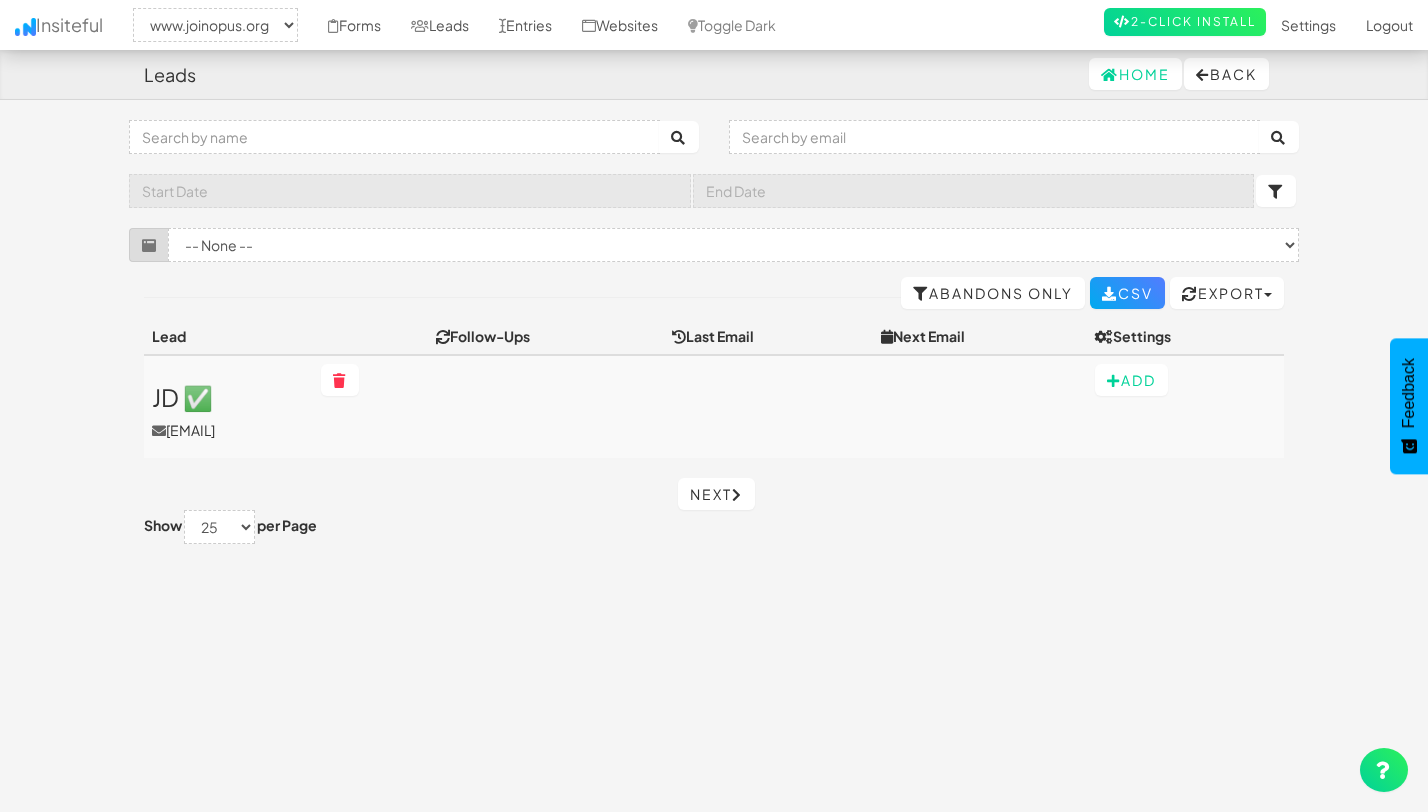 select on "2352" 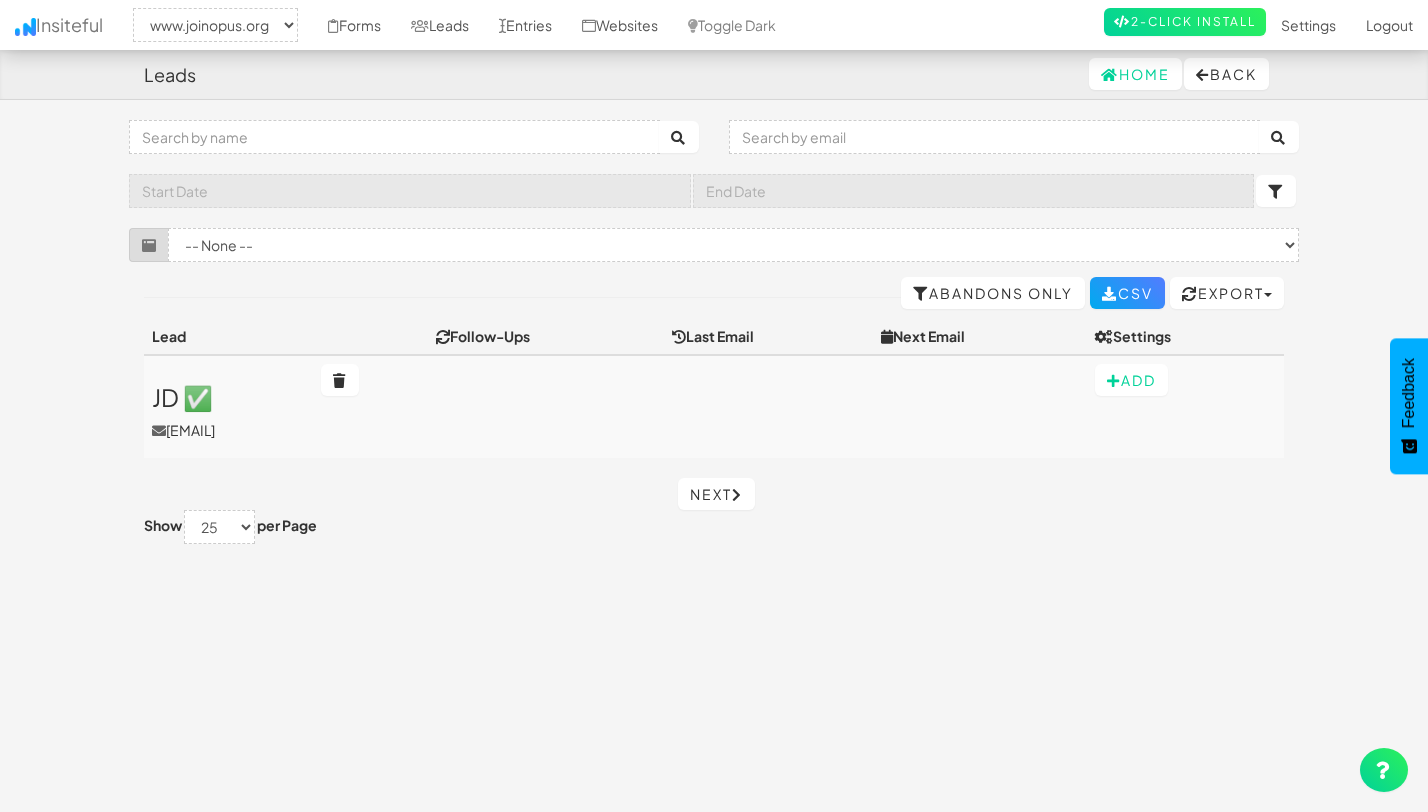 scroll, scrollTop: 0, scrollLeft: 0, axis: both 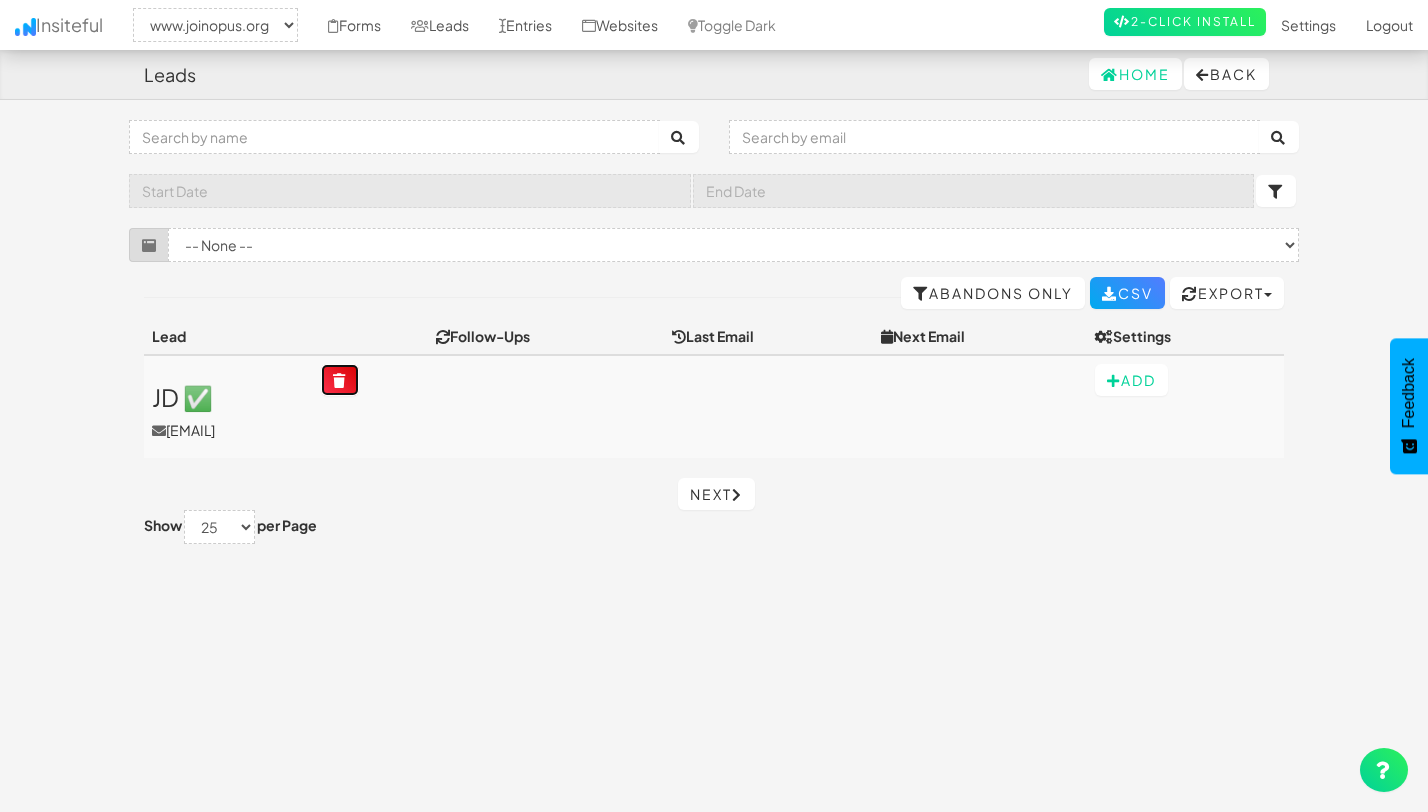 click at bounding box center [340, 381] 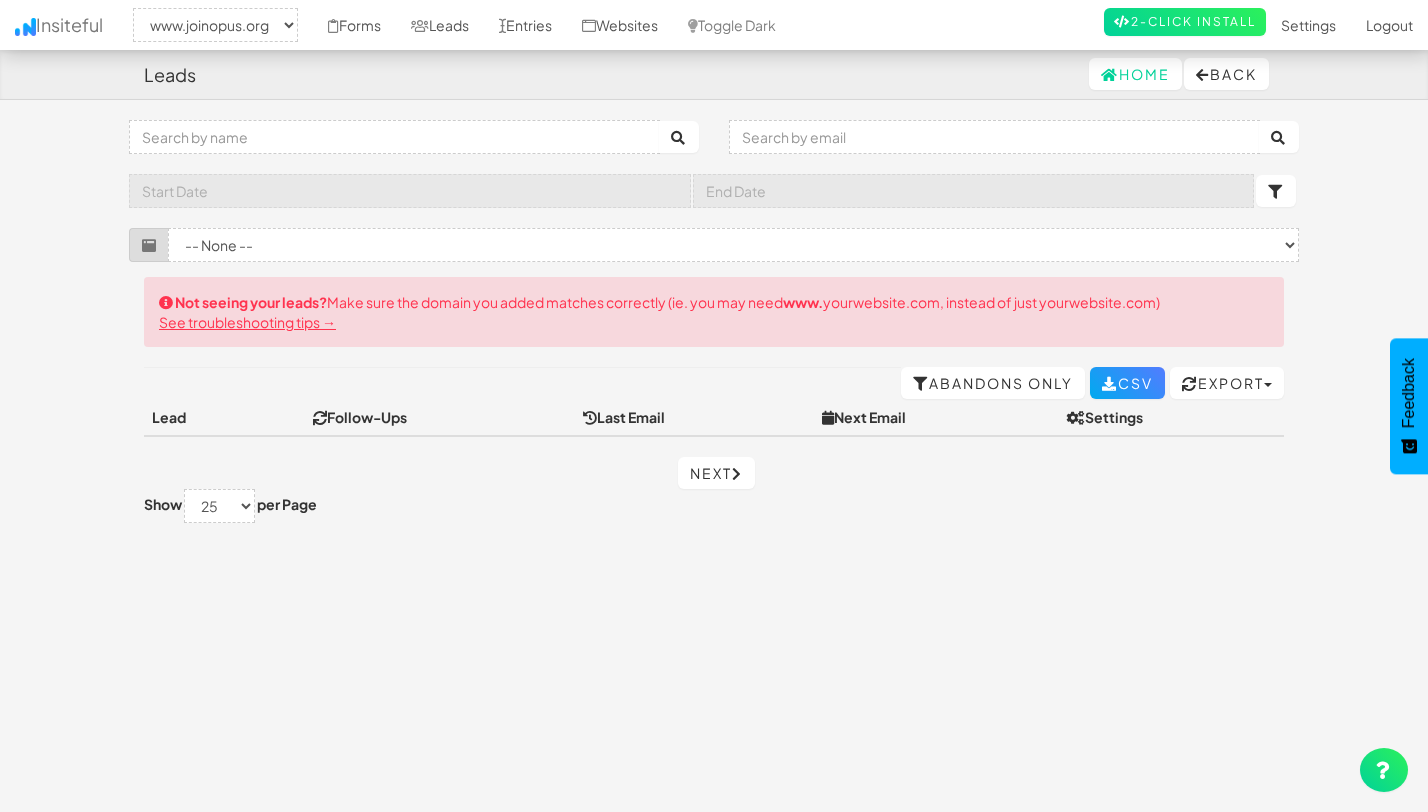 select on "2352" 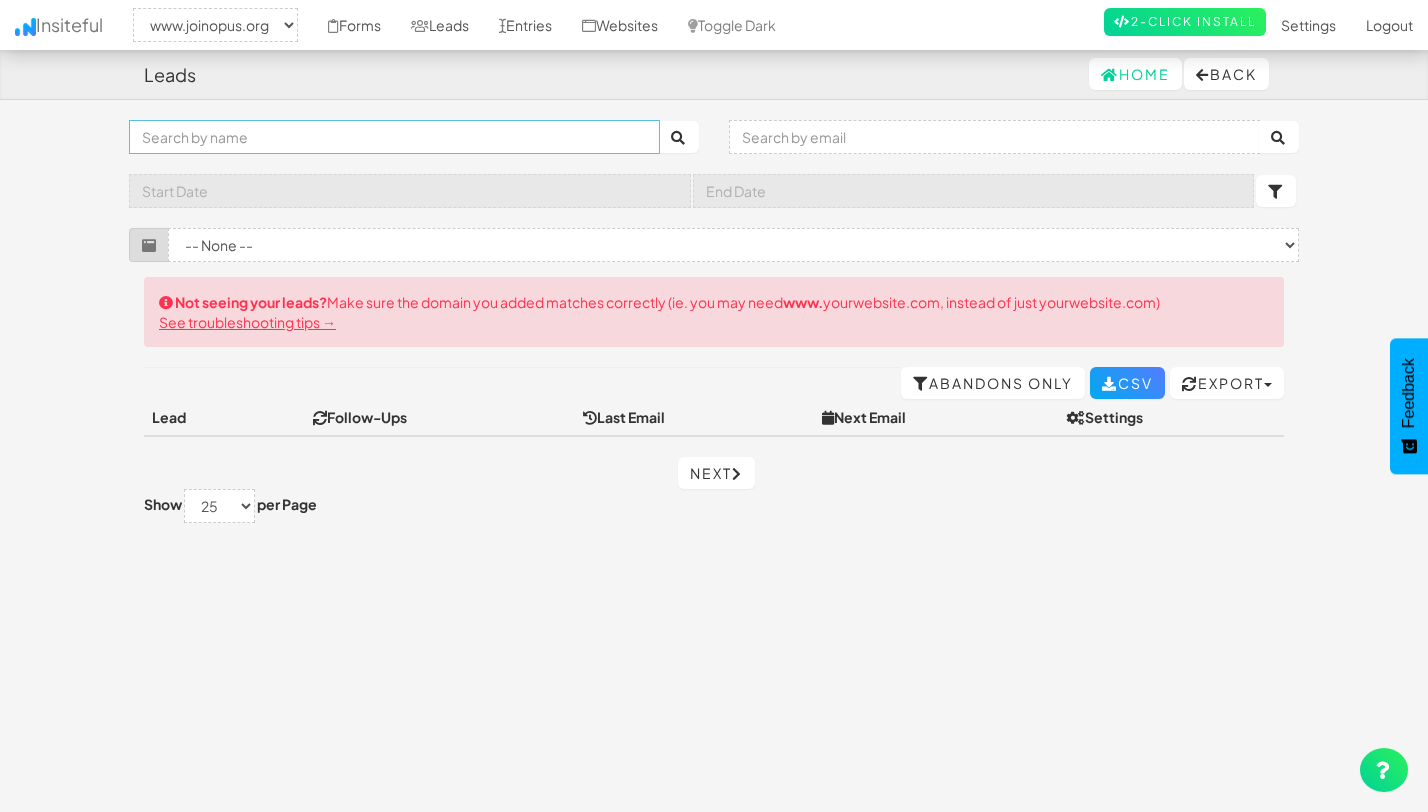 click at bounding box center (394, 137) 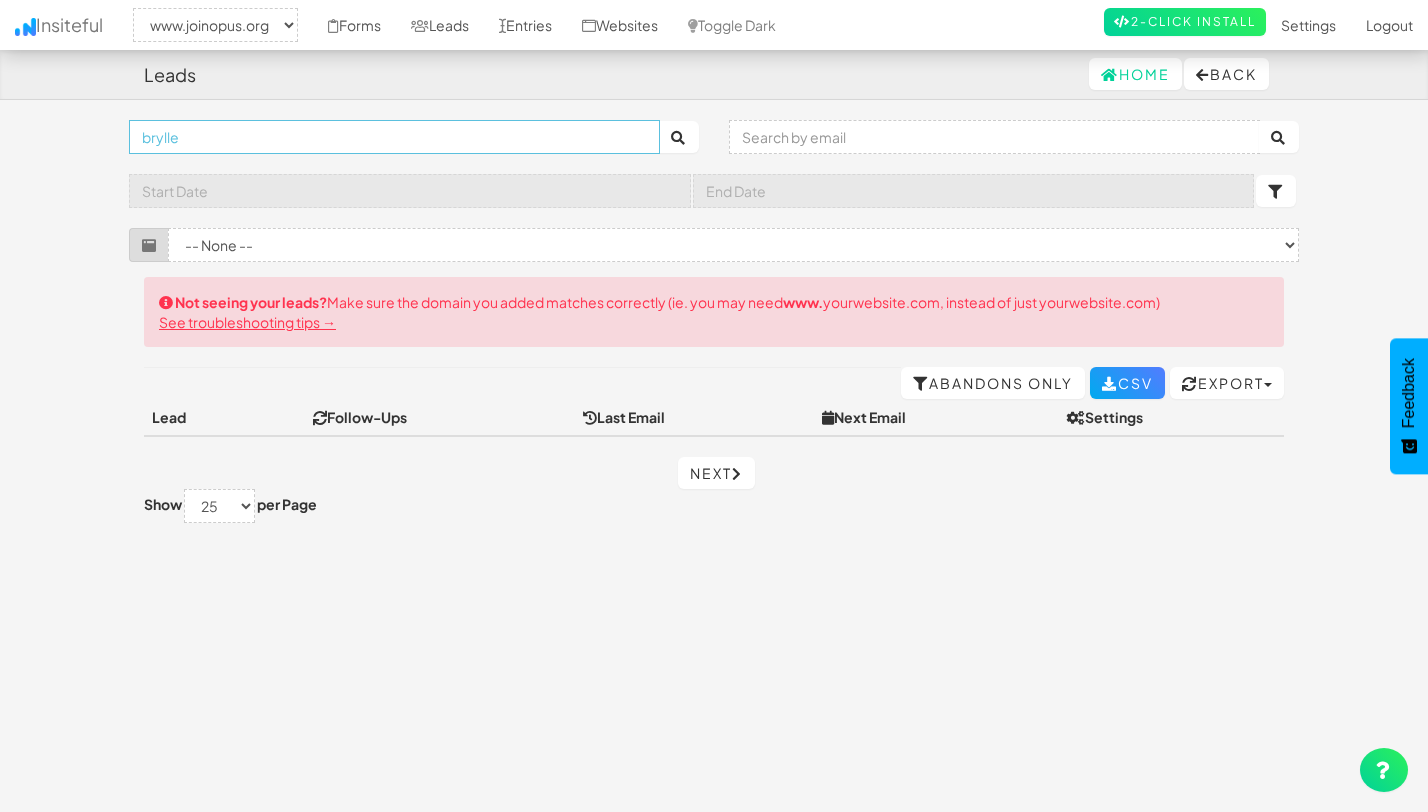 type on "brylle" 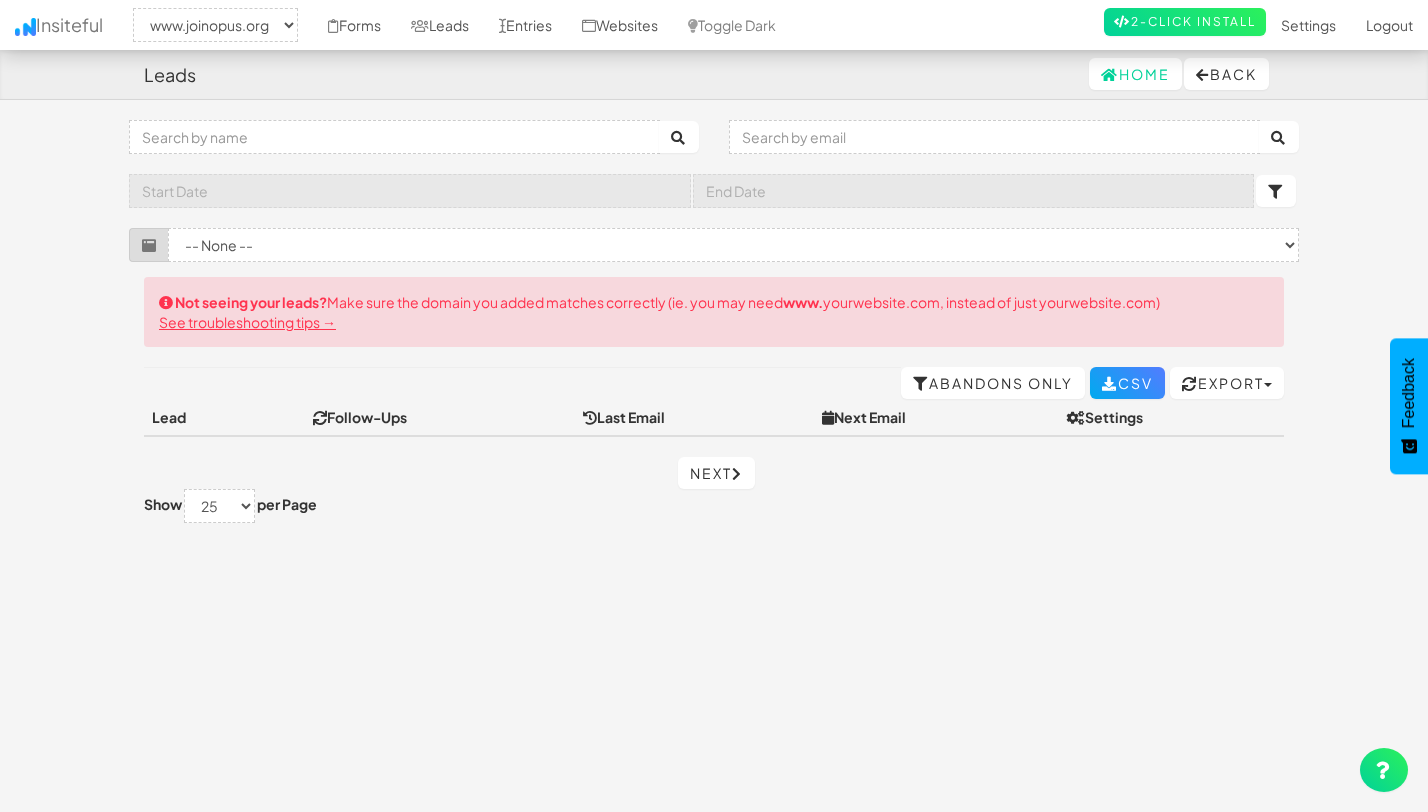 select on "2352" 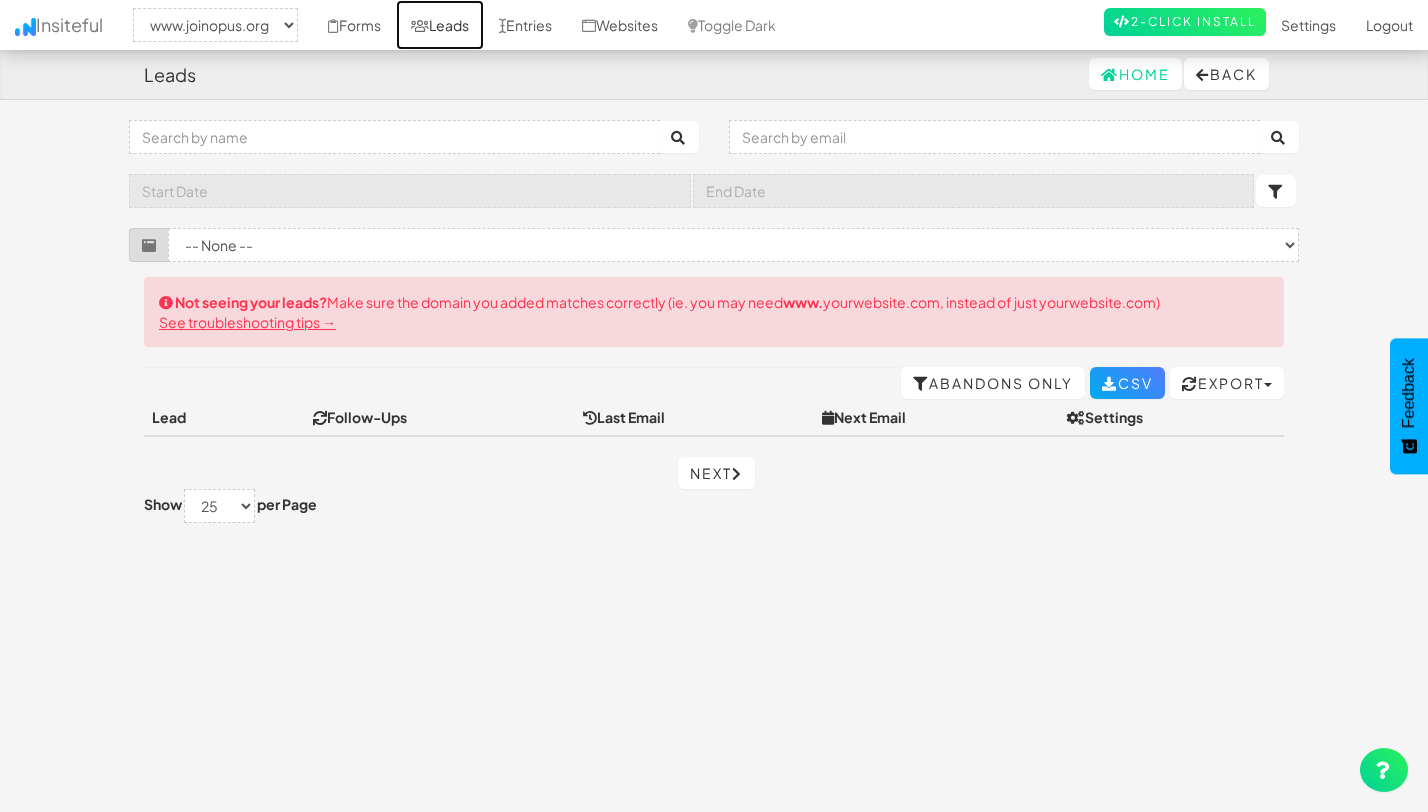click on "Leads" at bounding box center [440, 25] 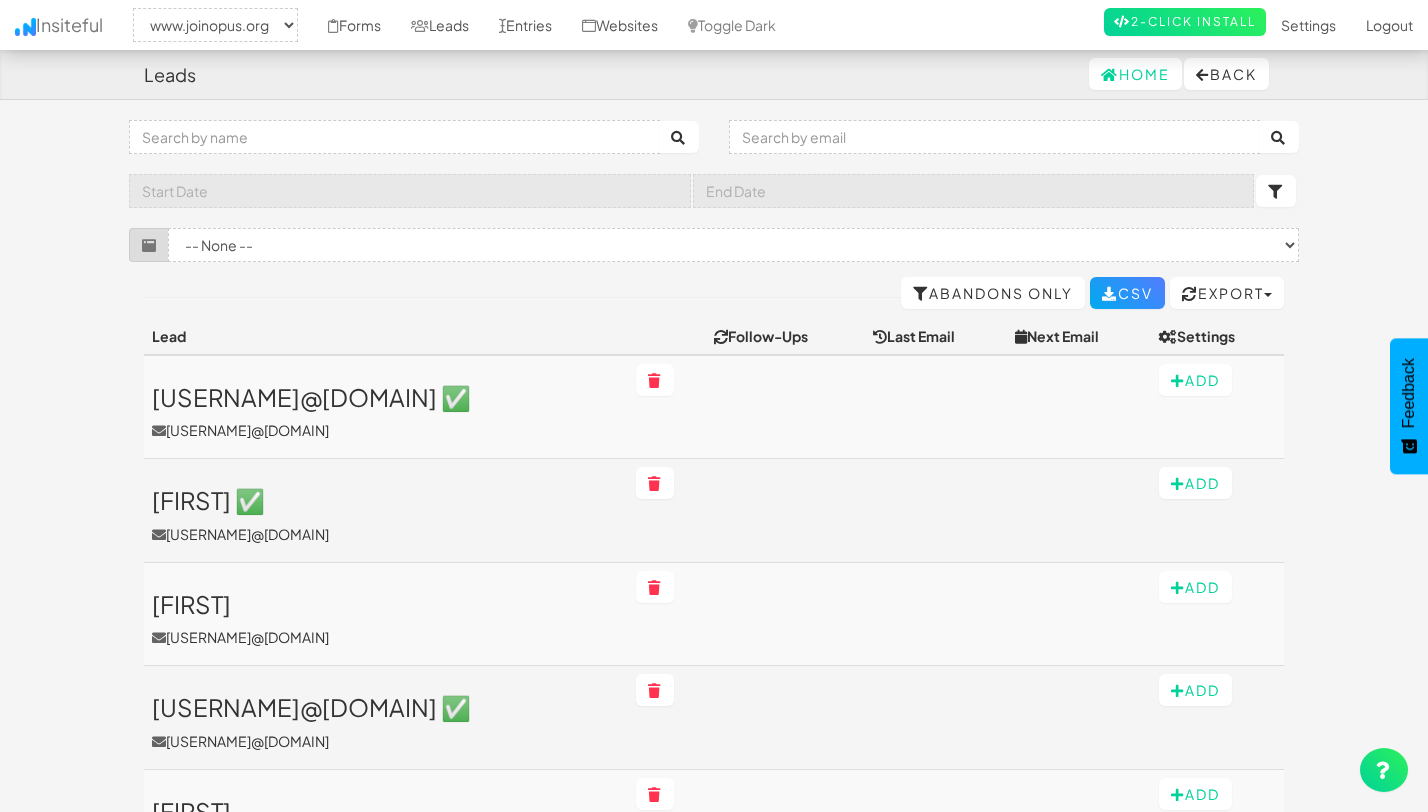 select on "2352" 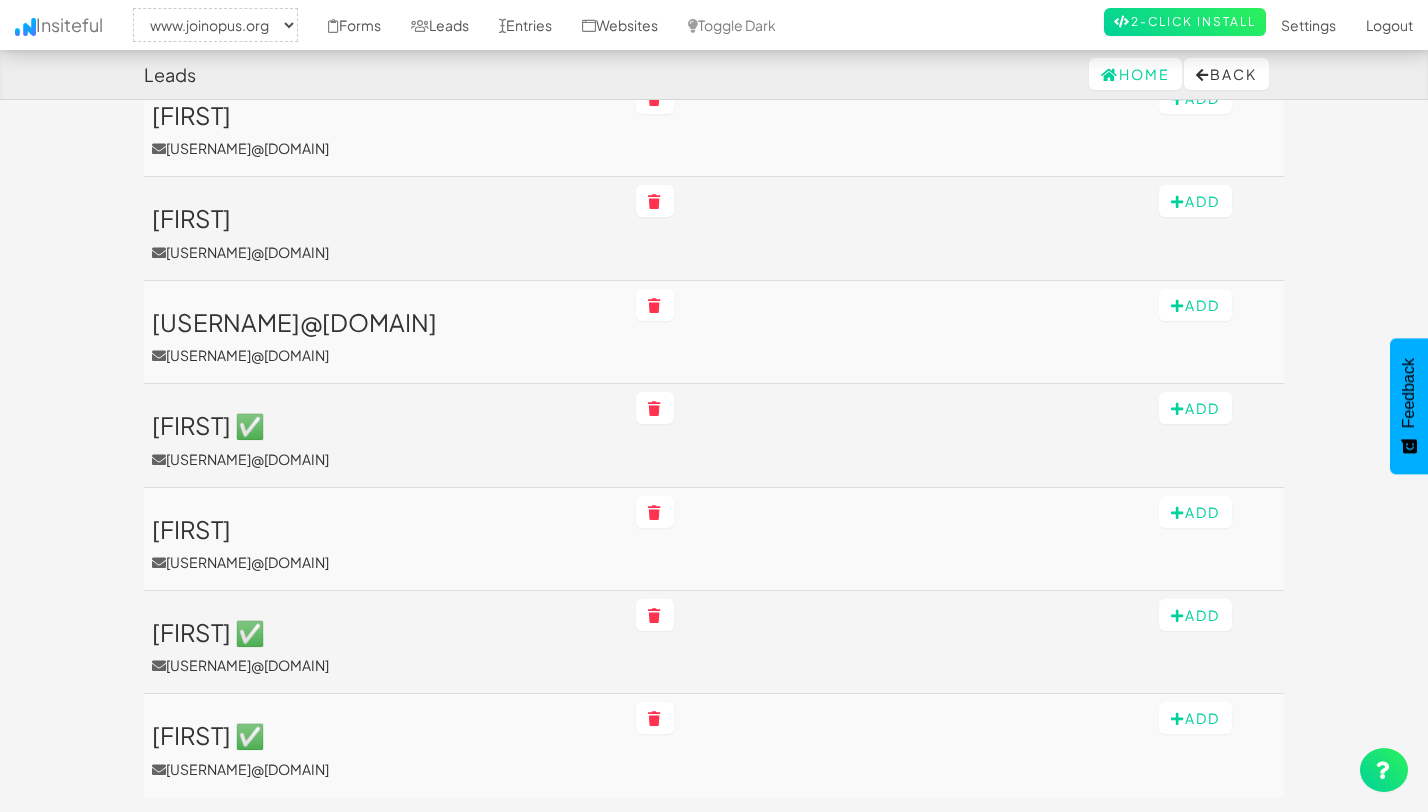 scroll, scrollTop: 2264, scrollLeft: 0, axis: vertical 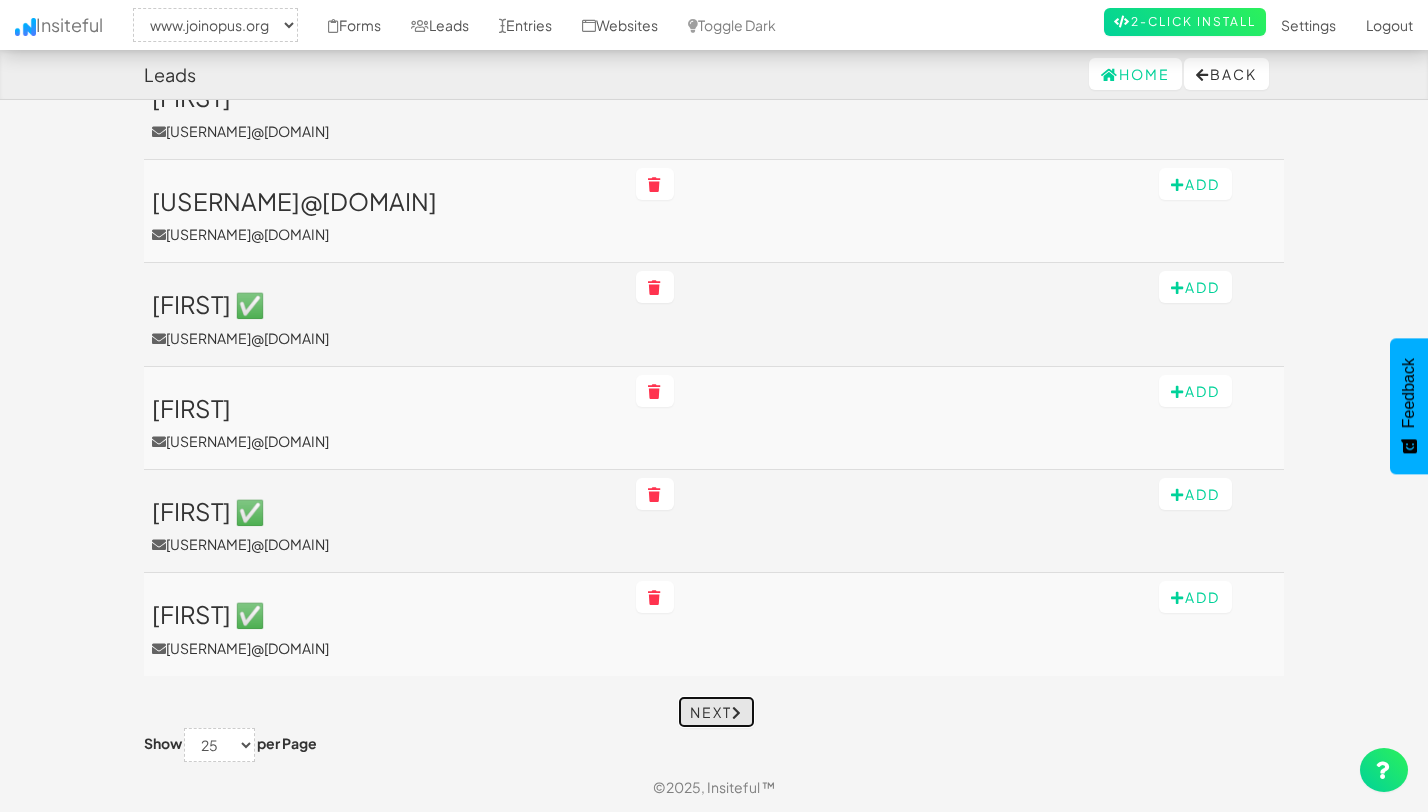 click on "Next" at bounding box center [716, 712] 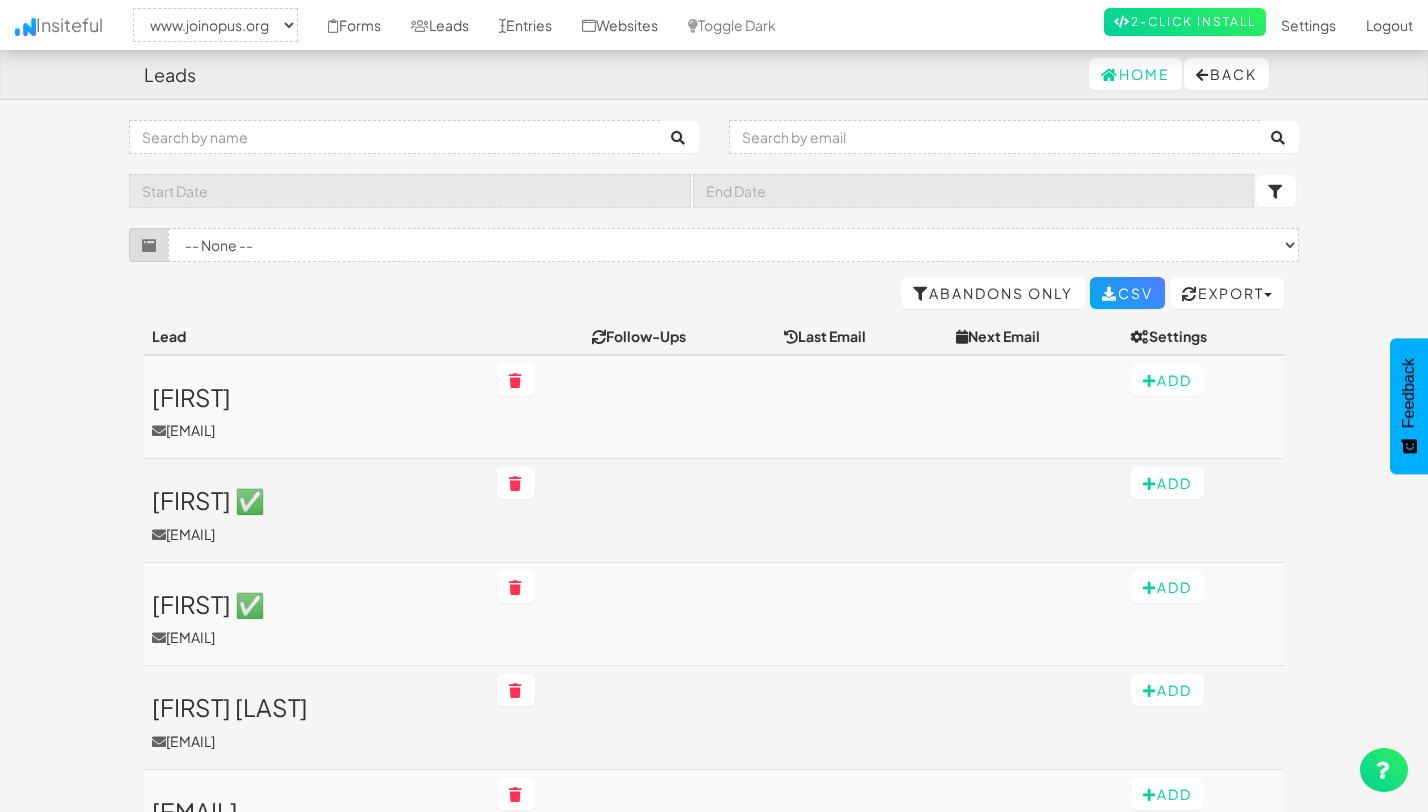 select on "2352" 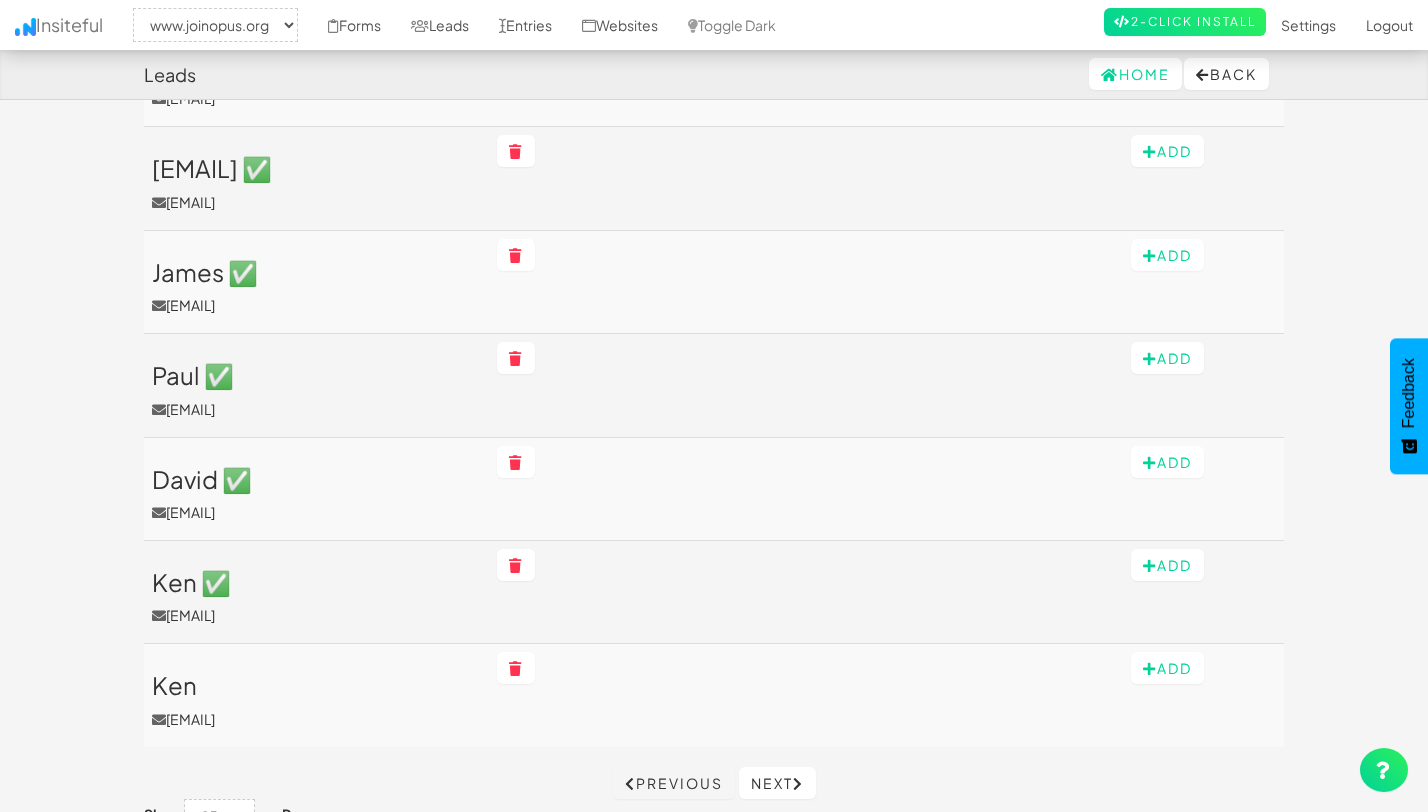 scroll, scrollTop: 2264, scrollLeft: 0, axis: vertical 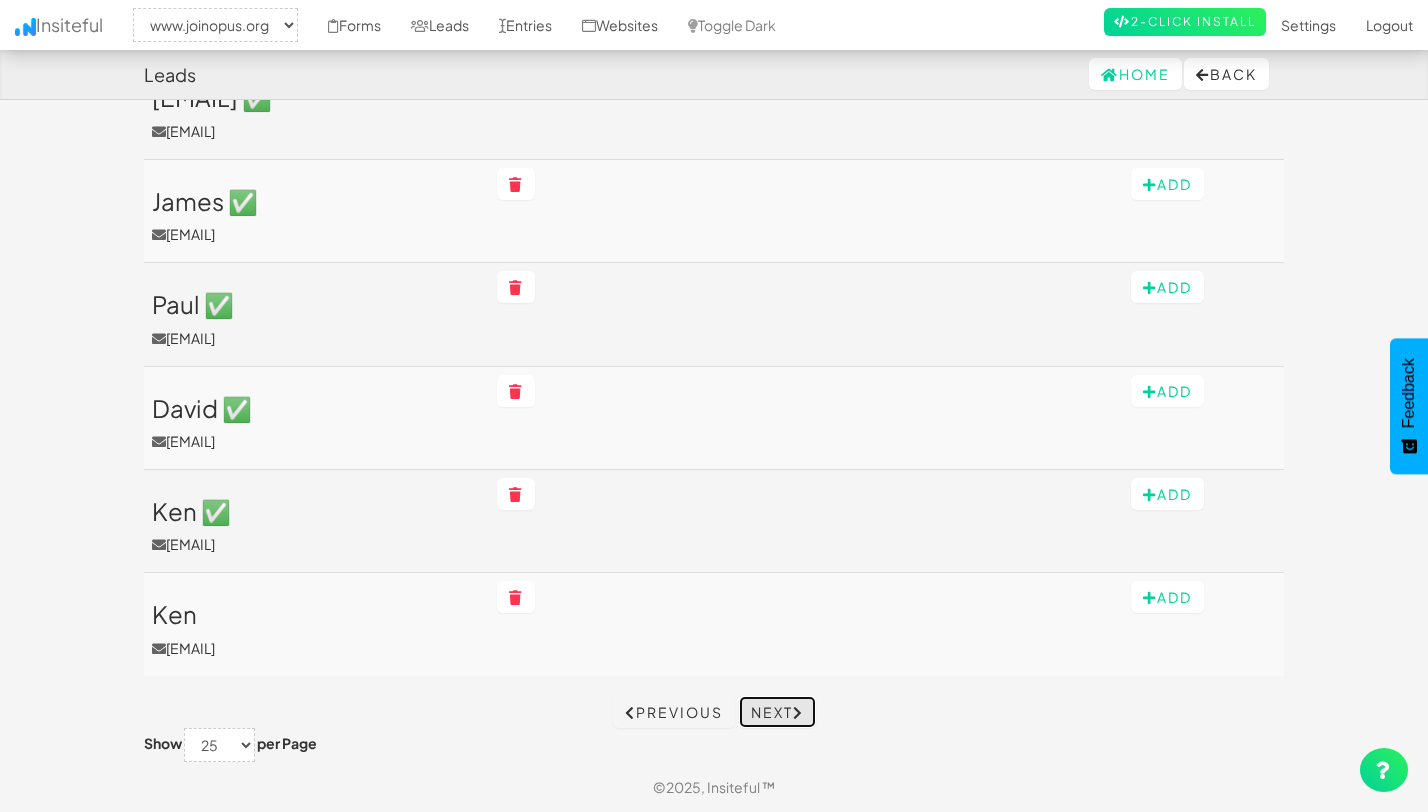 click on "Next" at bounding box center [777, 712] 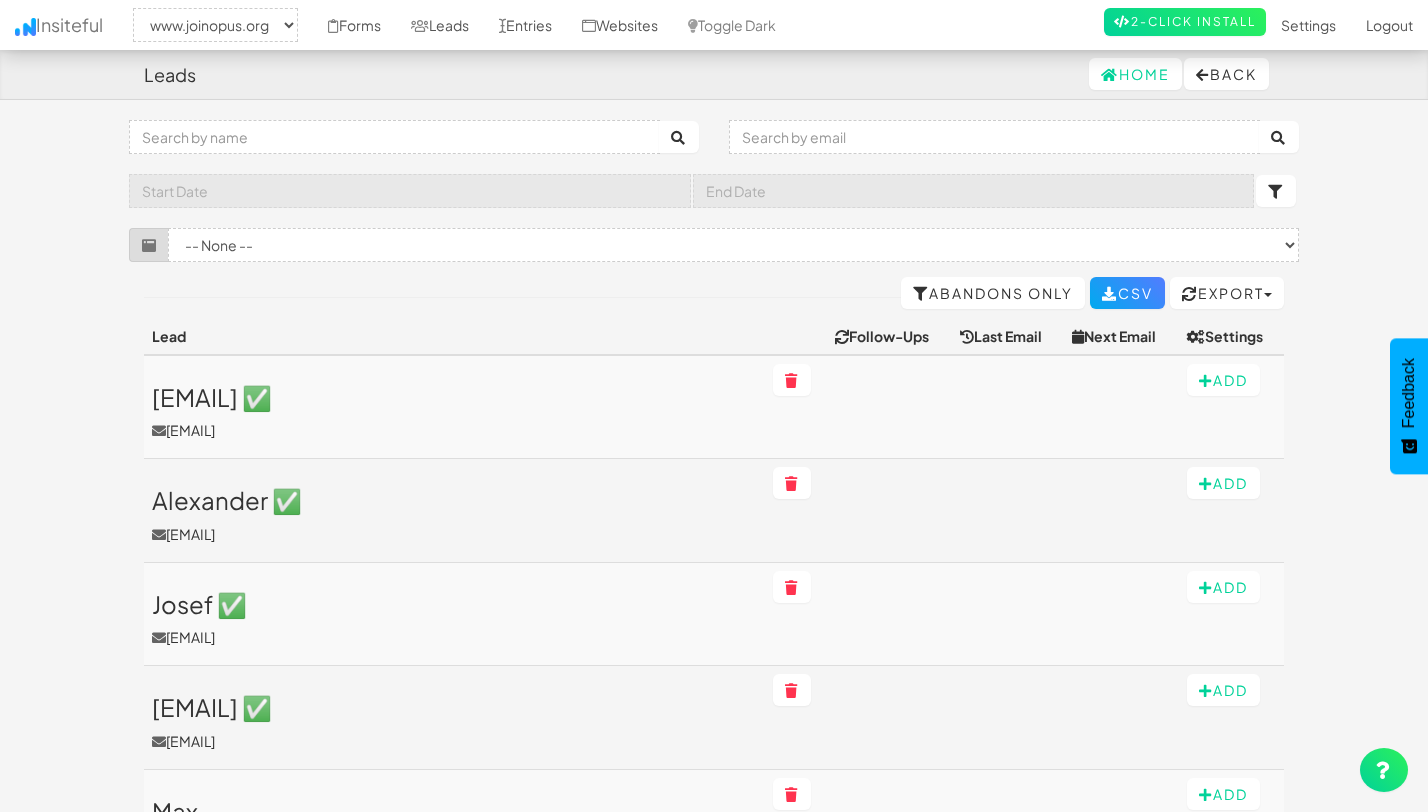 select on "2352" 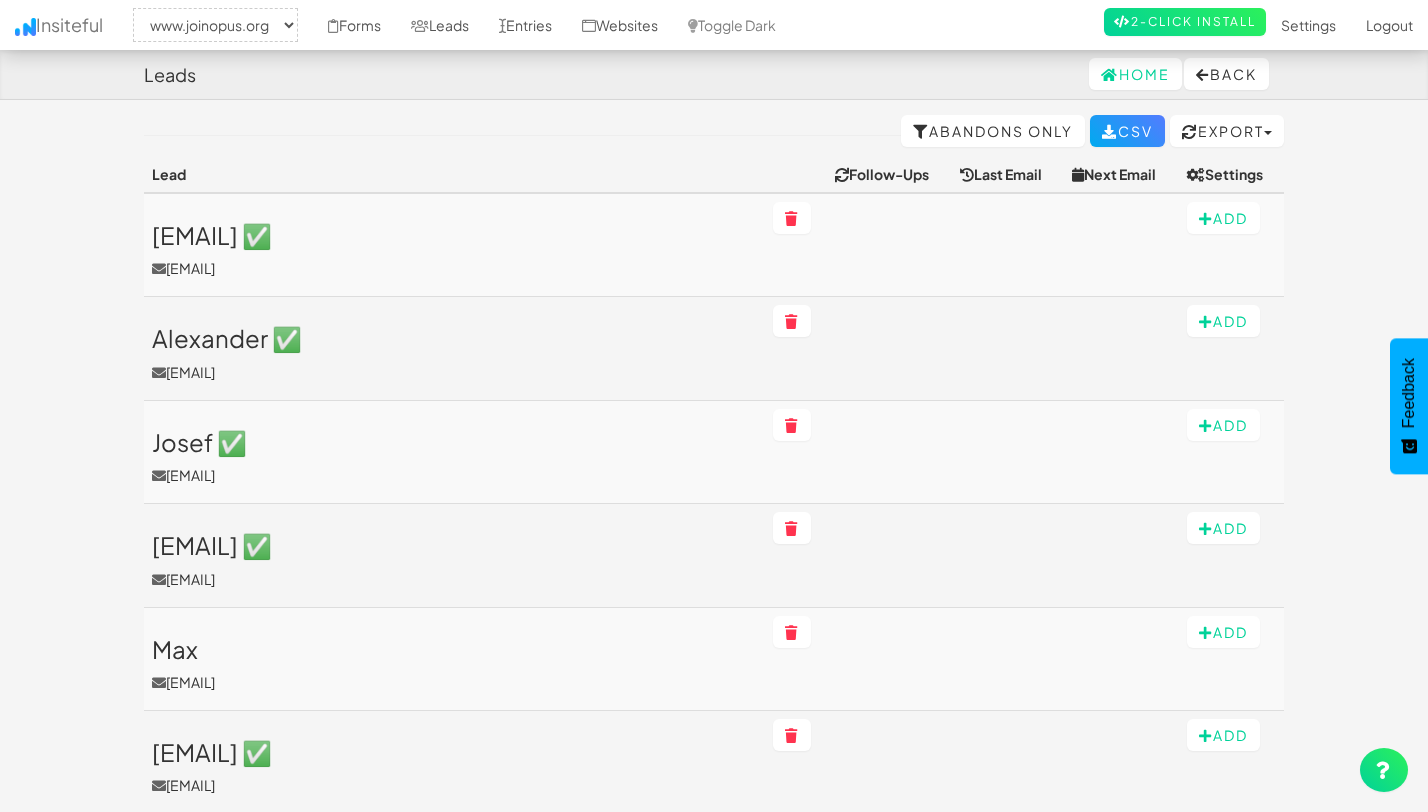 scroll, scrollTop: 0, scrollLeft: 0, axis: both 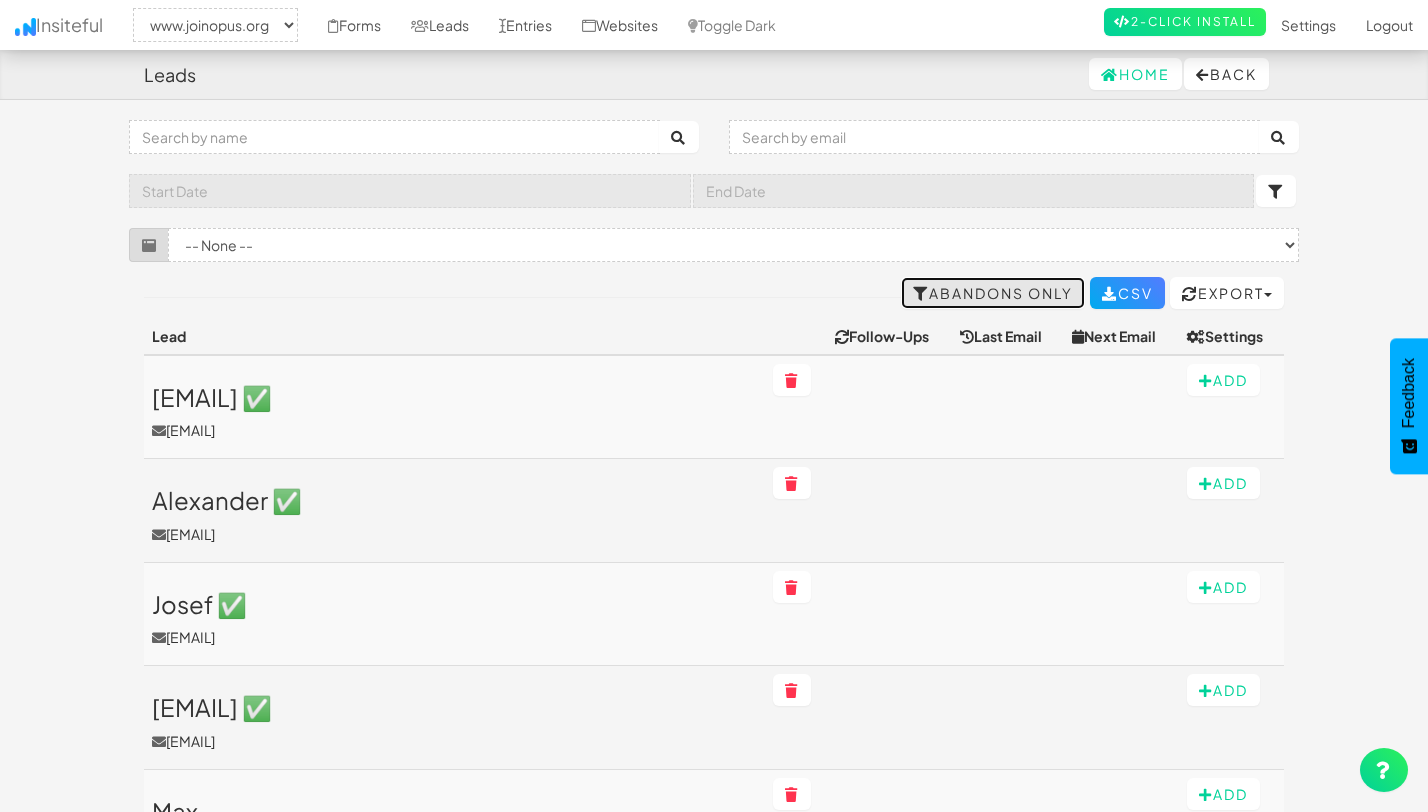 click on "Abandons Only" at bounding box center (993, 293) 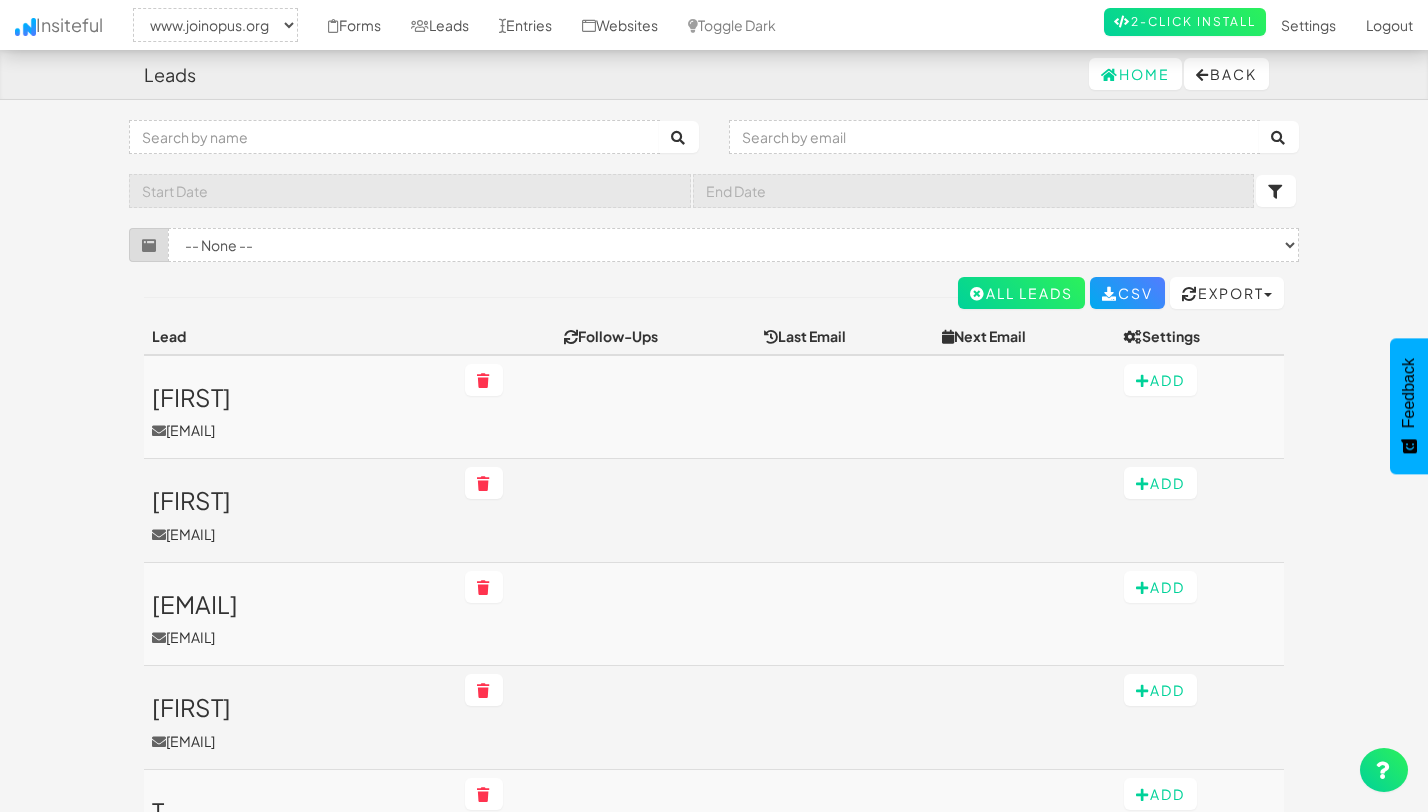 select on "2352" 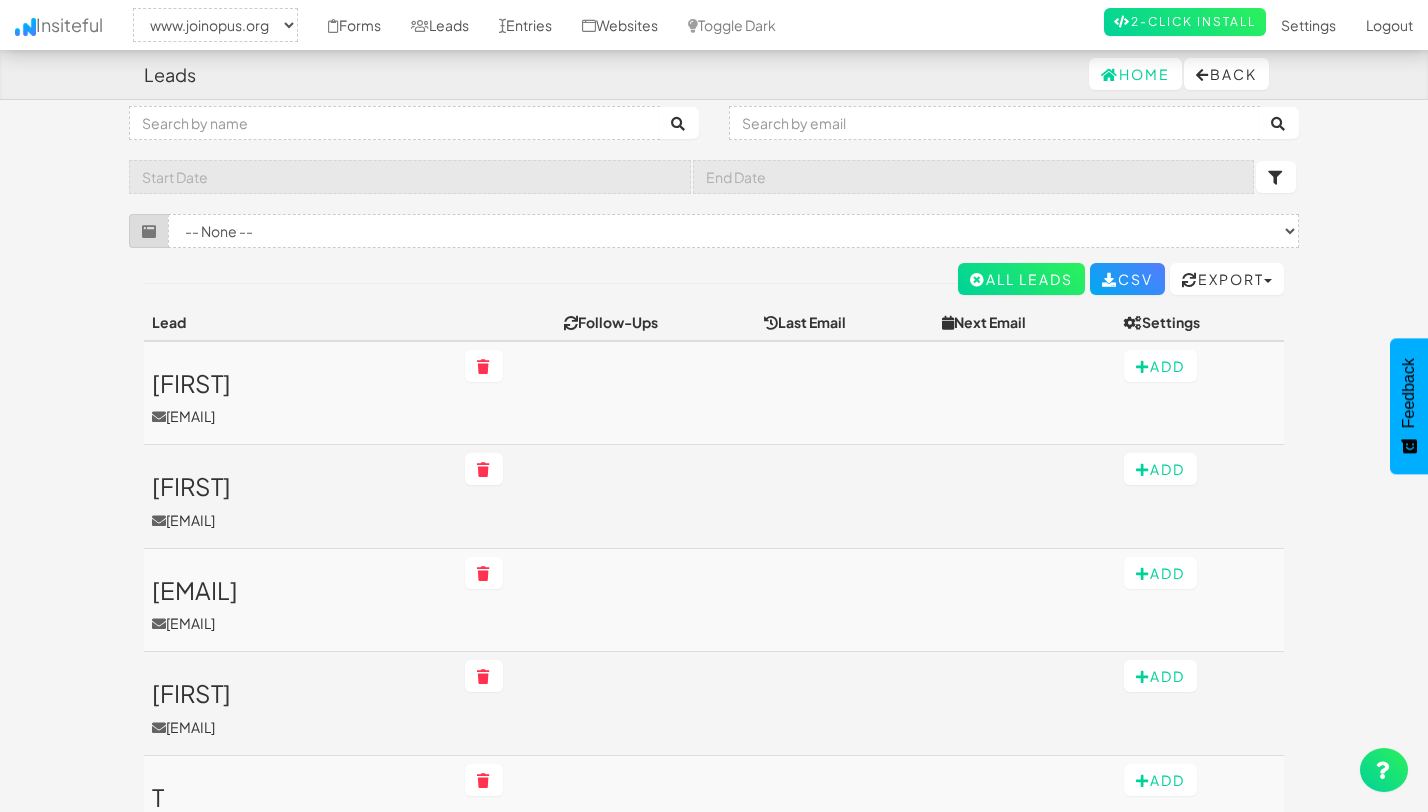 scroll, scrollTop: 0, scrollLeft: 0, axis: both 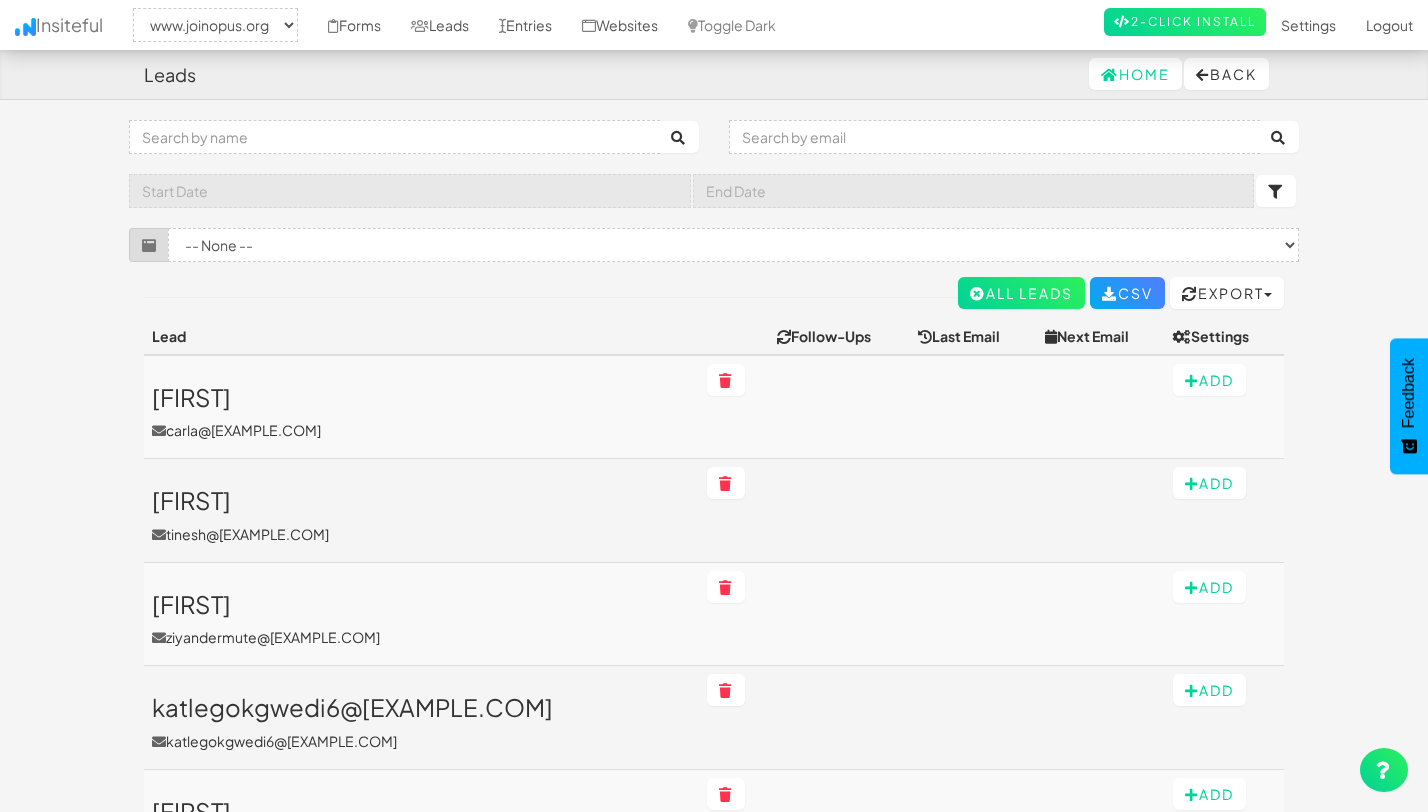 select on "2352" 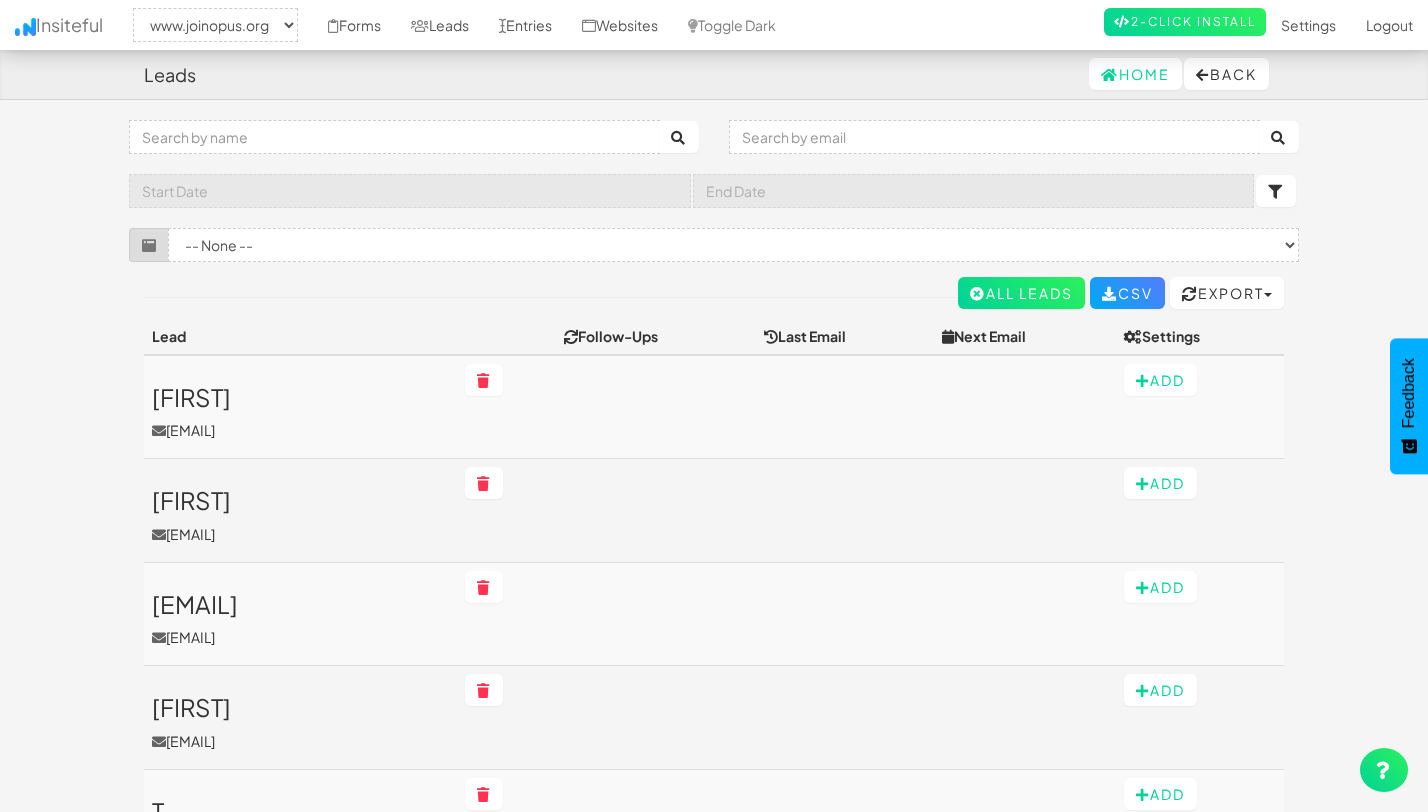 select on "2352" 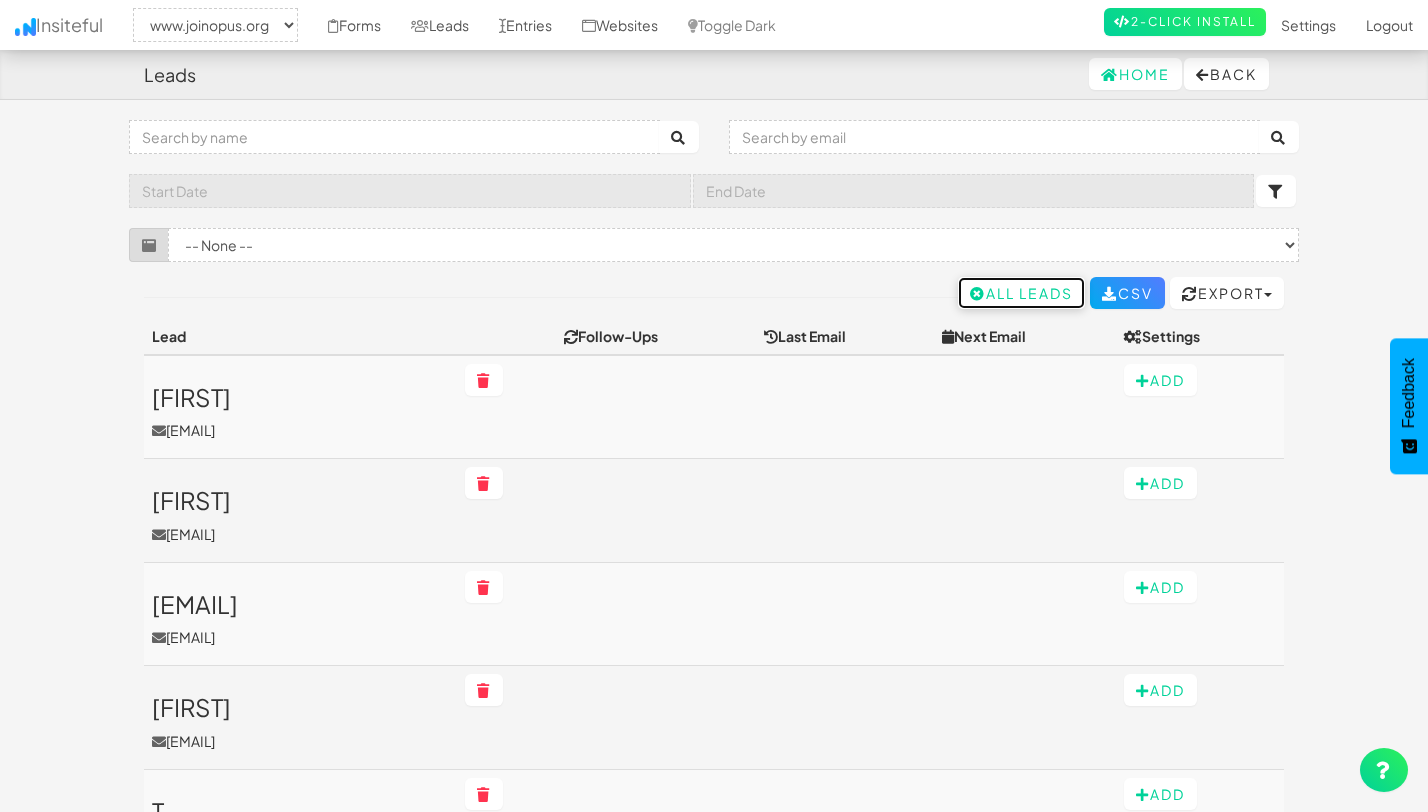 click at bounding box center (978, 294) 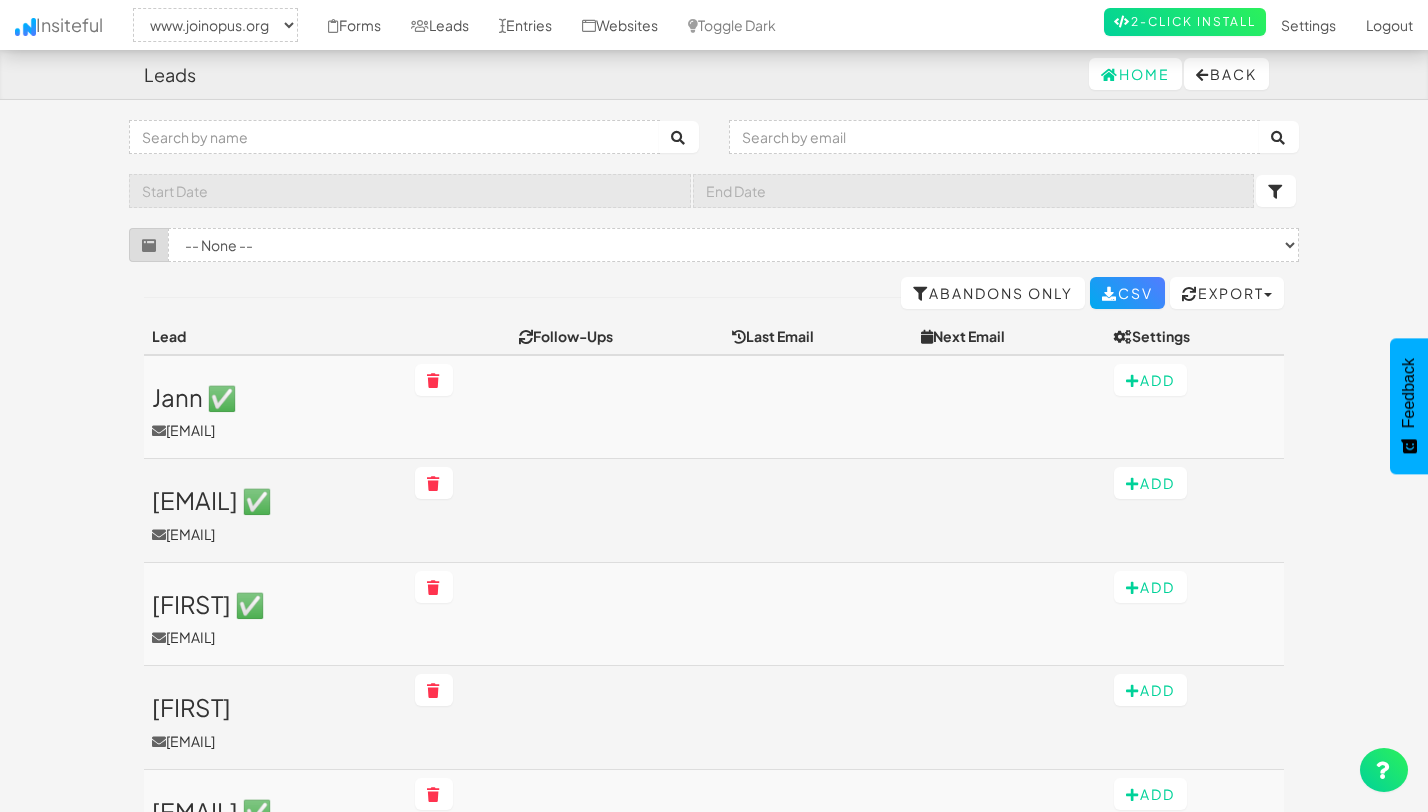 select on "2352" 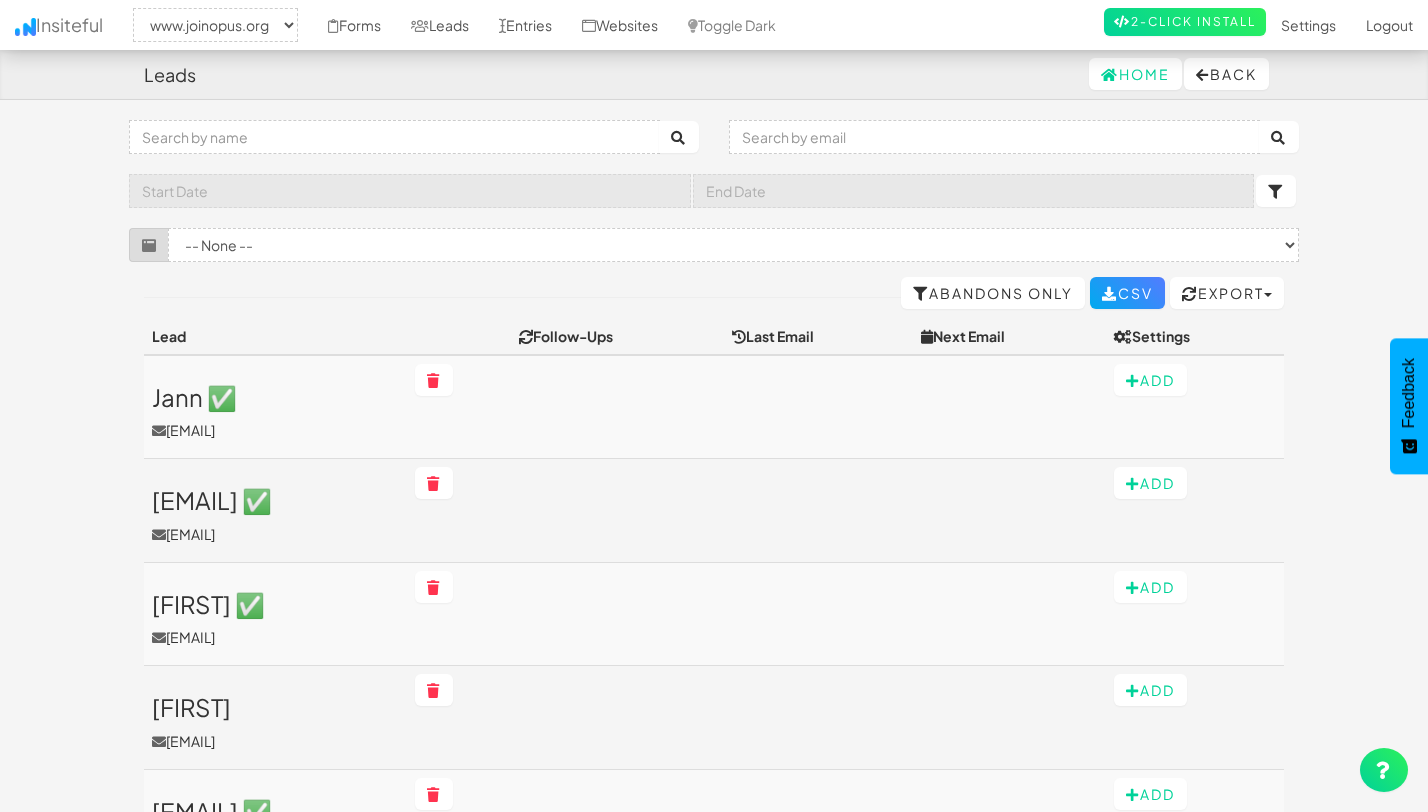 click on "Home
Back" at bounding box center [714, 74] 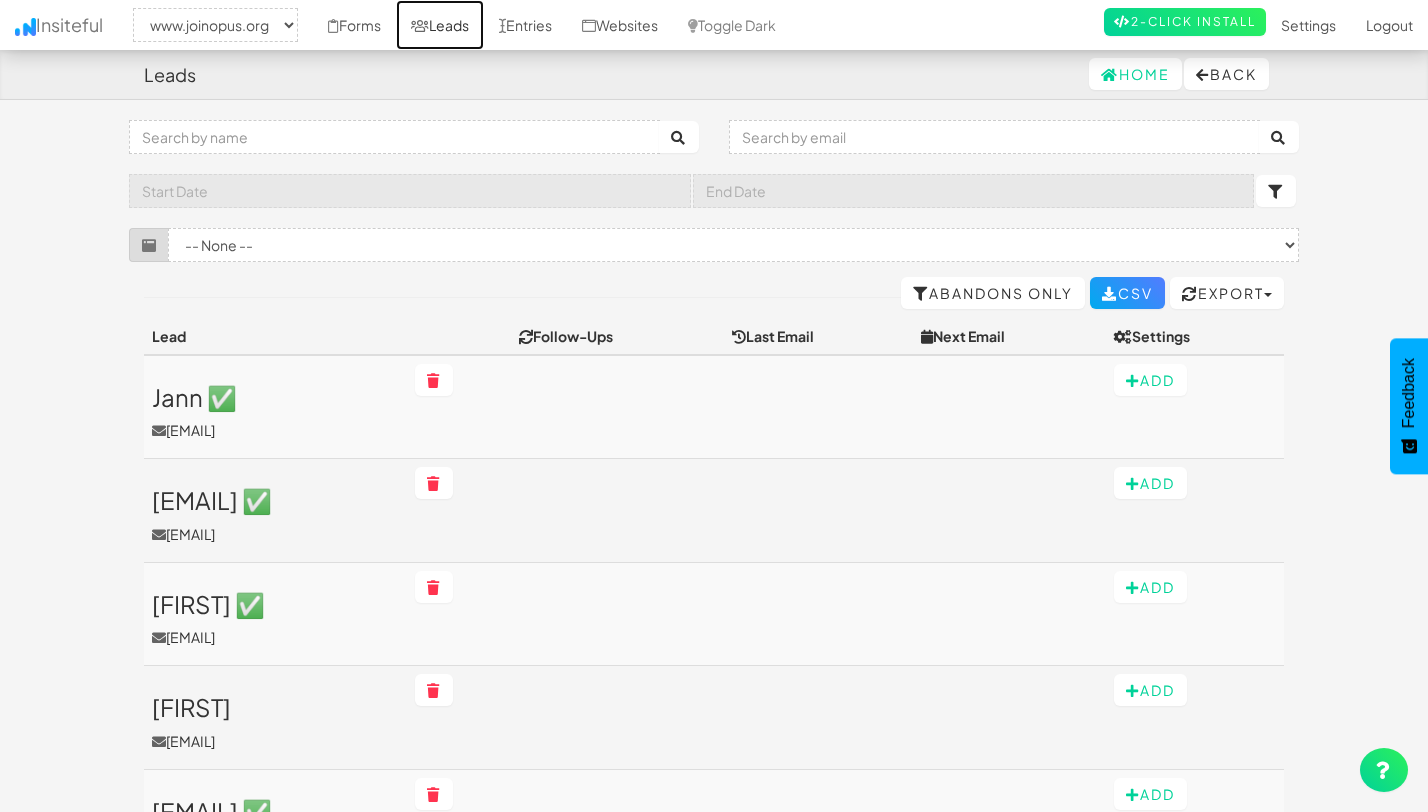 click on "Leads" at bounding box center [440, 25] 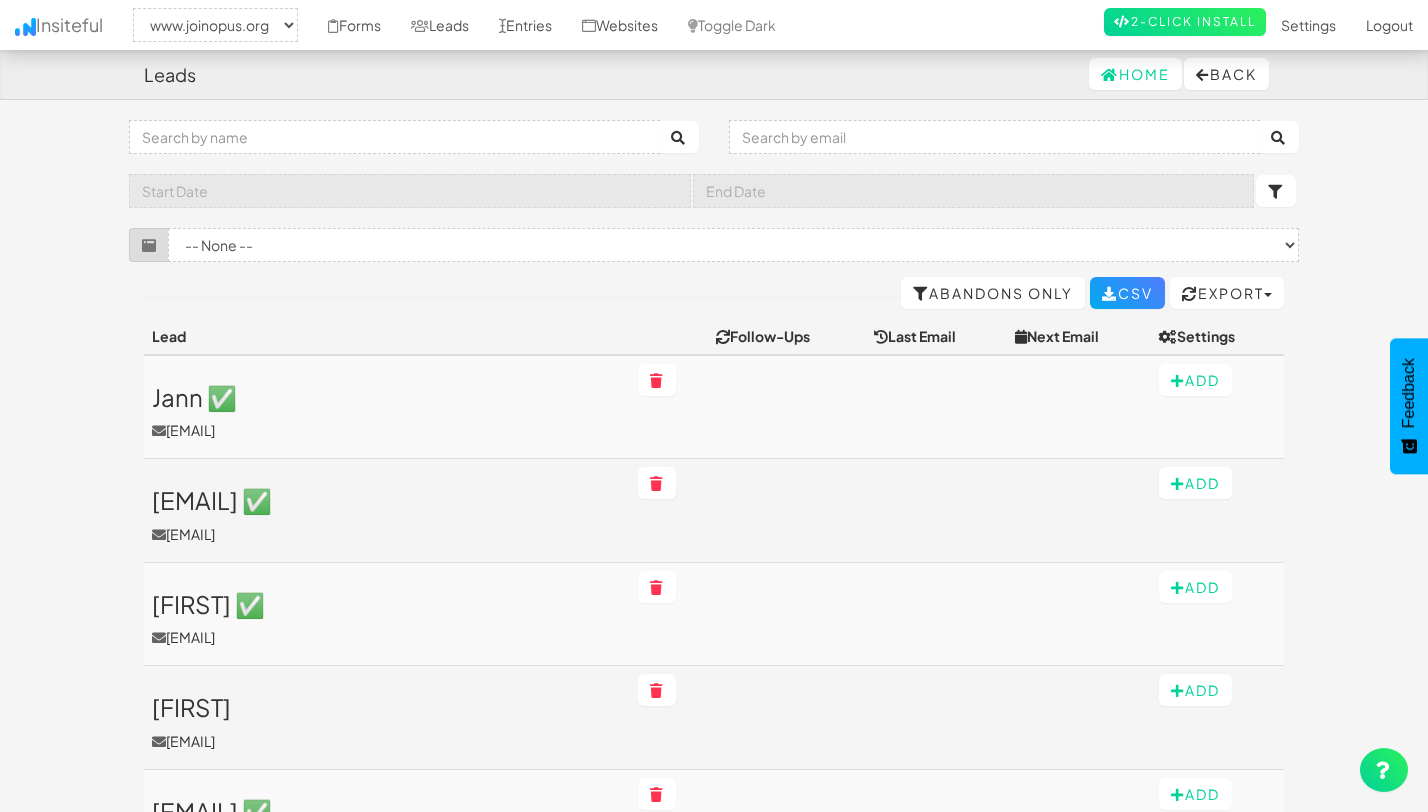 select on "2352" 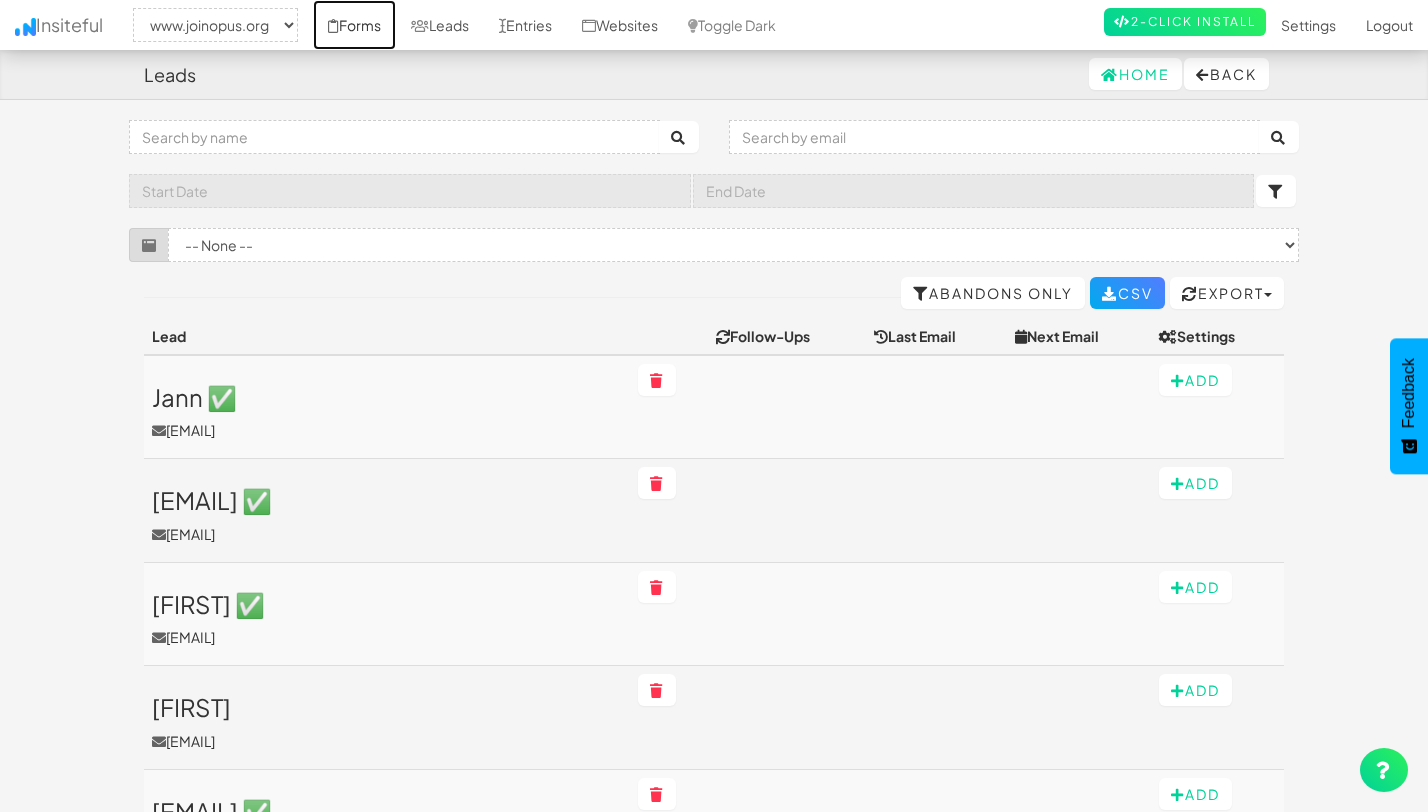 click on "Forms" at bounding box center [354, 25] 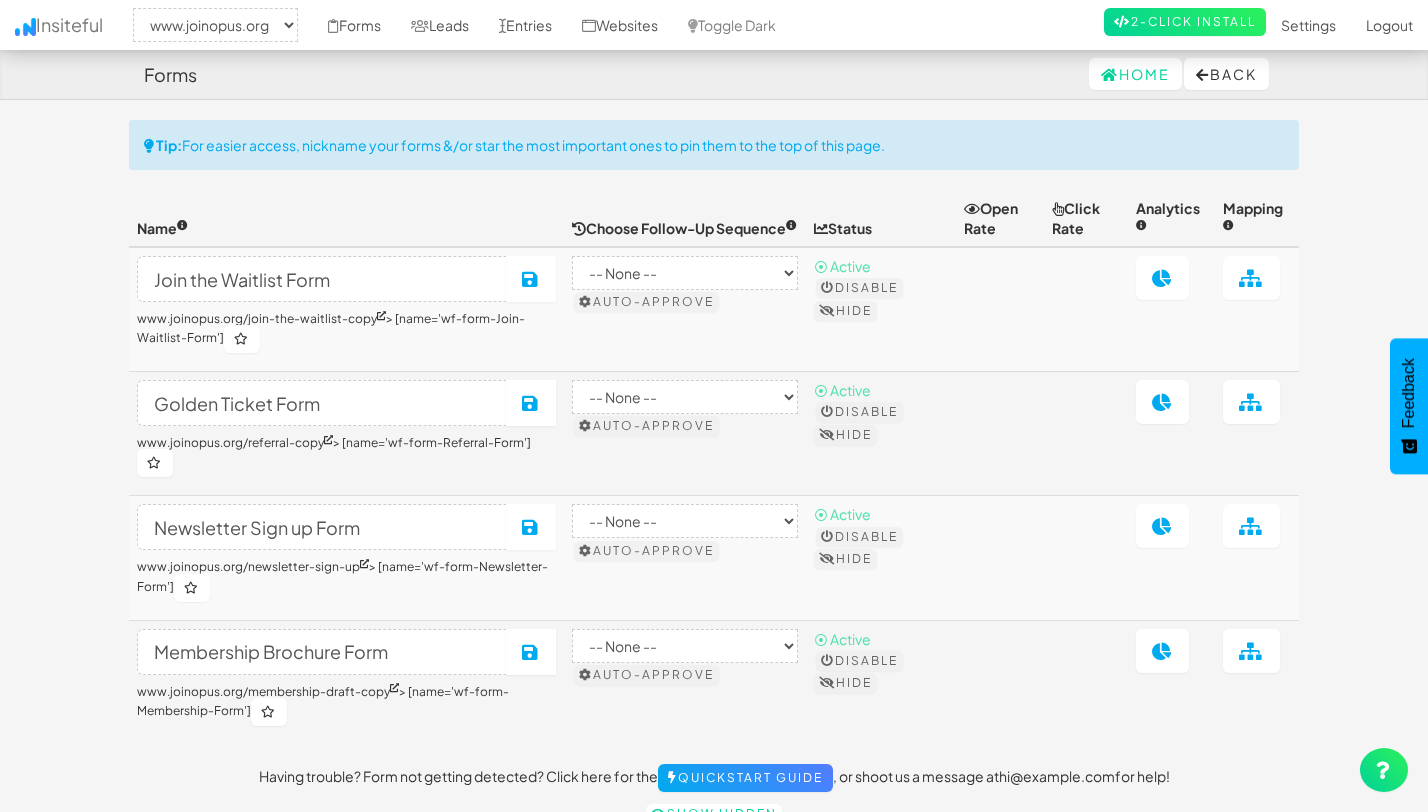 select on "2352" 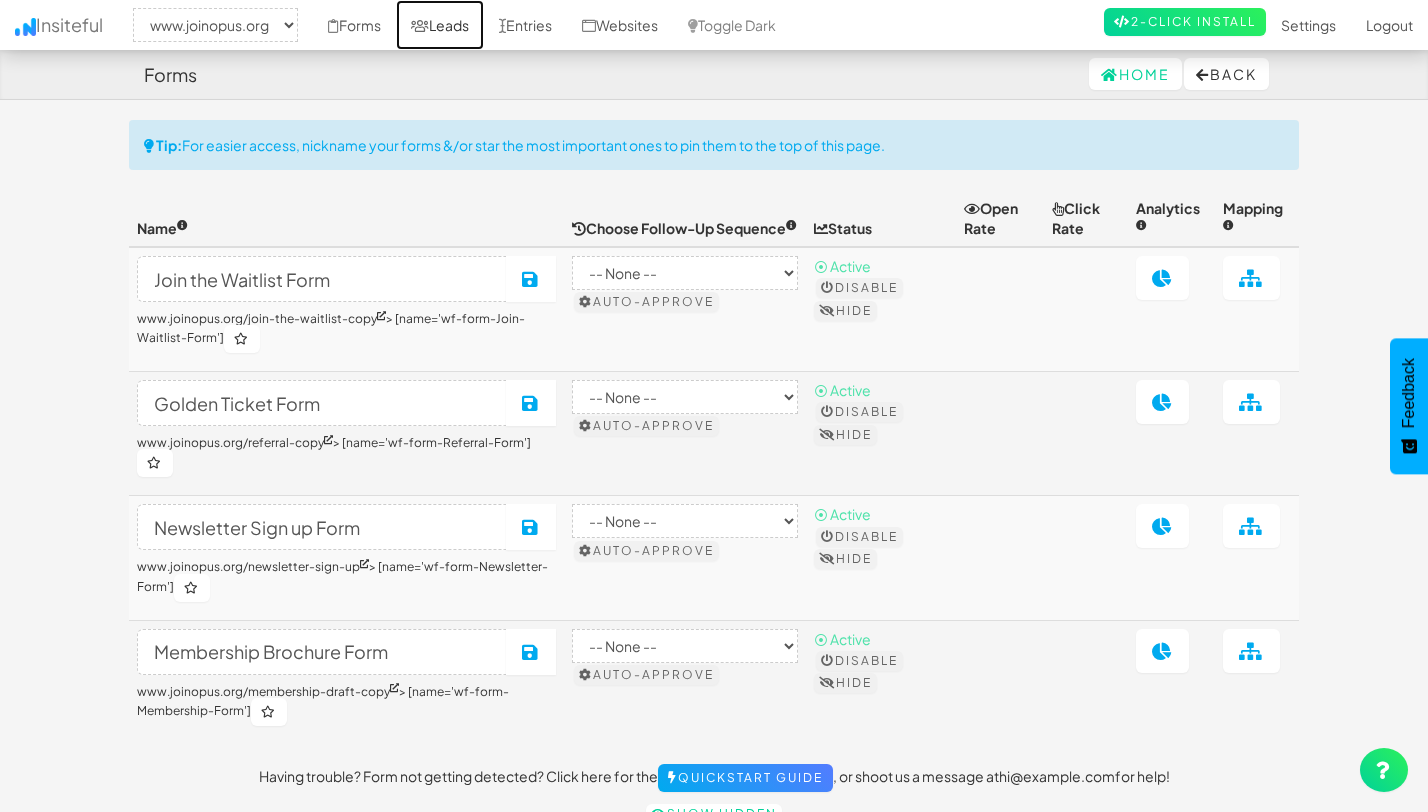 click on "Leads" at bounding box center [440, 25] 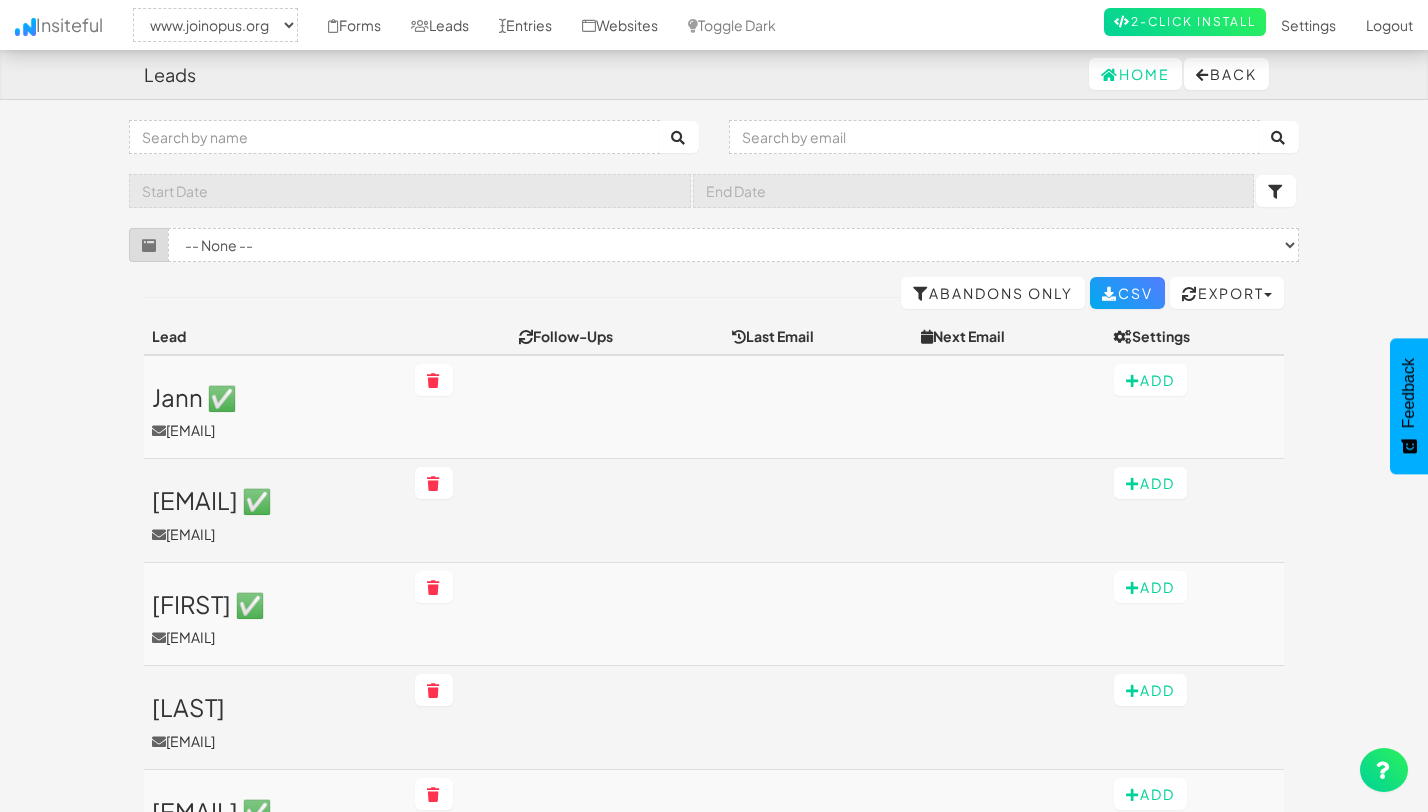 select on "2352" 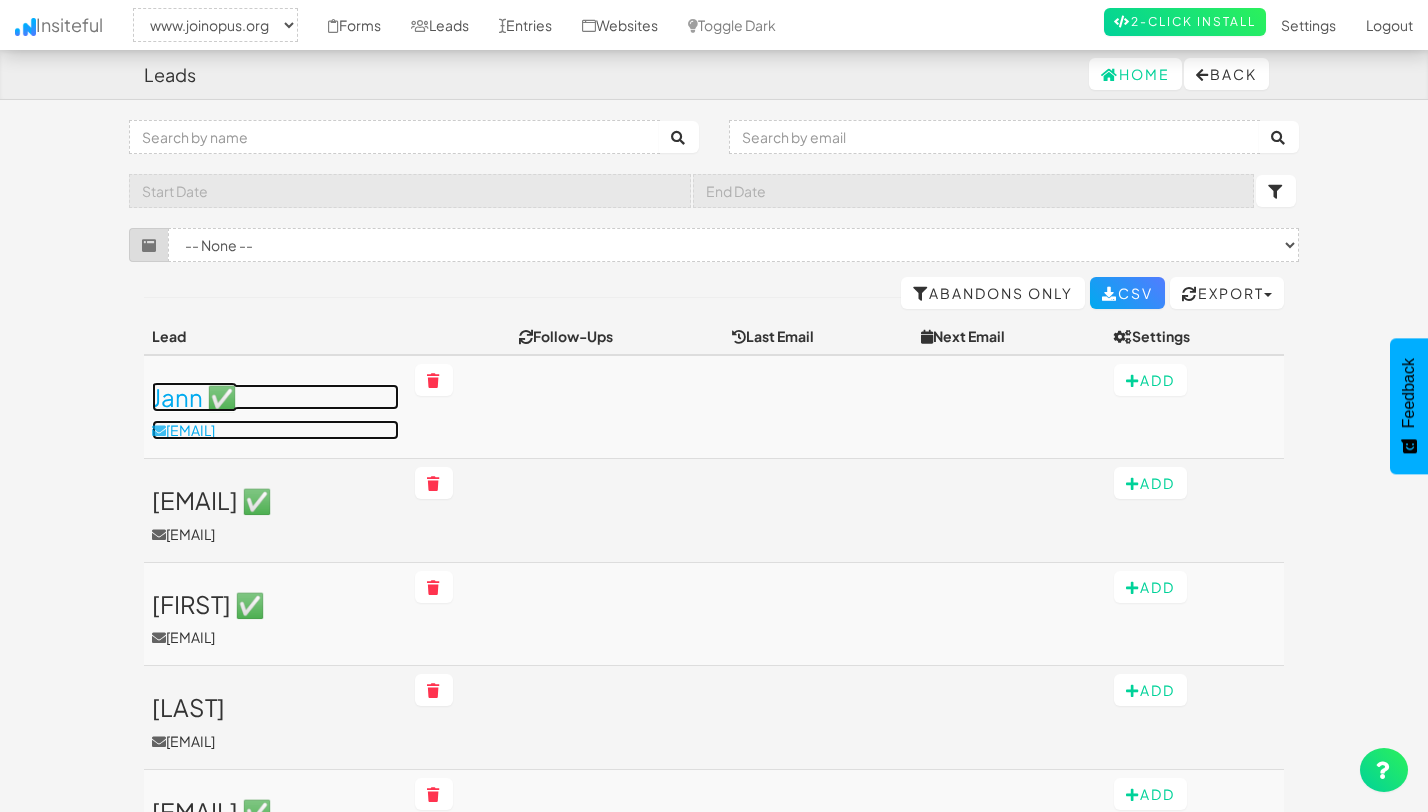 click on "Jann ✅" at bounding box center [275, 397] 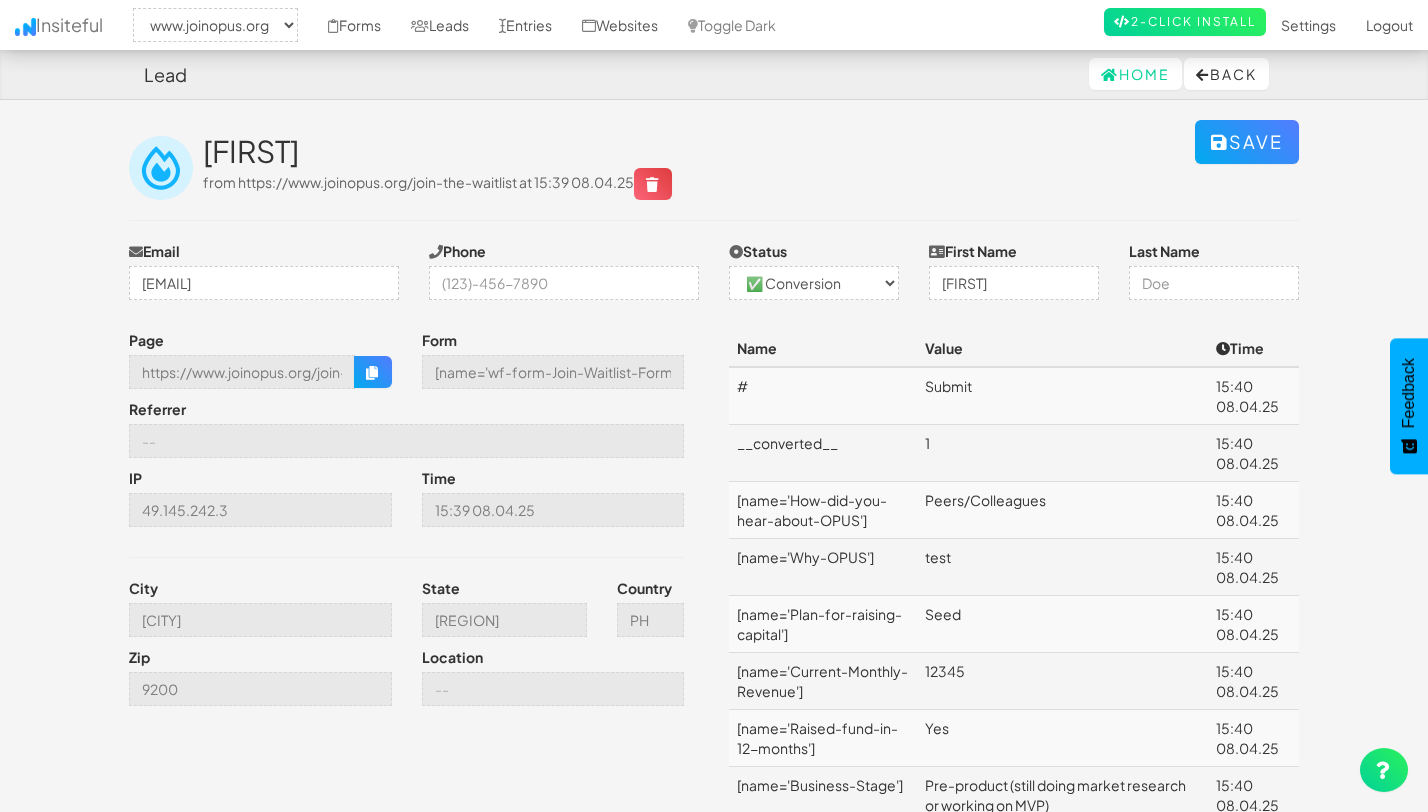 select on "2352" 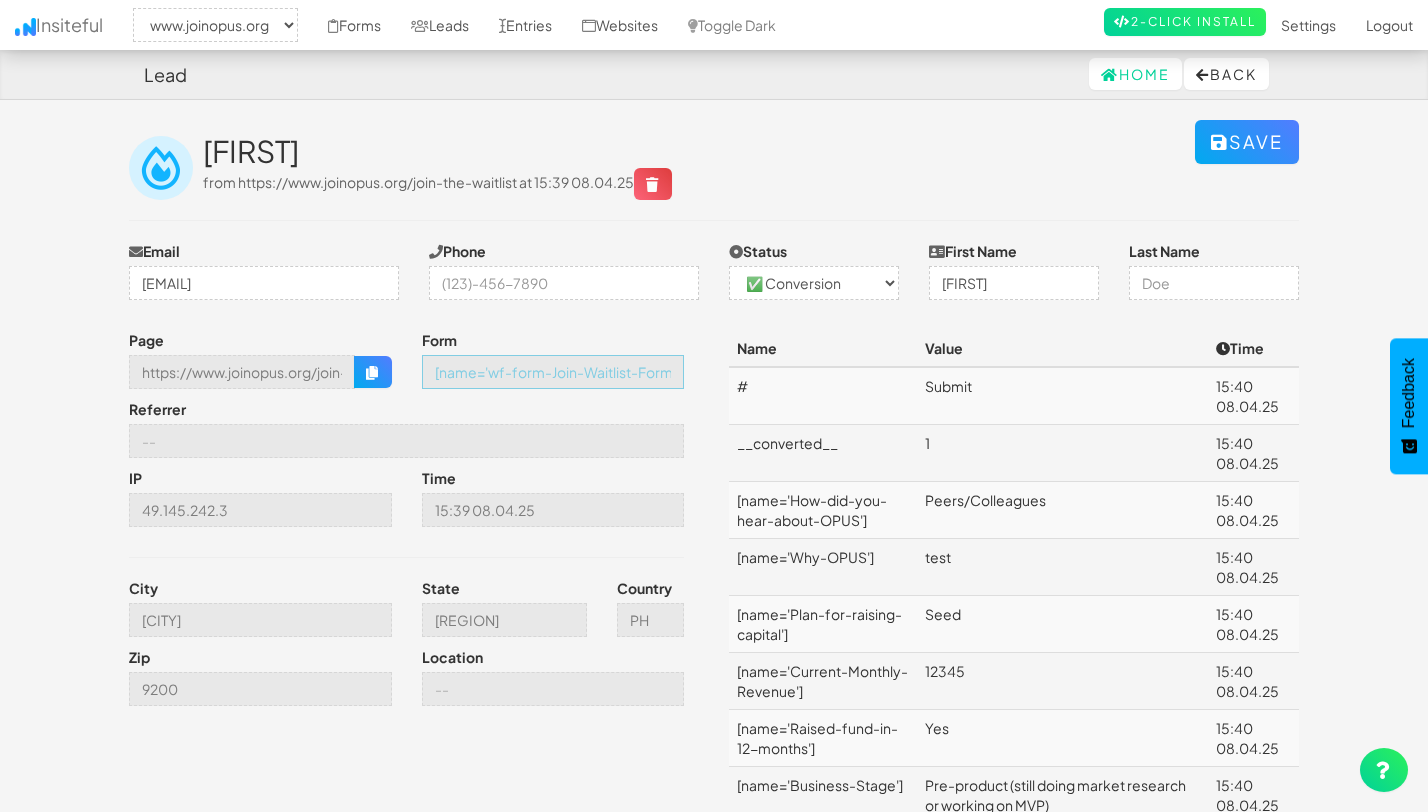 click on "[name='wf-form-Join-Waitlist-Form']" at bounding box center [553, 372] 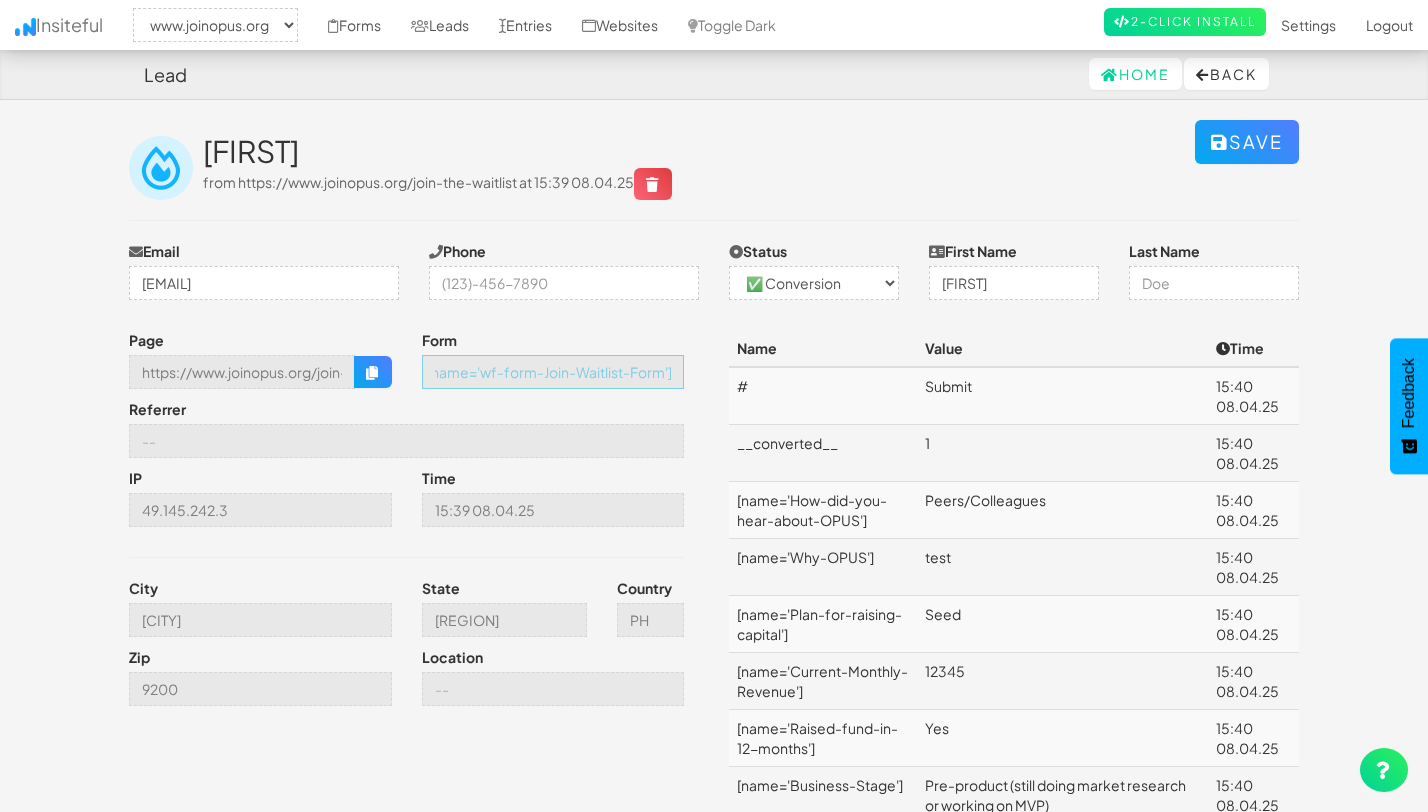 scroll, scrollTop: 0, scrollLeft: 0, axis: both 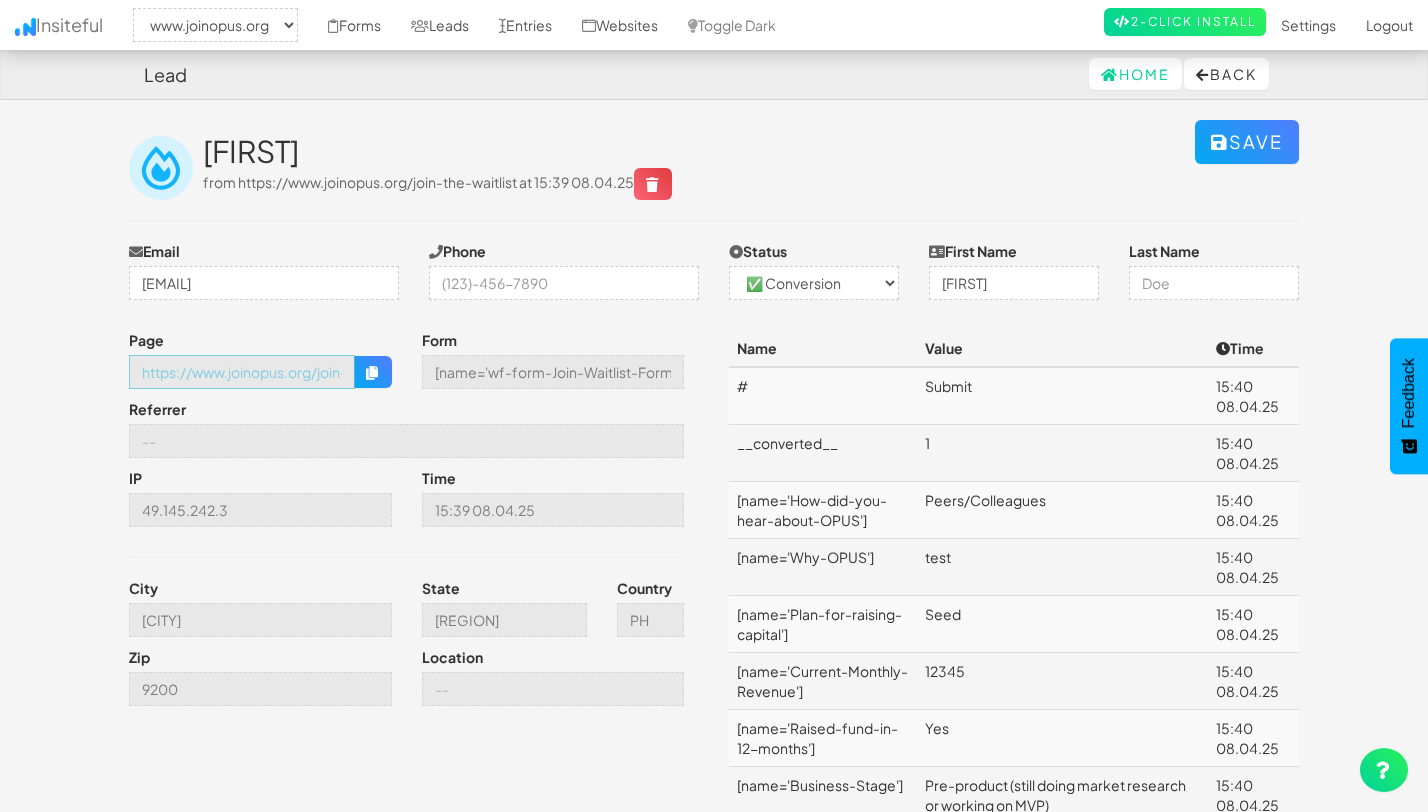 click on "https://www.joinopus.org/join-the-waitlist" at bounding box center (242, 372) 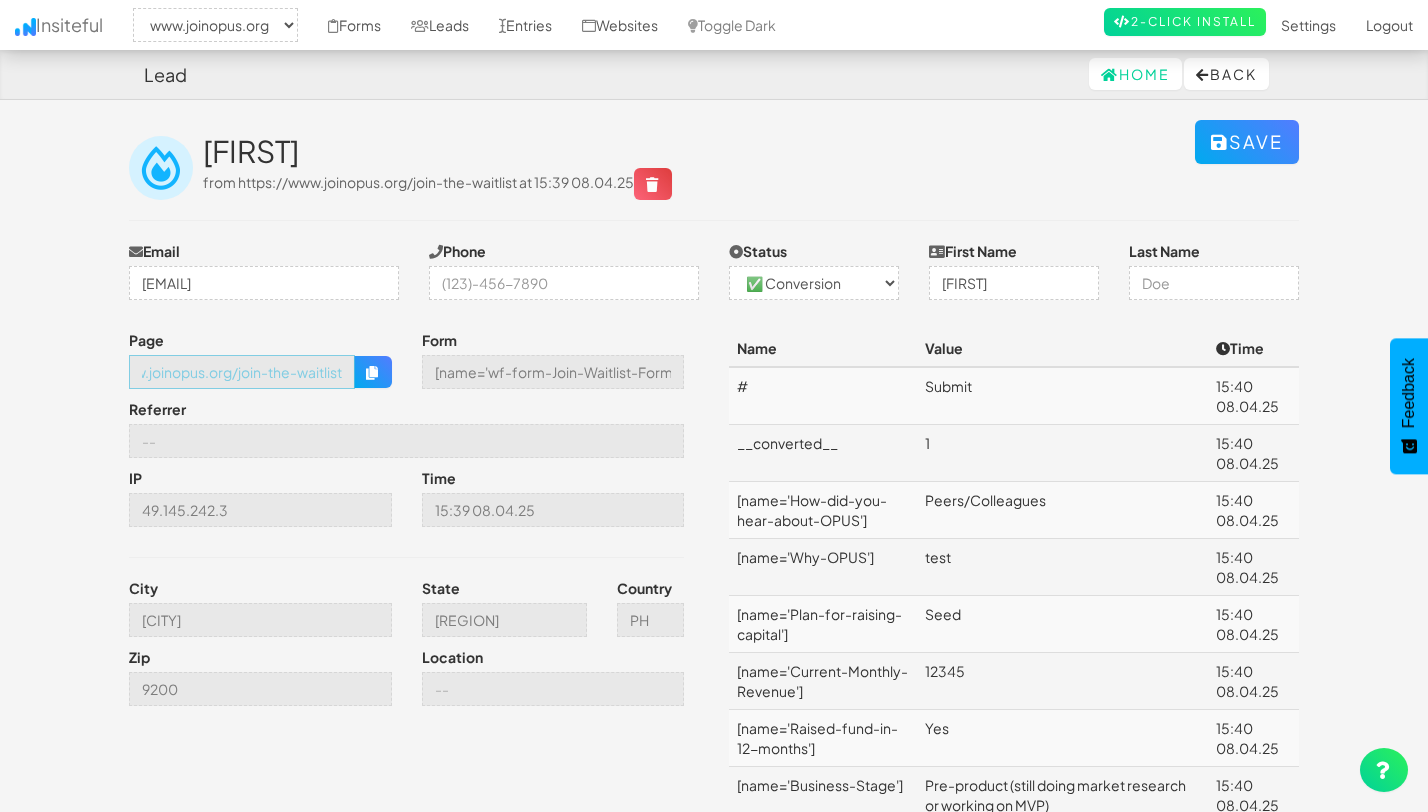scroll, scrollTop: 0, scrollLeft: 0, axis: both 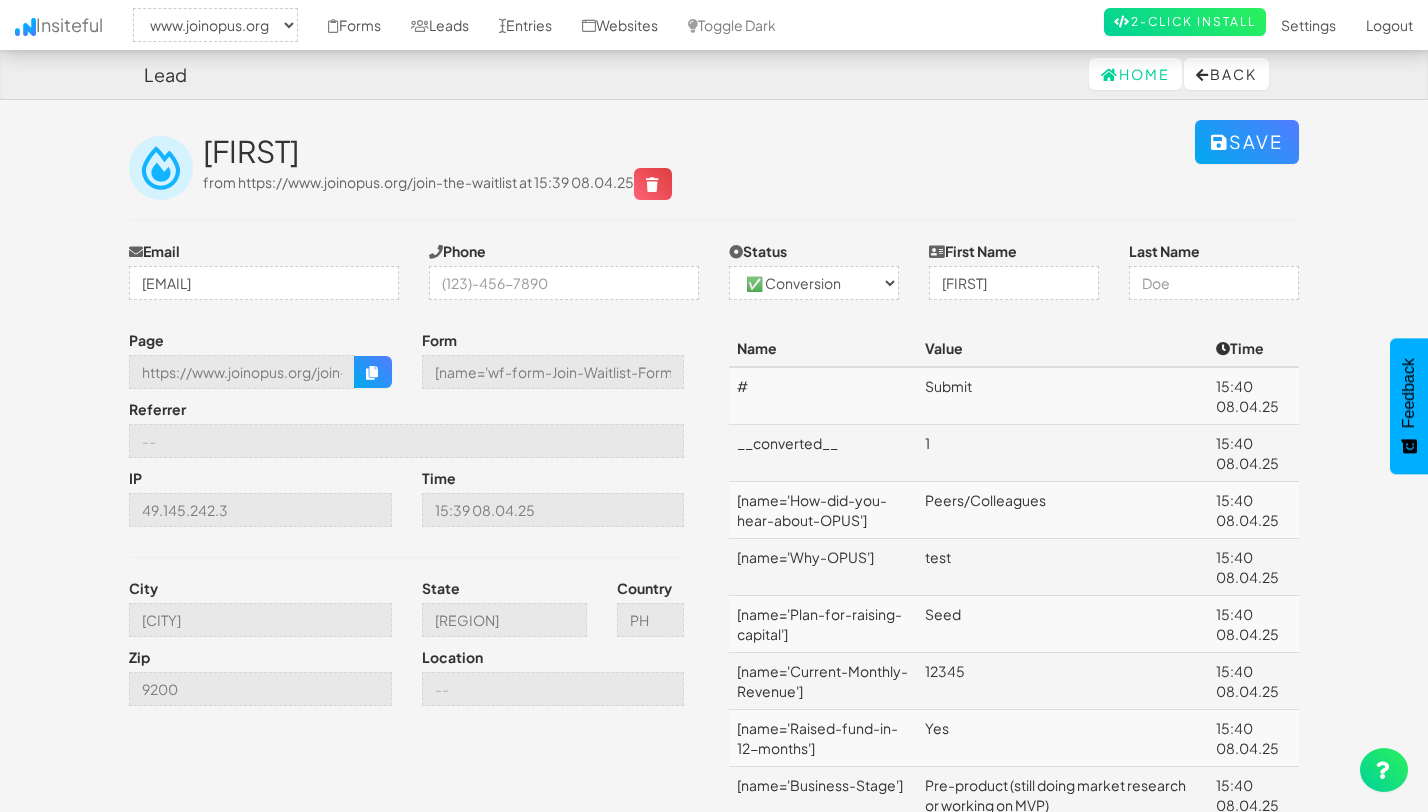 click on "Time" at bounding box center (1253, 348) 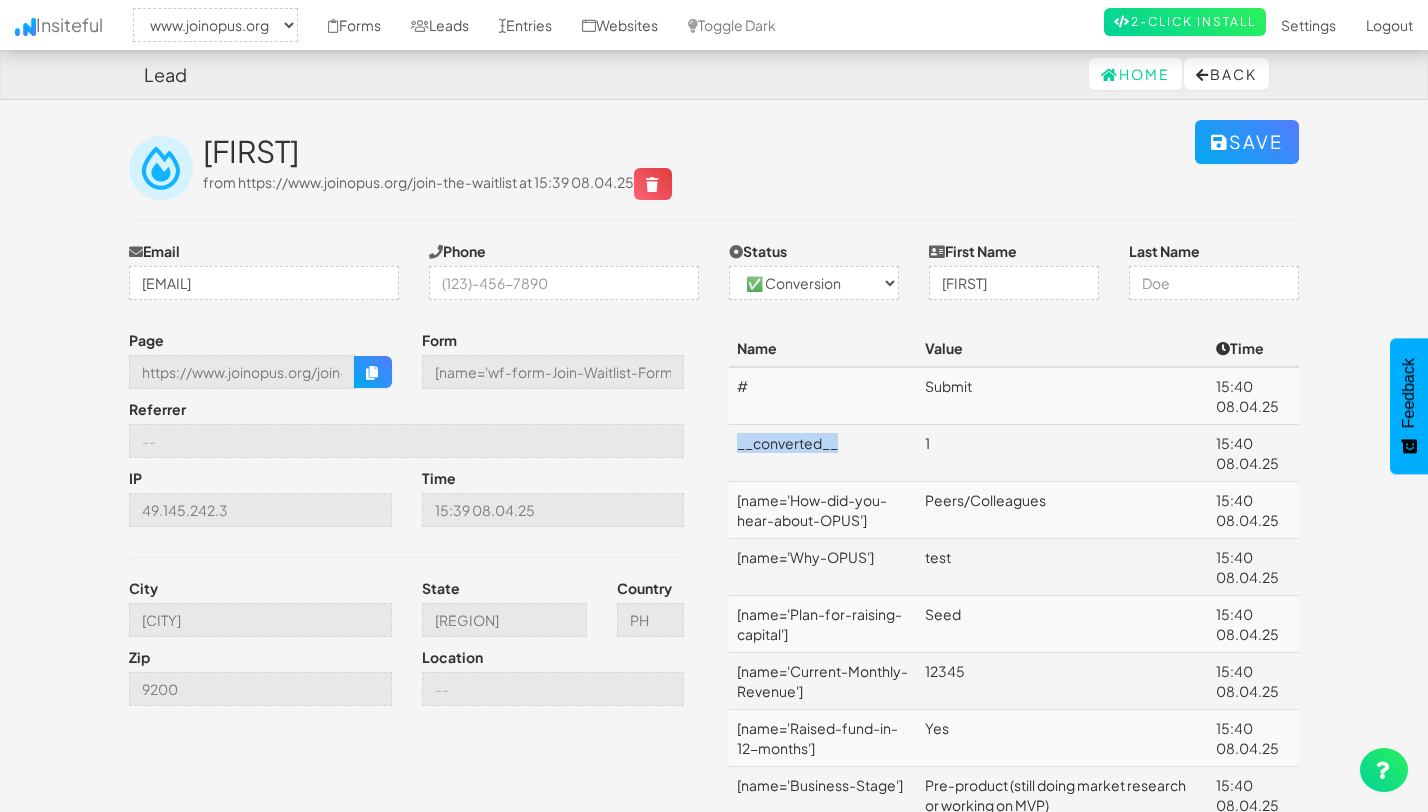 click on "__converted__" at bounding box center (823, 453) 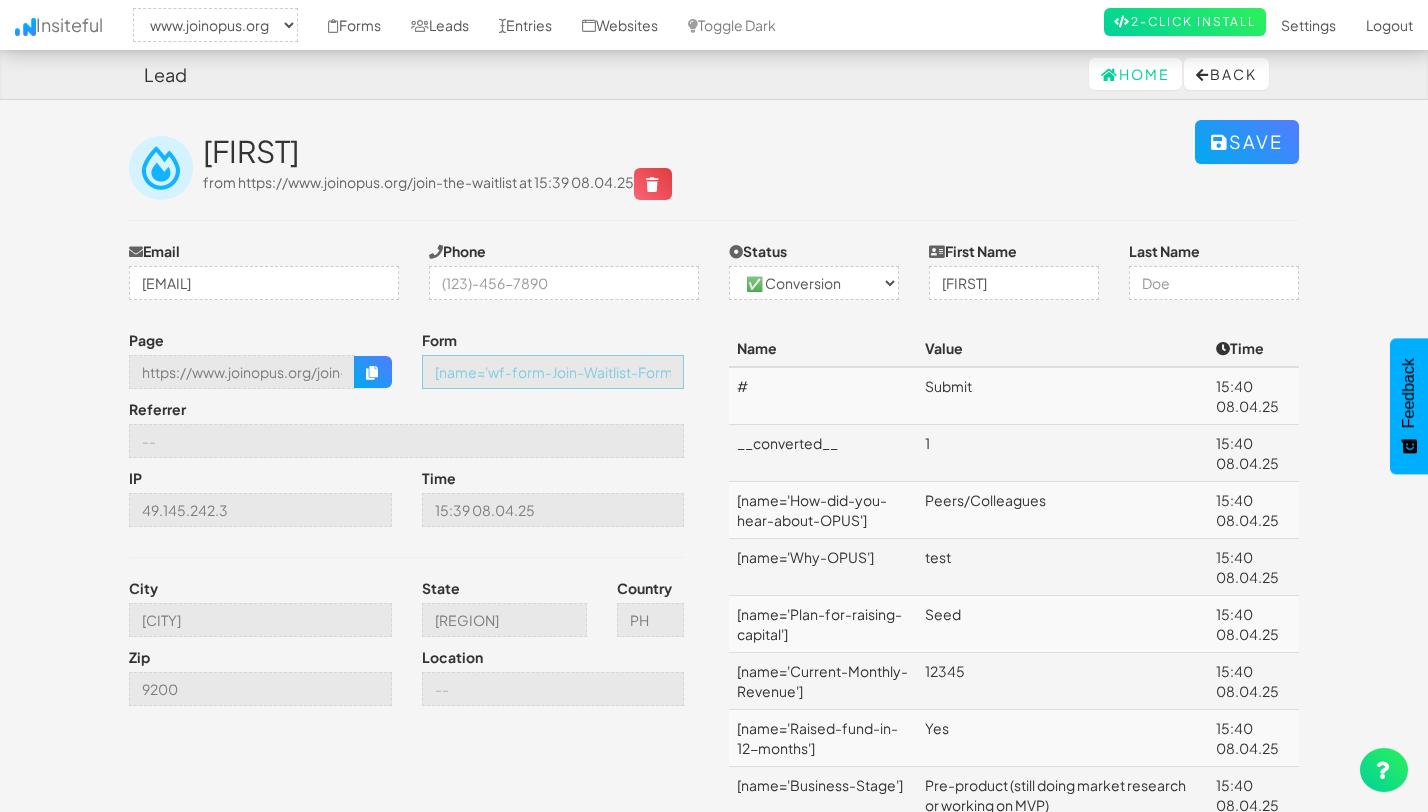 click on "[name='wf-form-Join-Waitlist-Form']" at bounding box center [553, 372] 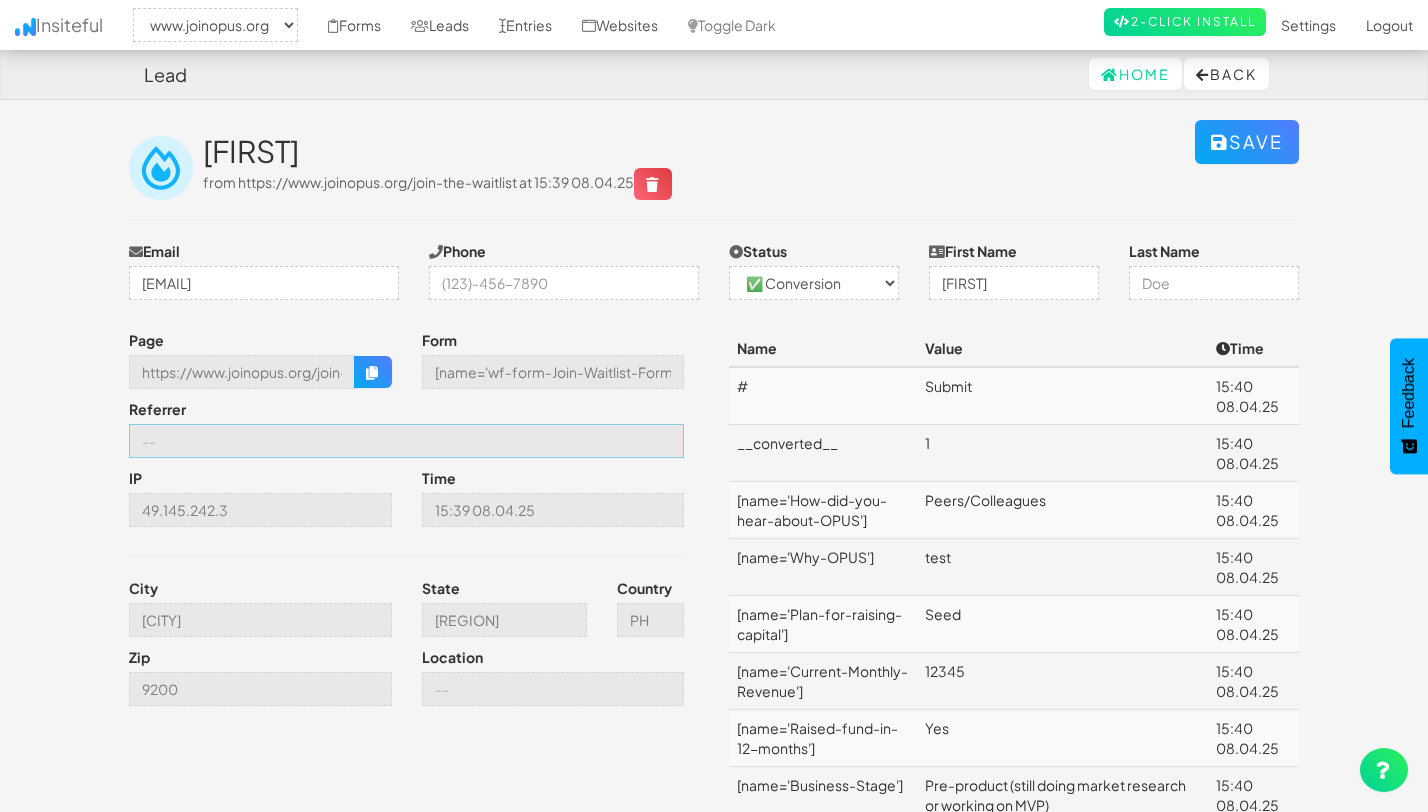 click at bounding box center [406, 441] 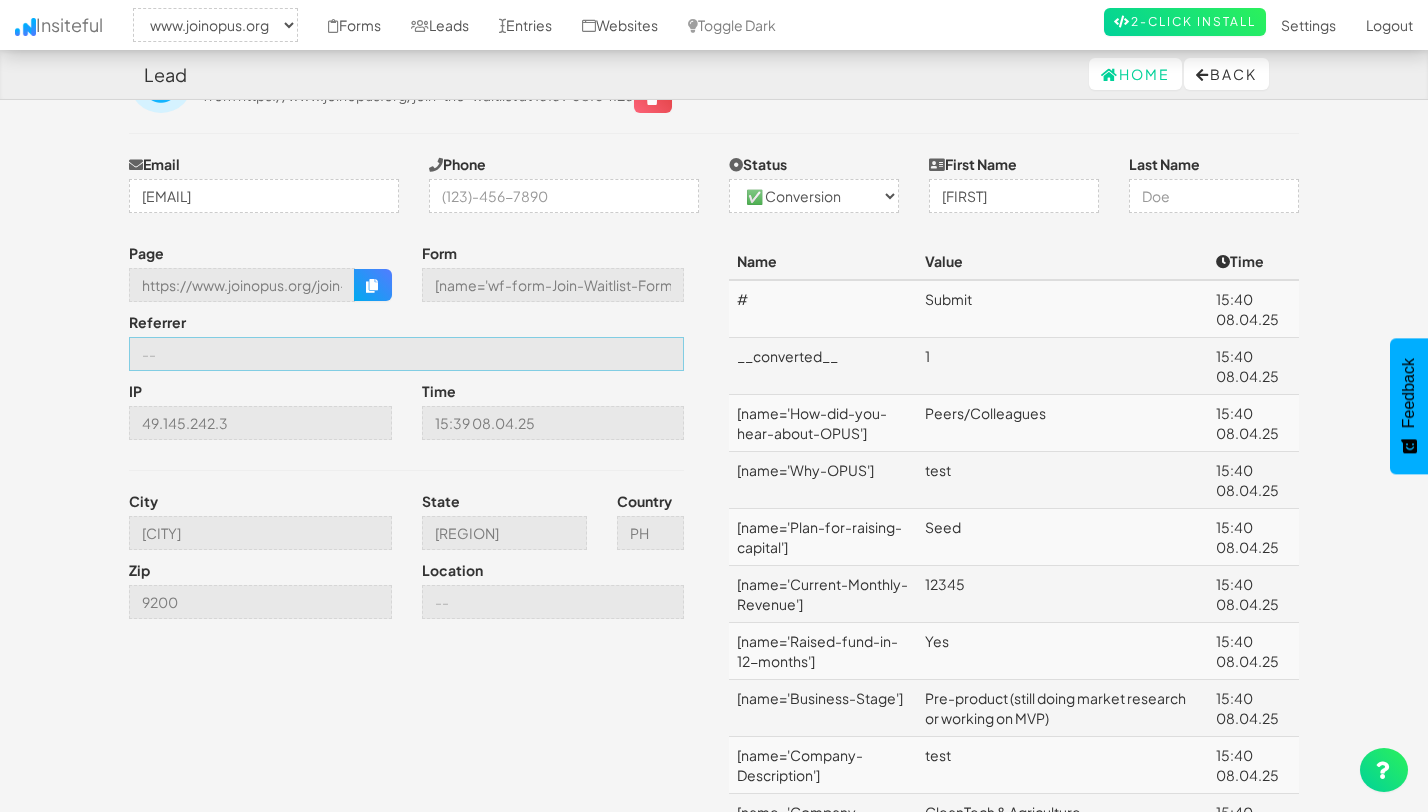 scroll, scrollTop: 0, scrollLeft: 0, axis: both 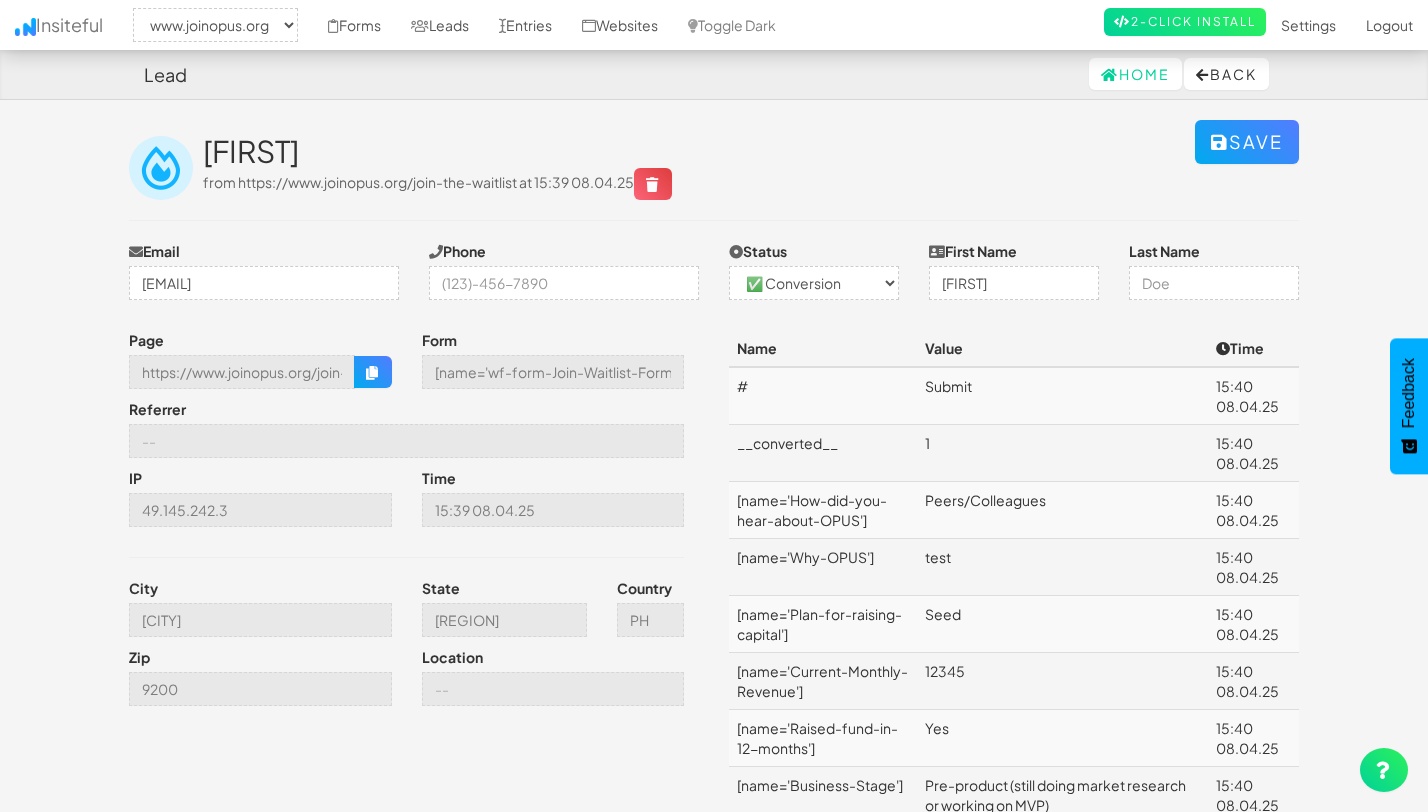 click on "from https://www.joinopus.org/join-the-waitlist at 15:39 08.04.25" at bounding box center [437, 182] 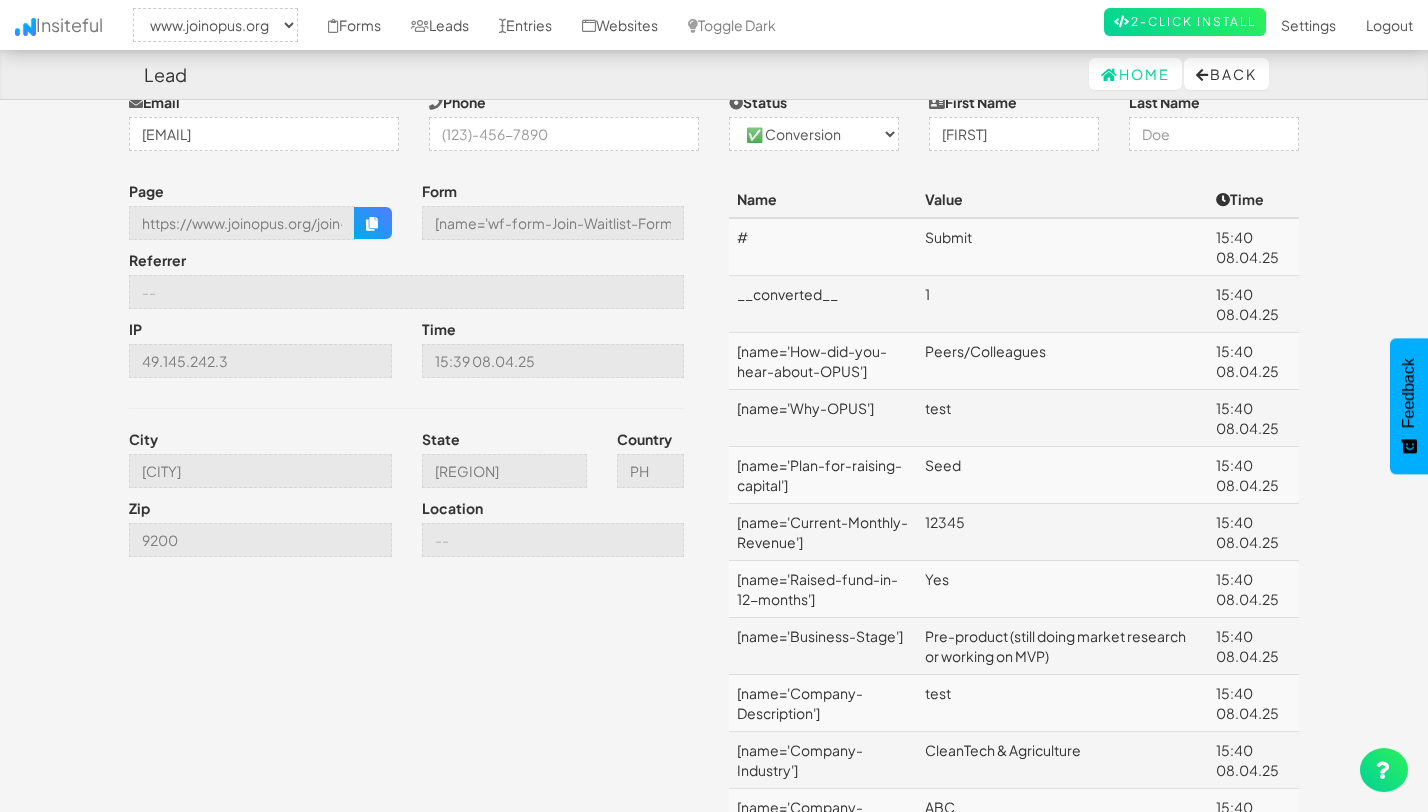 scroll, scrollTop: 0, scrollLeft: 0, axis: both 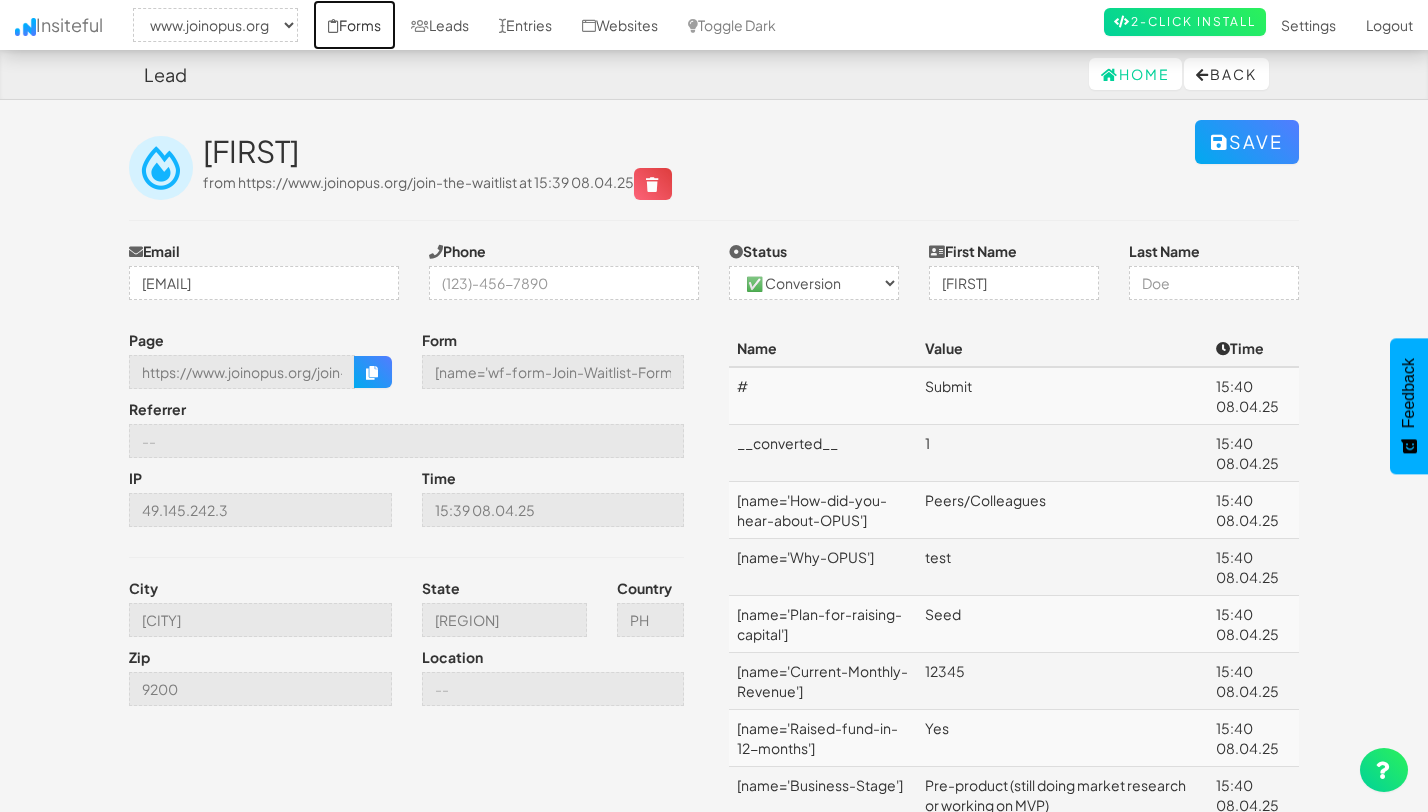 click on "Forms" at bounding box center [354, 25] 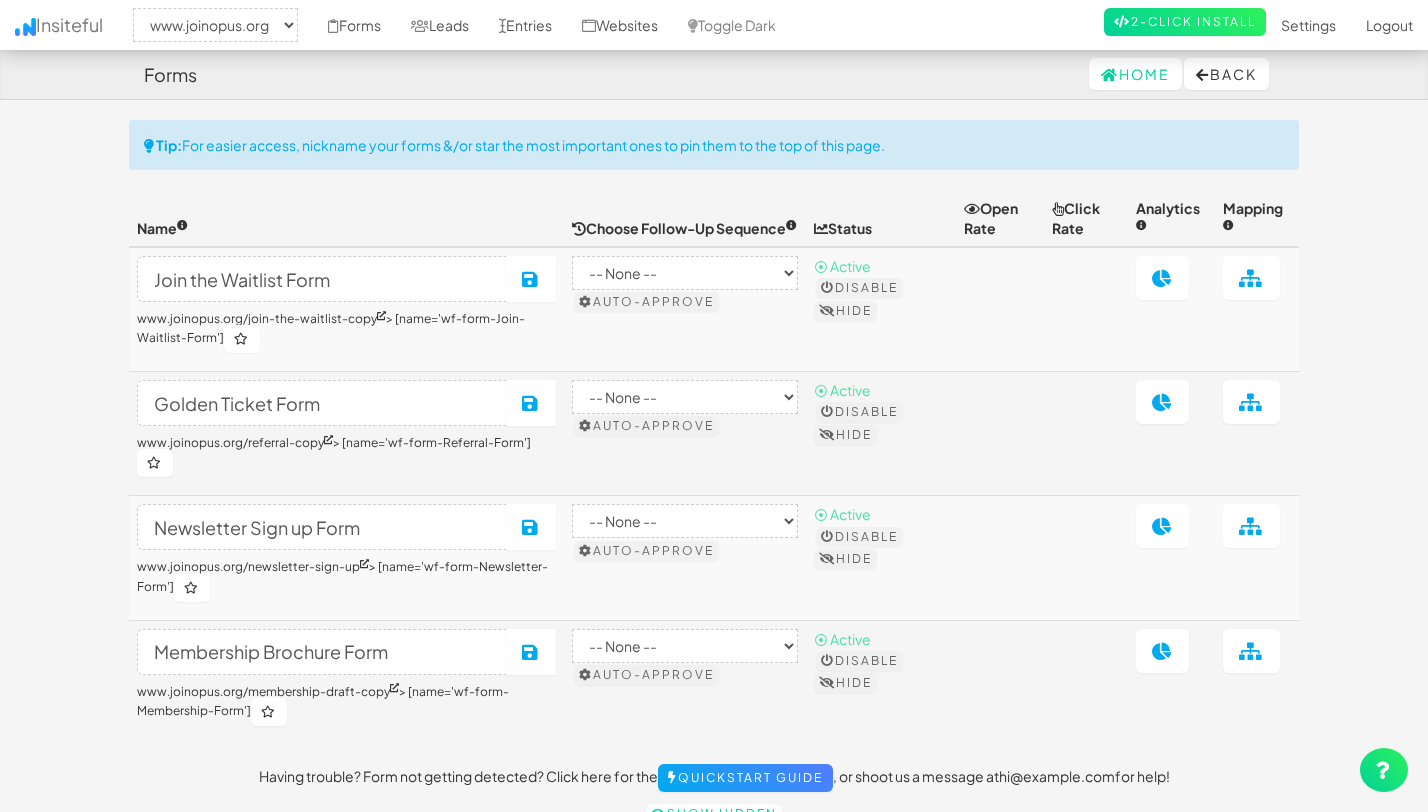 select on "2352" 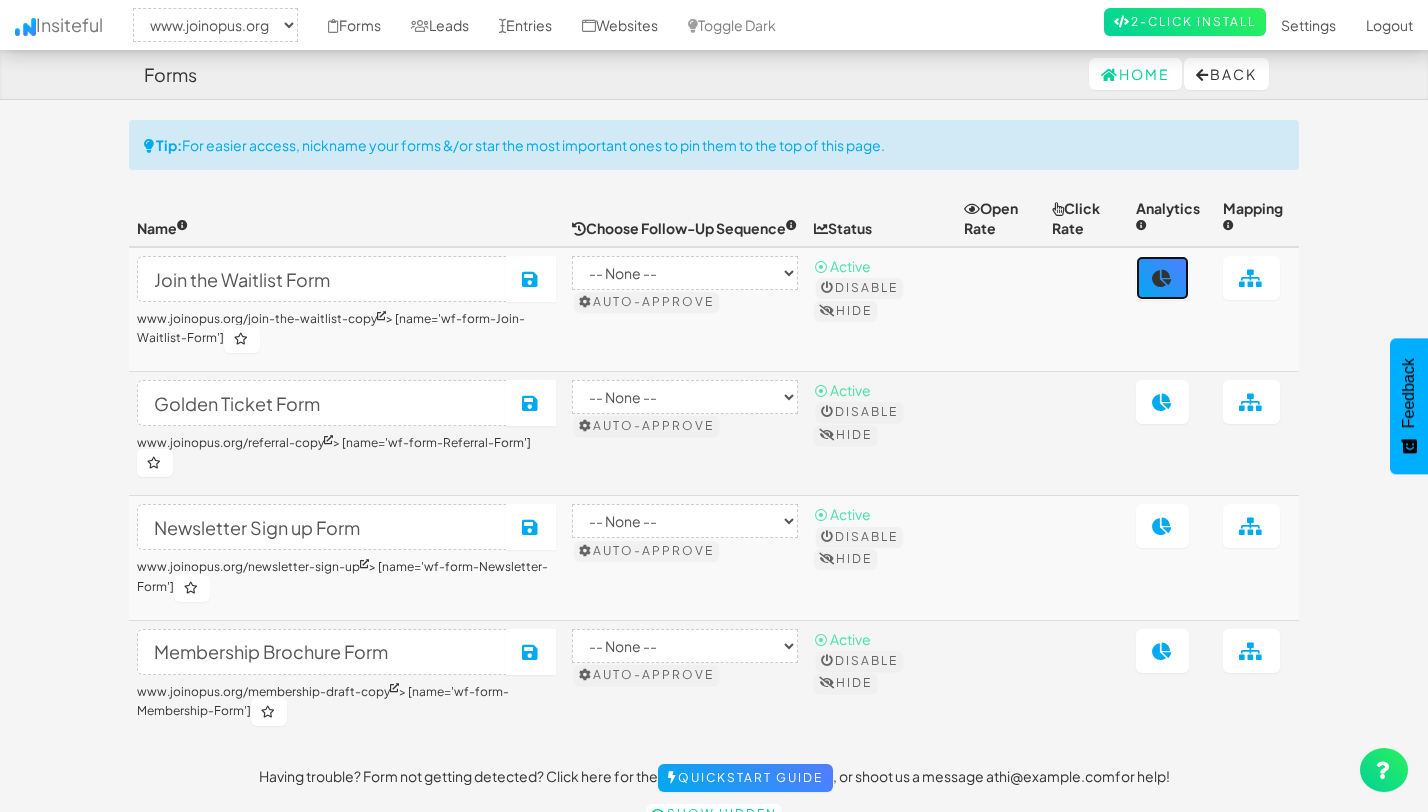 click at bounding box center [1162, 278] 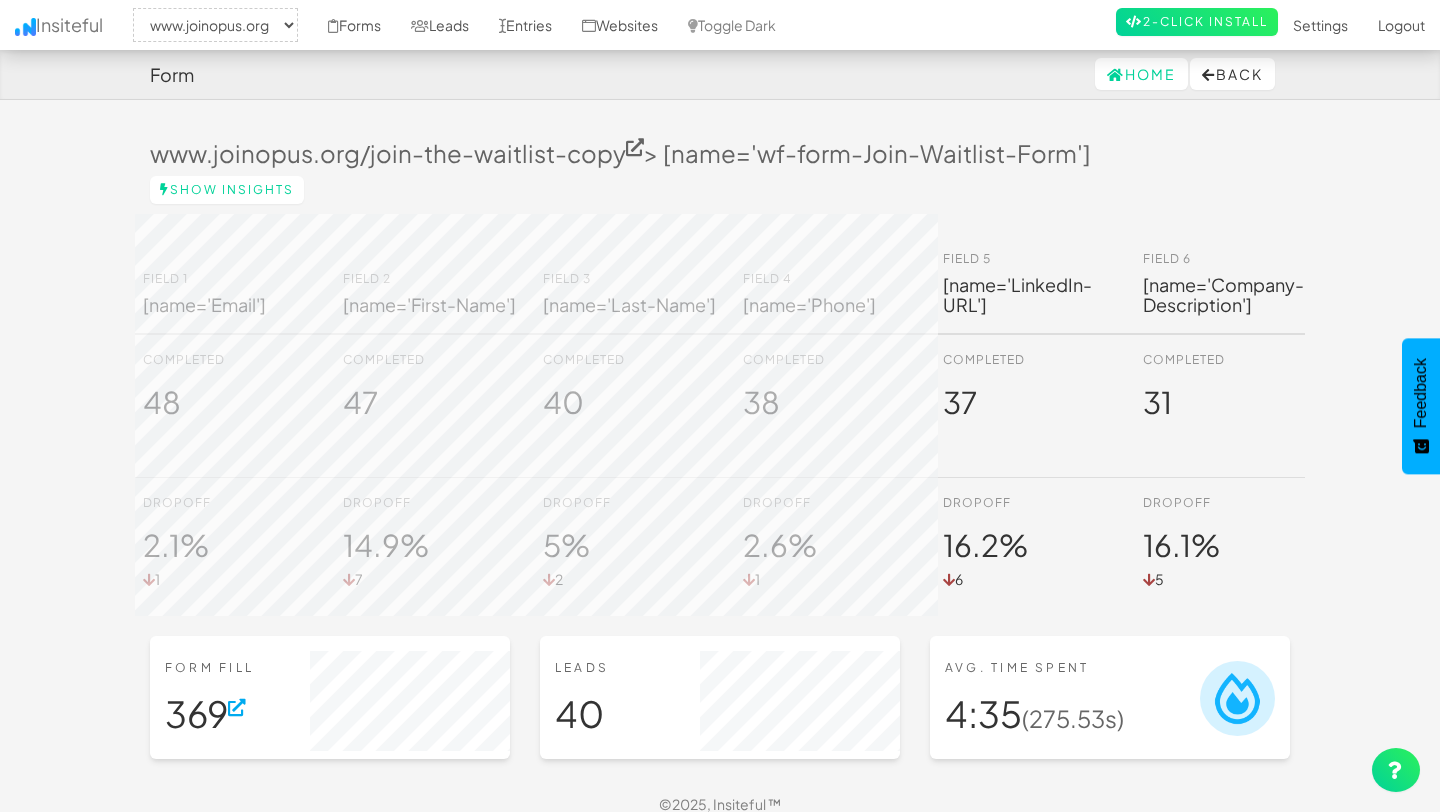 select on "2352" 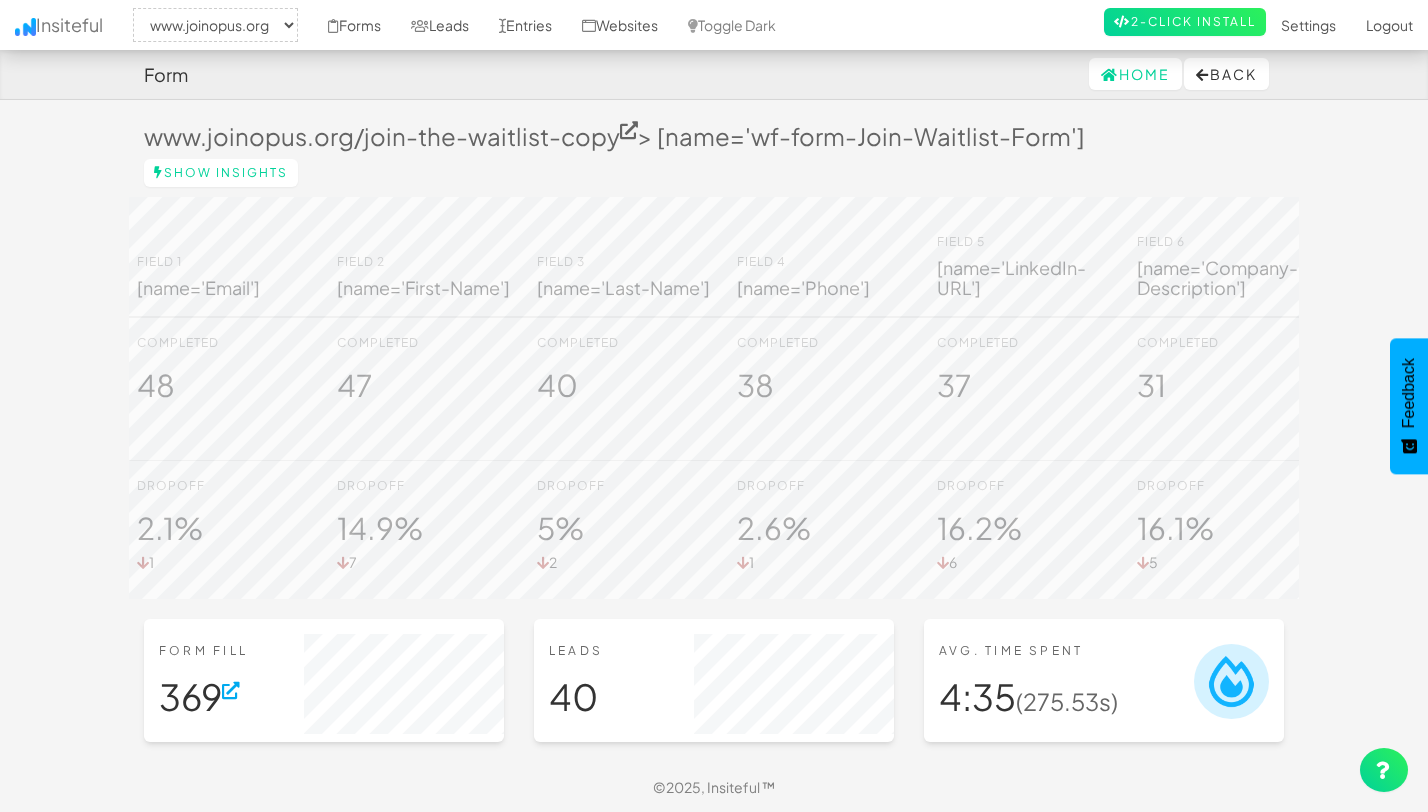 scroll, scrollTop: 0, scrollLeft: 0, axis: both 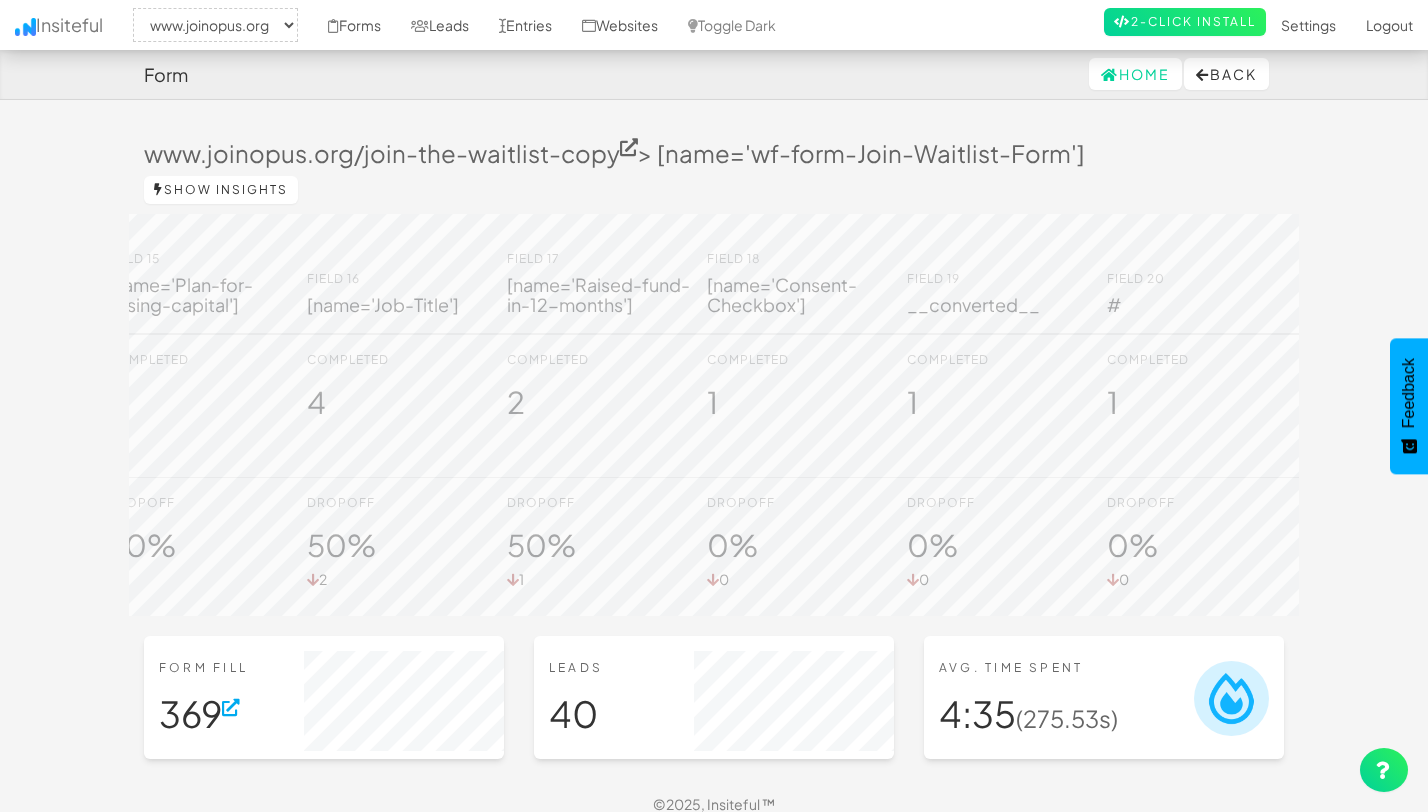 click on "Show Insights" at bounding box center (221, 190) 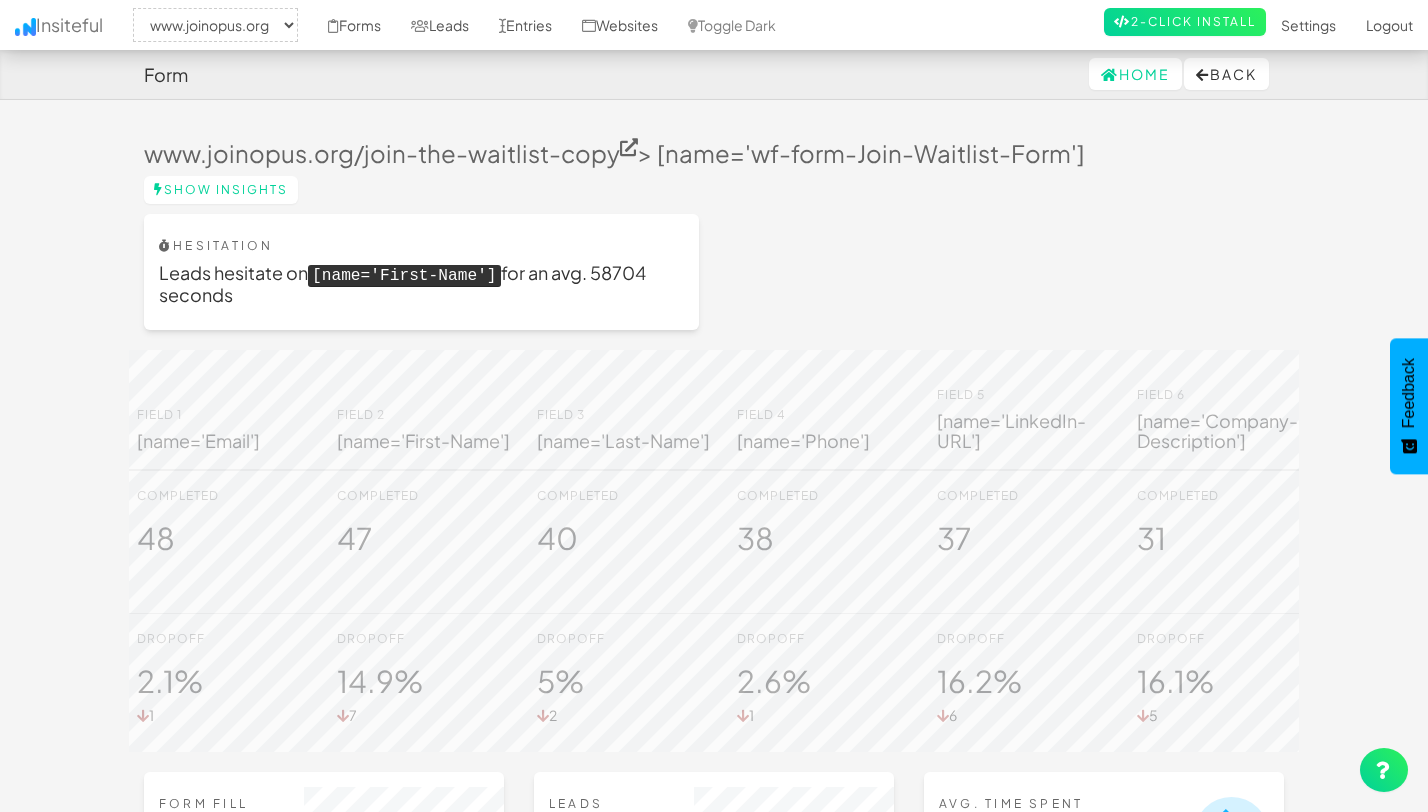 select on "2352" 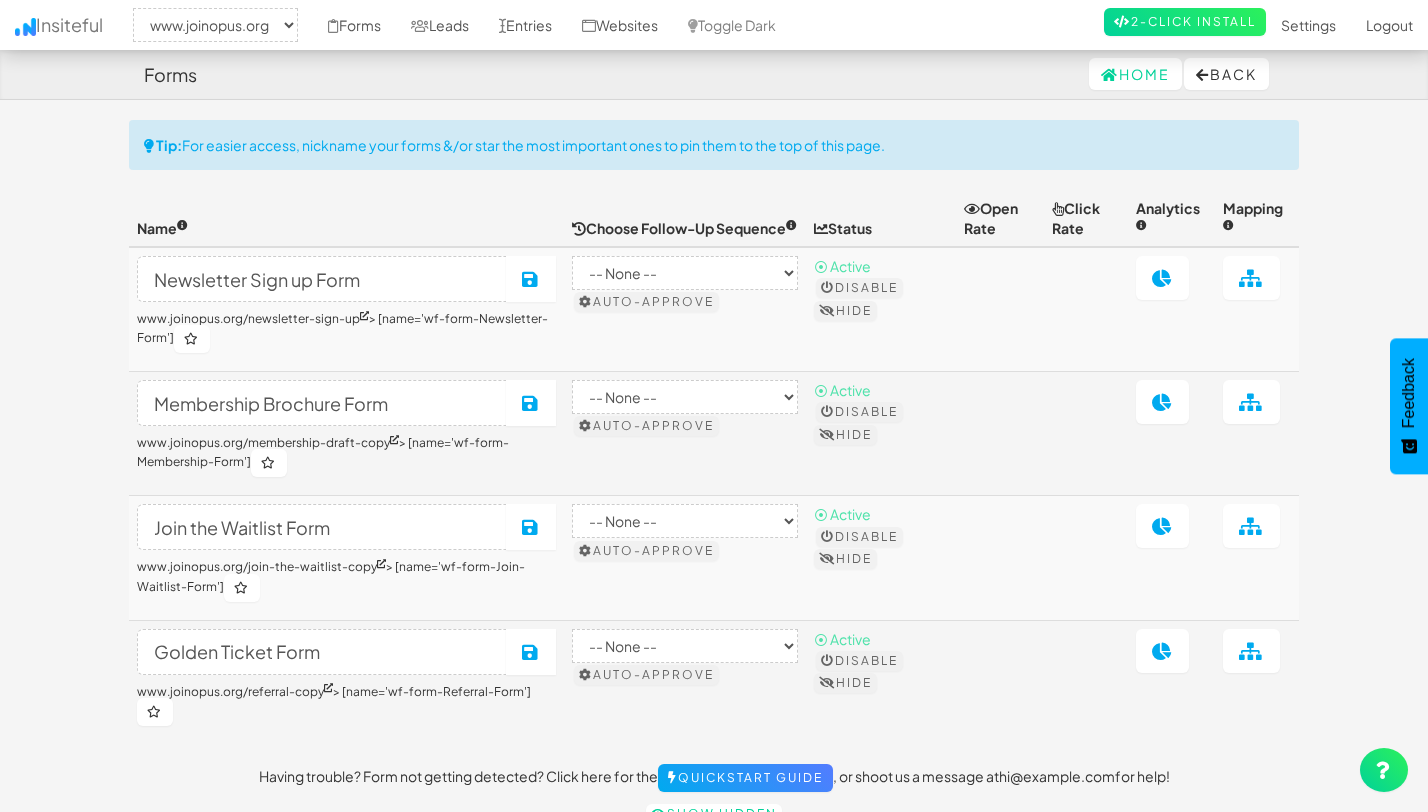 select on "2352" 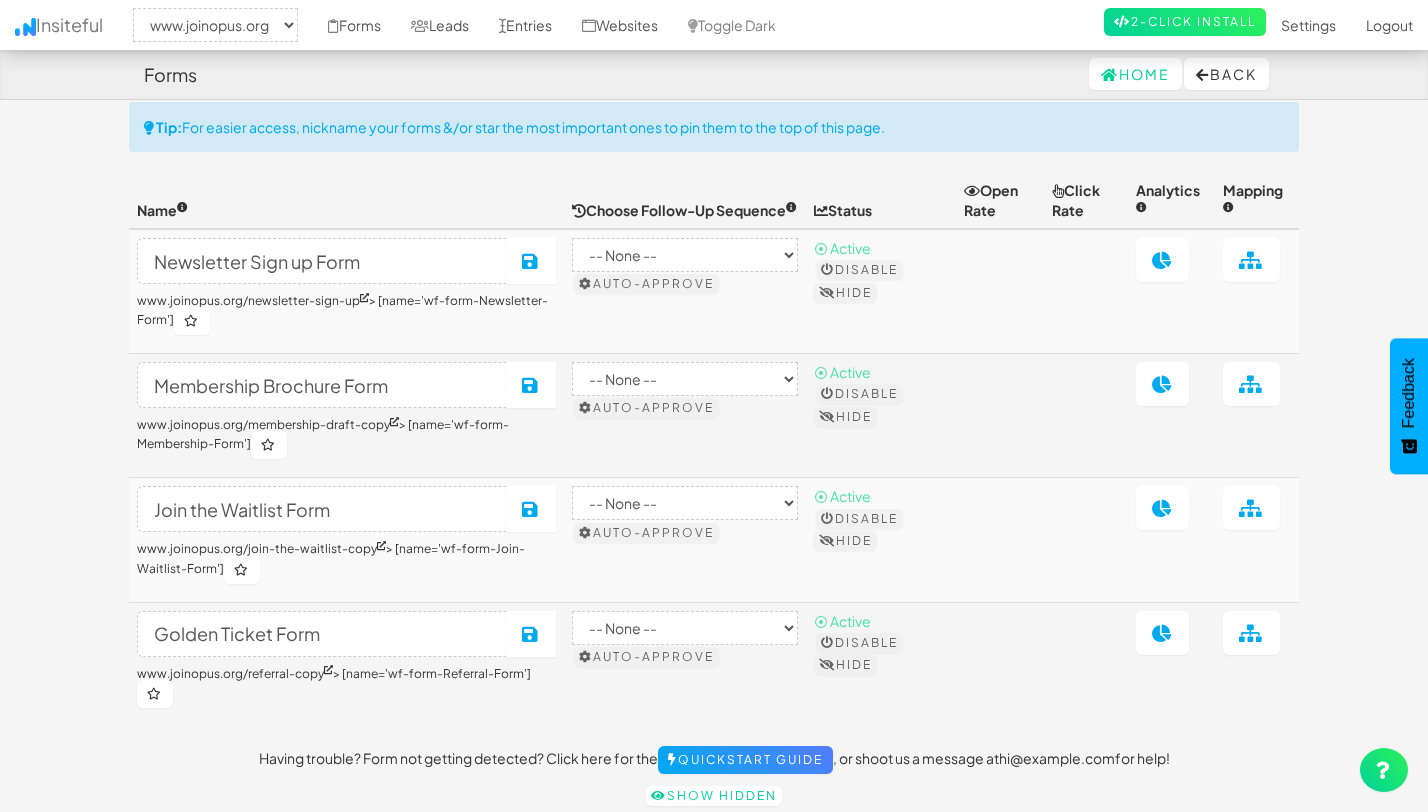 scroll, scrollTop: 0, scrollLeft: 0, axis: both 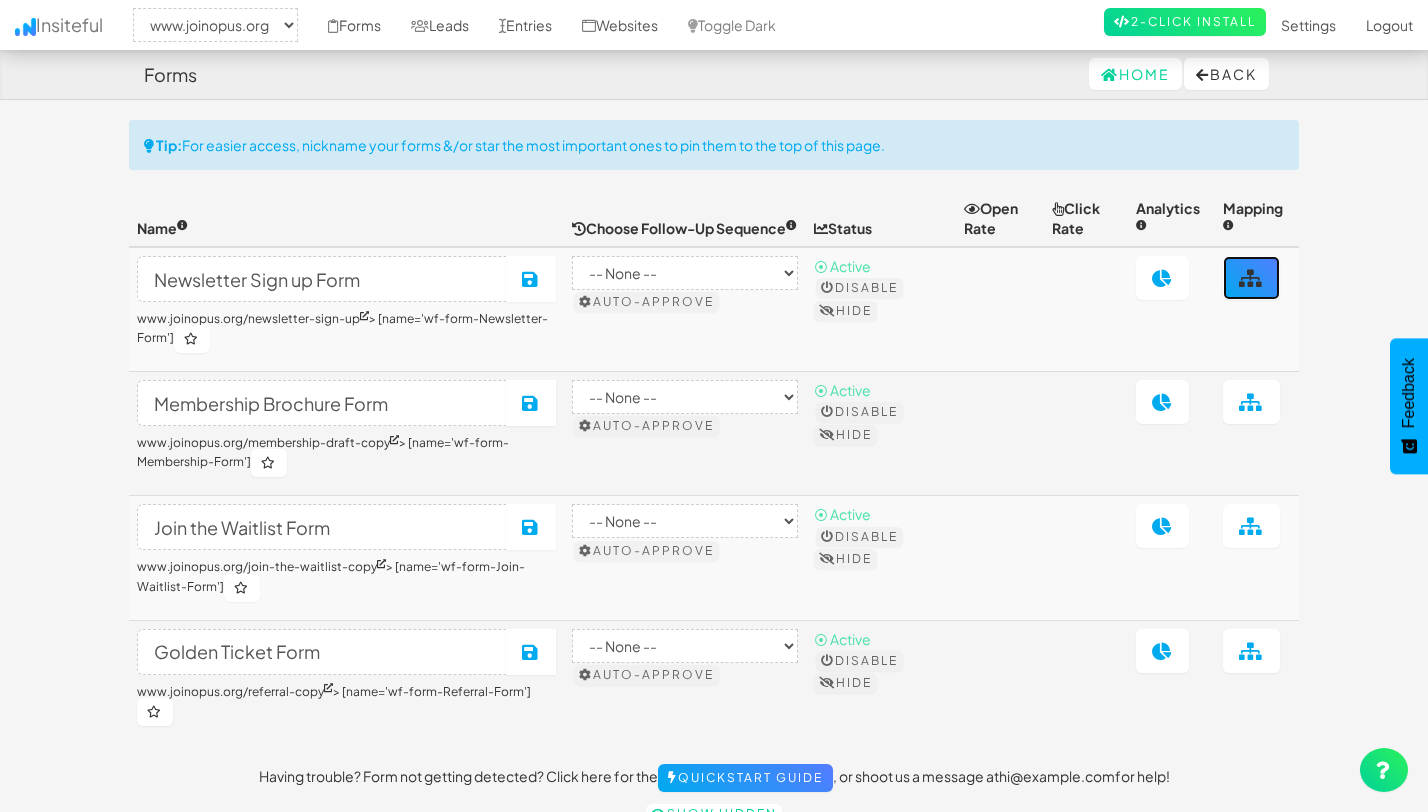 click at bounding box center [1251, 278] 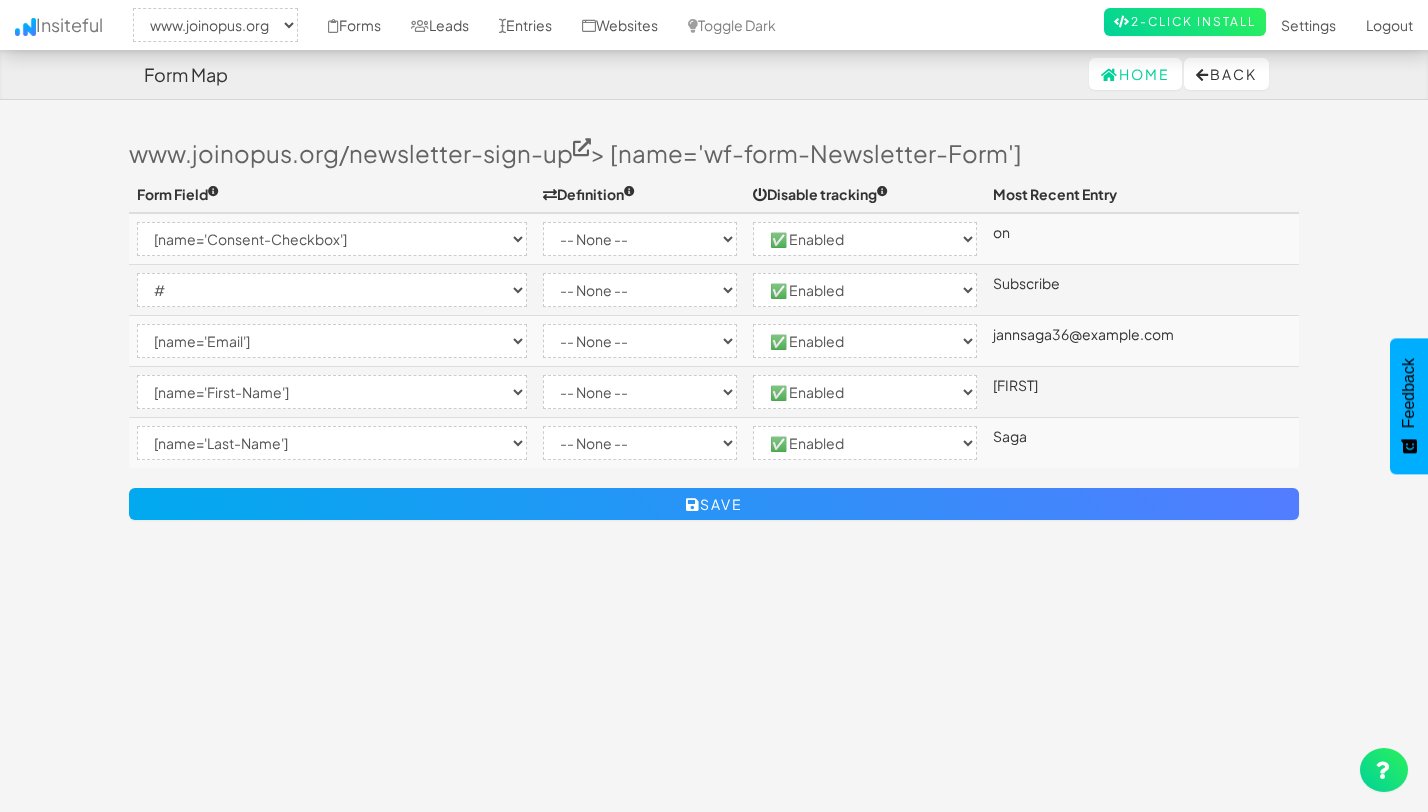 select on "2352" 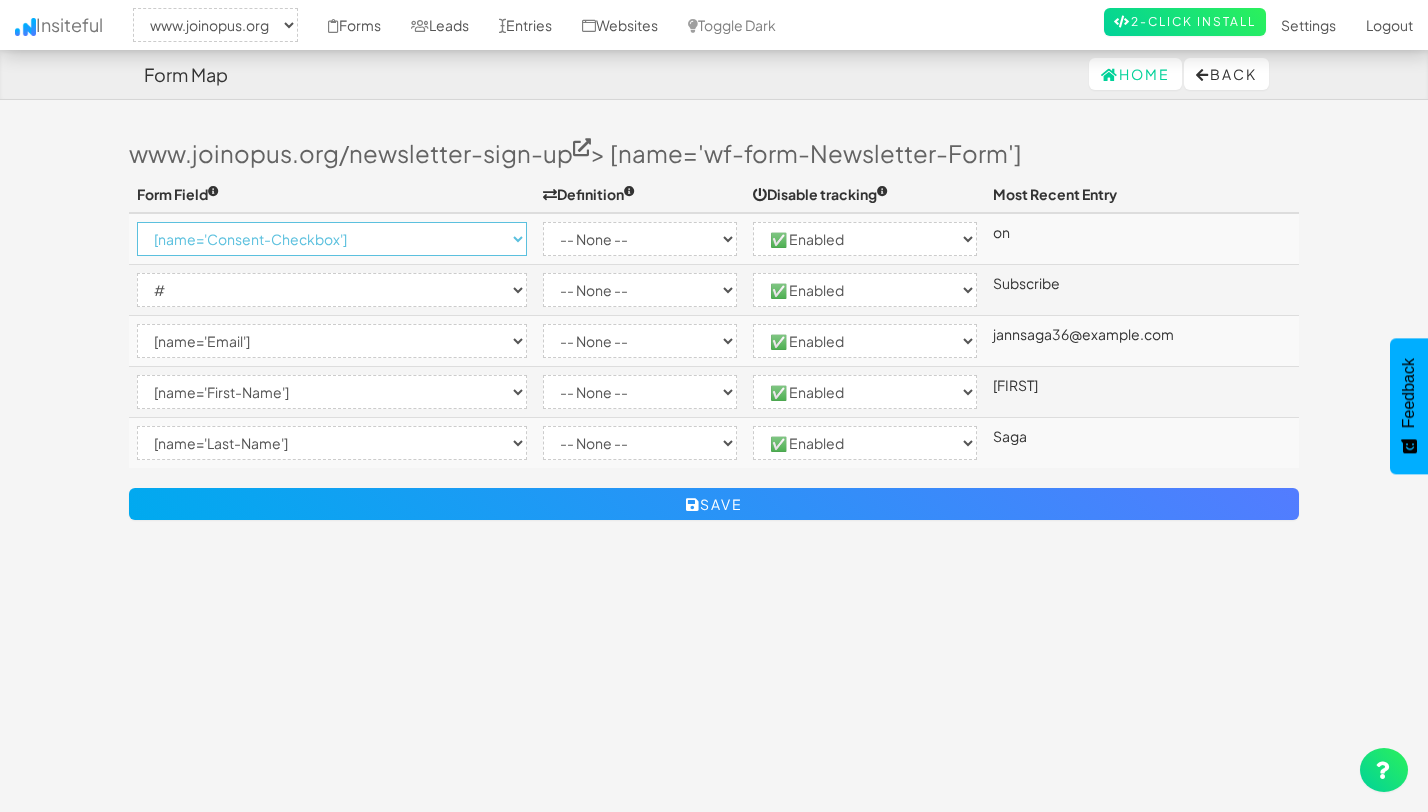 click on "-- None --  [name='Consent-Checkbox'] # [name='Email'] [name='First-Name'] [name='Last-Name']" at bounding box center [332, 239] 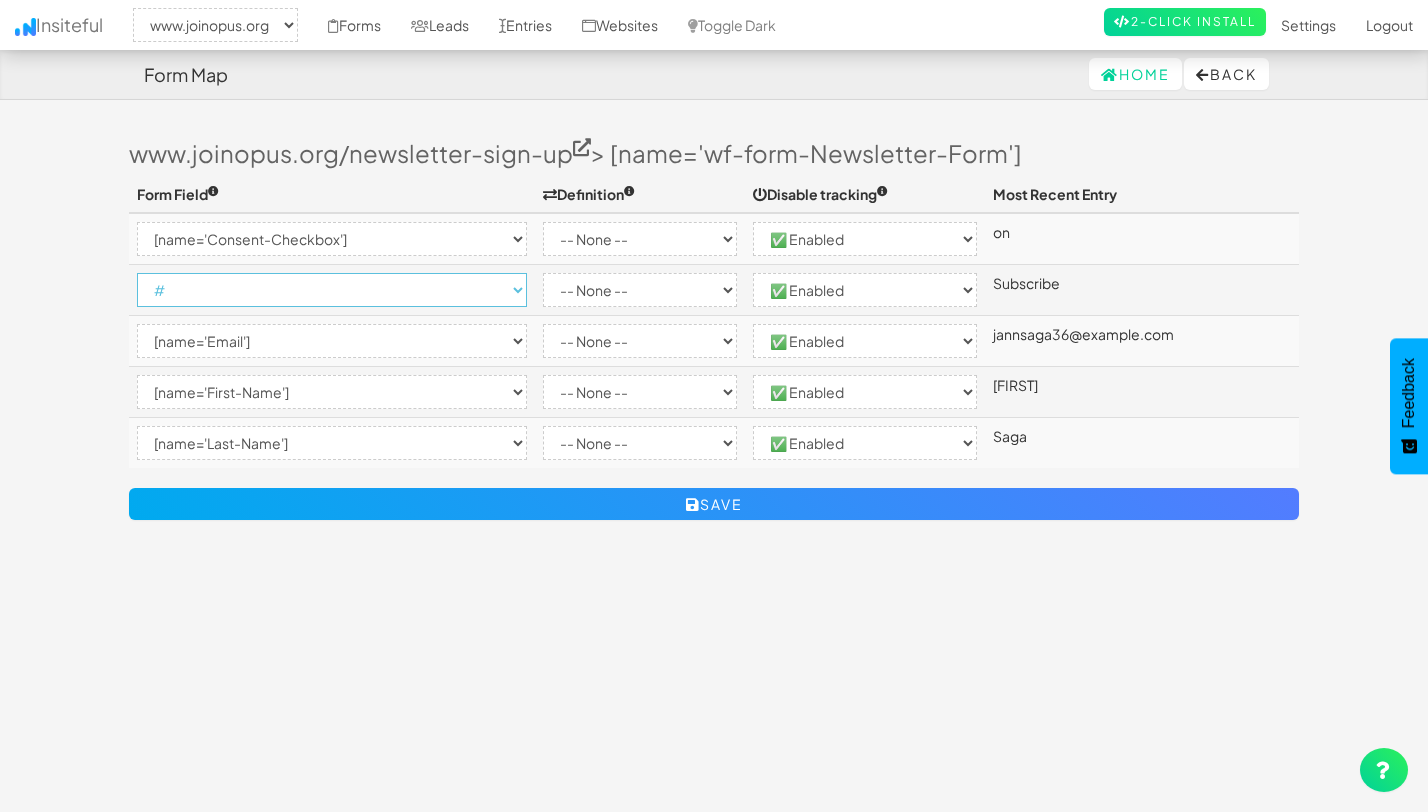 click on "-- None --  [name='Consent-Checkbox'] # [name='Email'] [name='First-Name'] [name='Last-Name']" at bounding box center [332, 290] 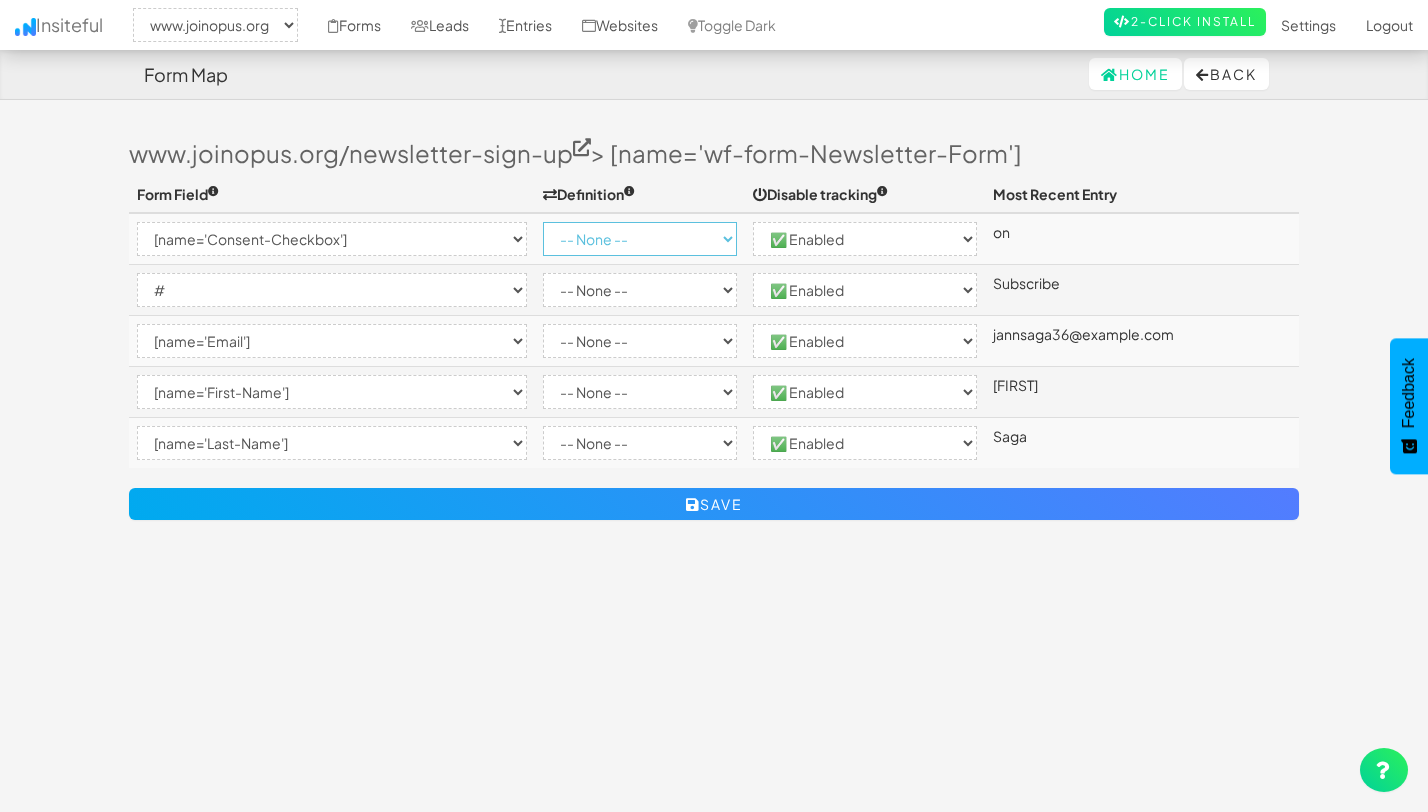 click on "-- None --  Email First Name Last Name Full Name Phone Company Custom... × Unset" at bounding box center [640, 239] 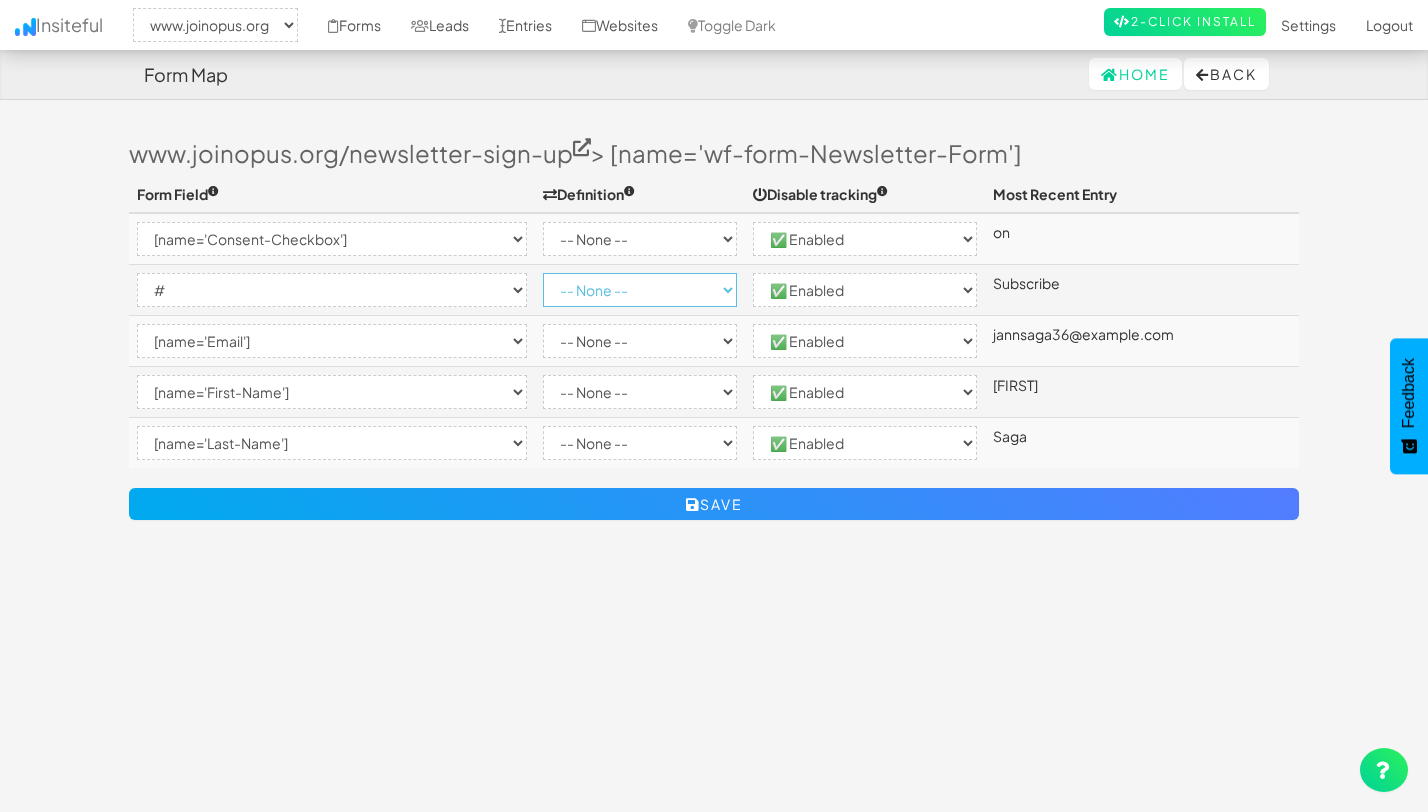 click on "-- None --  Email First Name Last Name Full Name Phone Company Custom... × Unset" at bounding box center [640, 290] 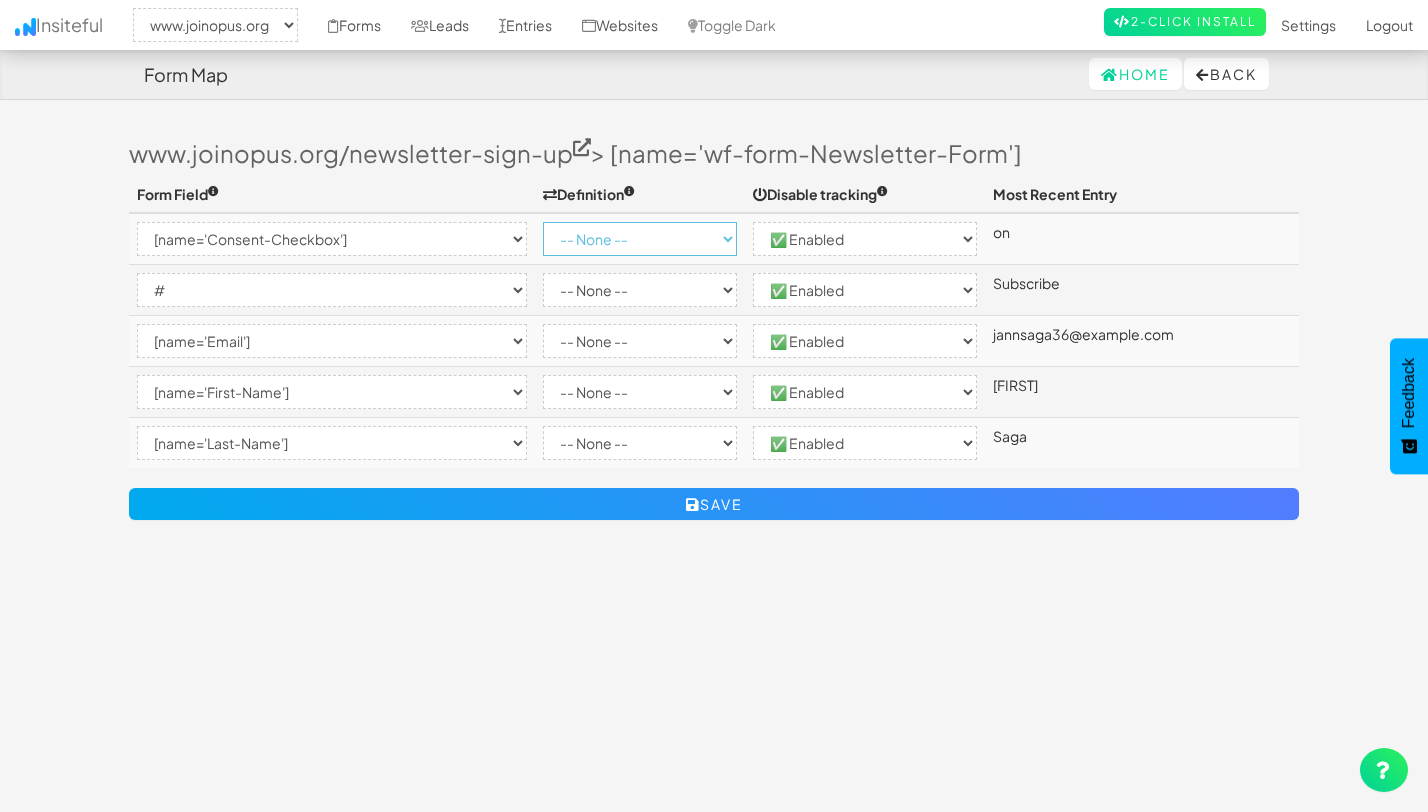click on "-- None --  Email First Name Last Name Full Name Phone Company Custom... × Unset" at bounding box center [640, 239] 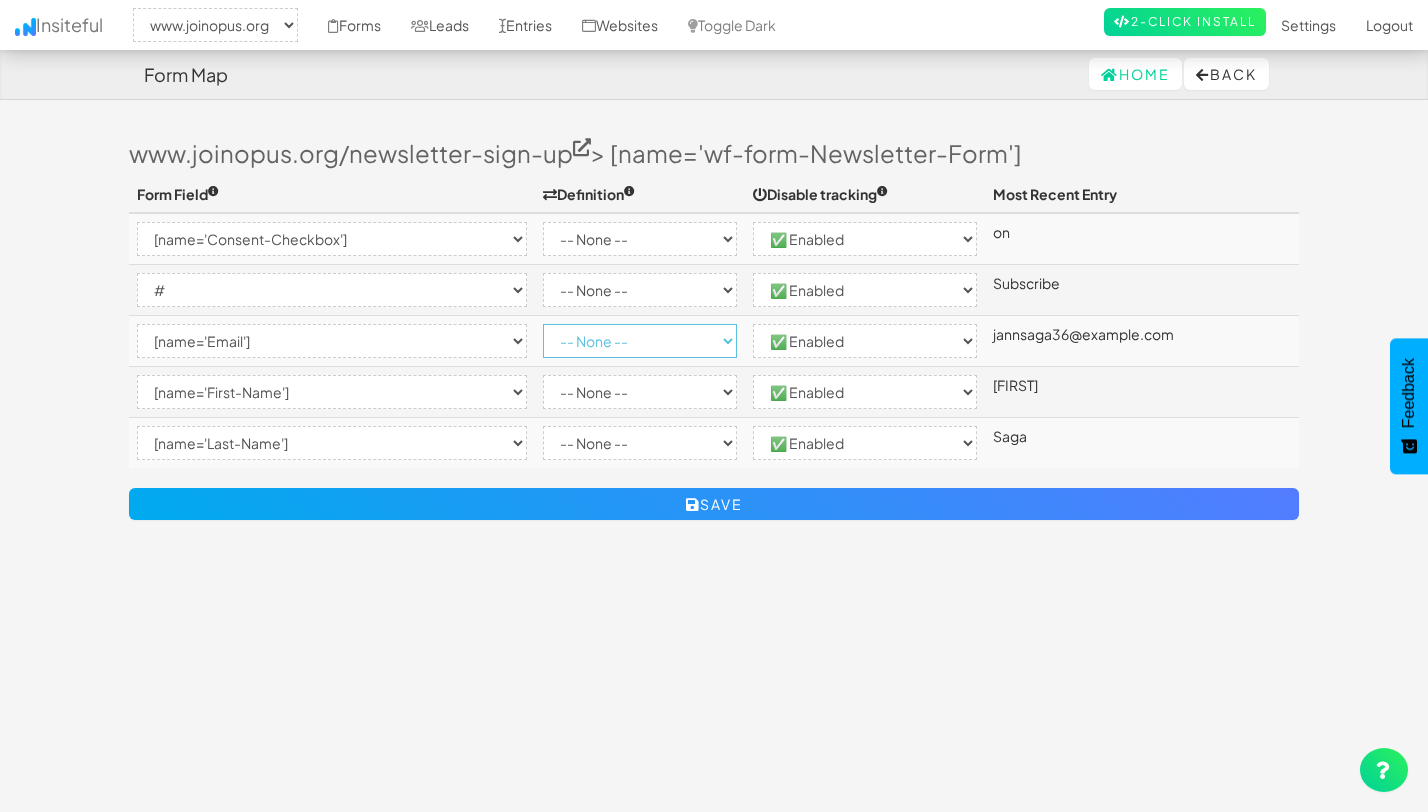 click on "-- None --  Email First Name Last Name Full Name Phone Company Custom... × Unset" at bounding box center [640, 341] 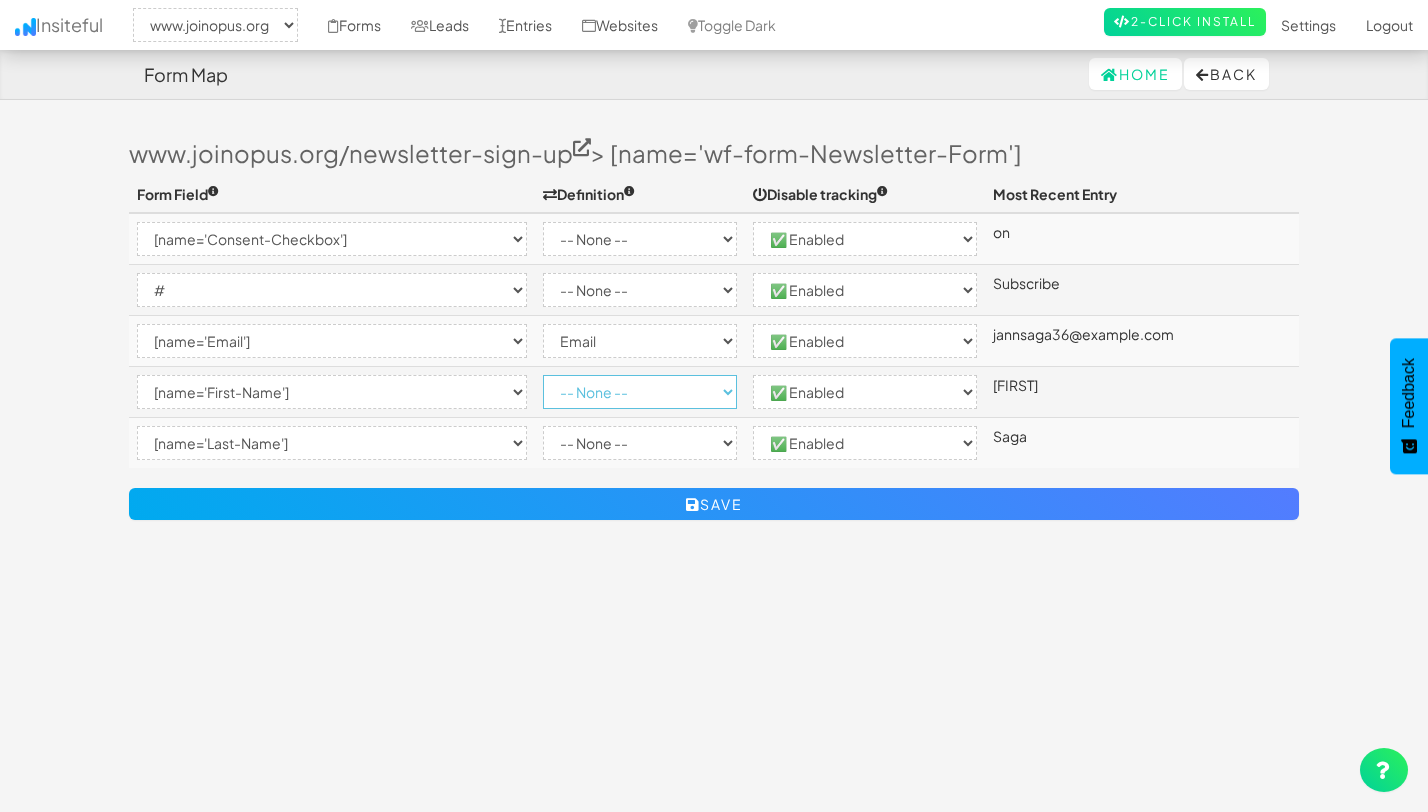 click on "-- None --  Email First Name Last Name Full Name Phone Company Custom... × Unset" at bounding box center [640, 392] 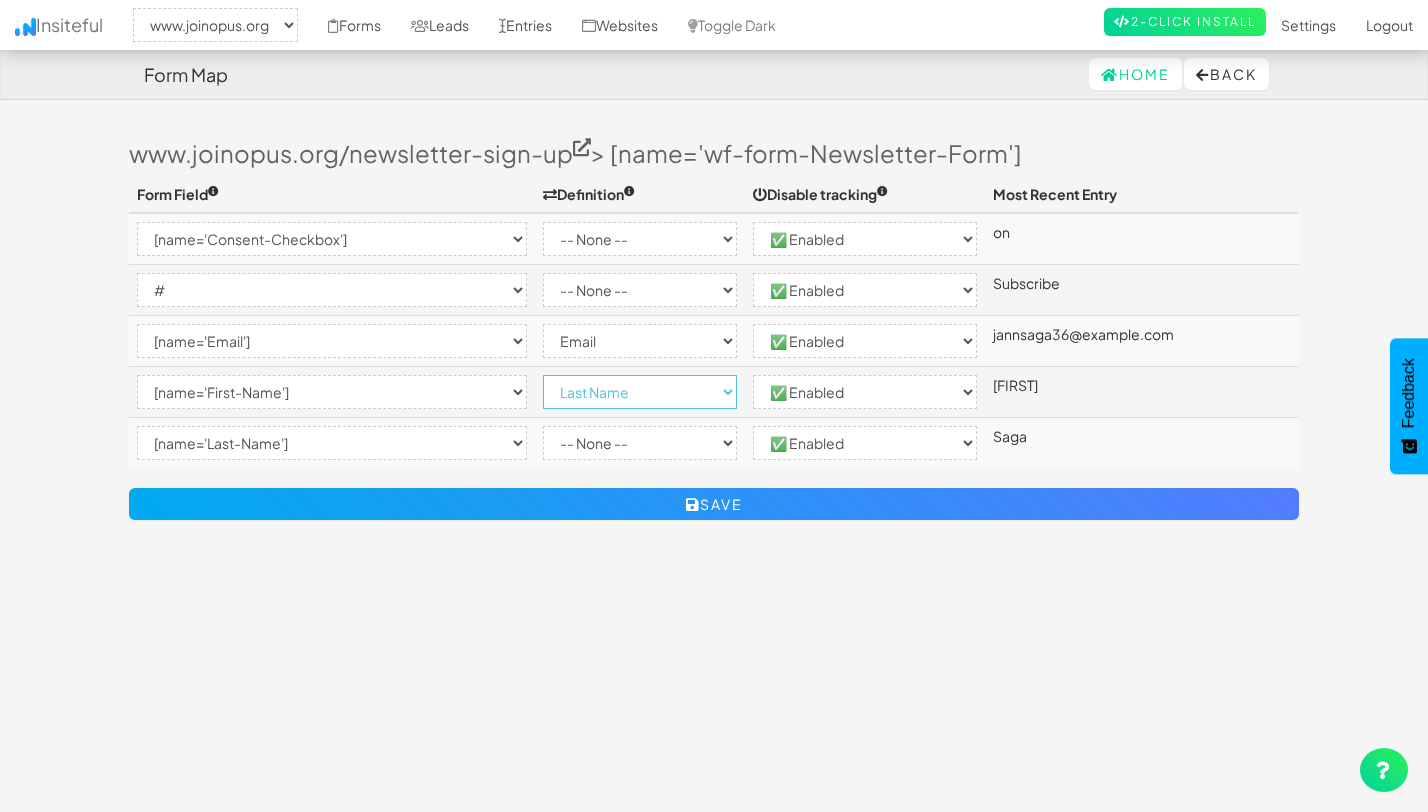 click on "-- None --  Email First Name Last Name Full Name Phone Company Custom... × Unset" at bounding box center (640, 392) 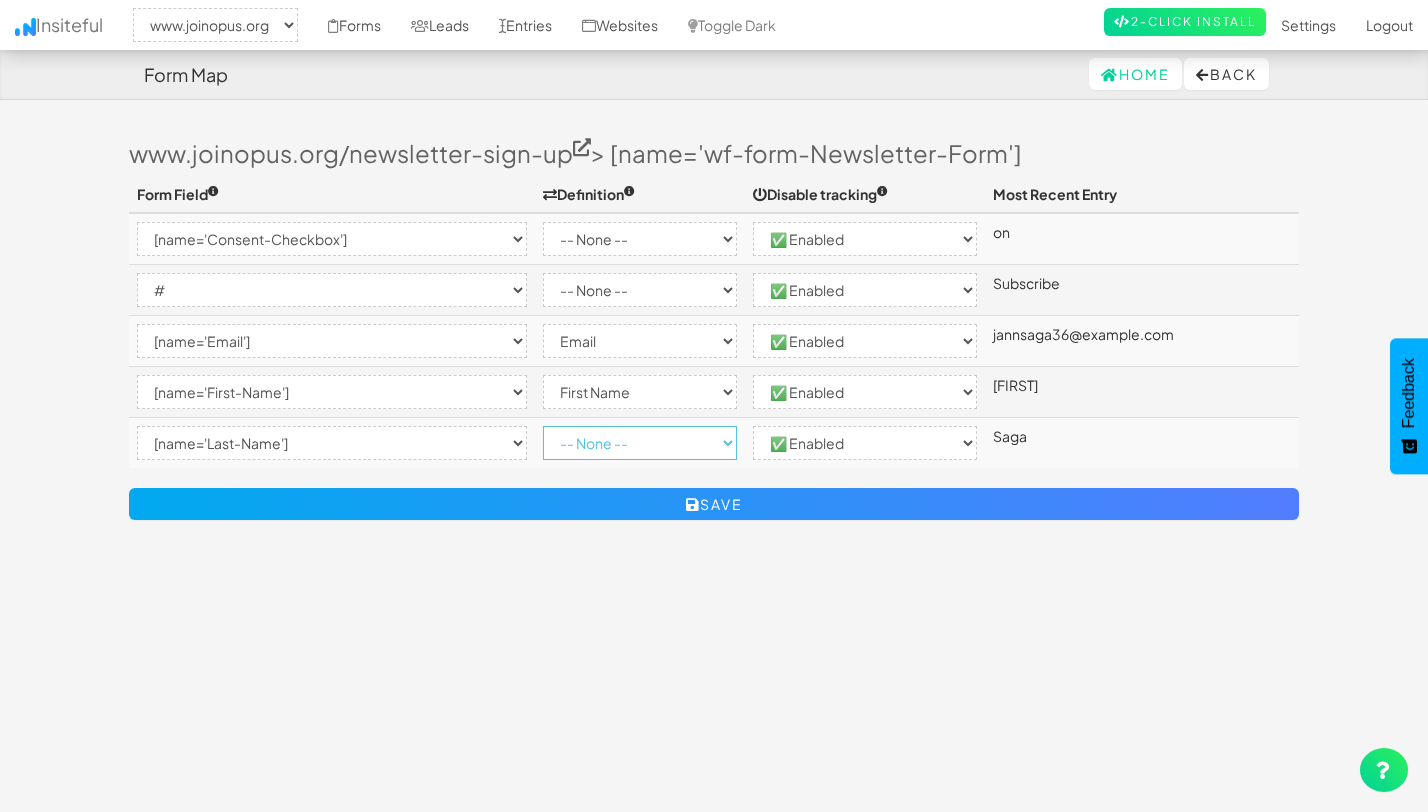 click on "-- None --  Email First Name Last Name Full Name Phone Company Custom... × Unset" at bounding box center (640, 443) 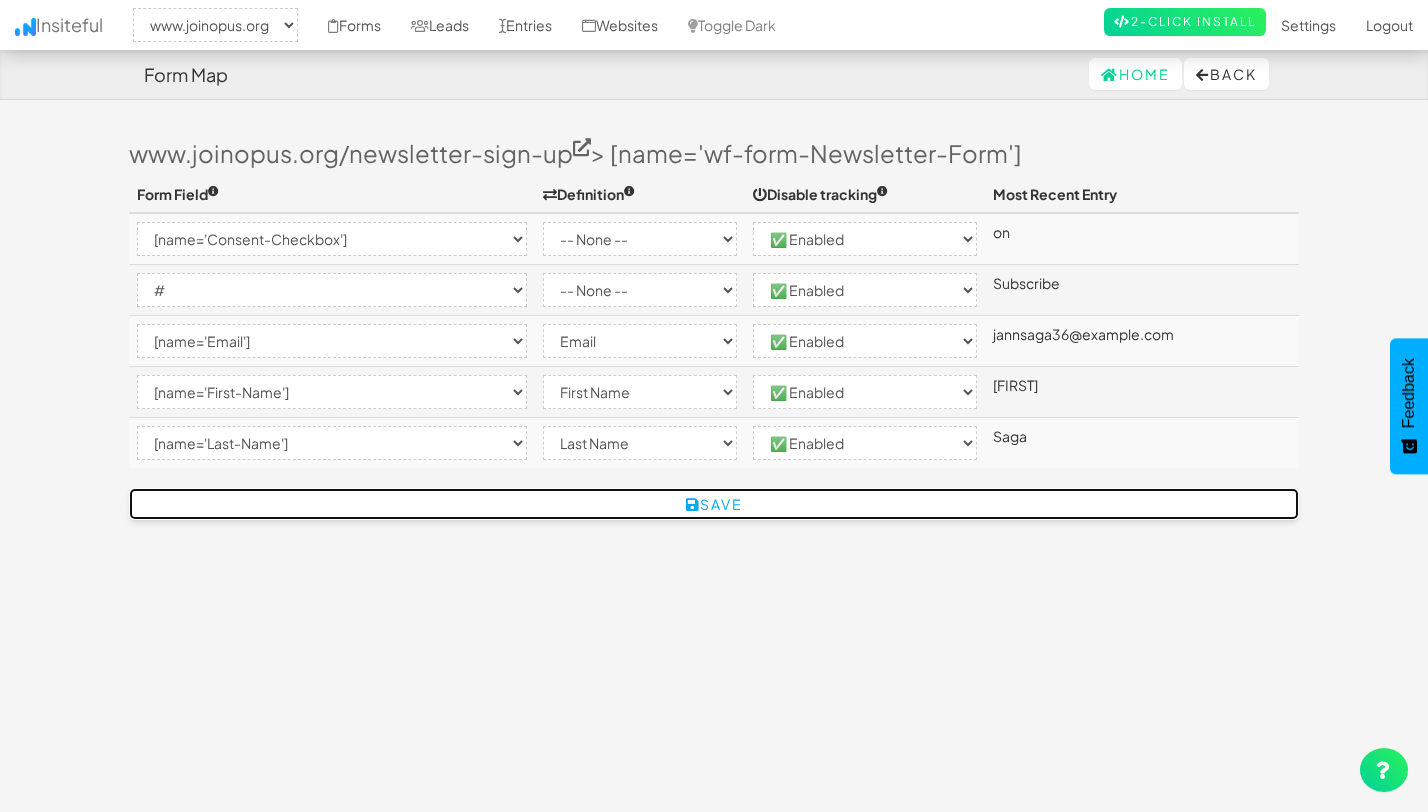 click on "Save" at bounding box center (714, 504) 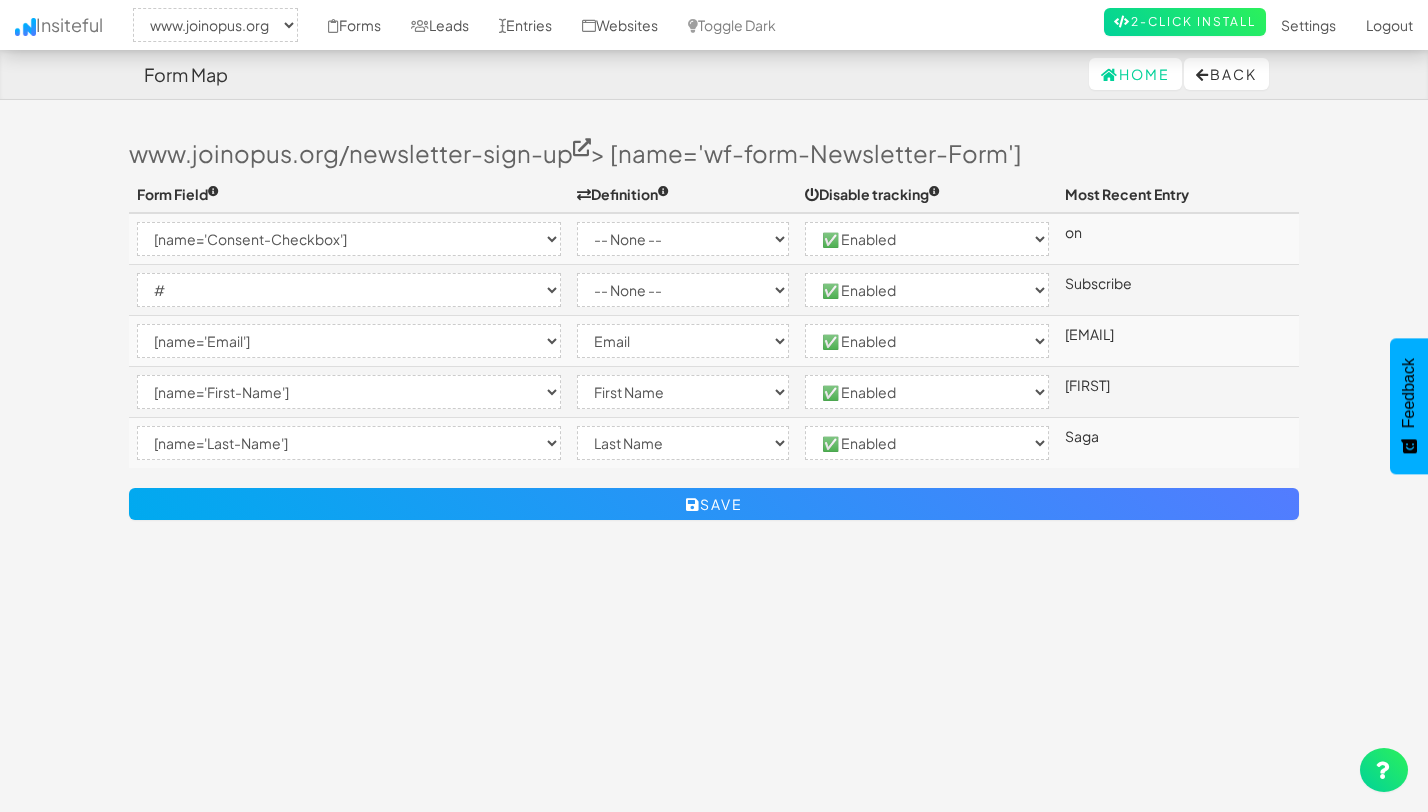 select on "2352" 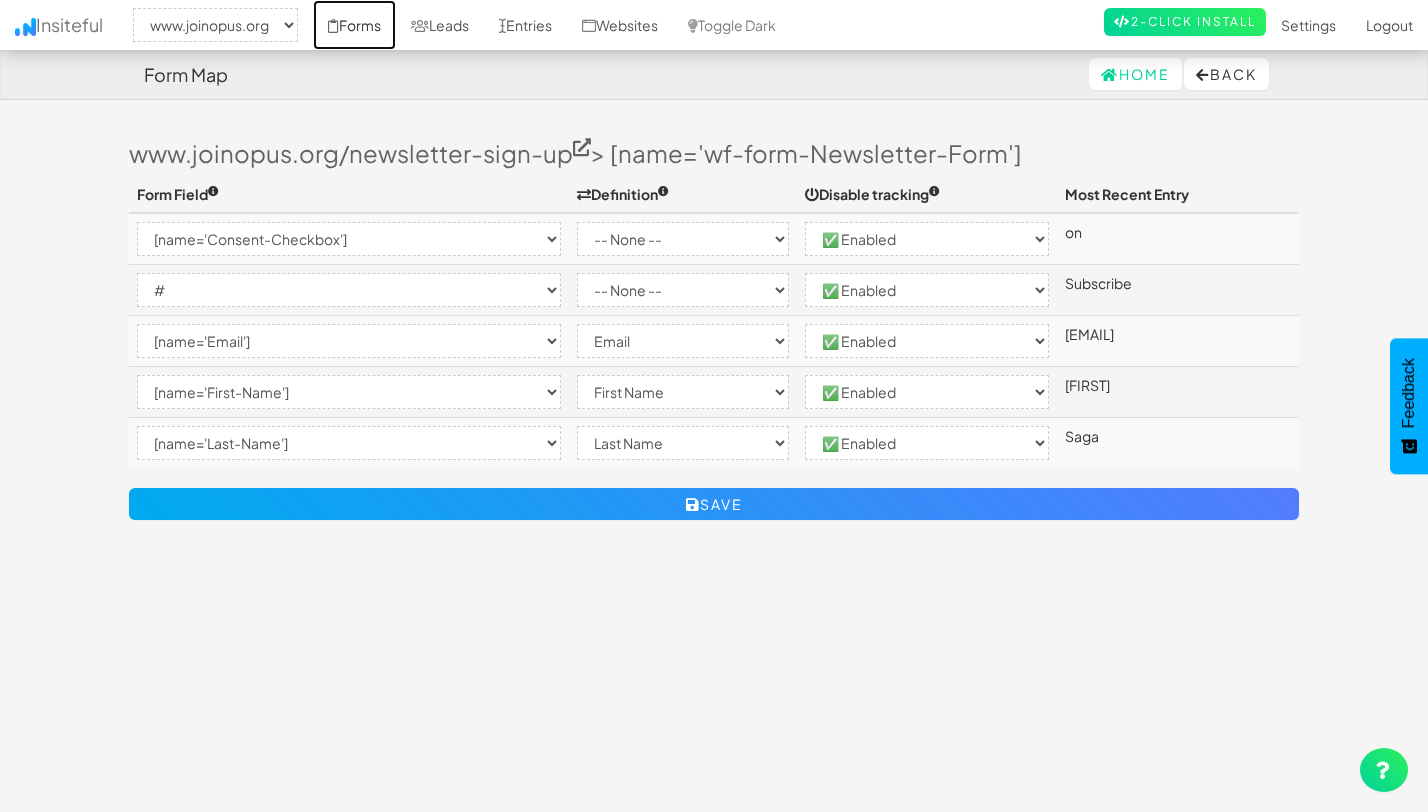 click on "Forms" at bounding box center (354, 25) 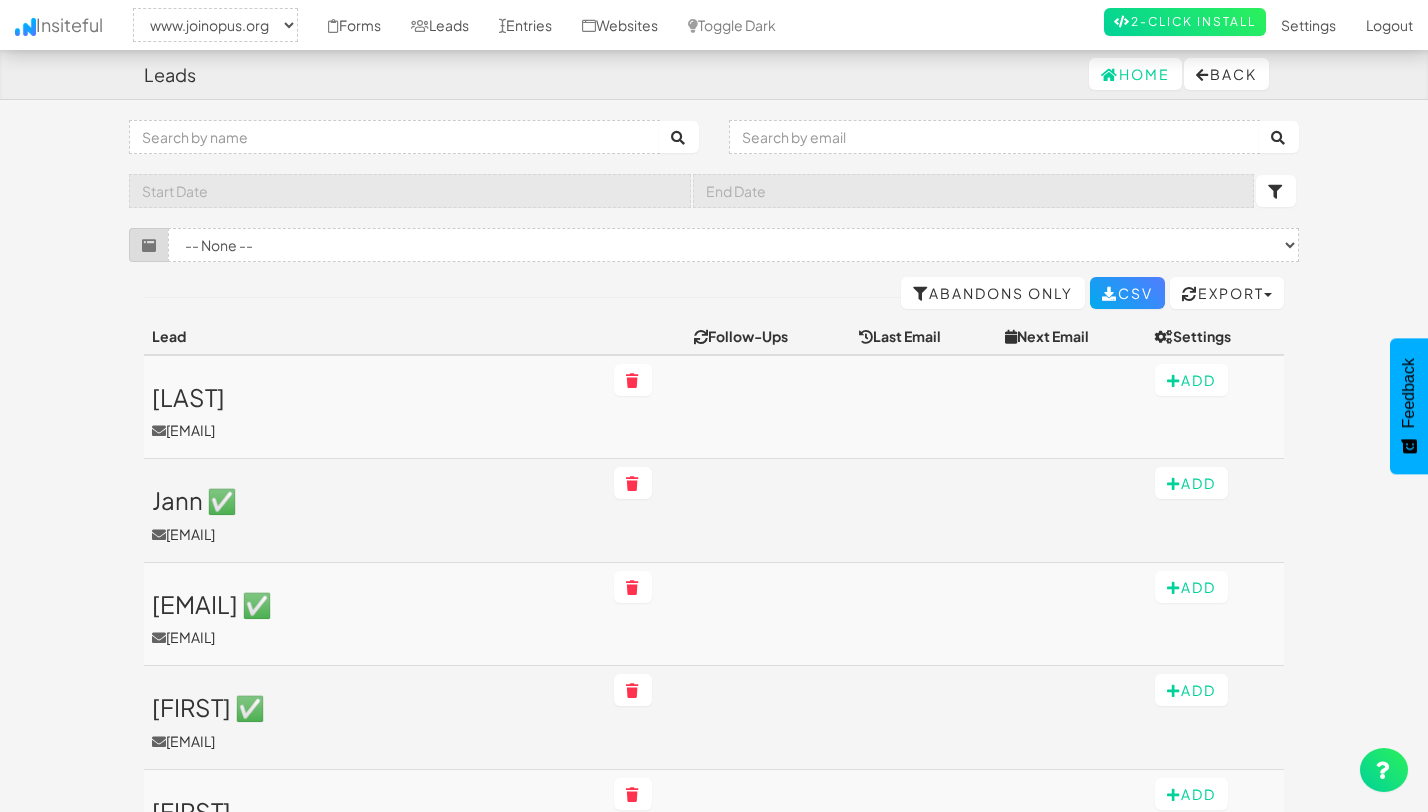 select on "2352" 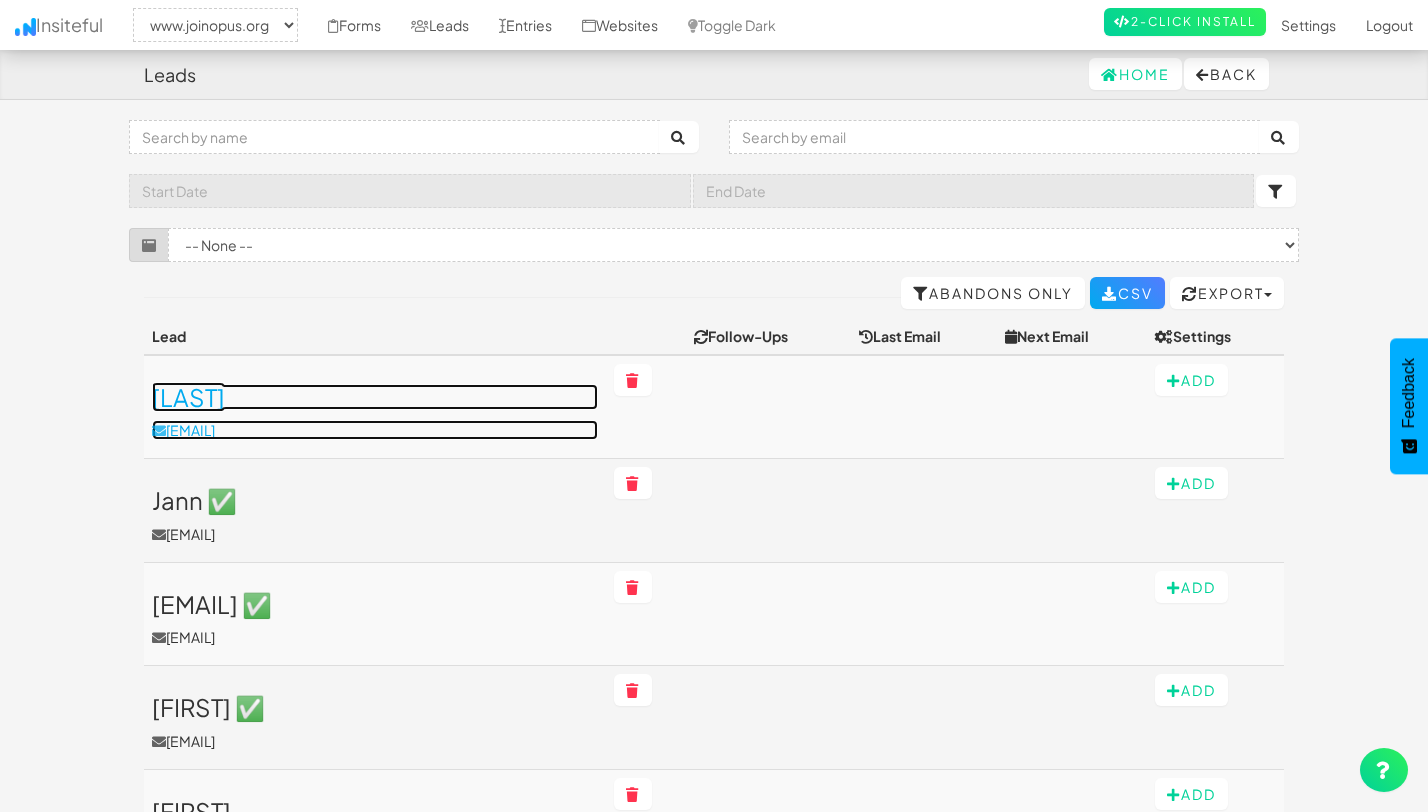 click on "[LAST]" at bounding box center (375, 397) 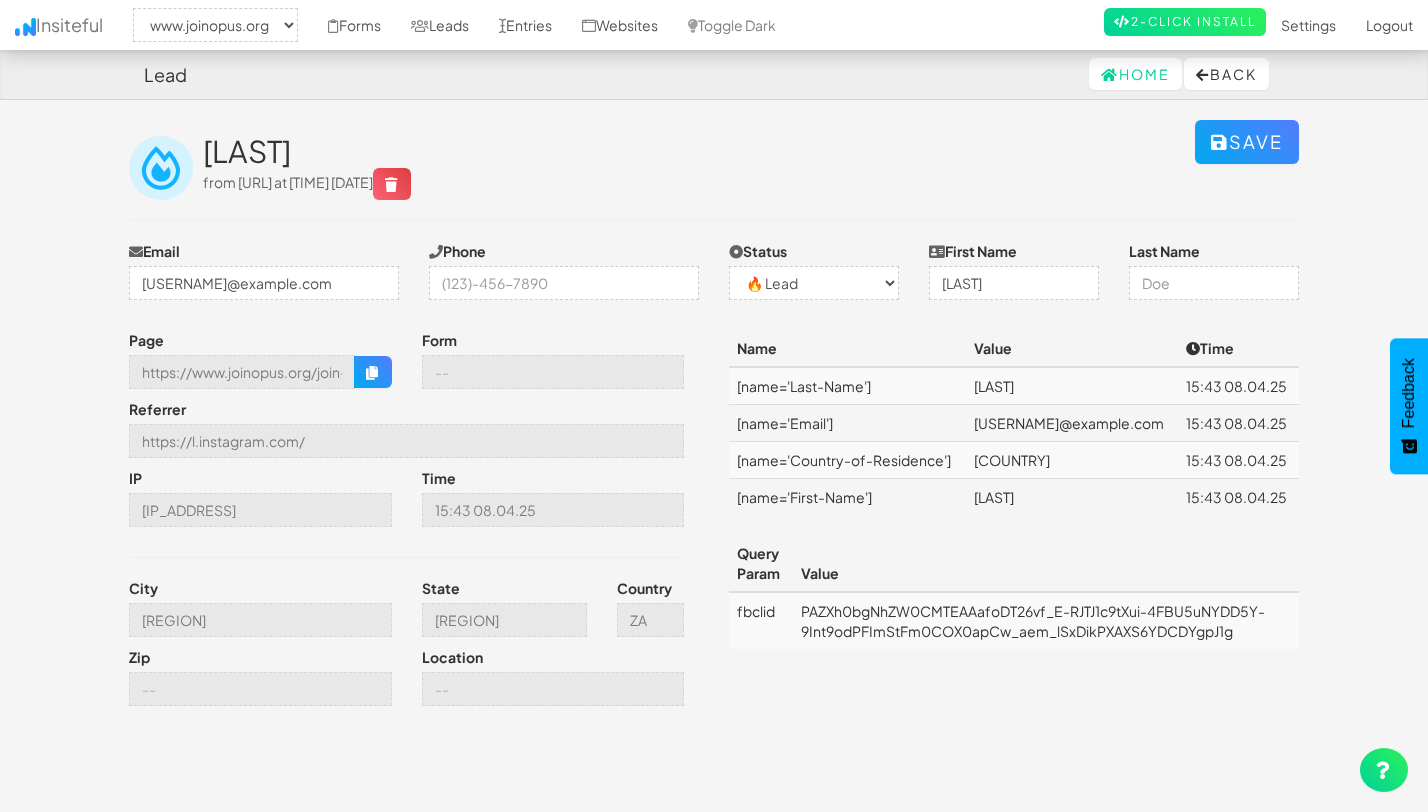 select on "2352" 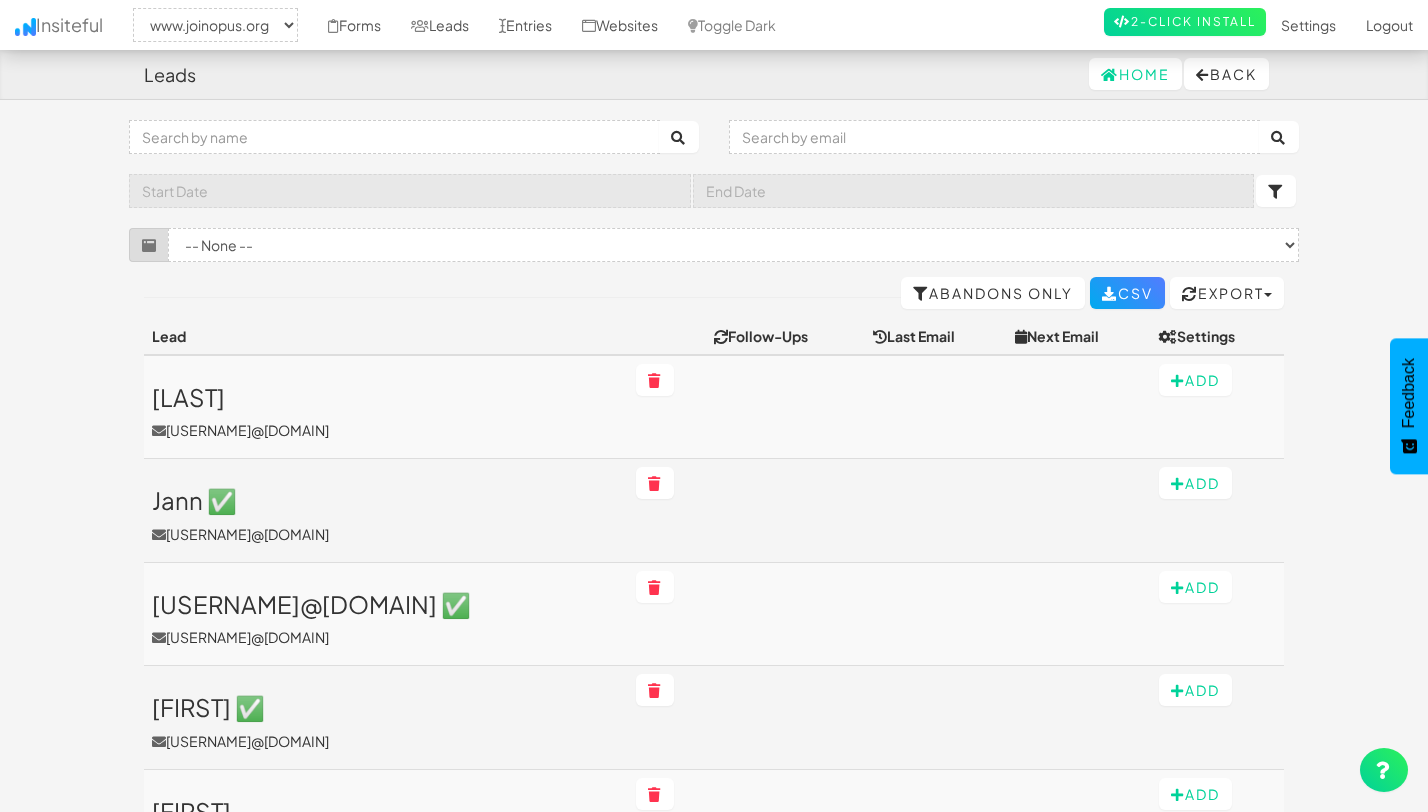 select on "2352" 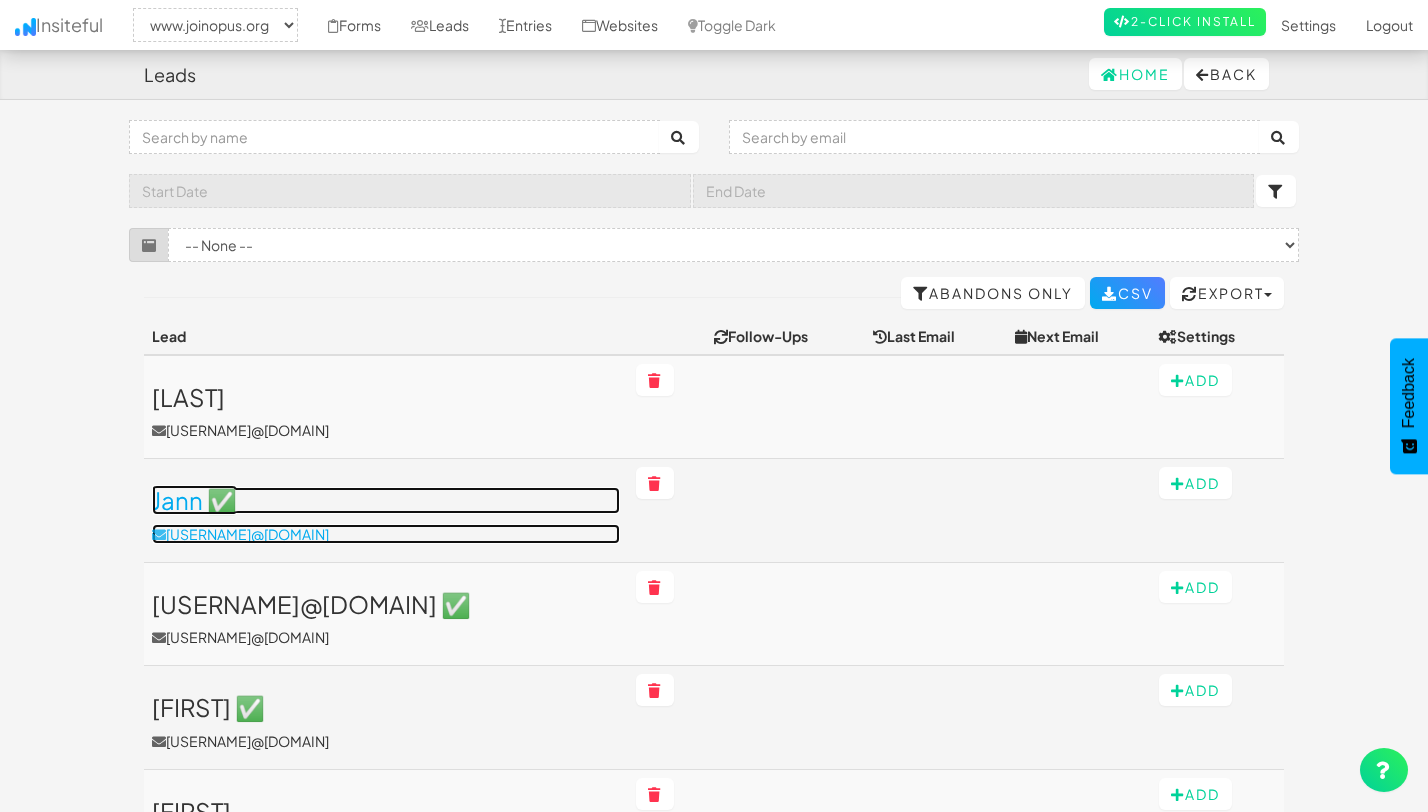 click on "Jann ✅" at bounding box center (386, 500) 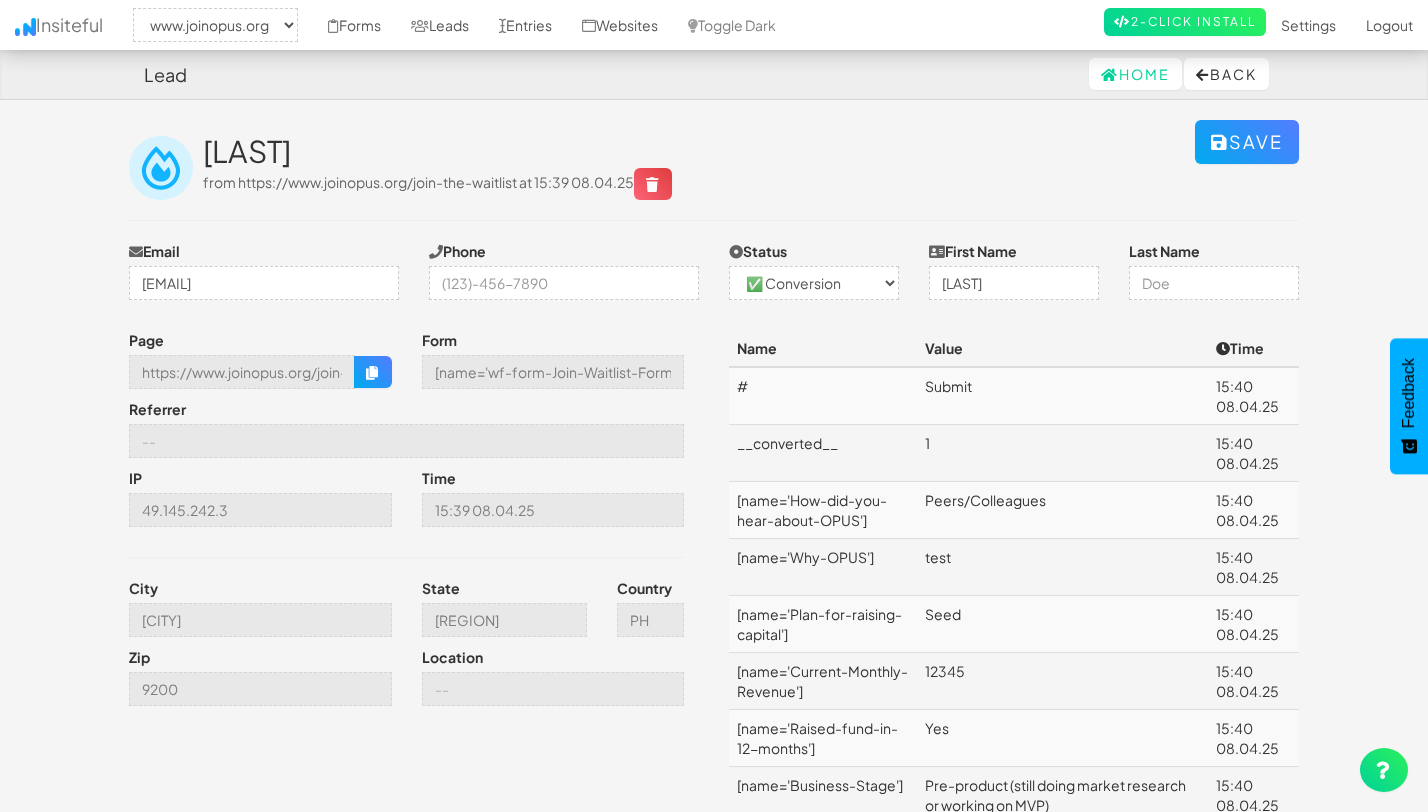 select on "2352" 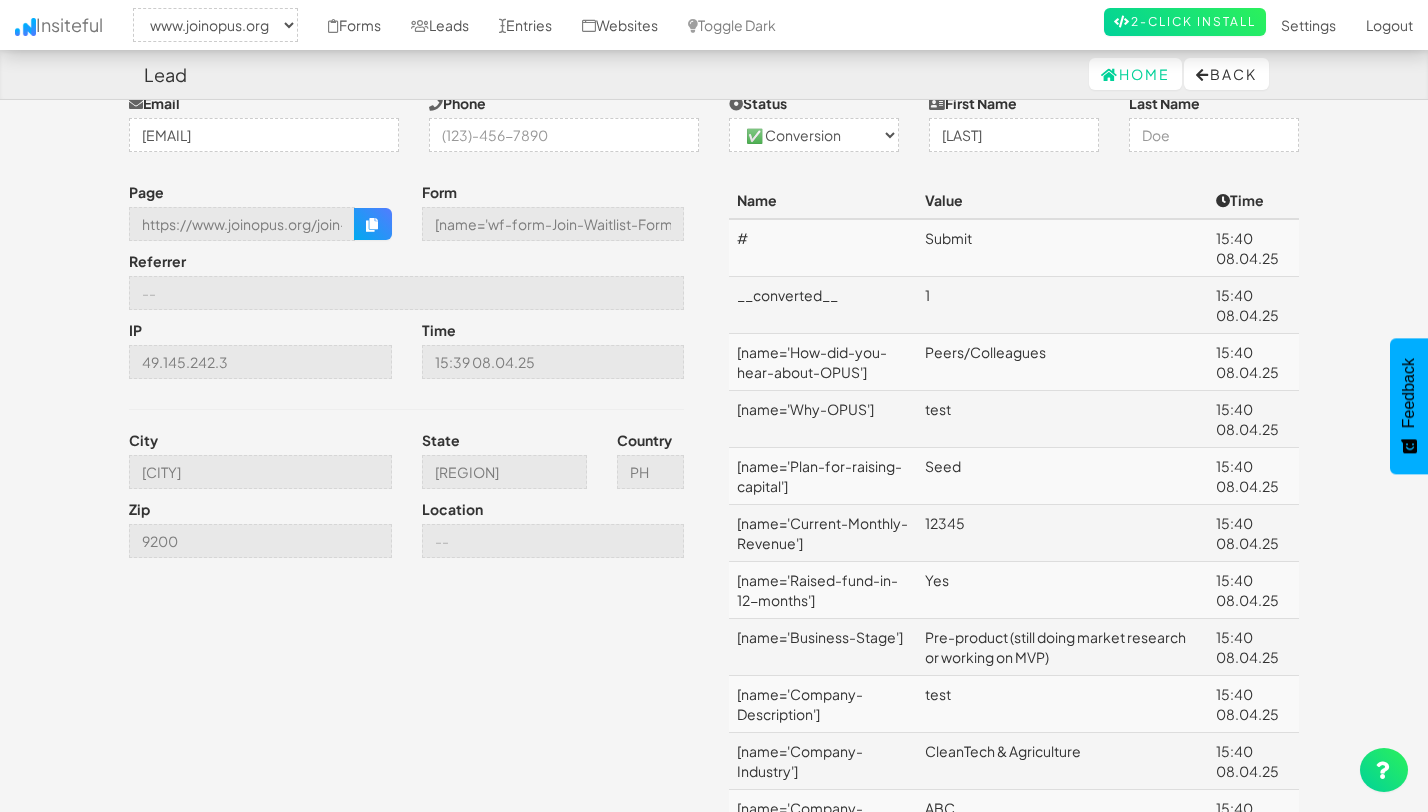 scroll, scrollTop: 0, scrollLeft: 0, axis: both 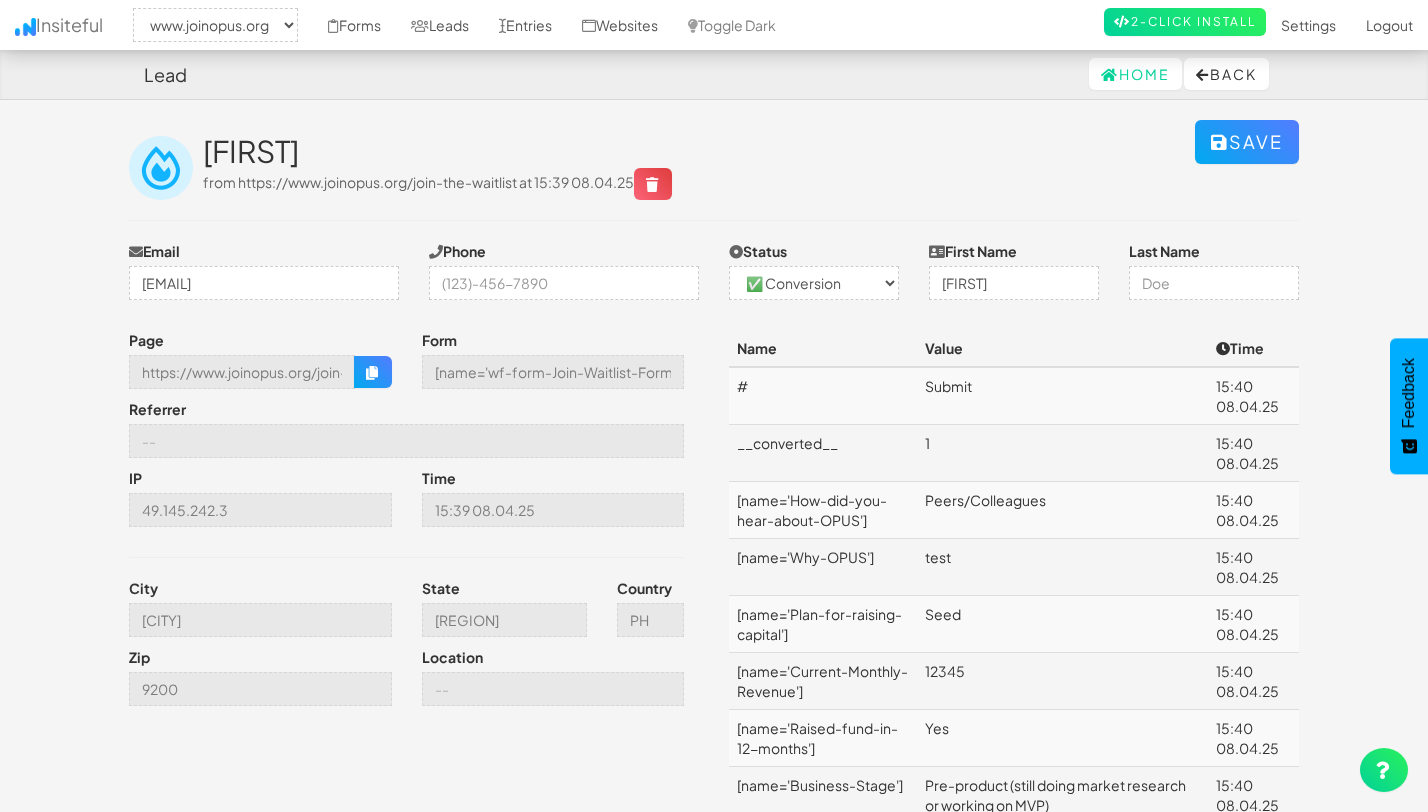 select on "2352" 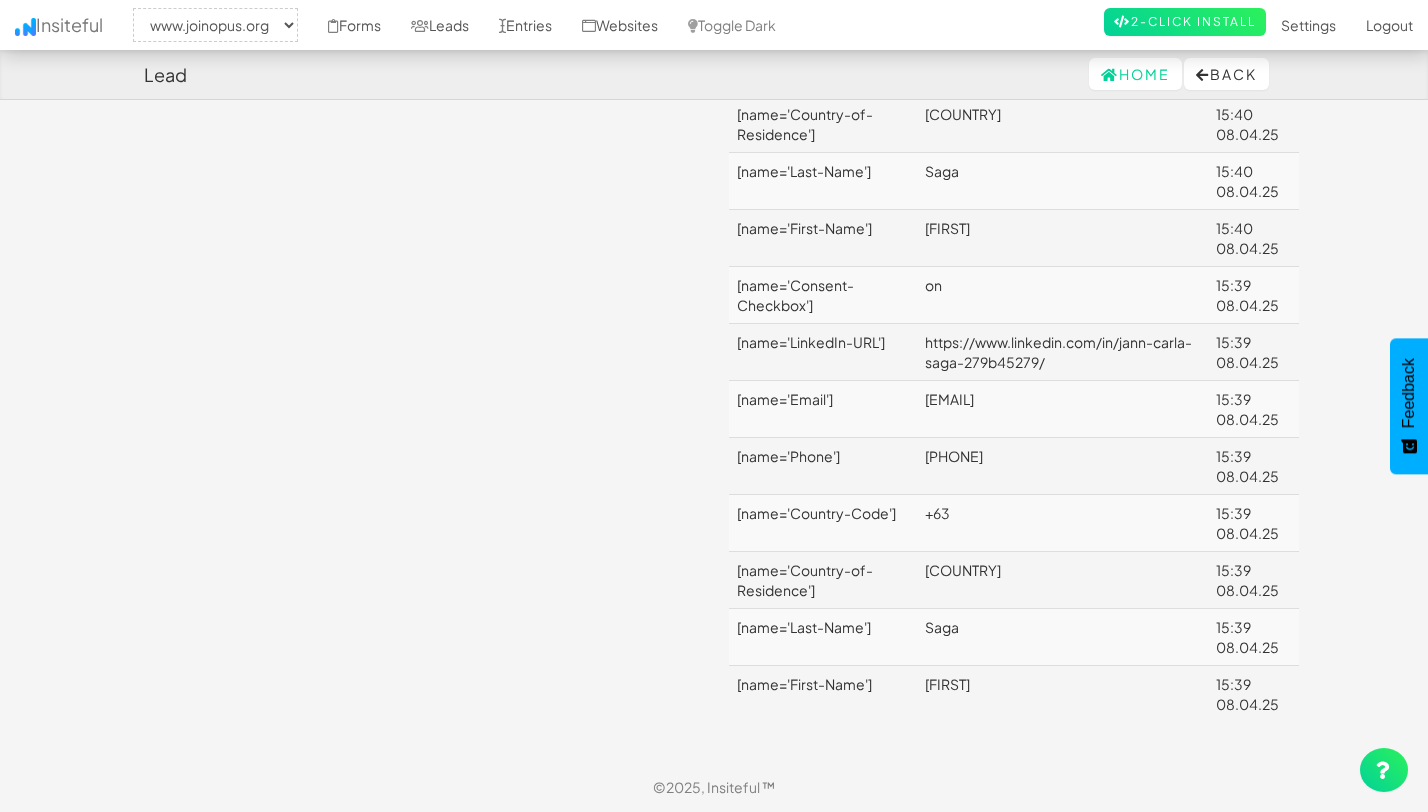 scroll, scrollTop: 0, scrollLeft: 0, axis: both 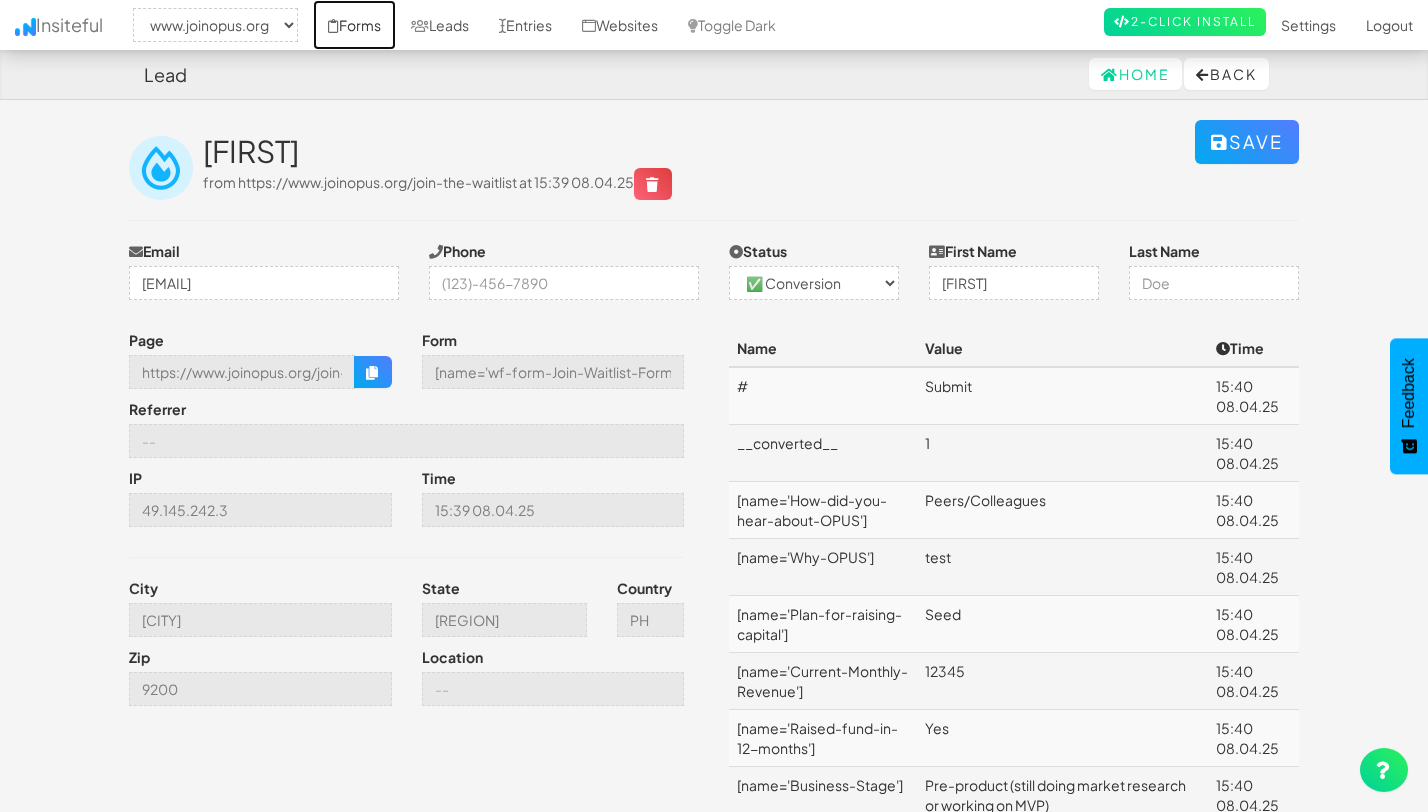 click on "Forms" at bounding box center (354, 25) 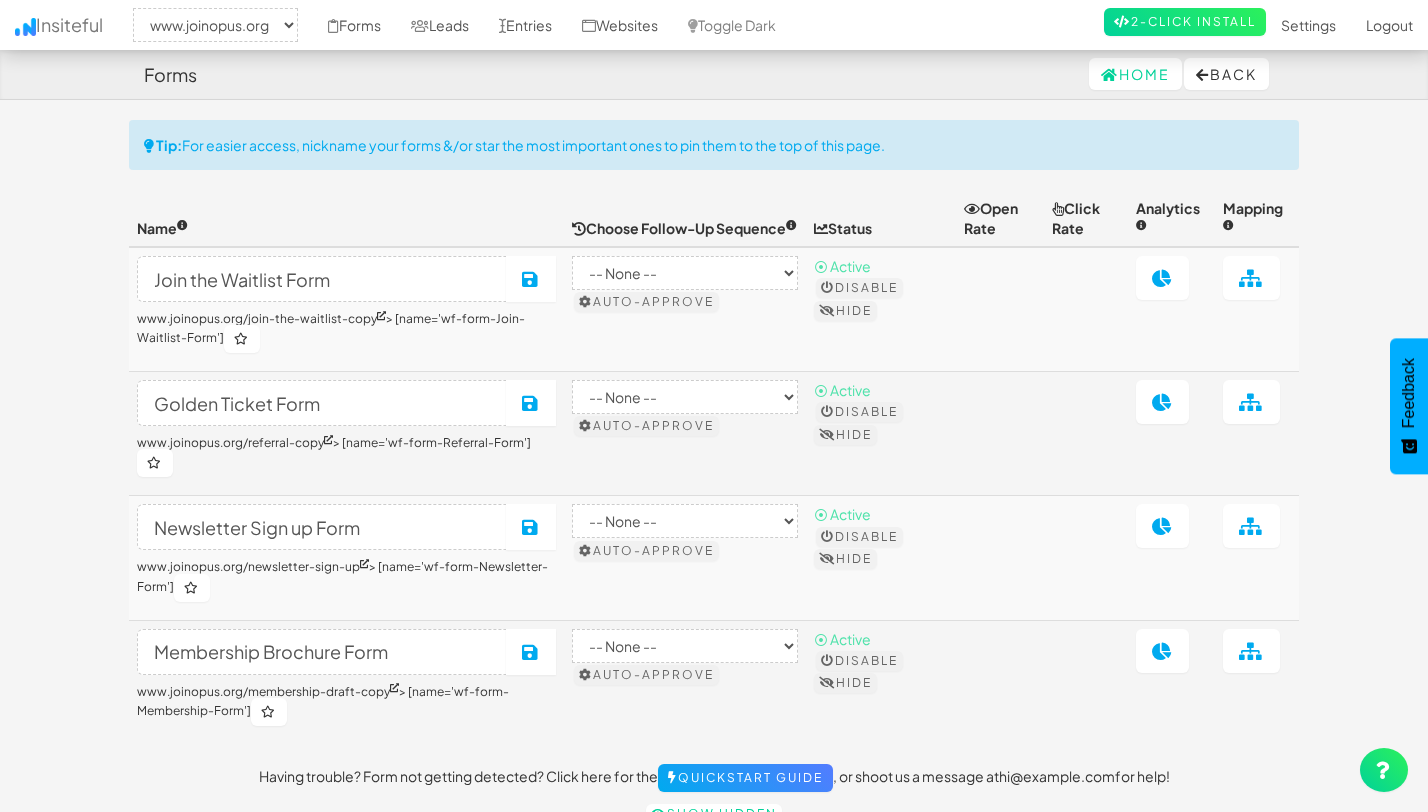 select on "2352" 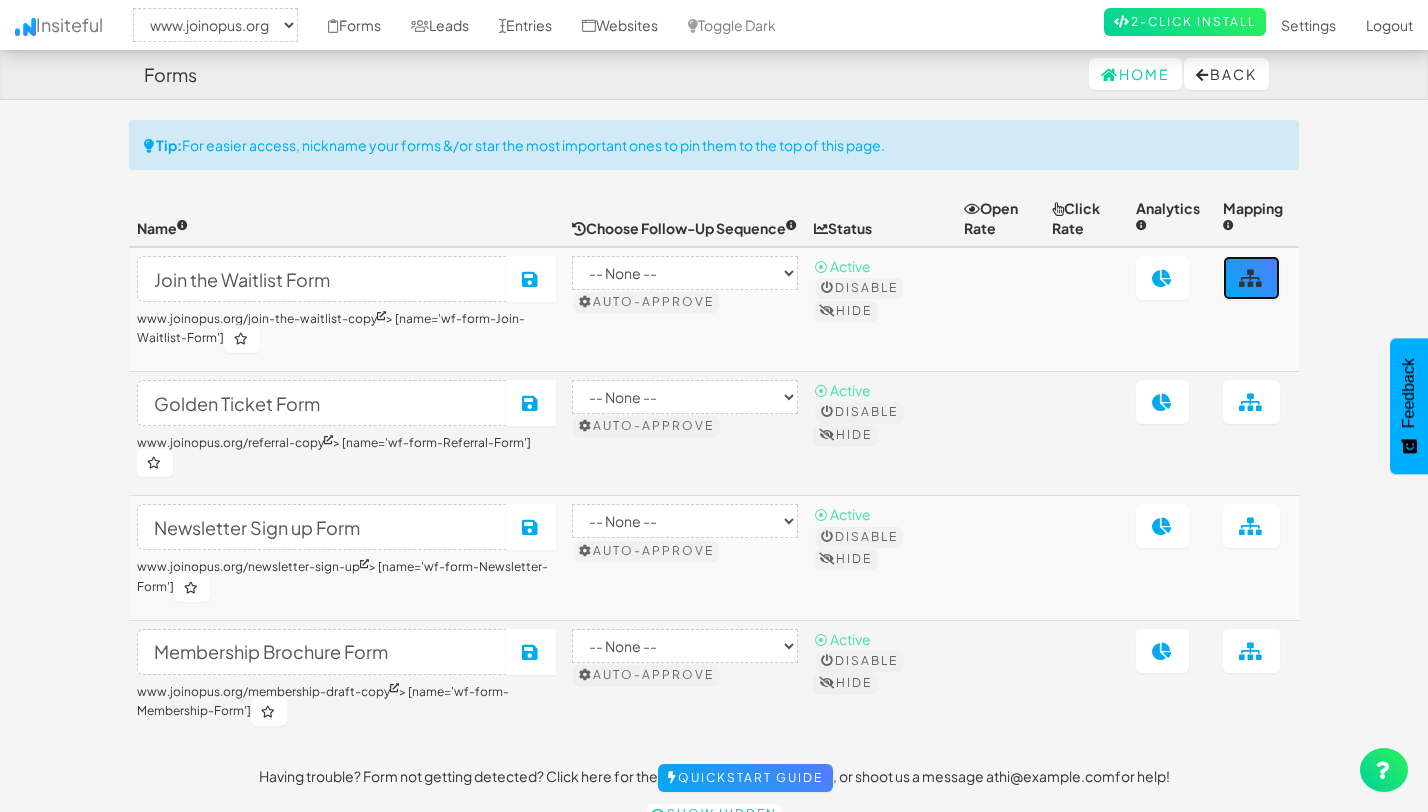 click at bounding box center [1251, 278] 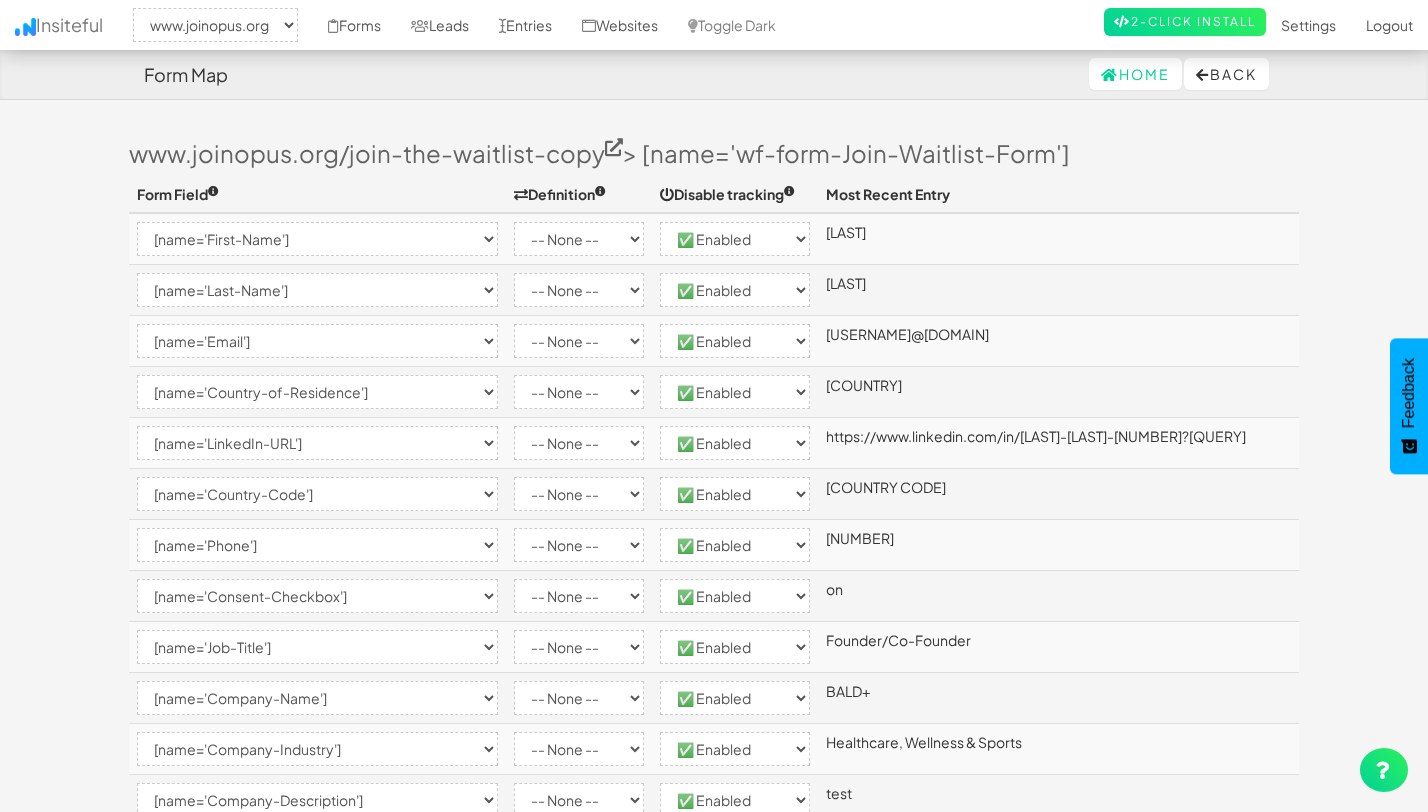 select on "2352" 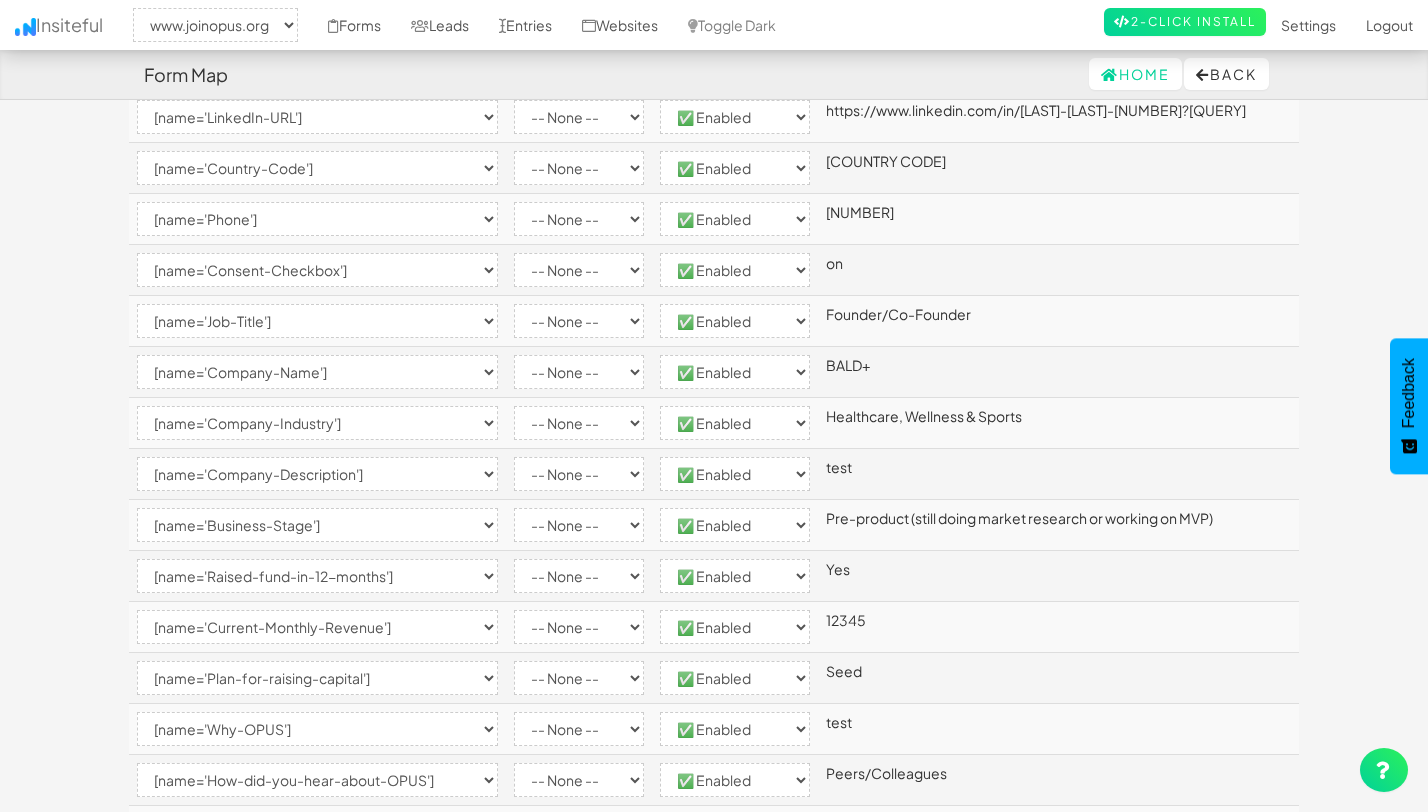 scroll, scrollTop: 0, scrollLeft: 0, axis: both 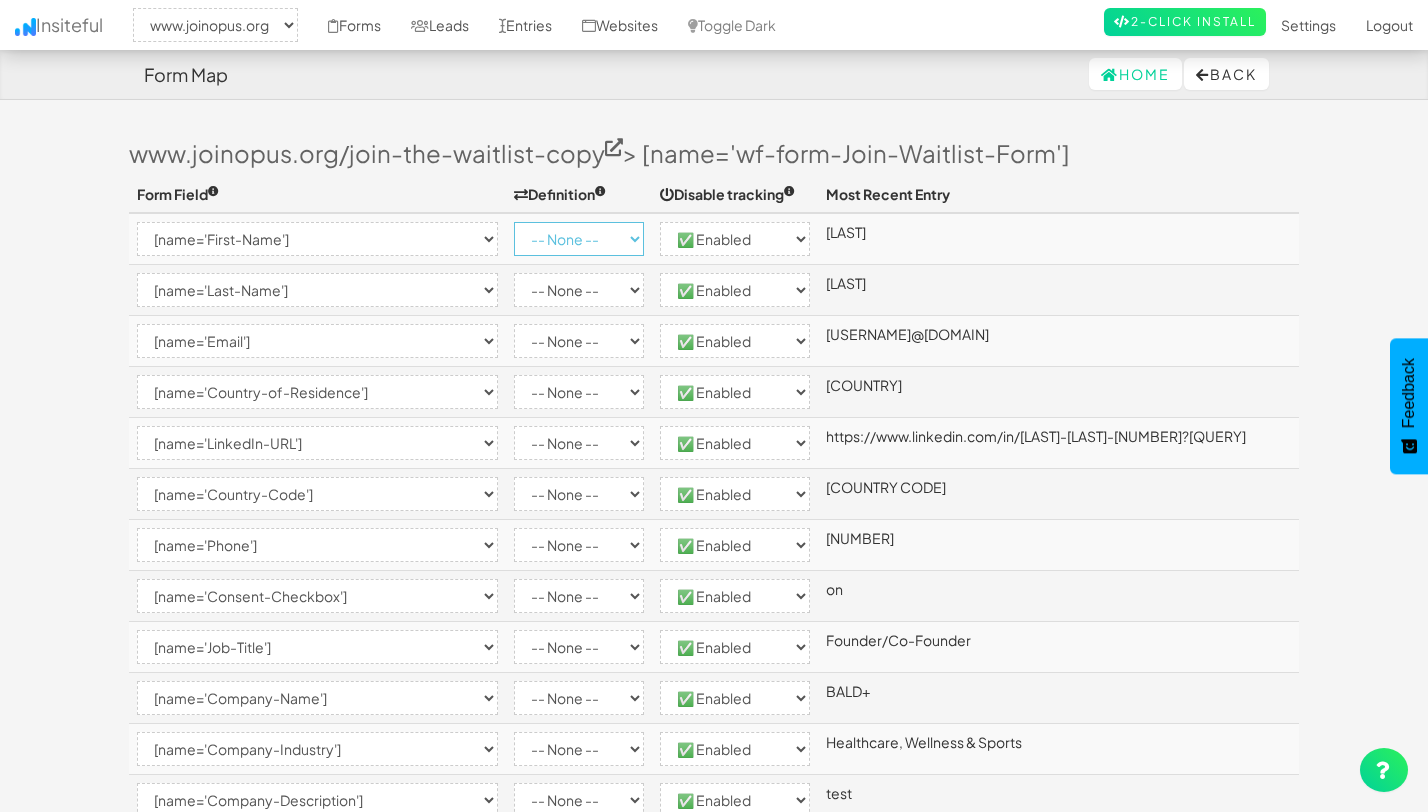 click on "-- None --  Email First Name Last Name Full Name Phone Company Custom... × Unset" at bounding box center (579, 239) 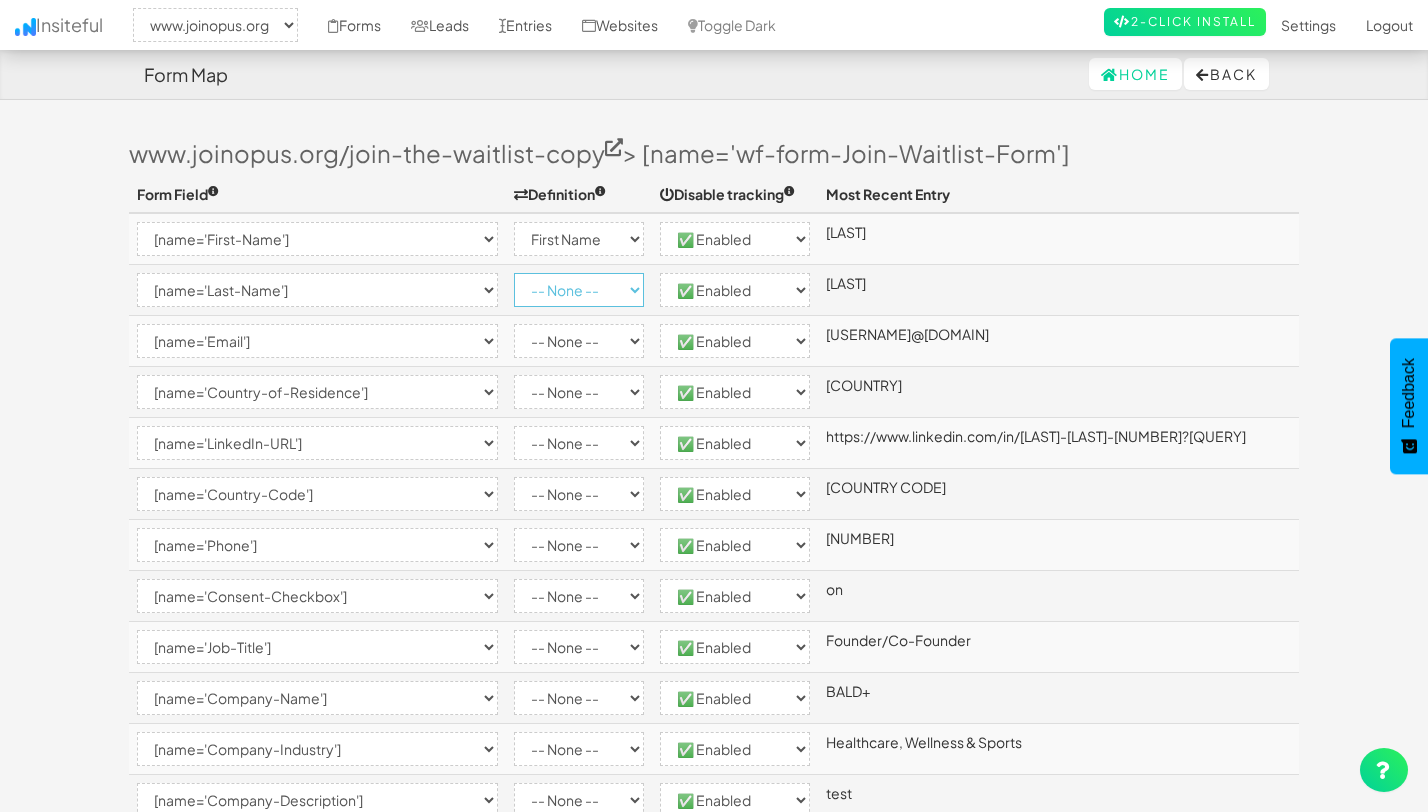 click on "-- None --  Email First Name Last Name Full Name Phone Company Custom... × Unset" at bounding box center (579, 290) 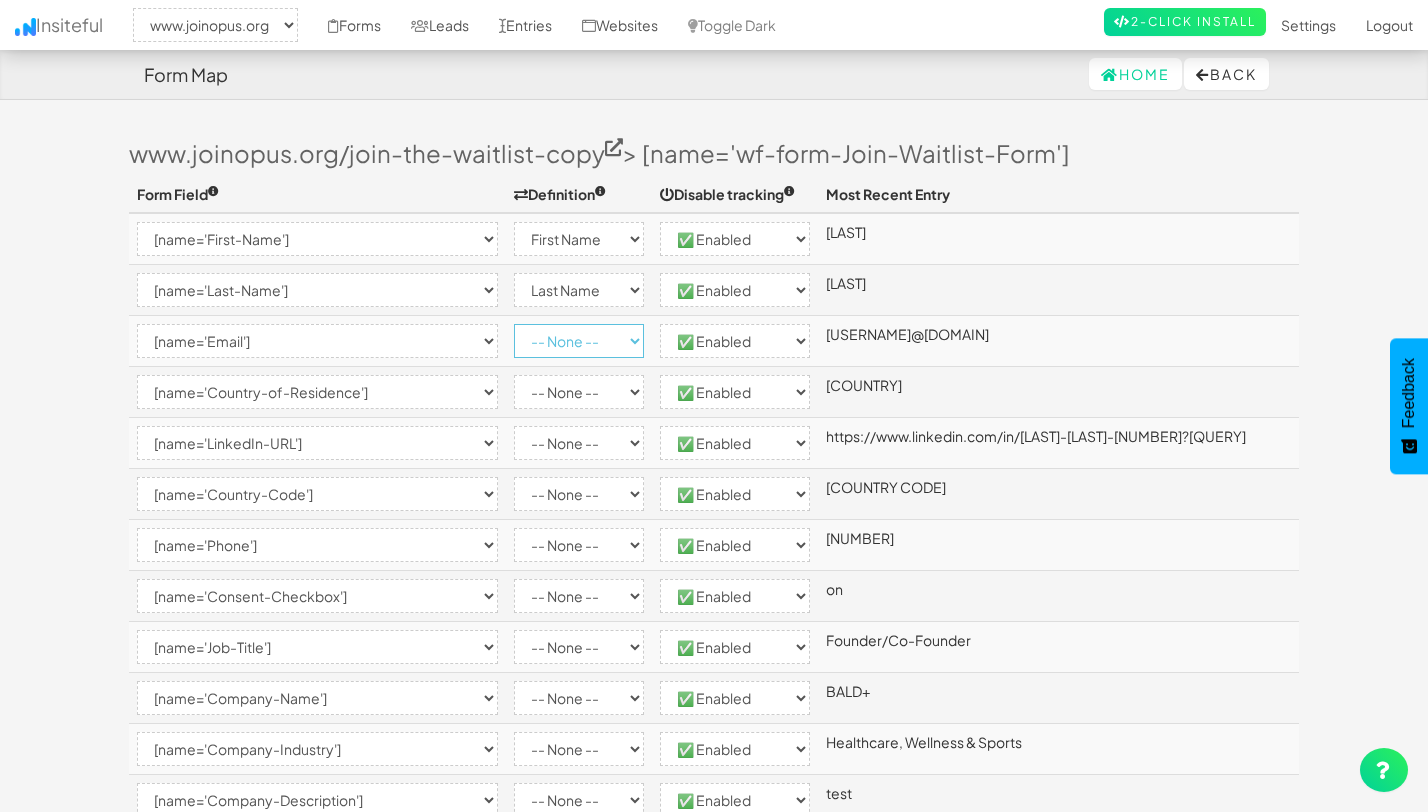 click on "-- None --  Email First Name Last Name Full Name Phone Company Custom... × Unset" at bounding box center [579, 341] 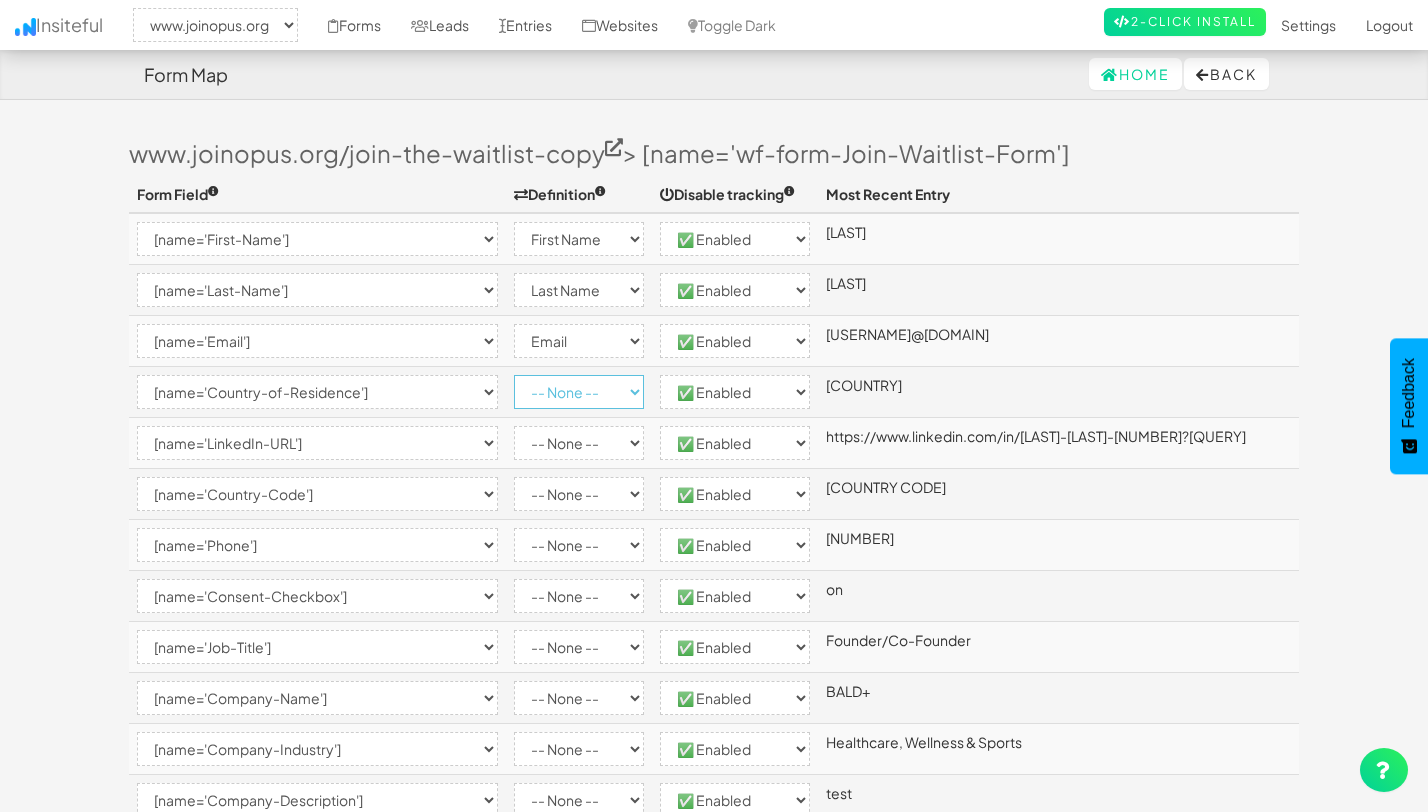 click on "-- None --  Email First Name Last Name Full Name Phone Company Custom... × Unset" at bounding box center (579, 392) 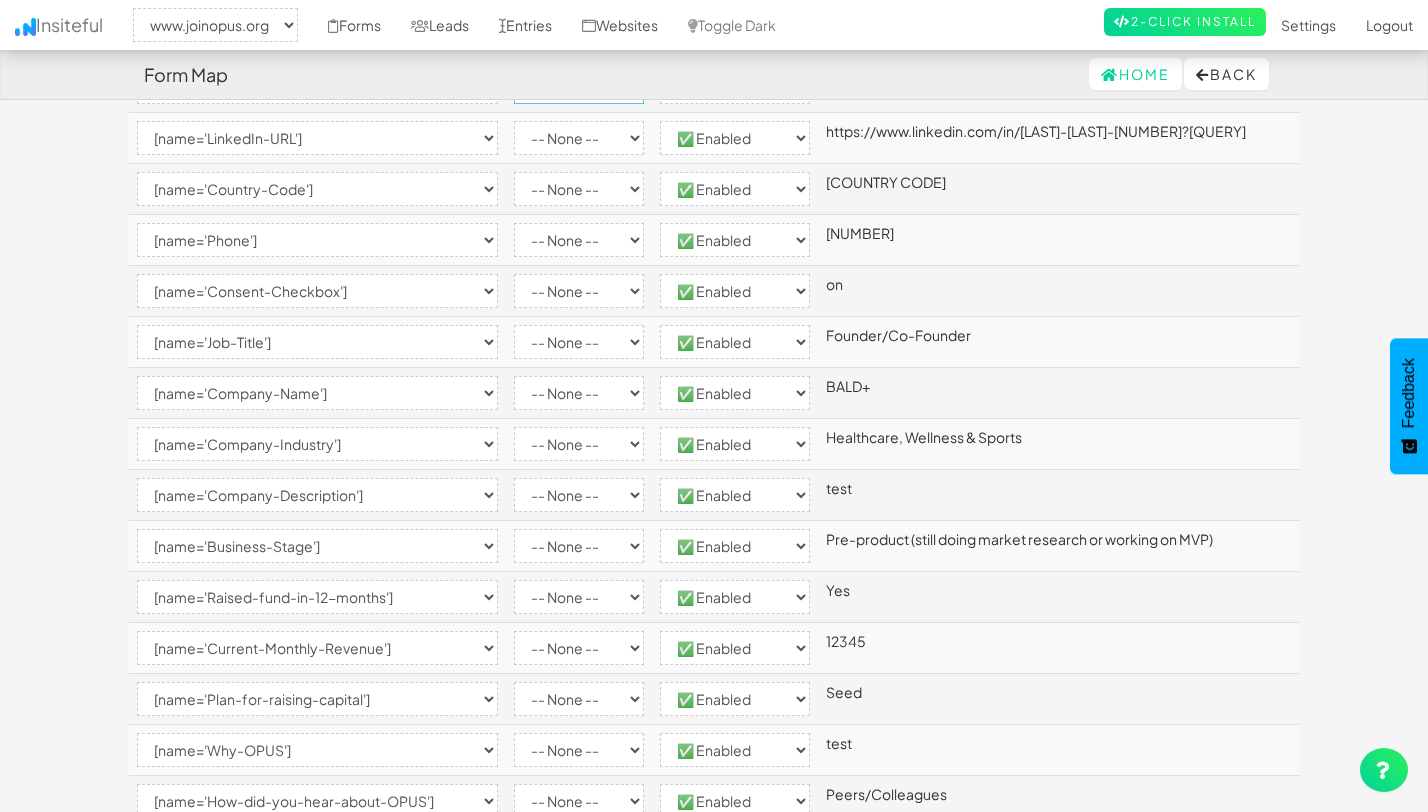 scroll, scrollTop: 518, scrollLeft: 0, axis: vertical 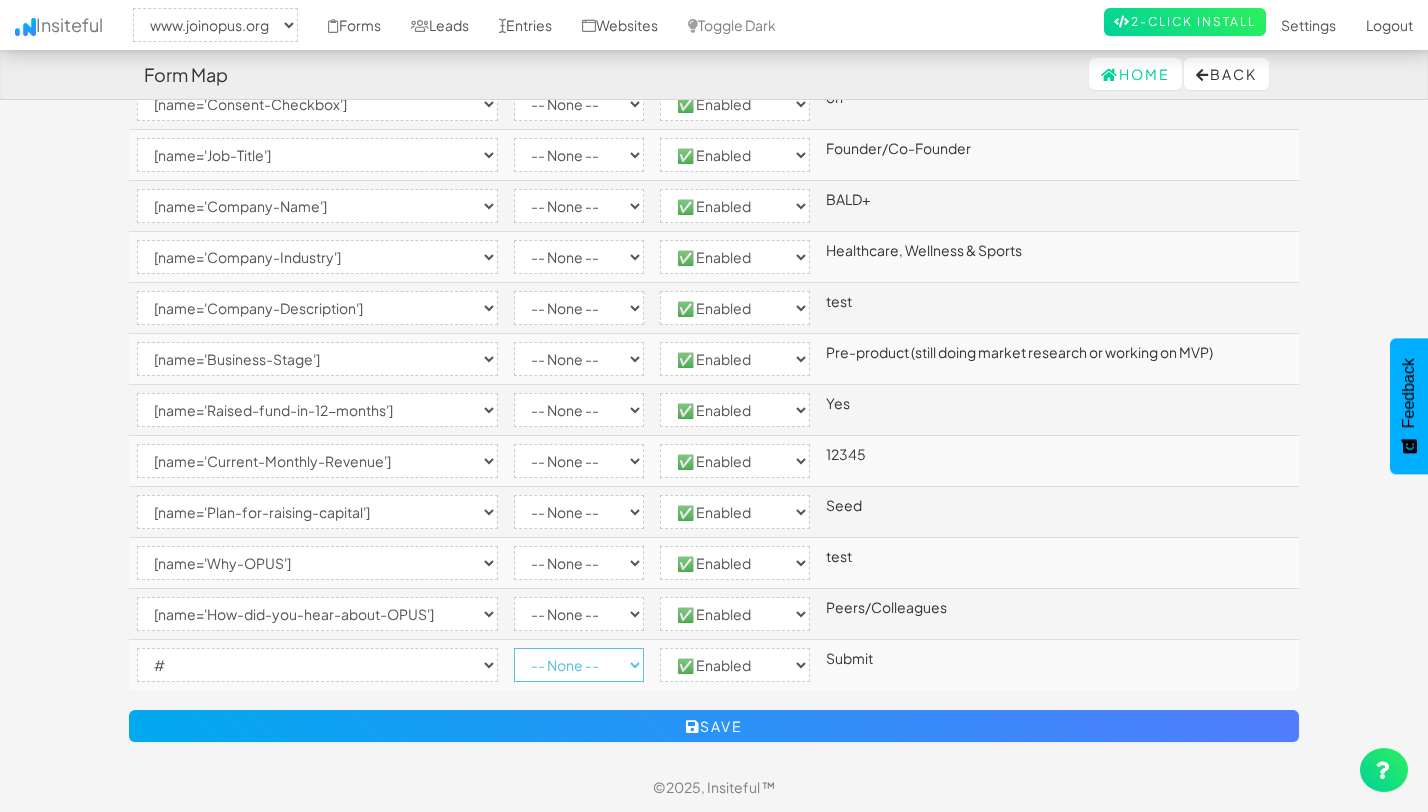 click on "-- None --  Email First Name Last Name Full Name Phone Company Custom... × Unset" at bounding box center (579, 665) 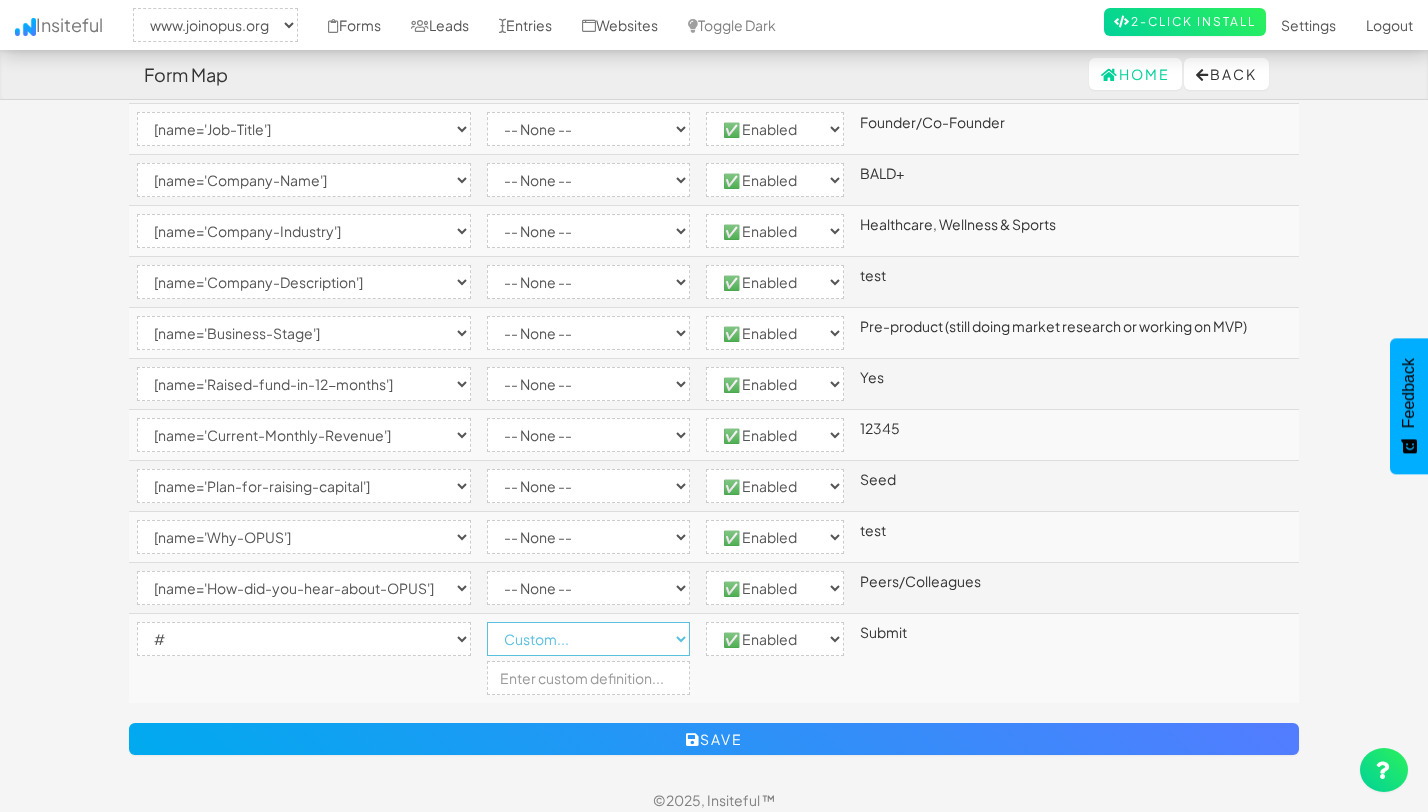 click on "-- None --  Email First Name Last Name Full Name Phone Company Custom... × Unset" at bounding box center (588, 639) 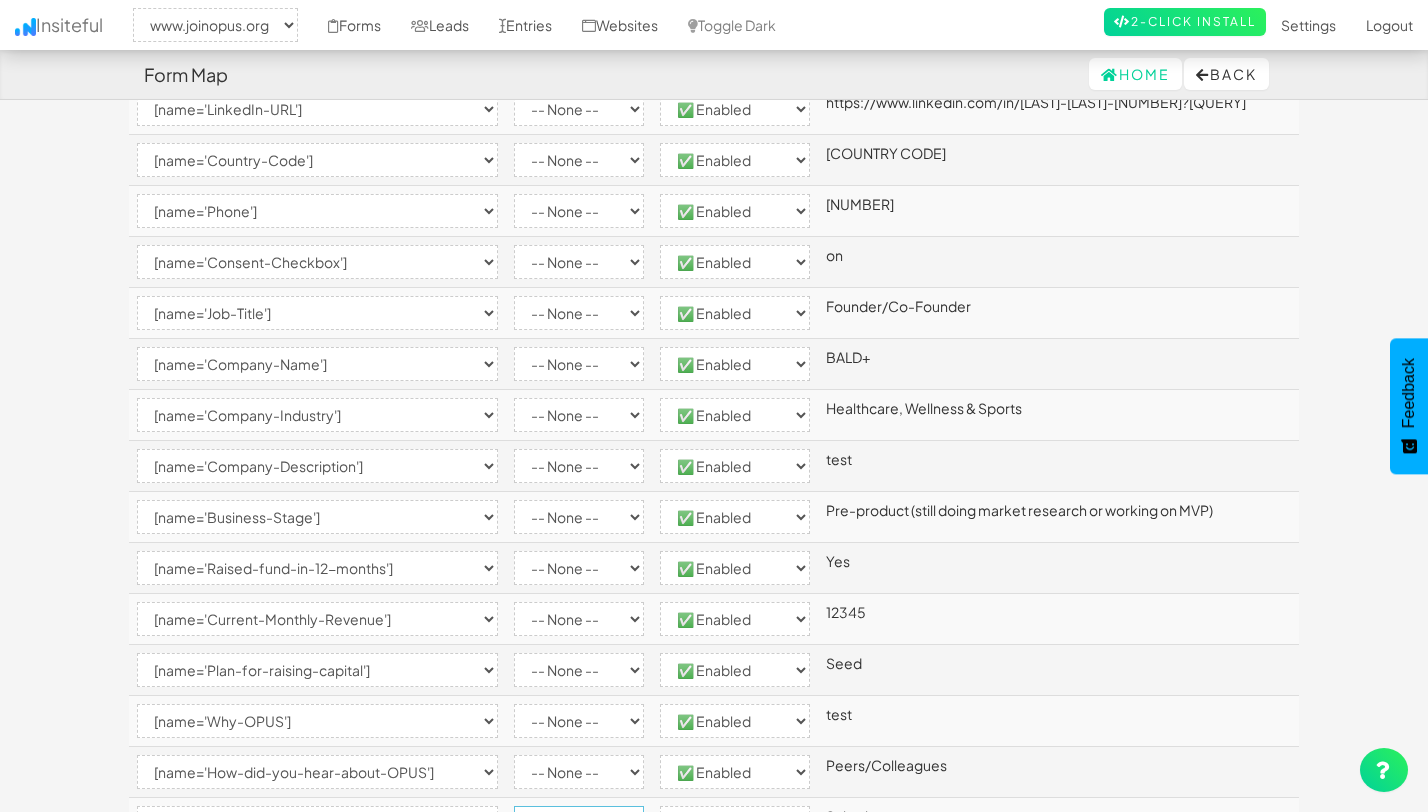 scroll, scrollTop: 0, scrollLeft: 0, axis: both 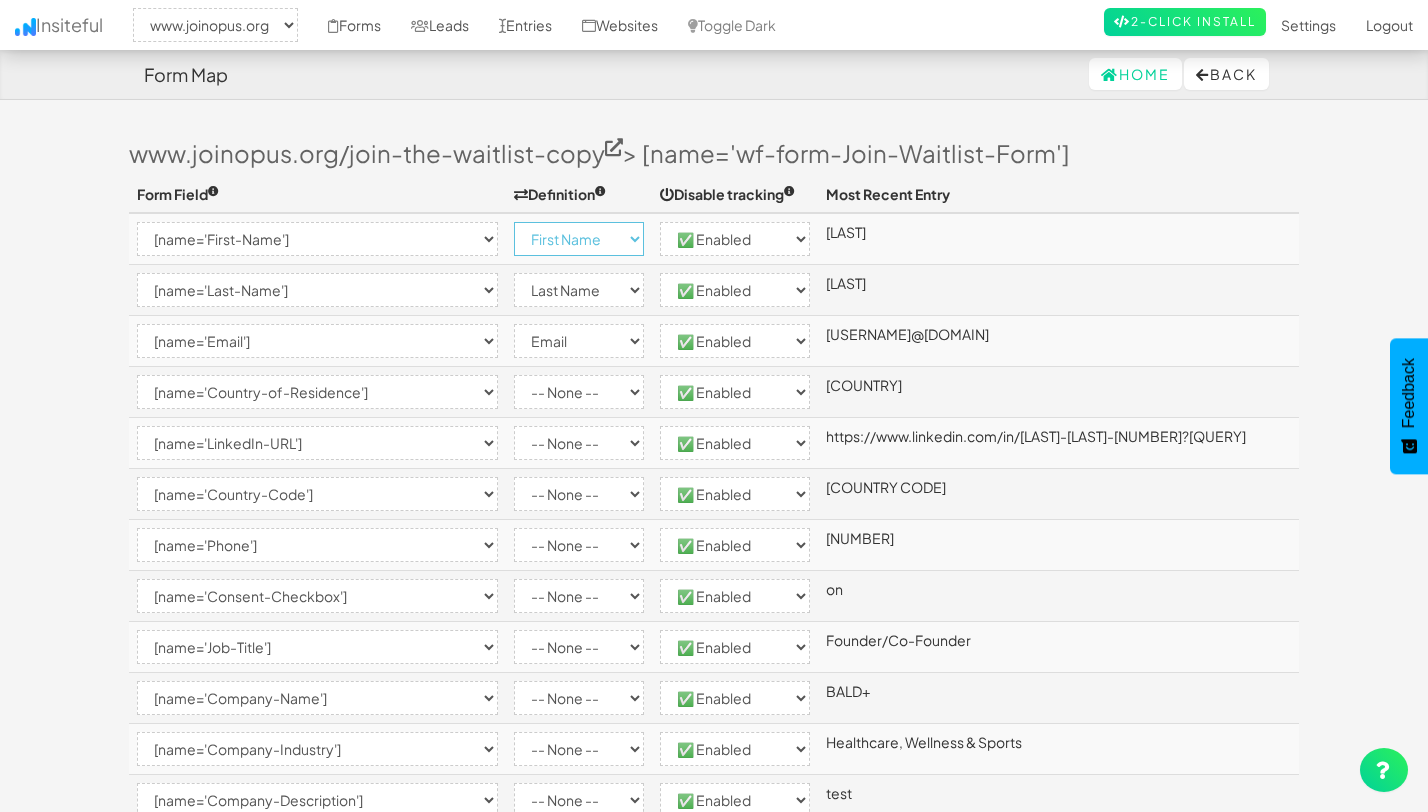 click on "-- None --  Email First Name Last Name Full Name Phone Company Custom... × Unset" at bounding box center [579, 239] 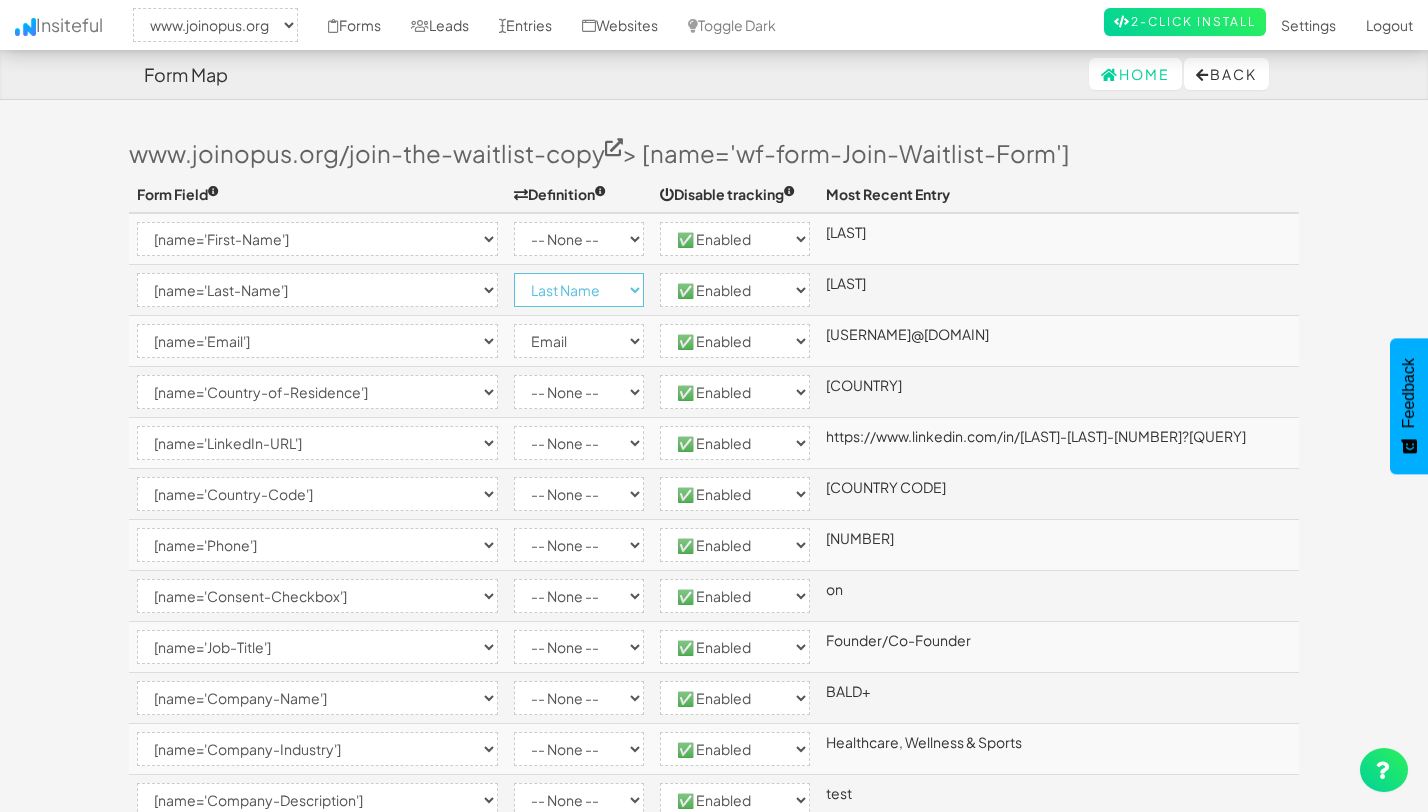 click on "-- None --  Email First Name Last Name Full Name Phone Company Custom... × Unset" at bounding box center (579, 290) 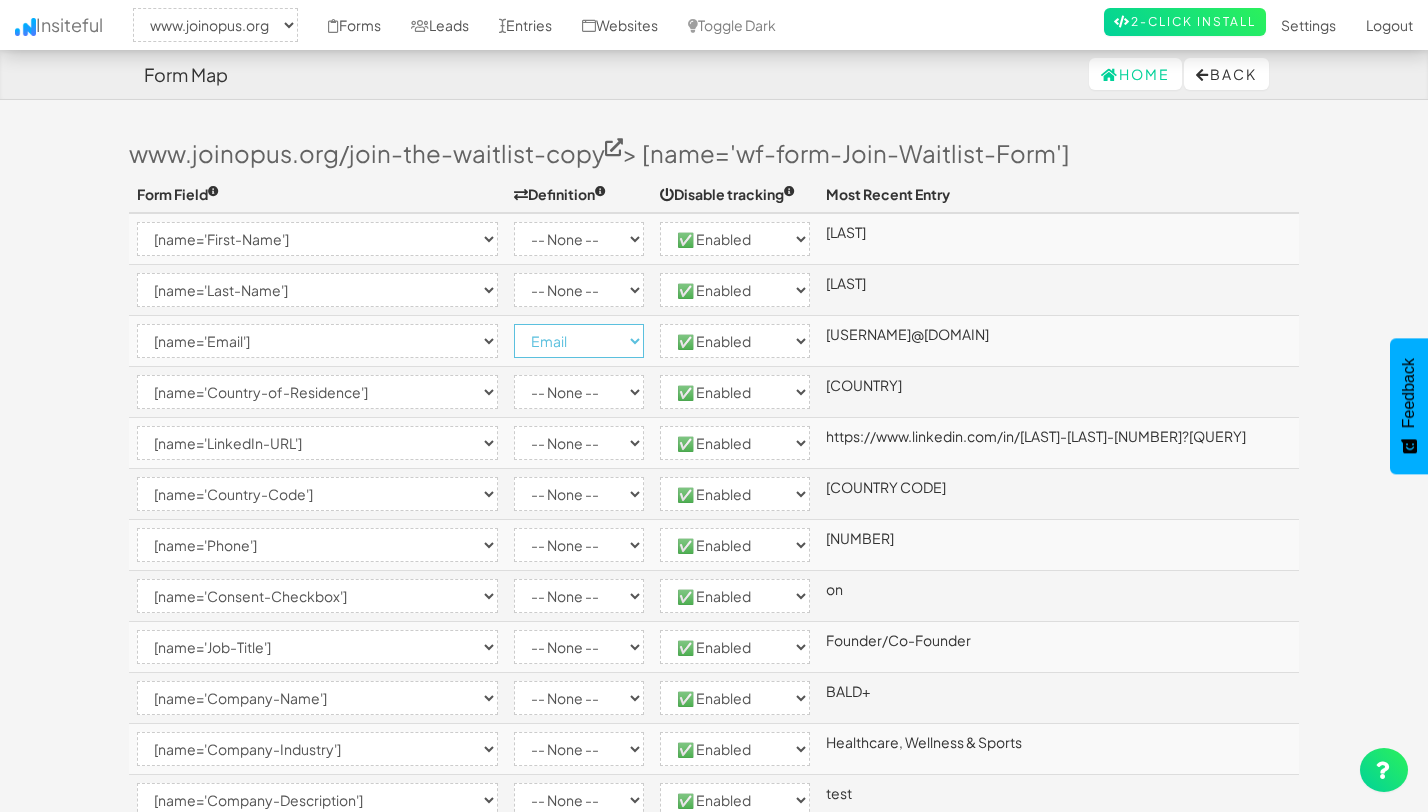 click on "-- None --  Email First Name Last Name Full Name Phone Company Custom... × Unset" at bounding box center (579, 341) 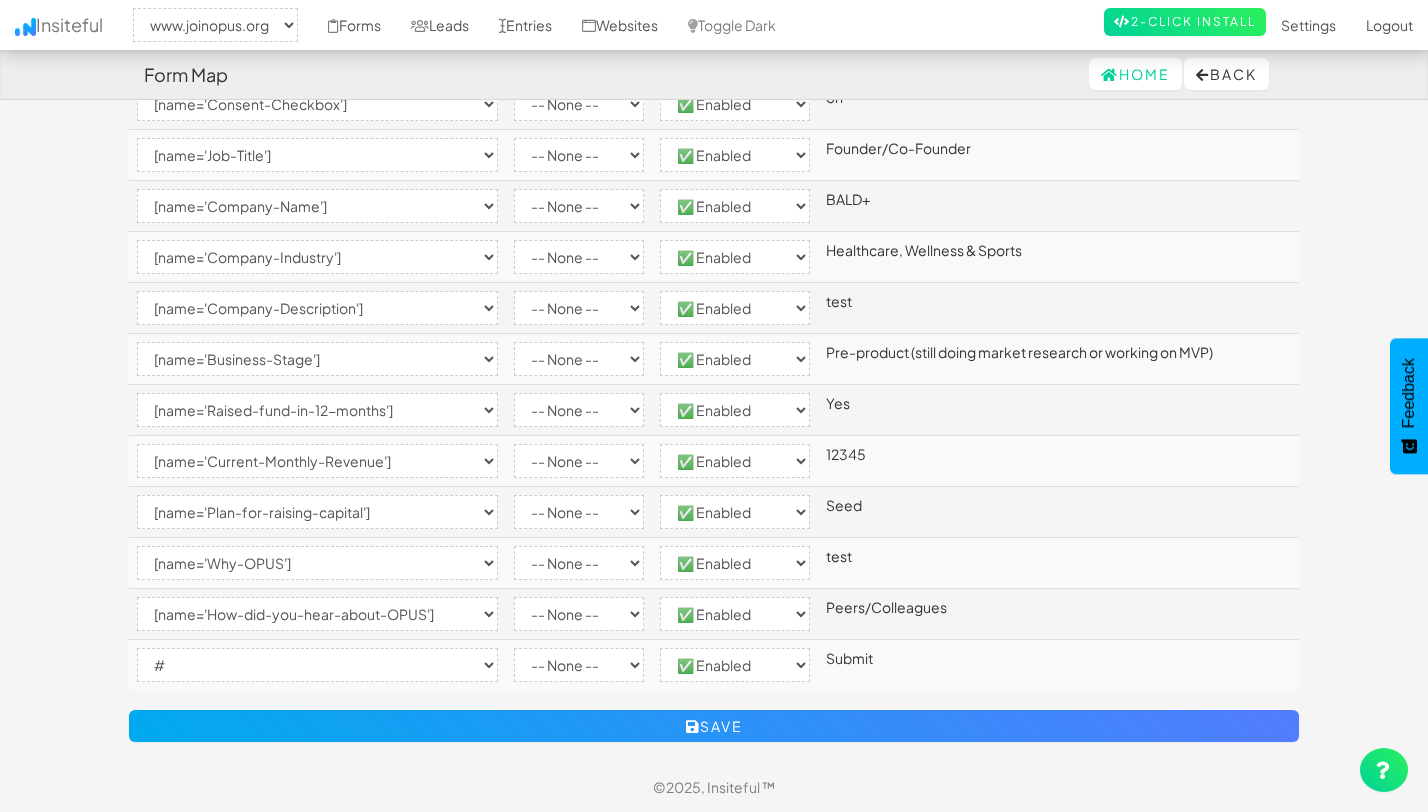 scroll, scrollTop: 0, scrollLeft: 0, axis: both 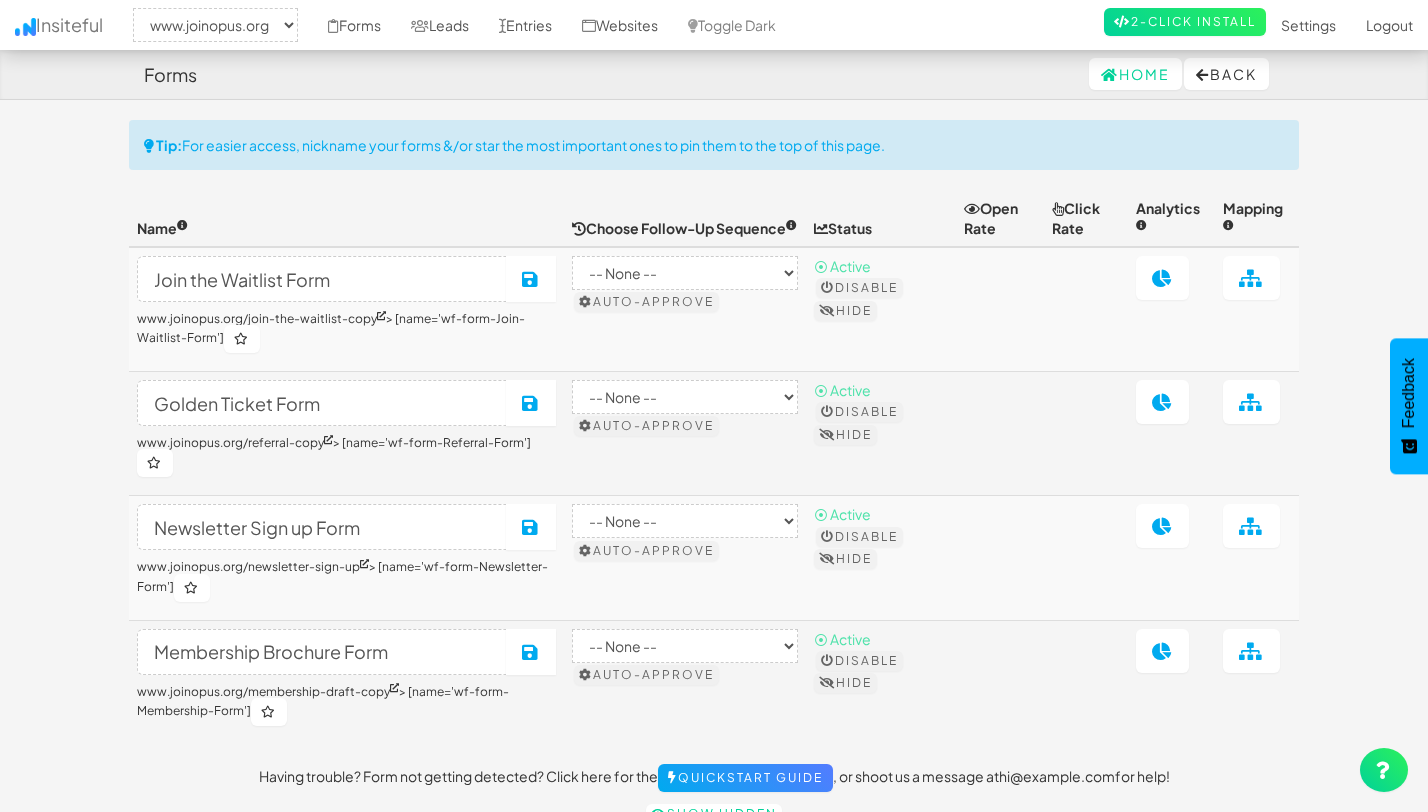 select on "2352" 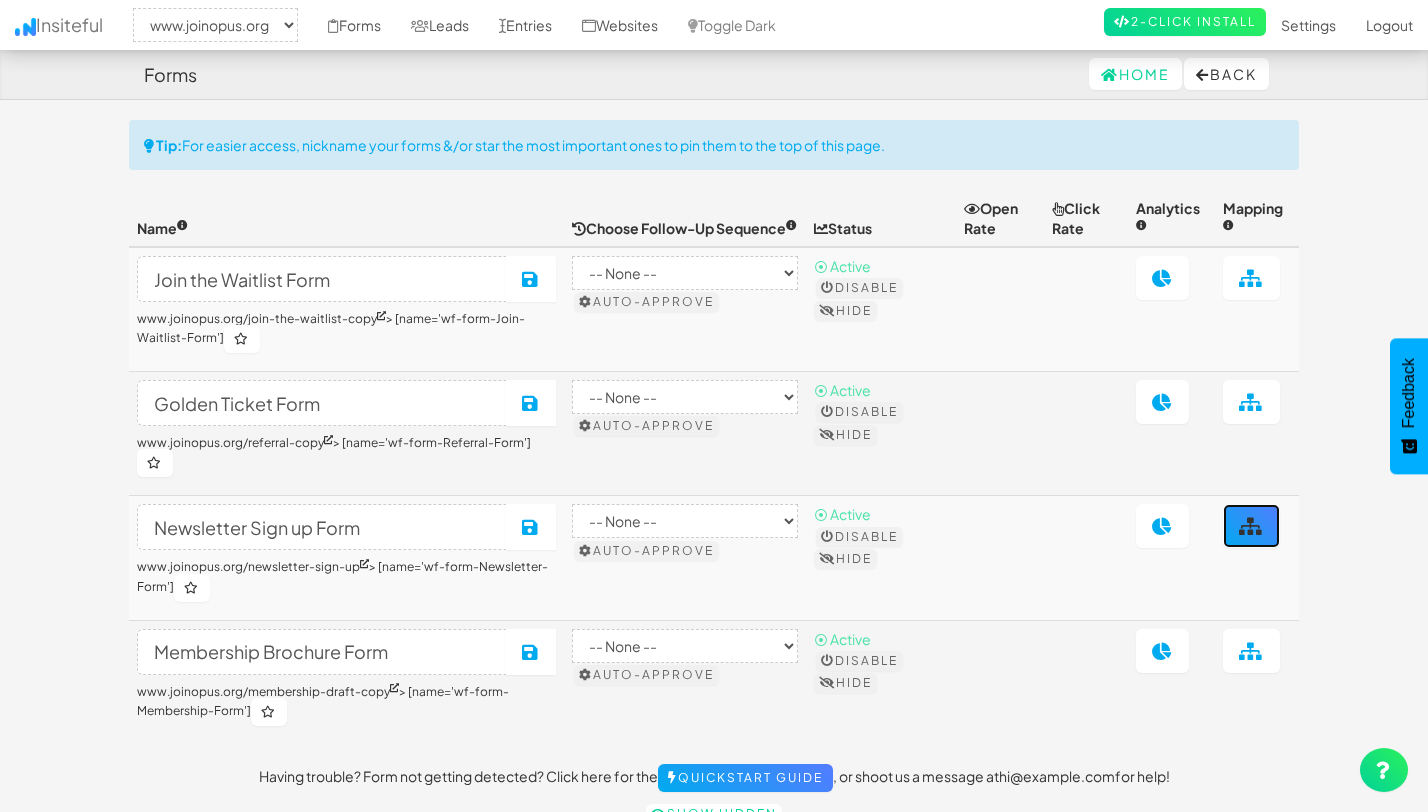 click at bounding box center (1251, 526) 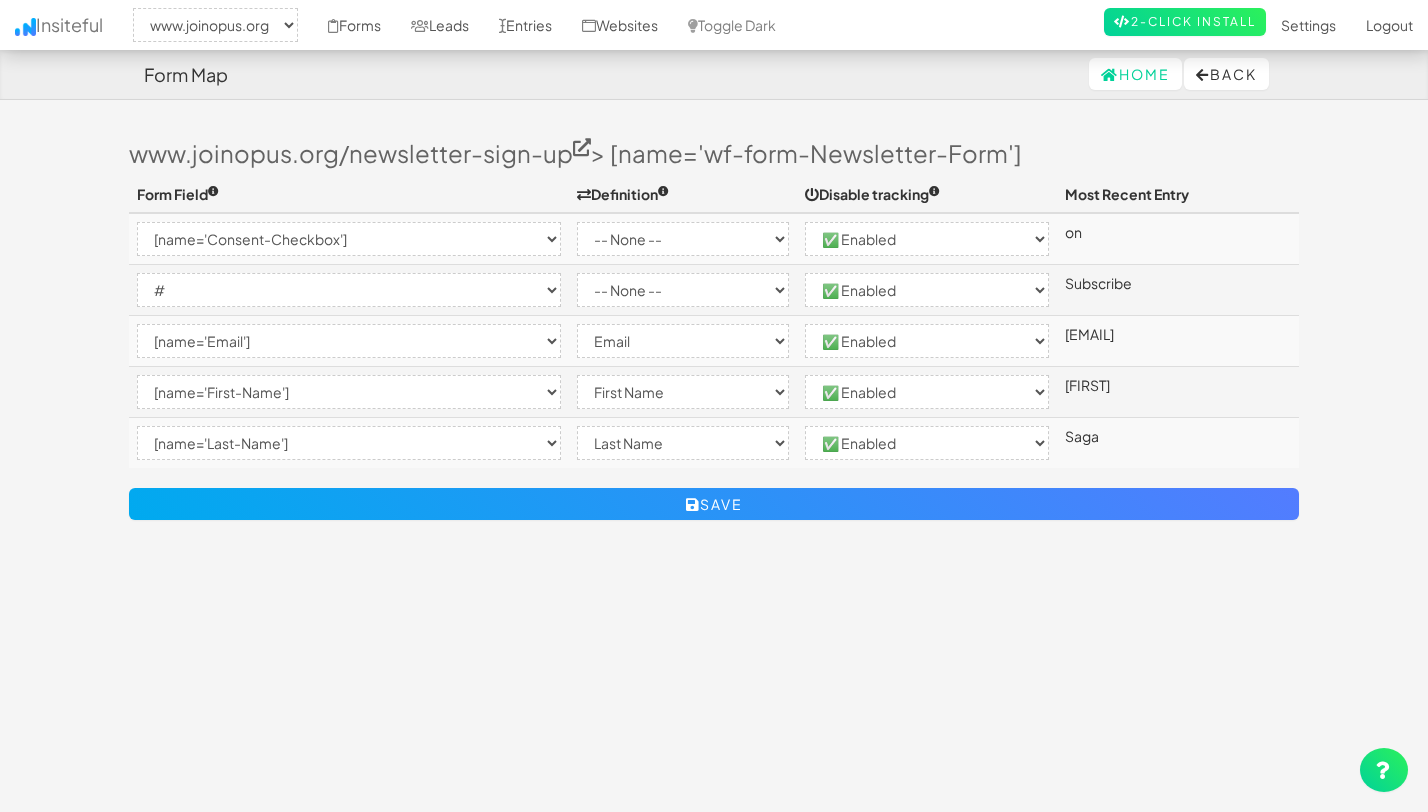 select on "2352" 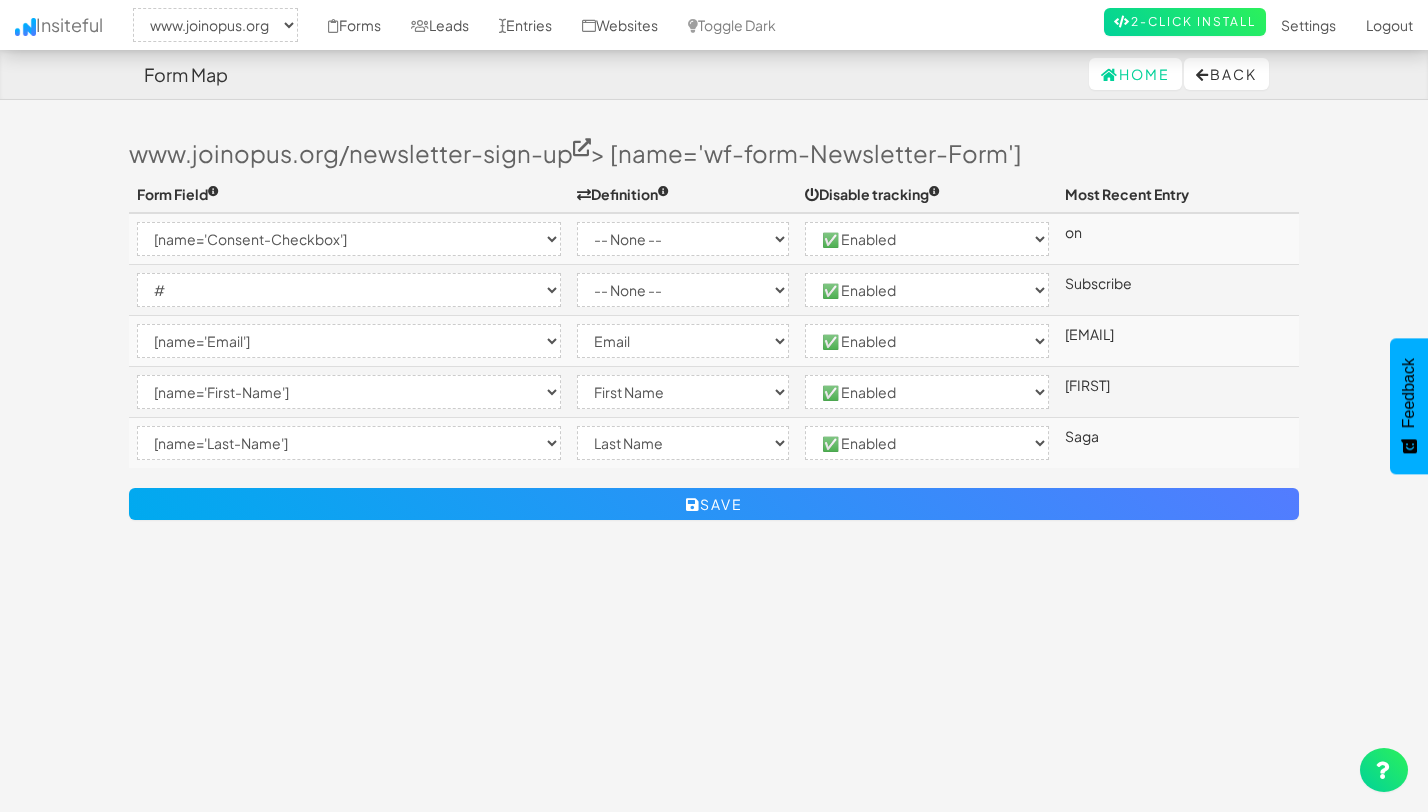 click on "-- None --  Email First Name Last Name Full Name Phone Company Custom... × Unset" at bounding box center [683, 341] 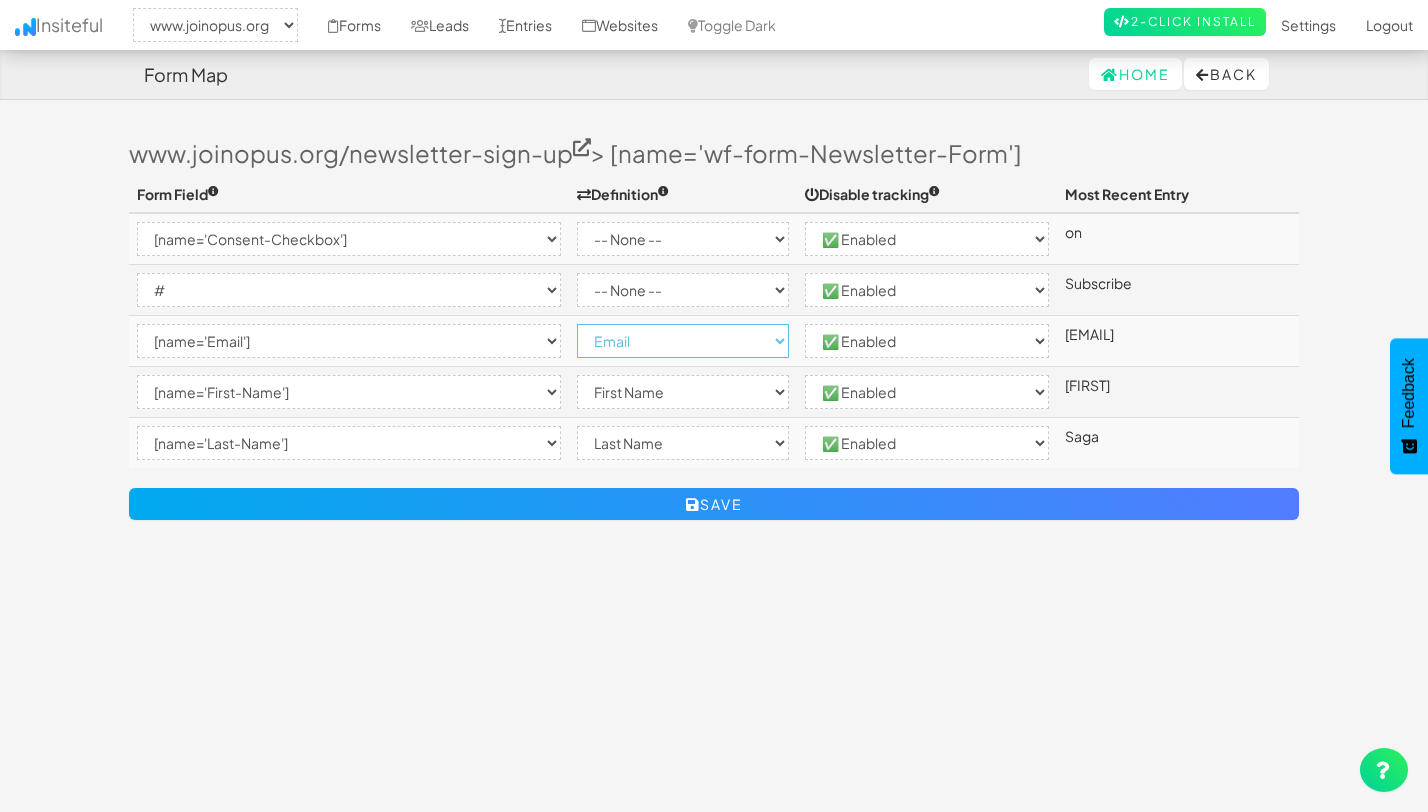 click on "-- None --  Email First Name Last Name Full Name Phone Company Custom... × Unset" at bounding box center (683, 341) 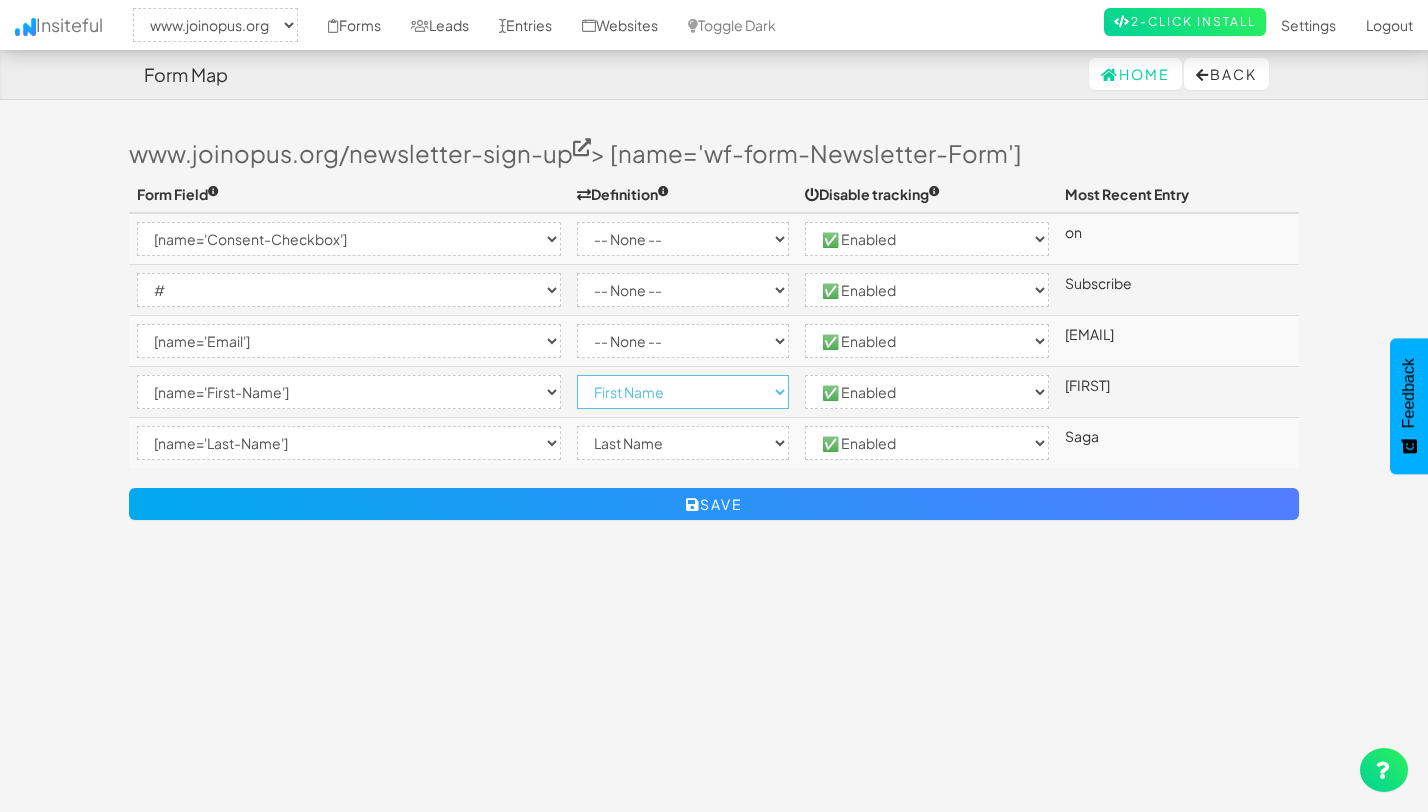 click on "-- None --  Email First Name Last Name Full Name Phone Company Custom... × Unset" at bounding box center (683, 392) 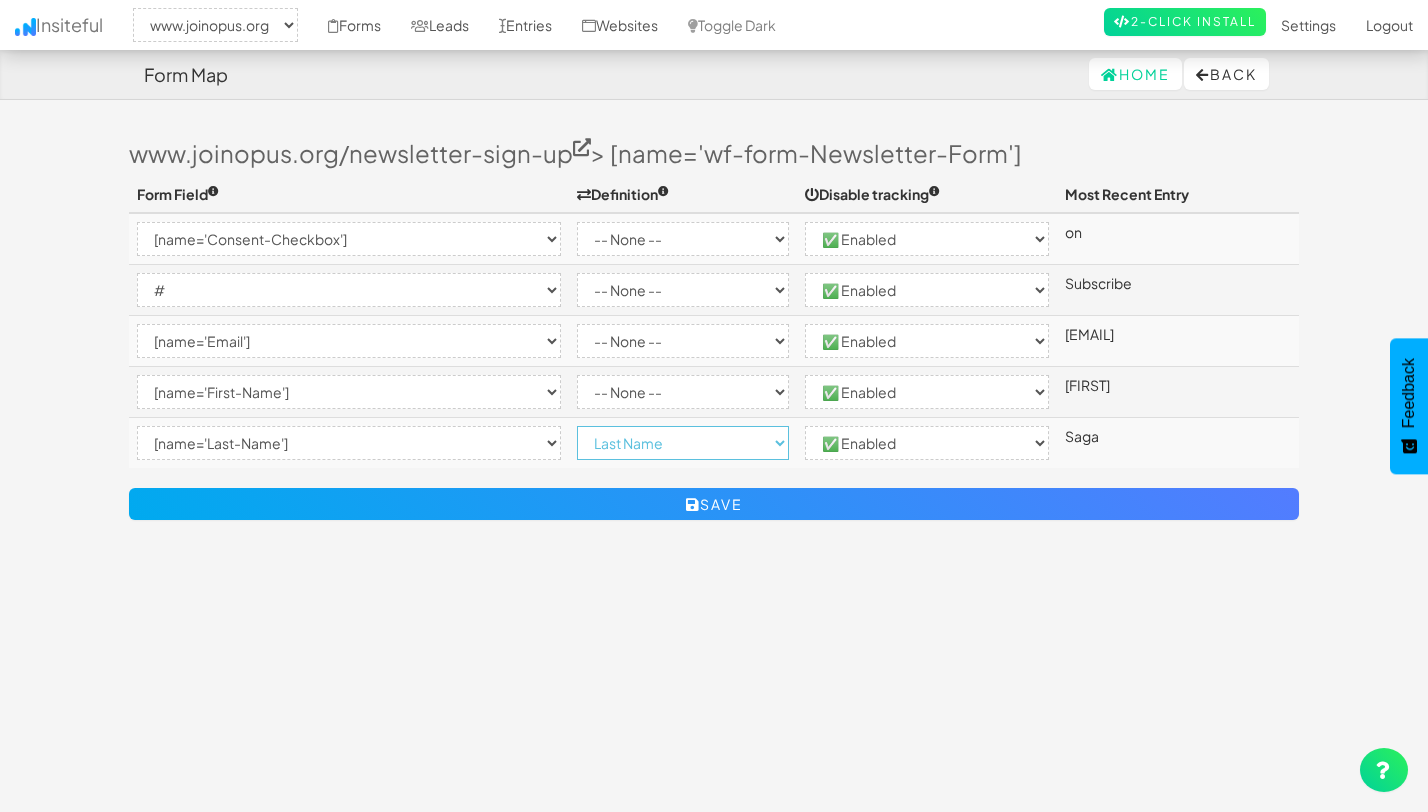 click on "-- None --  Email First Name Last Name Full Name Phone Company Custom... × Unset" at bounding box center (683, 443) 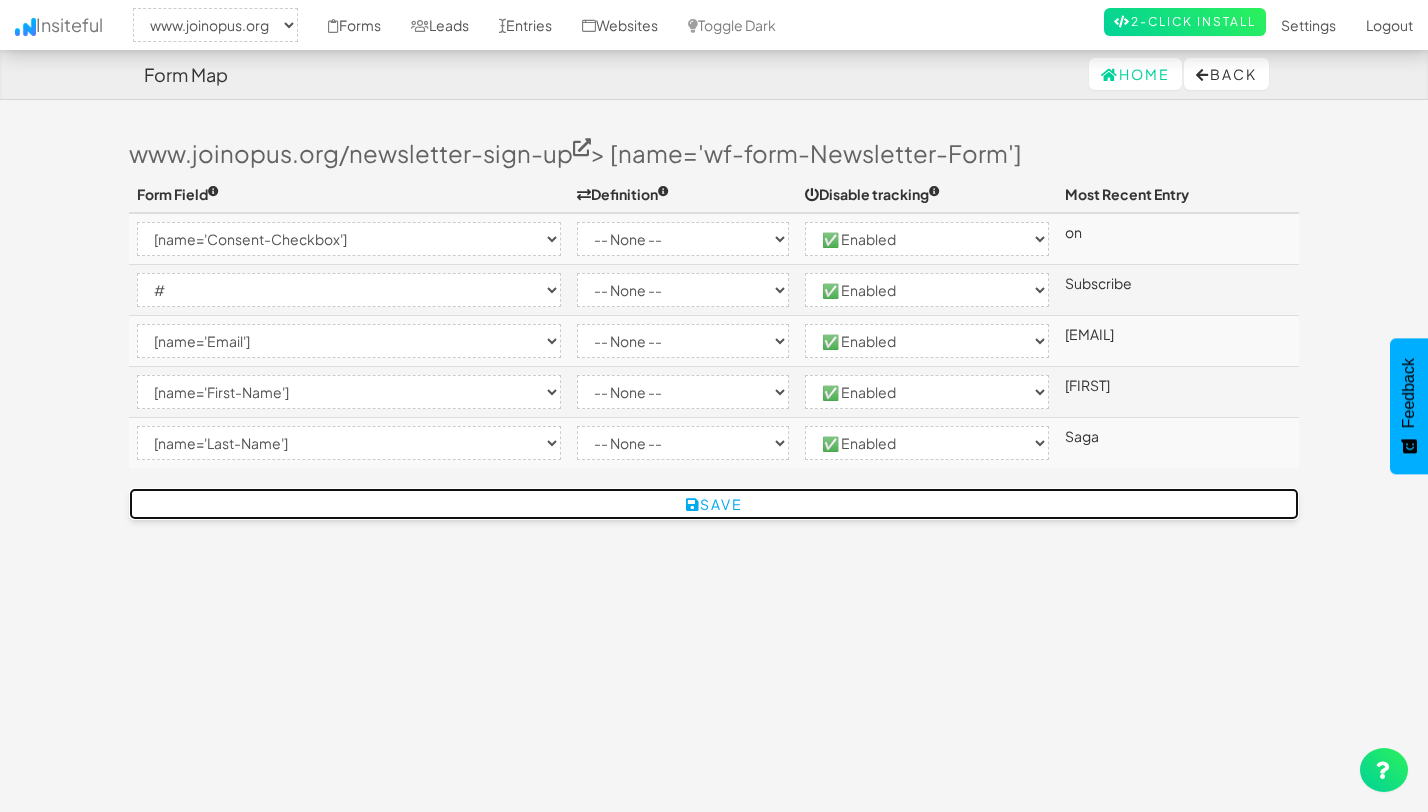 click on "Save" at bounding box center [714, 504] 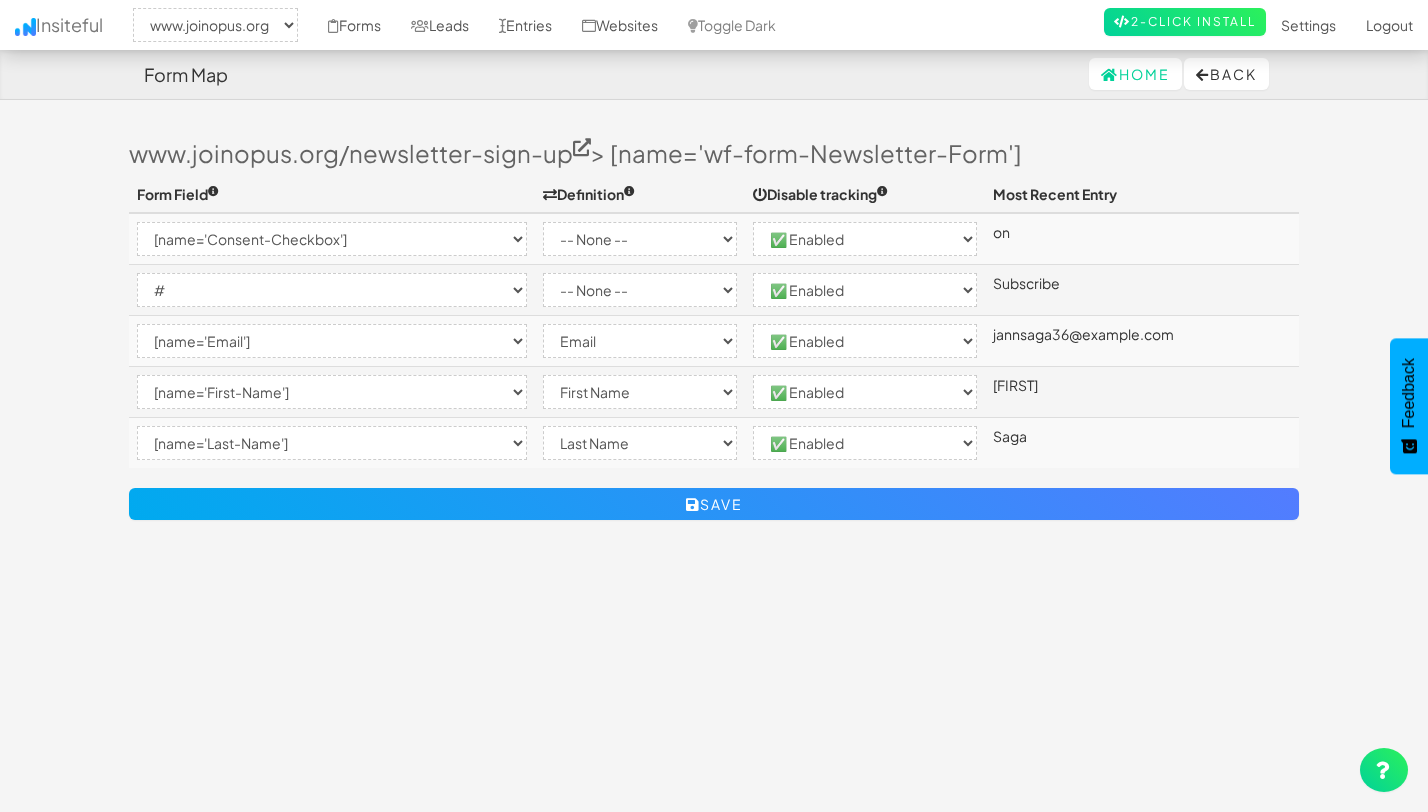 select on "2352" 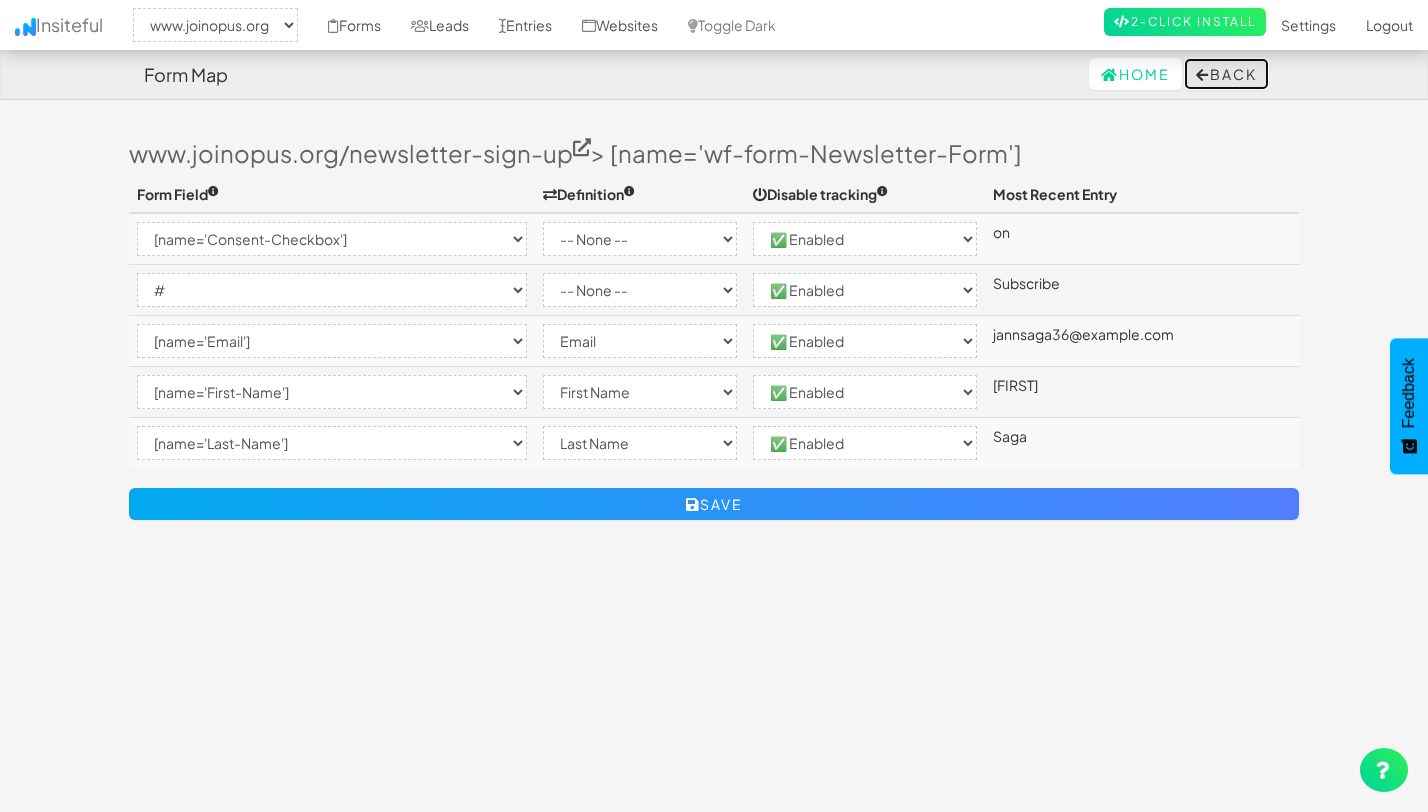 click on "Back" at bounding box center (1226, 74) 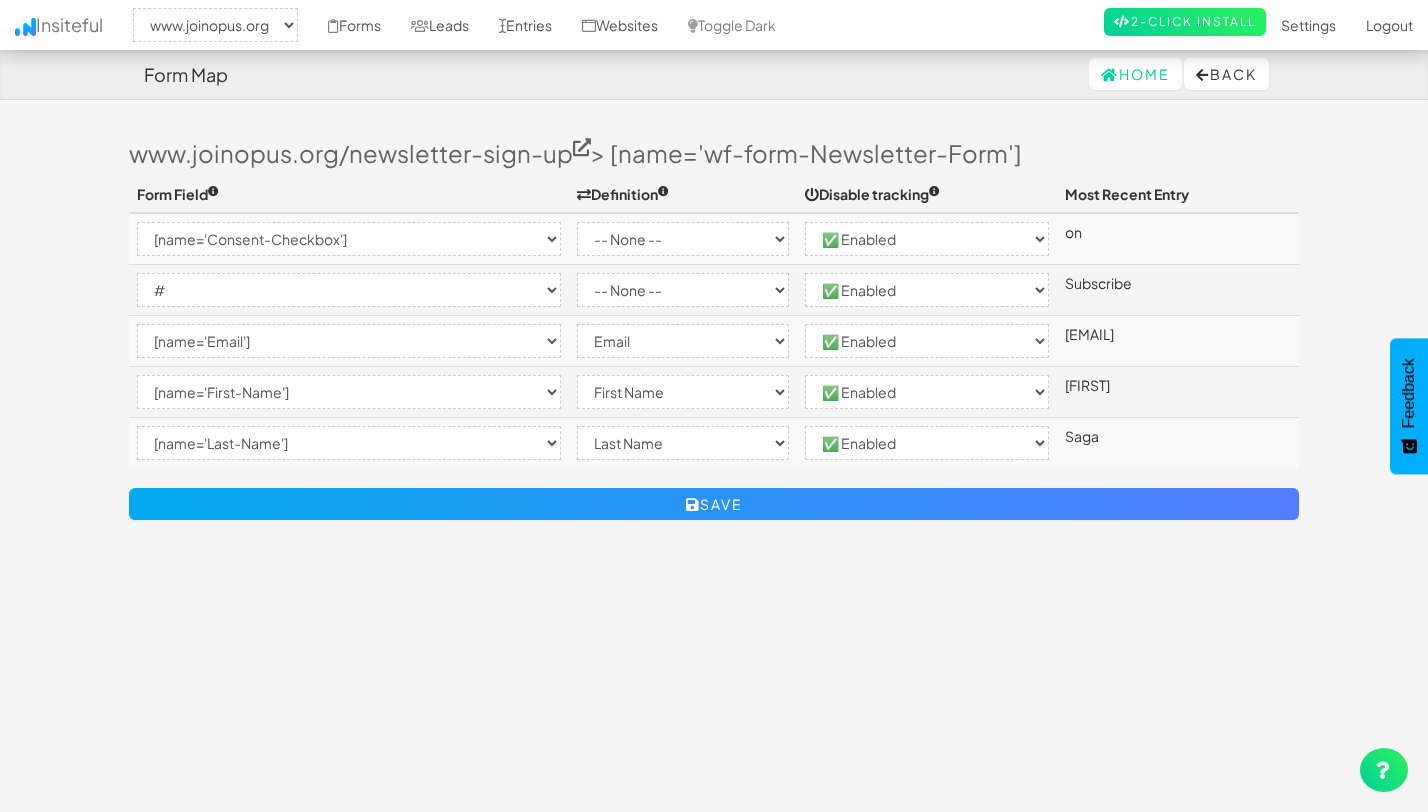 select on "2352" 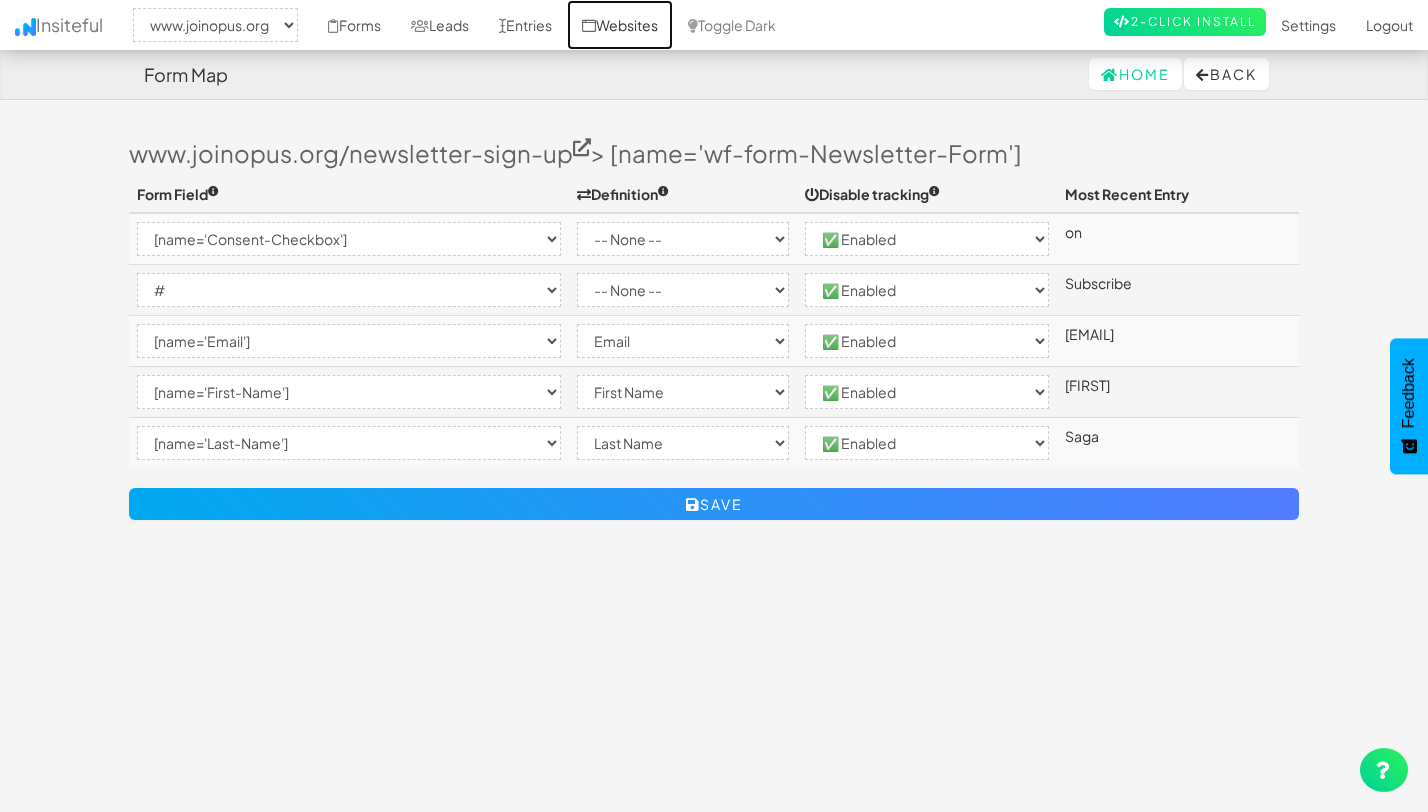 click at bounding box center [589, 26] 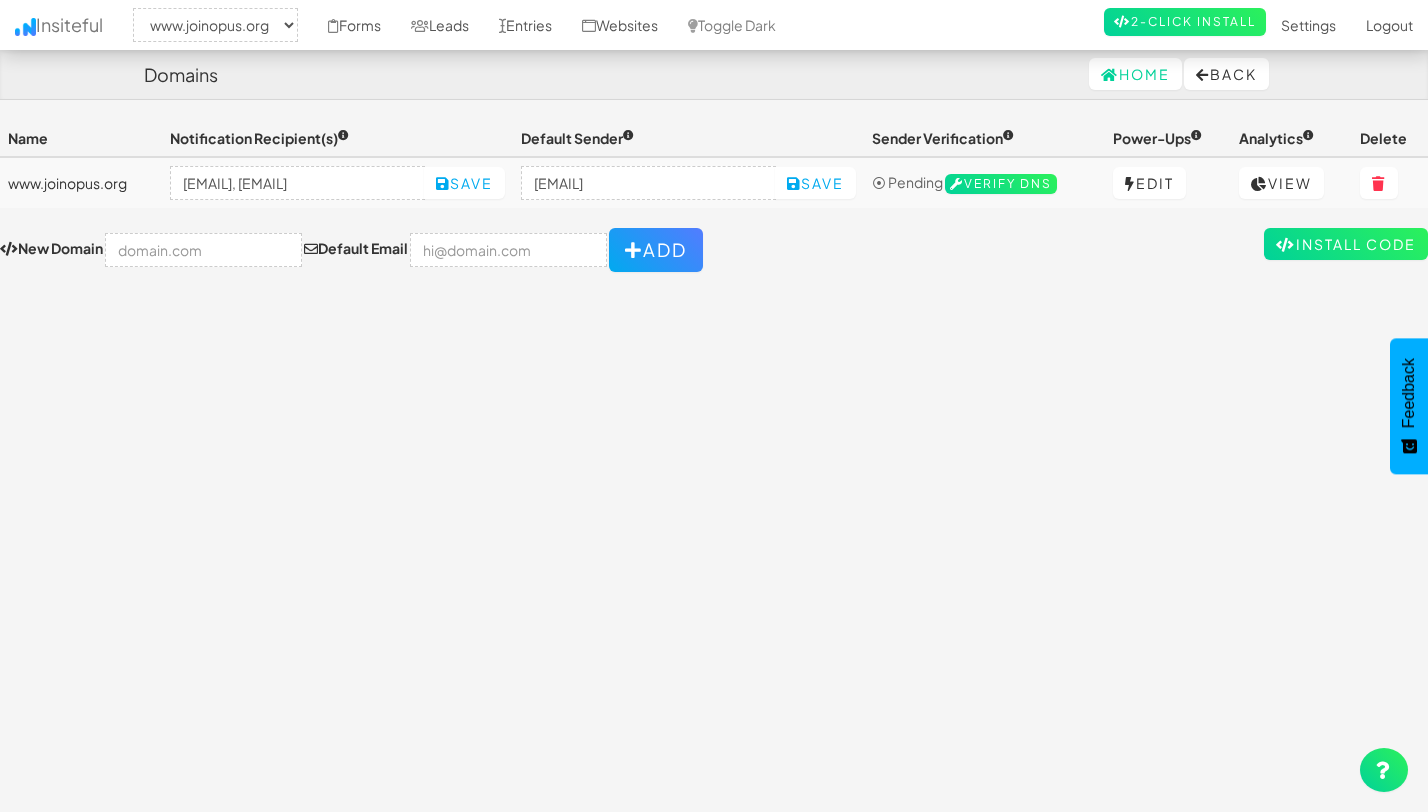 select on "2352" 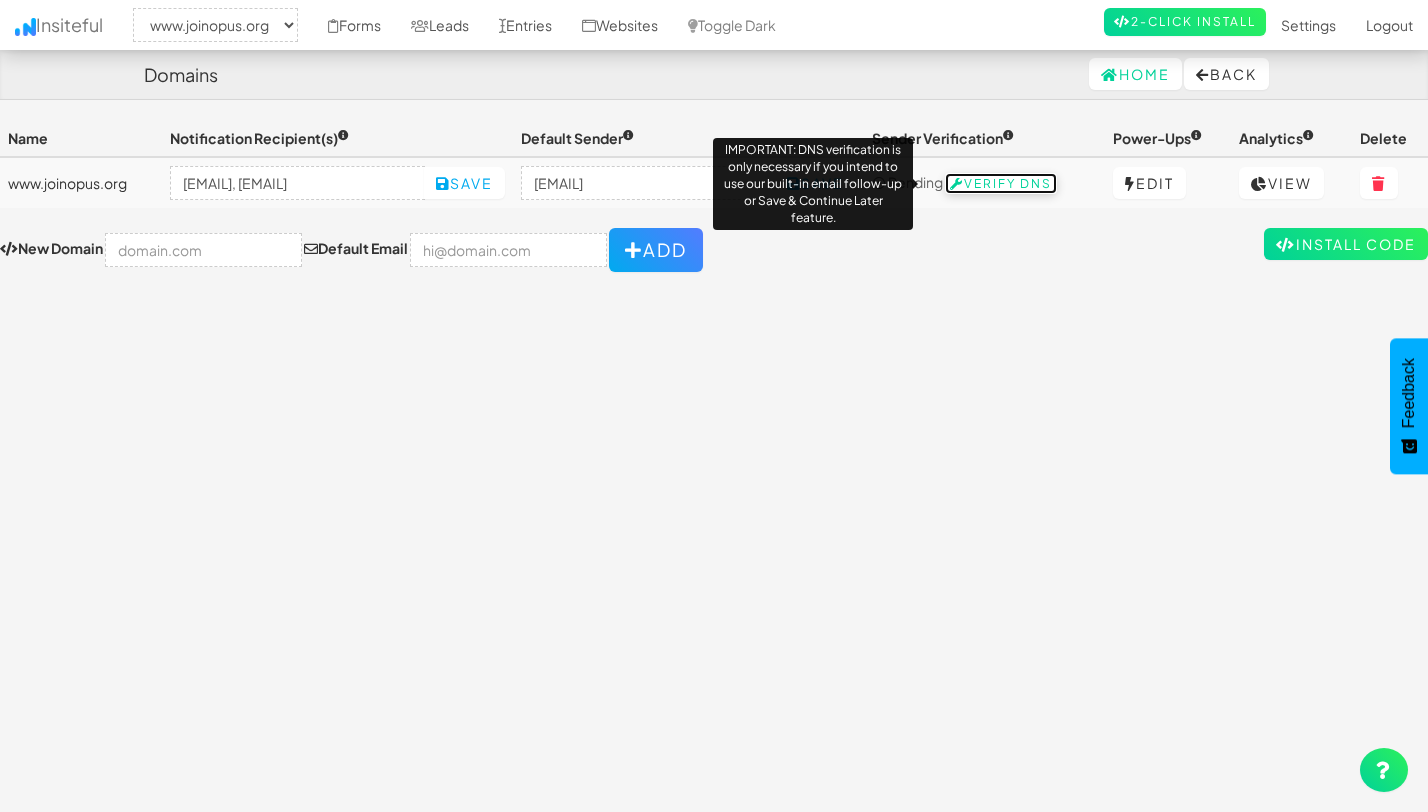 click on "Verify DNS" at bounding box center [1001, 184] 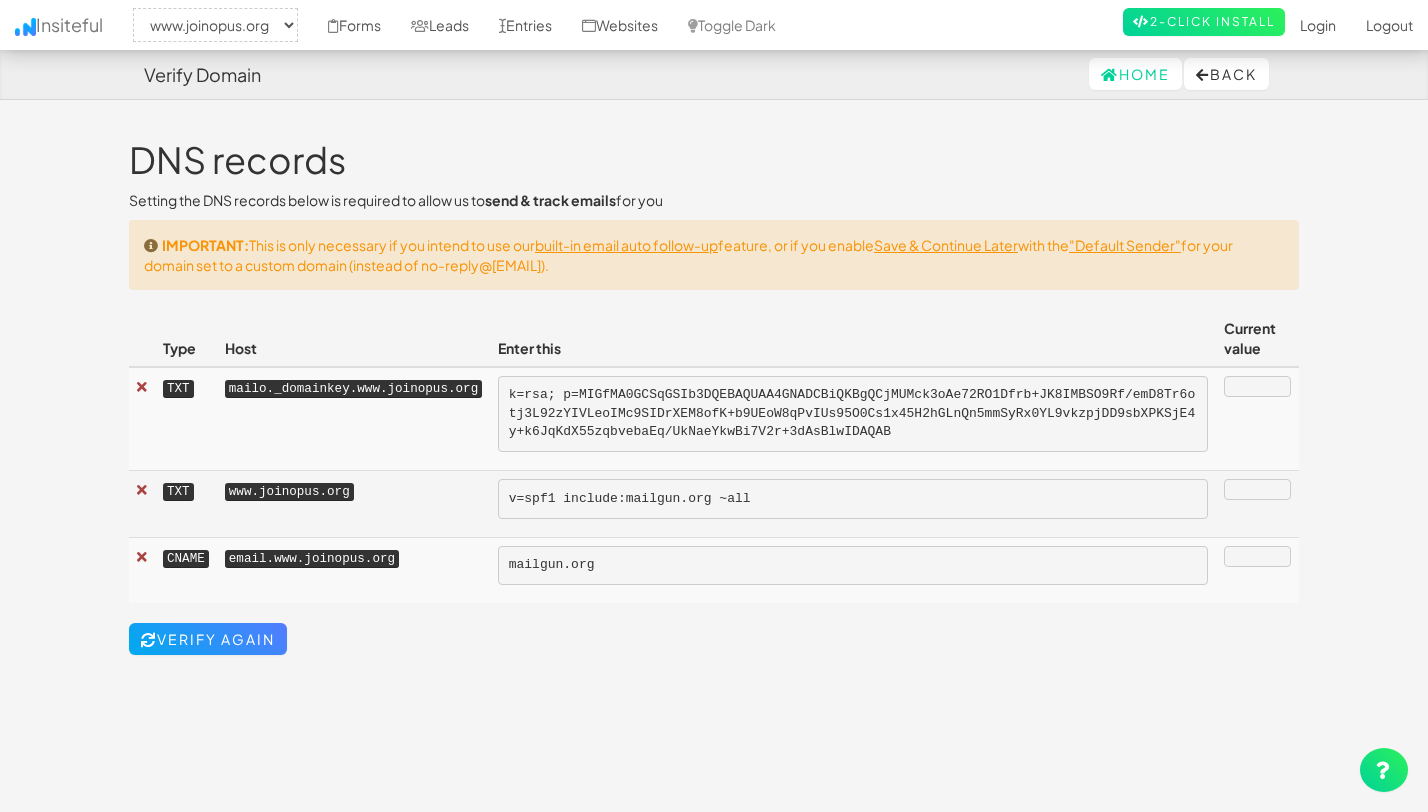 select on "2352" 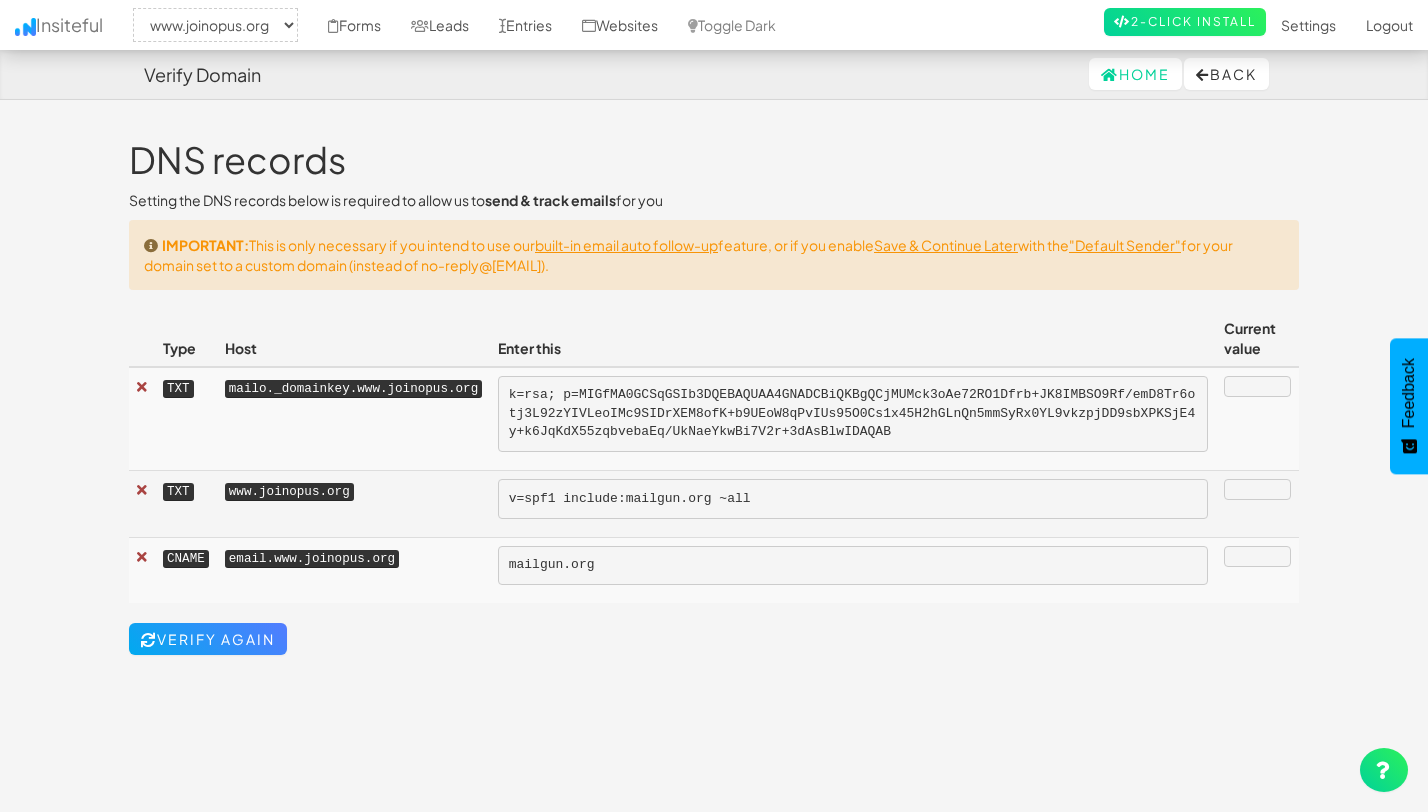 click on "Toggle navigation
Insiteful
-- None --  www.joinopus.org
Forms
Leads
Entries
Websites
Toggle Dark
2-Click Install
Settings
Sign Up
Logout
DNS records Setting the DNS records below is required to allow us to  send & track emails  for you    IMPORTANT:  This is only necessary if you intend to use our  built-in email auto follow-up  feature, or if you enable  Save & Continue Later  with the  "Default Sender"  for your domain set to a custom domain (instead of no-reply@insiteful.co). Type Host Enter this Current value   TXT mailo._domainkey.www.joinopus.org   TXT www.joinopus.org v=spf1 include:mailgun.org ~all   CNAME email.www.joinopus.org mailgun.org  Verify Again" at bounding box center [714, 387] 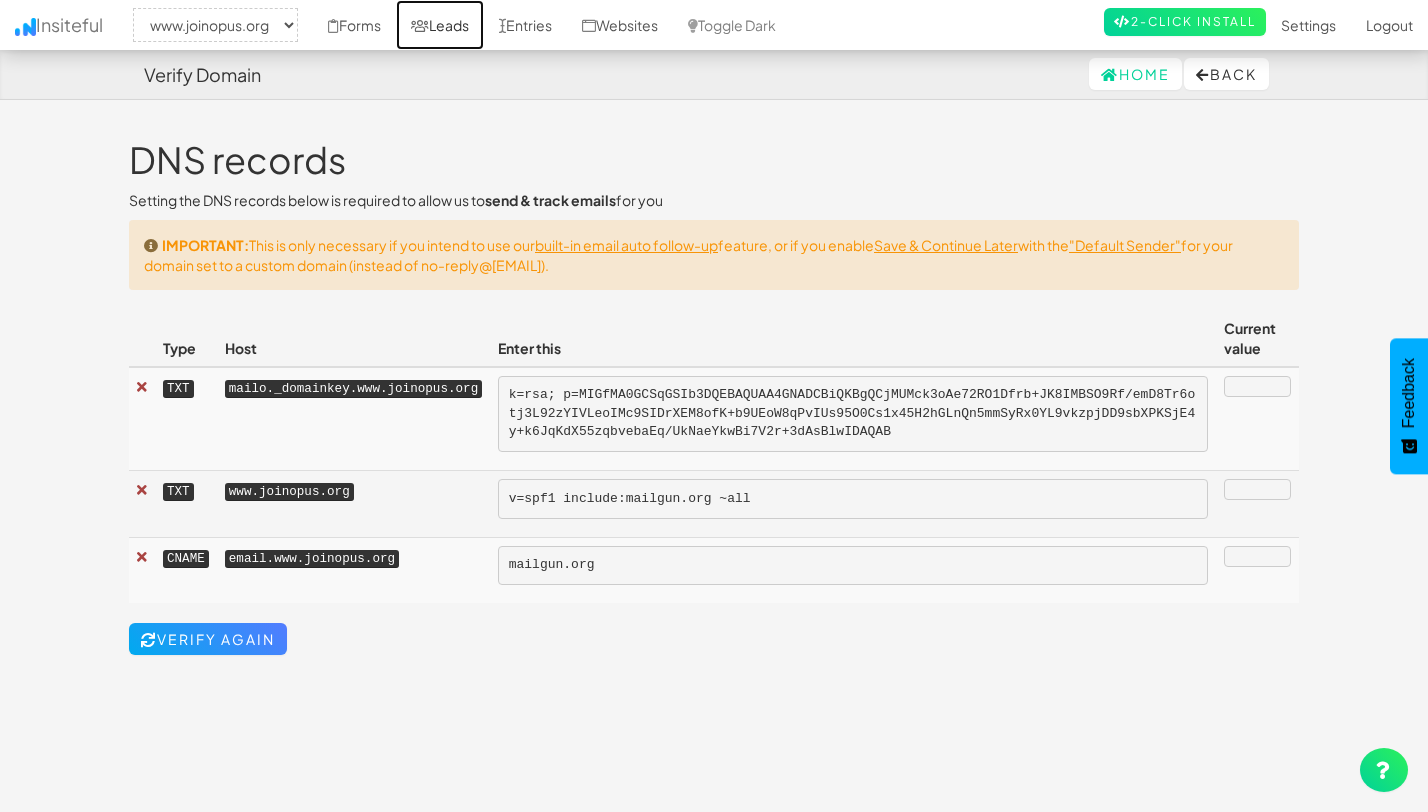 click on "Leads" at bounding box center [440, 25] 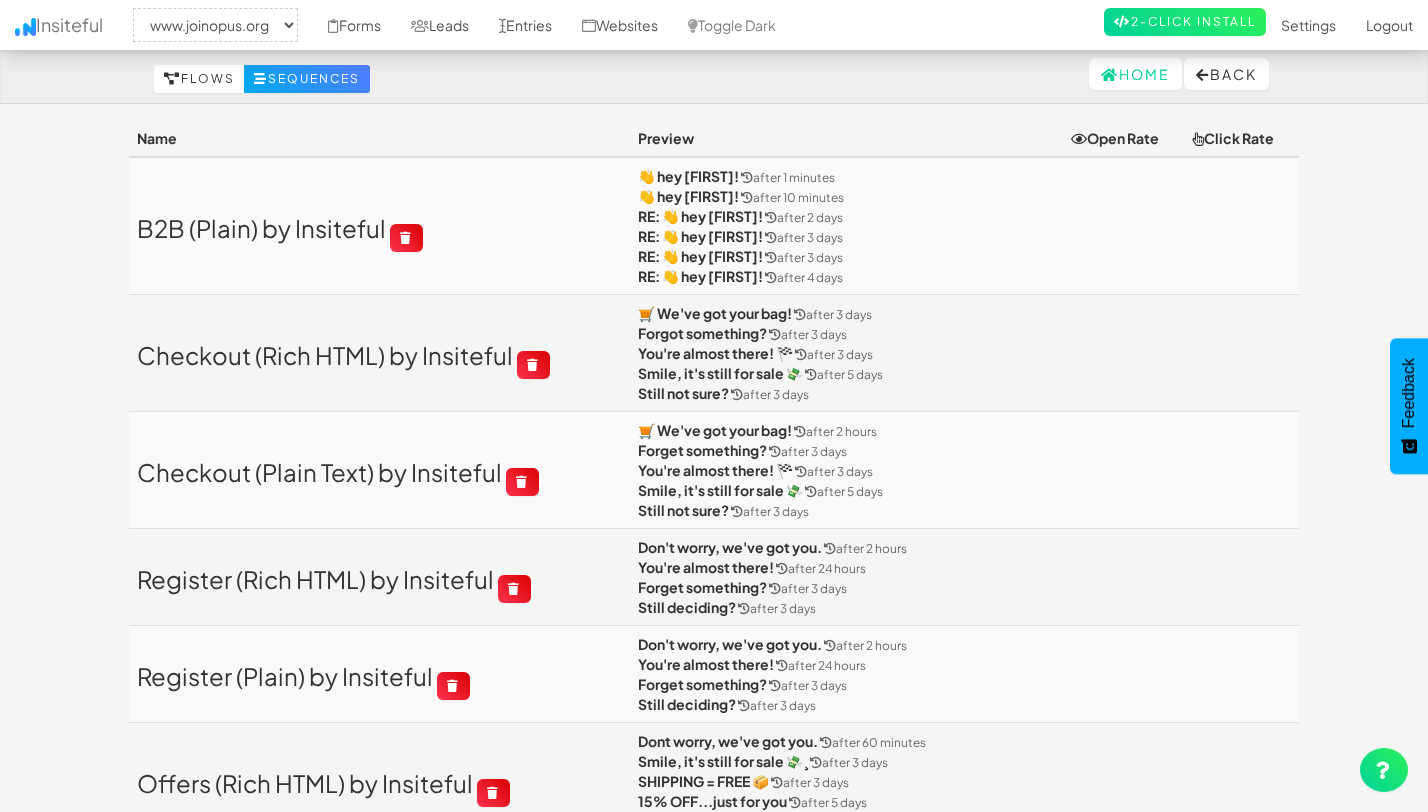 select on "2352" 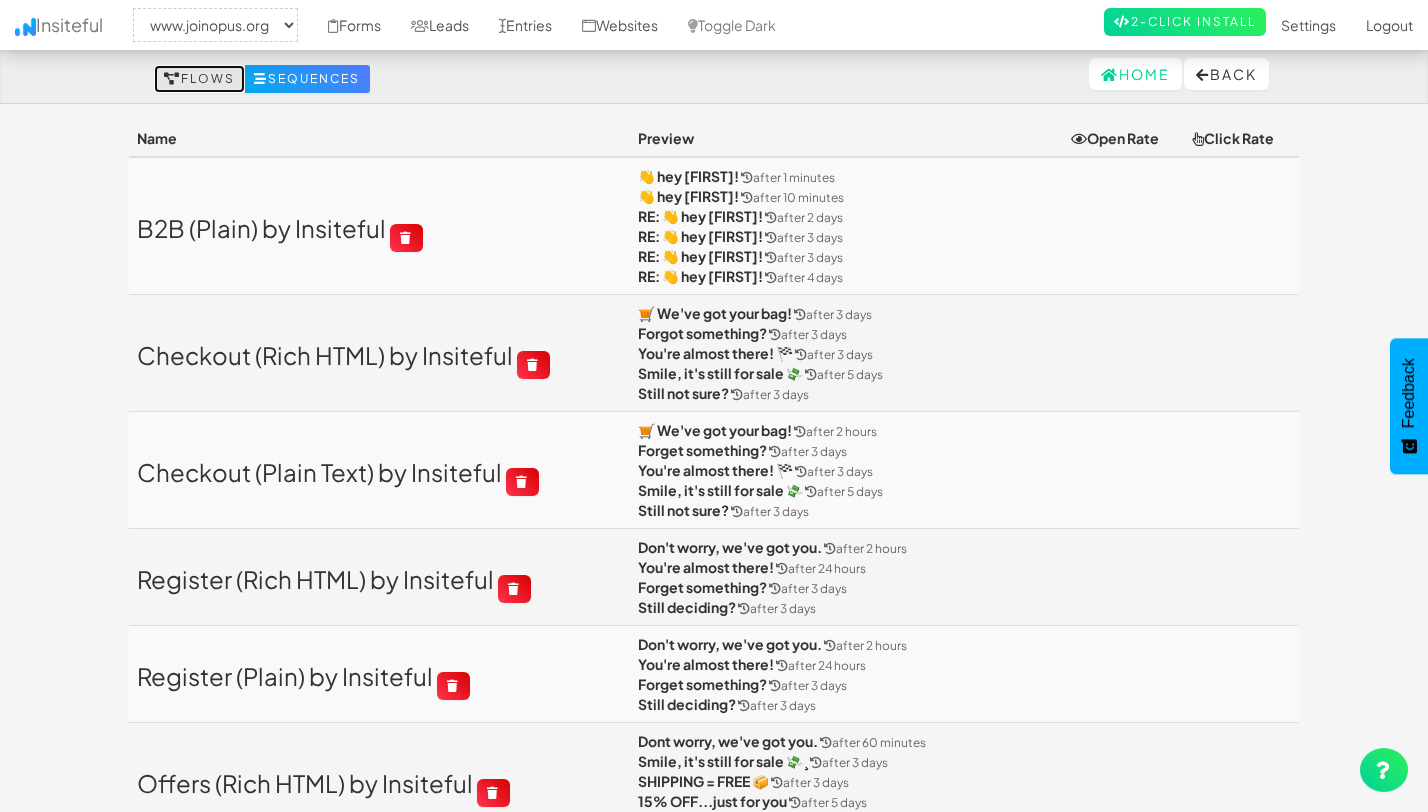 click on "Flows" at bounding box center [199, 79] 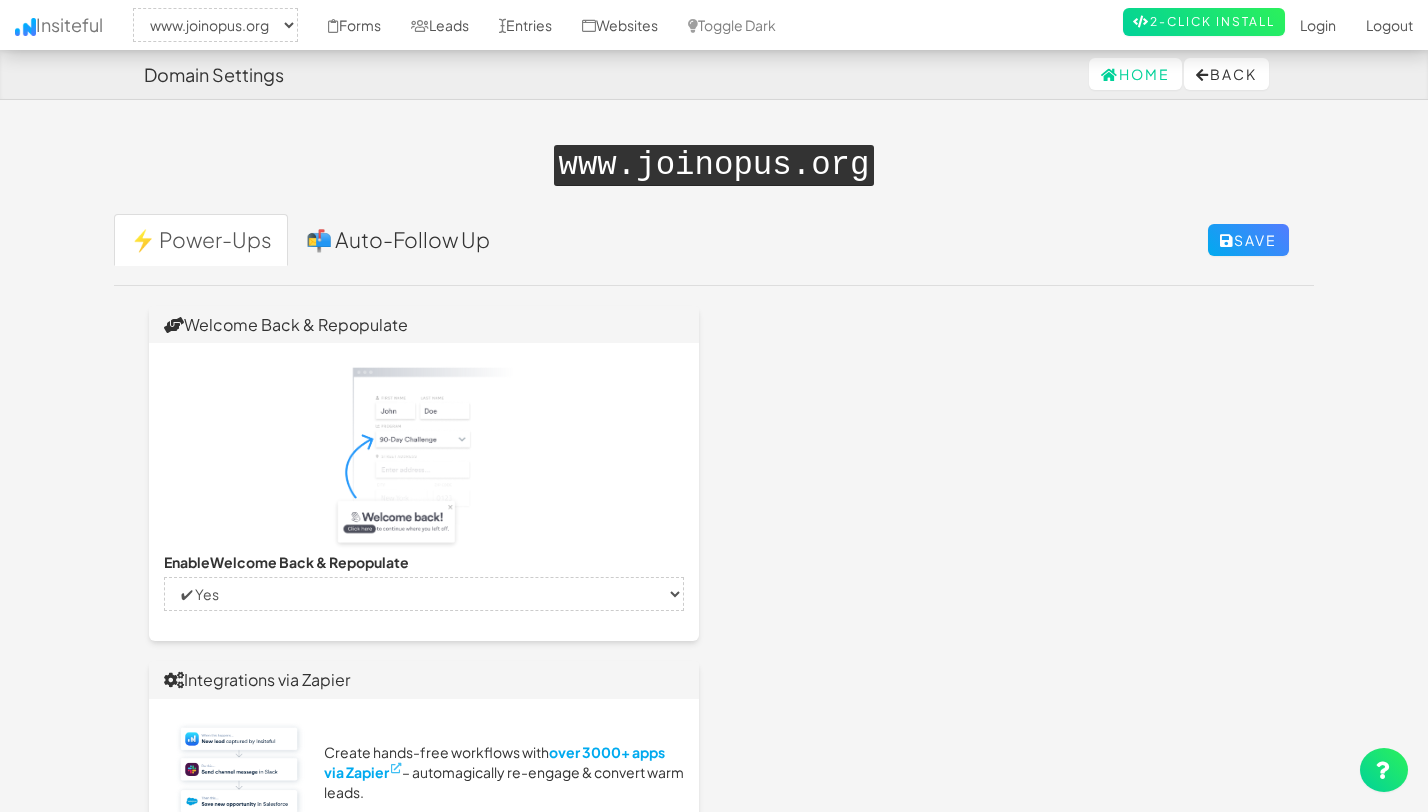 select on "2352" 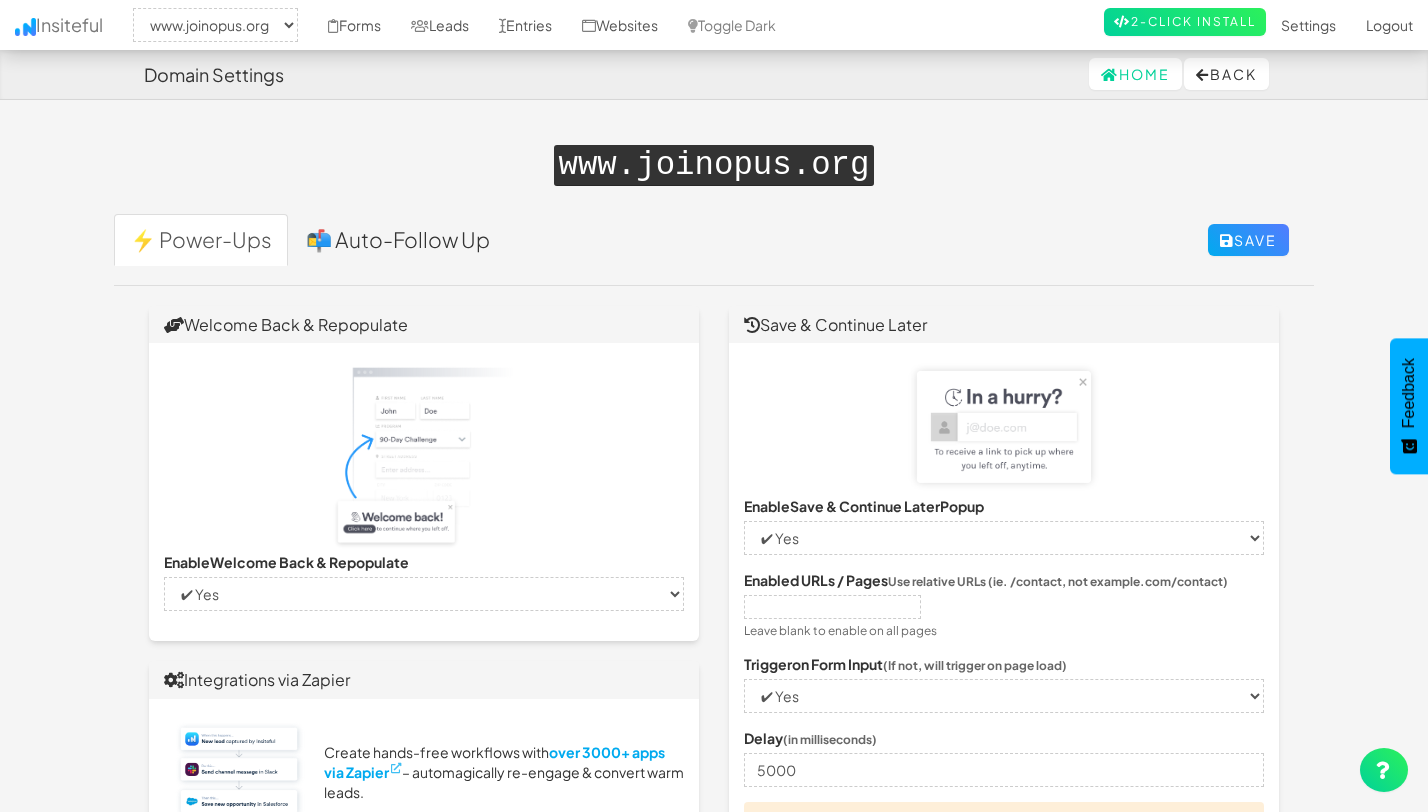 scroll, scrollTop: 303, scrollLeft: 0, axis: vertical 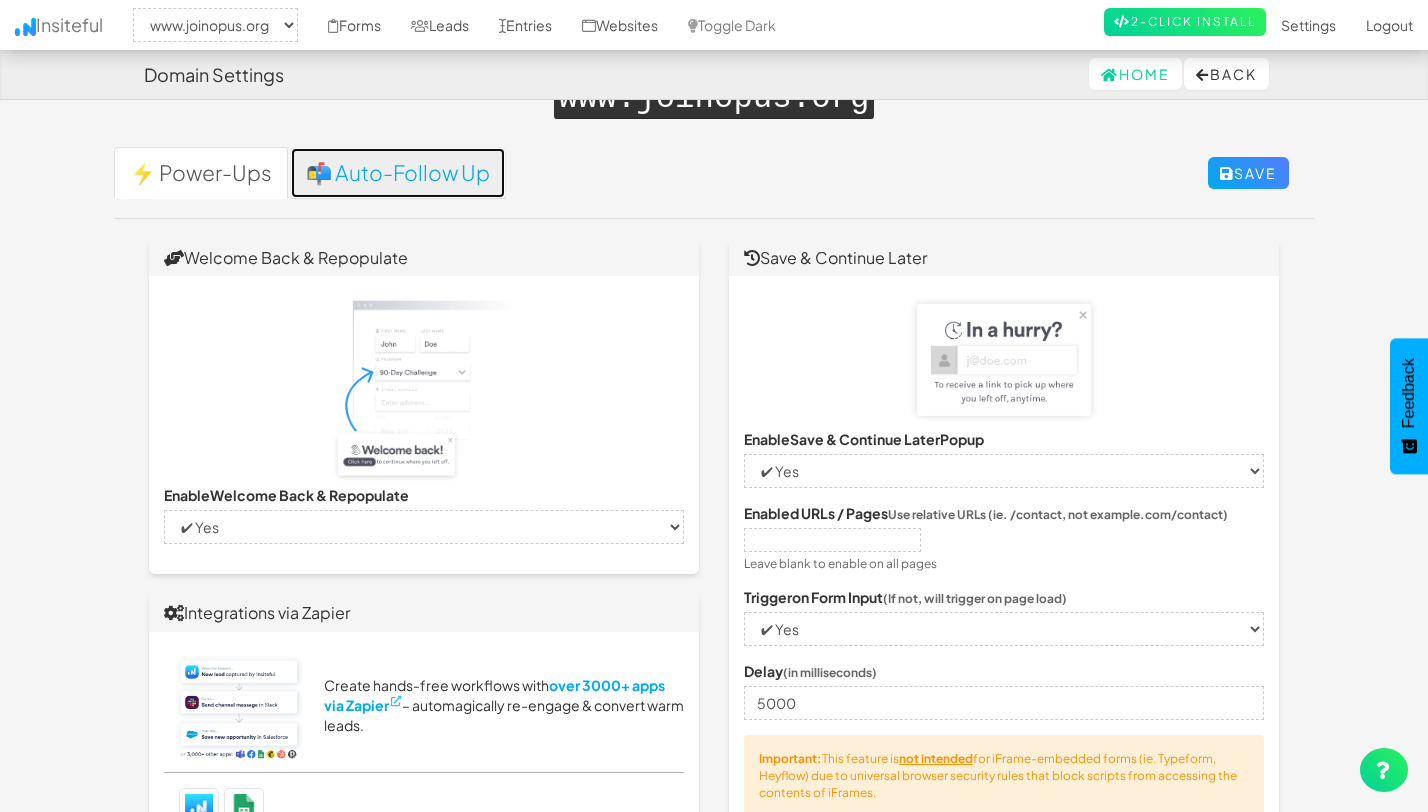 click on "📬 Auto-Follow Up" at bounding box center (398, 173) 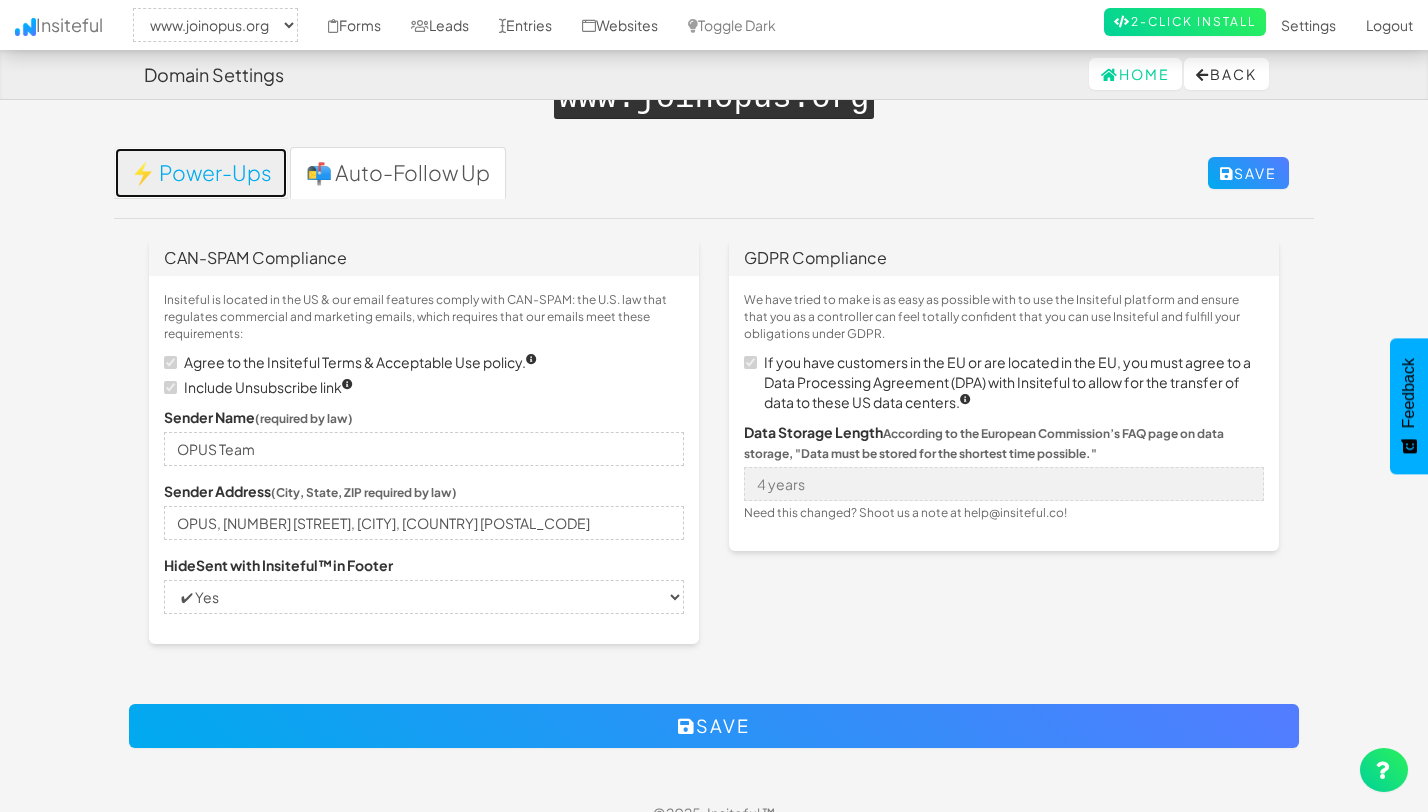 click on "⚡ Power-Ups" at bounding box center [201, 173] 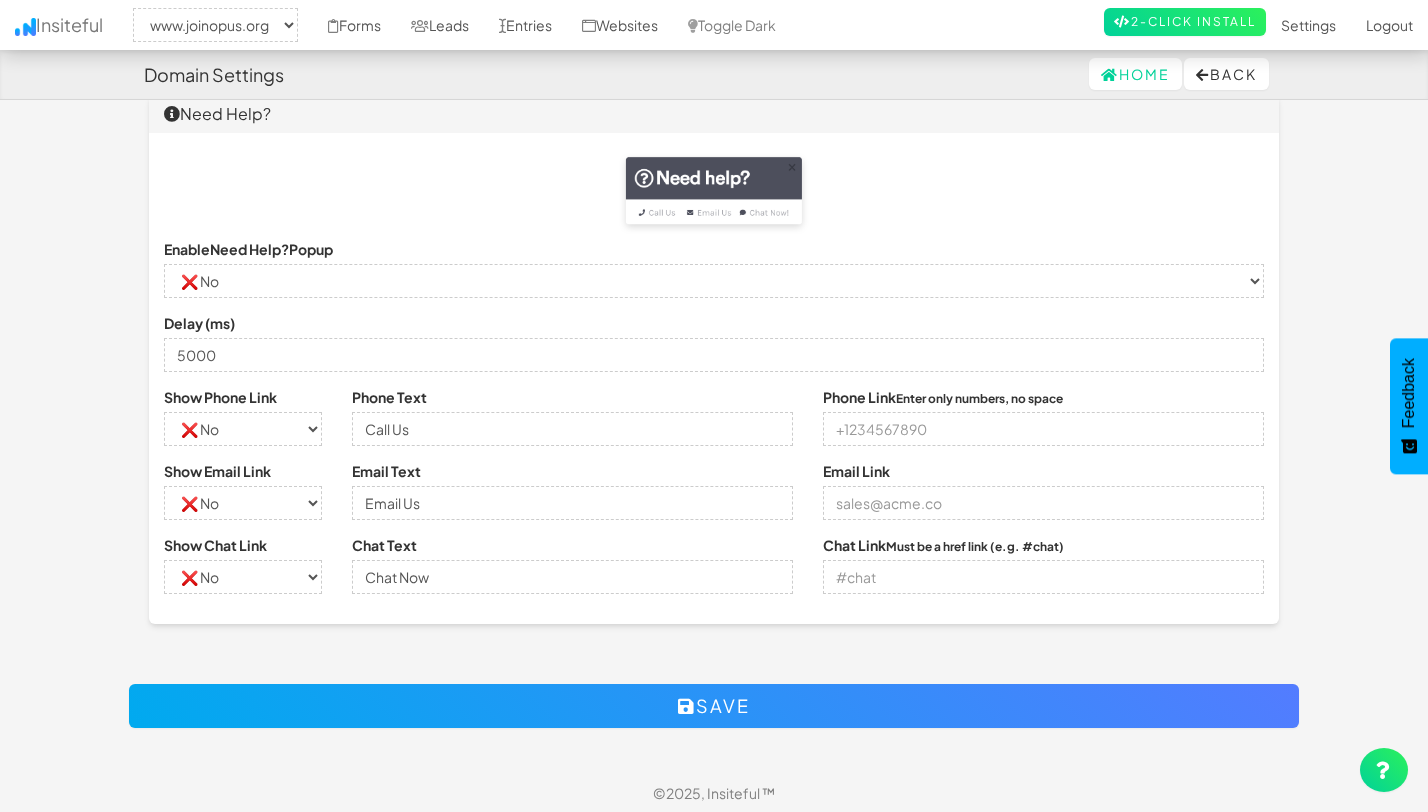 scroll, scrollTop: 0, scrollLeft: 0, axis: both 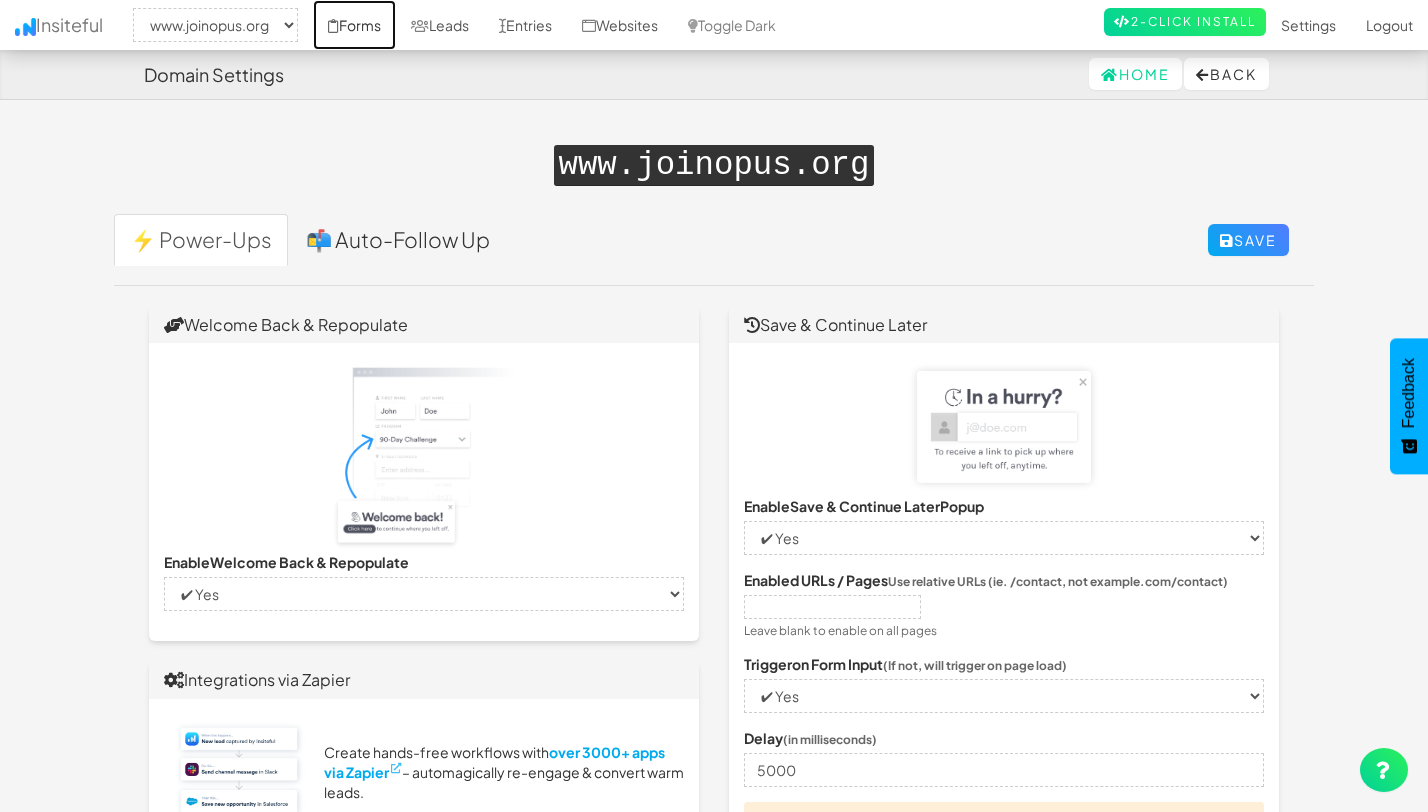 click on "Forms" at bounding box center [354, 25] 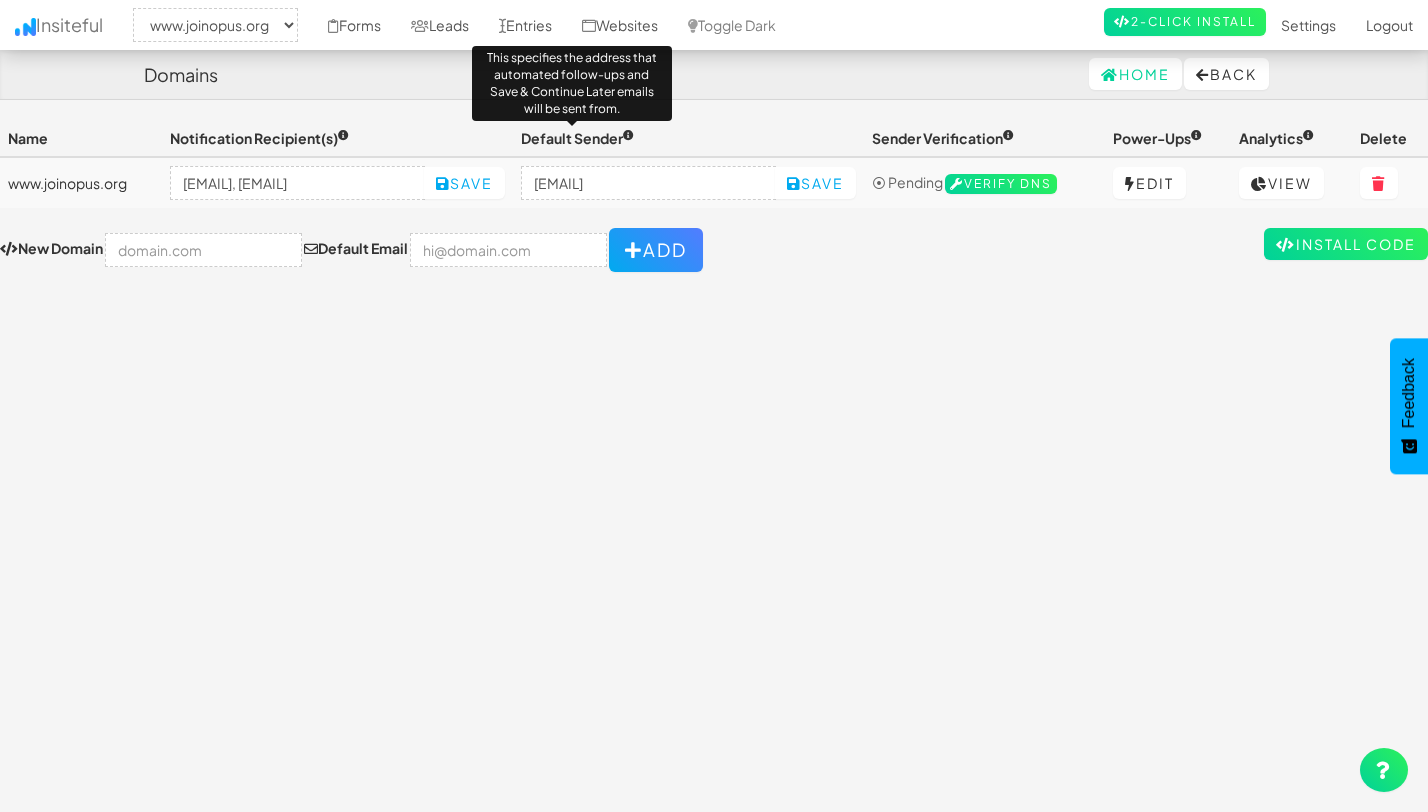 select on "2352" 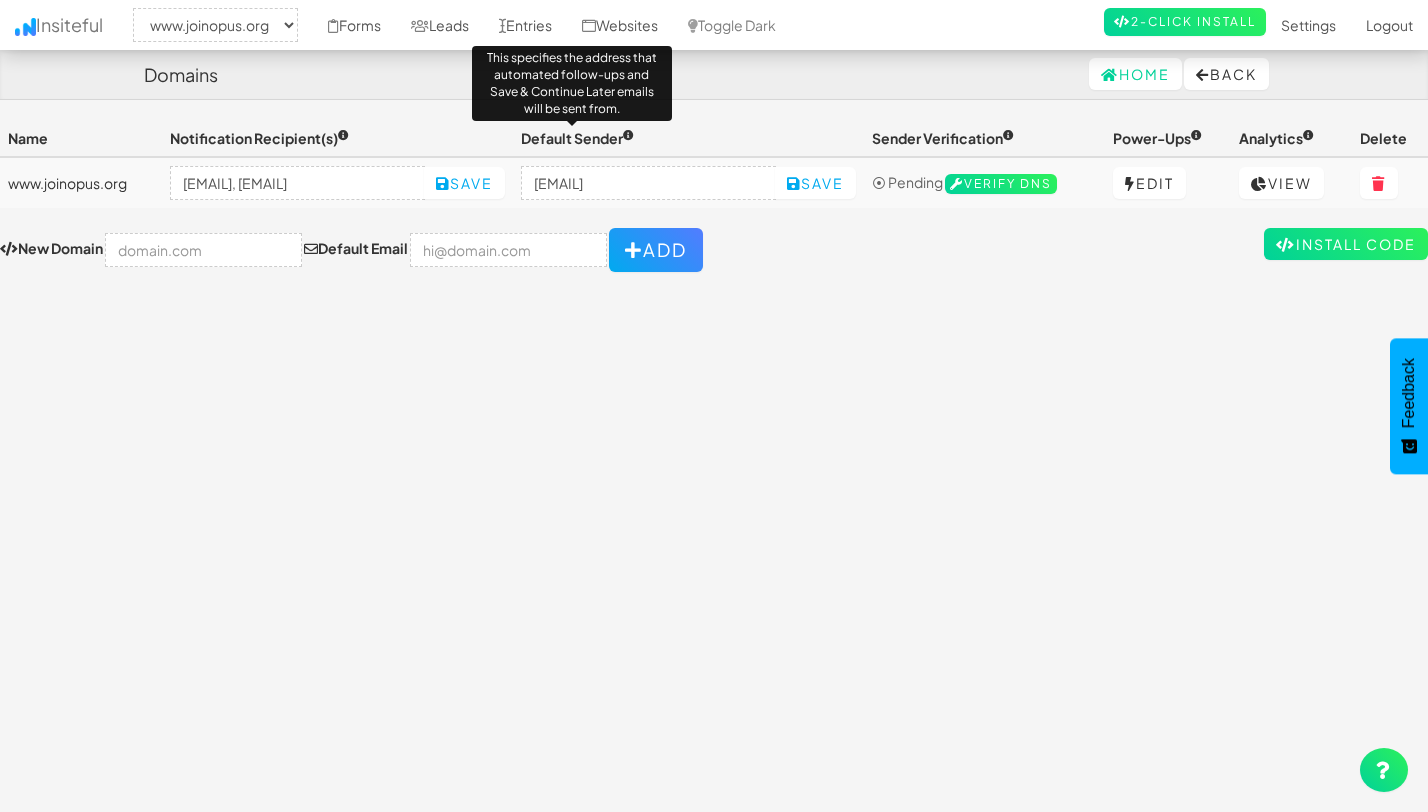scroll, scrollTop: 0, scrollLeft: 0, axis: both 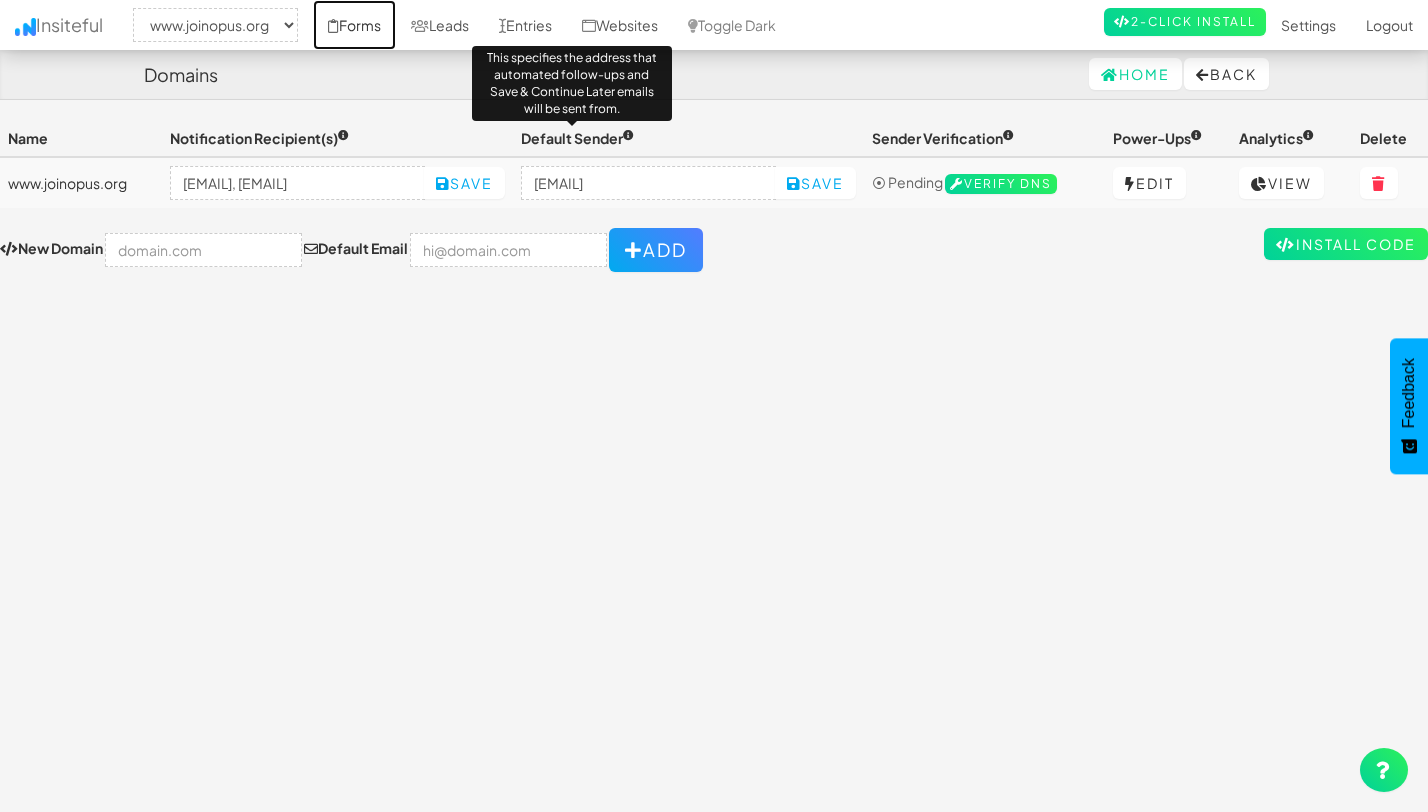 click on "Forms" at bounding box center [354, 25] 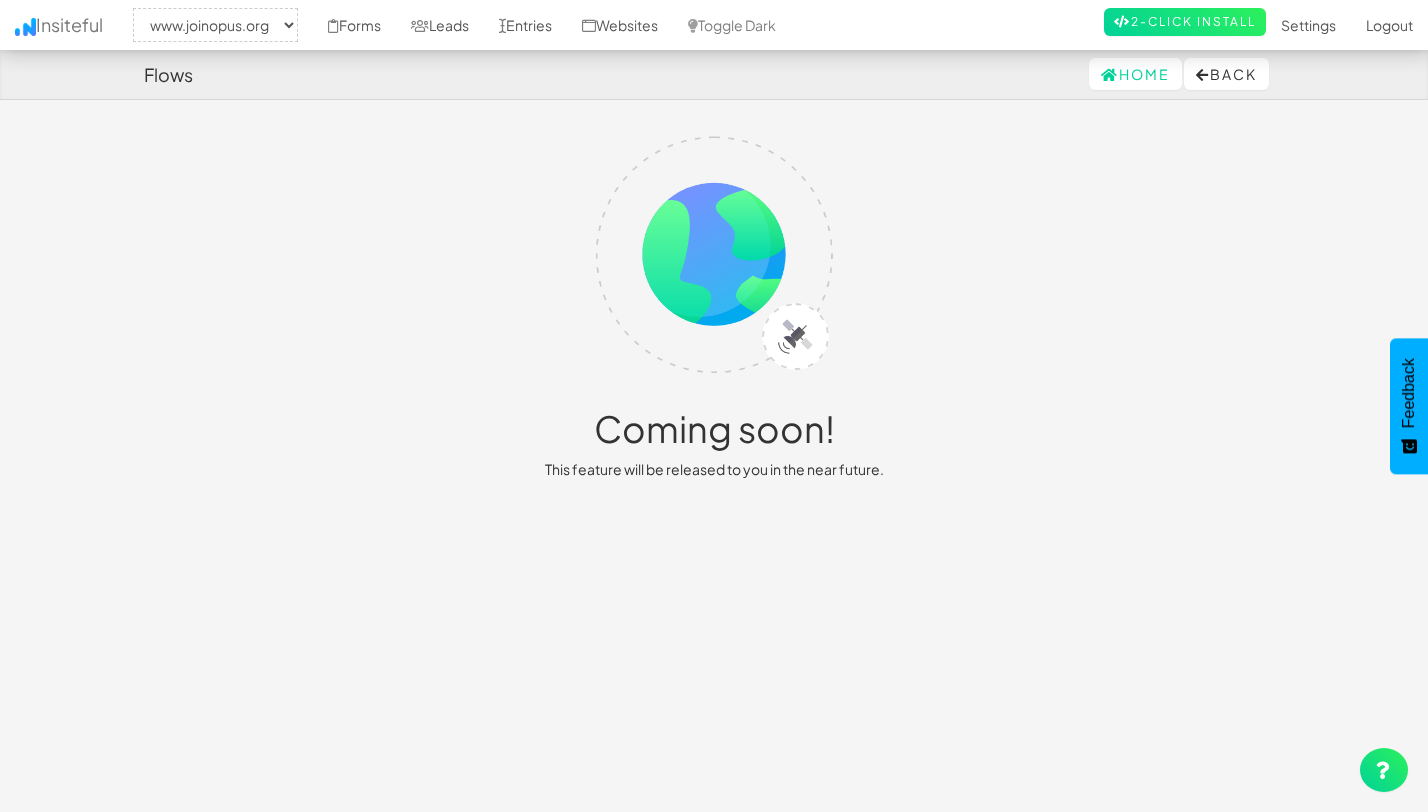 select on "2352" 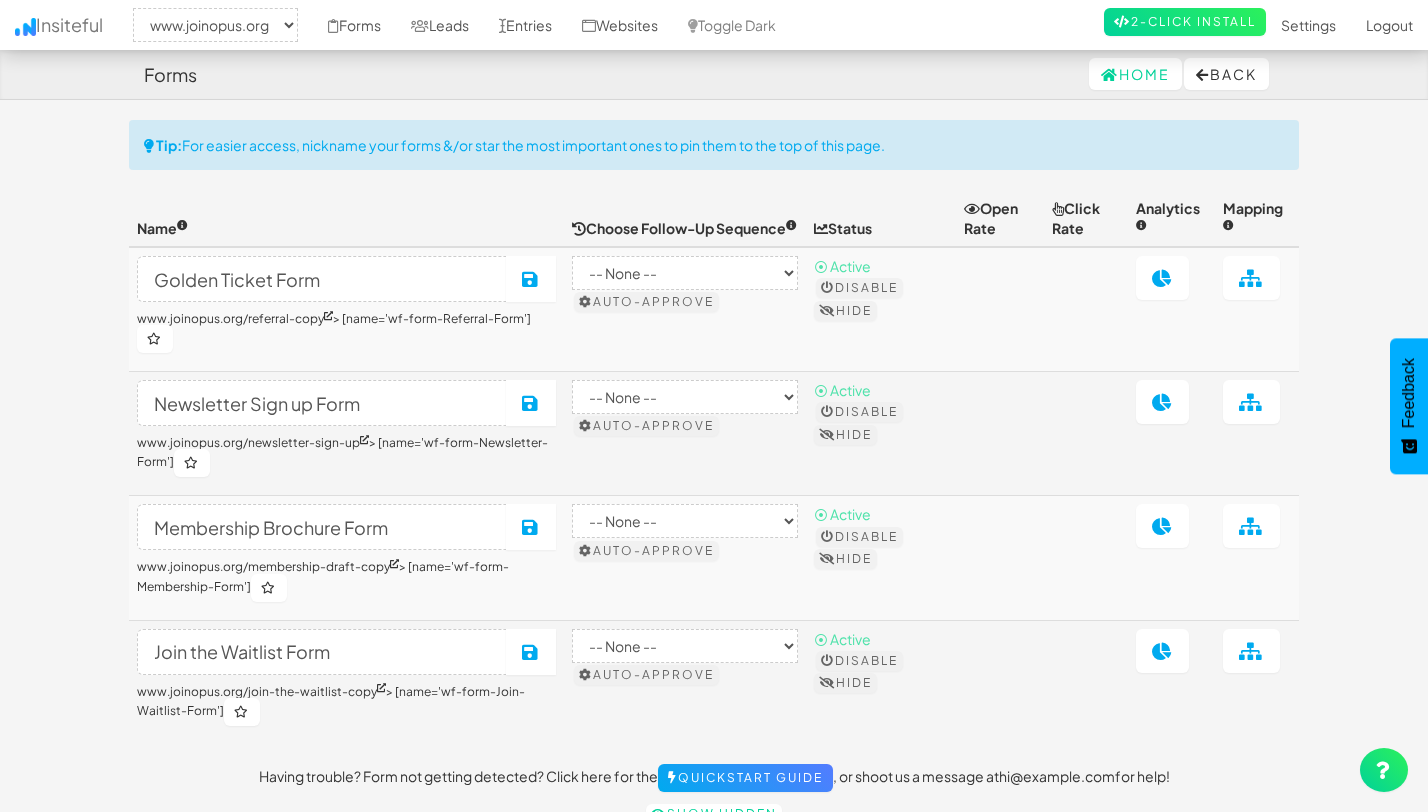 select on "2352" 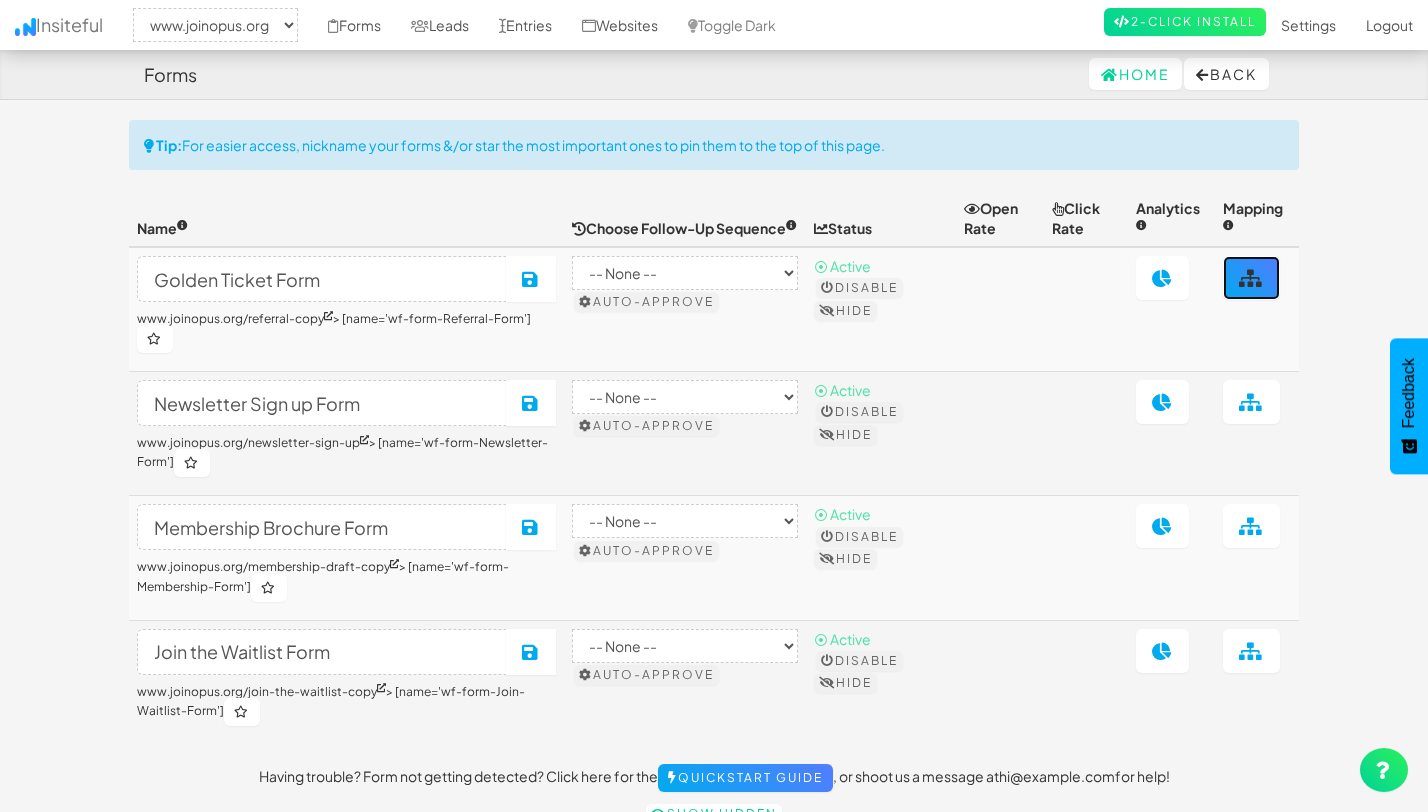 click at bounding box center (1251, 278) 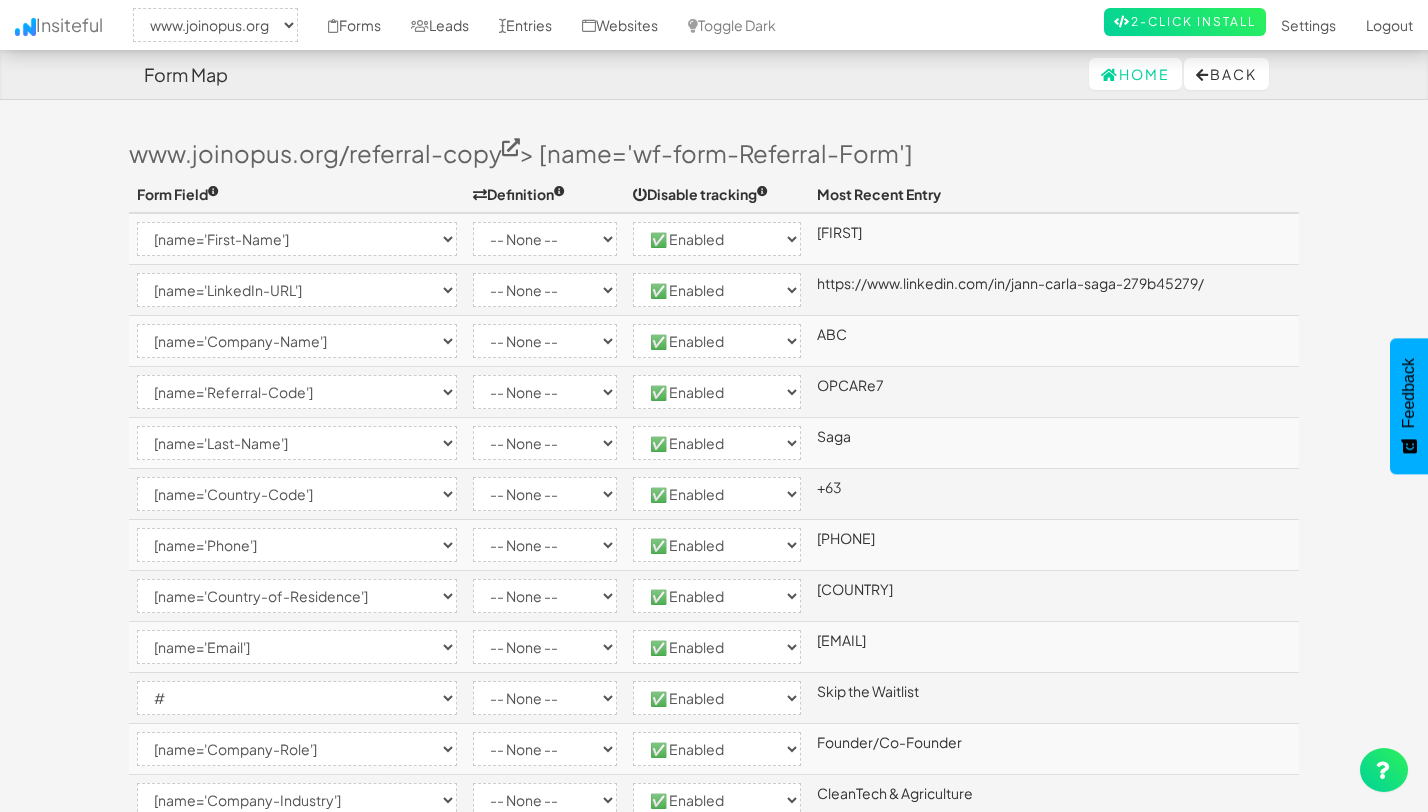 select on "2352" 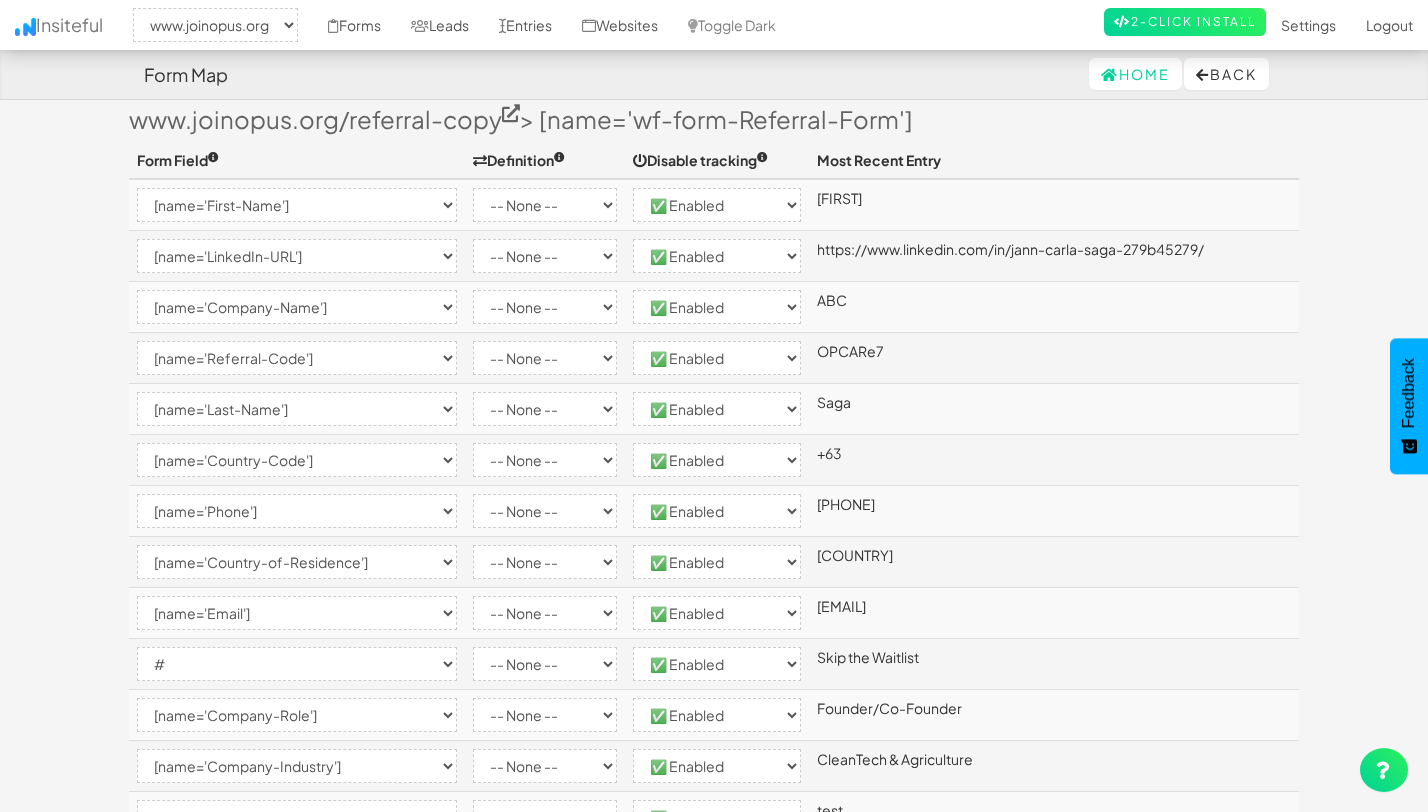scroll, scrollTop: 0, scrollLeft: 0, axis: both 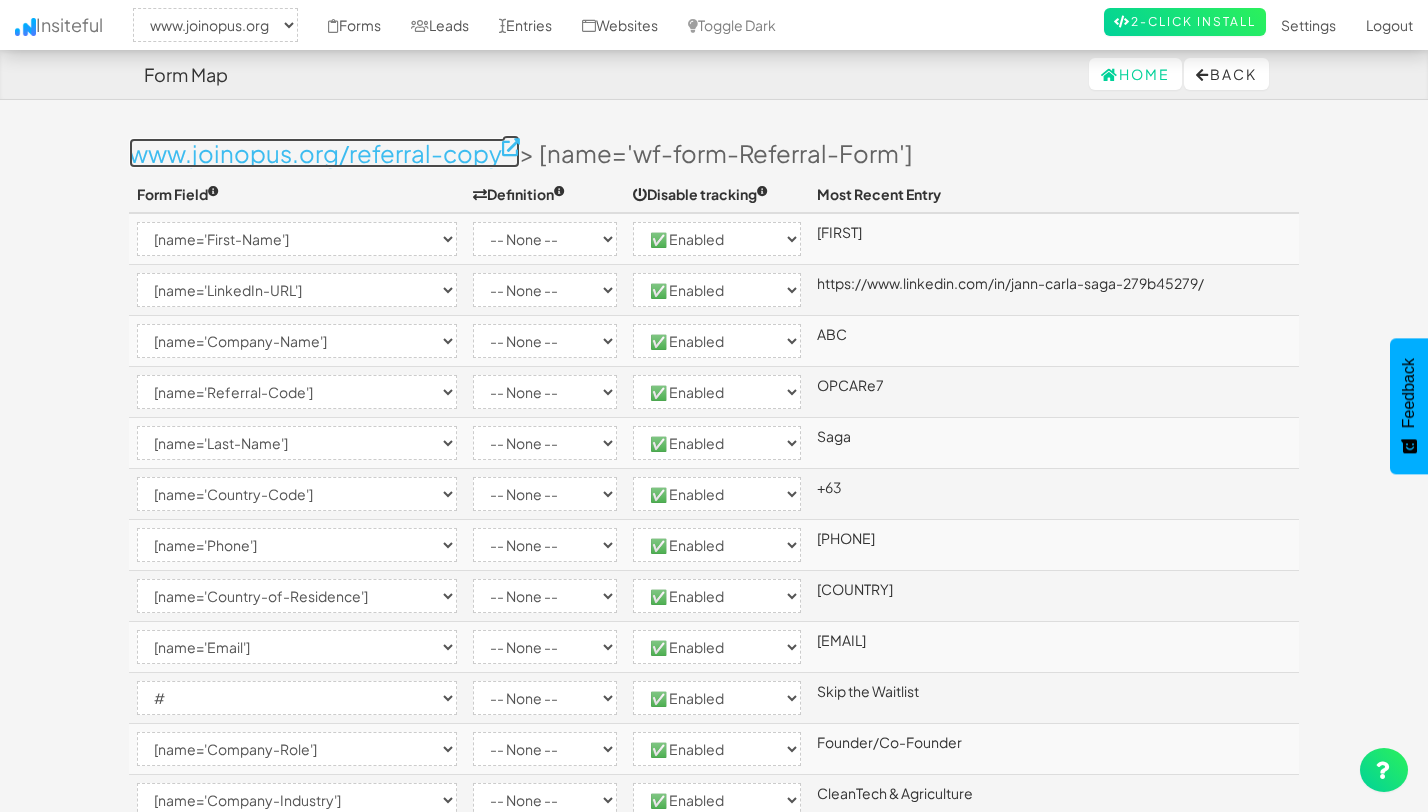click at bounding box center [511, 147] 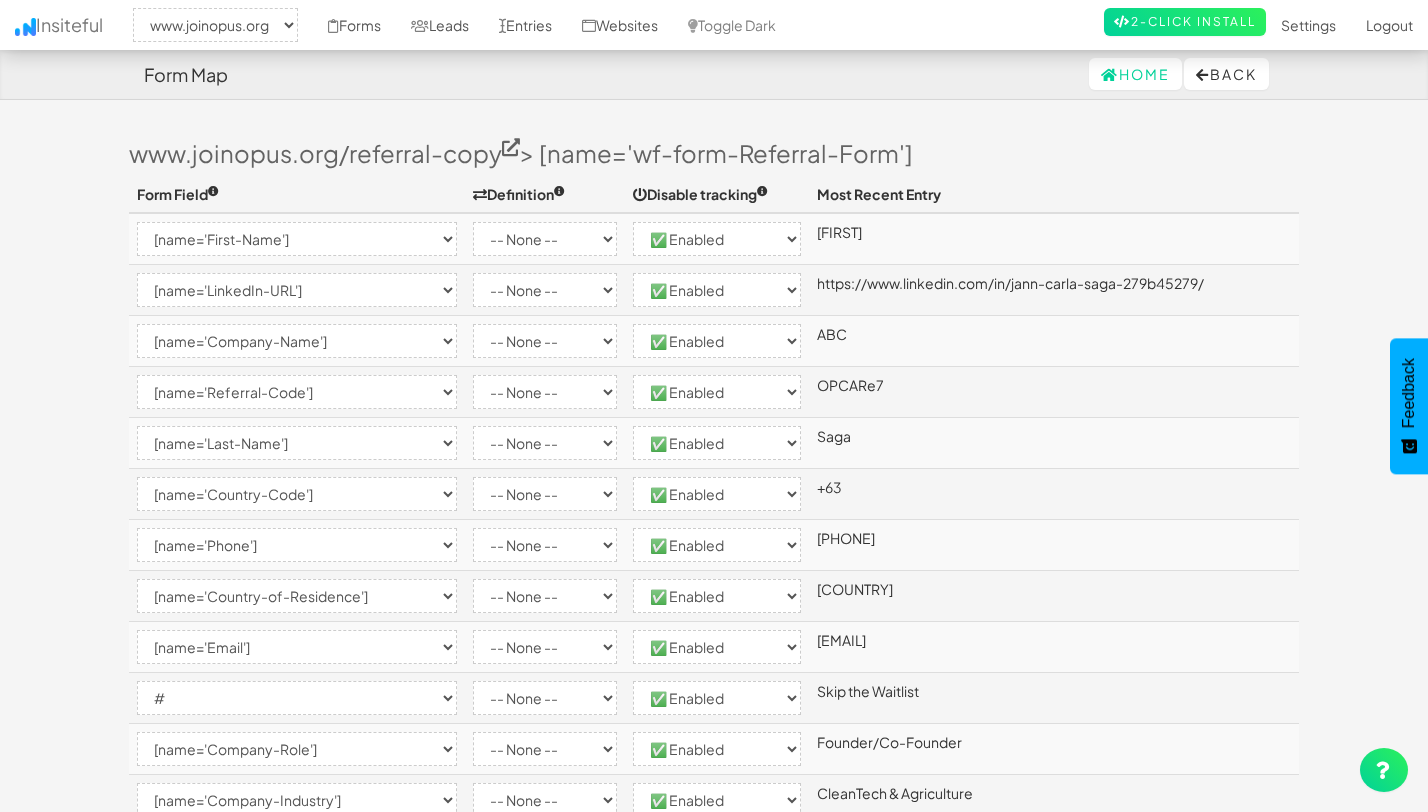 click on "Toggle navigation
Insiteful
-- None --  www.joinopus.org
Forms
Leads
Entries
Websites
Toggle Dark
2-Click Install
Settings
Sign Up
Logout
www.joinopus.org/referral-copy   > [name='wf-form-Referral-Form'] Form Field  Definition   Disable tracking  Most Recent Entry  -- None --  [name='First-Name'] [name='LinkedIn-URL'] [name='Company-Name'] [name='Referral-Code'] [name='Last-Name'] [name='Country-Code'] [name='Phone'] [name='Country-of-Residence'] [name='Email'] # [name='Company-Role'] [name='Company-Industry'] [name='Company-Description'] [name='Consent-Checkbox']  -- None --  Email First Name Last Name Full Name Phone Company Custom... × Unset  -- None --  ✅ Enabled ⛔ Disabled Jann  -- None --  [name='First-Name'] [name='LinkedIn-URL'] # Email" at bounding box center [714, 559] 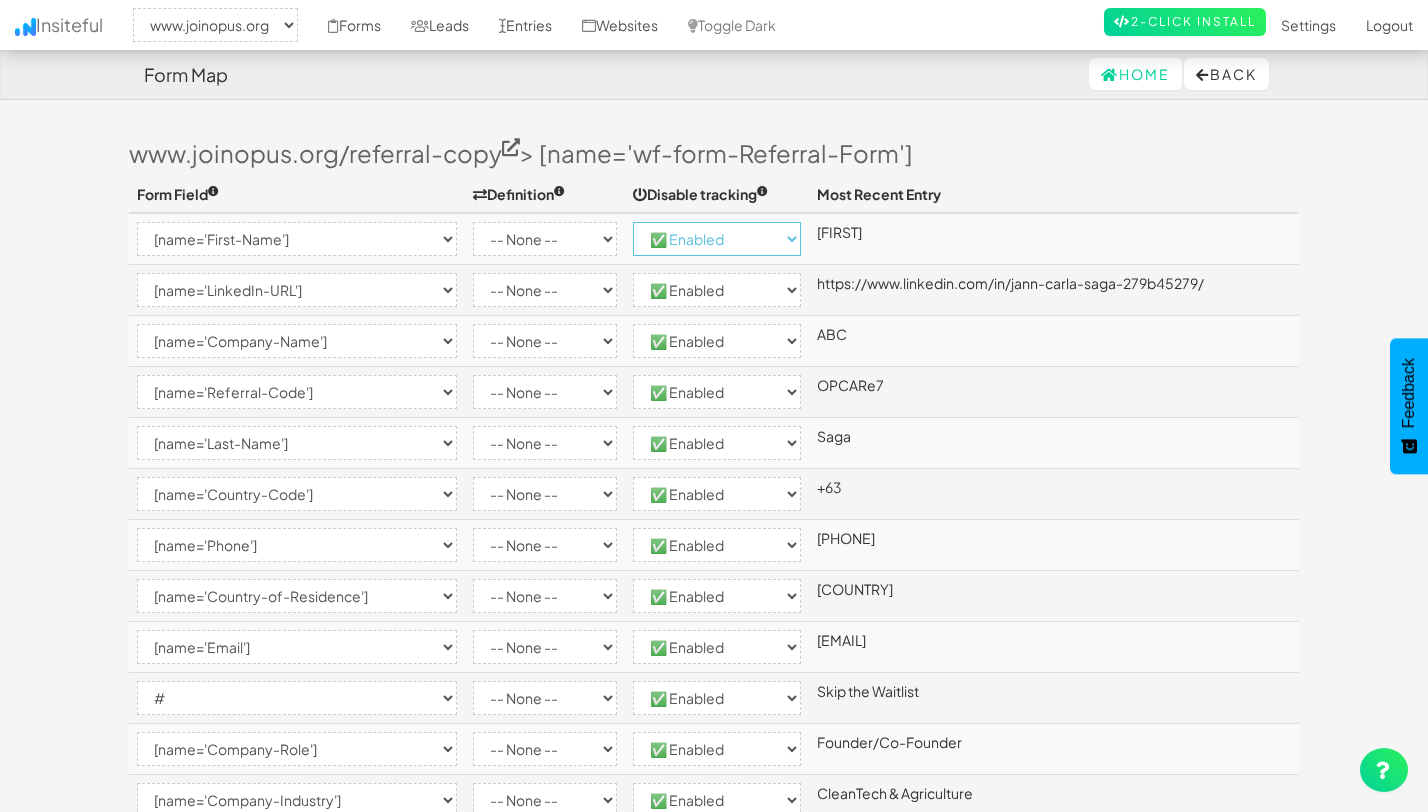 click on "-- None --  ✅ Enabled ⛔ Disabled" at bounding box center [717, 239] 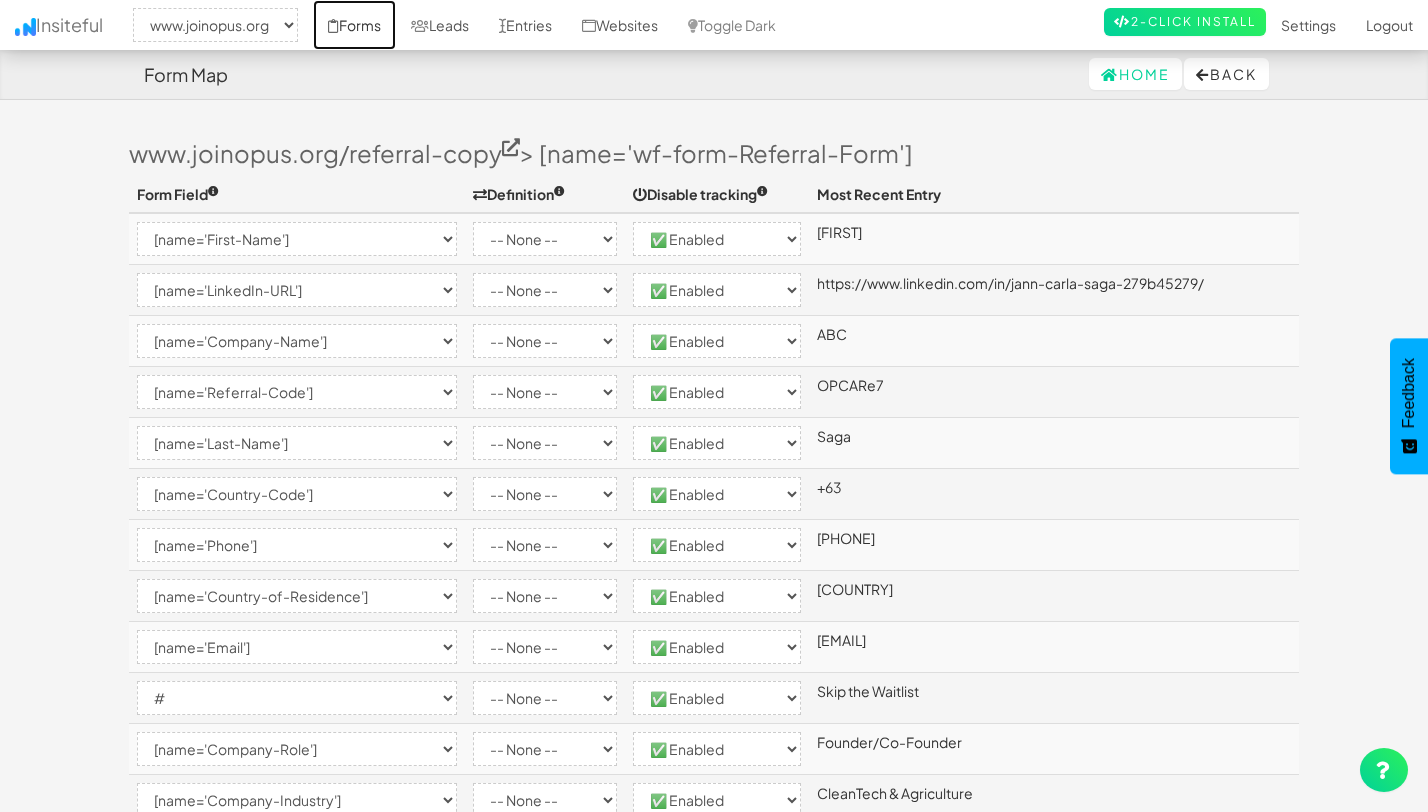 click on "Forms" at bounding box center [354, 25] 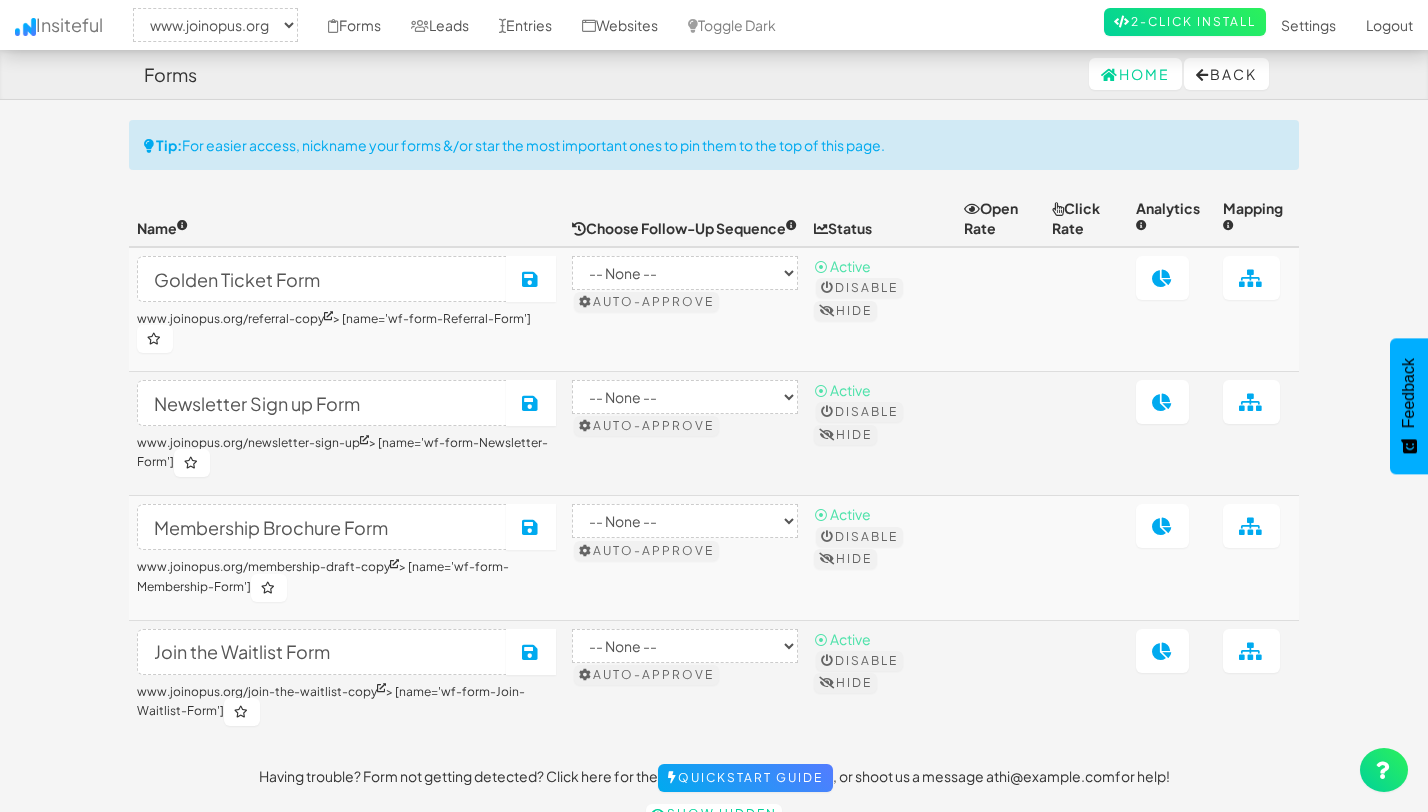 select on "2352" 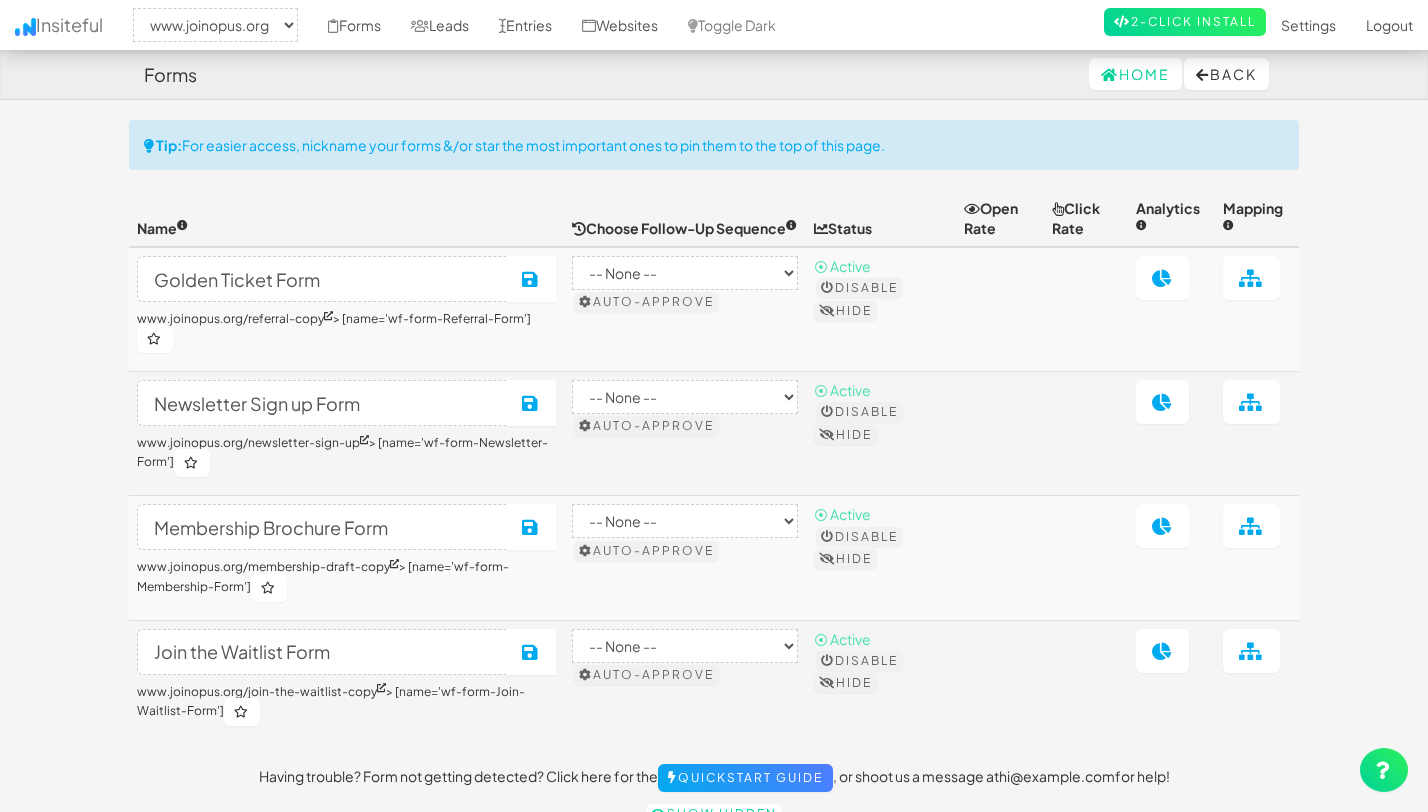 select on "2352" 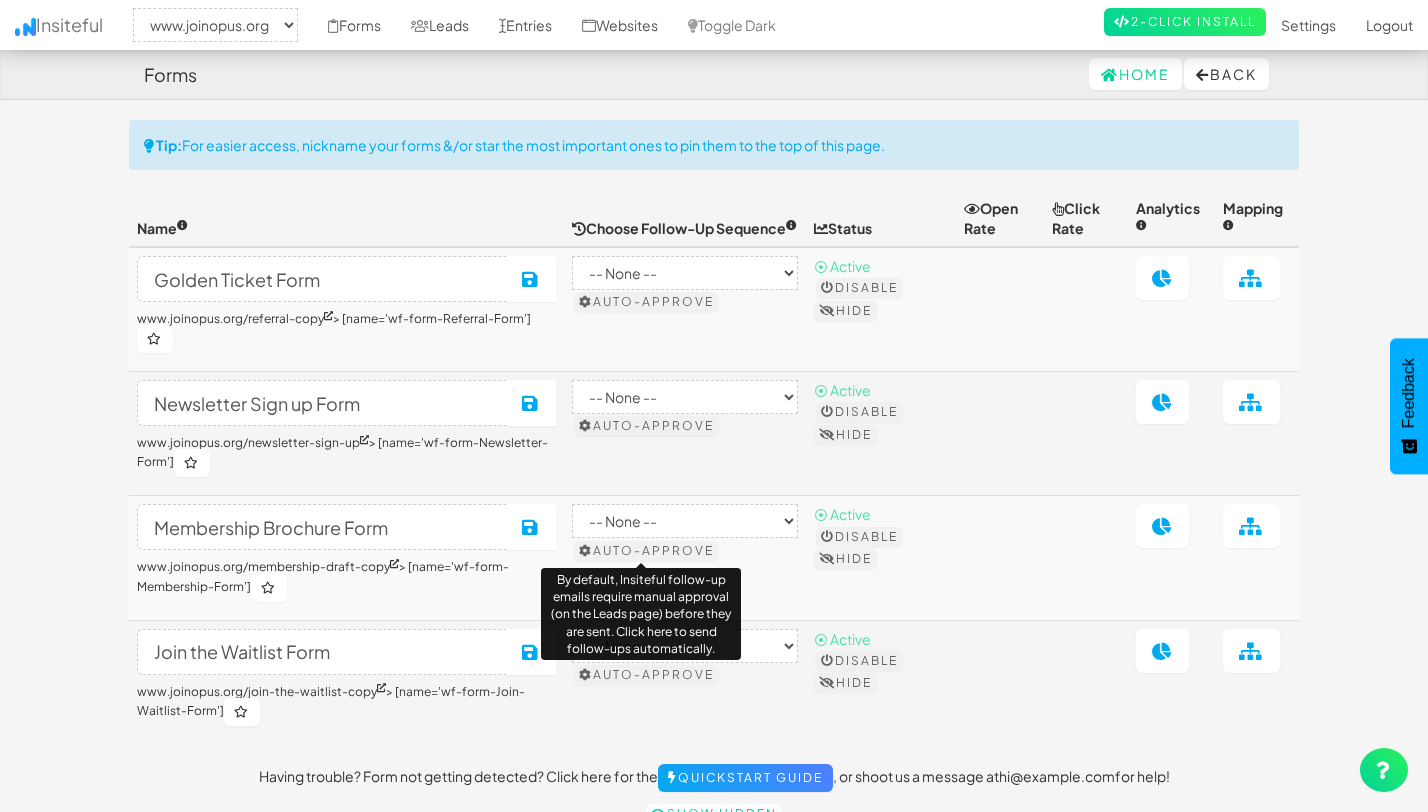 scroll, scrollTop: 71, scrollLeft: 0, axis: vertical 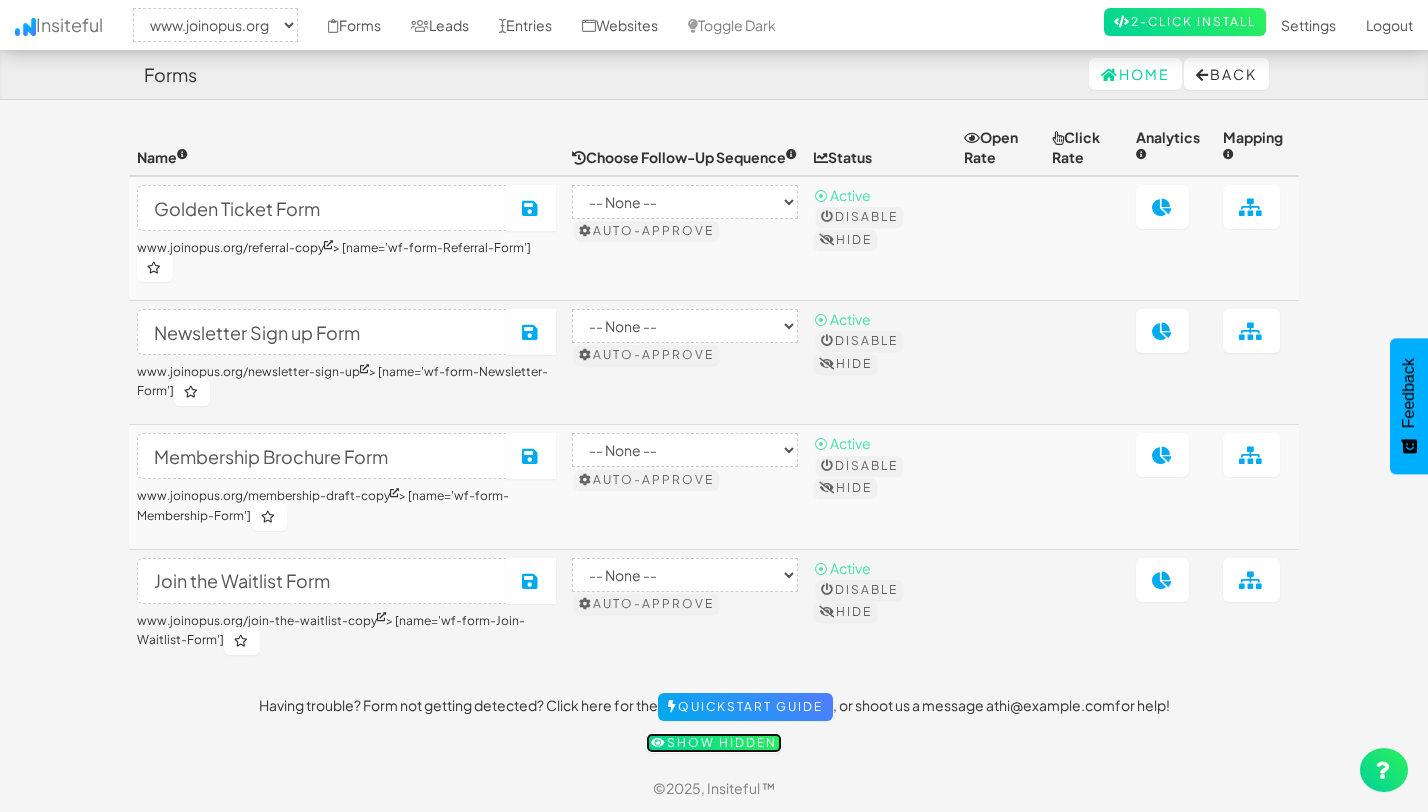 click on "Show hidden" at bounding box center (714, 743) 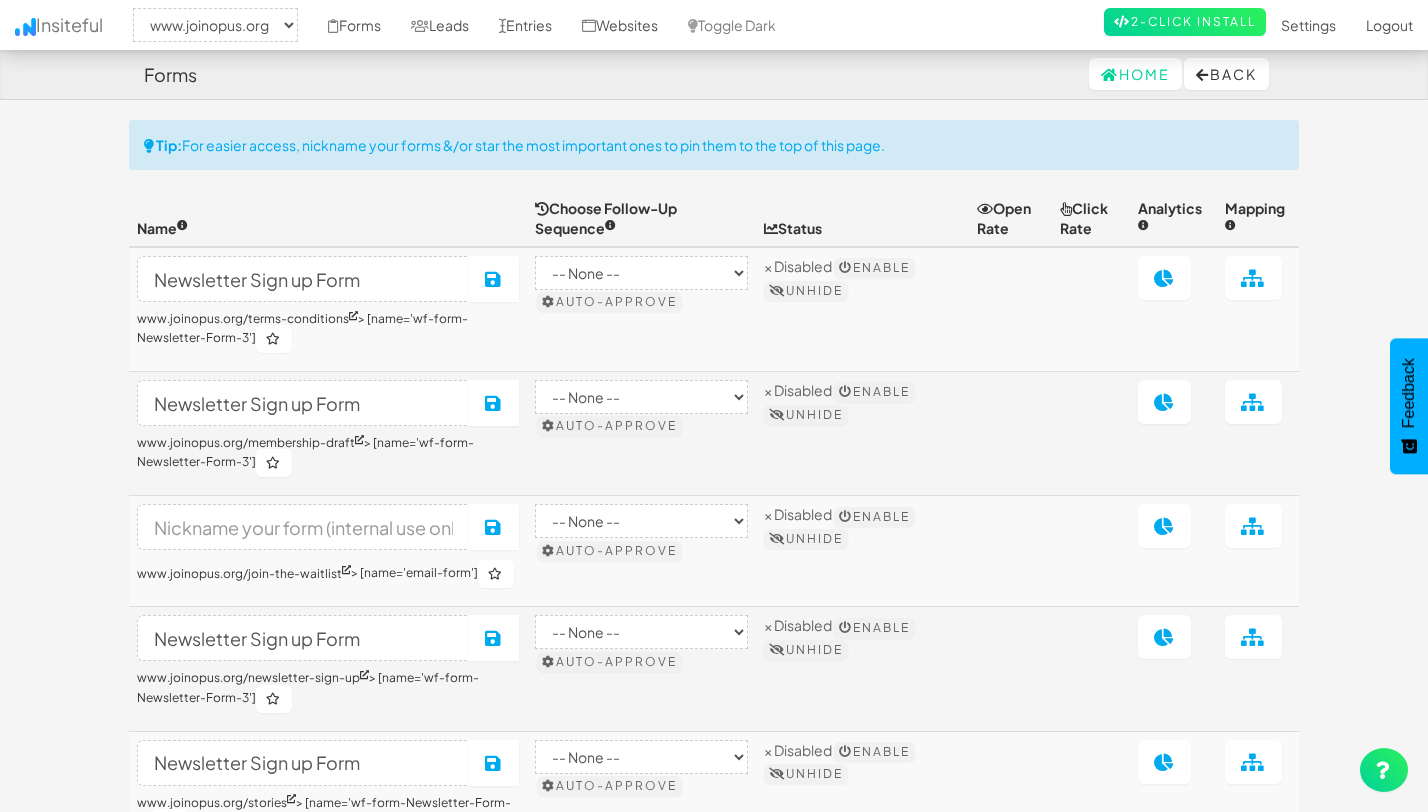 select on "2352" 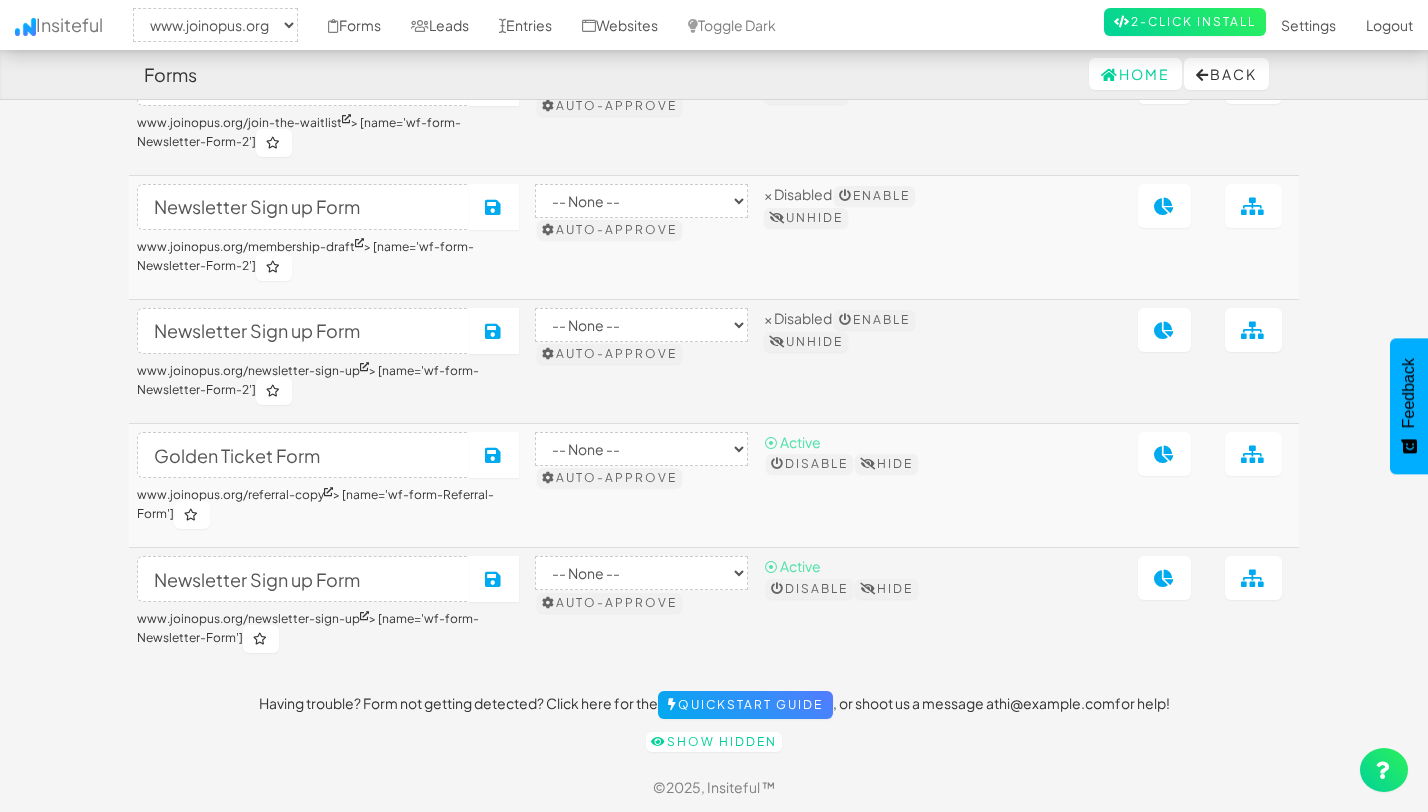 scroll, scrollTop: 0, scrollLeft: 0, axis: both 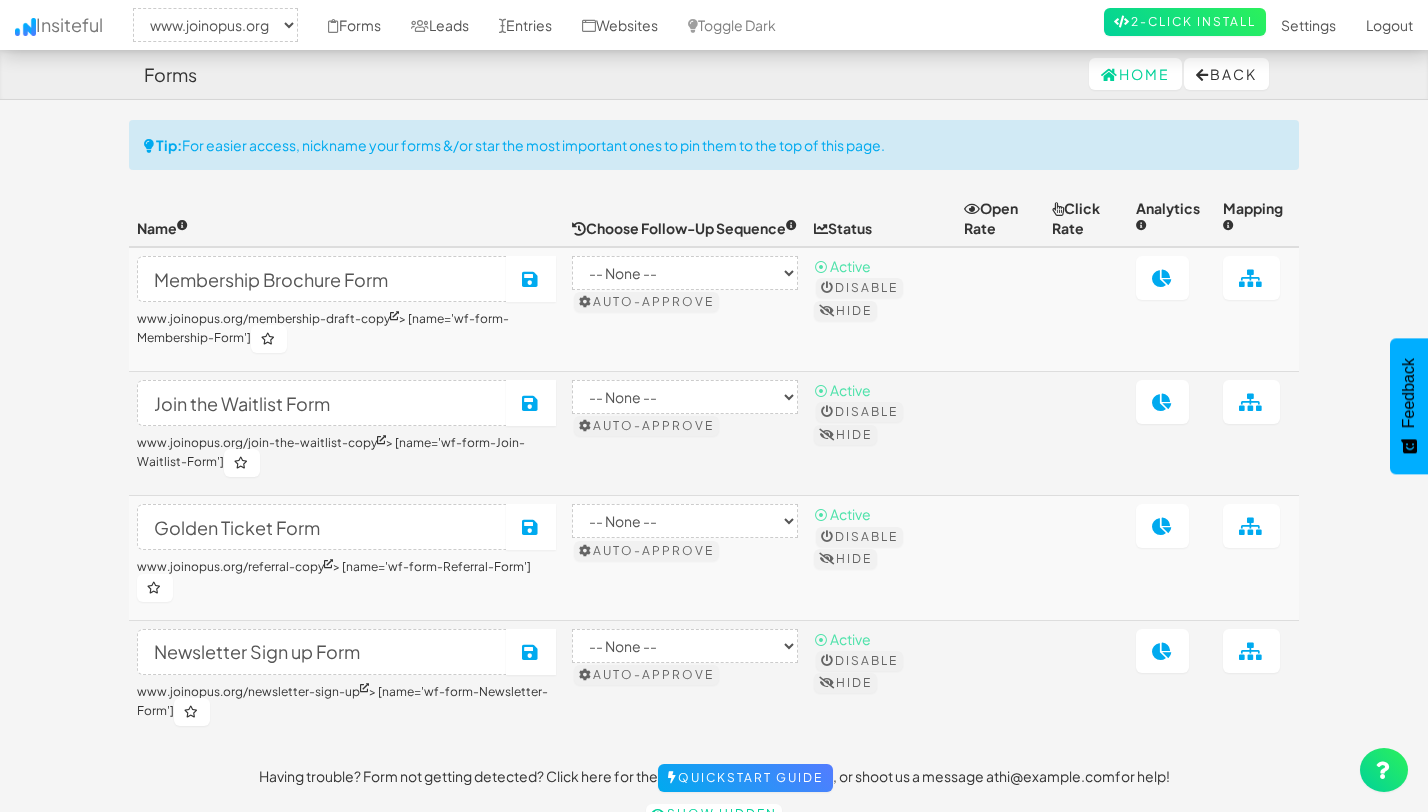 select on "2352" 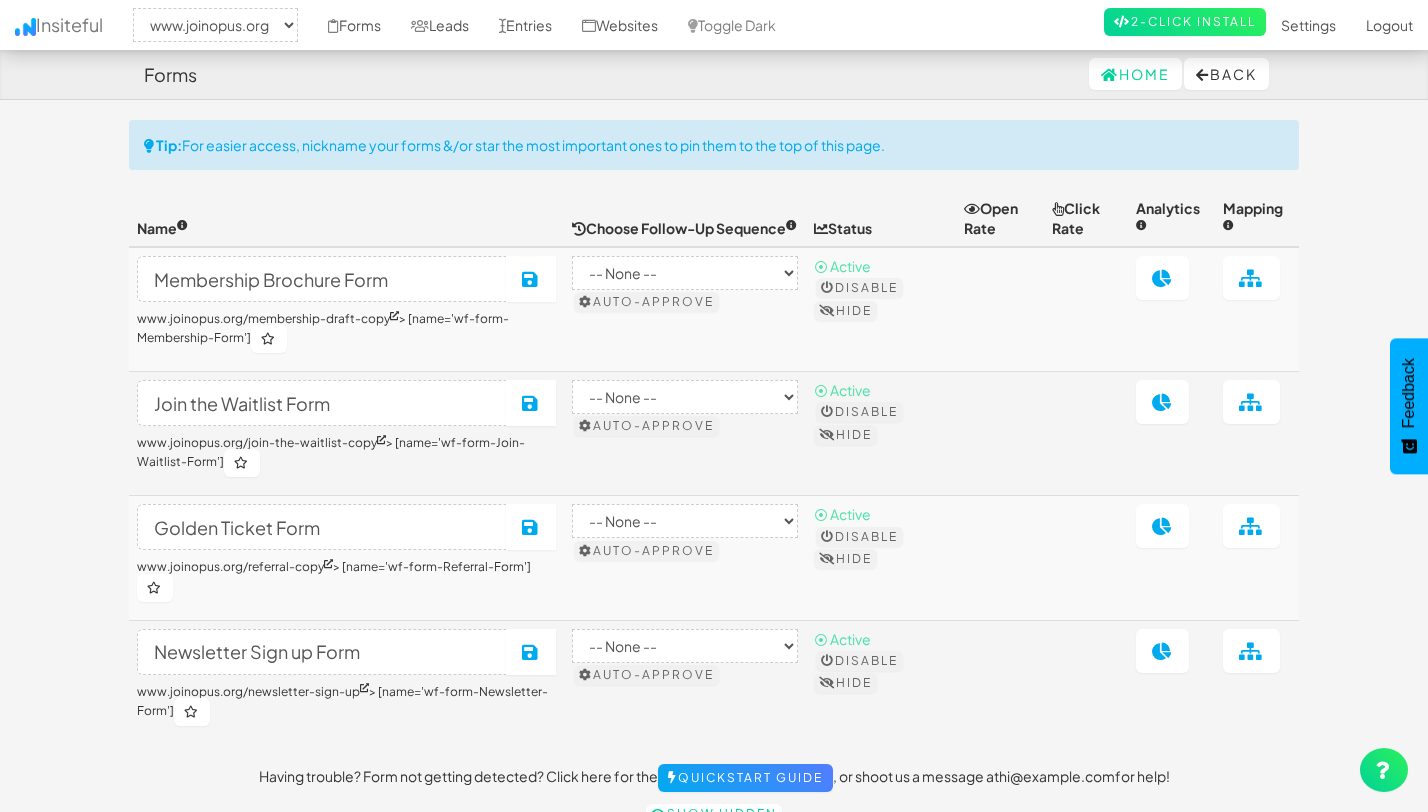 scroll, scrollTop: 0, scrollLeft: 0, axis: both 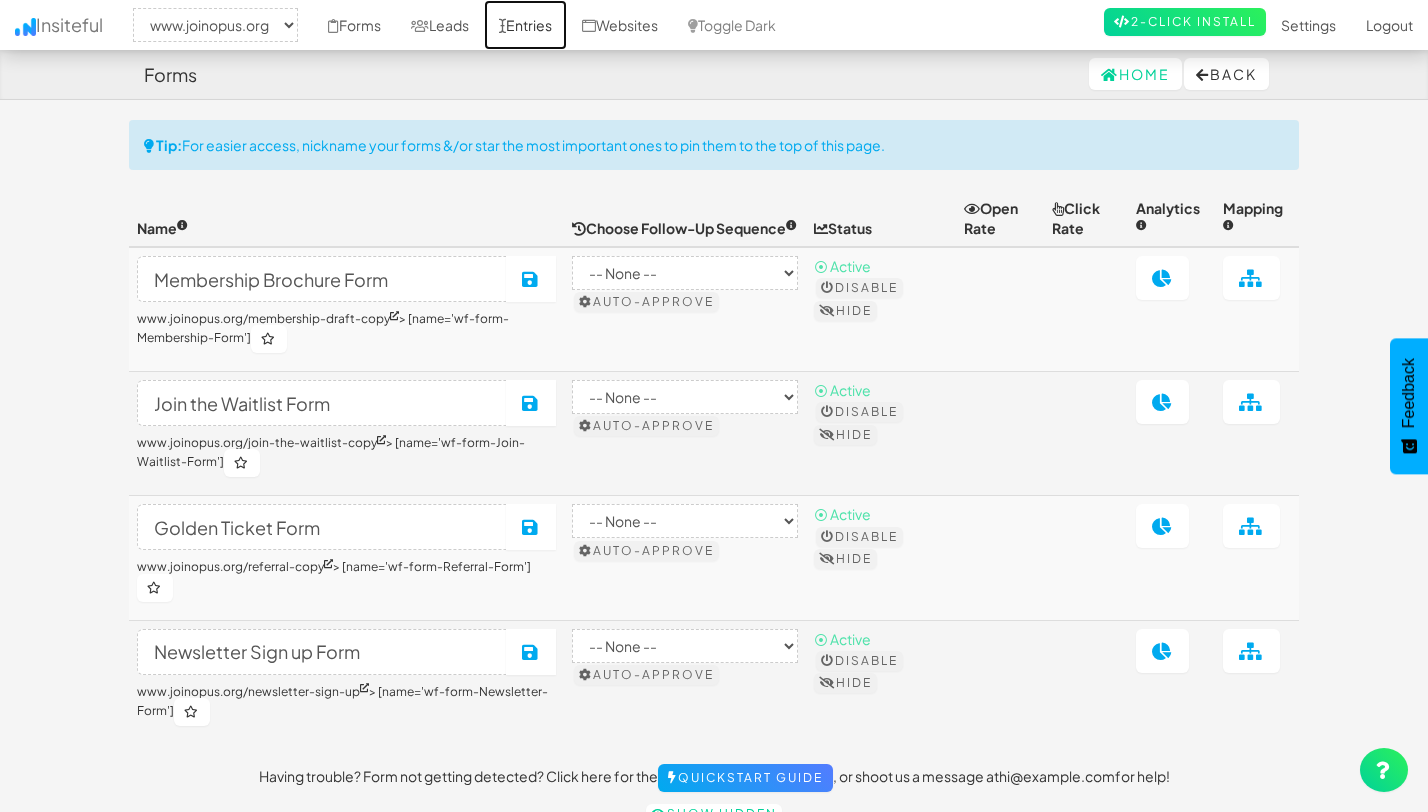 click on "Entries" at bounding box center (525, 25) 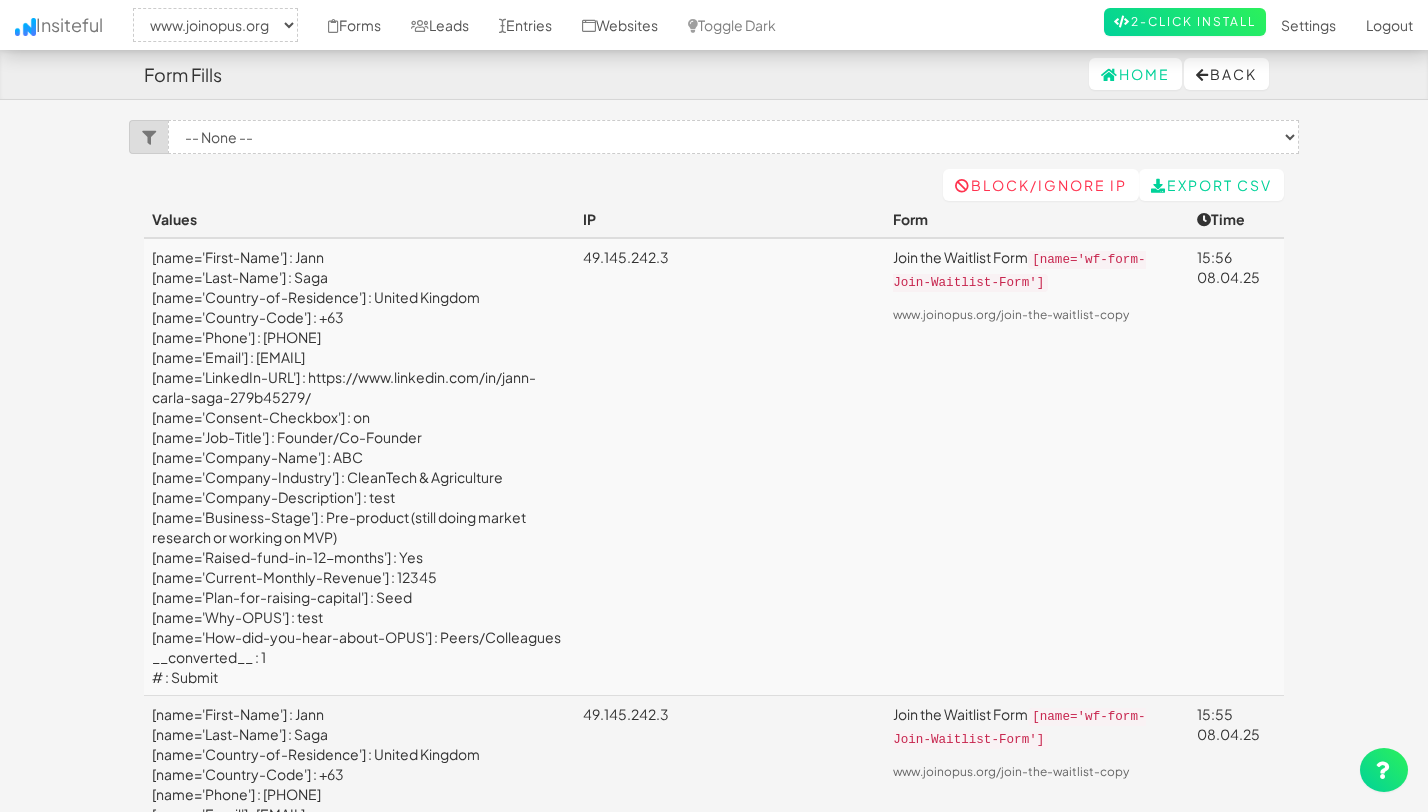 select on "2352" 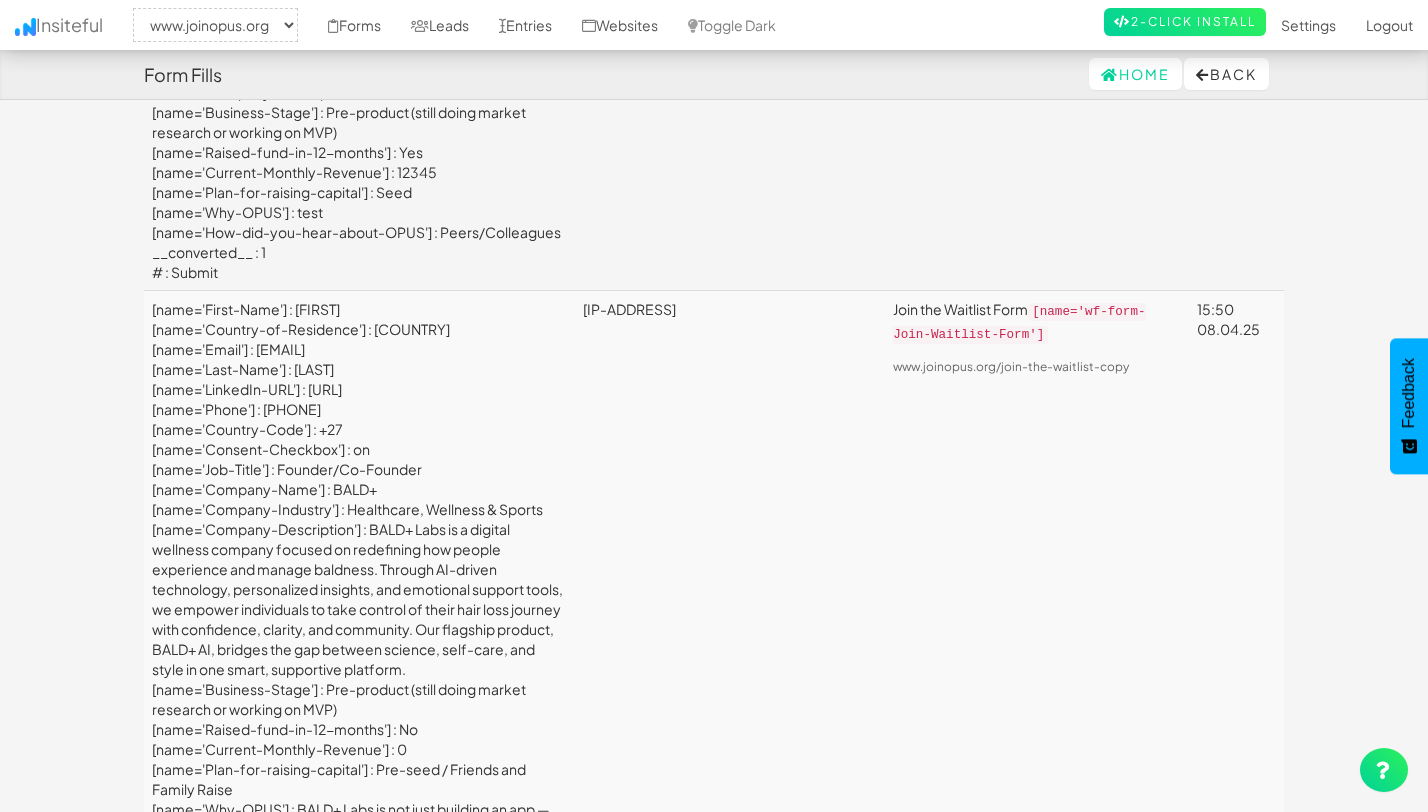 scroll, scrollTop: 0, scrollLeft: 0, axis: both 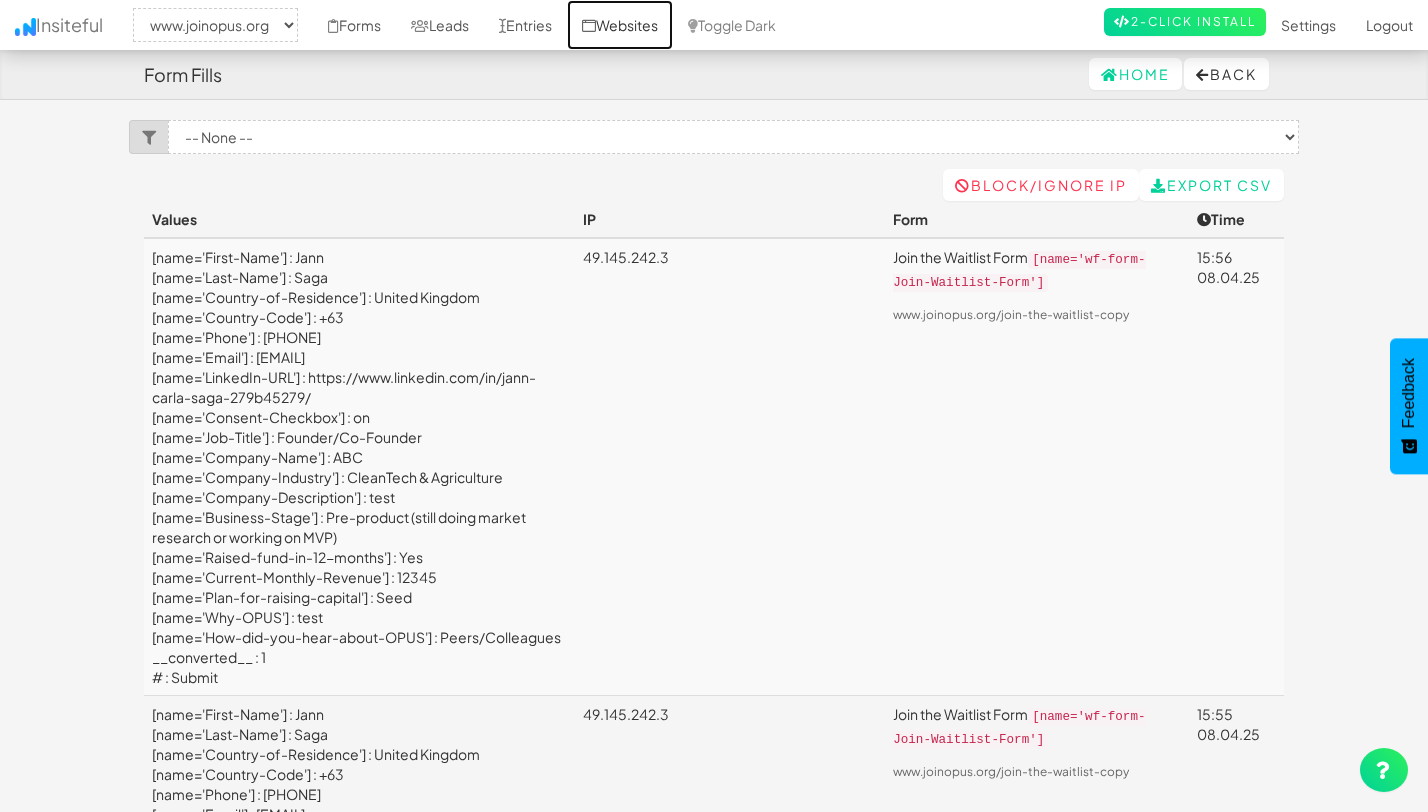 click on "Websites" at bounding box center [620, 25] 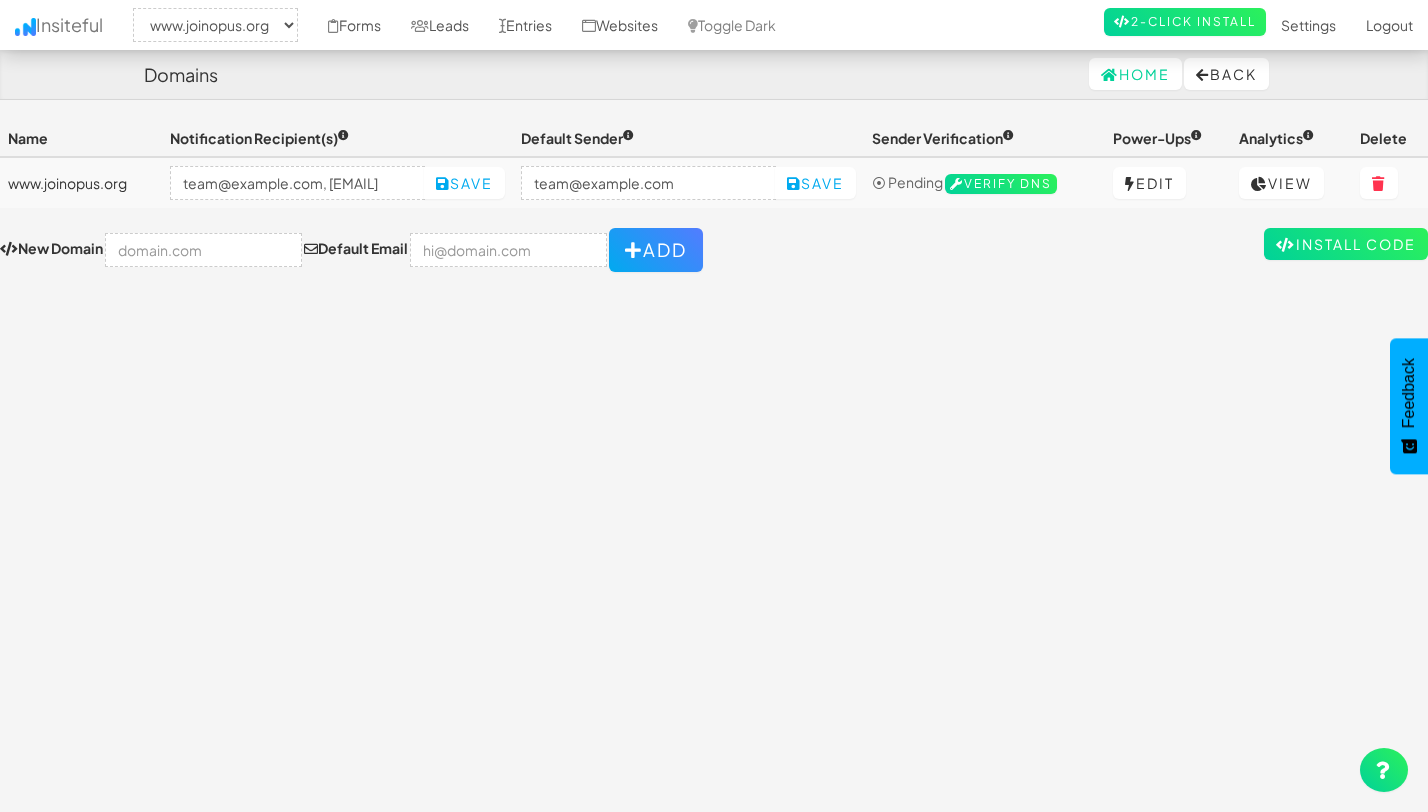 select on "2352" 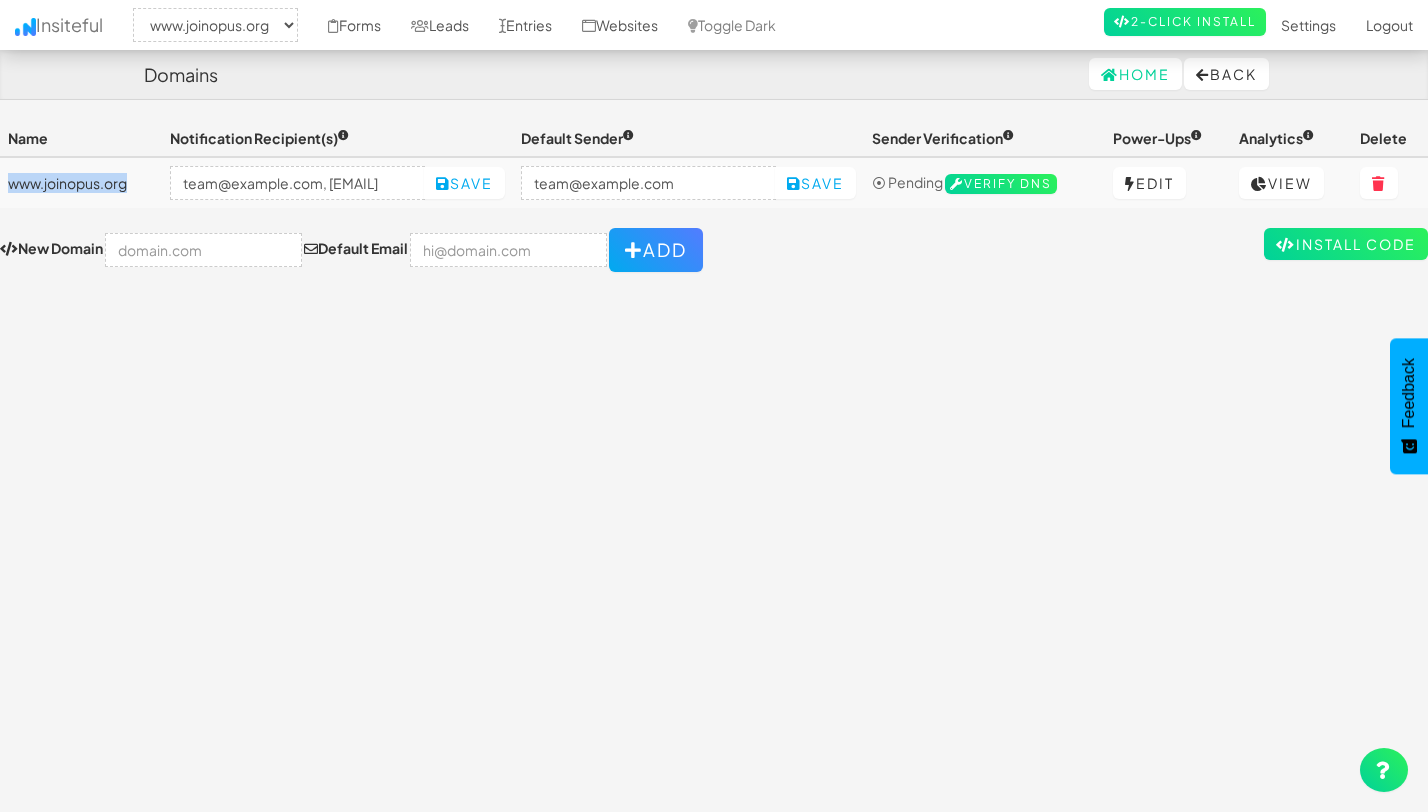 drag, startPoint x: 139, startPoint y: 192, endPoint x: 0, endPoint y: 186, distance: 139.12944 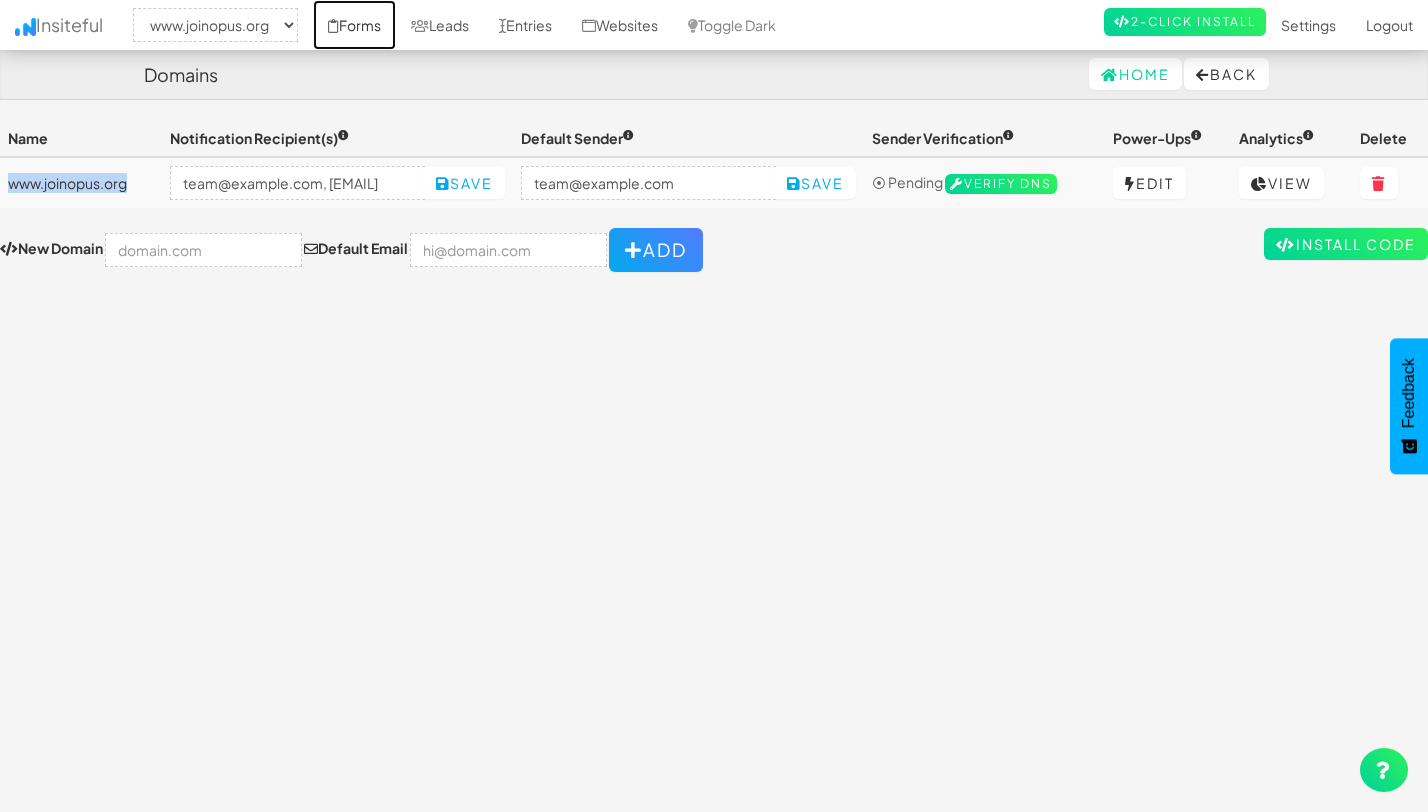 click on "Forms" at bounding box center (354, 25) 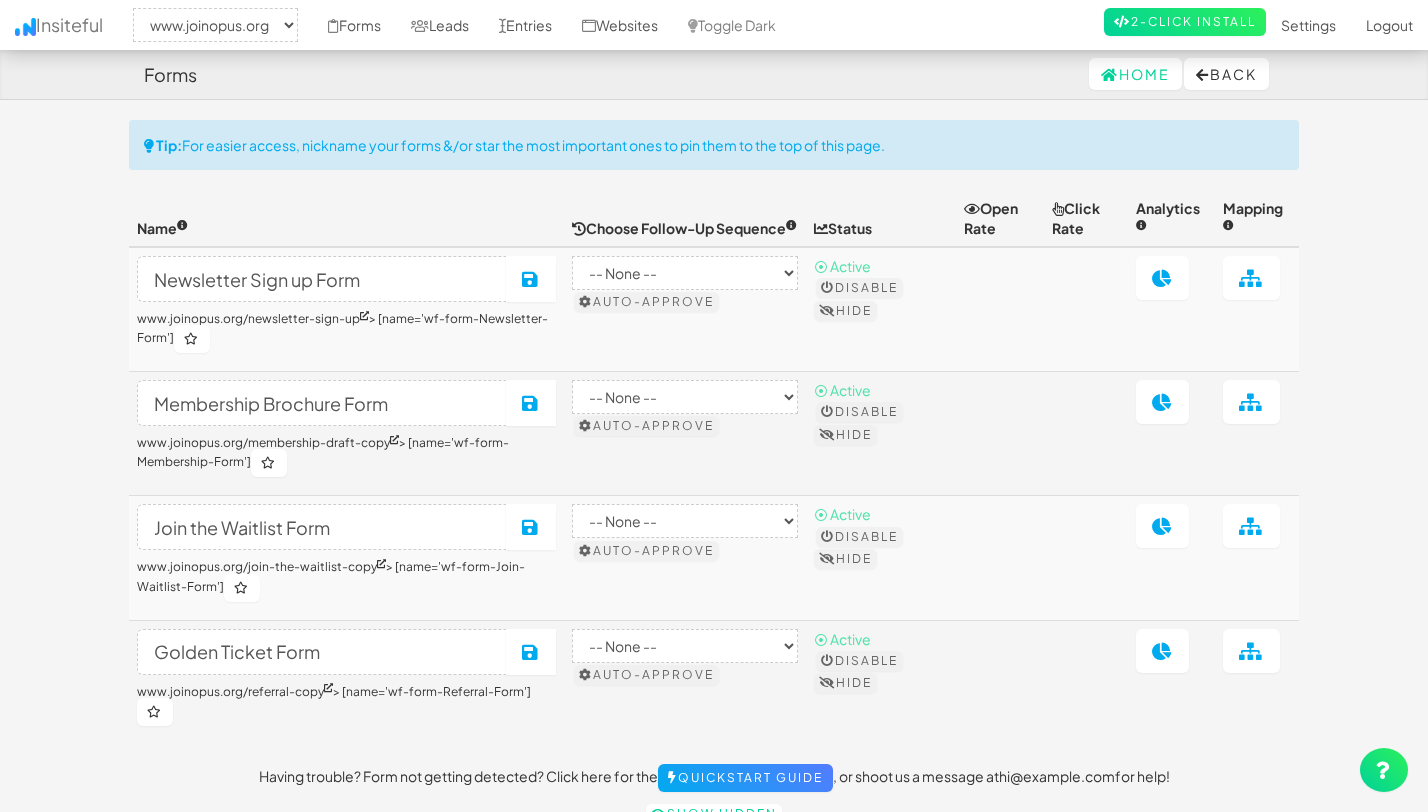 select on "2352" 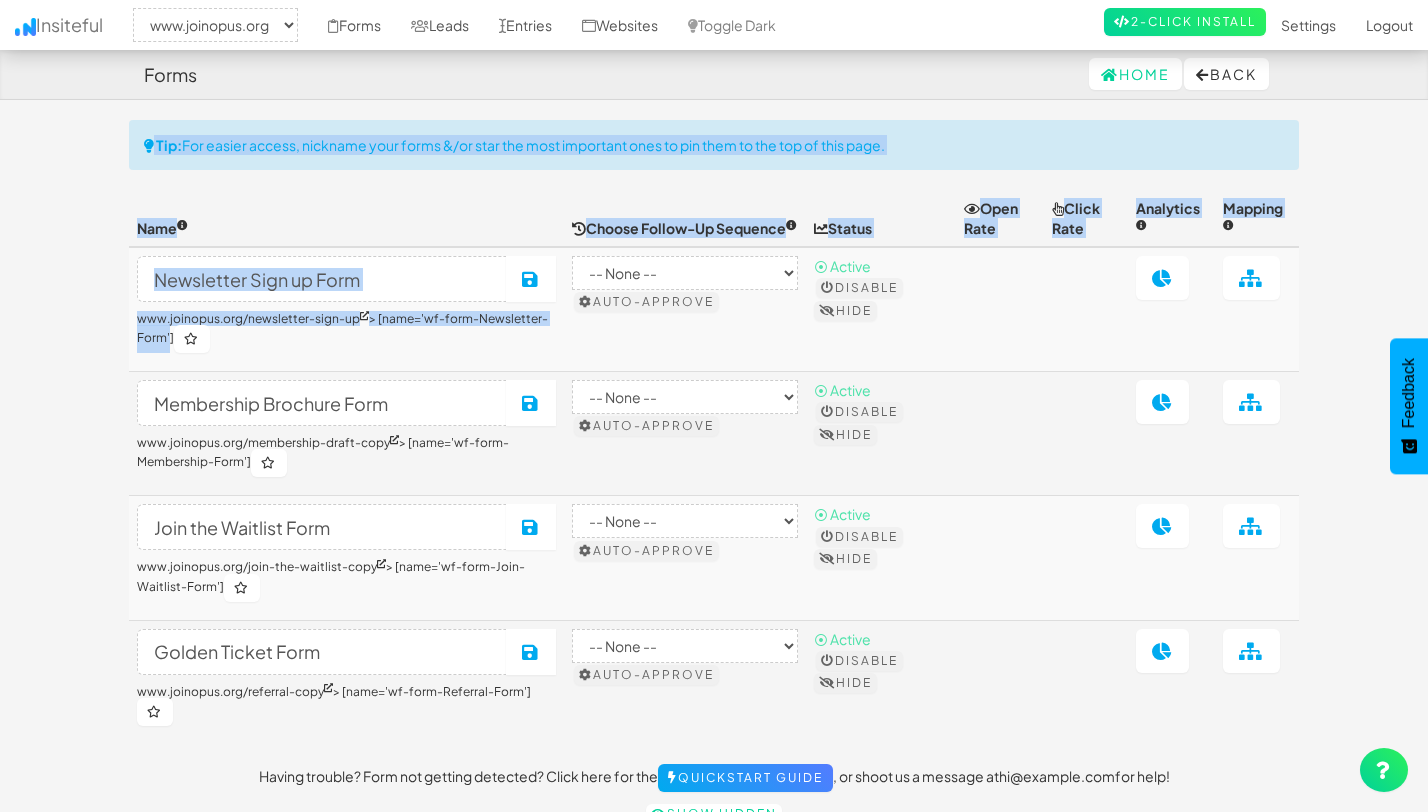drag, startPoint x: 119, startPoint y: 310, endPoint x: 165, endPoint y: 337, distance: 53.338543 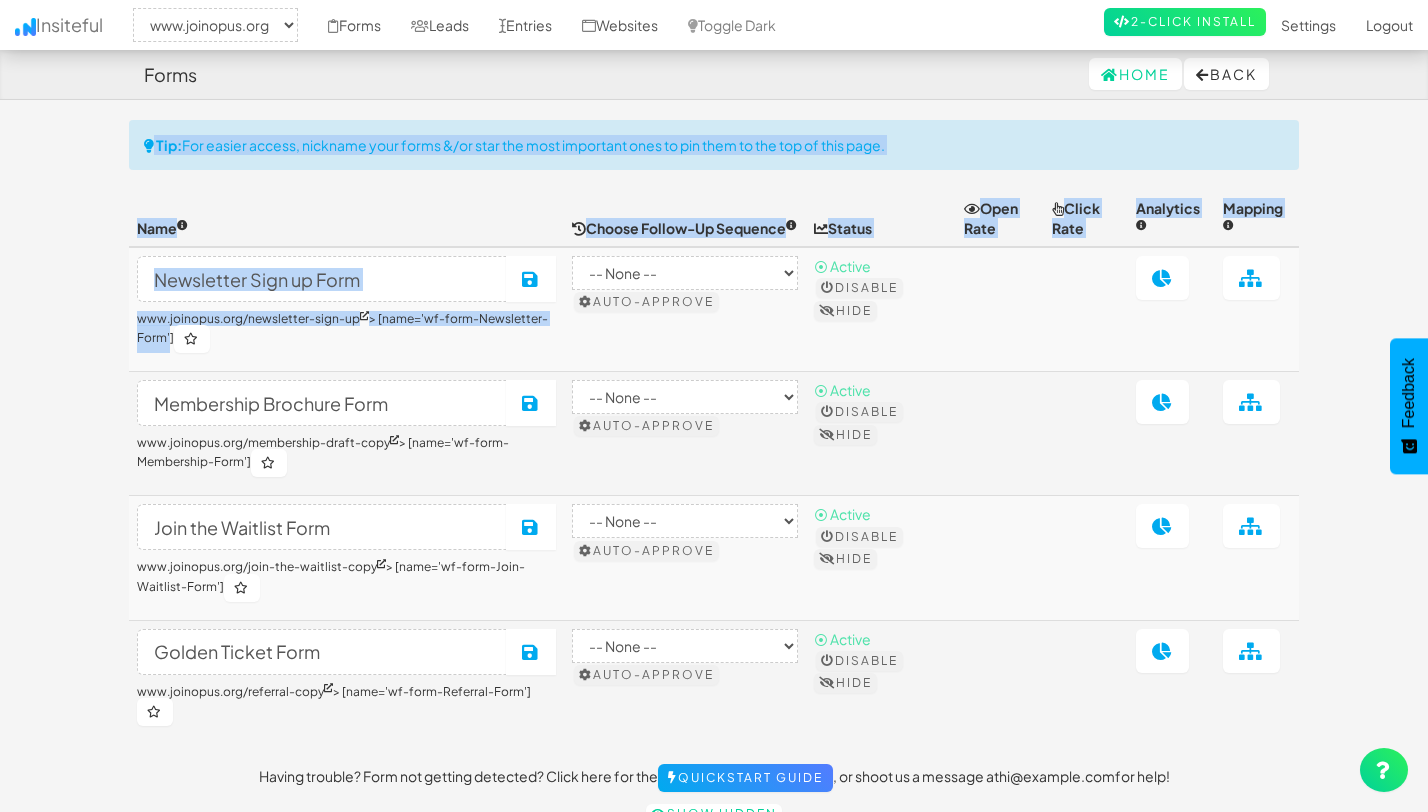 click on "Forms
Home
Back
Toggle navigation
Insiteful
-- None --  www.joinopus.org
Forms
Leads
Entries
Websites
Toggle Dark
2-Click Install
Settings
Sign Up
Logout
Tip: For easier access, nickname your forms &/or star the most important ones to pin them to the top of this page.
Name  Choose Follow-Up Sequence   Status  Open Rate  Click Rate Analytics  Mapping  Newsletter Sign up Form
Save
www.joinopus.org/newsletter-sign-up   > [name='wf-form-Newsletter-Form']     -- None --  B2B (Plain) by Insiteful Checkout (Rich HTML) by Insiteful Checkout (Plain Text) by Insiteful Register (Rich HTML) by Insiteful Register (Plain) by Insiteful" at bounding box center [714, 442] 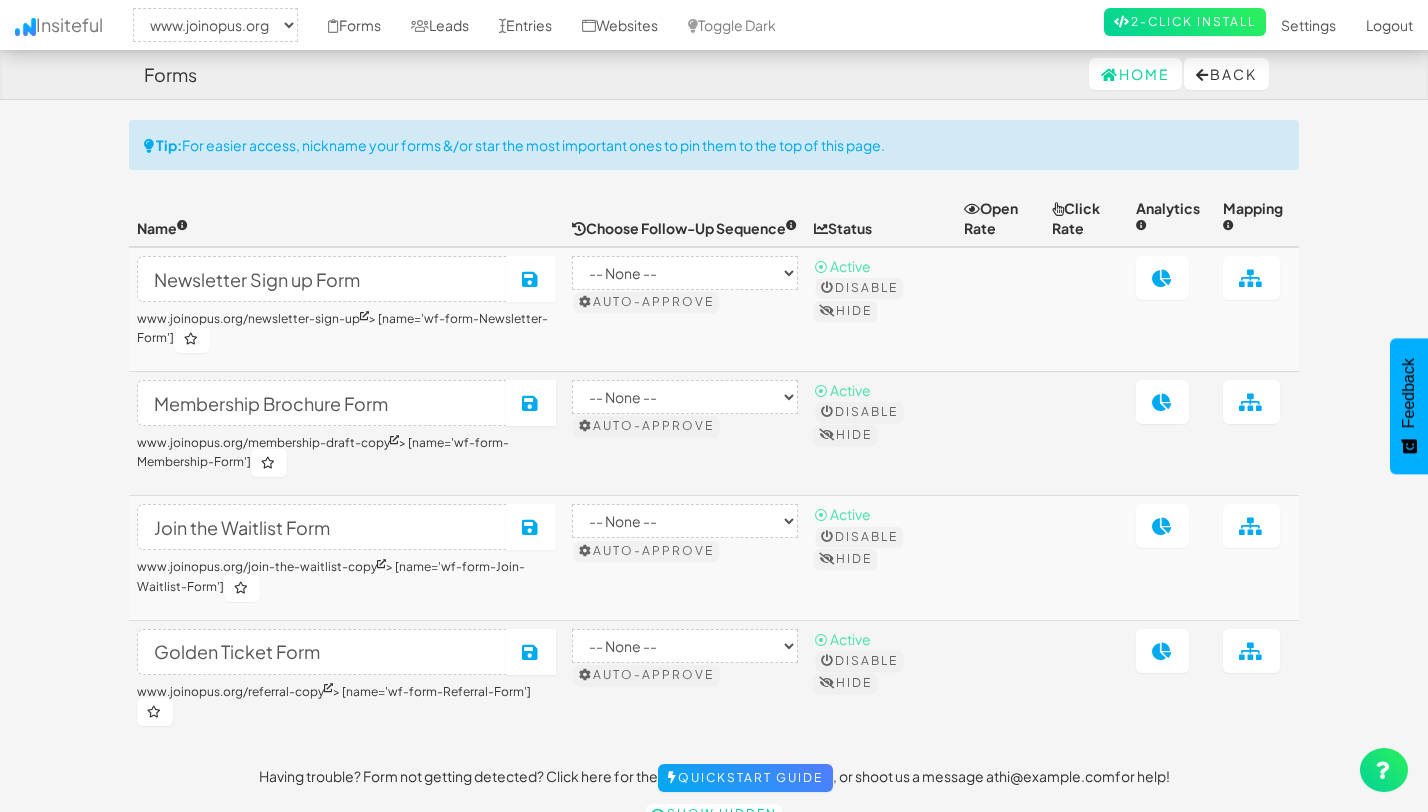drag, startPoint x: 175, startPoint y: 339, endPoint x: 129, endPoint y: 324, distance: 48.38388 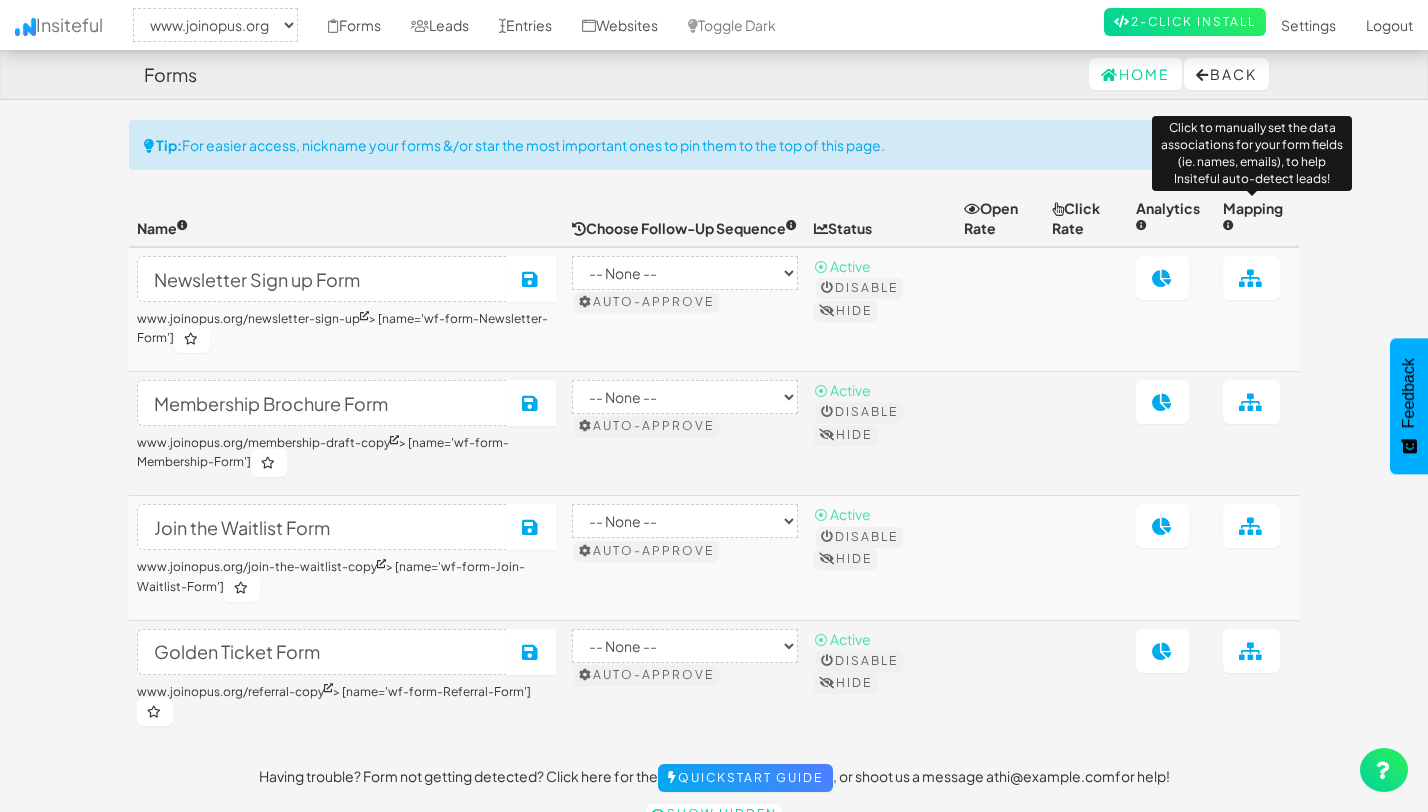 click at bounding box center (1228, 225) 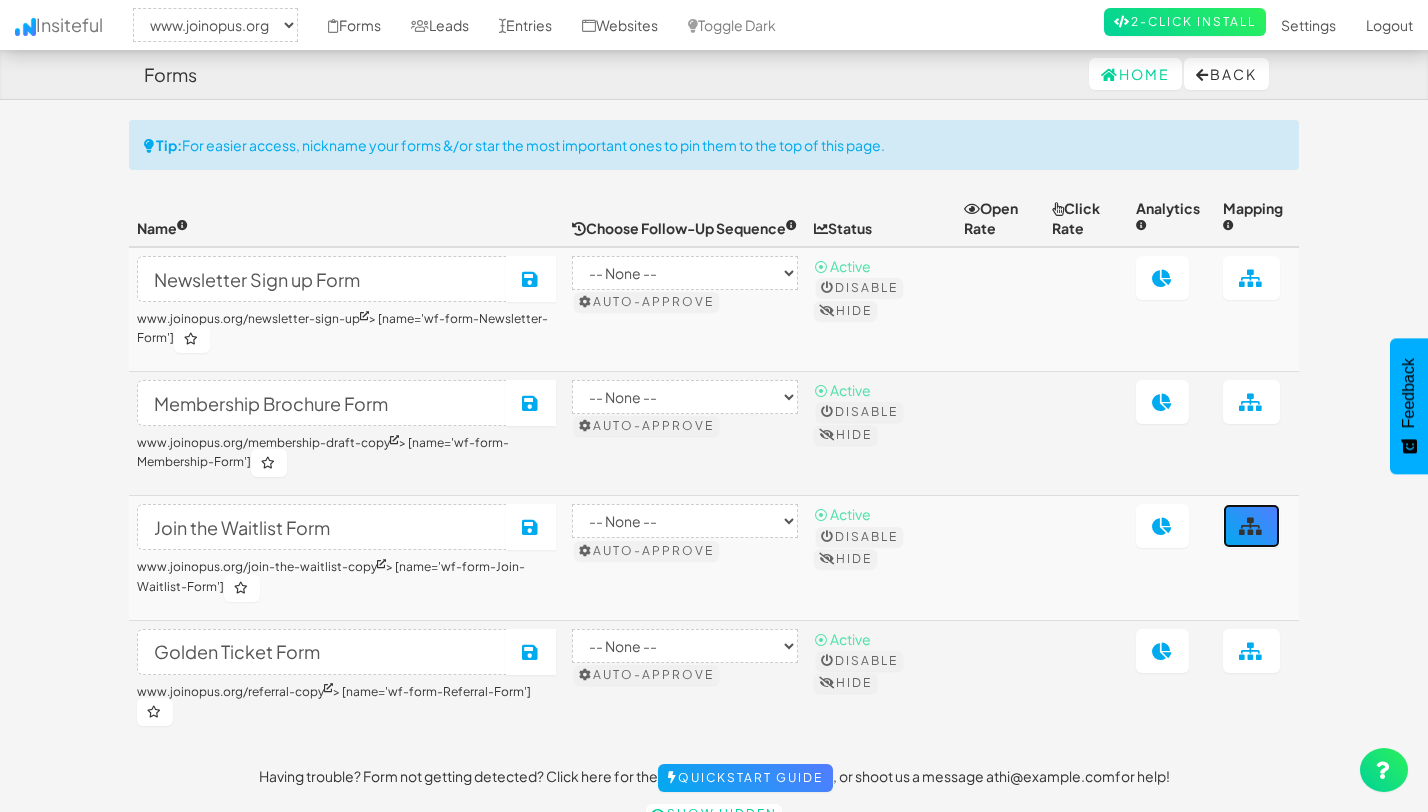 click at bounding box center [1251, 526] 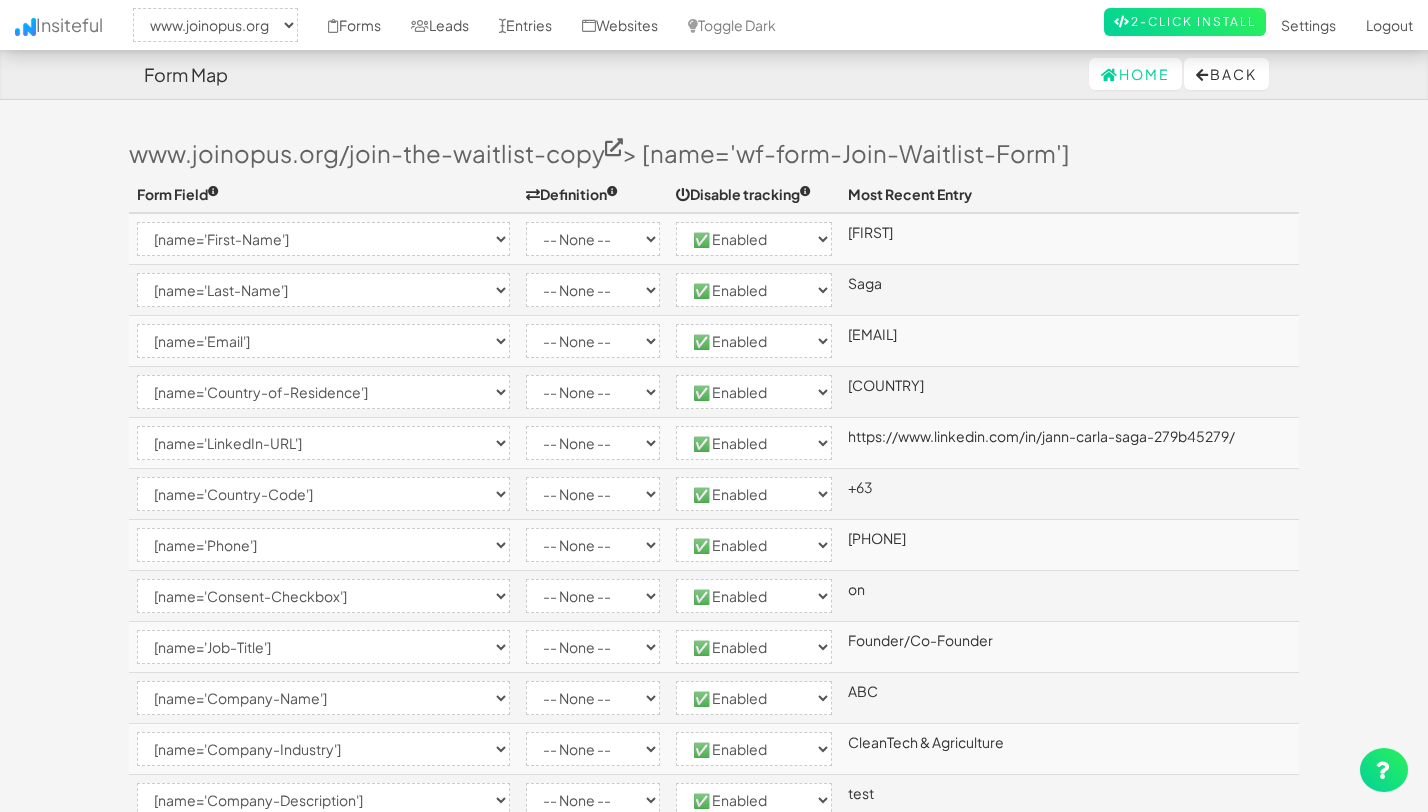select on "2352" 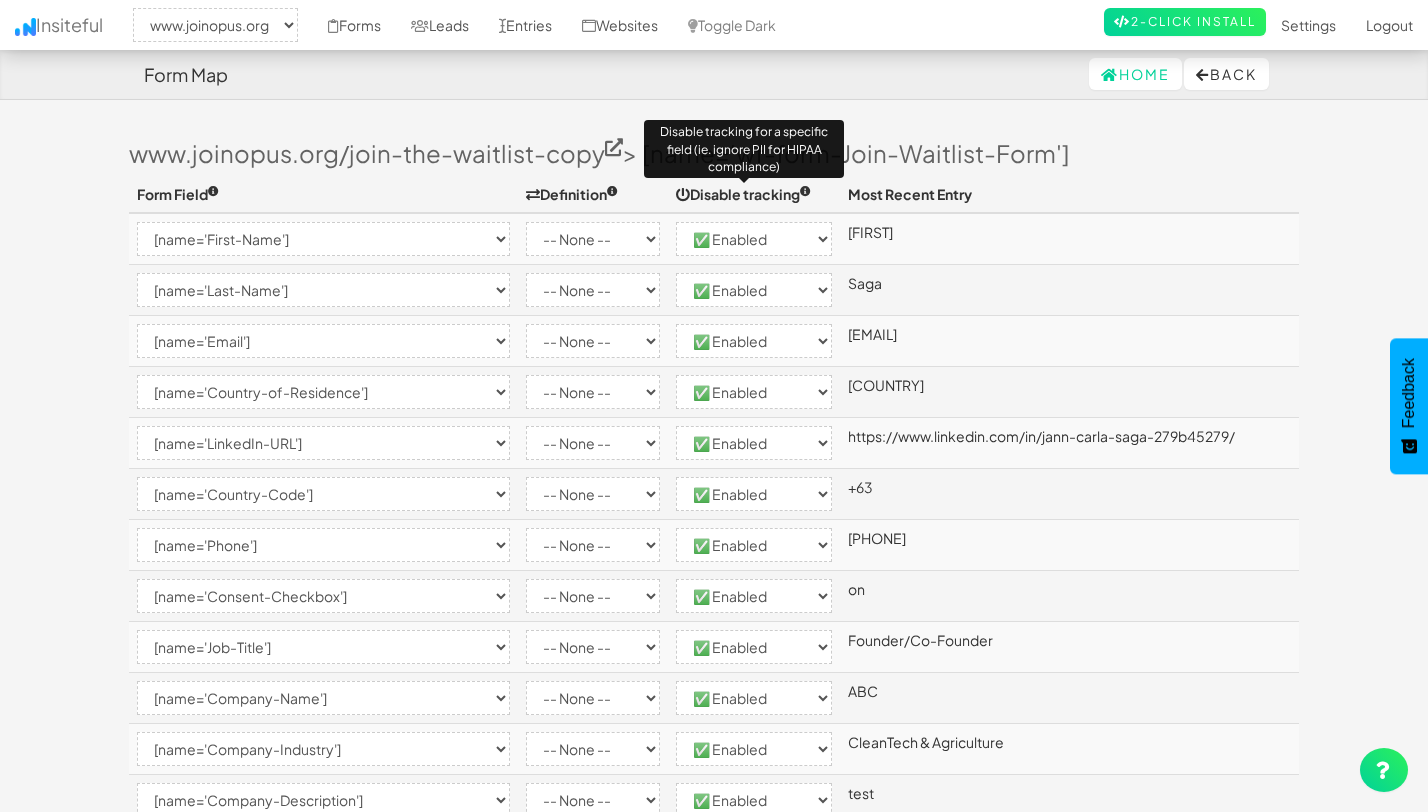 click at bounding box center [805, 191] 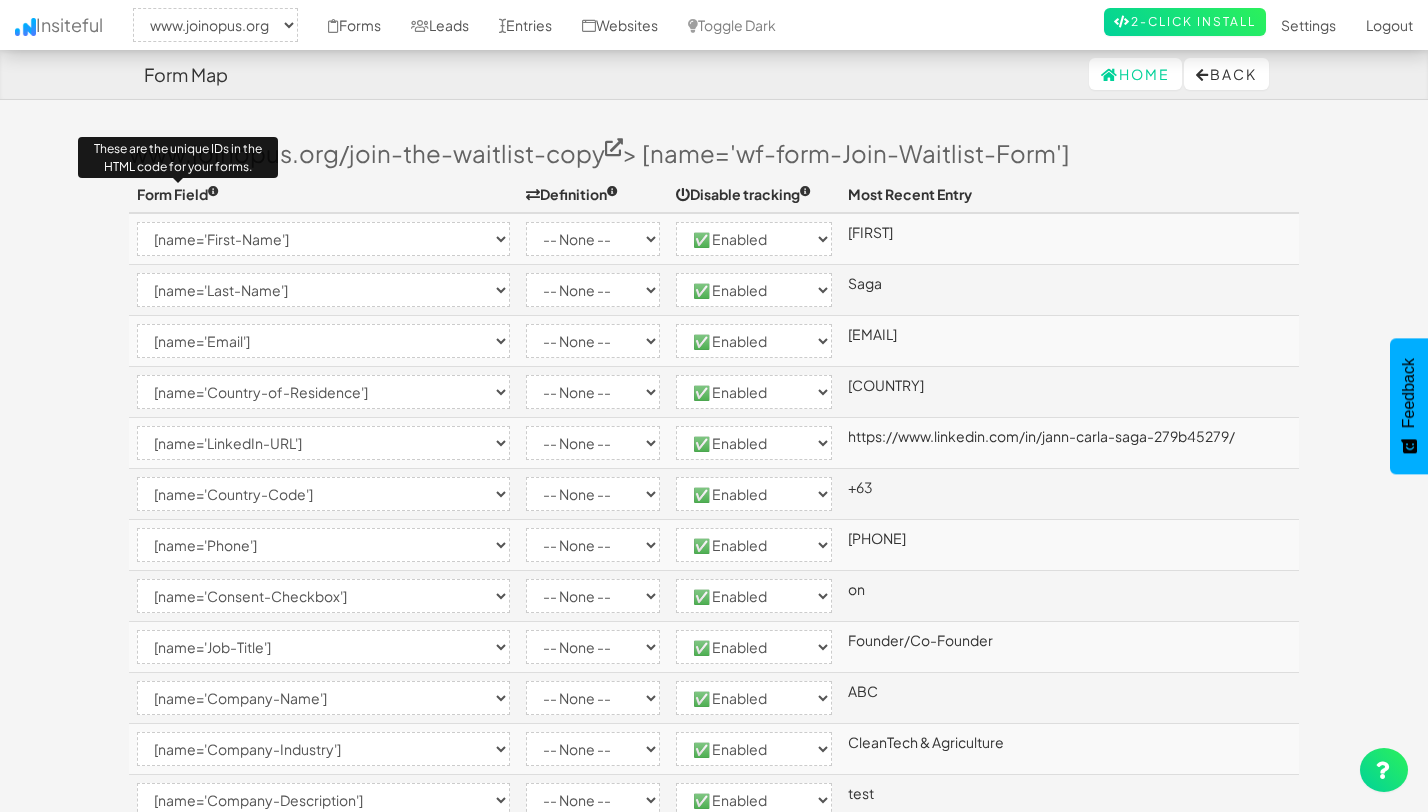 click at bounding box center (213, 191) 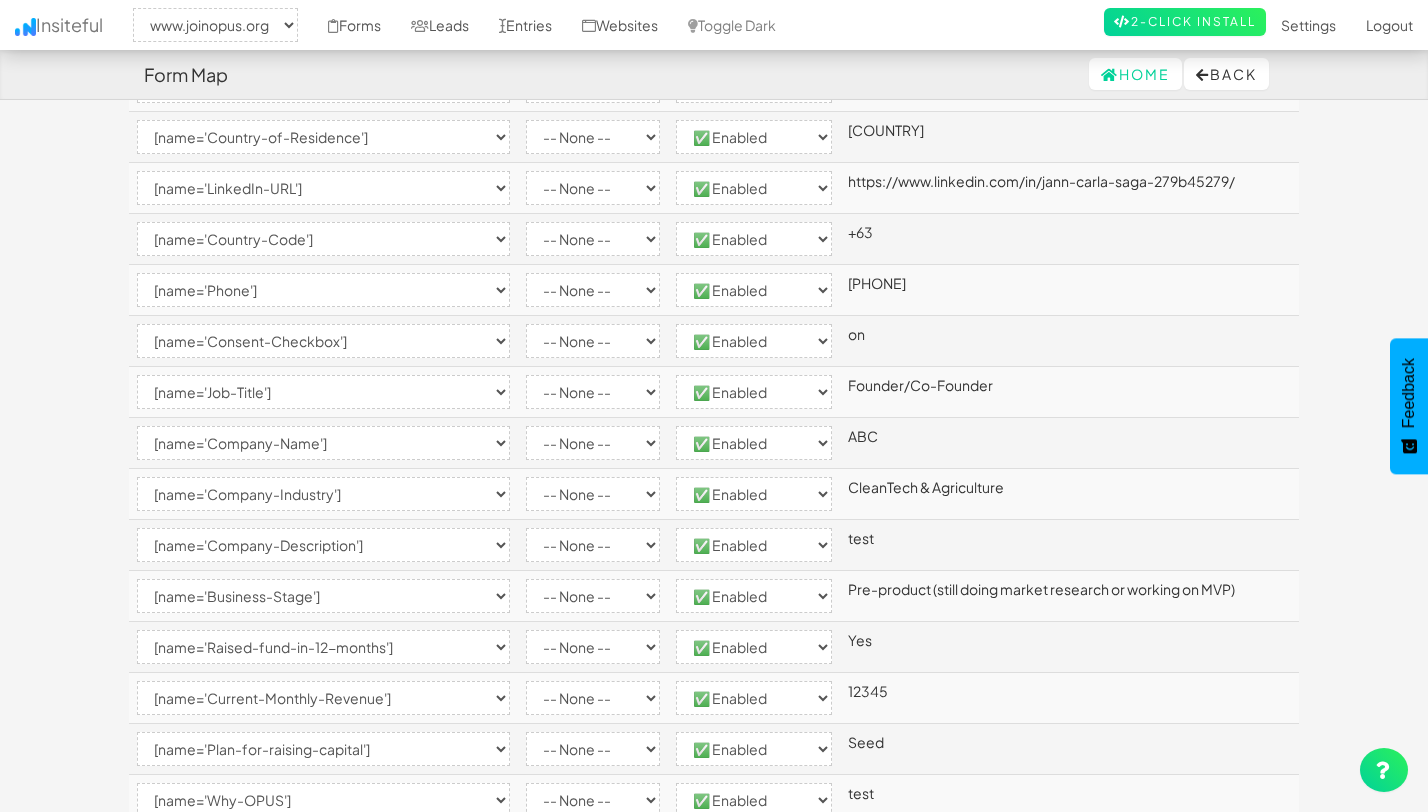 scroll, scrollTop: 0, scrollLeft: 0, axis: both 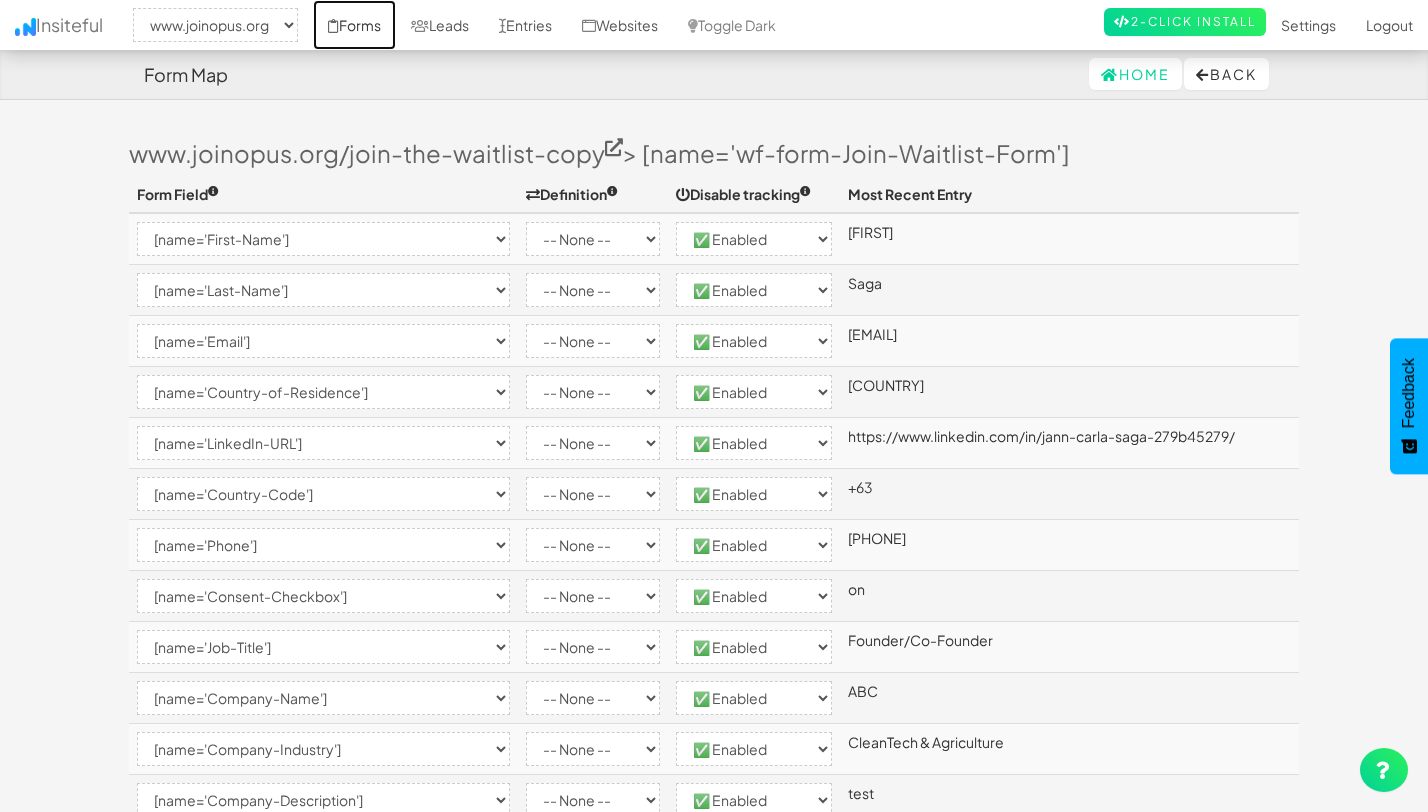 click on "Forms" at bounding box center (354, 25) 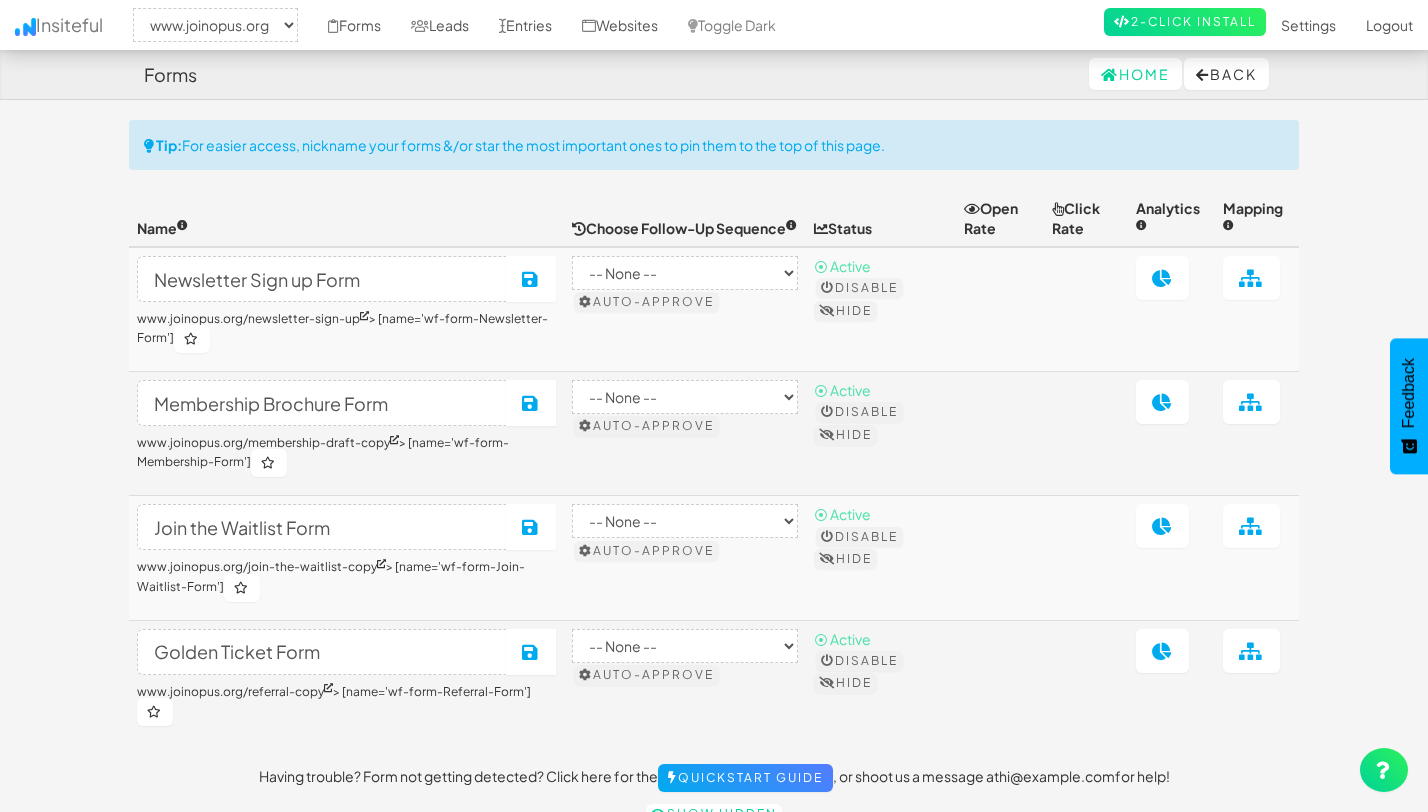 select on "2352" 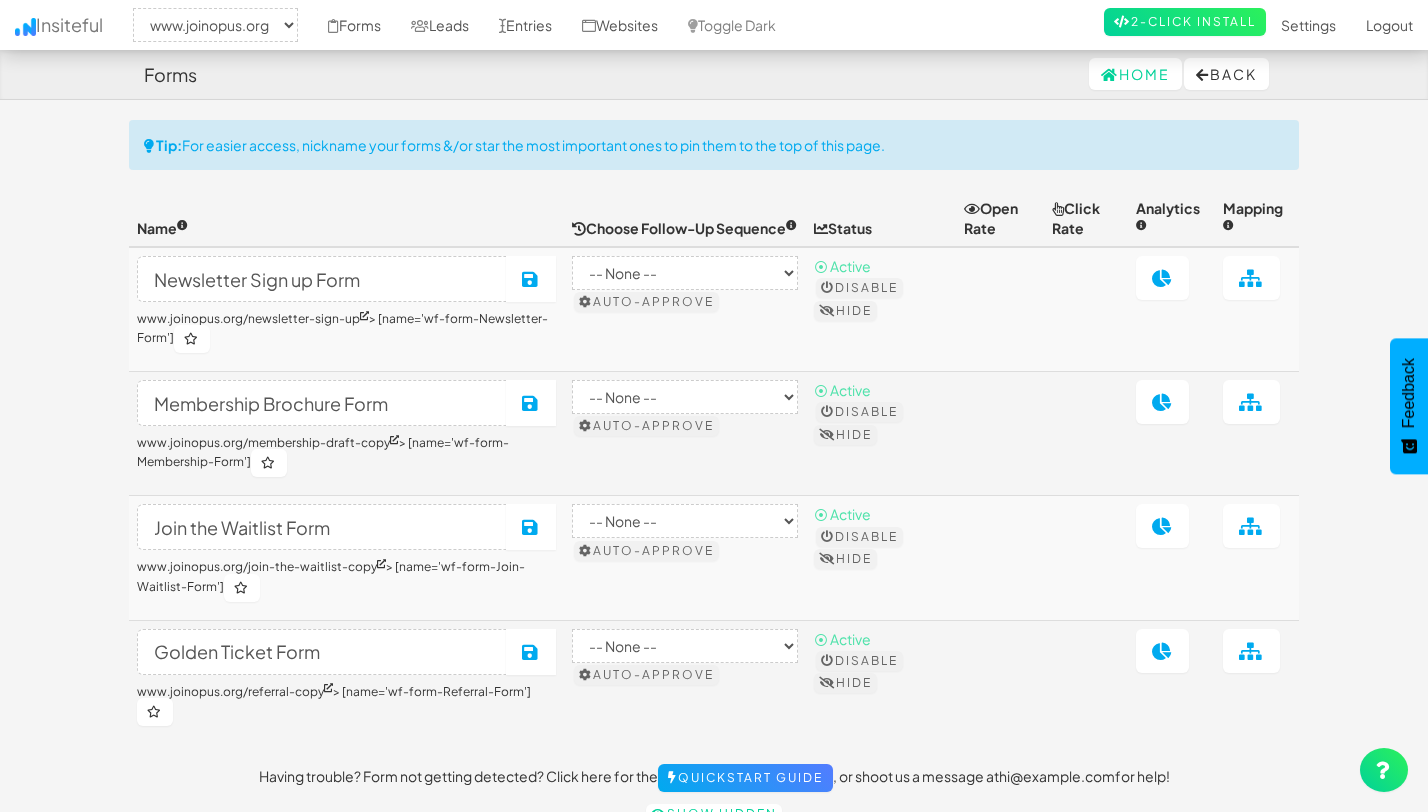 drag, startPoint x: 221, startPoint y: 589, endPoint x: 394, endPoint y: 571, distance: 173.9339 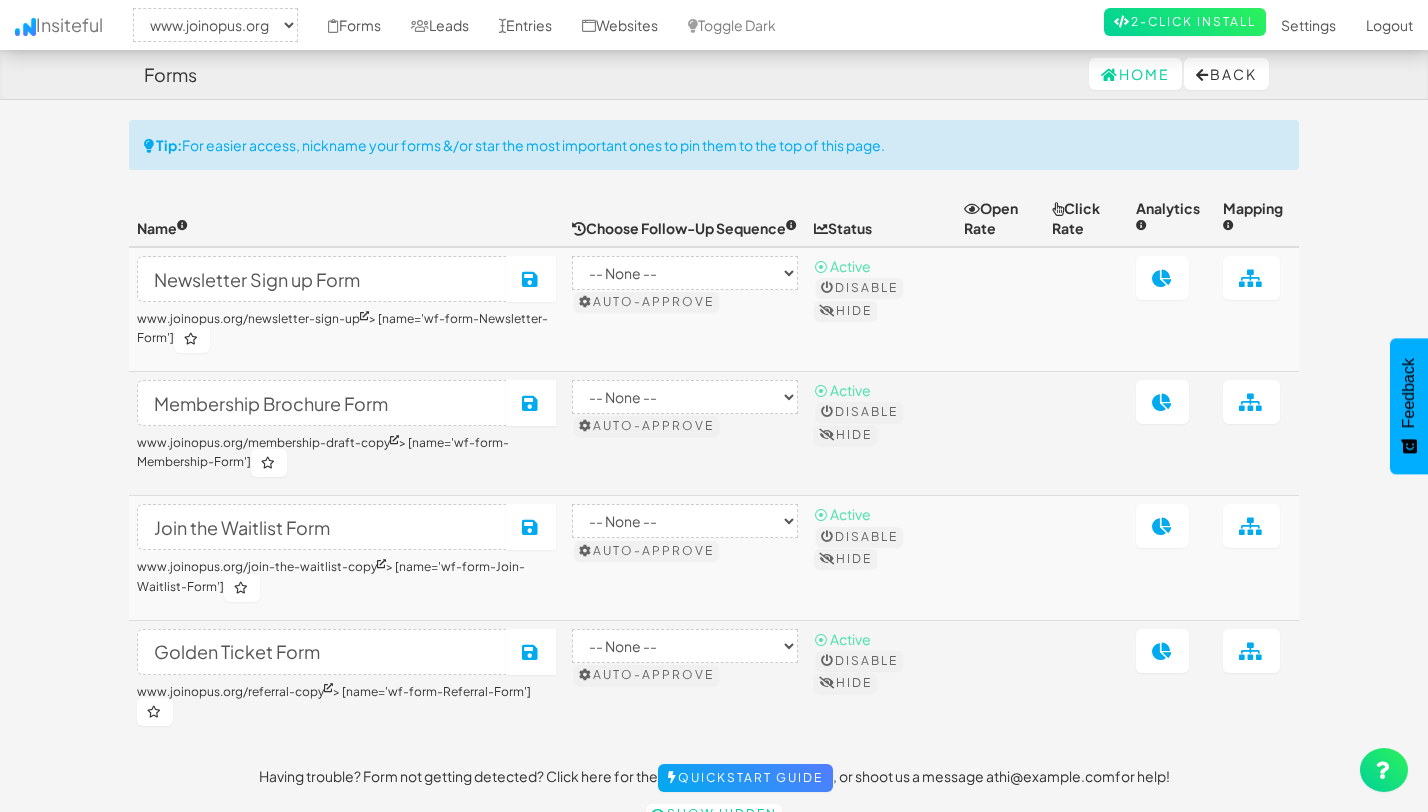click on "www.joinopus.org/join-the-waitlist-copy   > [name='wf-form-Join-Waitlist-Form']" at bounding box center (346, 580) 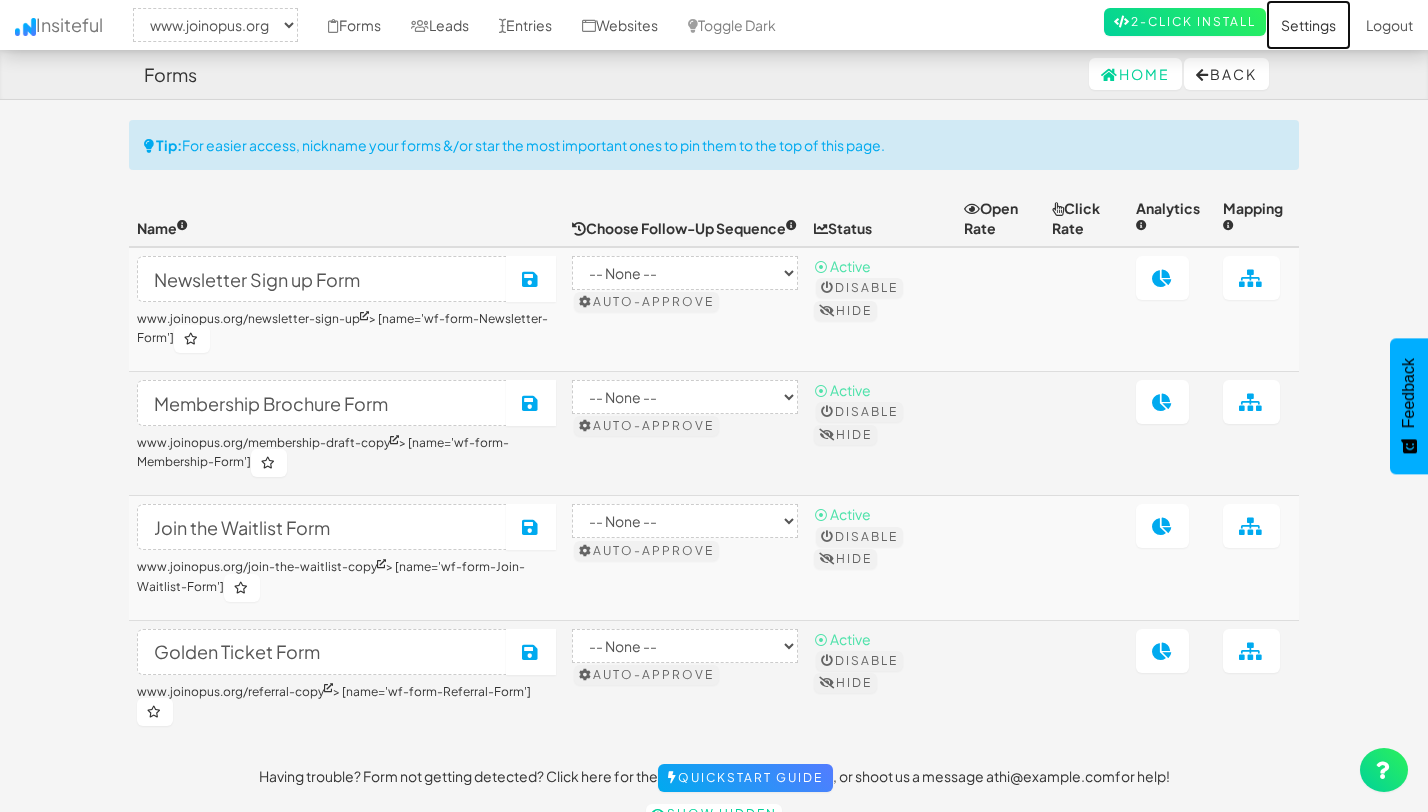 click on "Settings" at bounding box center (1308, 25) 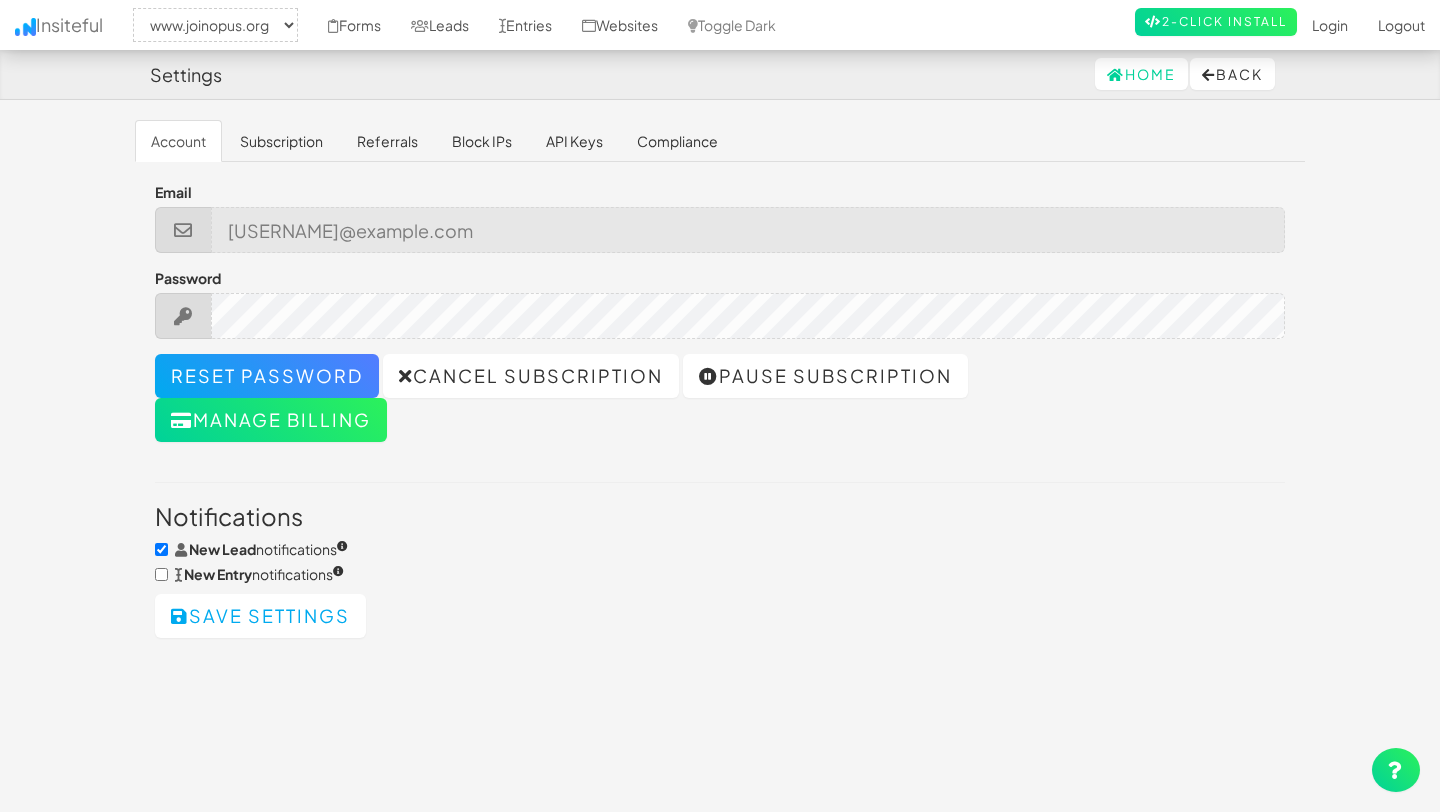select on "2352" 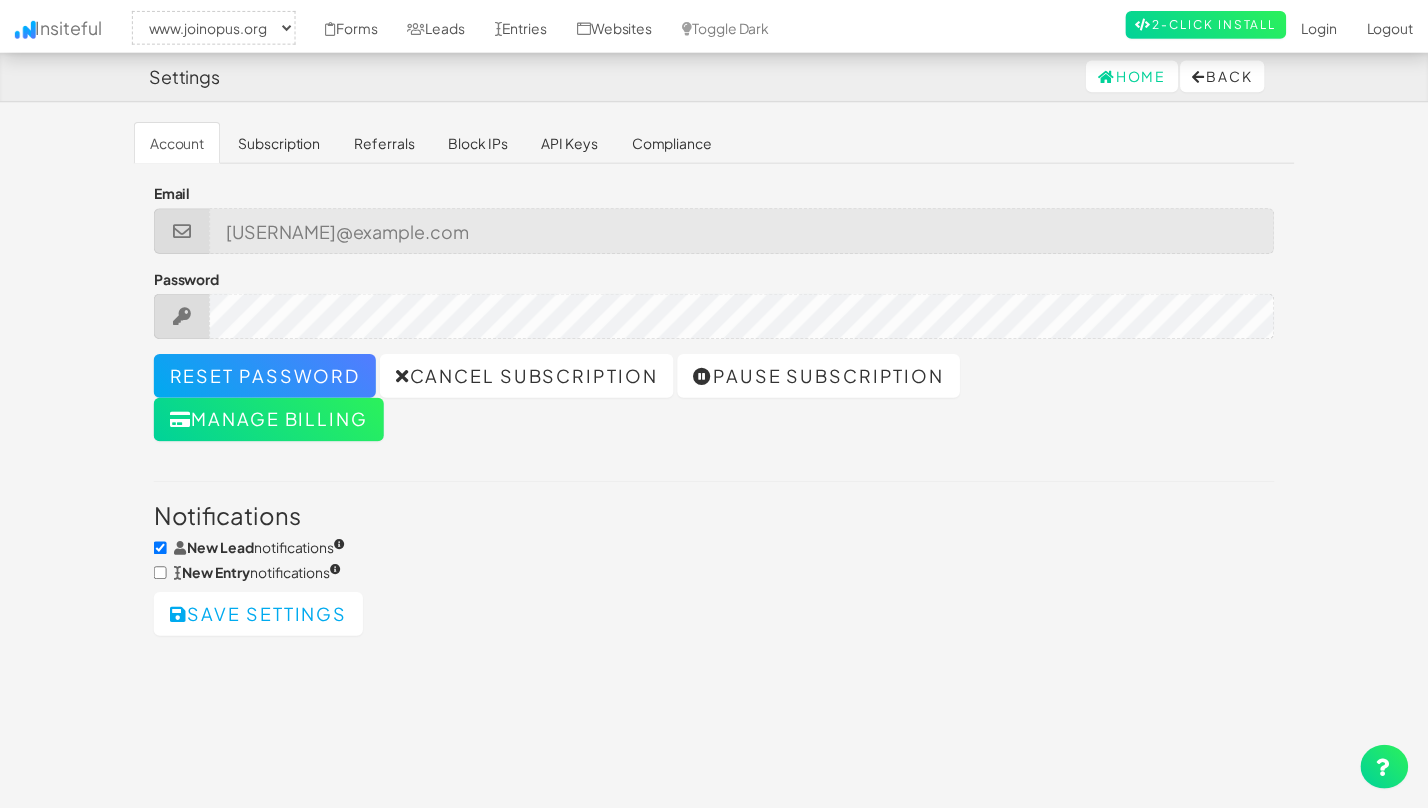 scroll, scrollTop: 0, scrollLeft: 0, axis: both 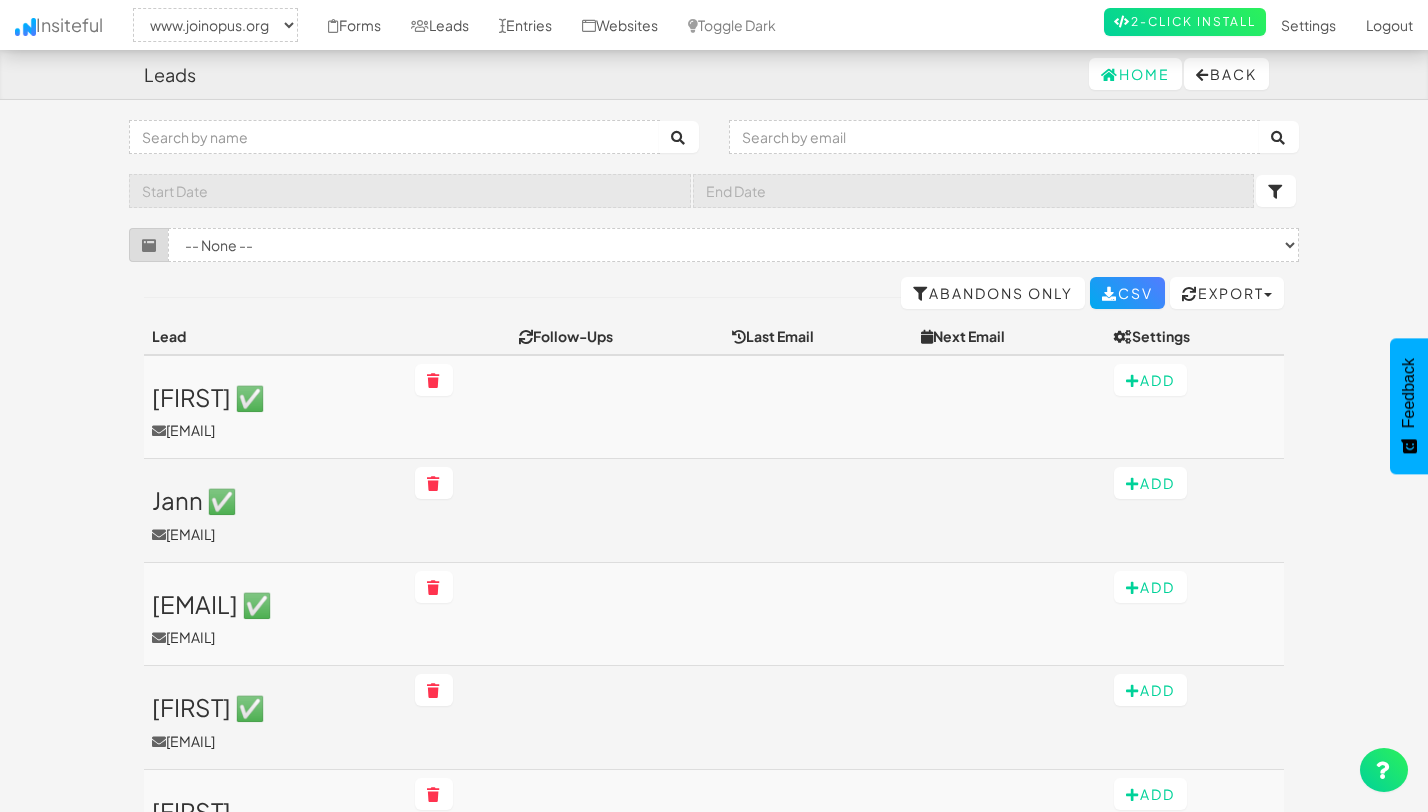 select on "2352" 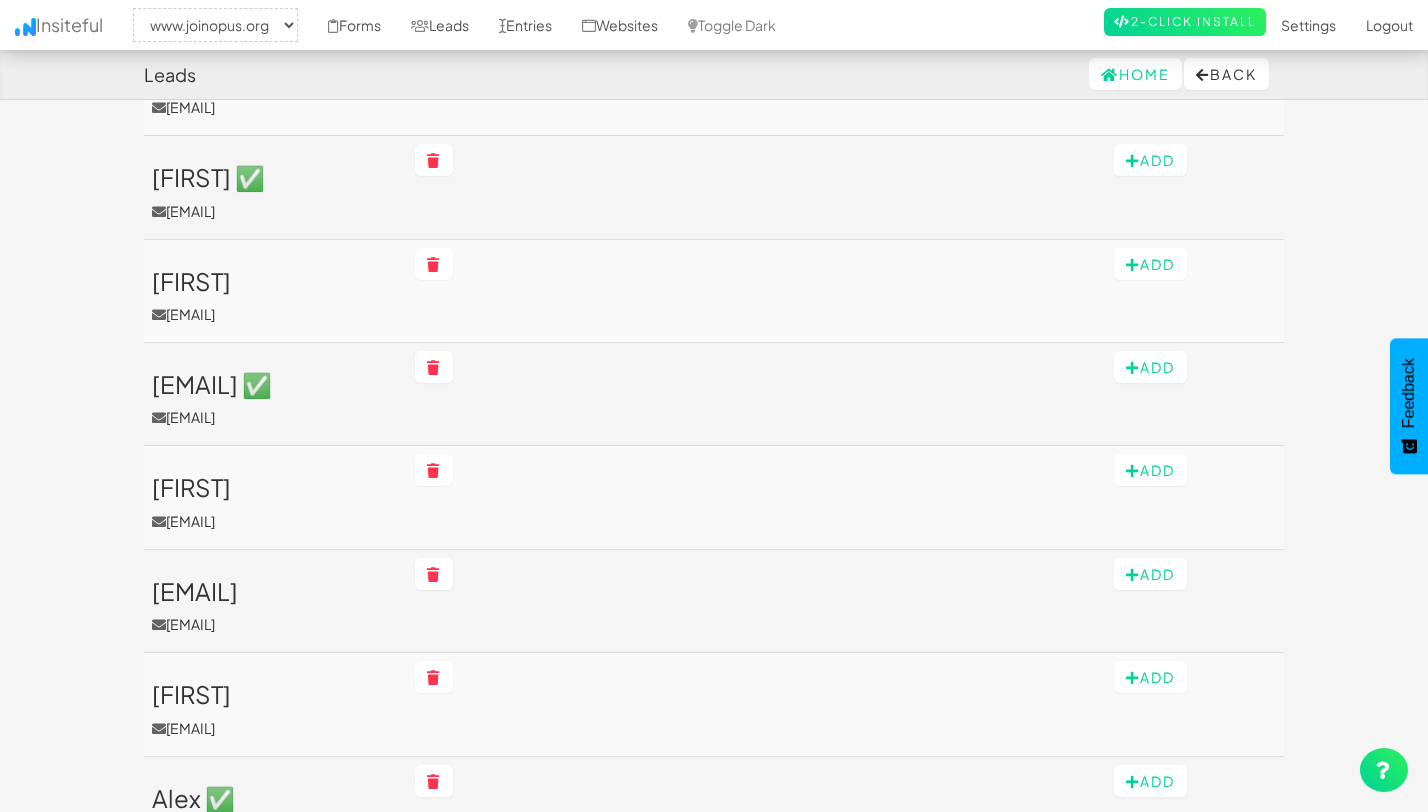 scroll, scrollTop: 0, scrollLeft: 0, axis: both 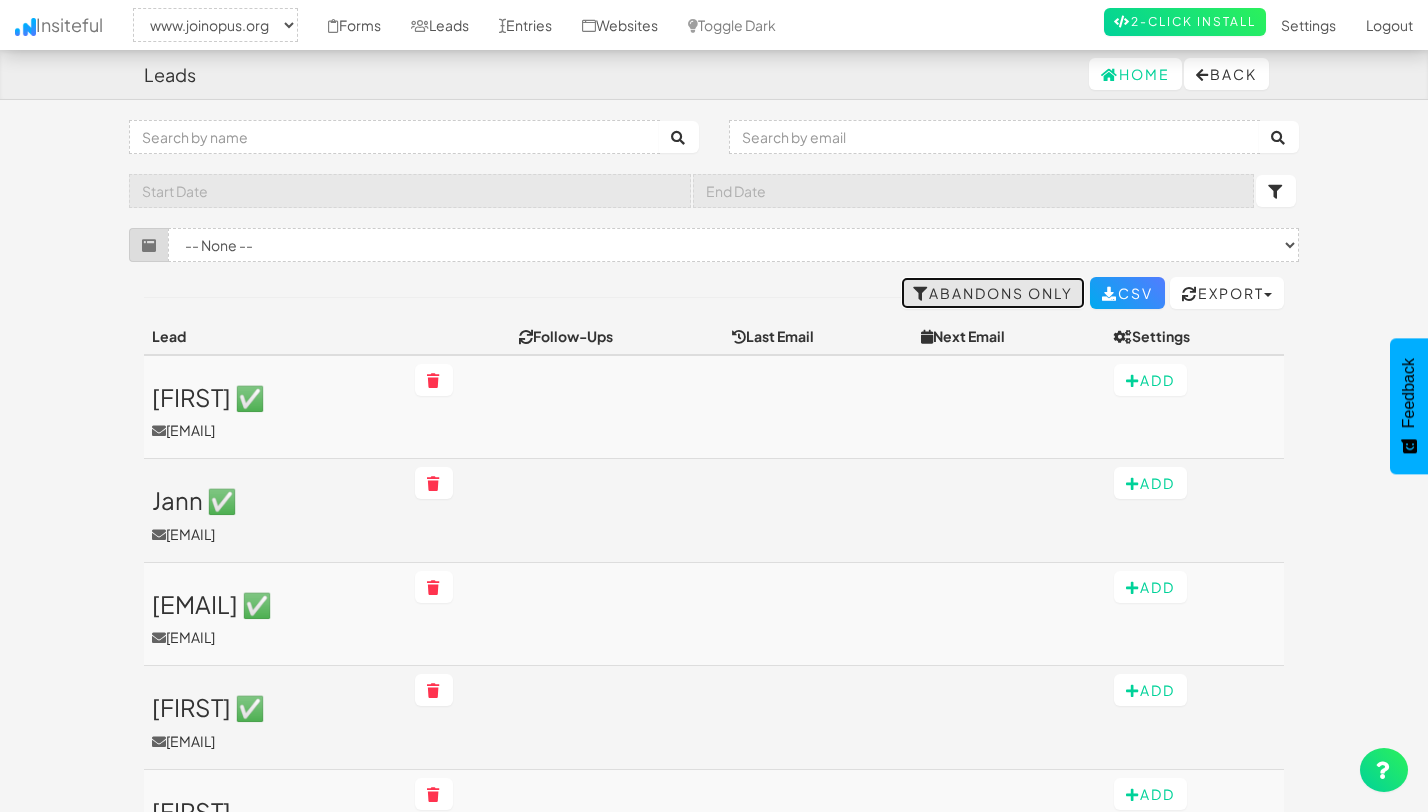 click on "Abandons Only" at bounding box center (993, 293) 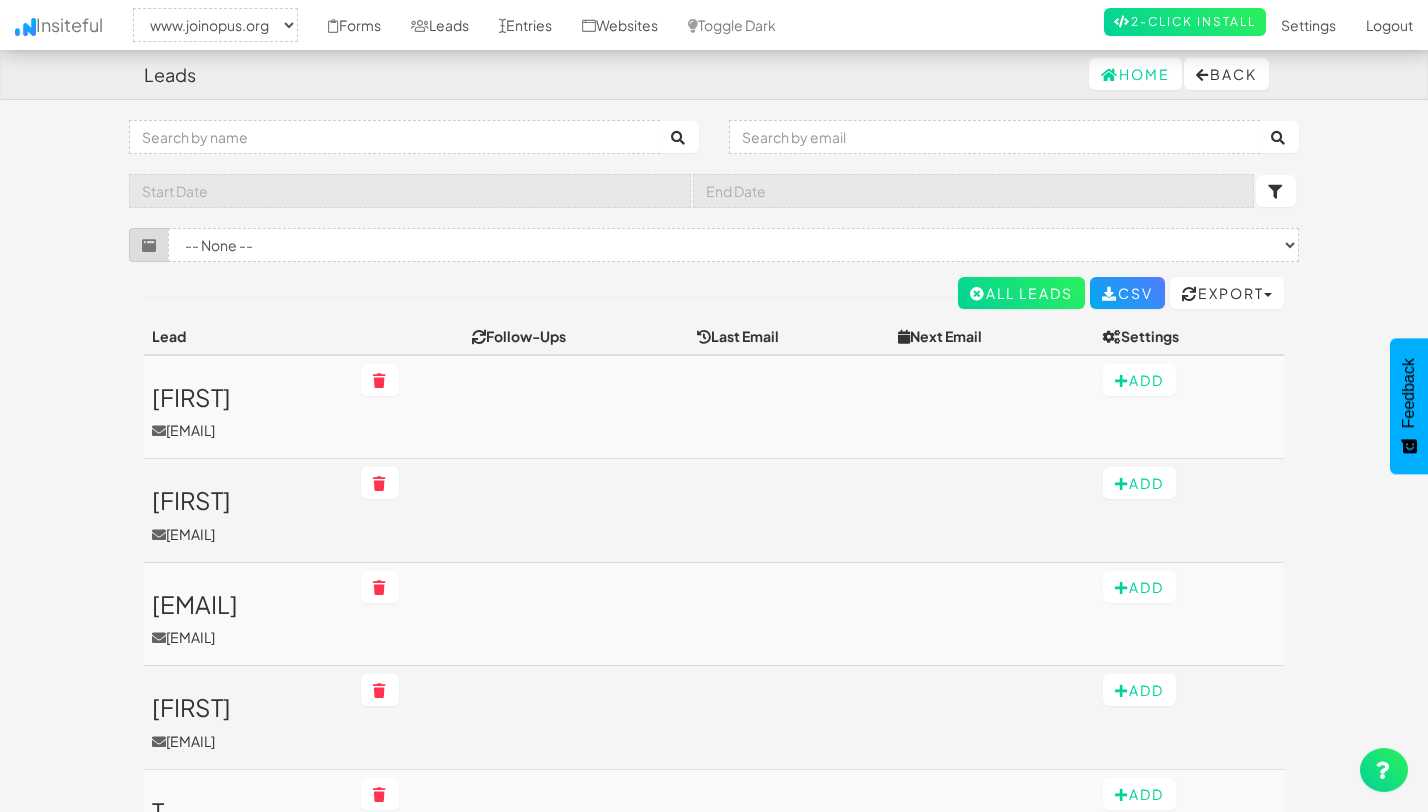 select on "2352" 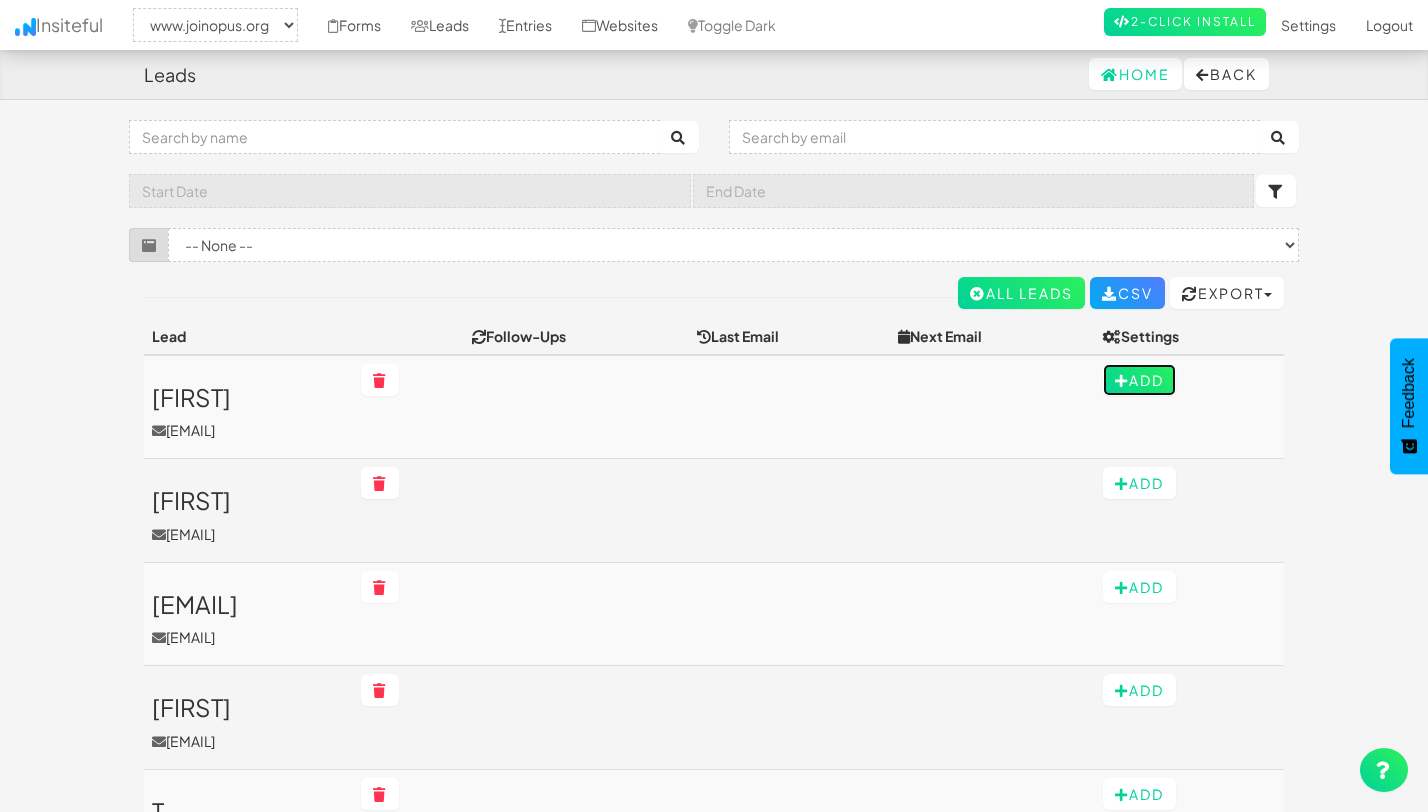 click at bounding box center [1122, 381] 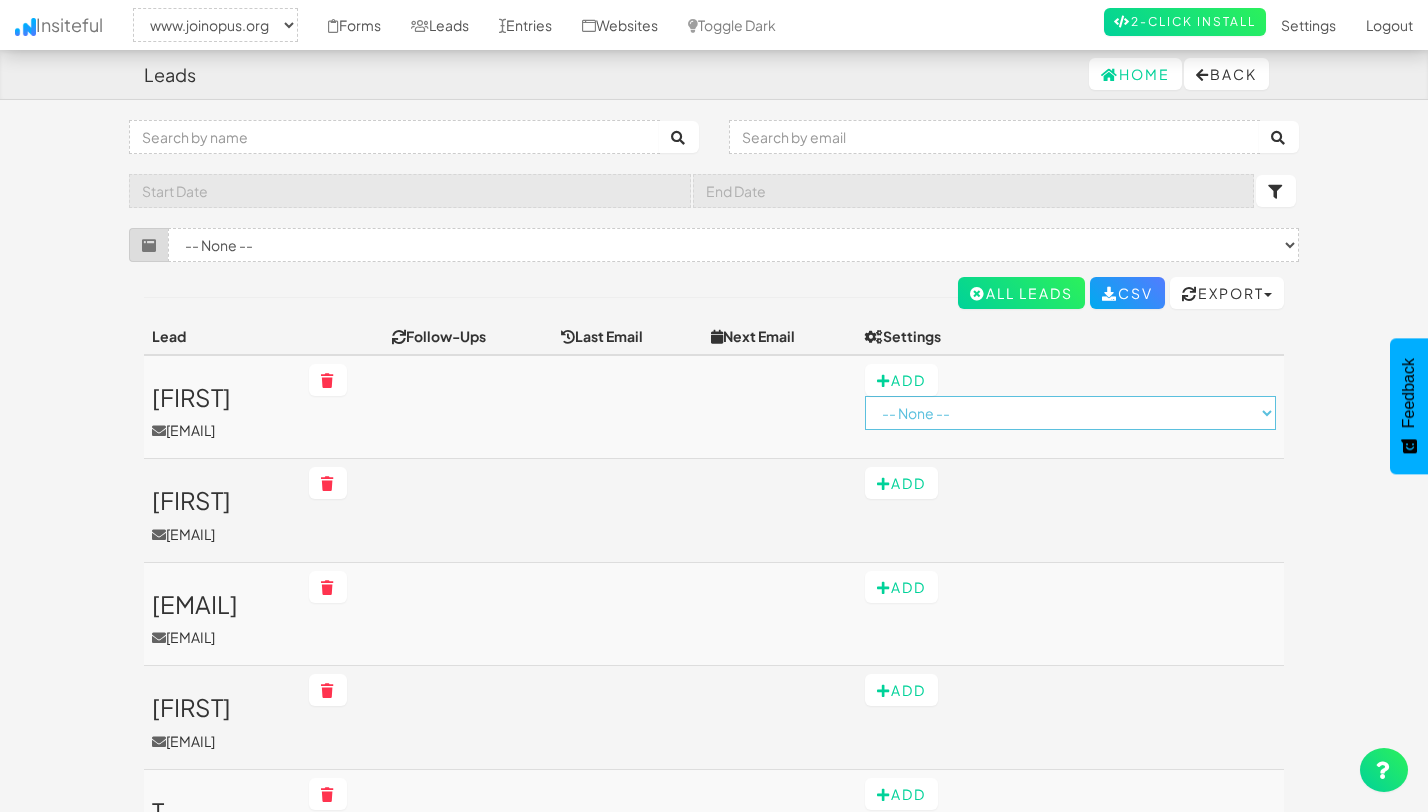 click on "-- None --  B2B (Plain) by Insiteful Checkout (Rich HTML) by Insiteful Checkout (Plain Text) by Insiteful Register (Rich HTML) by Insiteful Register (Plain) by Insiteful Offers (Rich HTML) by Insiteful" at bounding box center [1070, 413] 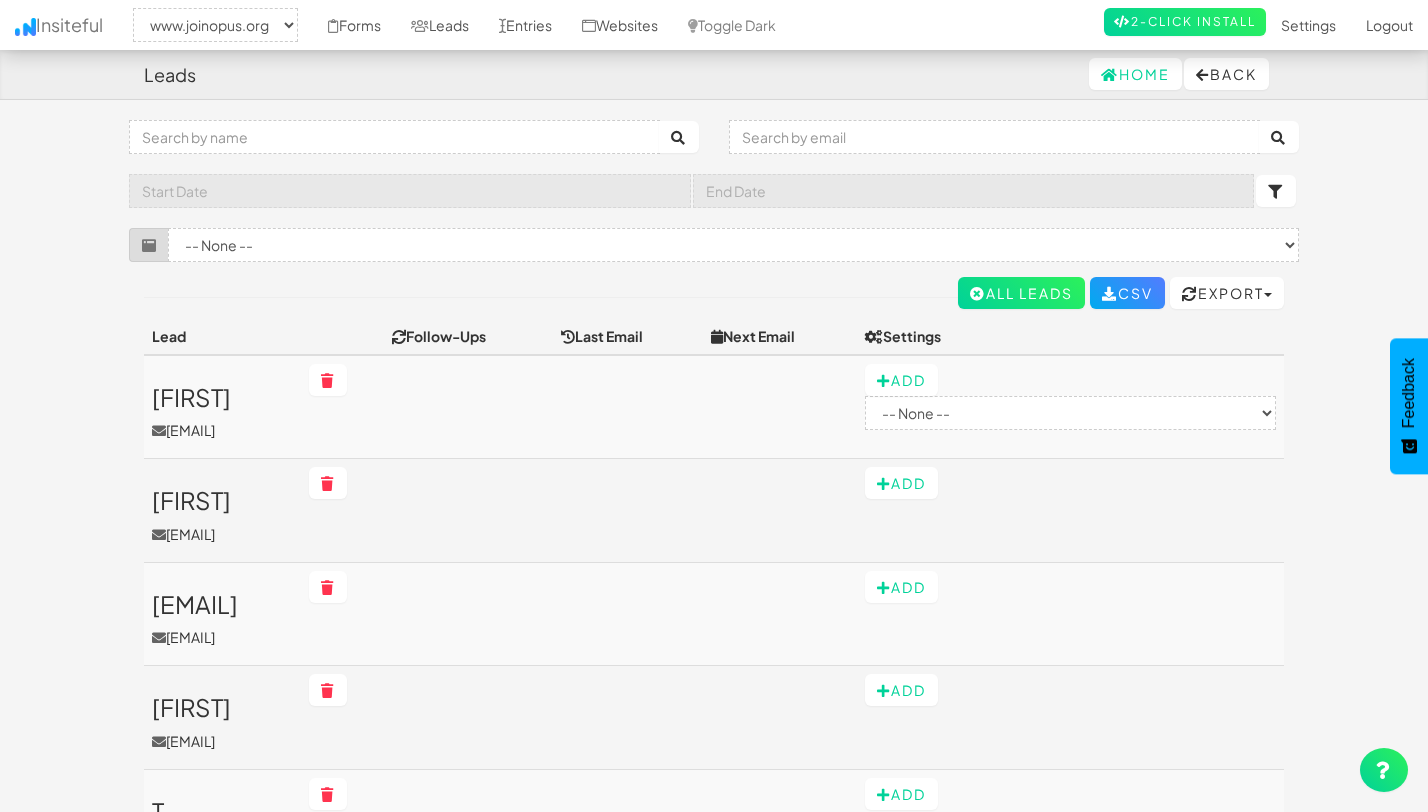 click on "Settings" at bounding box center (1070, 336) 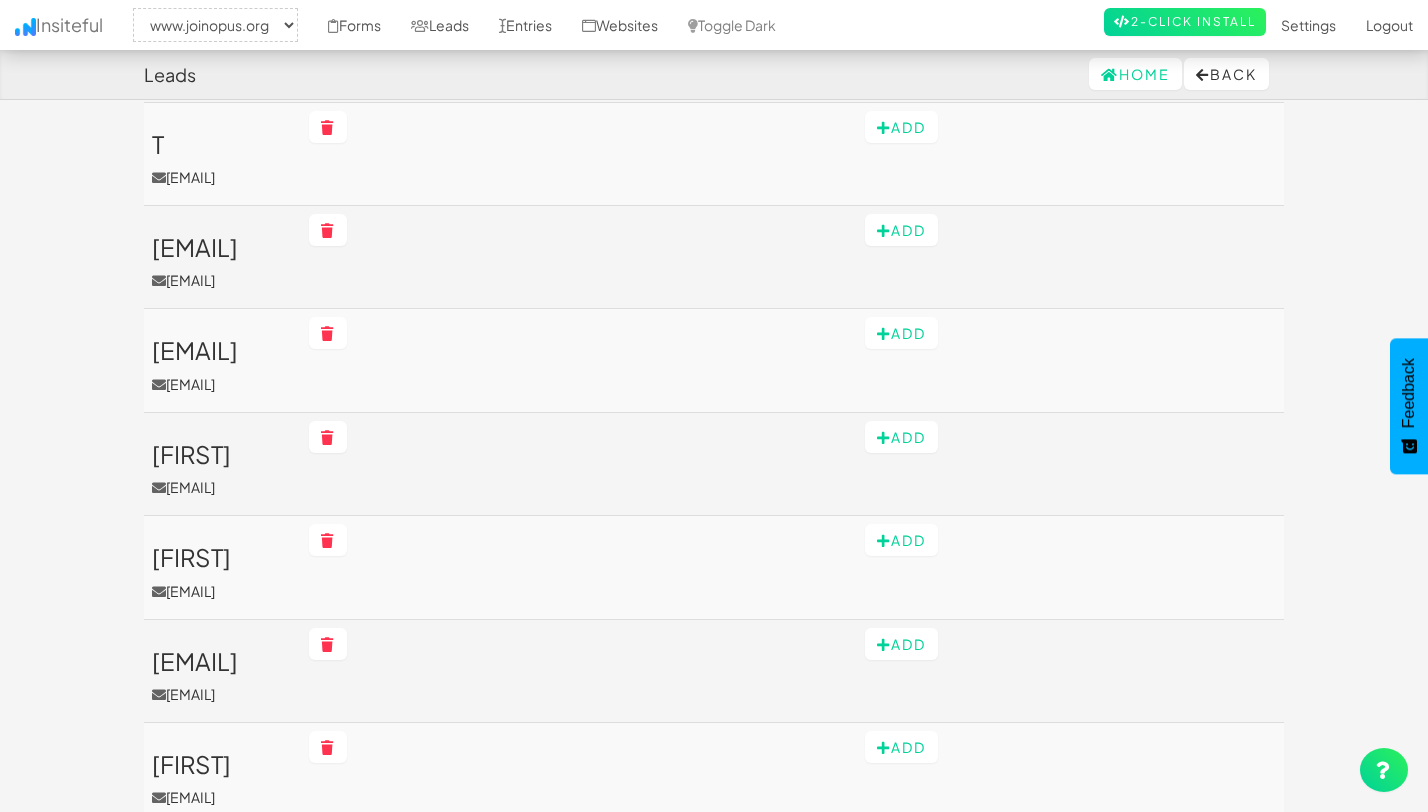scroll, scrollTop: 0, scrollLeft: 0, axis: both 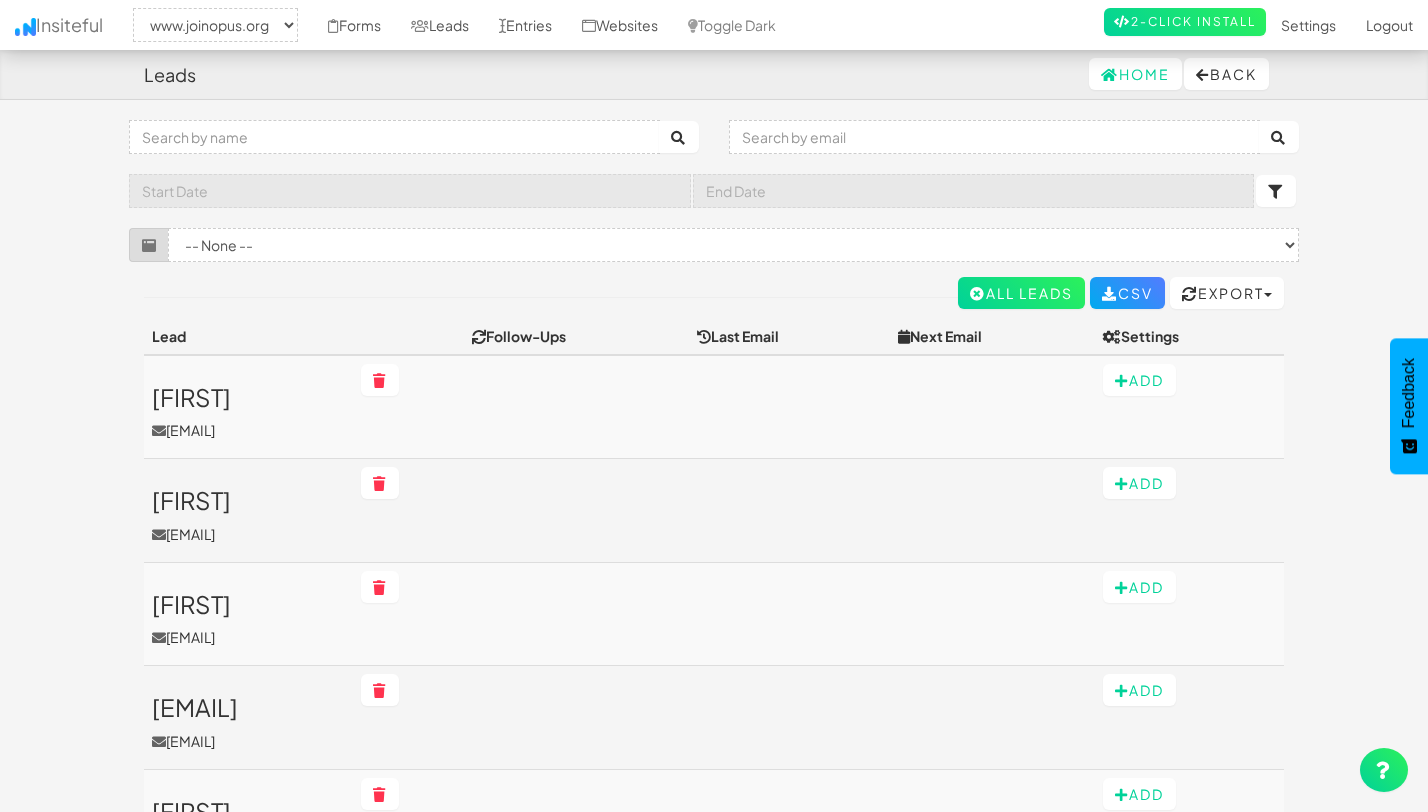 select on "2352" 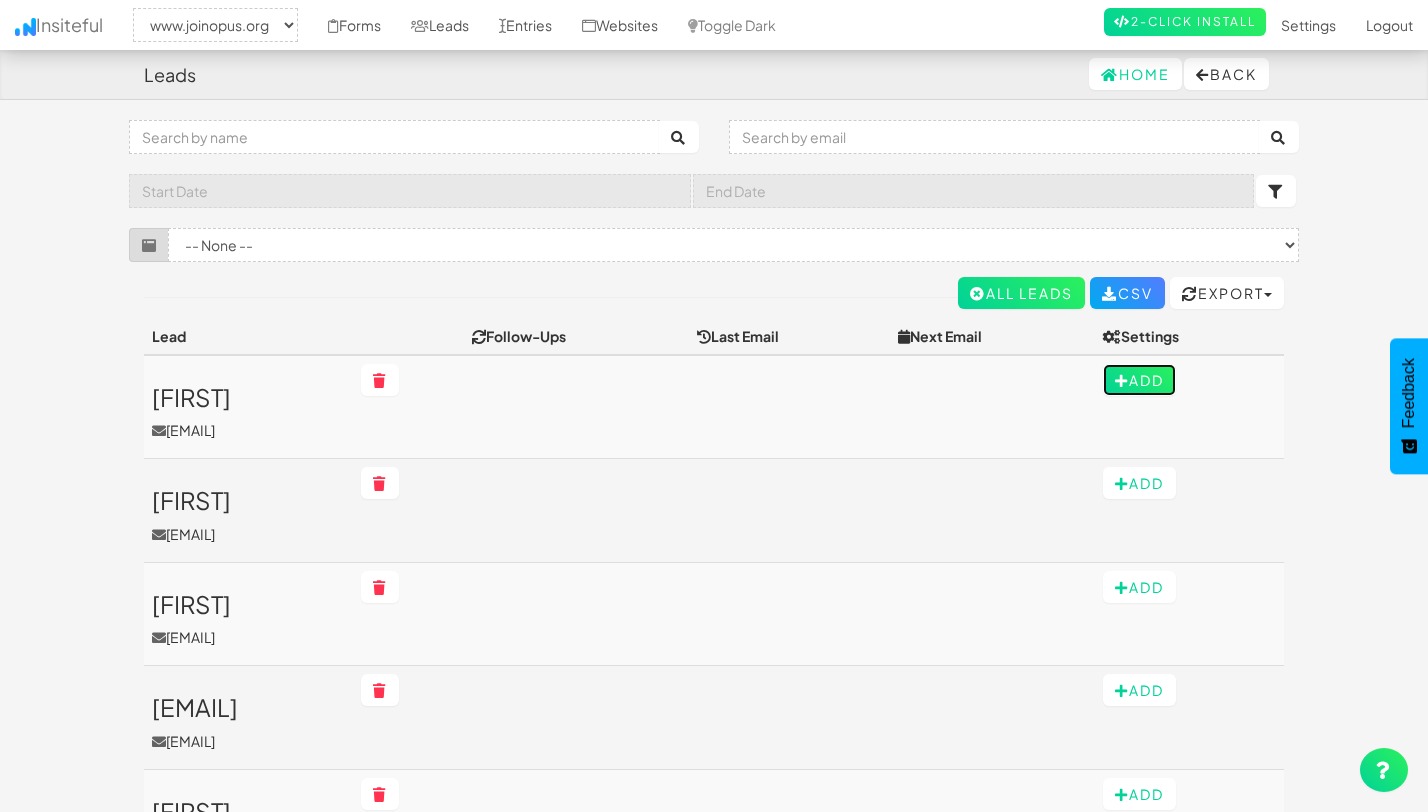click at bounding box center (1122, 381) 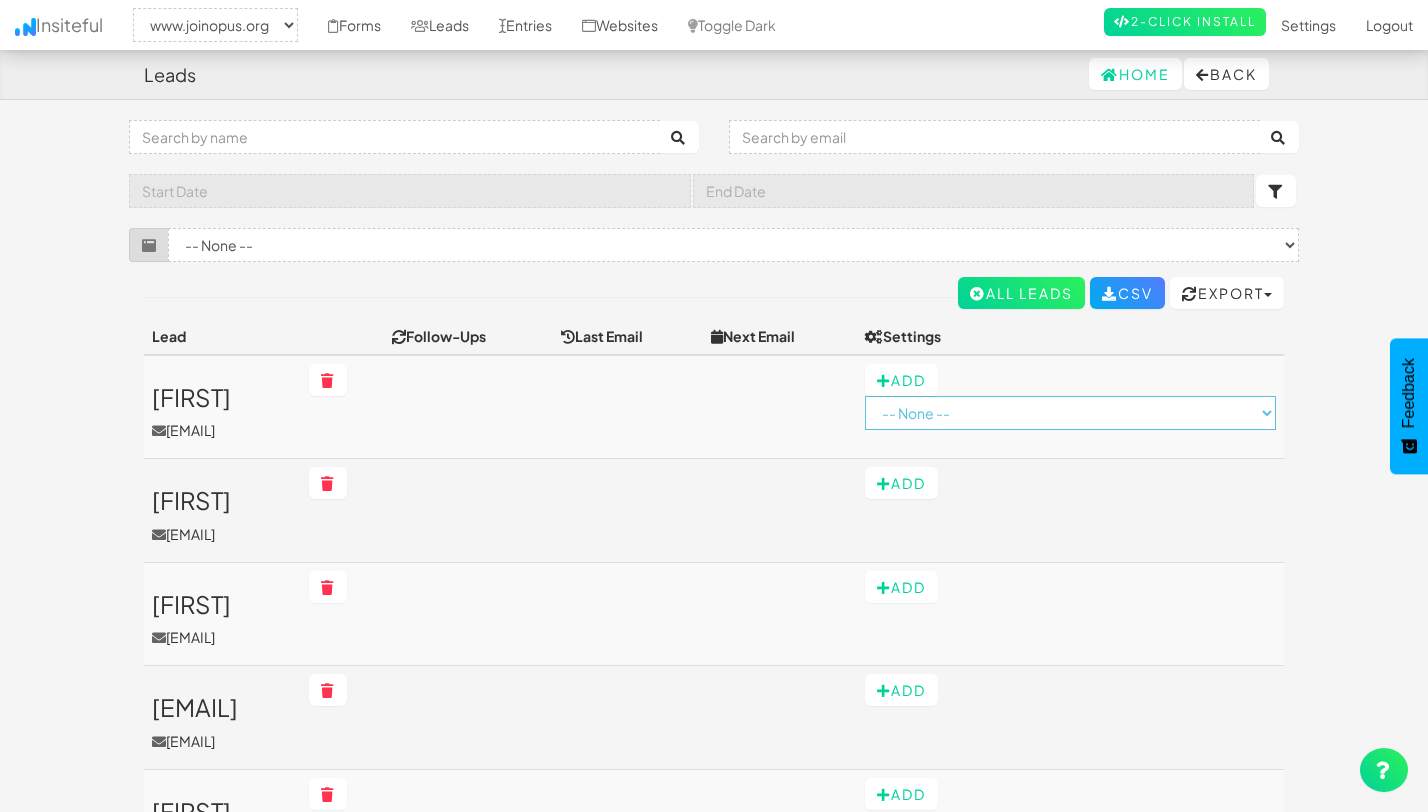click on "-- None --  B2B (Plain) by Insiteful Checkout (Rich HTML) by Insiteful Checkout (Plain Text) by Insiteful Register (Rich HTML) by Insiteful Register (Plain) by Insiteful Offers (Rich HTML) by Insiteful" at bounding box center [1070, 413] 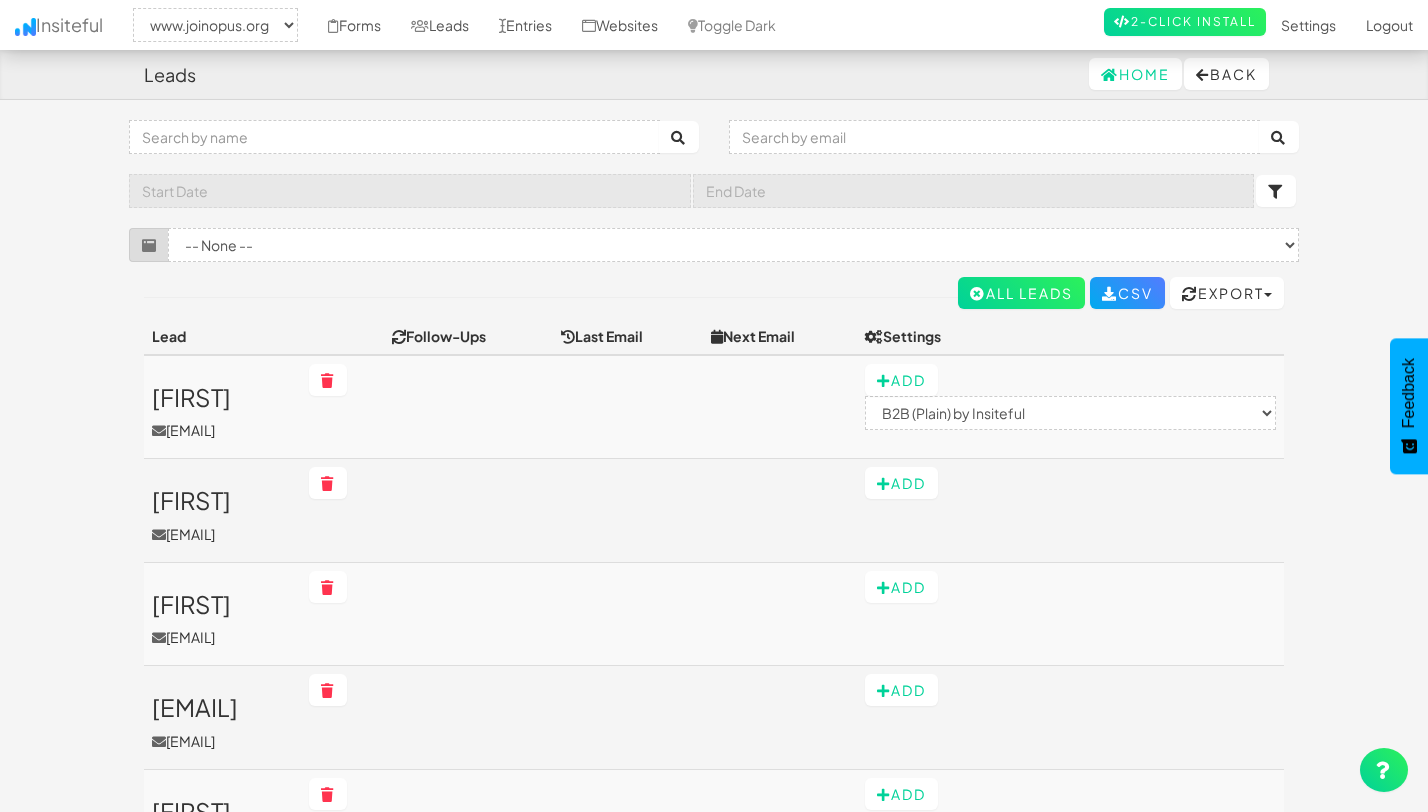 click on "Leads
Home
Back
Toggle navigation
Insiteful
-- None --  www.joinopus.org
Forms
Leads
Entries
Websites
Toggle Dark
2-Click Install
Settings
Sign Up
Logout
Filter by Form
-- None --   (www.joinopus.org/join-the-waitlist[name='email-form']) Newsletter Sign up Form (www.joinopus.org/newsletter-sign-up[name='wf-form-Newsletter-Form-3']) Newsletter Sign up Form (www.joinopus.org/terms-conditions[name='wf-form-Newsletter-Form-3']) Newsletter Sign up Form (www.joinopus.org/membership-draft[name='wf-form-Newsletter-Form-3'])
Export" at bounding box center [714, 1538] 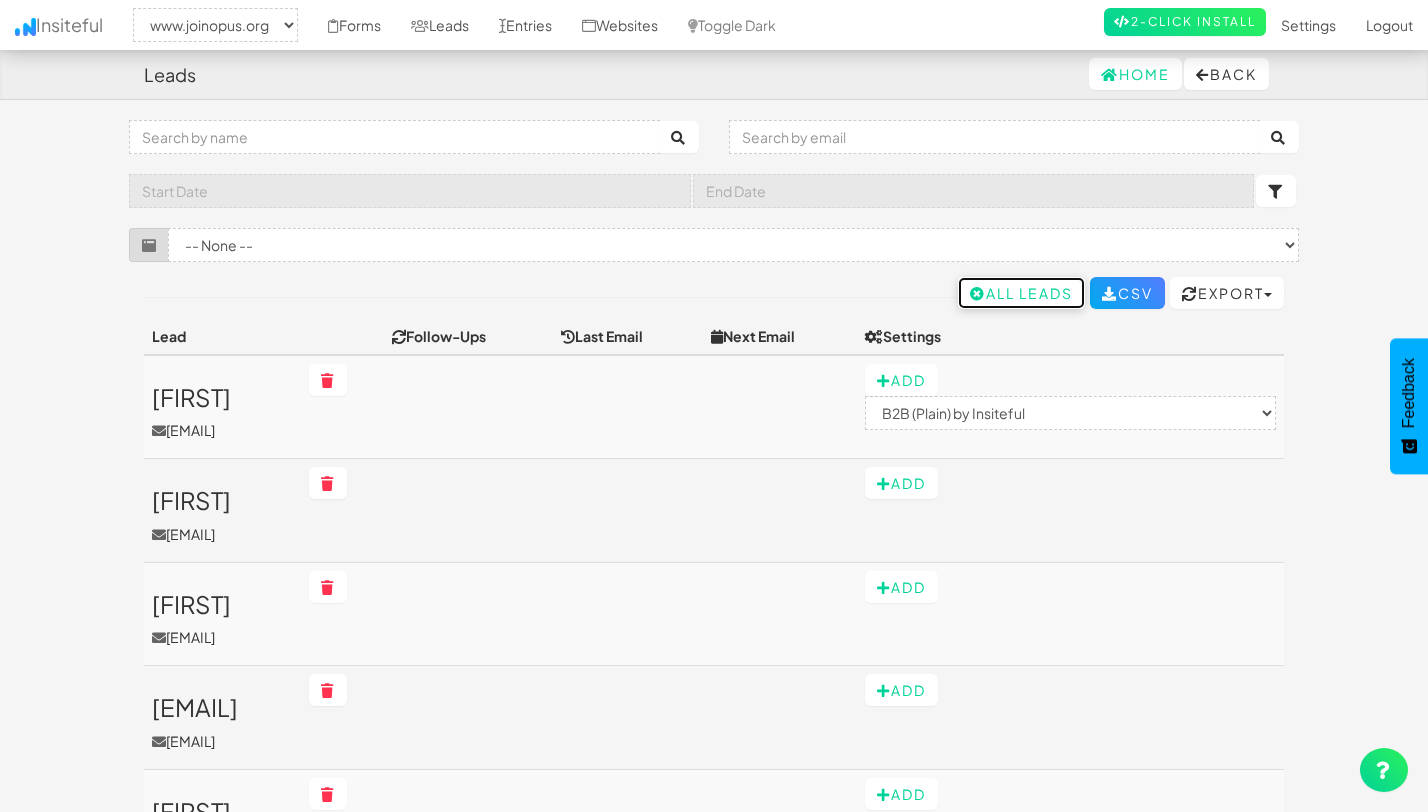 click on "All Leads" at bounding box center [1021, 293] 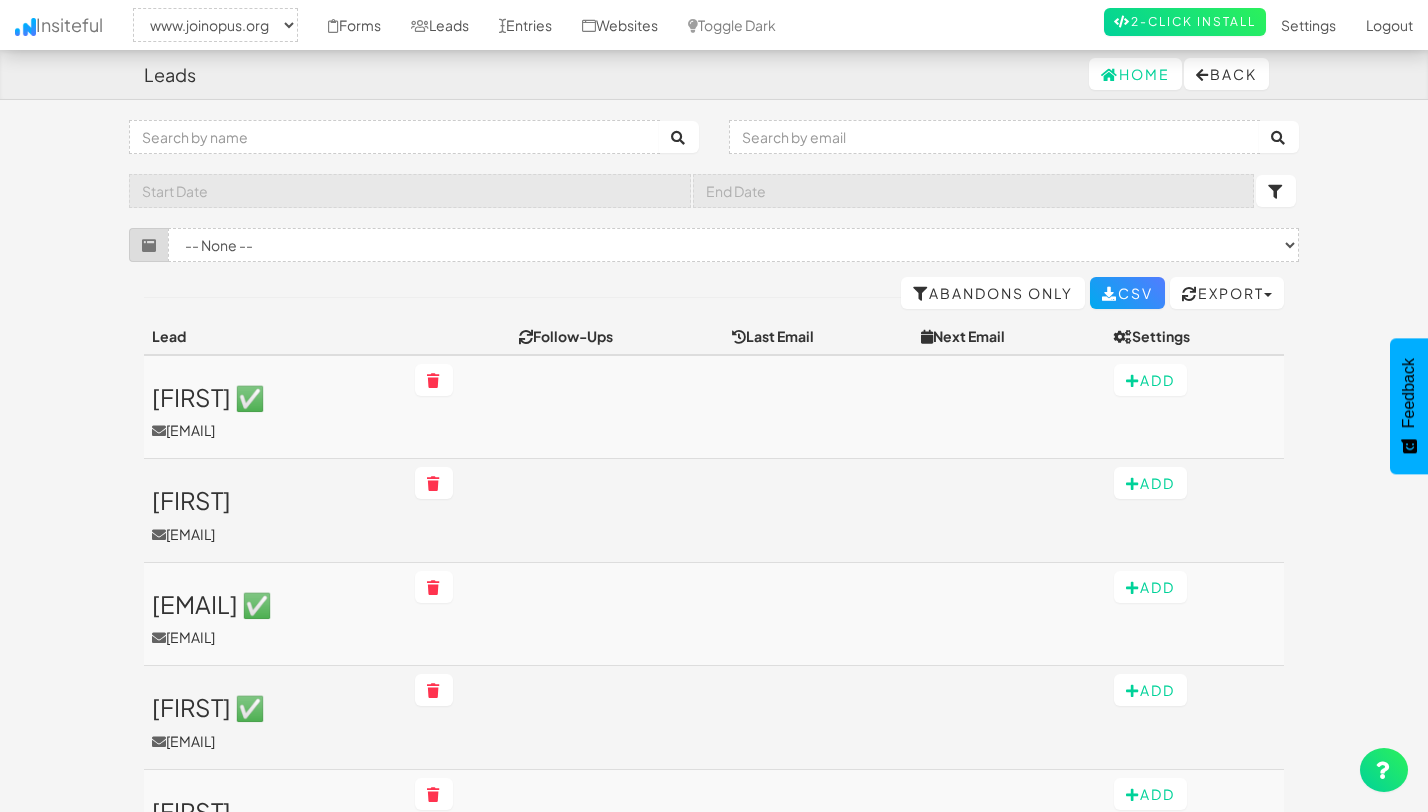 select on "2352" 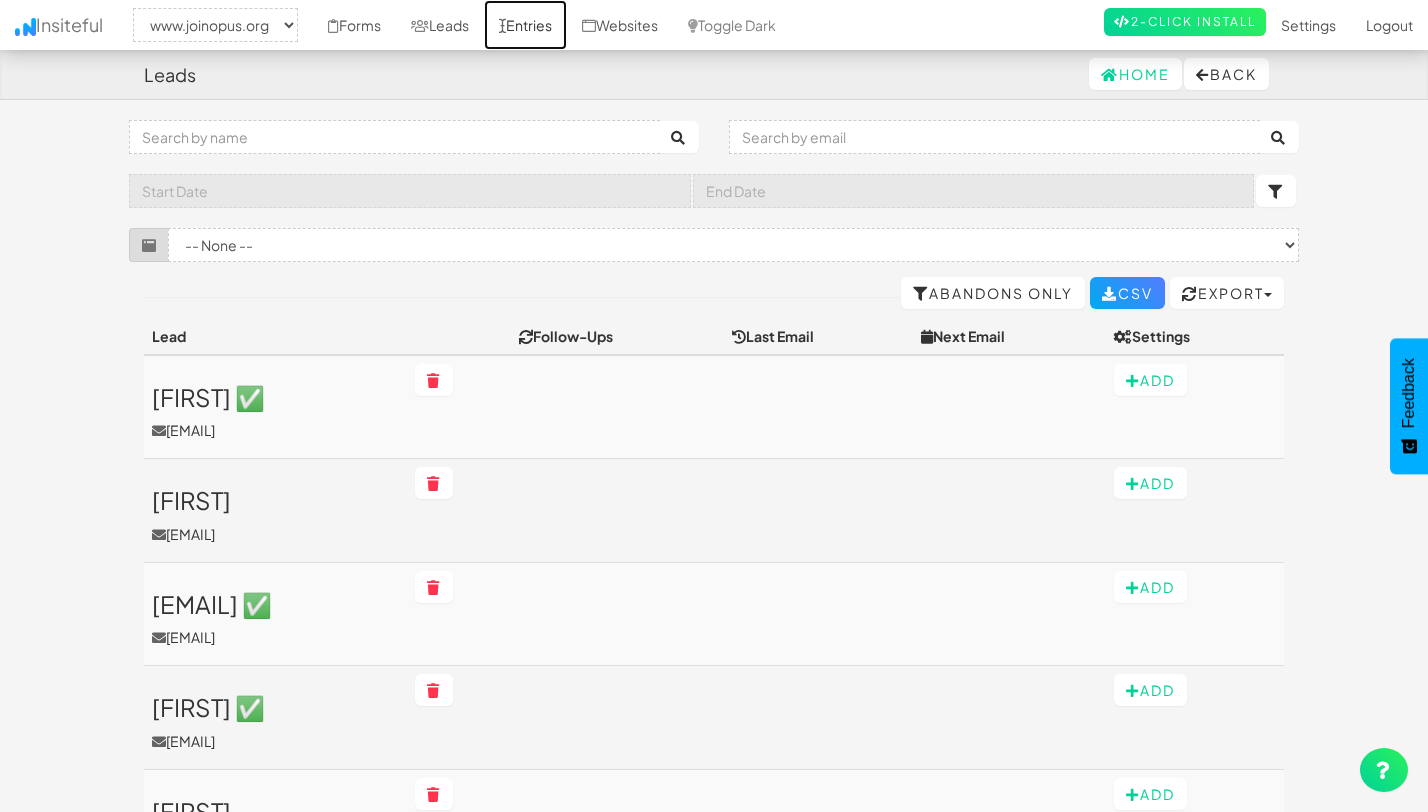 click on "Entries" at bounding box center [525, 25] 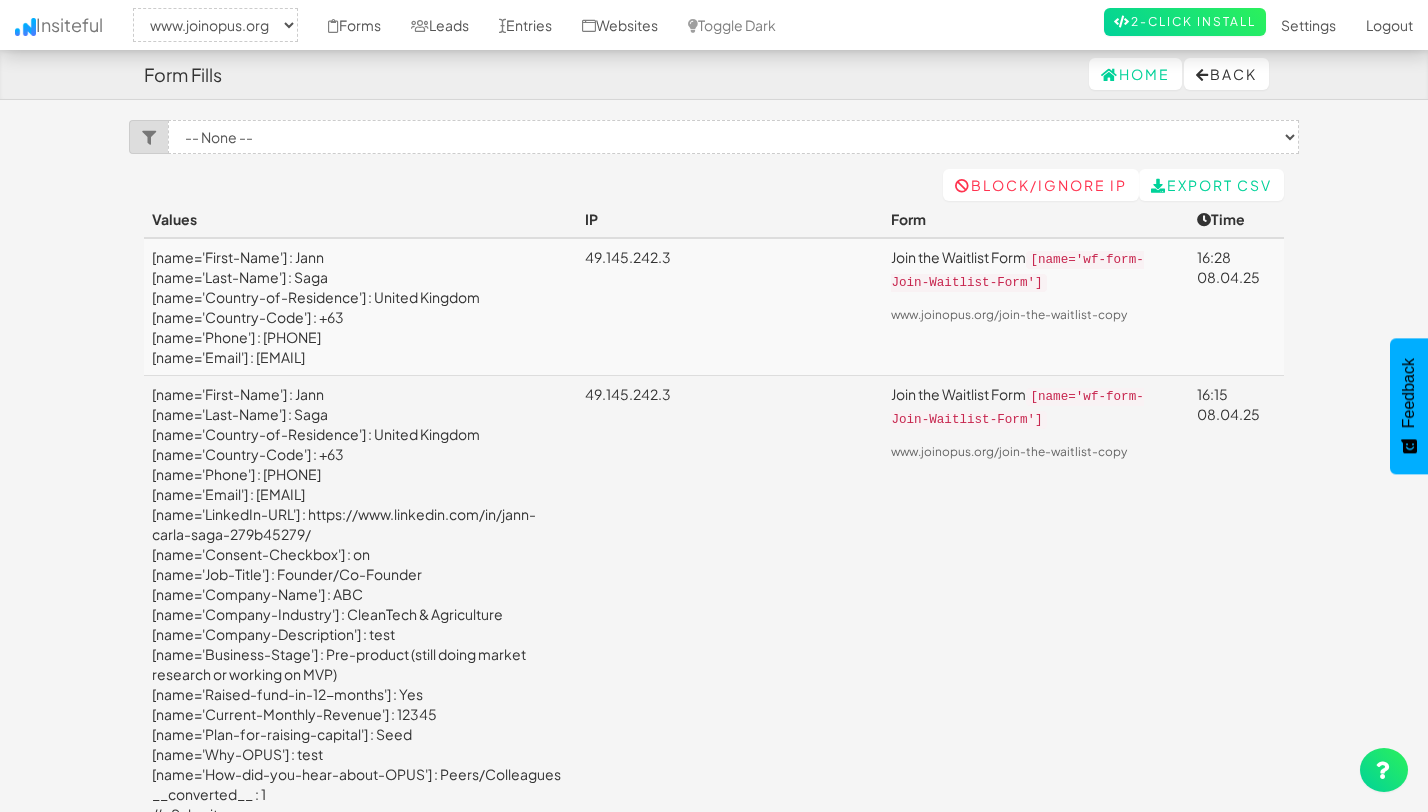 select on "2352" 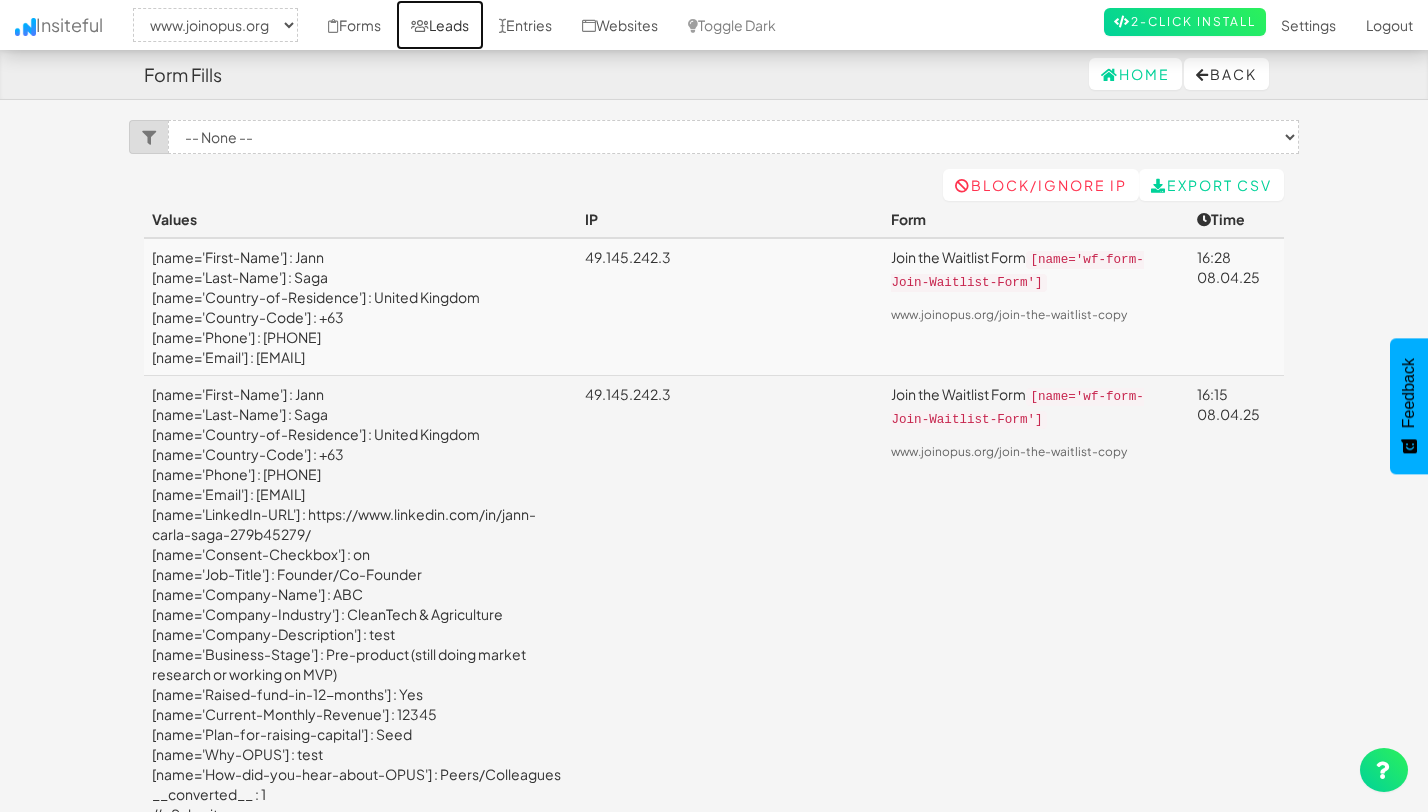 click on "Leads" at bounding box center [440, 25] 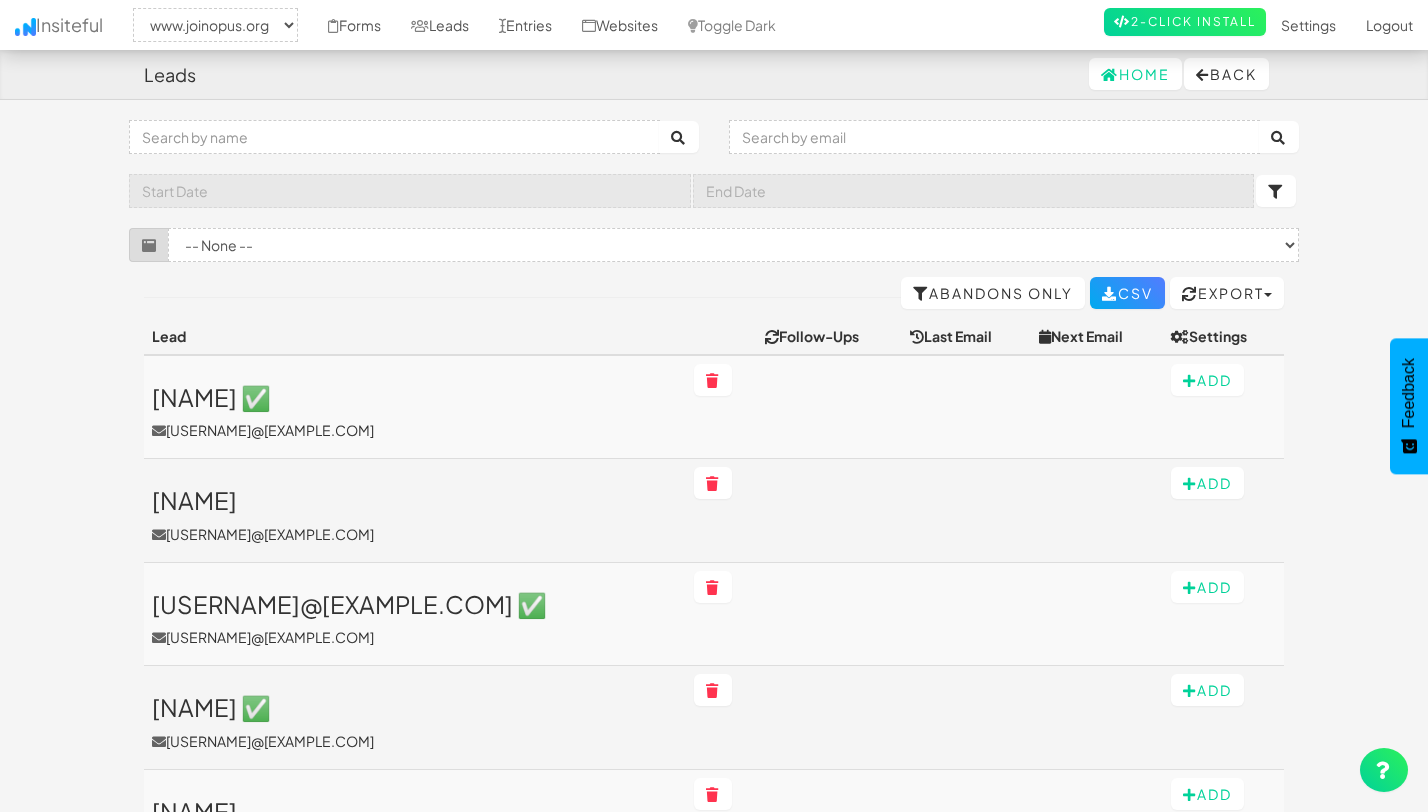 select on "2352" 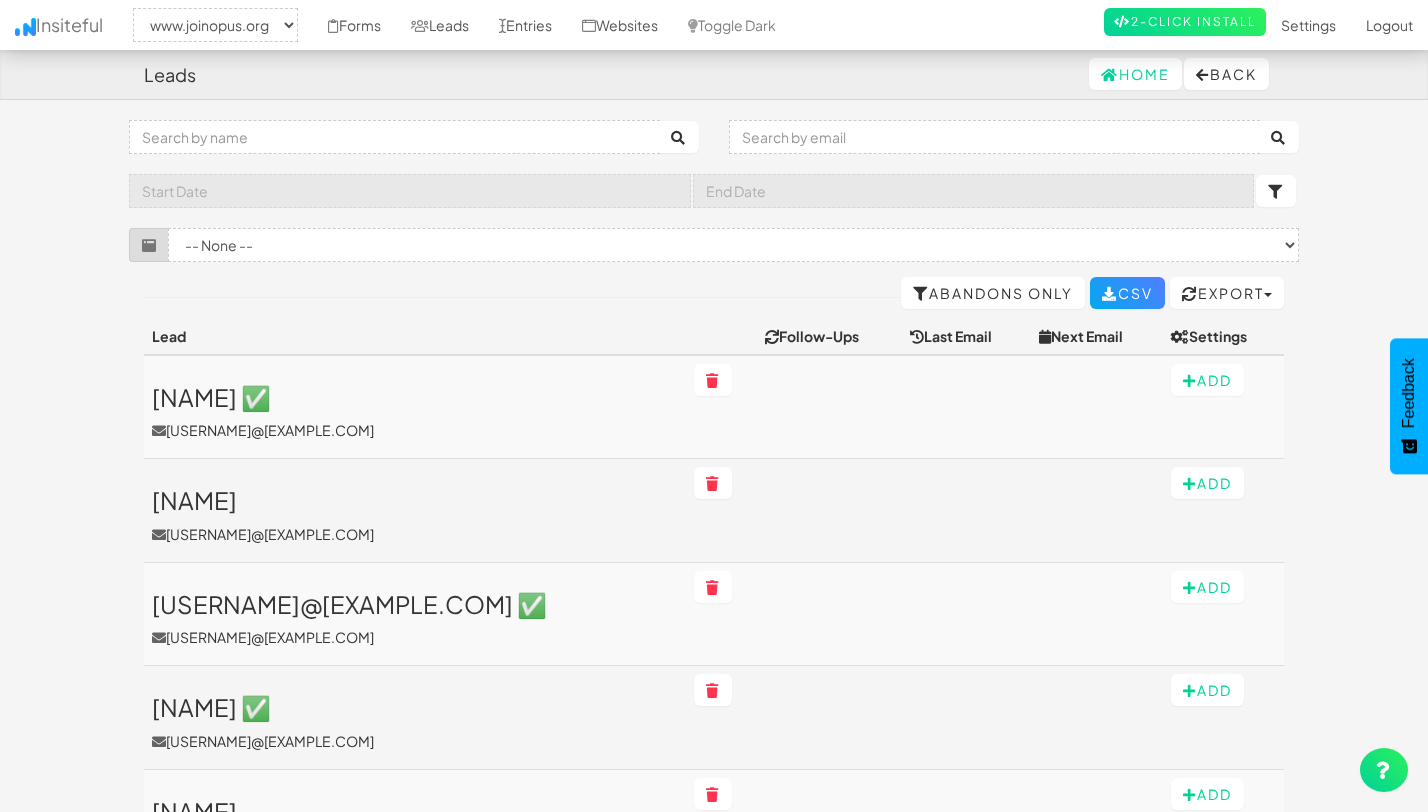 click on "Follow-Ups" at bounding box center [829, 336] 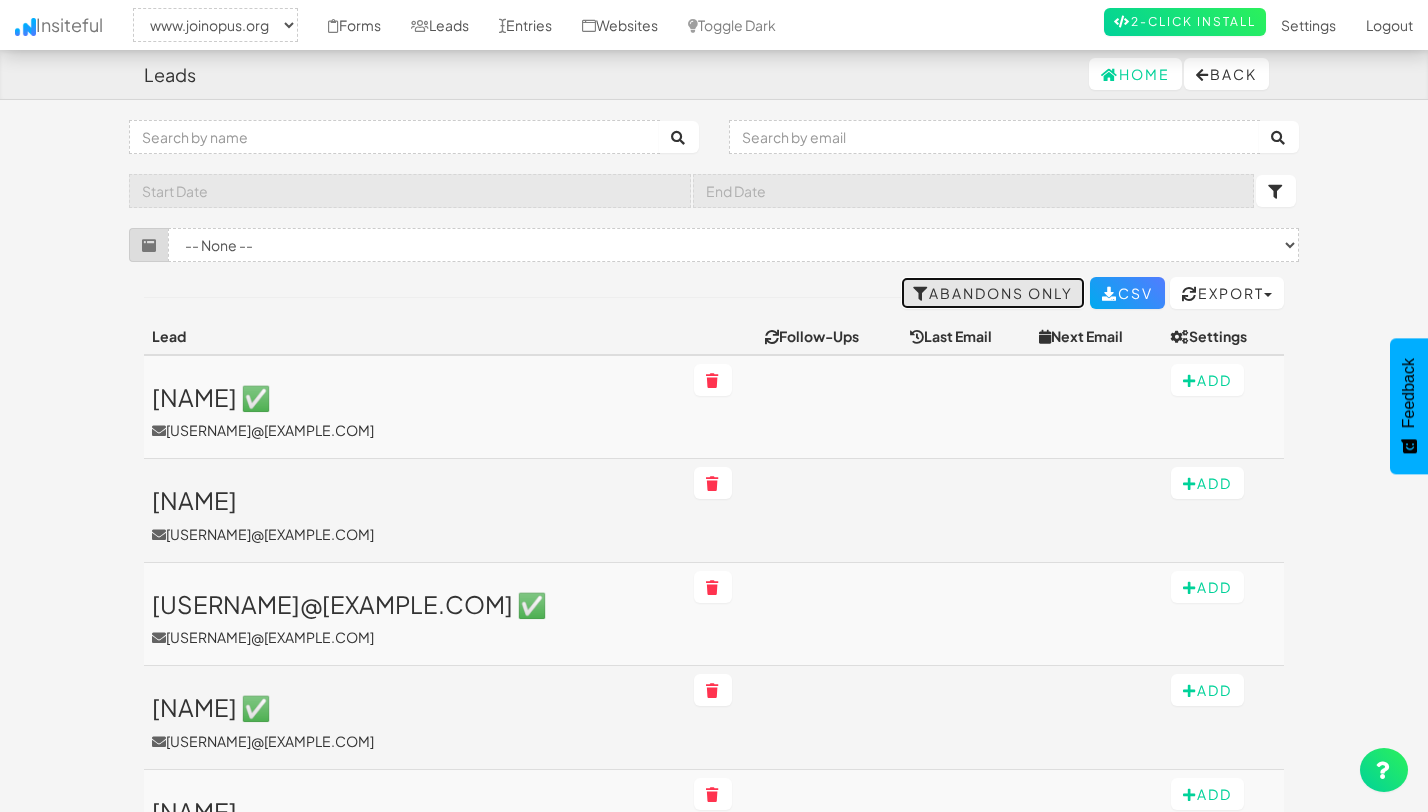 click on "Abandons Only" at bounding box center (993, 293) 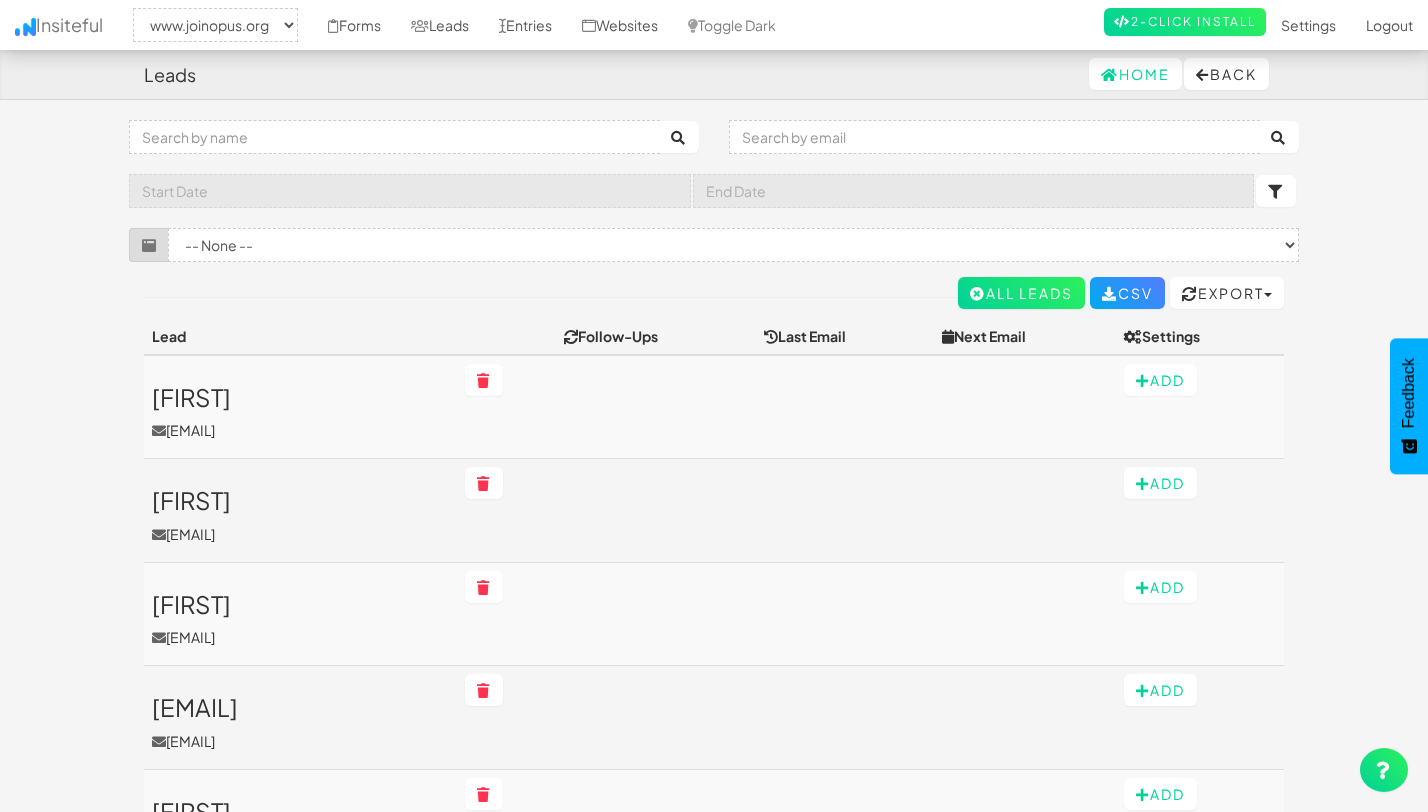 select on "2352" 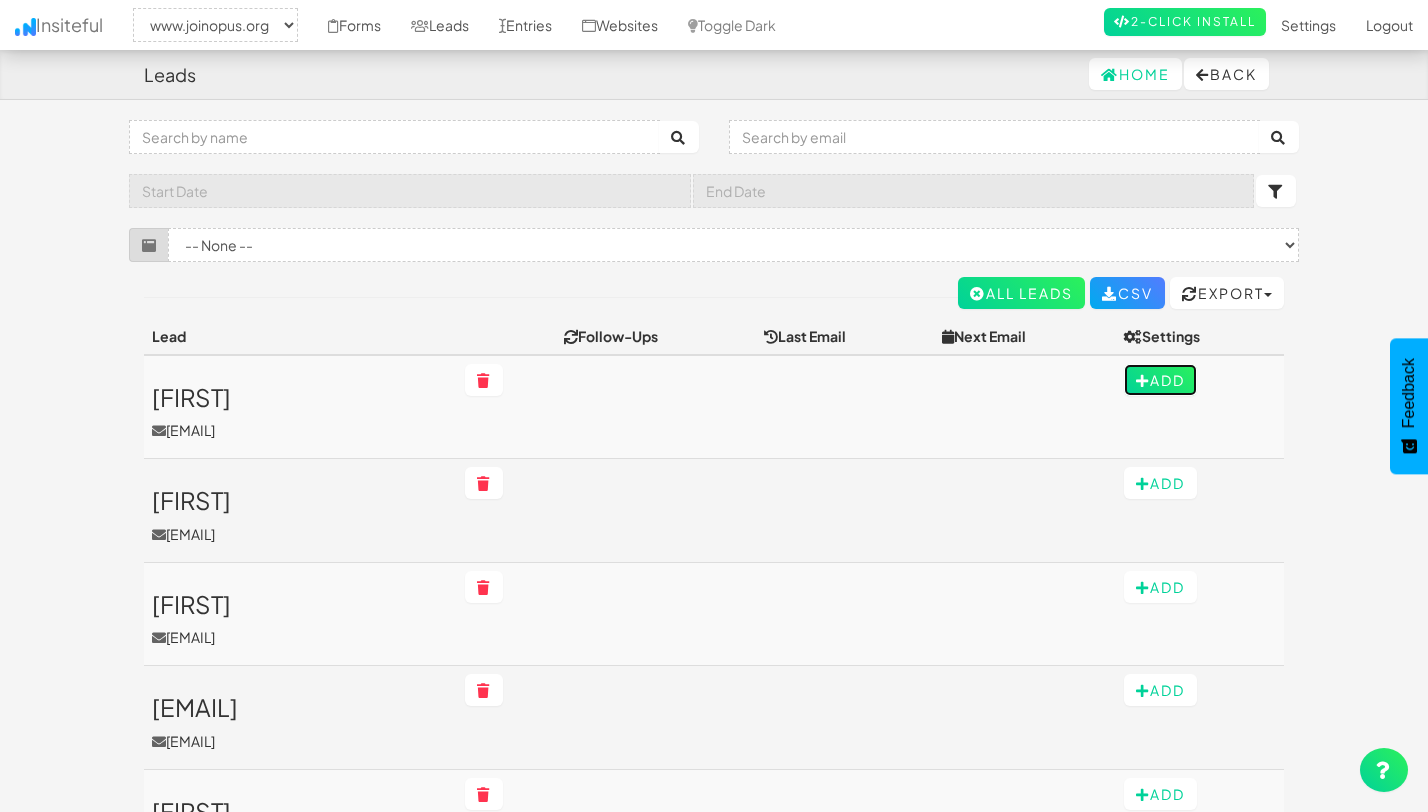 click on "Add" at bounding box center [1160, 380] 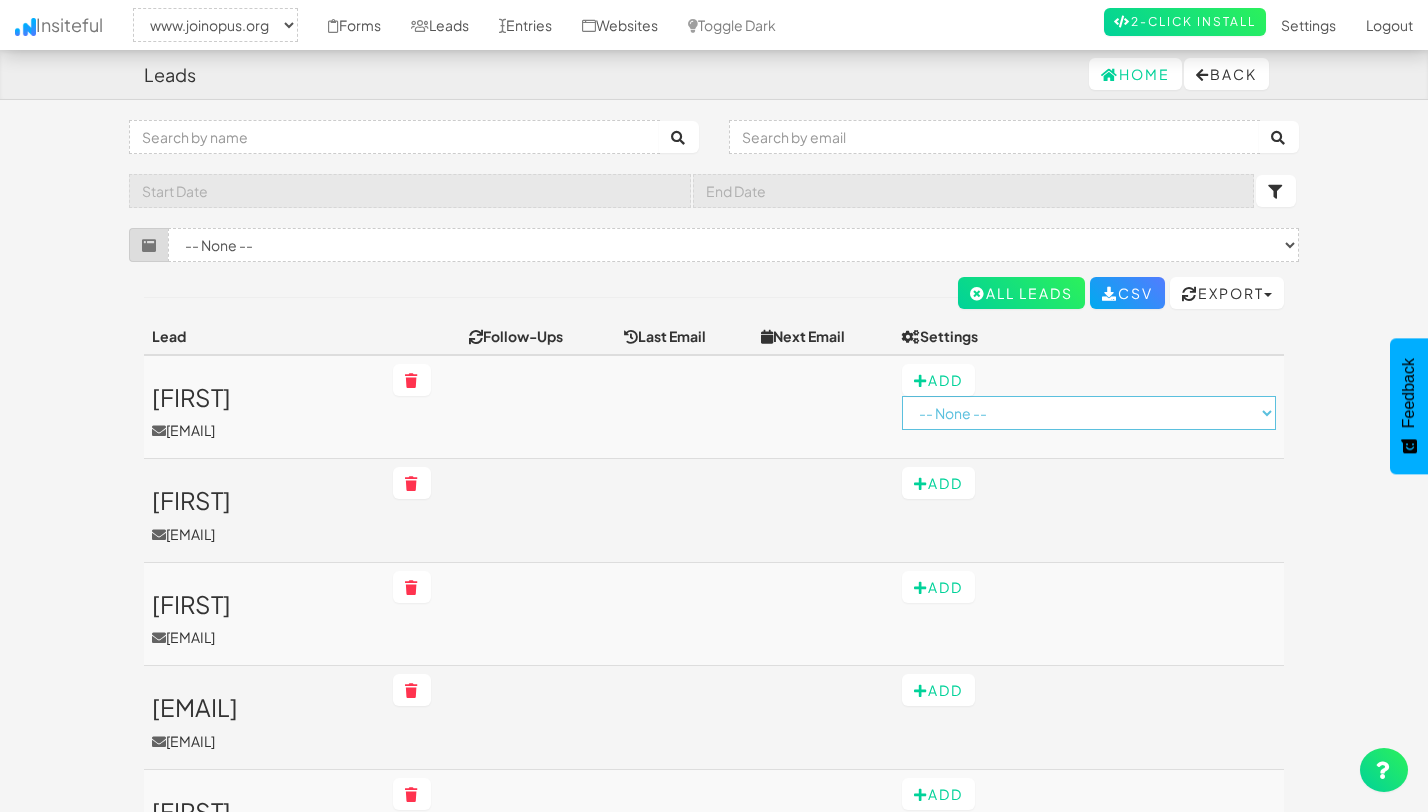 click on "-- None --  B2B (Plain) by Insiteful Checkout (Rich HTML) by Insiteful Checkout (Plain Text) by Insiteful Register (Rich HTML) by Insiteful Register (Plain) by Insiteful Offers (Rich HTML) by Insiteful" at bounding box center [1089, 413] 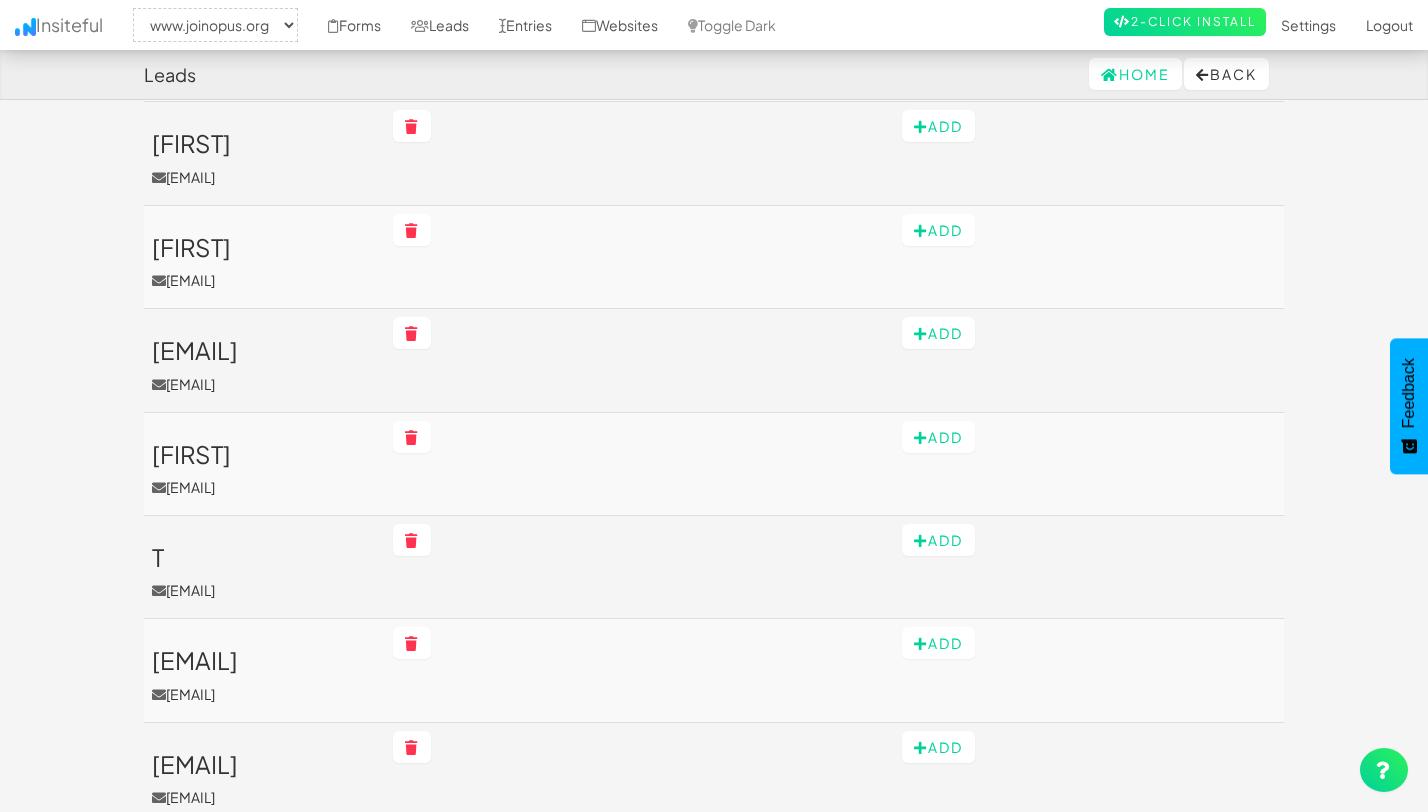 scroll, scrollTop: 0, scrollLeft: 0, axis: both 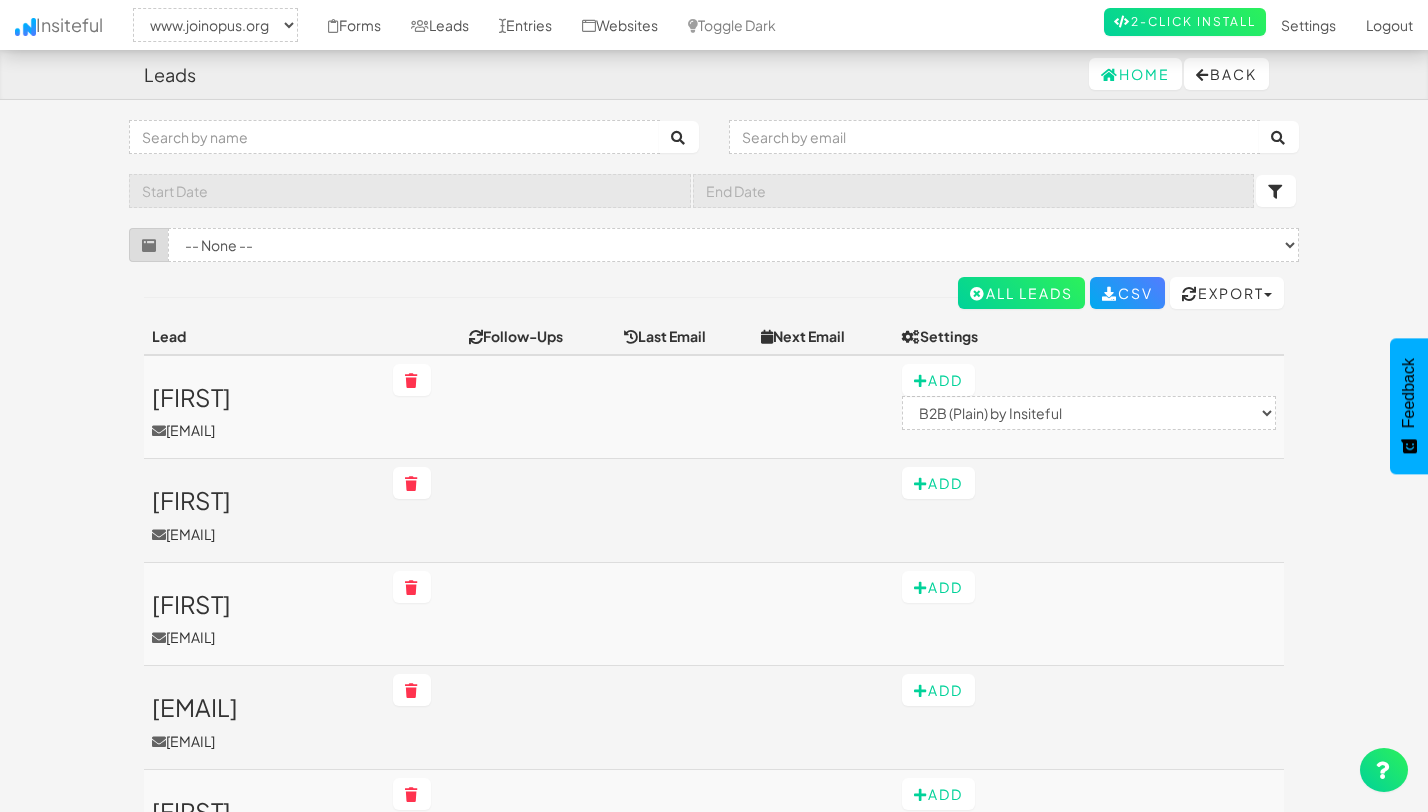 click on "Leads
Home
Back
Toggle navigation
Insiteful
-- None --  www.joinopus.org
Forms
Leads
Entries
Websites
Toggle Dark
2-Click Install
Settings
Sign Up
Logout
Filter by Form
-- None --  Newsletter Sign up Form (www.joinopus.org/newsletter-sign-up[name='wf-form-Newsletter-Form-2']) Golden Ticket Form (www.joinopus.org/referral-copy[name='wf-form-Referral-Form']) Newsletter Sign up Form (www.joinopus.org/newsletter-sign-up[name='wf-form-Newsletter-Form']) Newsletter Sign up Form (www.joinopus.org/membership-draft[name='wf-form-Newsletter-Form-2'])
Export" at bounding box center [714, 1538] 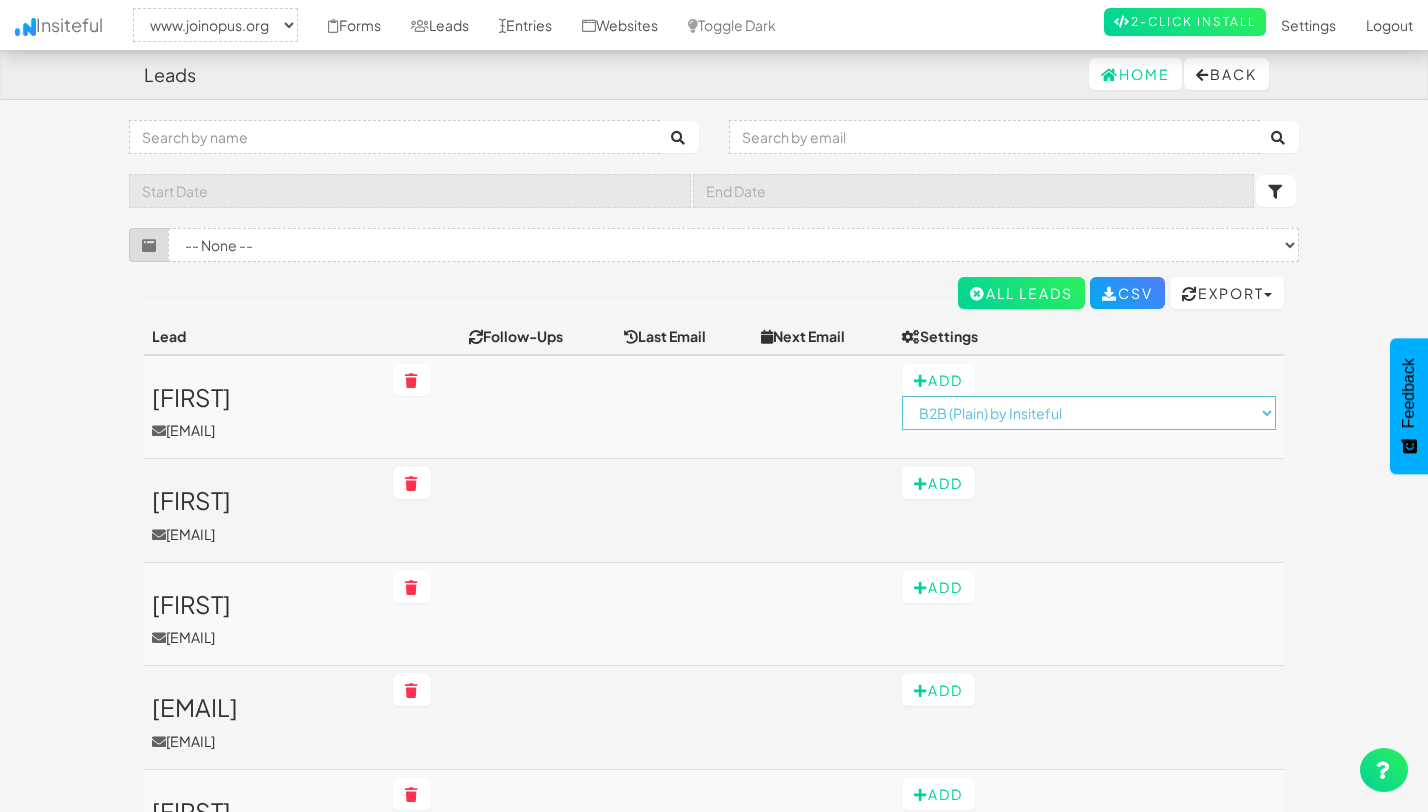 click on "-- None --  B2B (Plain) by Insiteful Checkout (Rich HTML) by Insiteful Checkout (Plain Text) by Insiteful Register (Rich HTML) by Insiteful Register (Plain) by Insiteful Offers (Rich HTML) by Insiteful" at bounding box center (1089, 413) 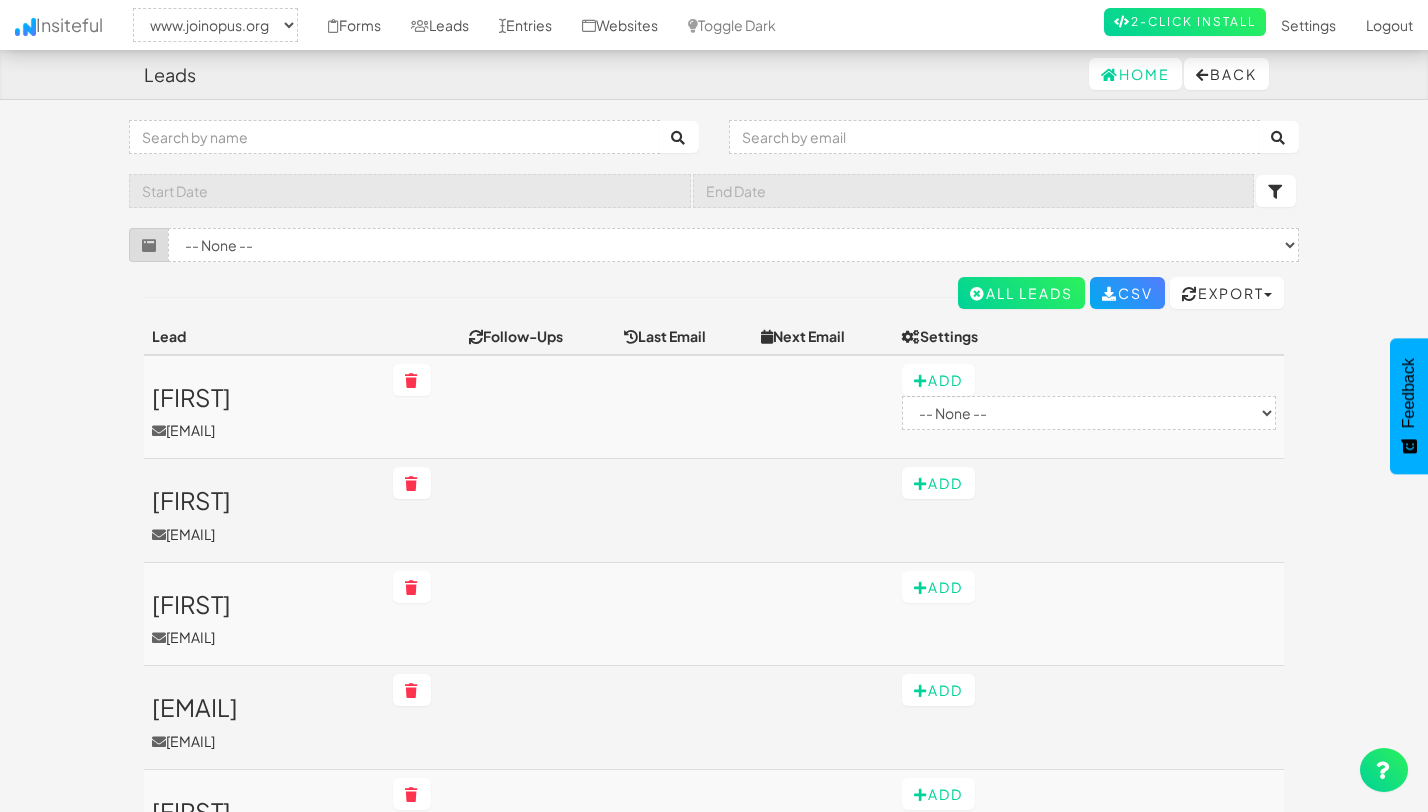 click on "Leads
Home
Back
Toggle navigation
Insiteful
-- None --  www.joinopus.org
Forms
Leads
Entries
Websites
Toggle Dark
2-Click Install
Settings
Sign Up
Logout
Filter by Form
-- None --  Newsletter Sign up Form (www.joinopus.org/newsletter-sign-up[name='wf-form-Newsletter-Form-2']) Golden Ticket Form (www.joinopus.org/referral-copy[name='wf-form-Referral-Form']) Newsletter Sign up Form (www.joinopus.org/newsletter-sign-up[name='wf-form-Newsletter-Form']) Newsletter Sign up Form (www.joinopus.org/membership-draft[name='wf-form-Newsletter-Form-2'])
Export" at bounding box center [714, 1538] 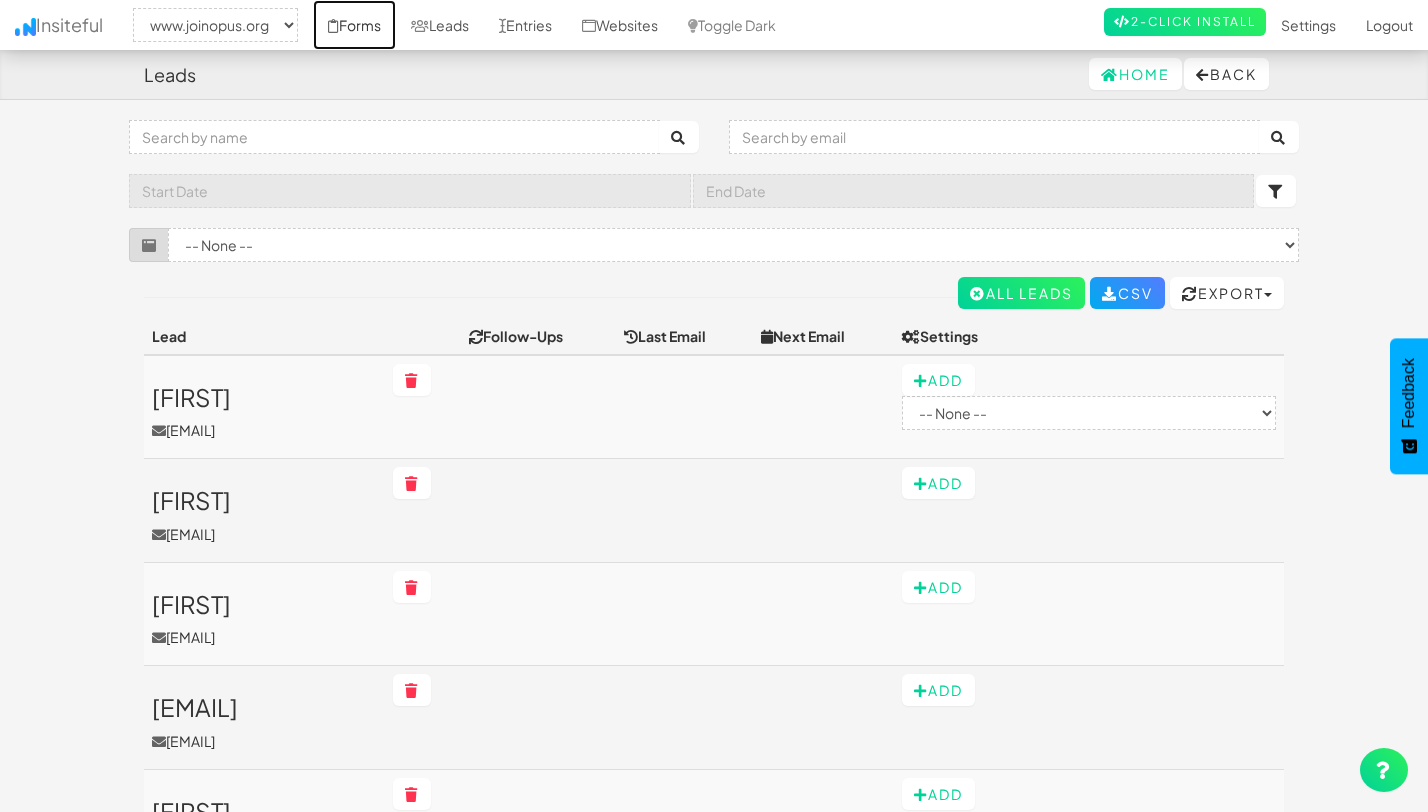 click on "Forms" at bounding box center [354, 25] 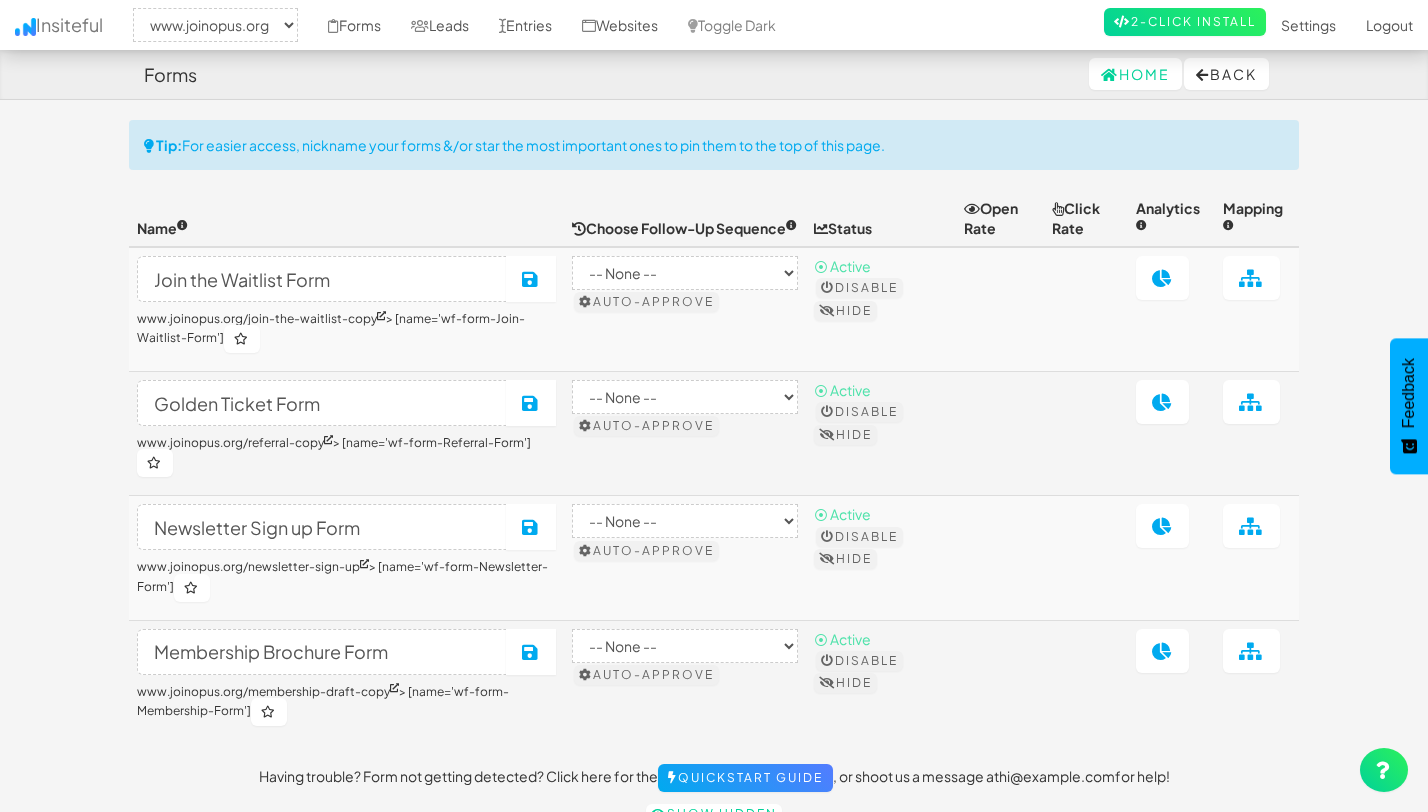 select on "2352" 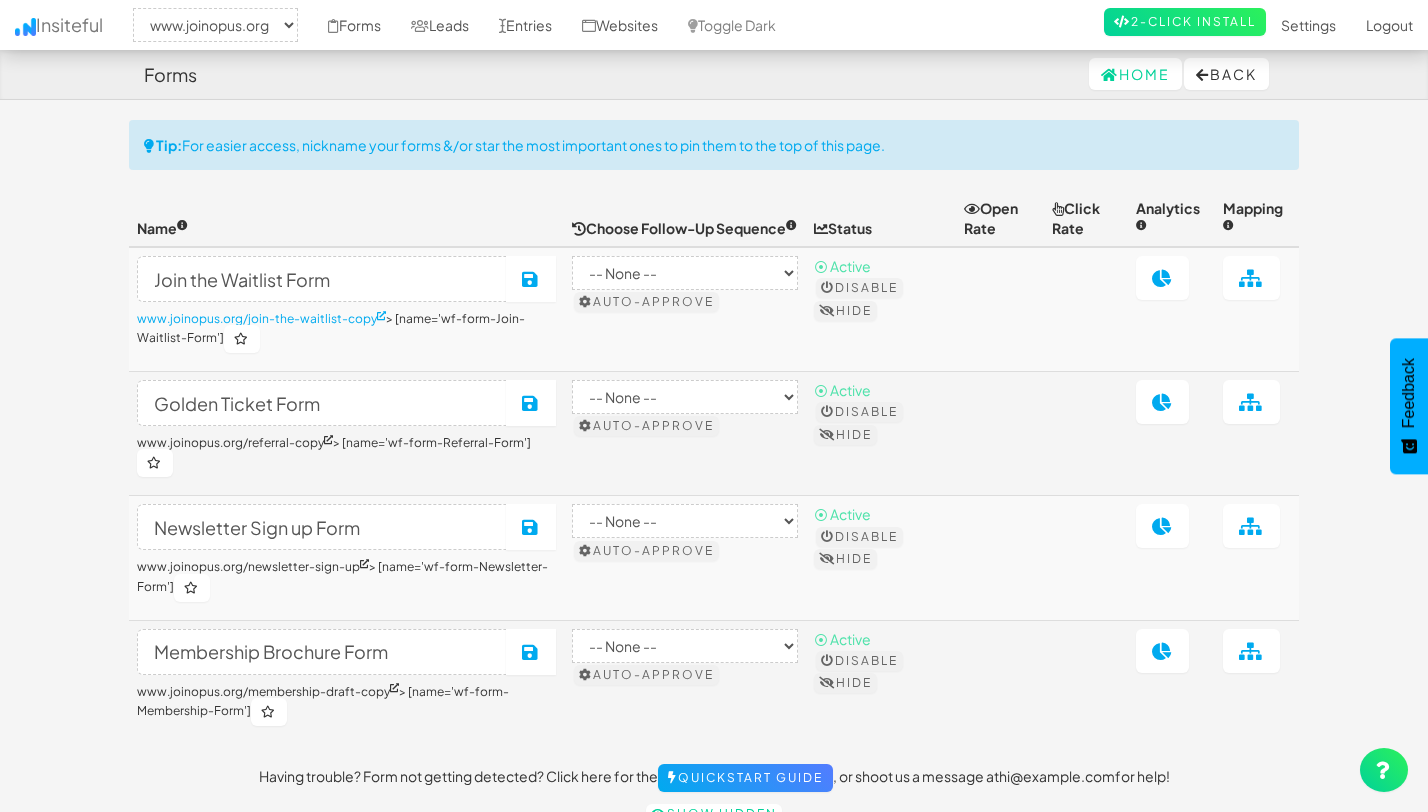 scroll, scrollTop: 71, scrollLeft: 0, axis: vertical 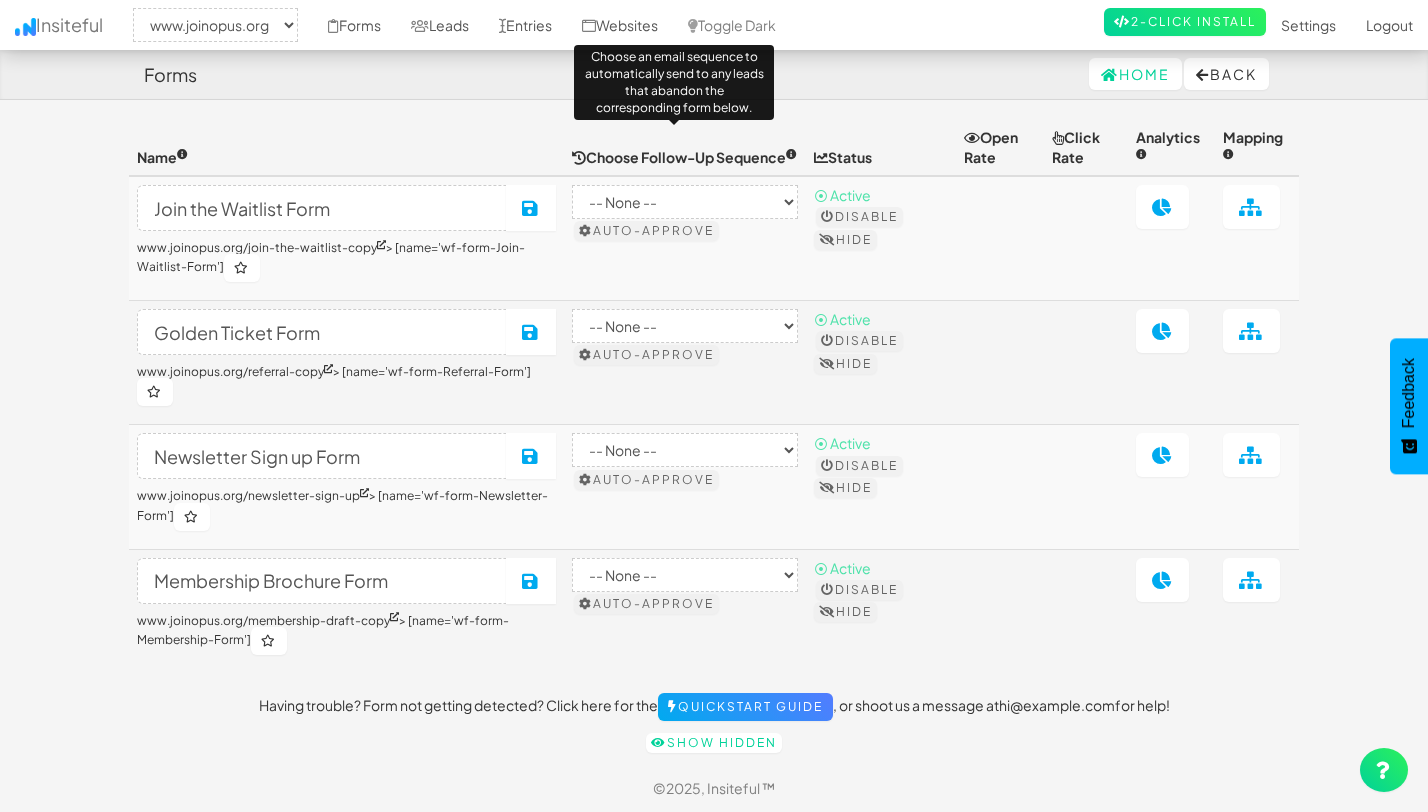 click on "Choose Follow-Up Sequence" at bounding box center [684, 157] 